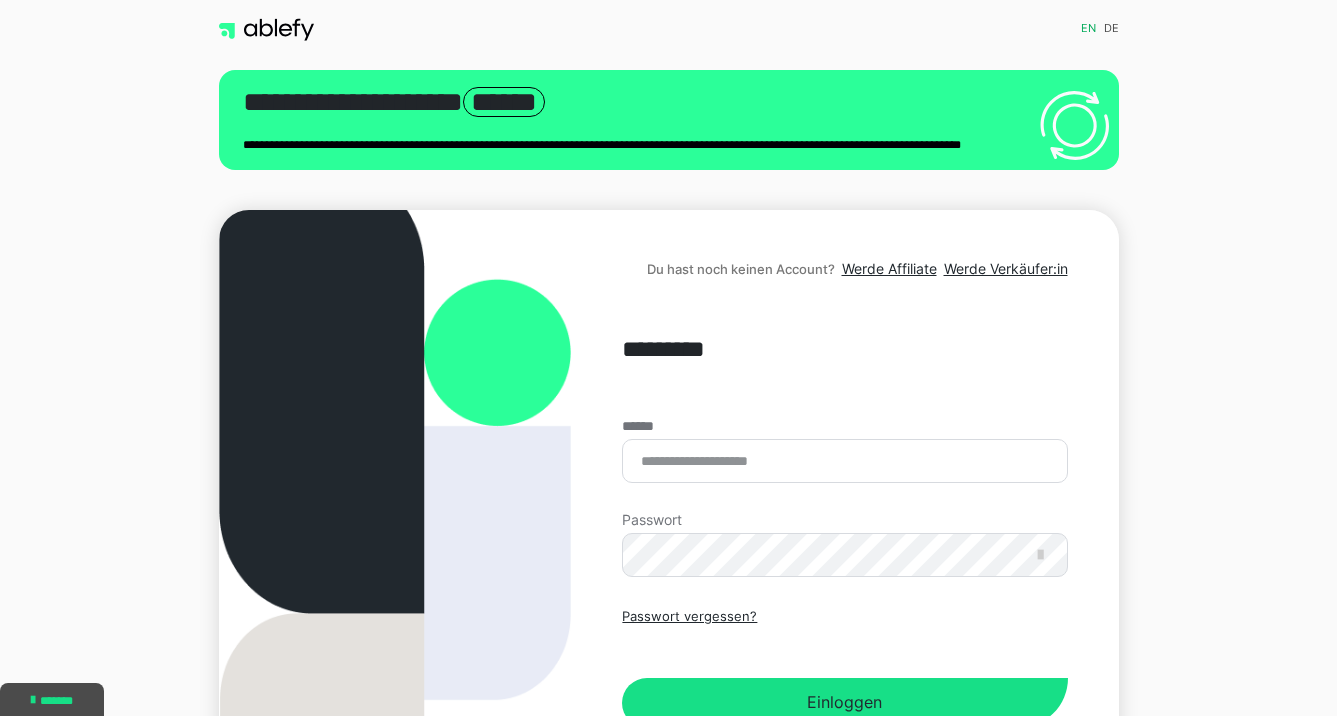 scroll, scrollTop: 0, scrollLeft: 0, axis: both 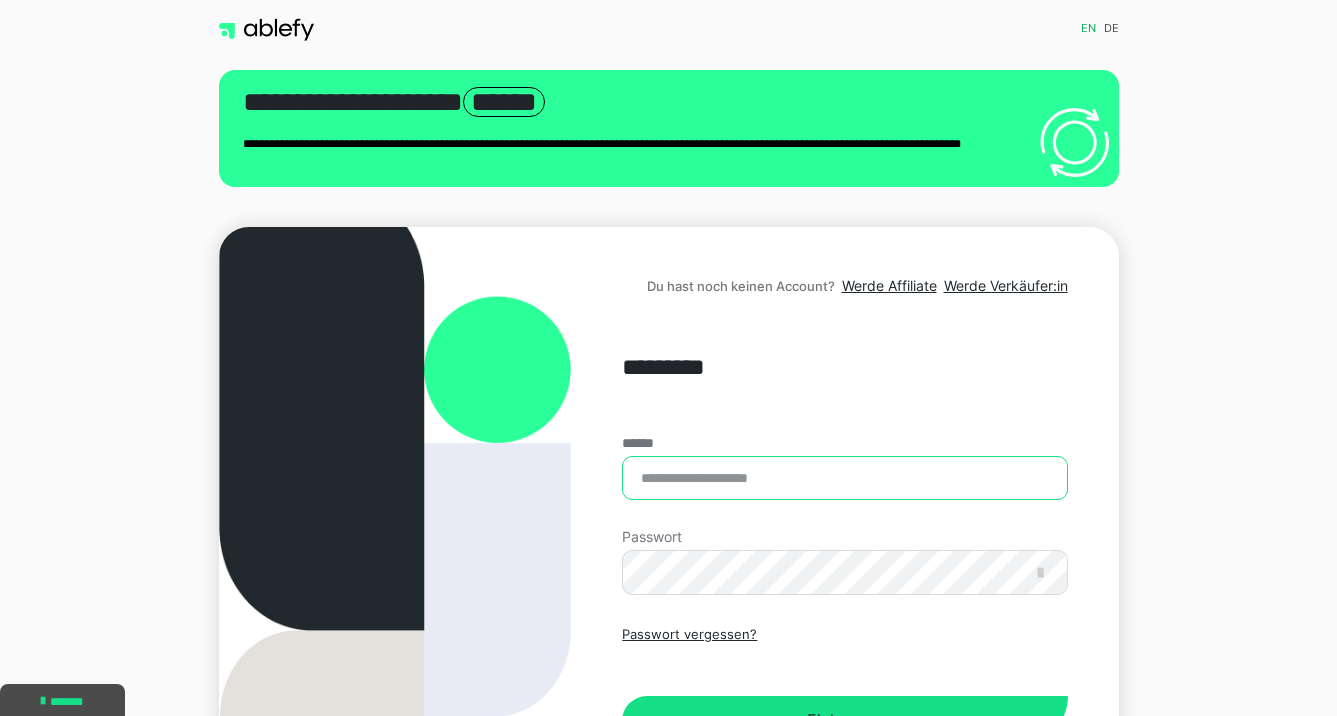 type on "**********" 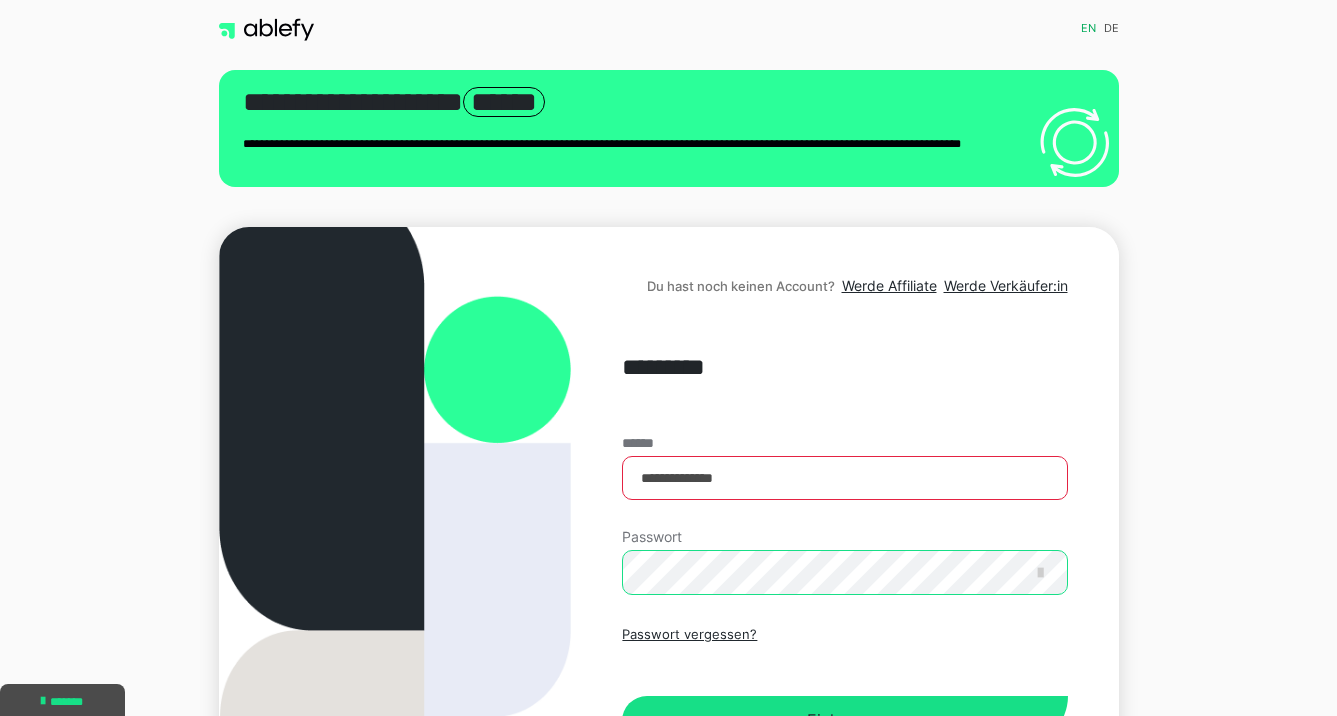 scroll, scrollTop: 10, scrollLeft: 0, axis: vertical 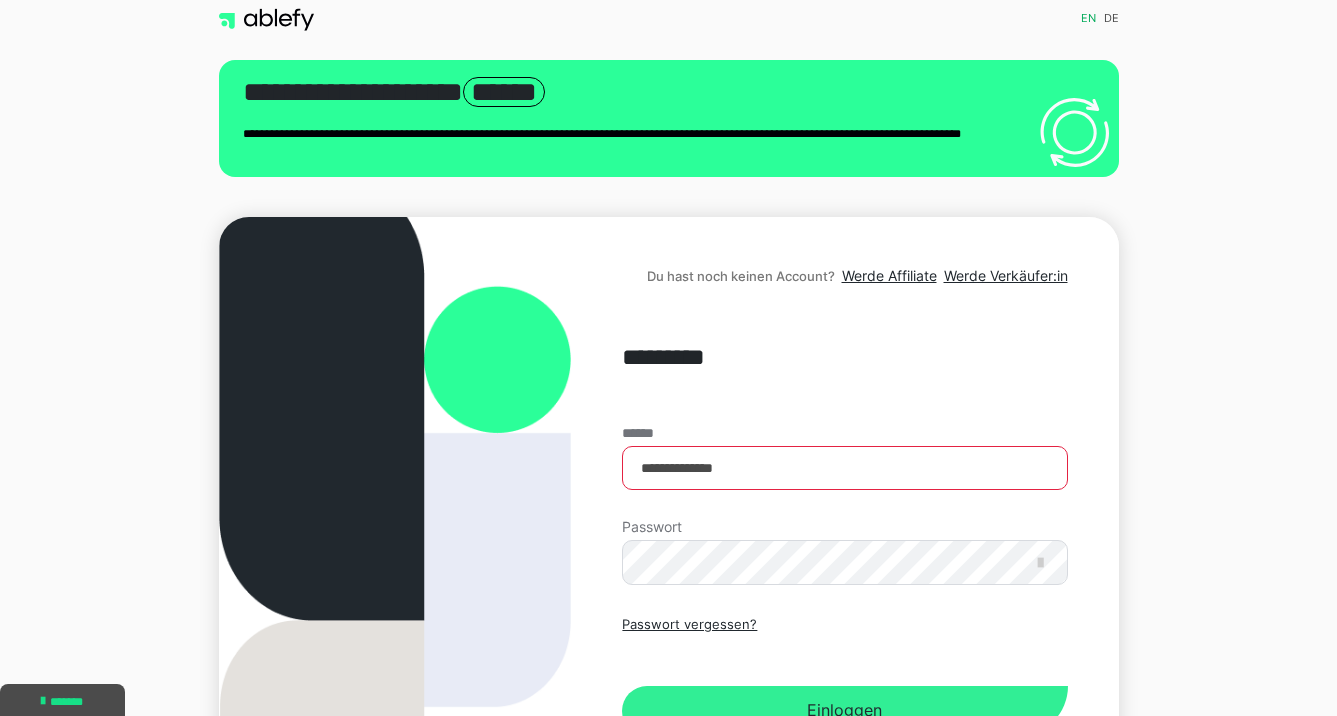 click on "Einloggen" at bounding box center [844, 711] 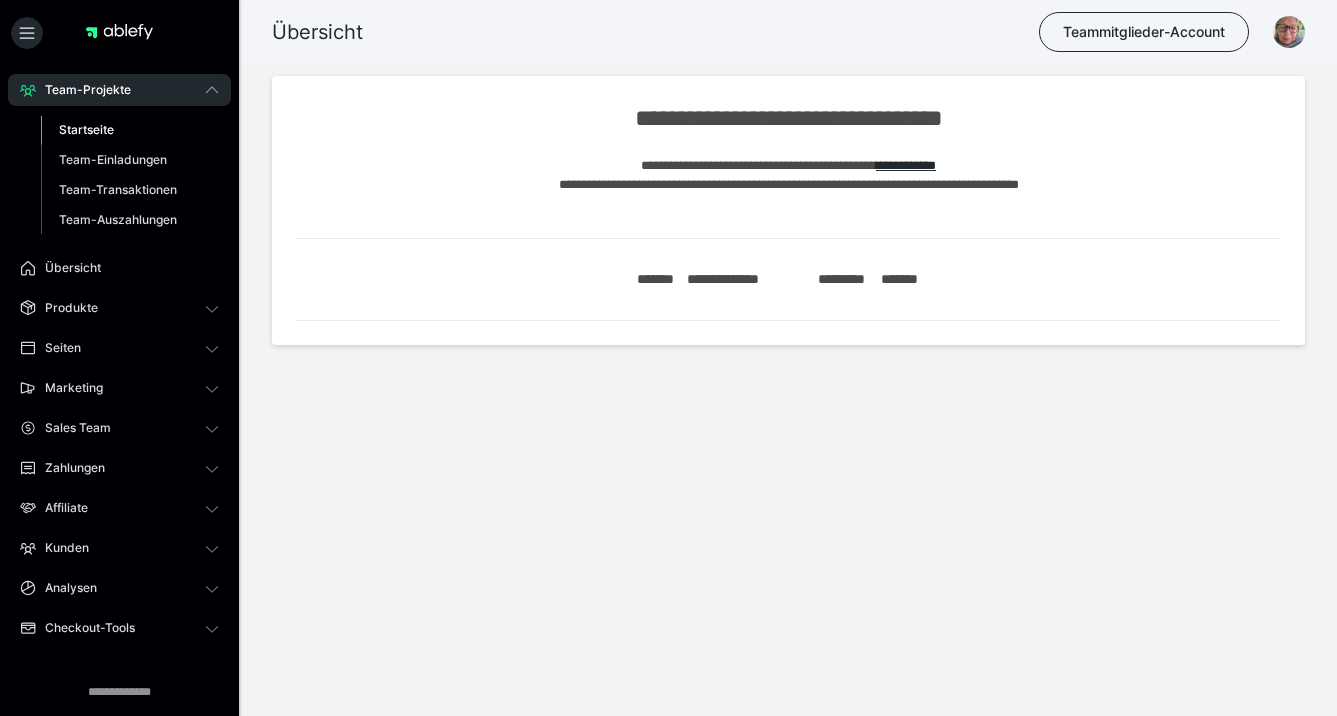 scroll, scrollTop: 0, scrollLeft: 0, axis: both 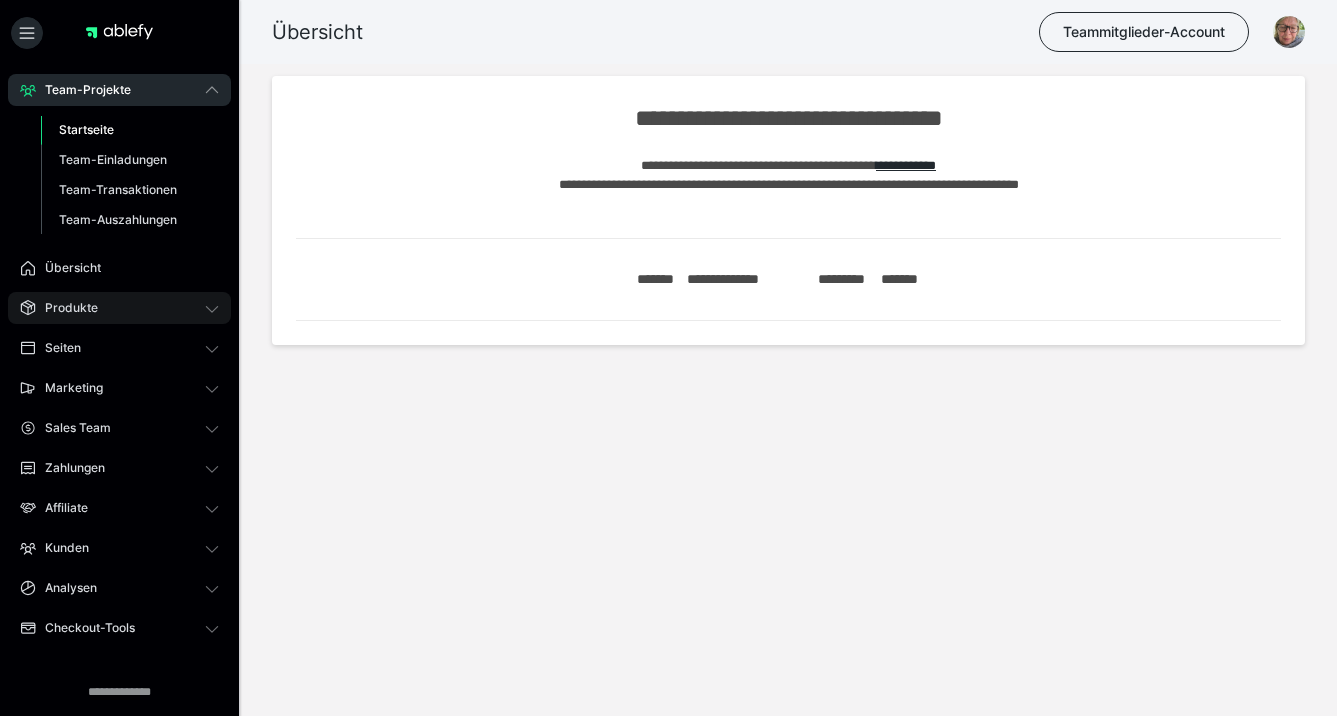 click on "Produkte" at bounding box center [64, 308] 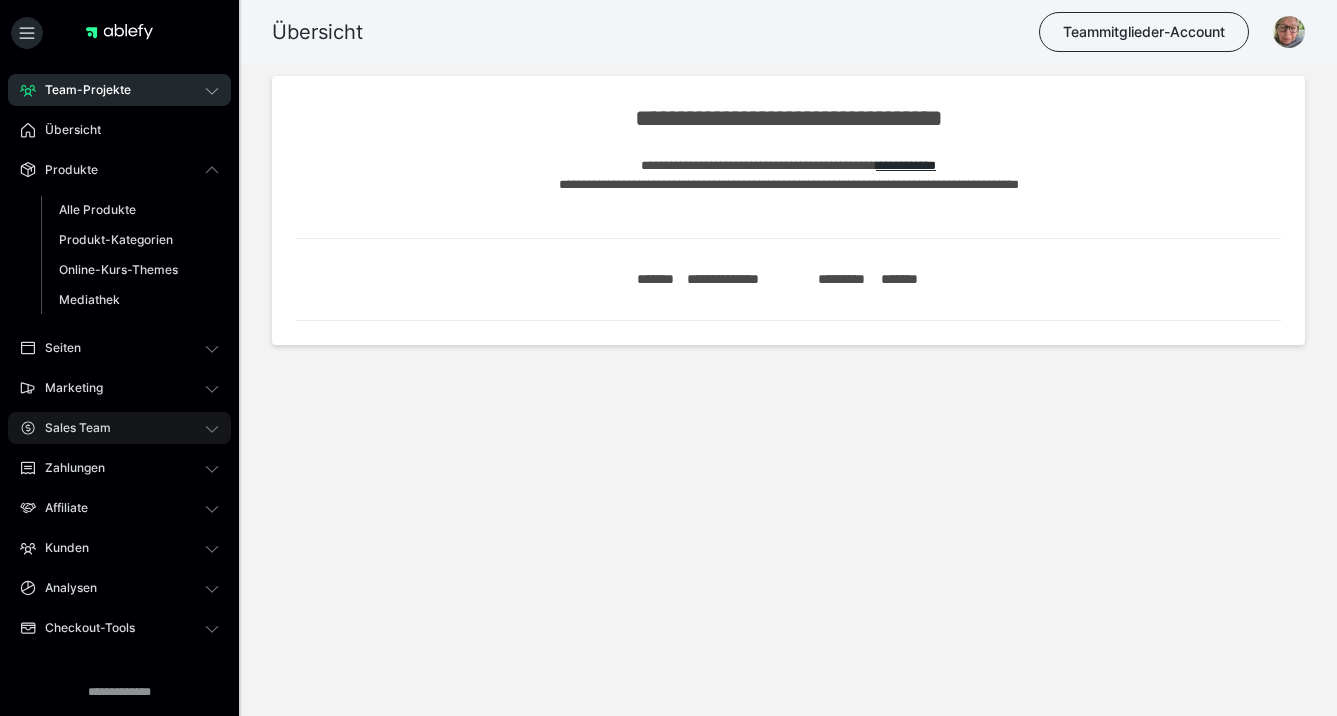 click on "Seiten" at bounding box center [56, 348] 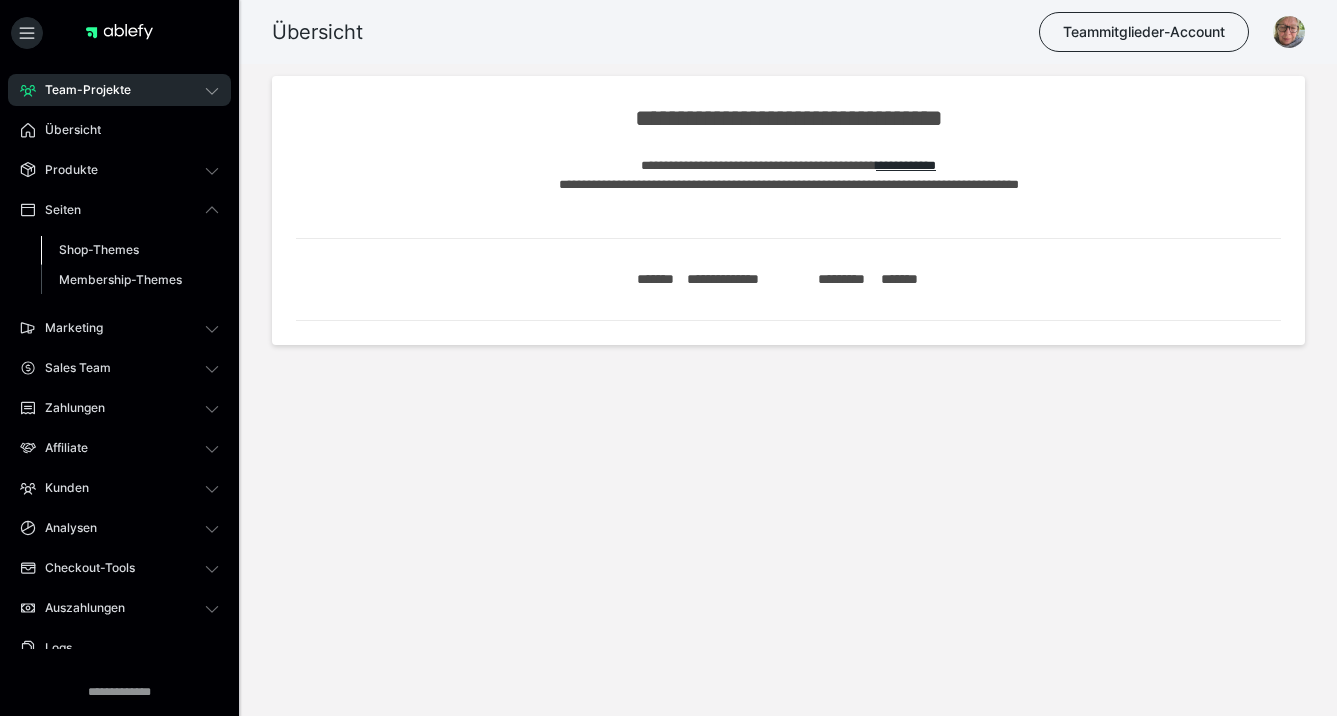 click on "Shop-Themes" at bounding box center [99, 249] 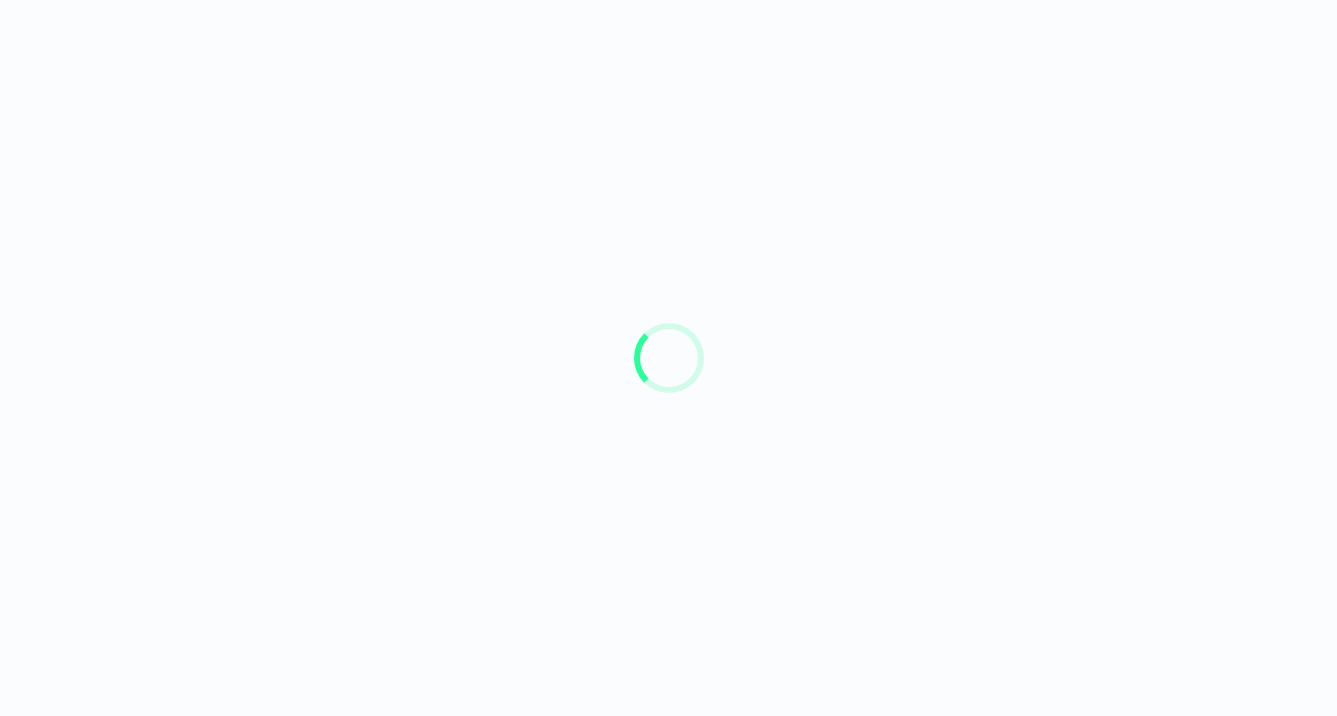 scroll, scrollTop: 0, scrollLeft: 0, axis: both 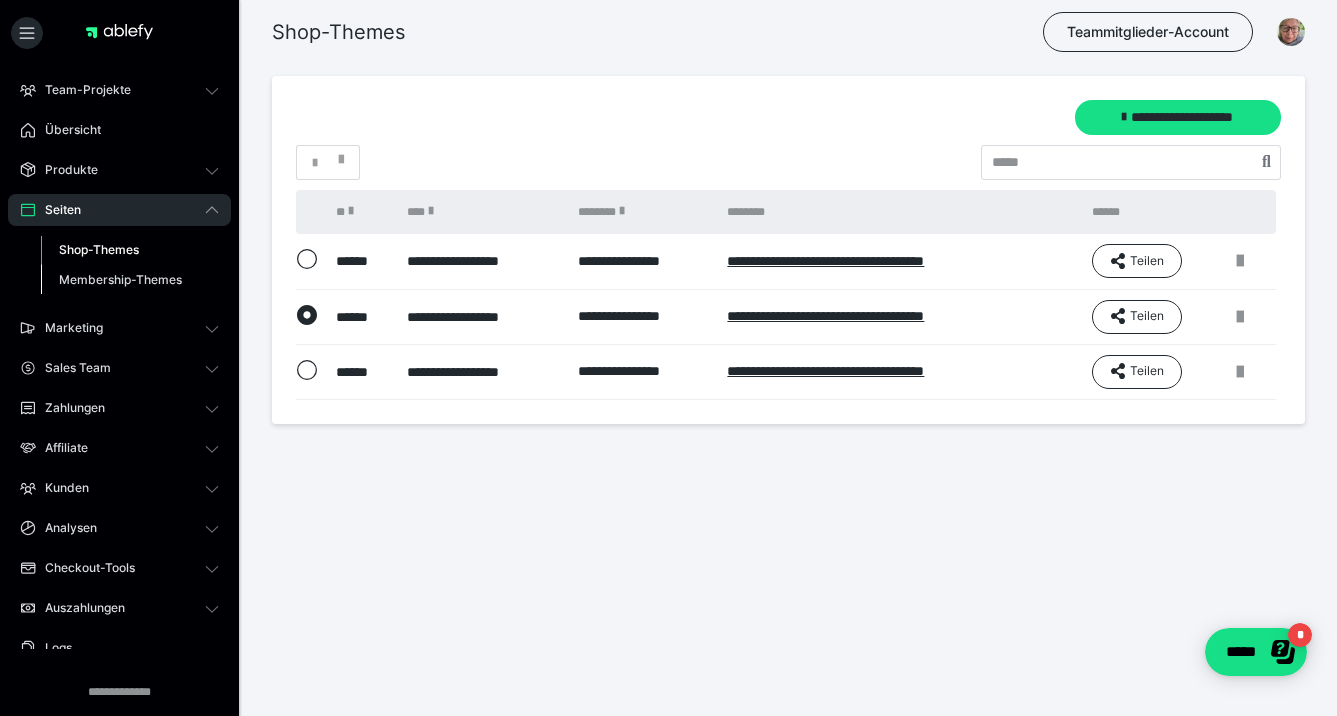 click on "Membership-Themes" at bounding box center [120, 279] 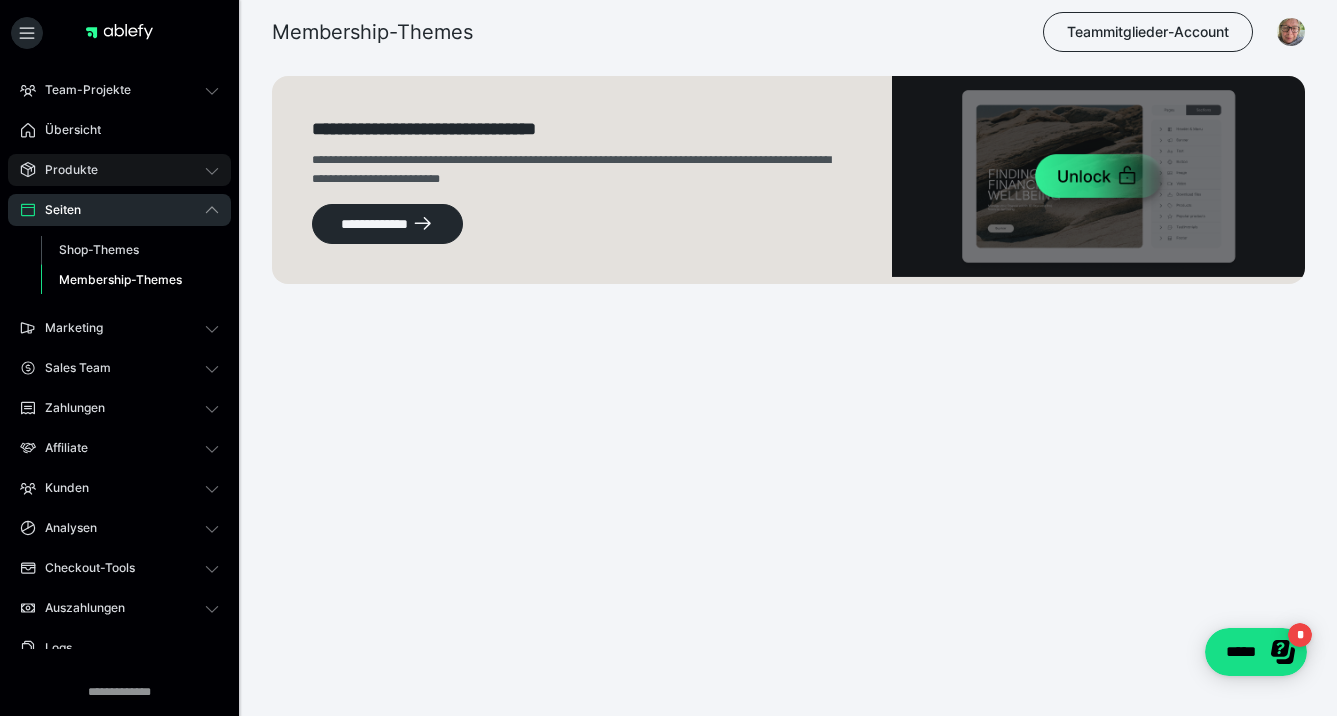 click on "Produkte" at bounding box center (119, 170) 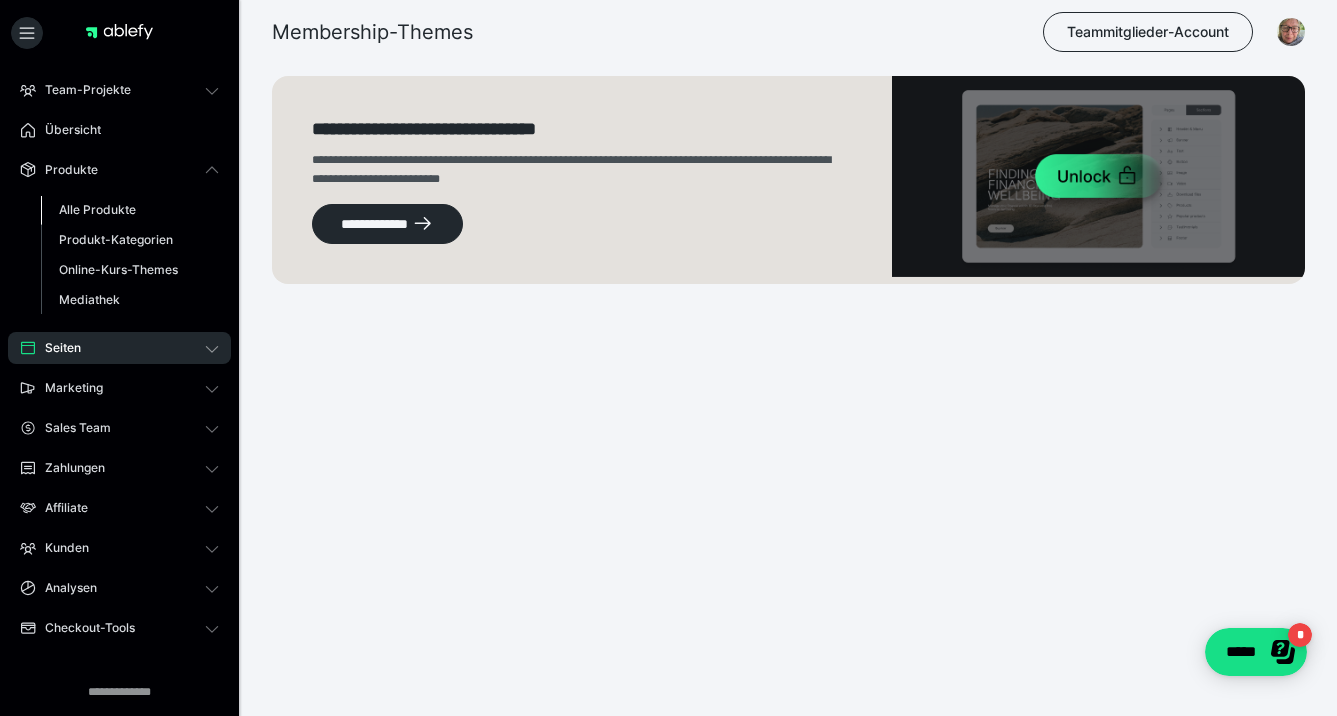 click on "Alle Produkte" at bounding box center (97, 209) 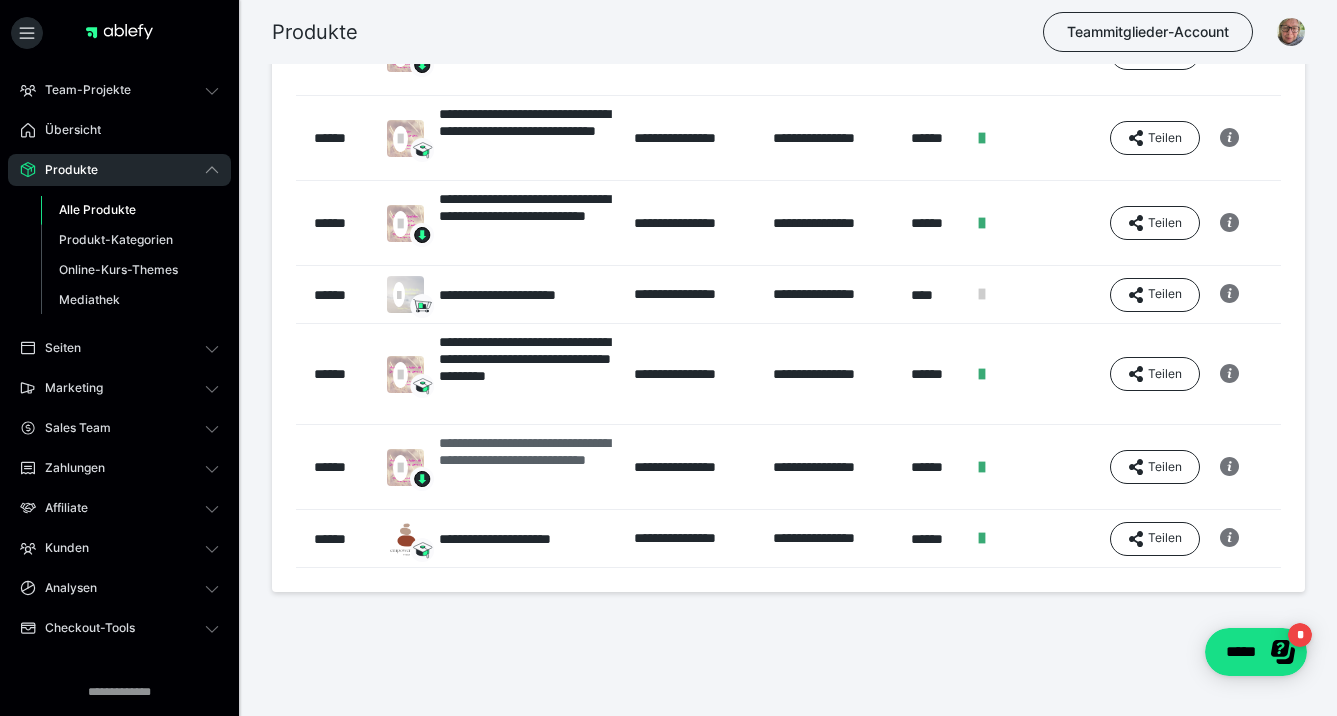 scroll, scrollTop: 231, scrollLeft: 0, axis: vertical 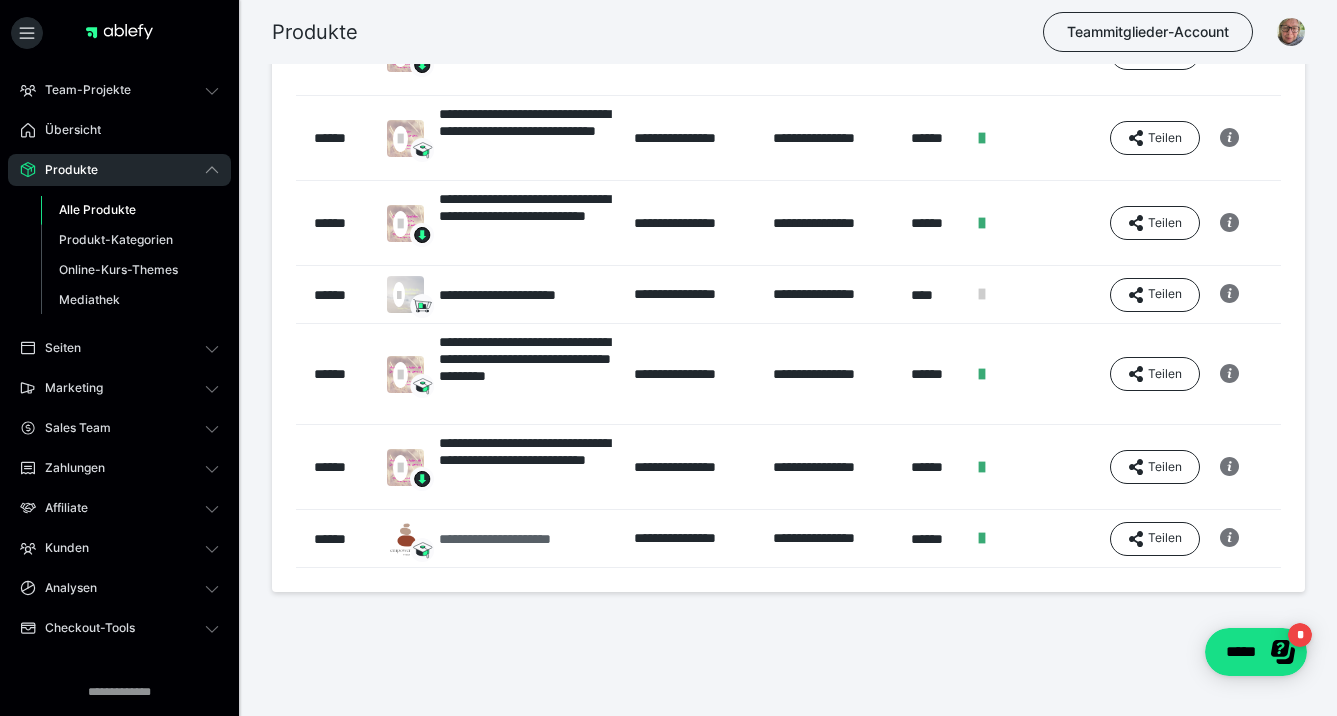 click on "**********" at bounding box center [526, 539] 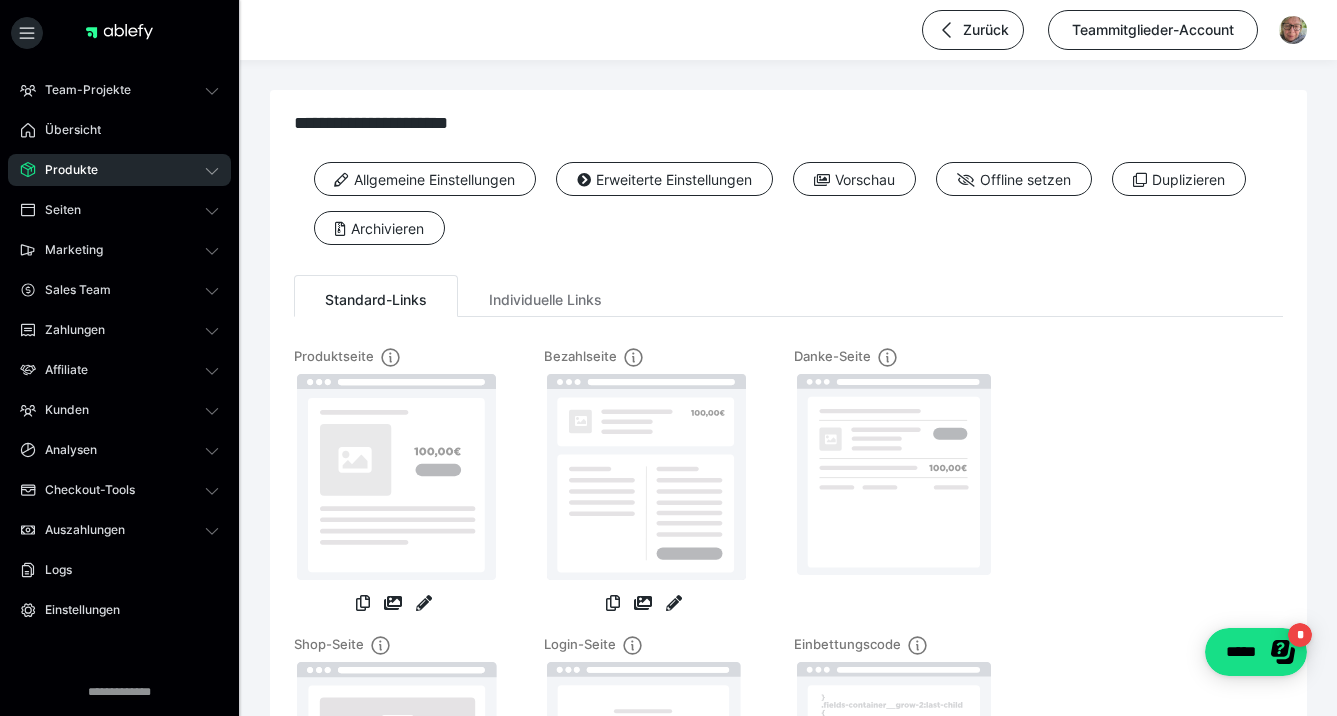 scroll, scrollTop: 0, scrollLeft: 0, axis: both 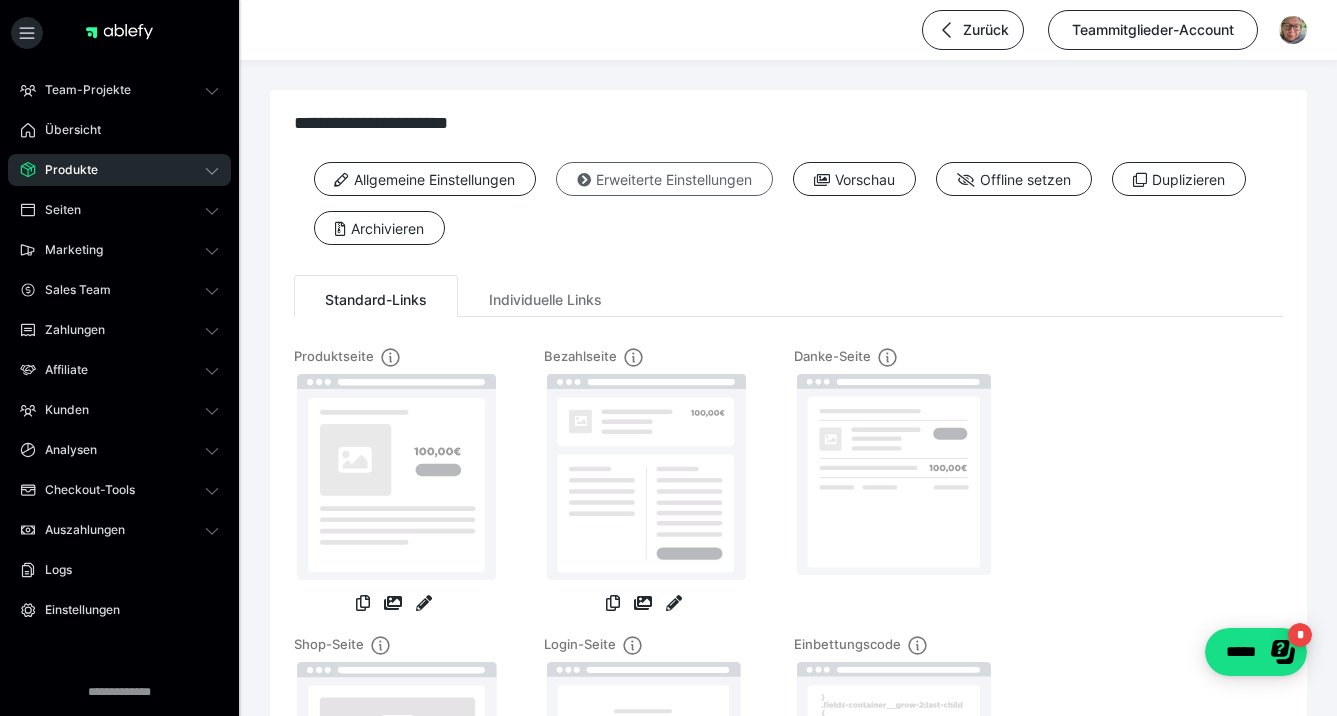 click on "Erweiterte Einstellungen" at bounding box center (664, 179) 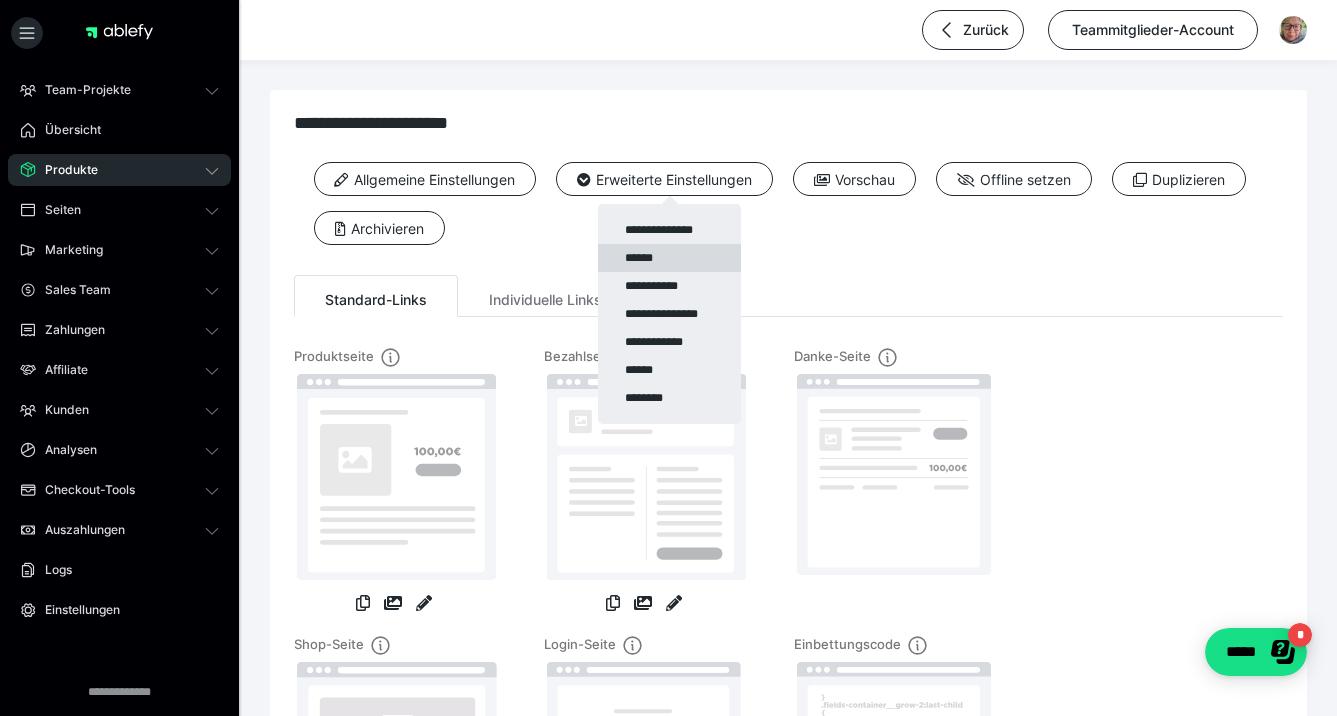 click on "******" at bounding box center [669, 258] 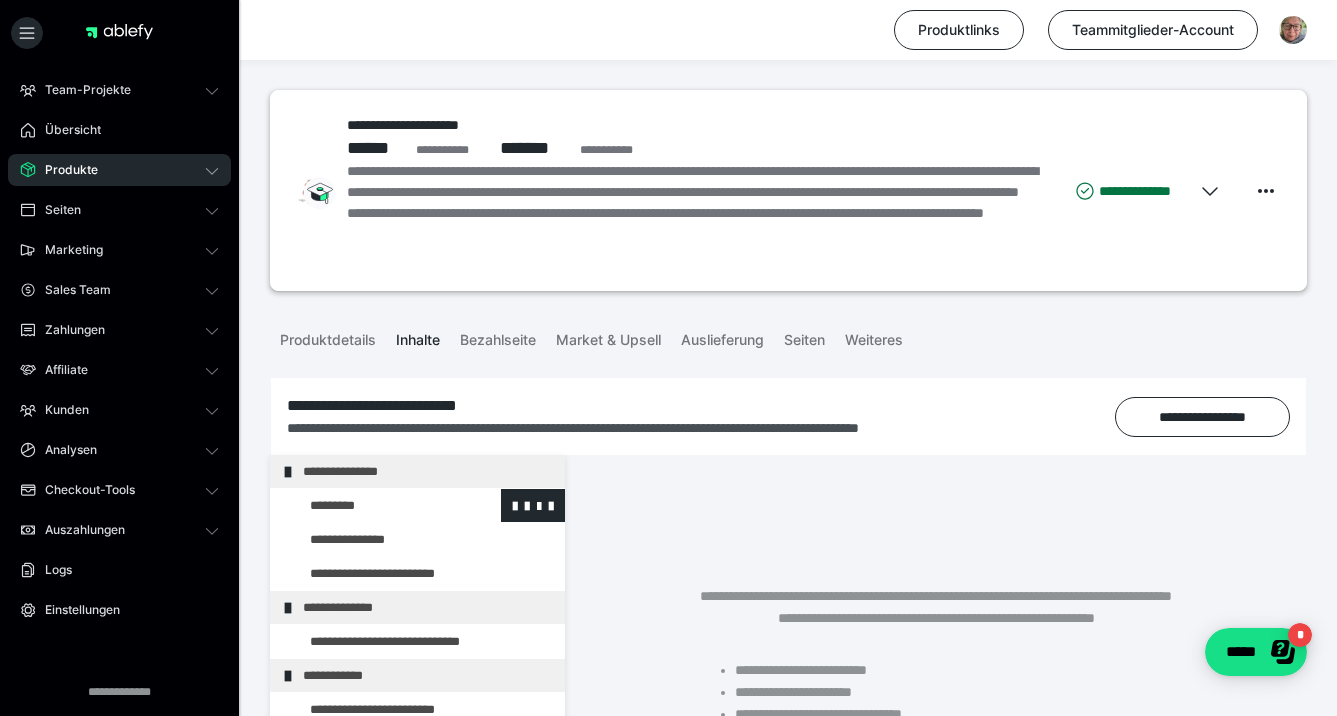 click at bounding box center (375, 505) 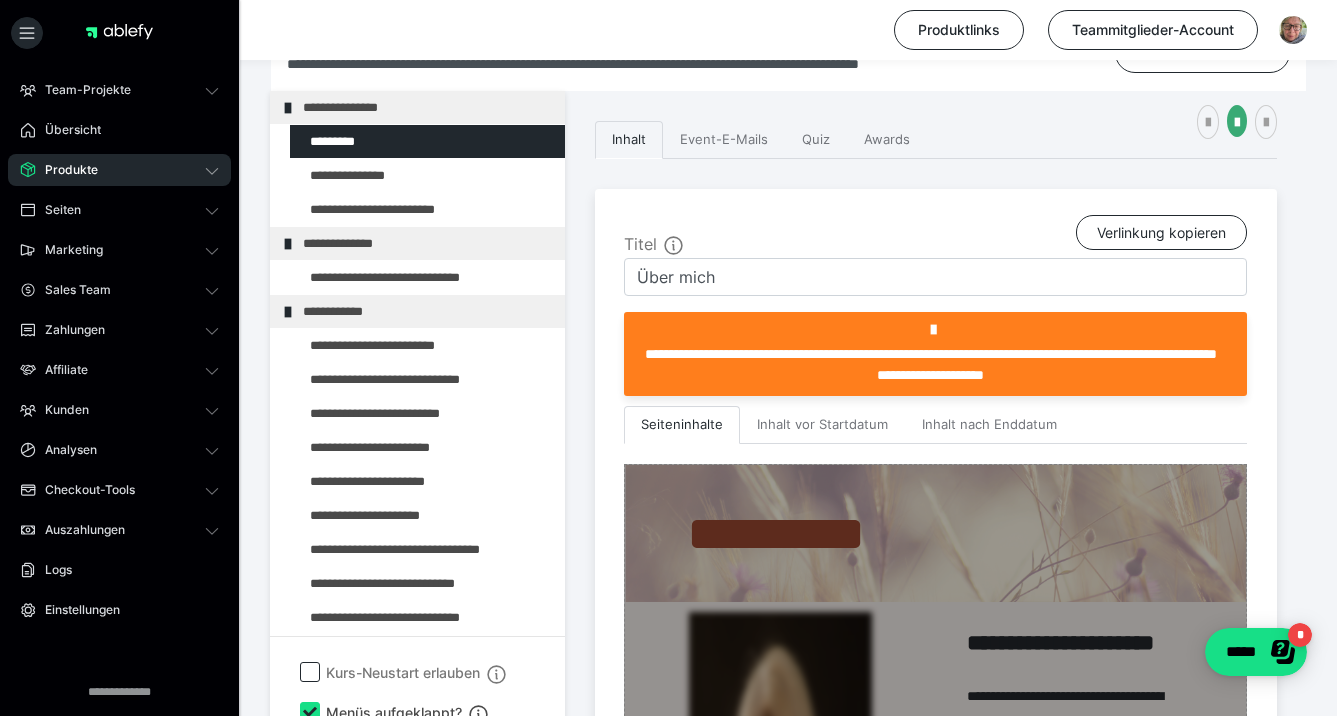 scroll, scrollTop: 373, scrollLeft: 0, axis: vertical 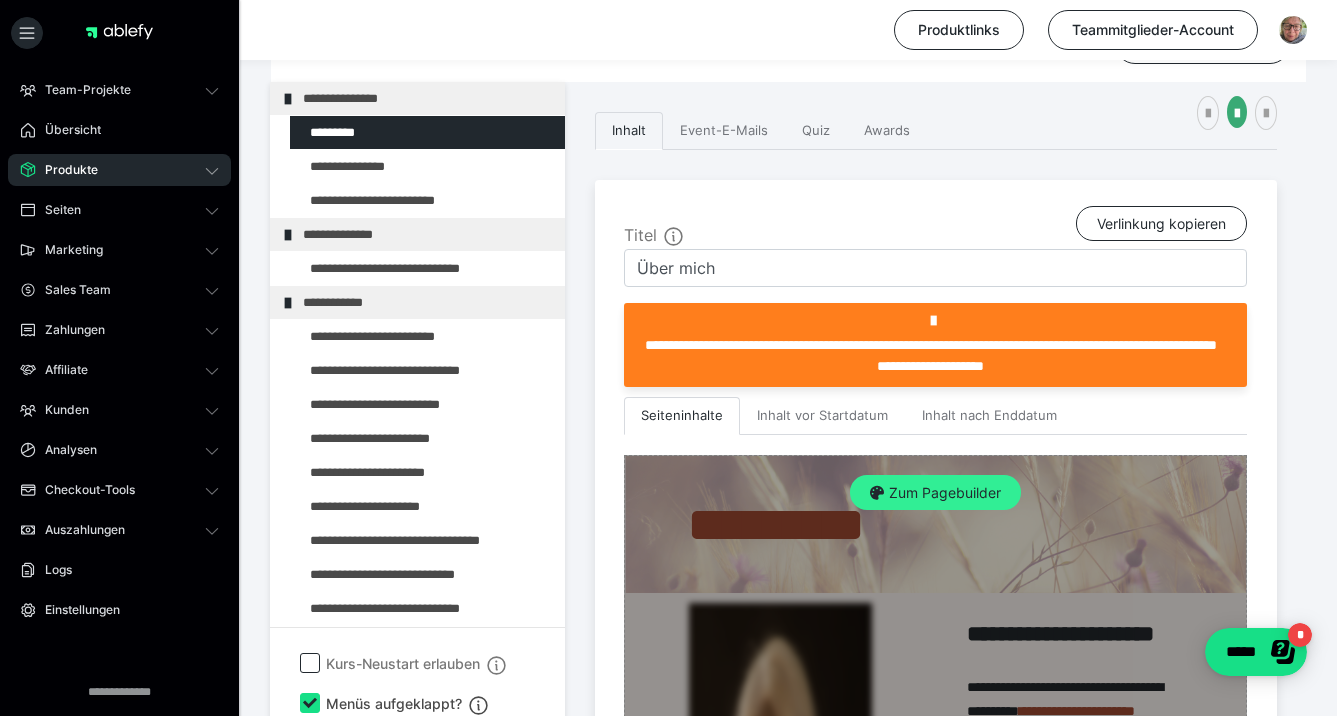 click on "Zum Pagebuilder" at bounding box center [935, 493] 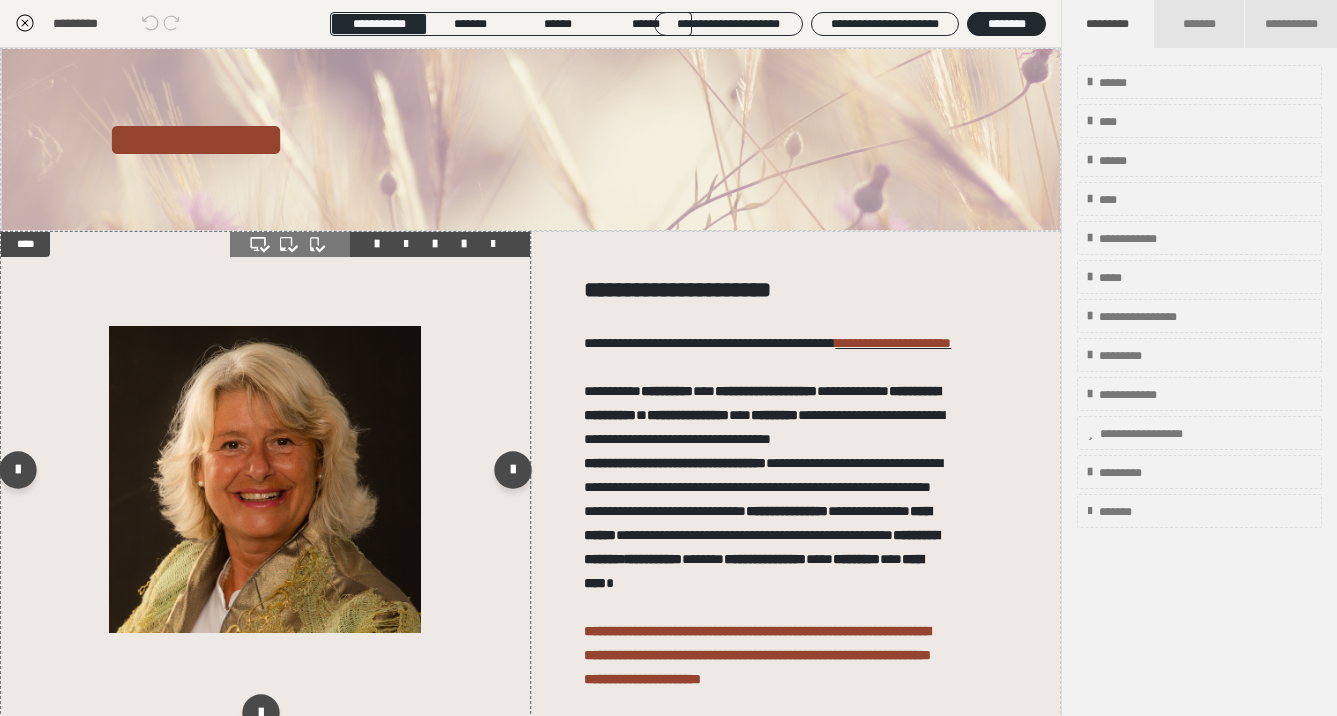 click at bounding box center (265, 475) 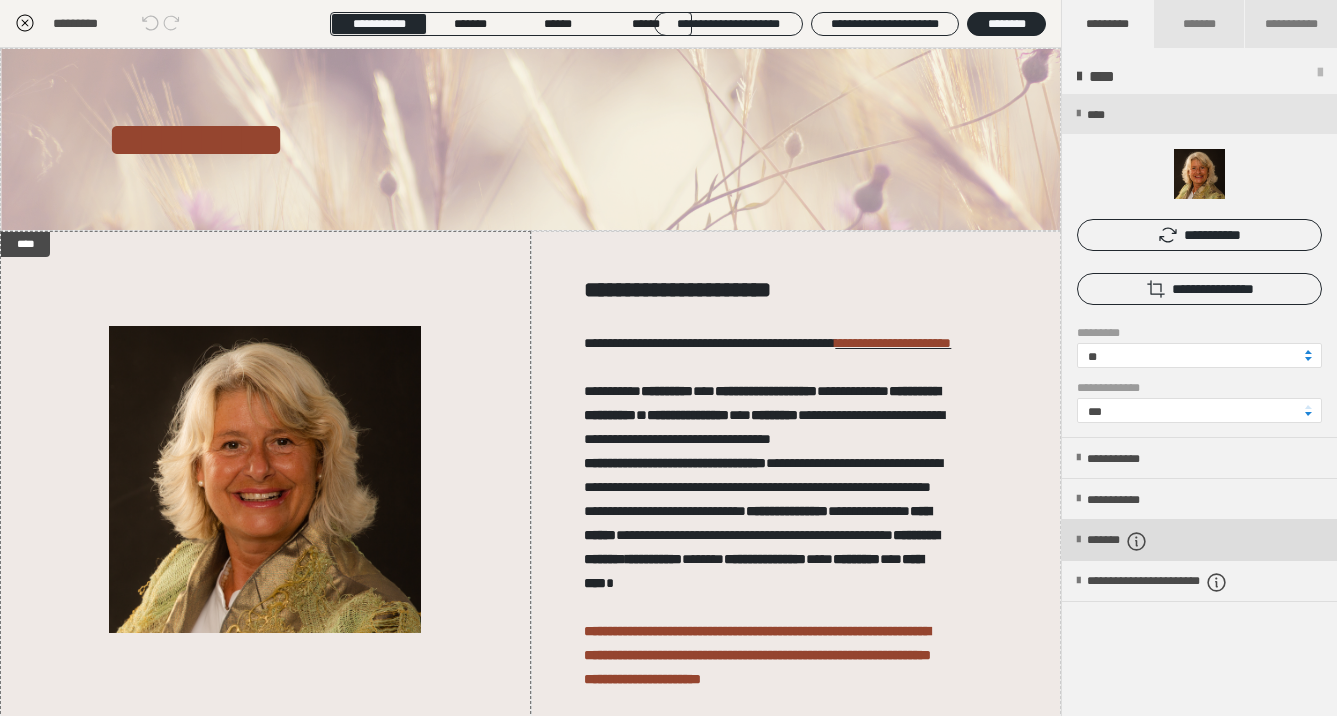 click on "*******" at bounding box center [1134, 541] 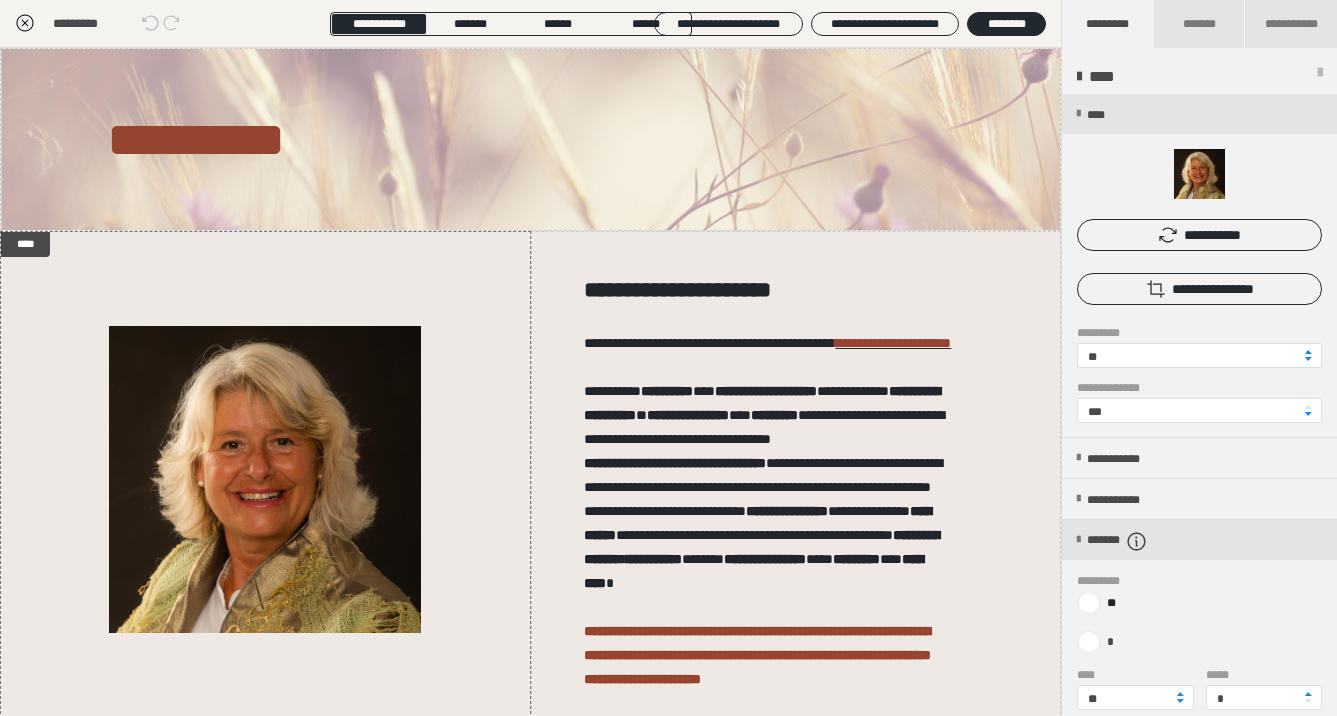 scroll, scrollTop: 0, scrollLeft: 0, axis: both 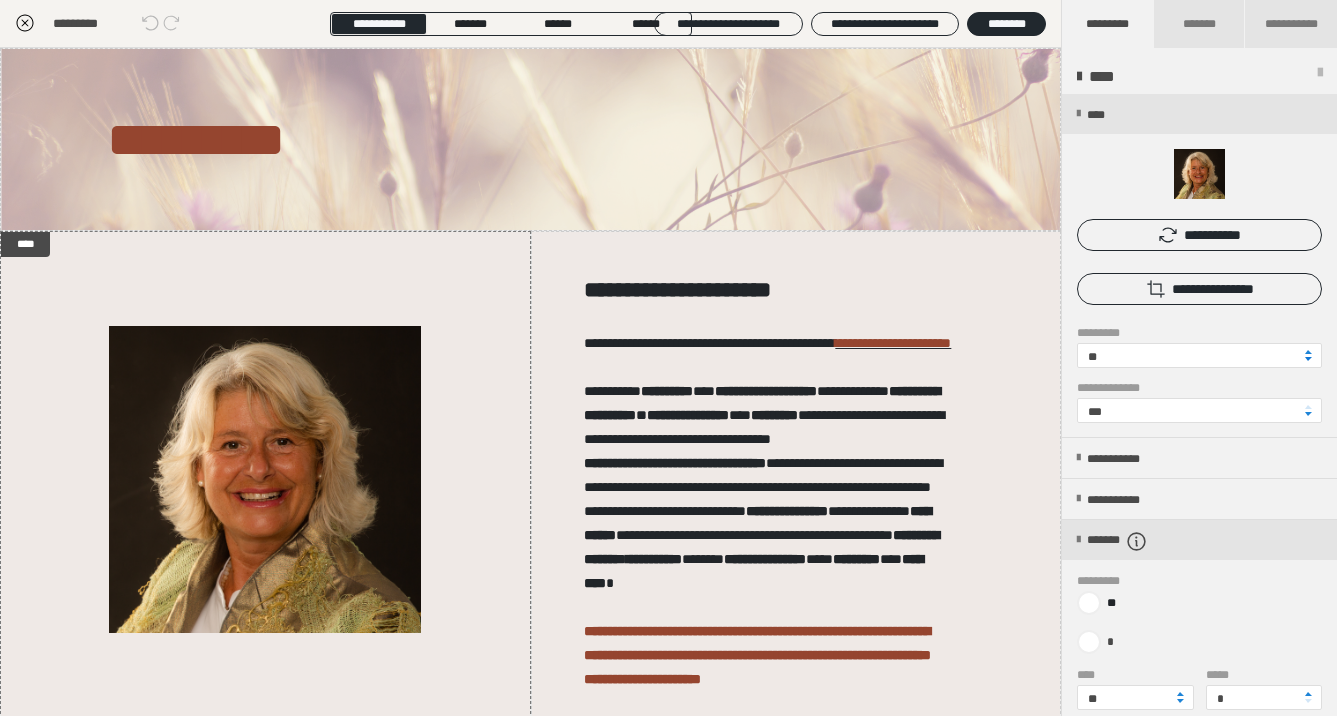click at bounding box center [1308, 359] 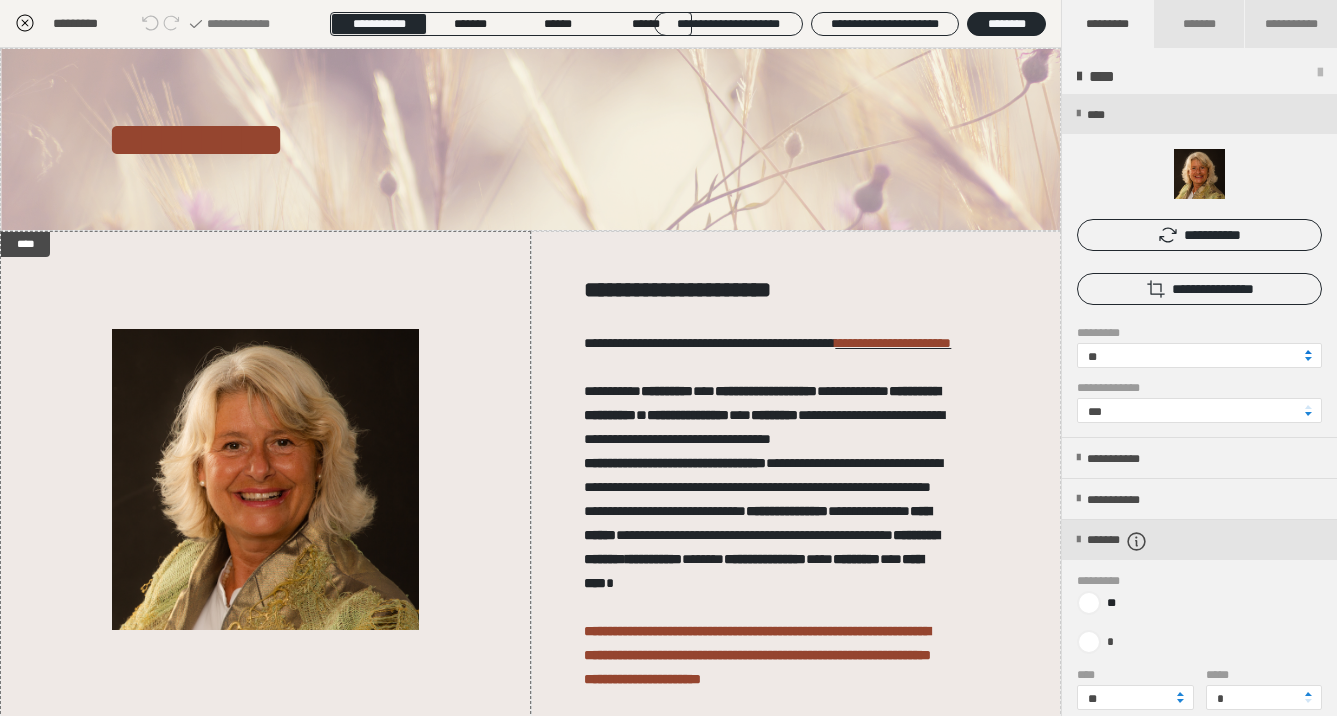 click at bounding box center [1308, 352] 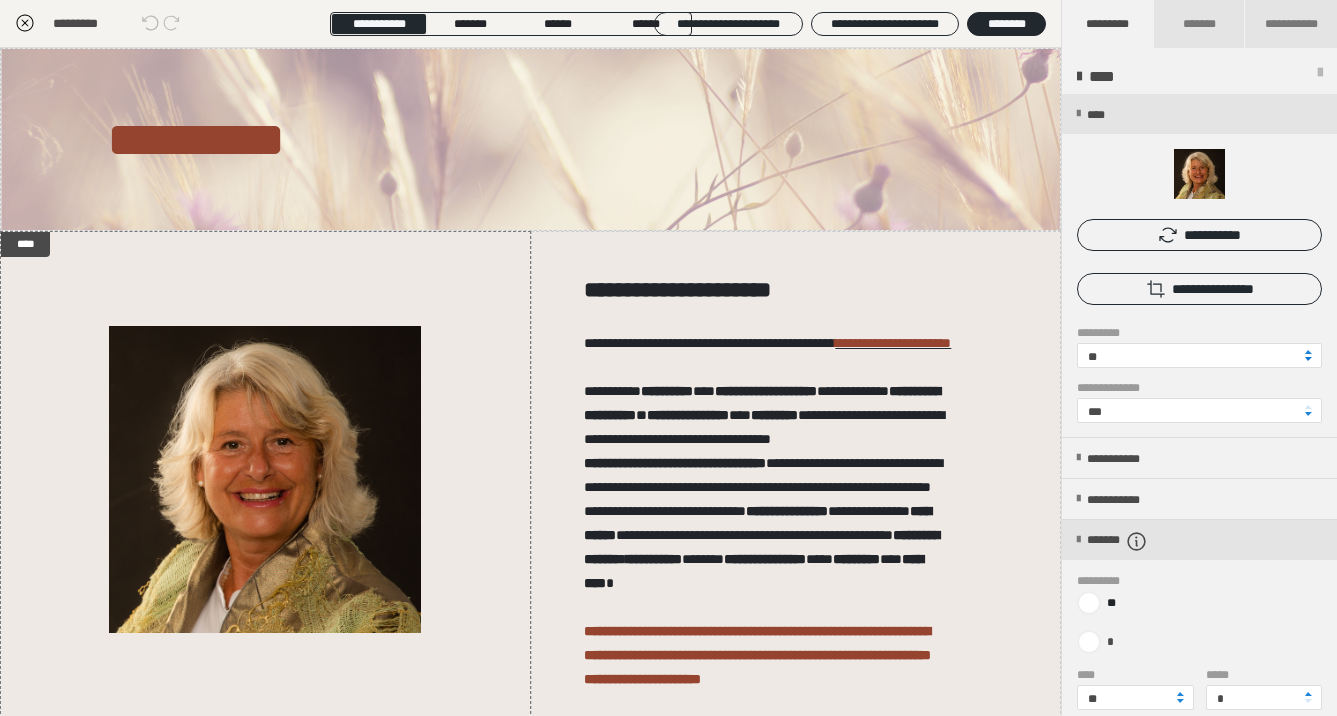 click at bounding box center (1308, 359) 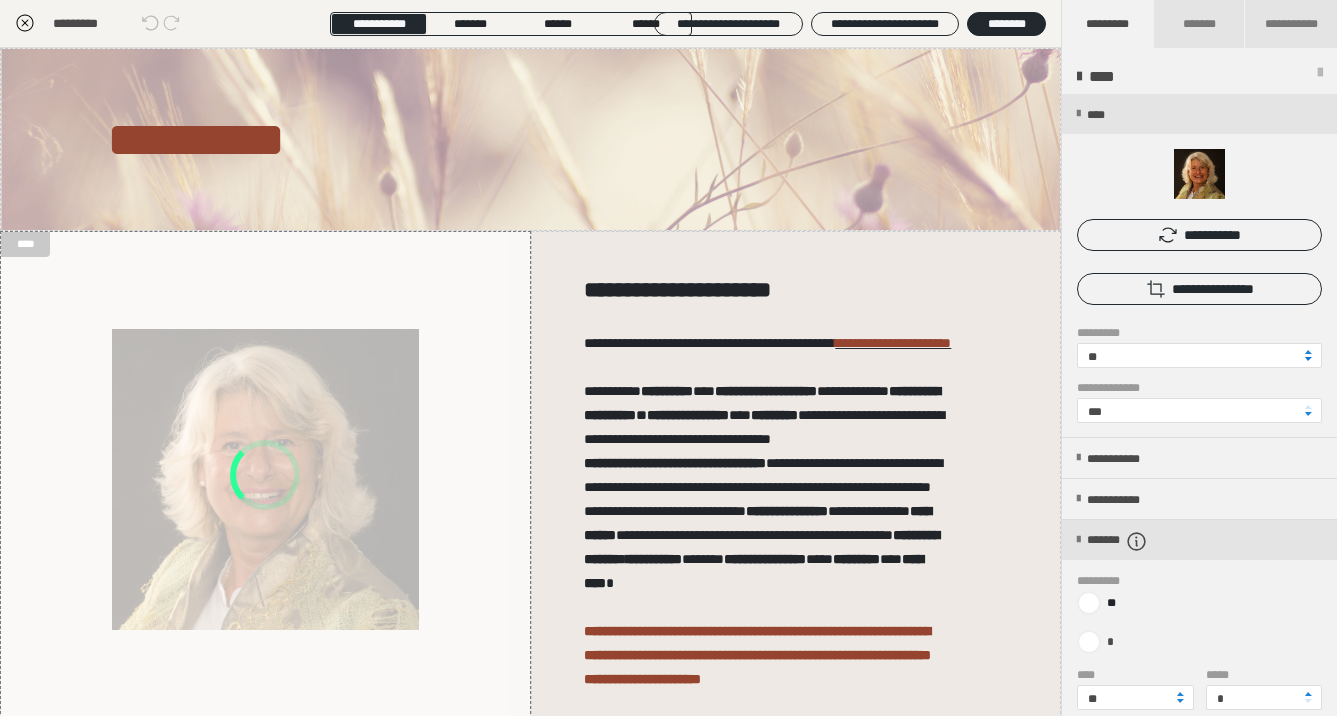 click at bounding box center (1308, 359) 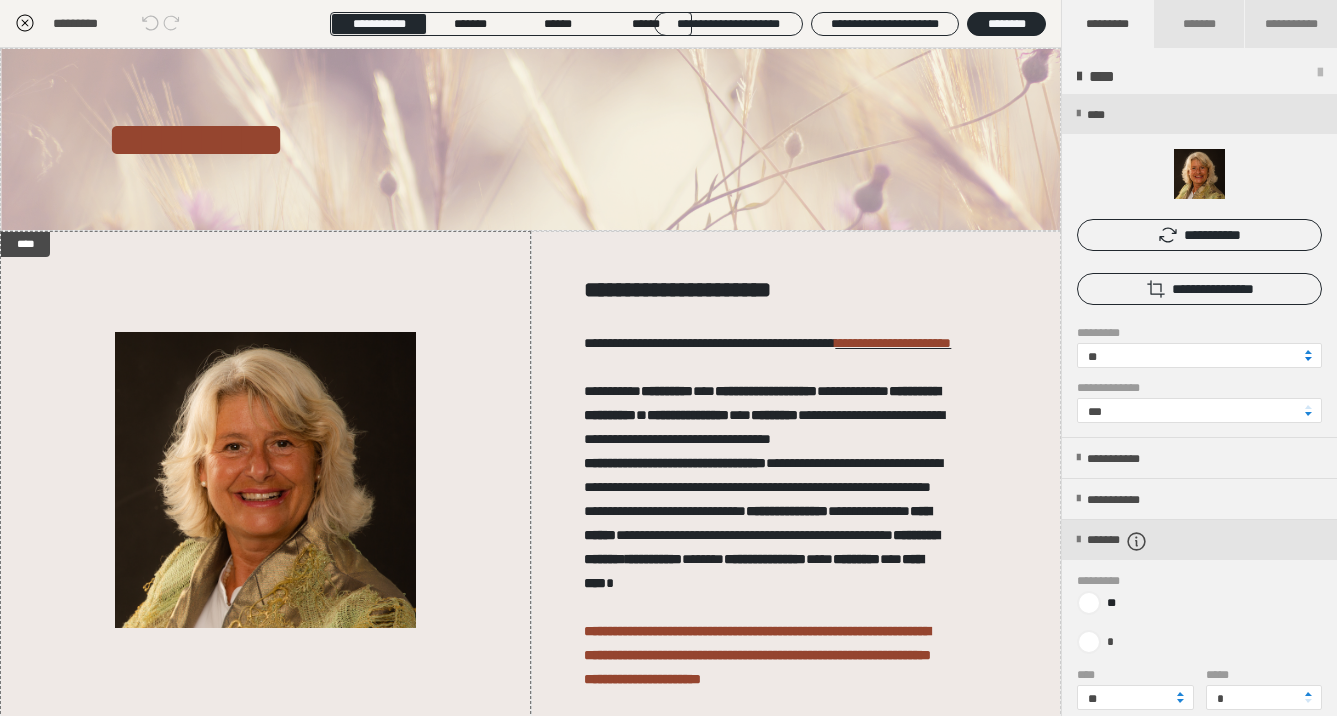 click at bounding box center (1308, 359) 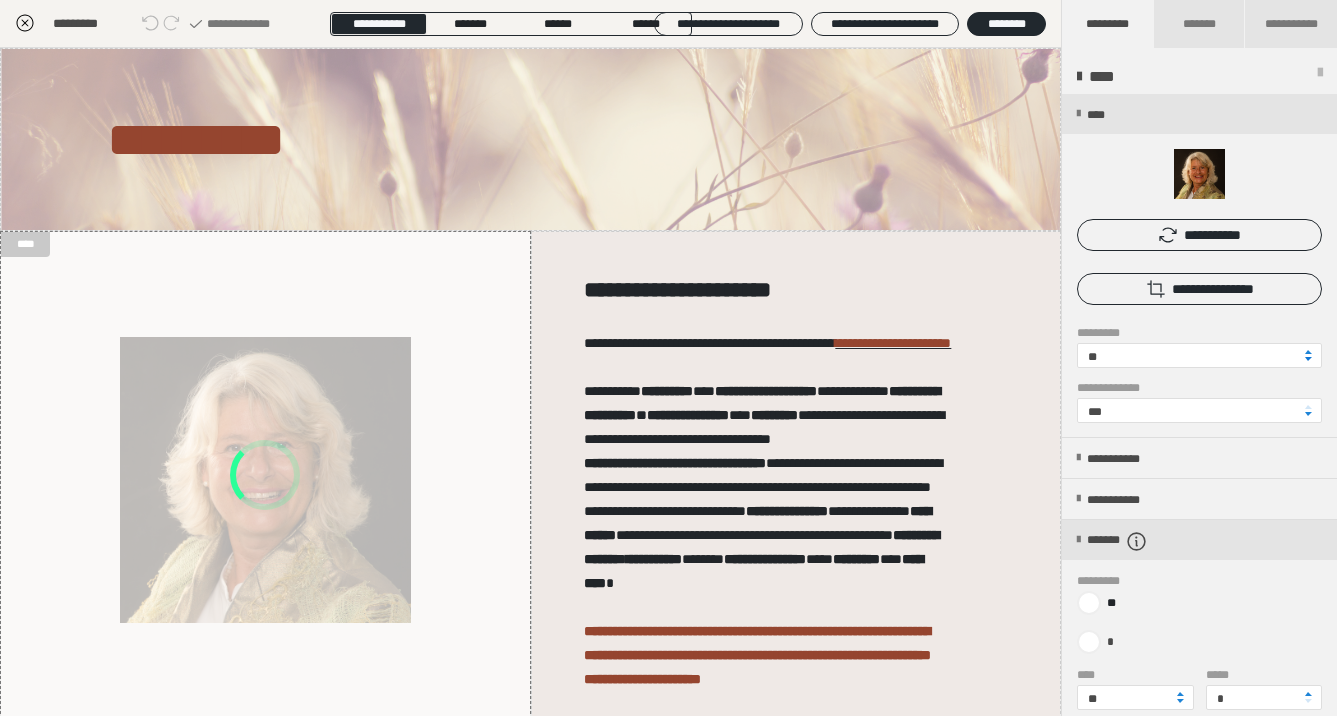 click at bounding box center (1308, 359) 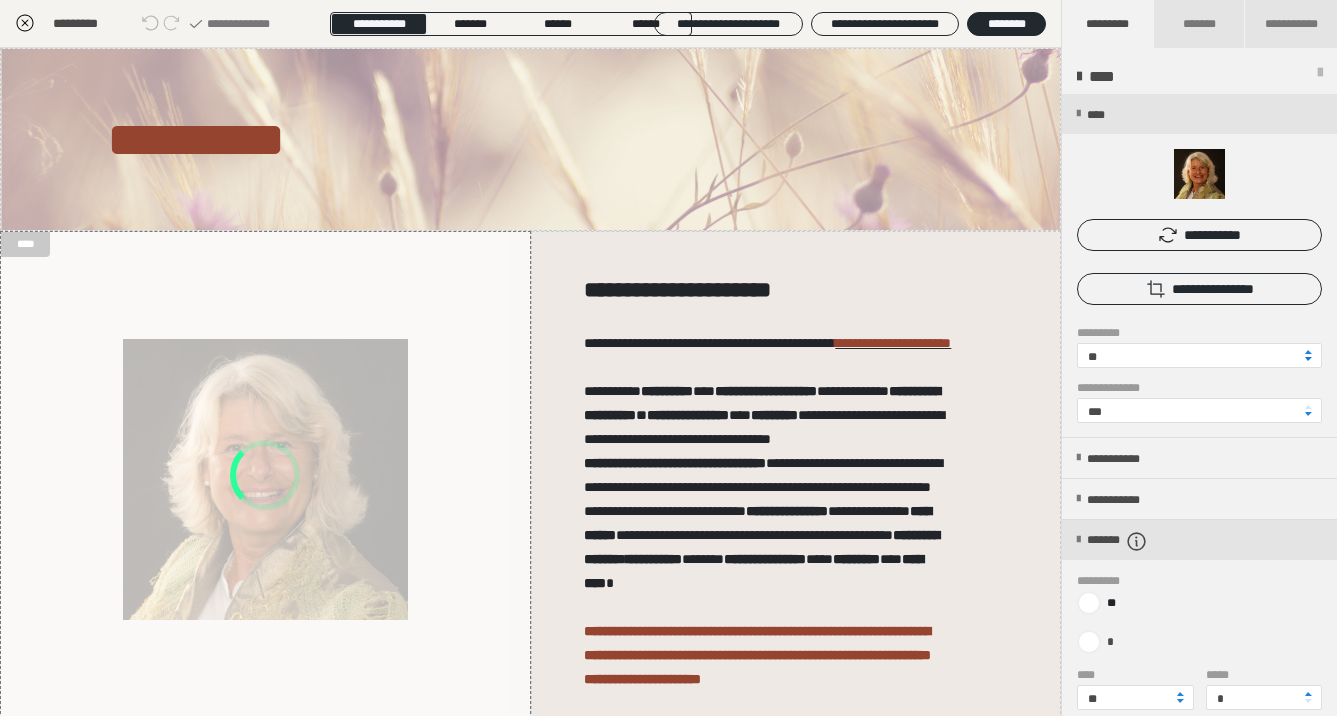 click at bounding box center (1308, 359) 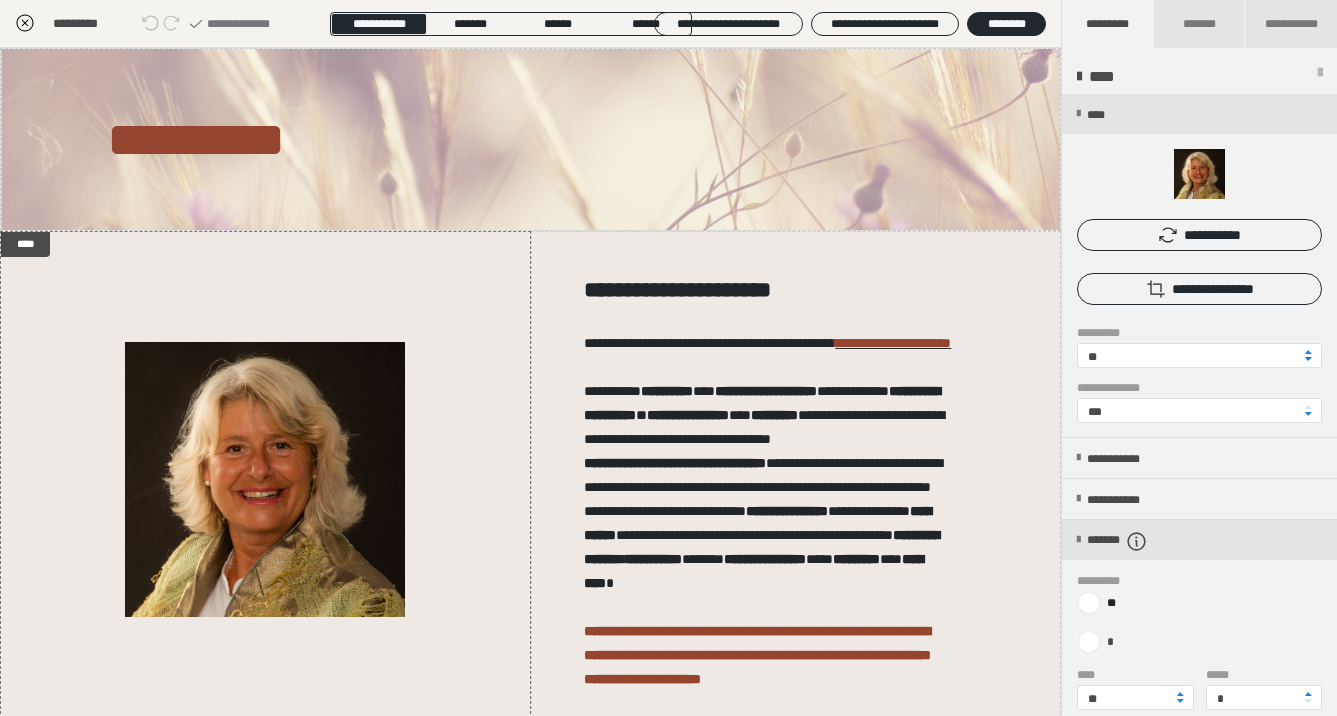 click at bounding box center [1308, 359] 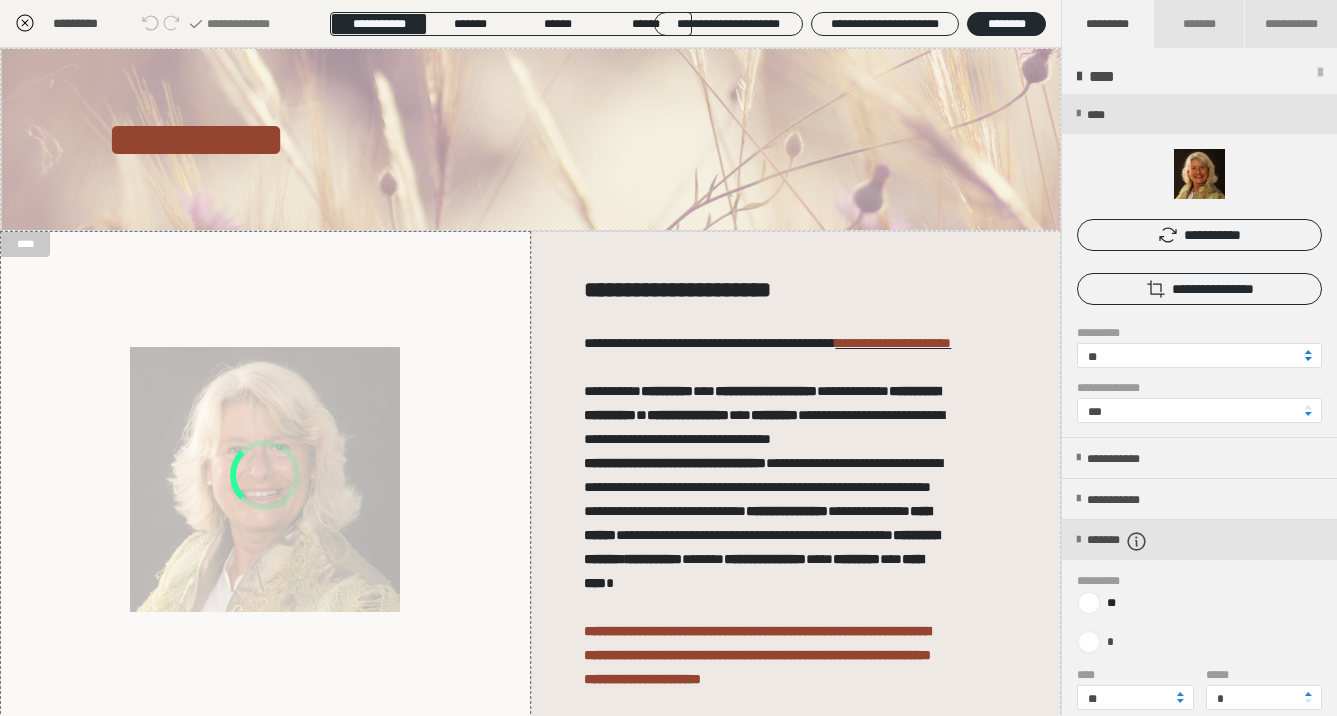 click at bounding box center [1308, 359] 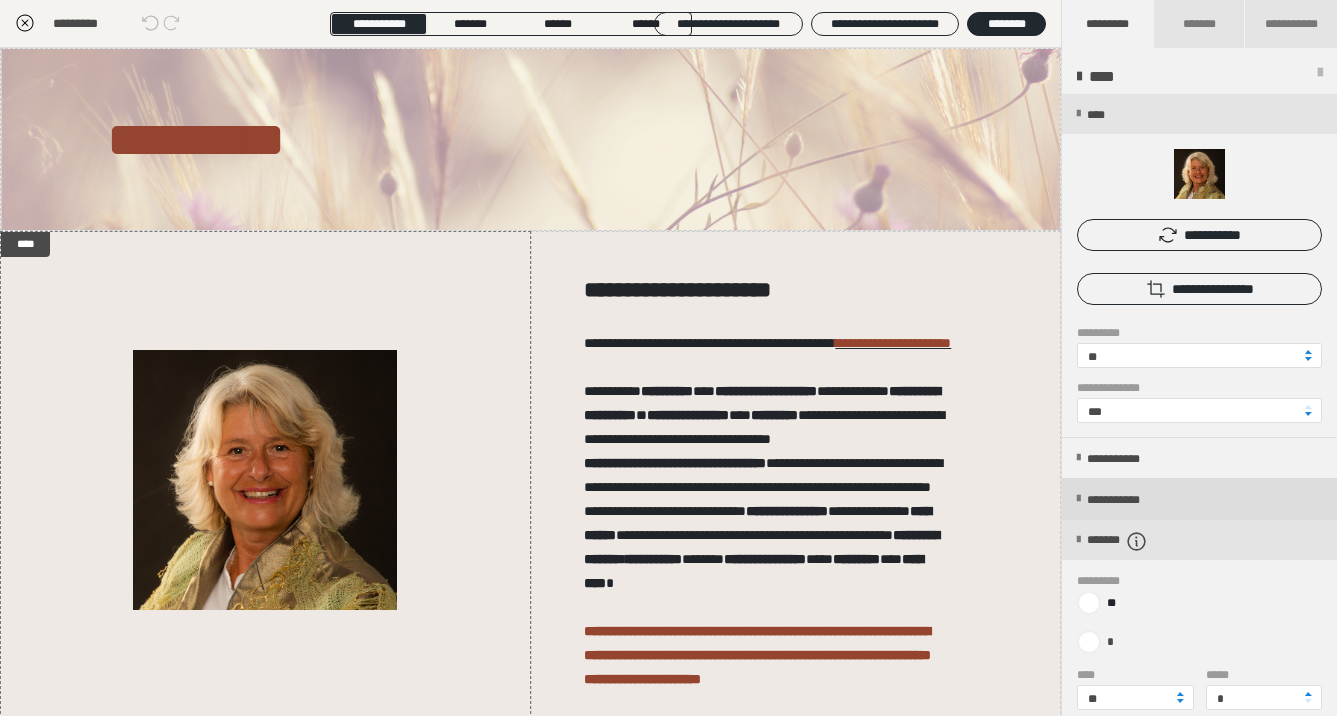 click at bounding box center [1078, 499] 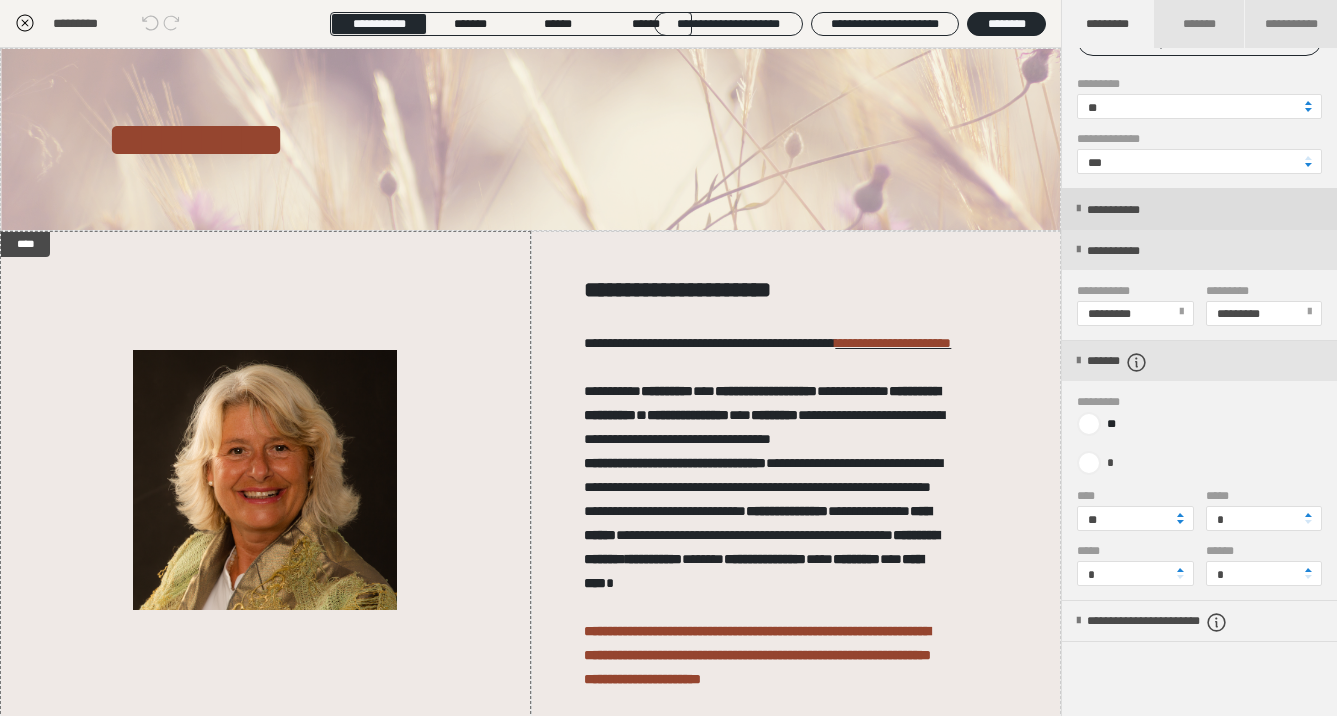 scroll, scrollTop: 262, scrollLeft: 0, axis: vertical 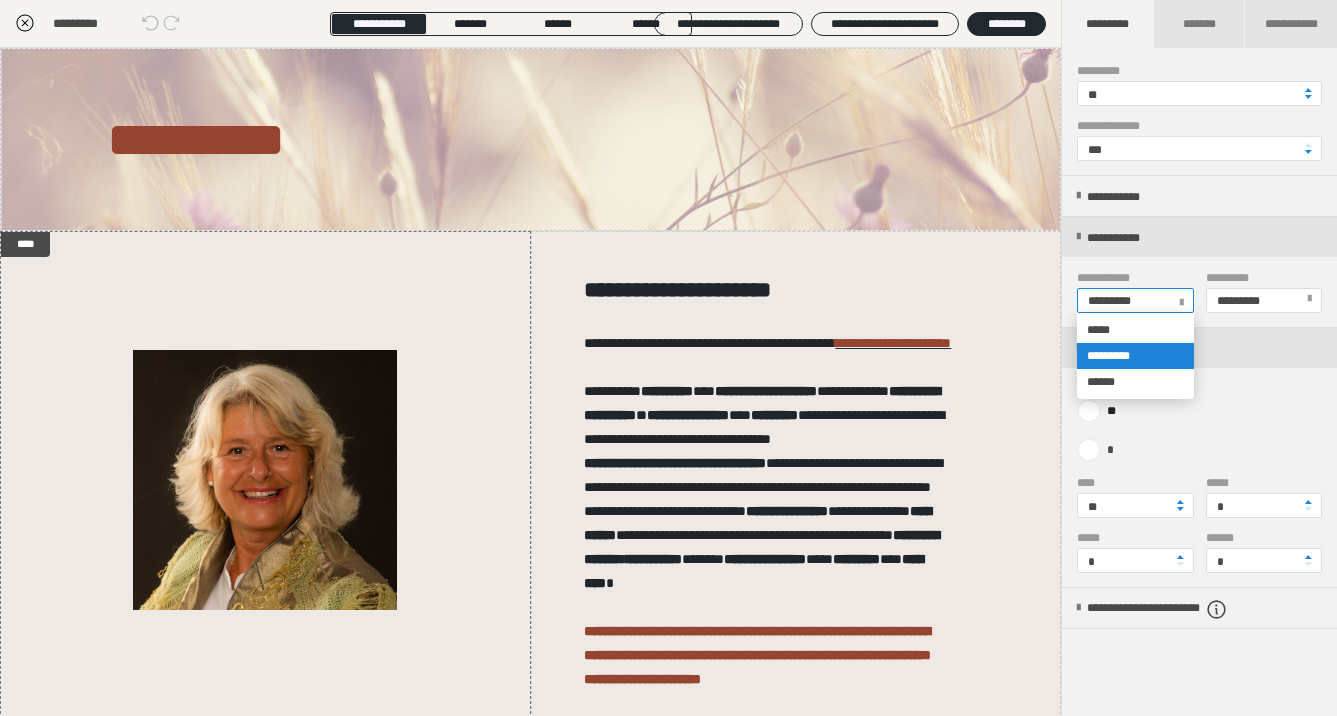 click at bounding box center [1181, 299] 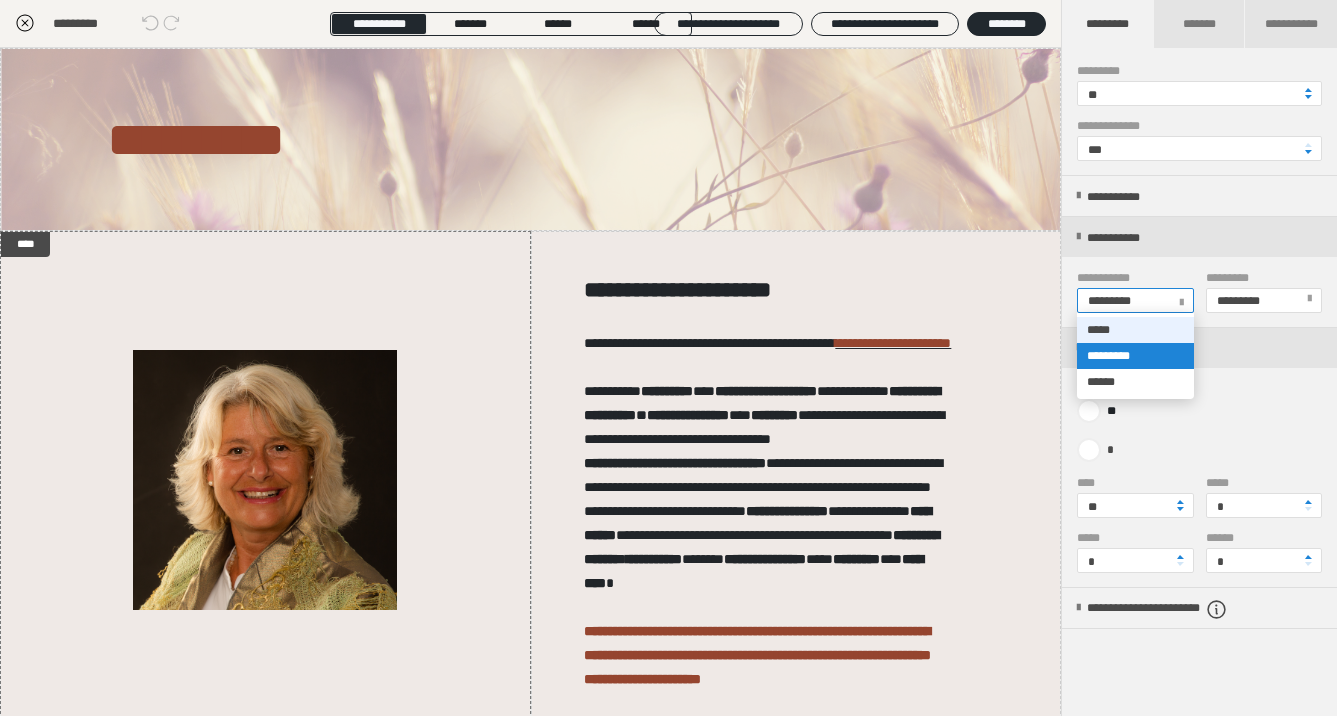 click on "*****" at bounding box center (1135, 330) 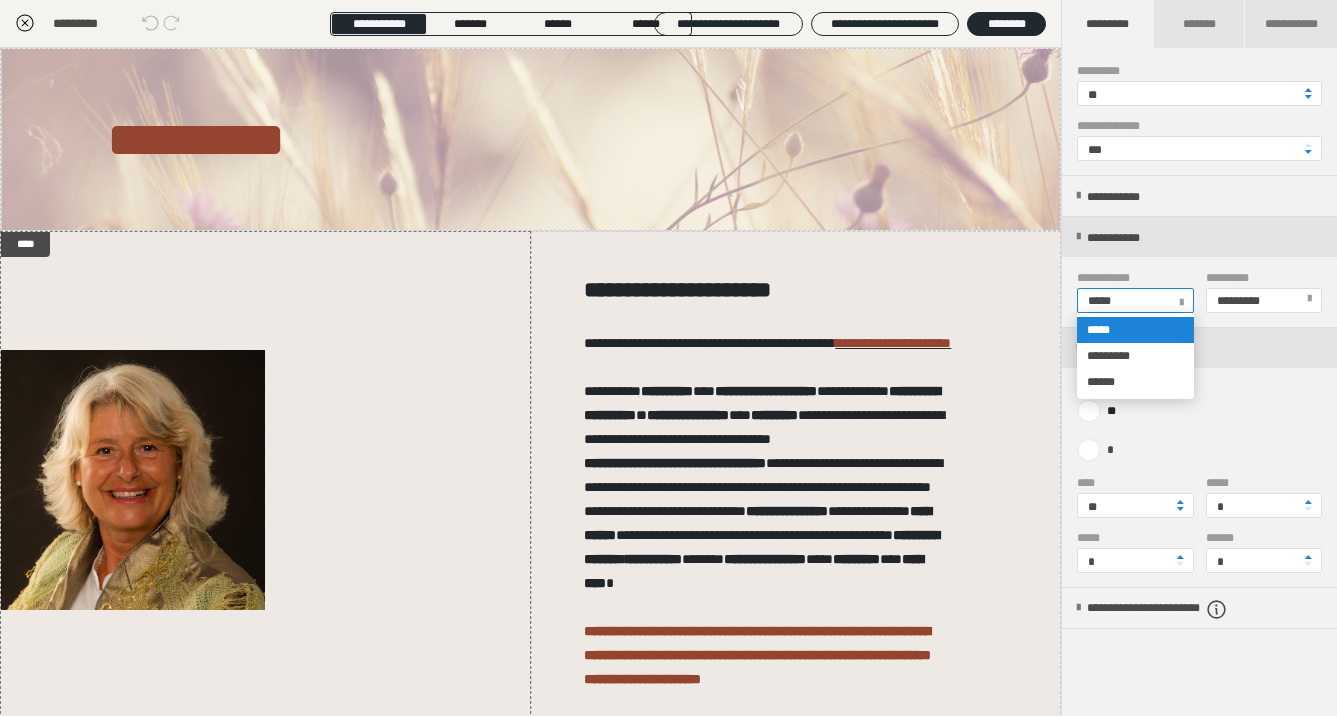 click on "*****" at bounding box center [1135, 300] 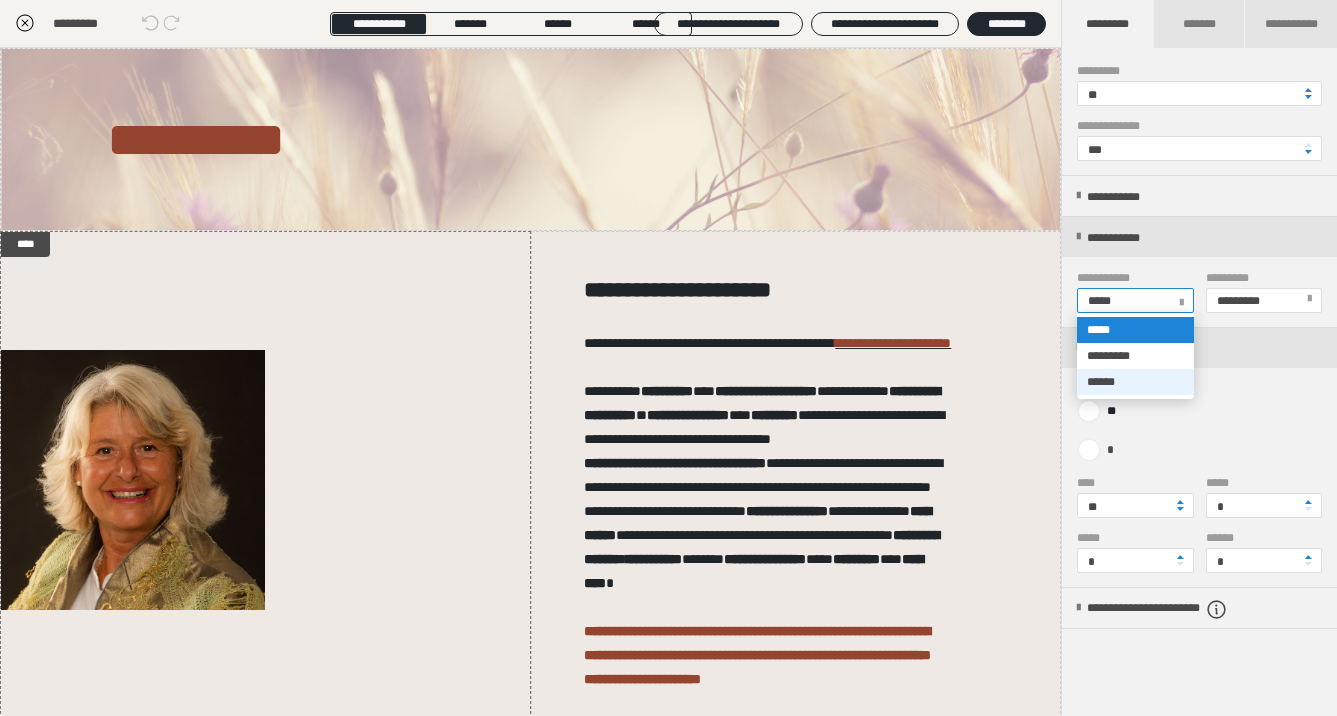 click on "******" at bounding box center [1135, 382] 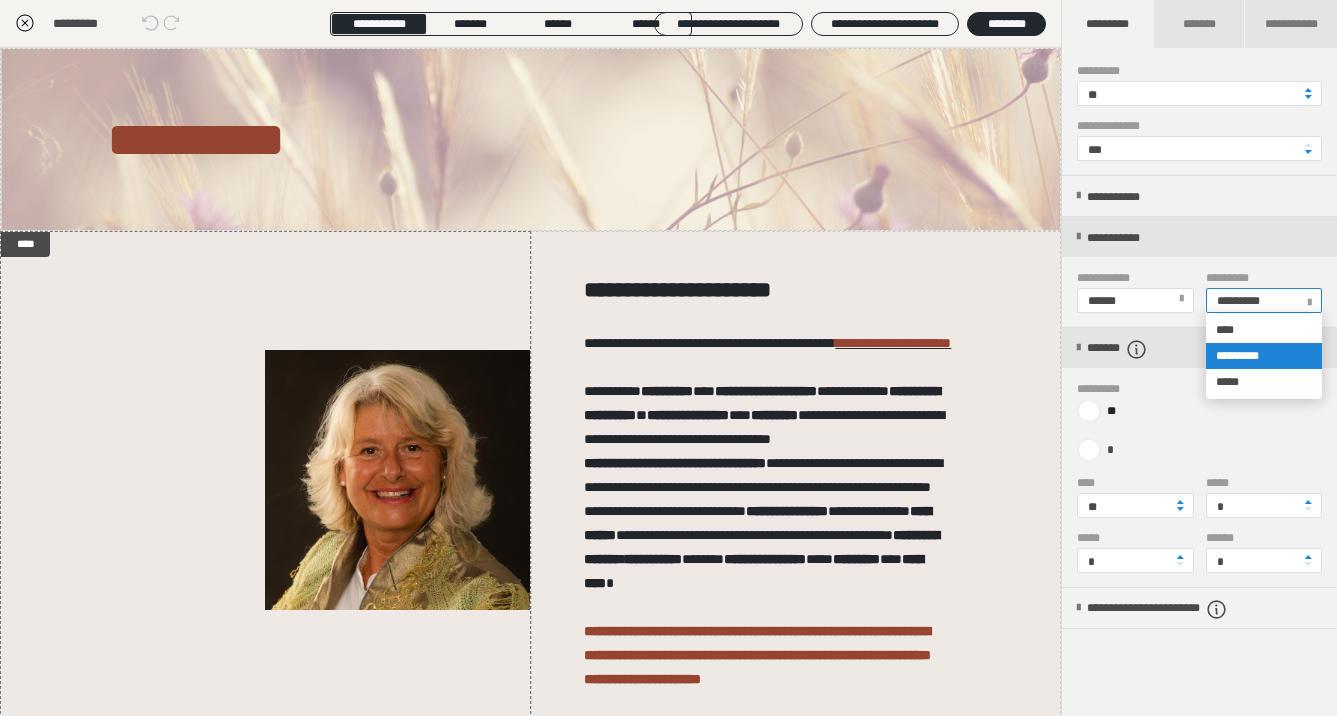 click at bounding box center (1309, 299) 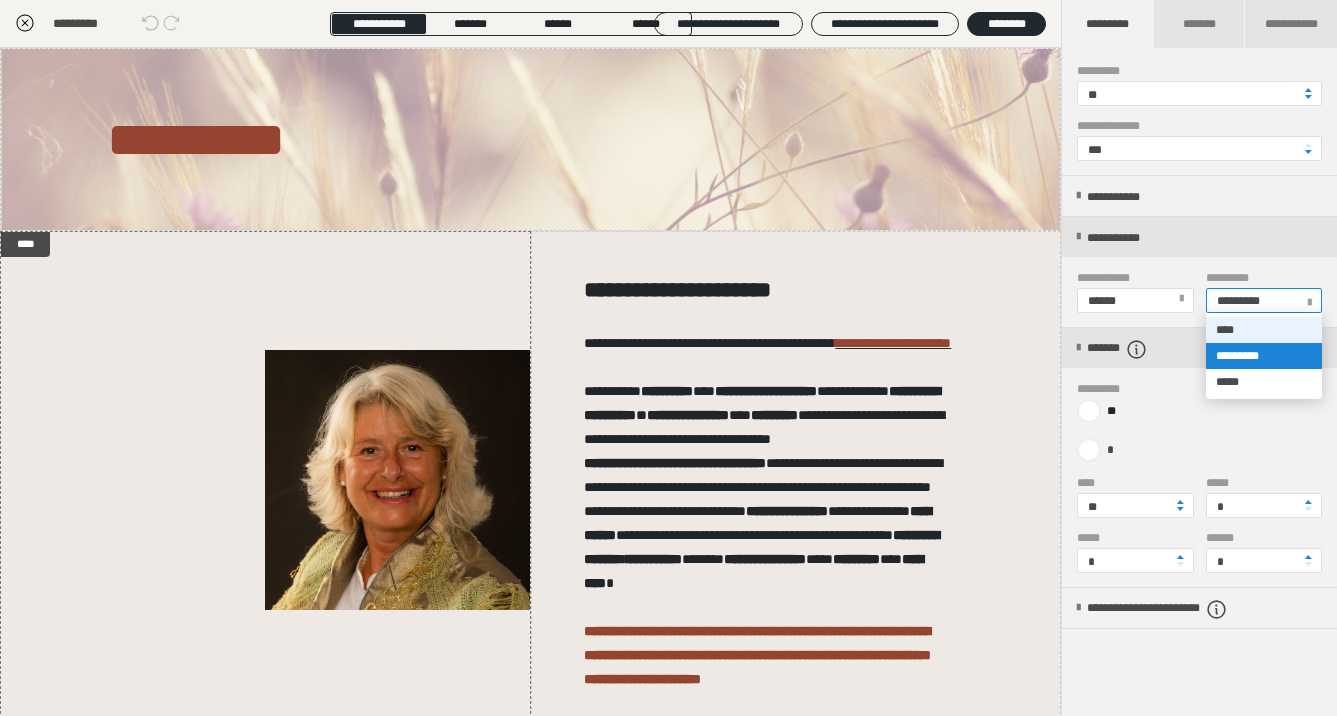click on "****" at bounding box center [1264, 330] 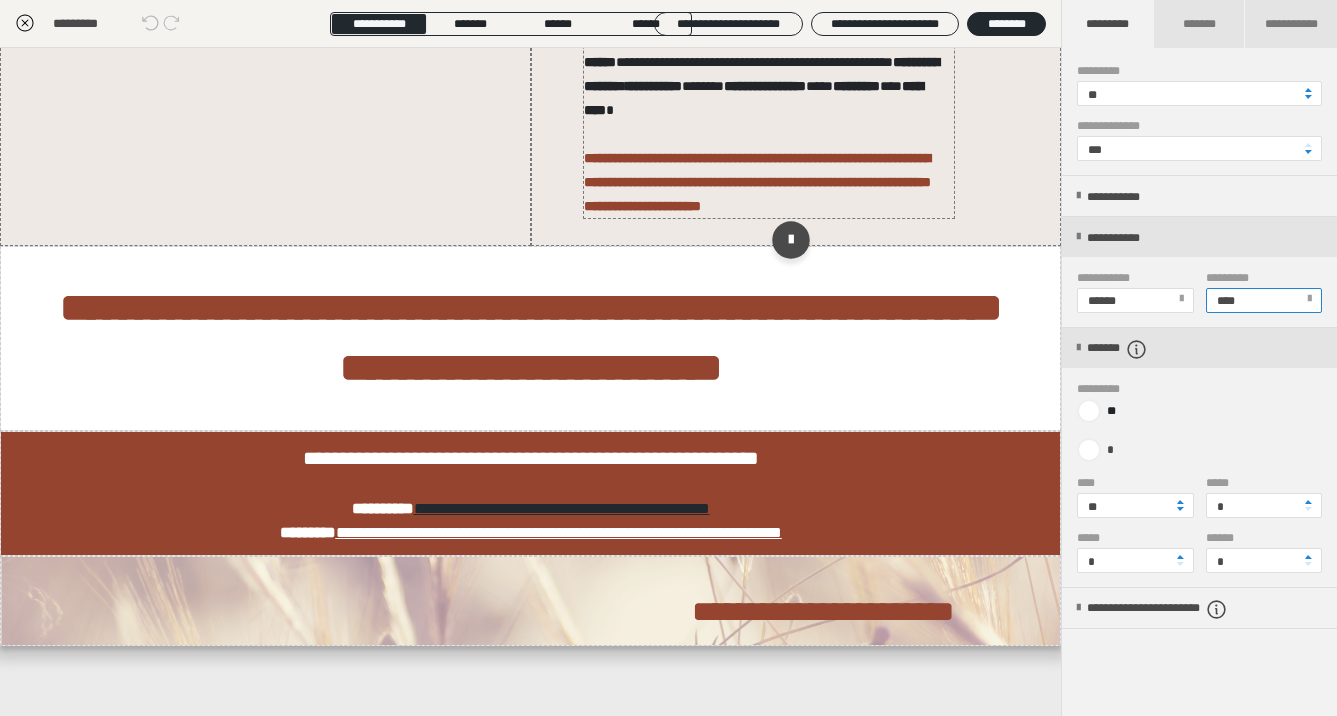 scroll, scrollTop: 542, scrollLeft: 0, axis: vertical 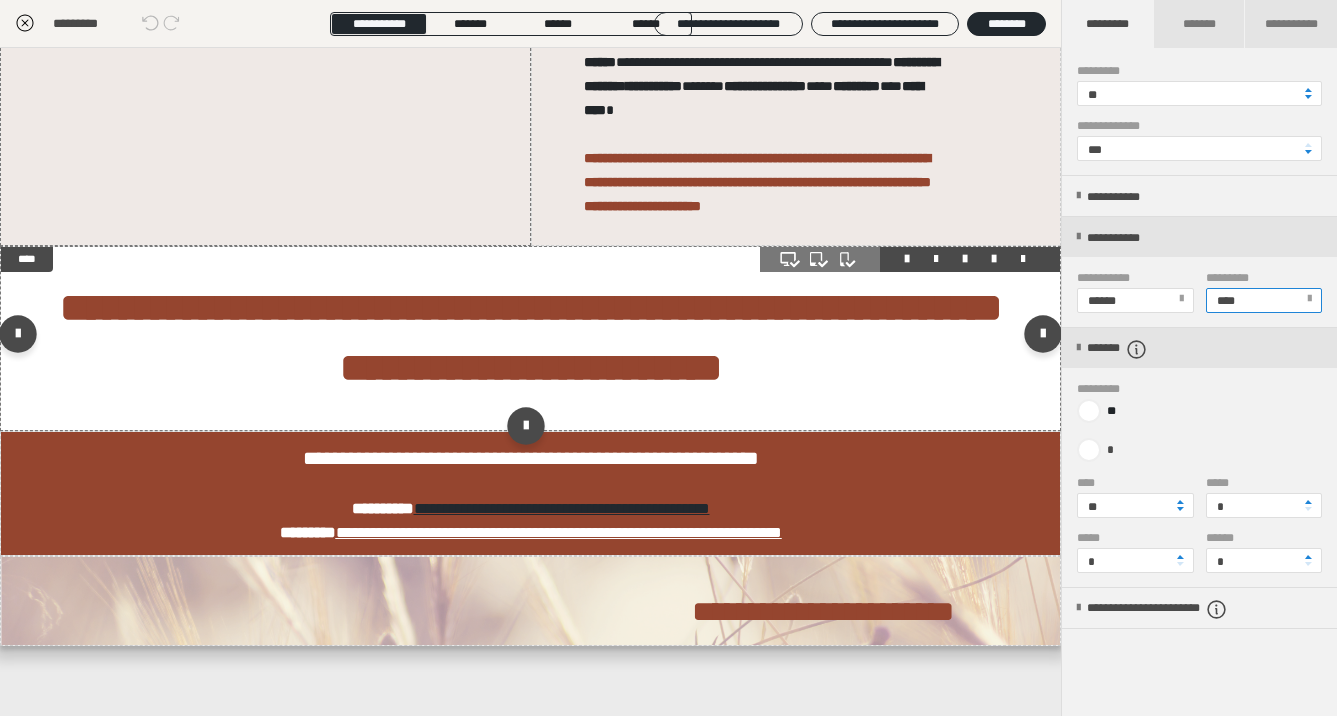 click on "**********" at bounding box center [530, 339] 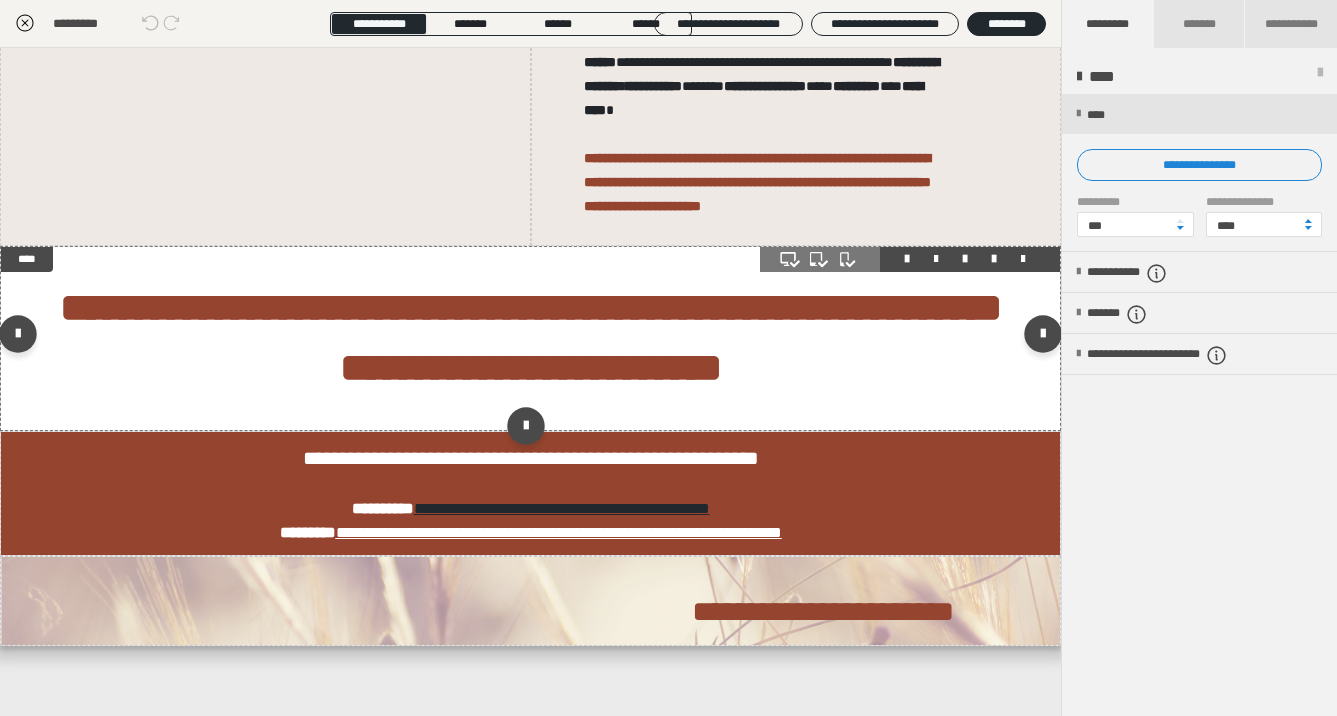 scroll, scrollTop: 0, scrollLeft: 0, axis: both 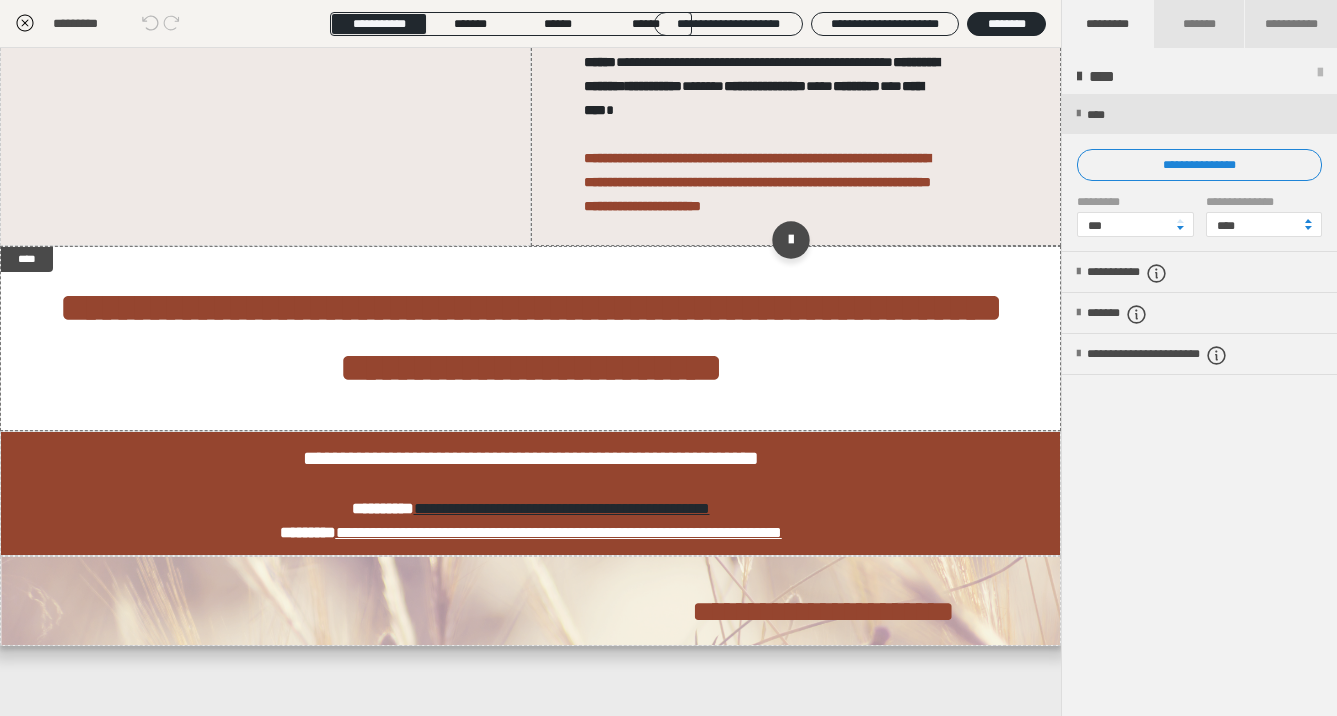 click on "**********" at bounding box center (796, 2) 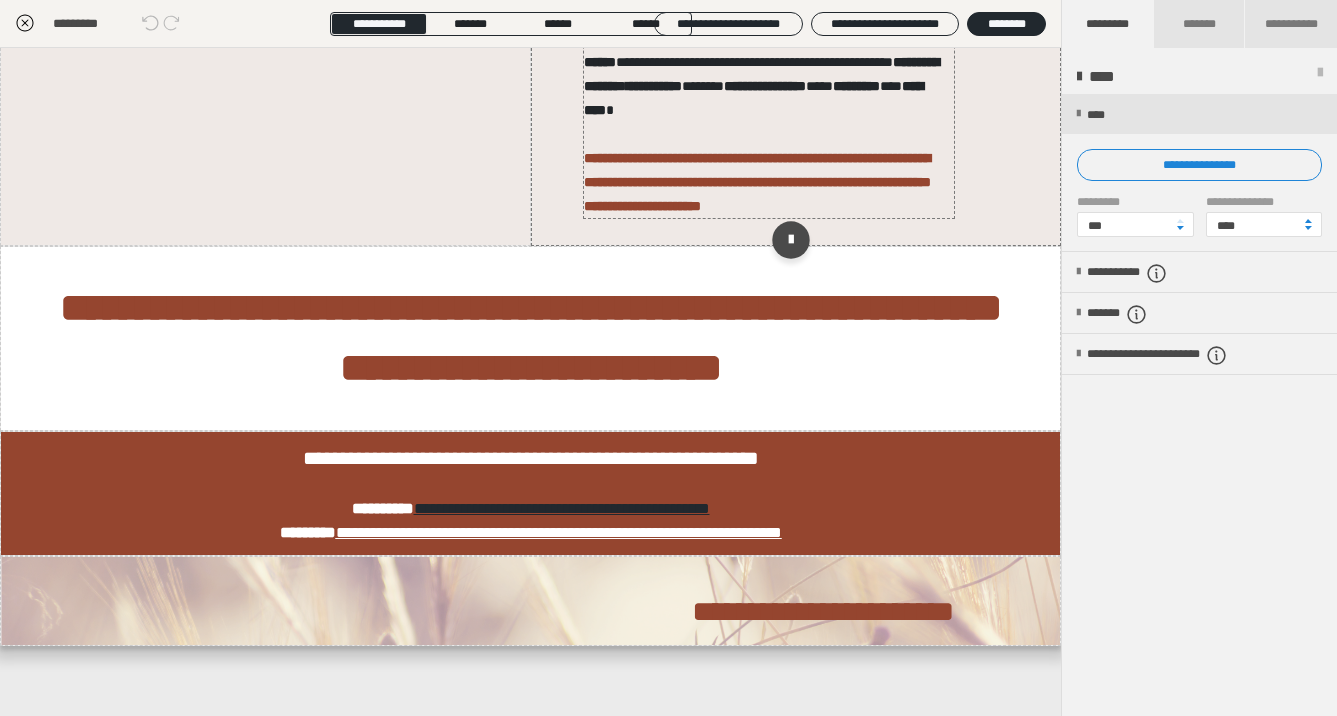 click at bounding box center [769, 134] 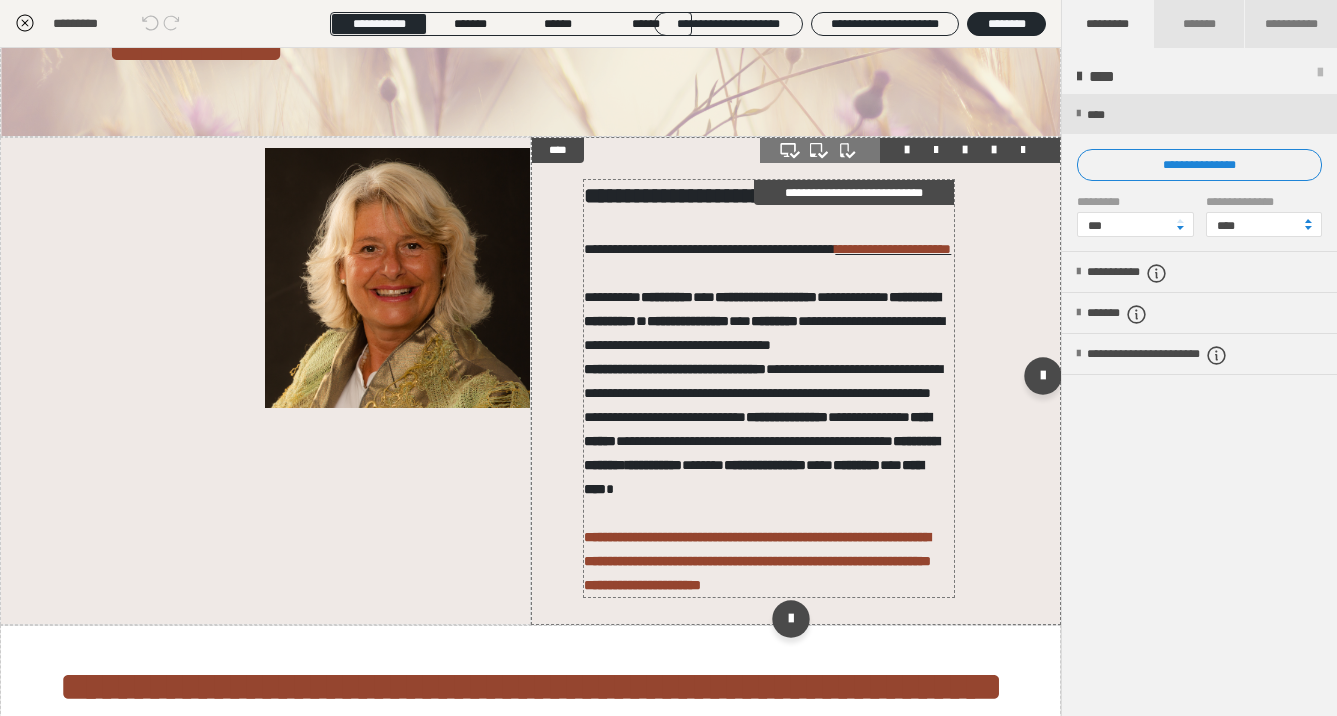 scroll, scrollTop: 26, scrollLeft: 0, axis: vertical 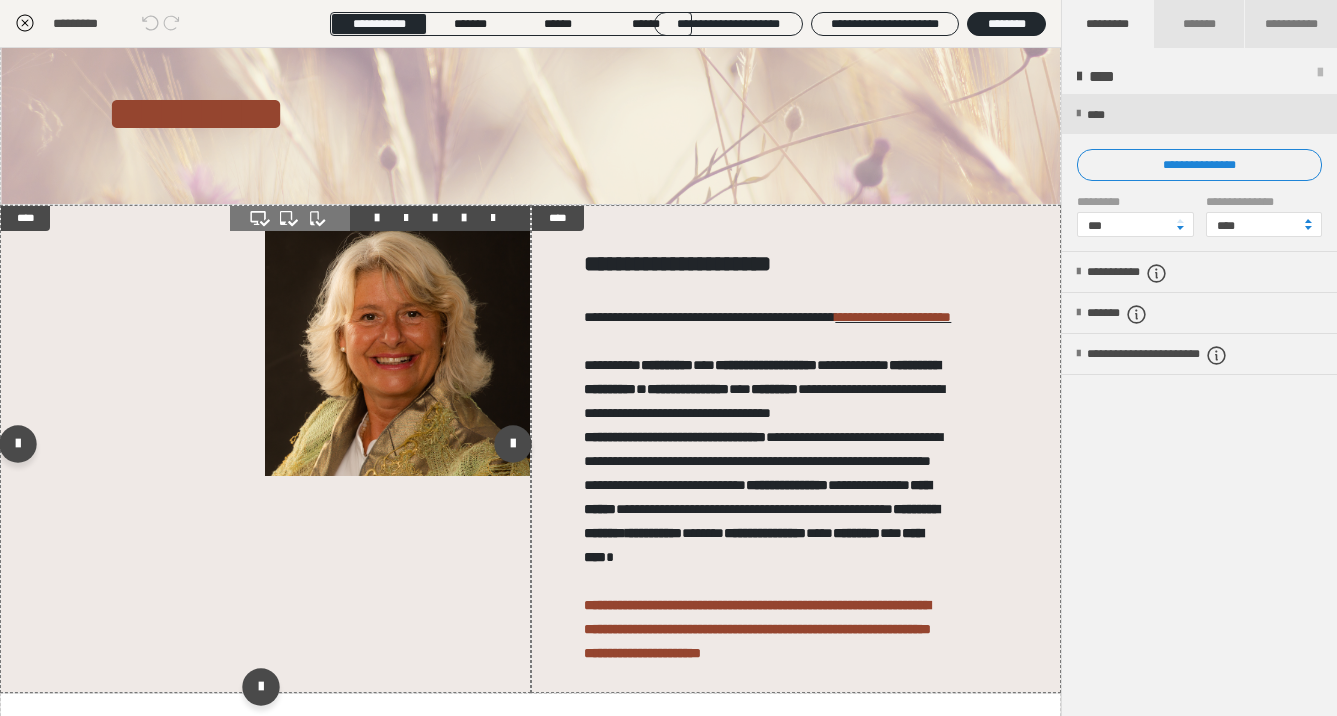 click at bounding box center (397, 346) 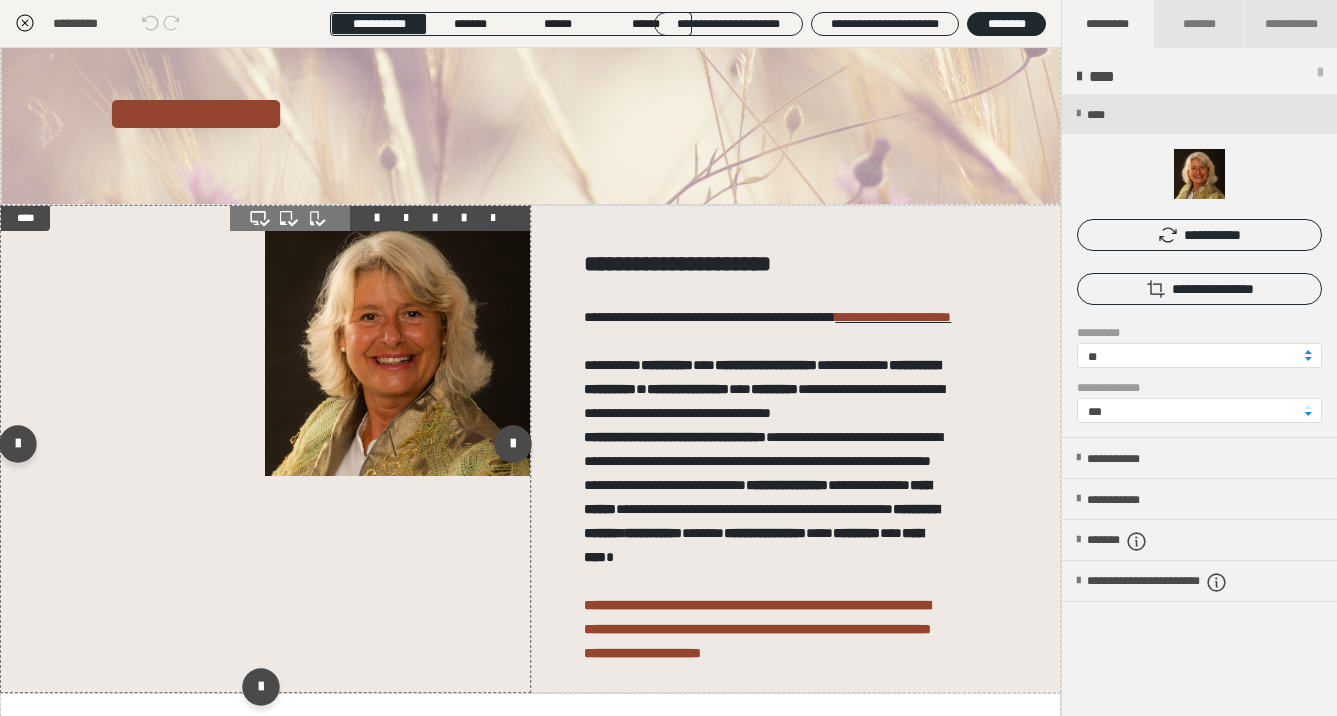 click at bounding box center [265, 449] 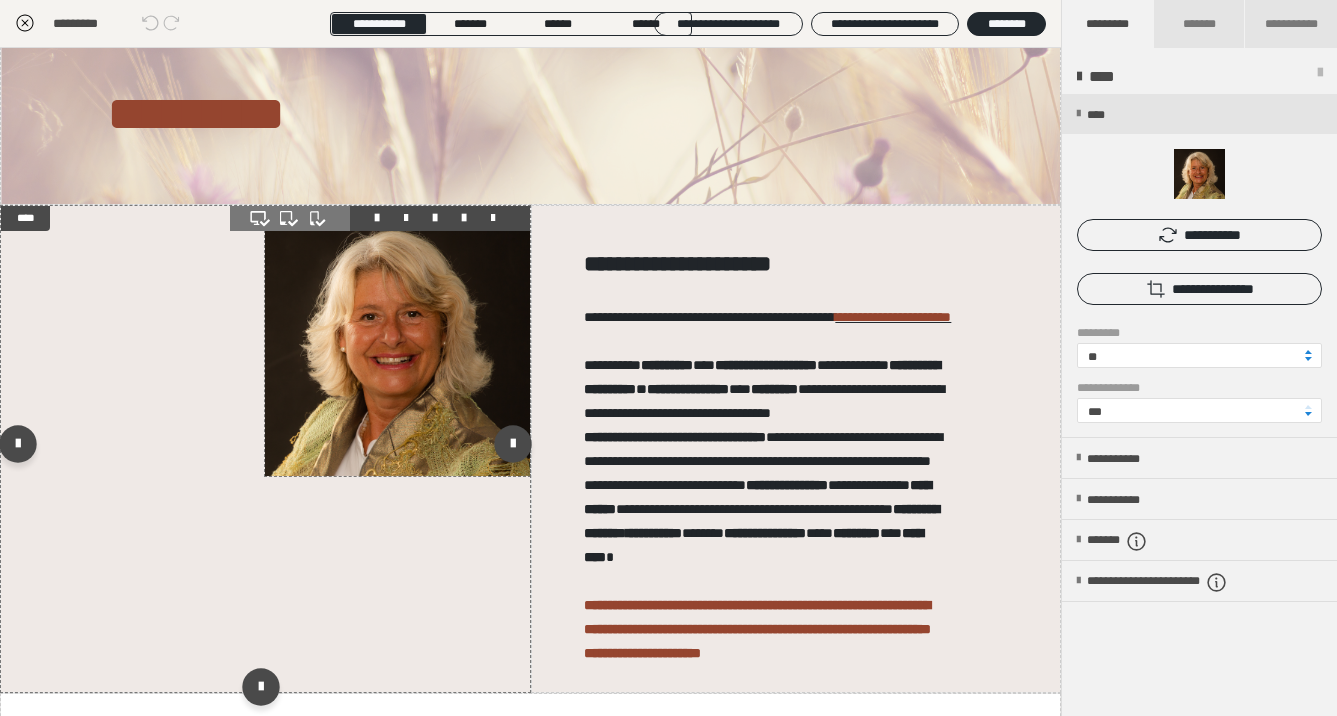 scroll, scrollTop: 26, scrollLeft: 1, axis: both 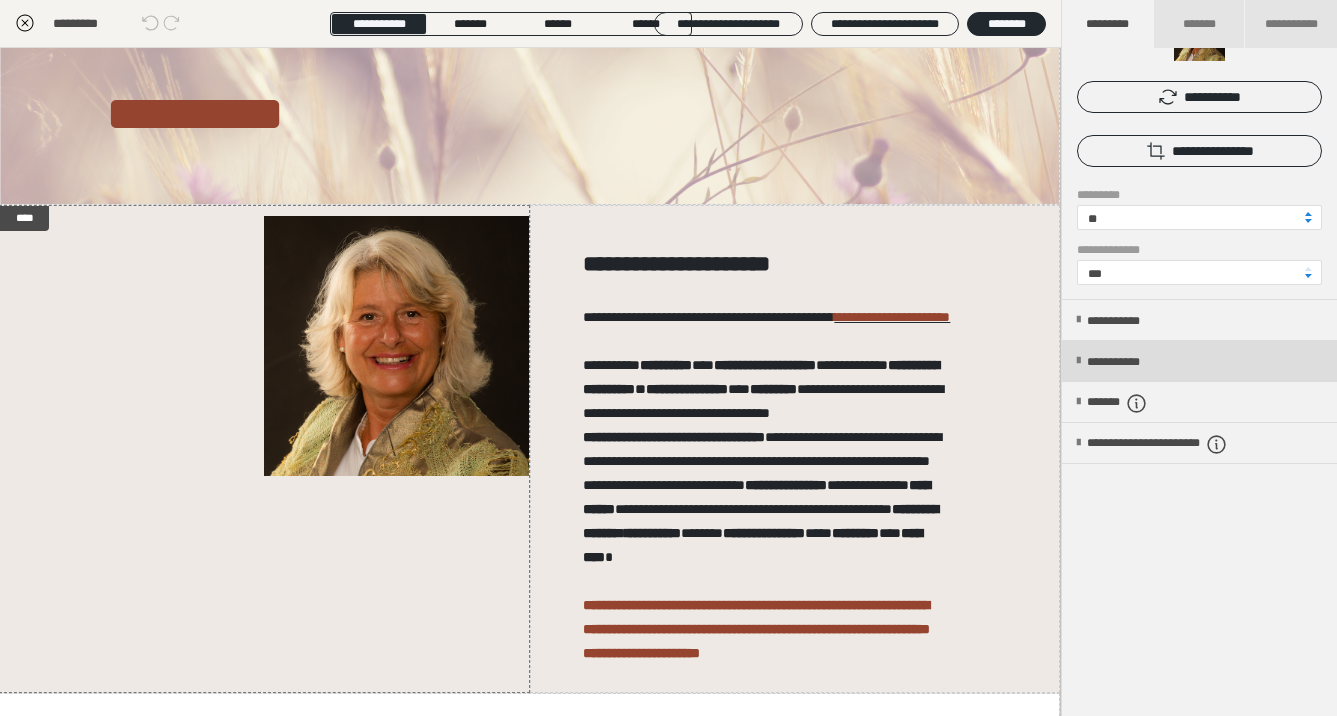 click at bounding box center [1078, 361] 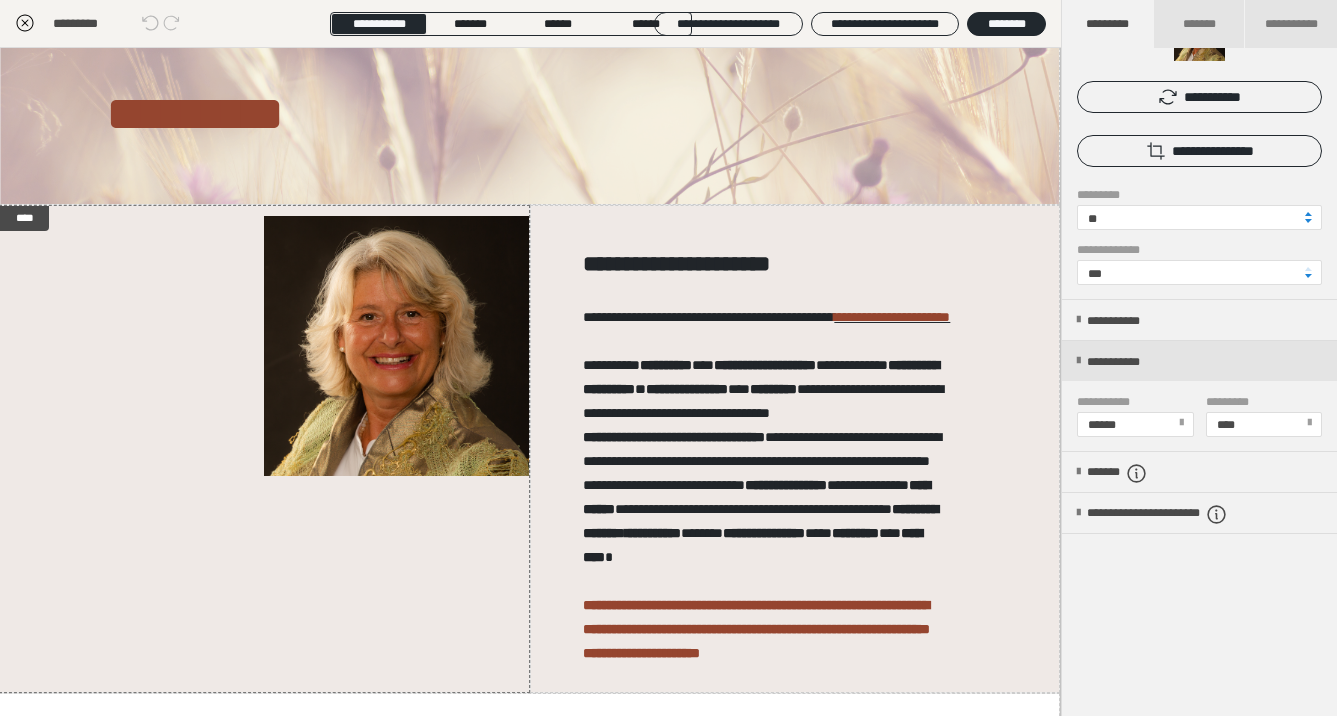 click at bounding box center (1181, 423) 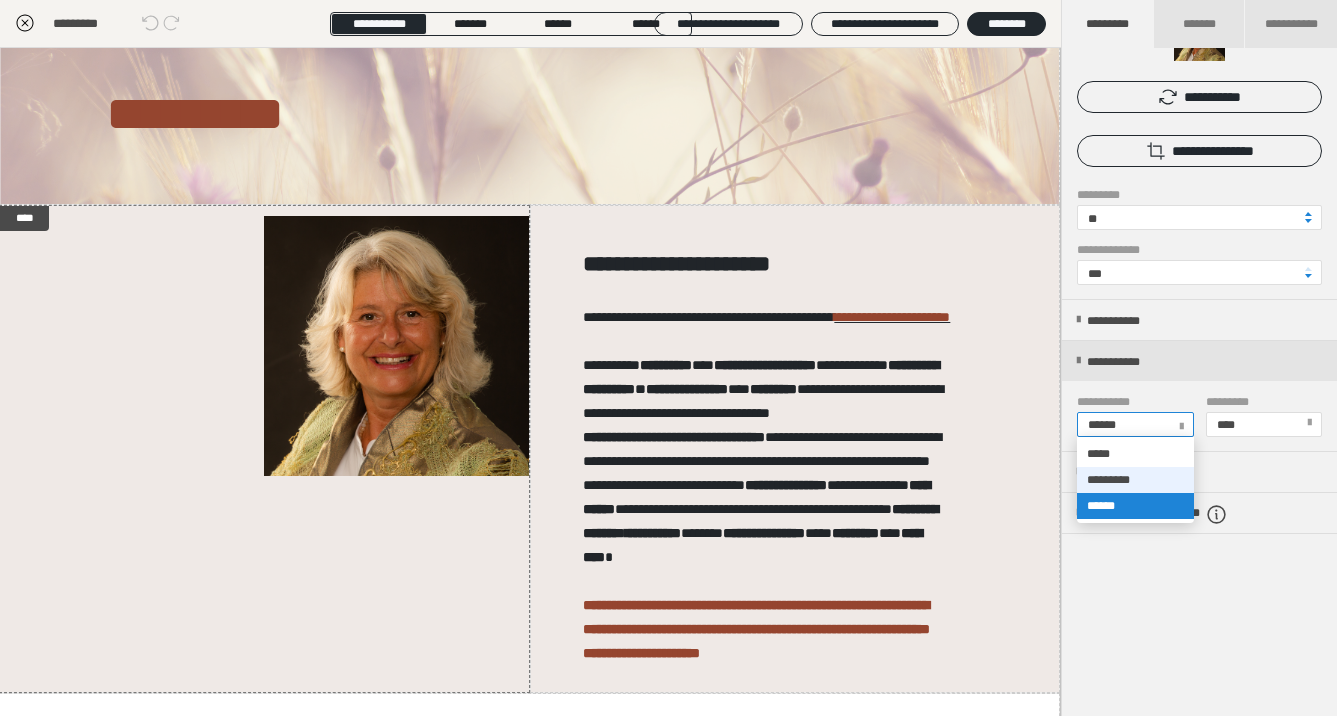 click on "*********" at bounding box center [1135, 480] 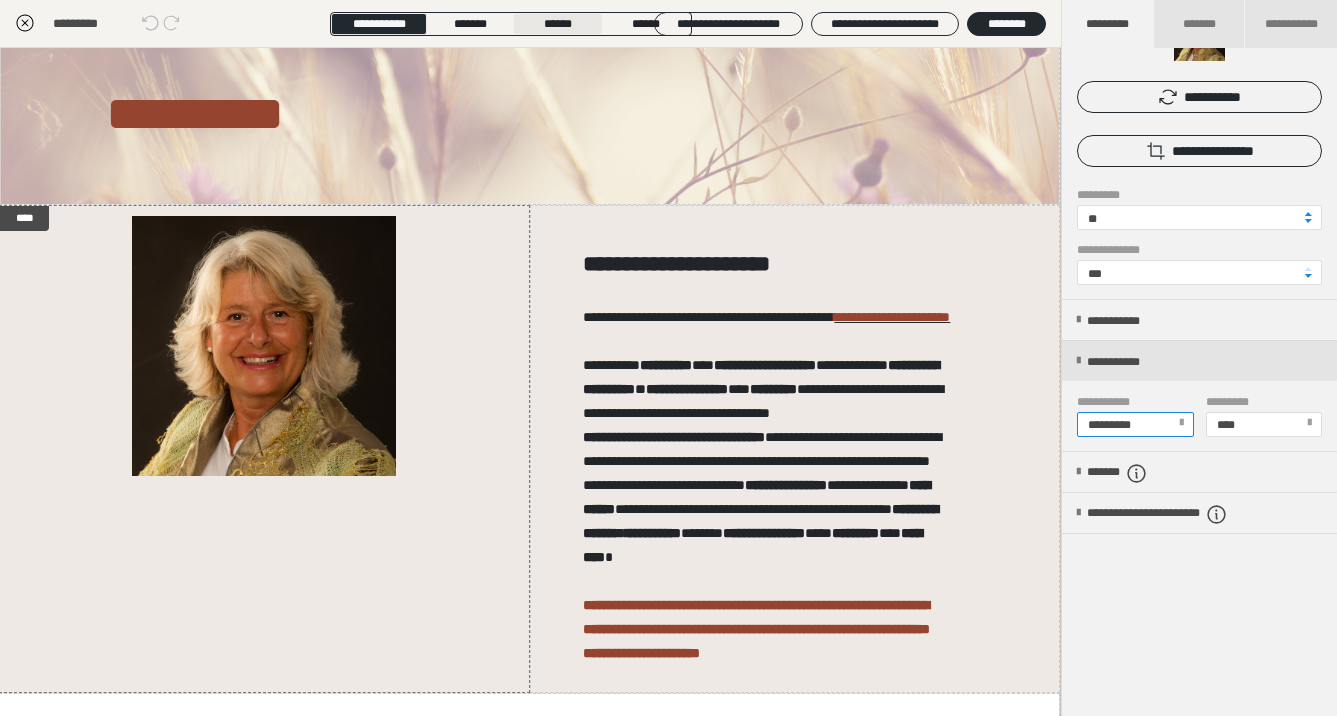 click on "******" at bounding box center [558, 24] 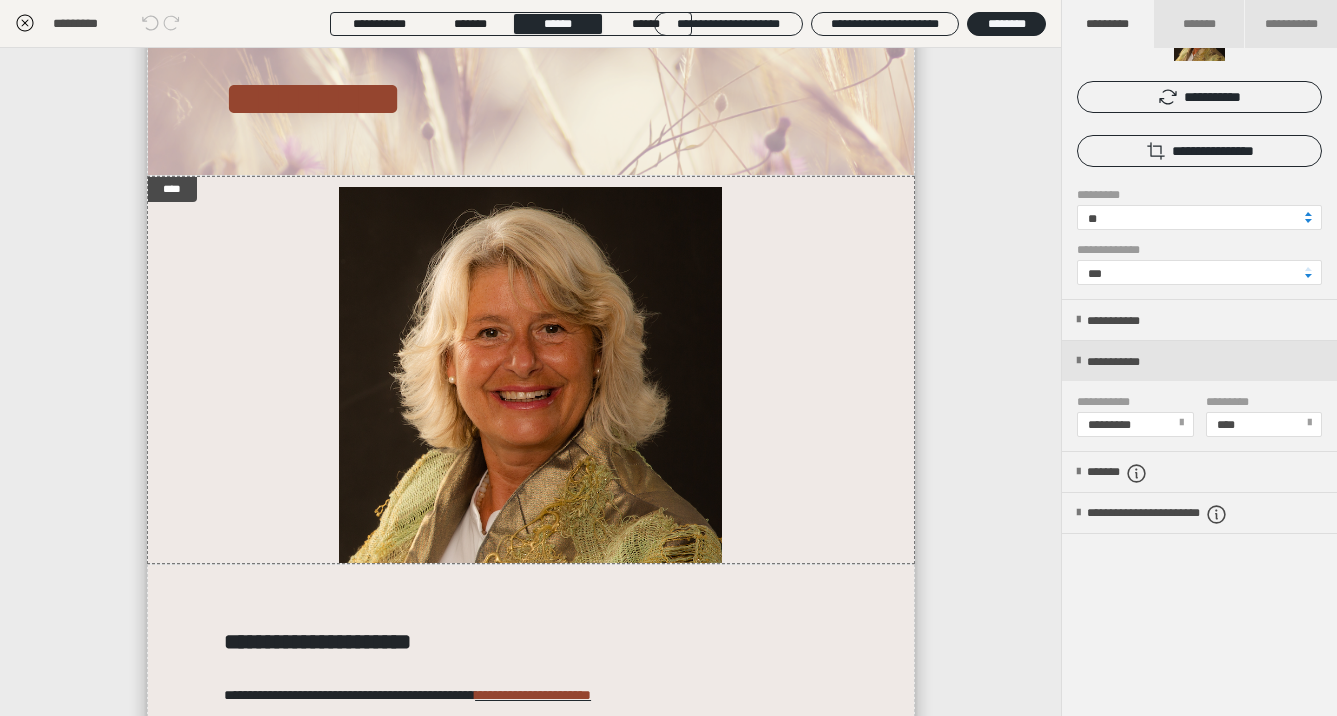 scroll, scrollTop: 26, scrollLeft: 0, axis: vertical 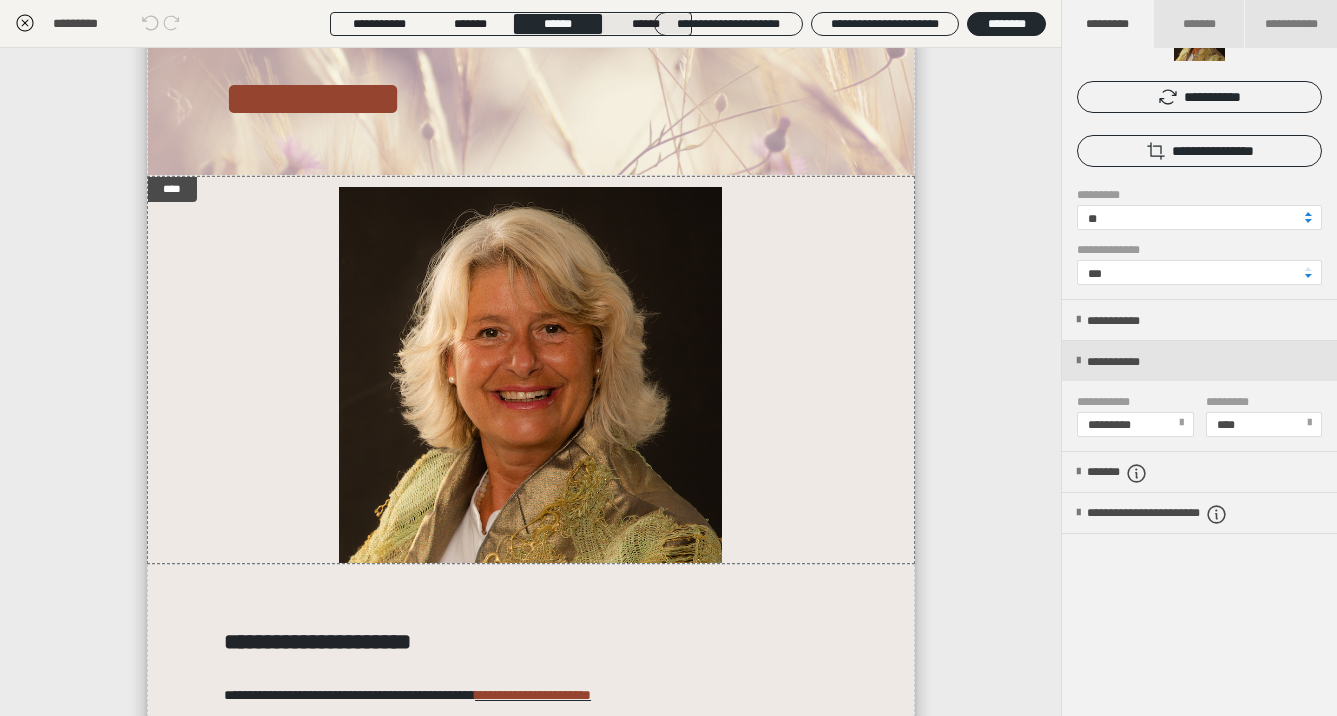 click on "******" at bounding box center [646, 24] 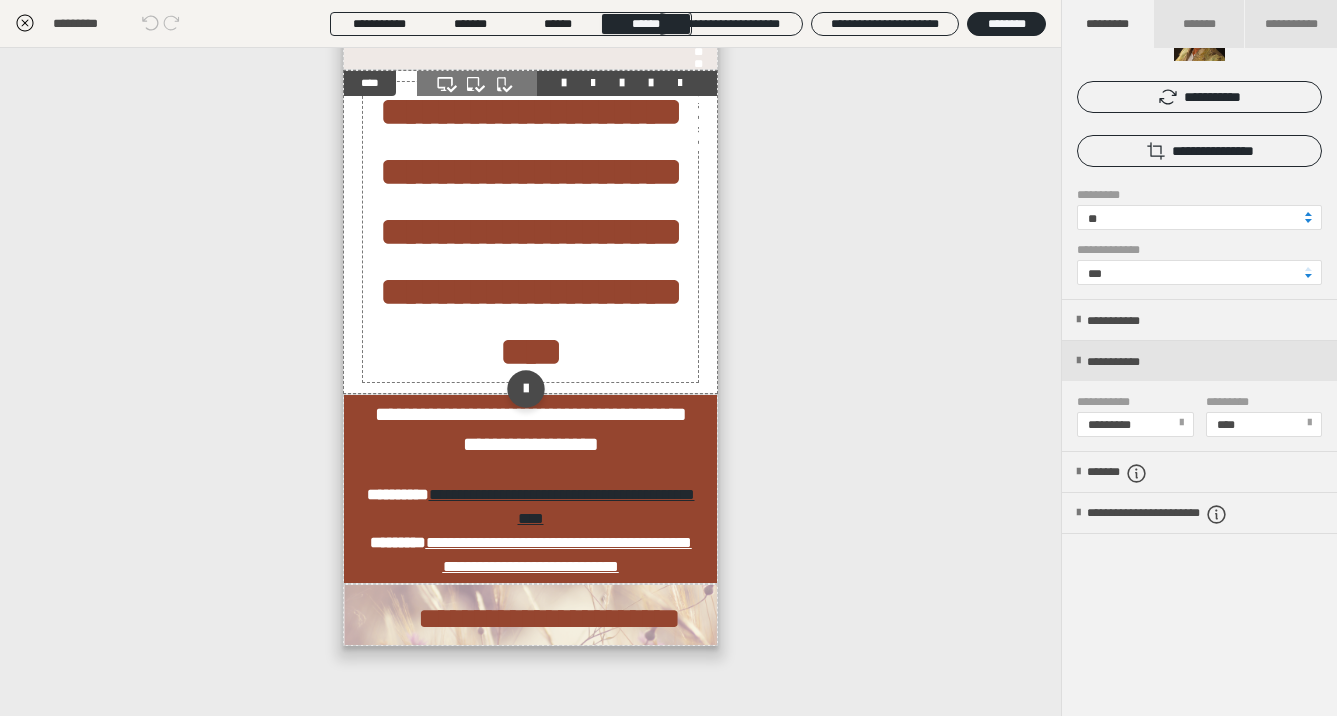 scroll, scrollTop: 1036, scrollLeft: 0, axis: vertical 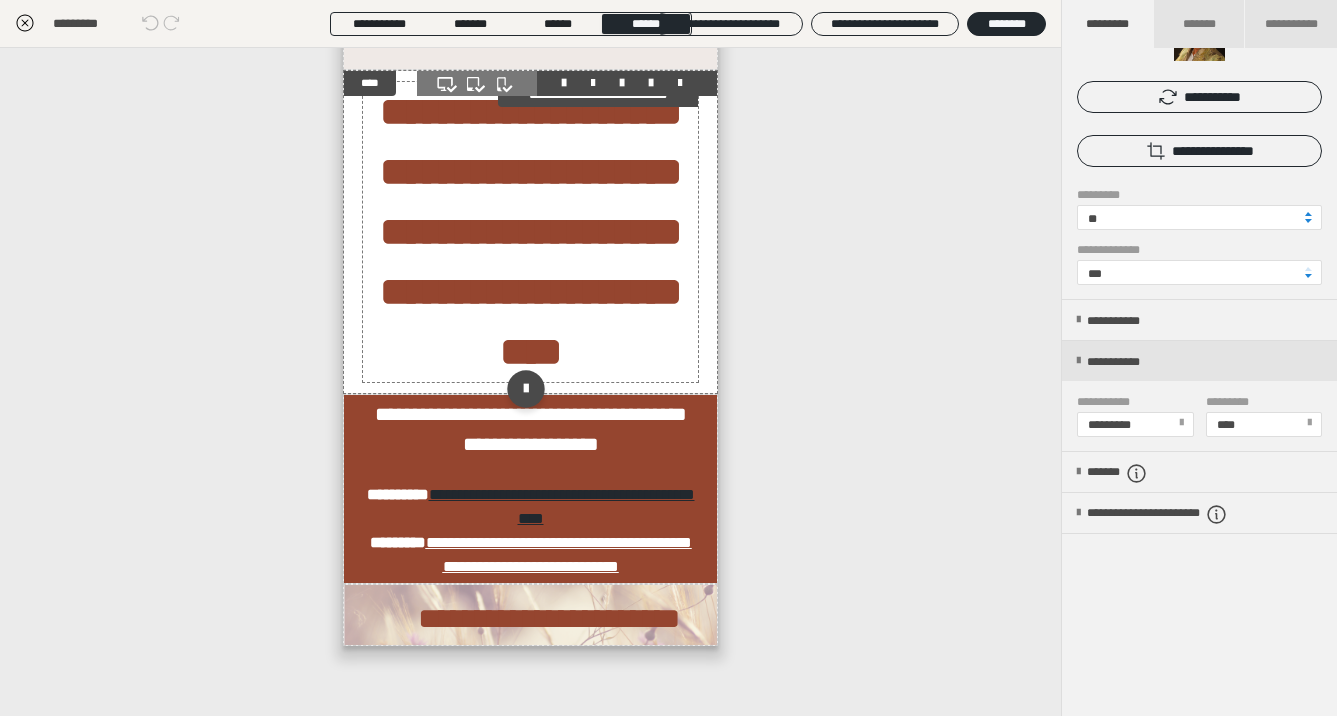 click on "**********" at bounding box center (531, 231) 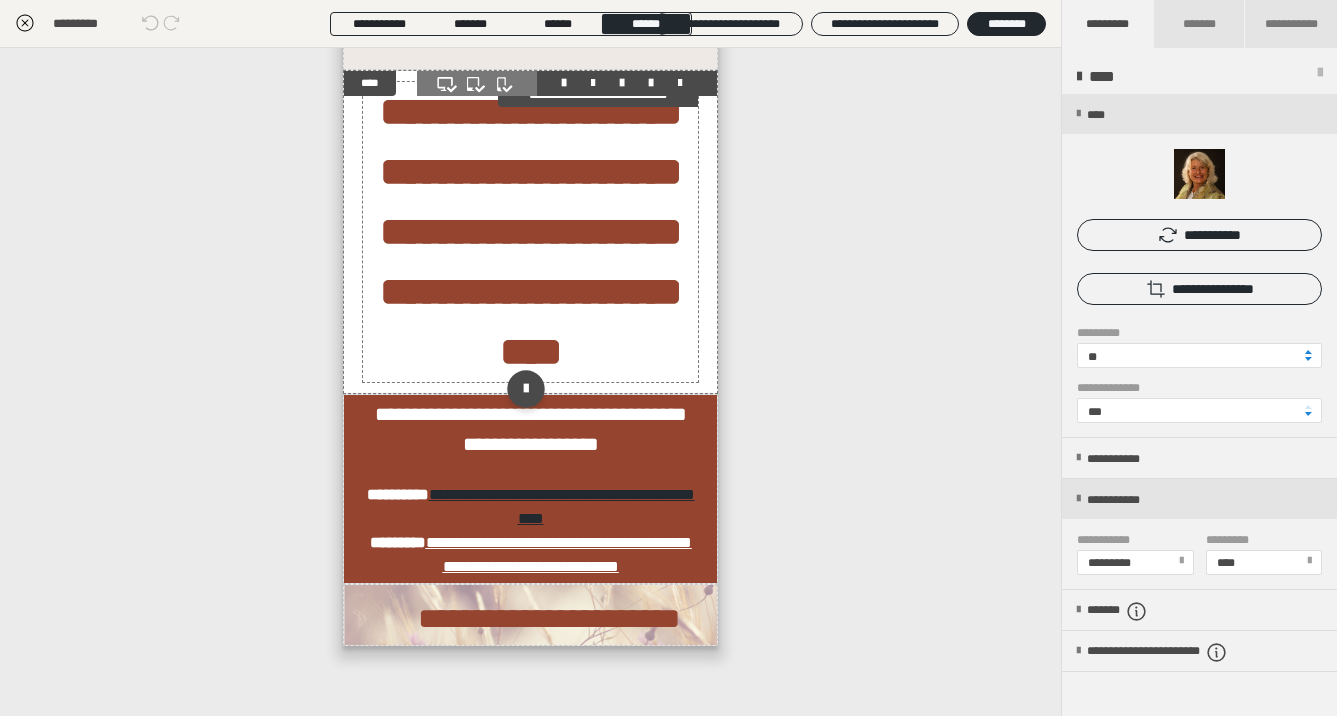 click on "**********" at bounding box center [531, 231] 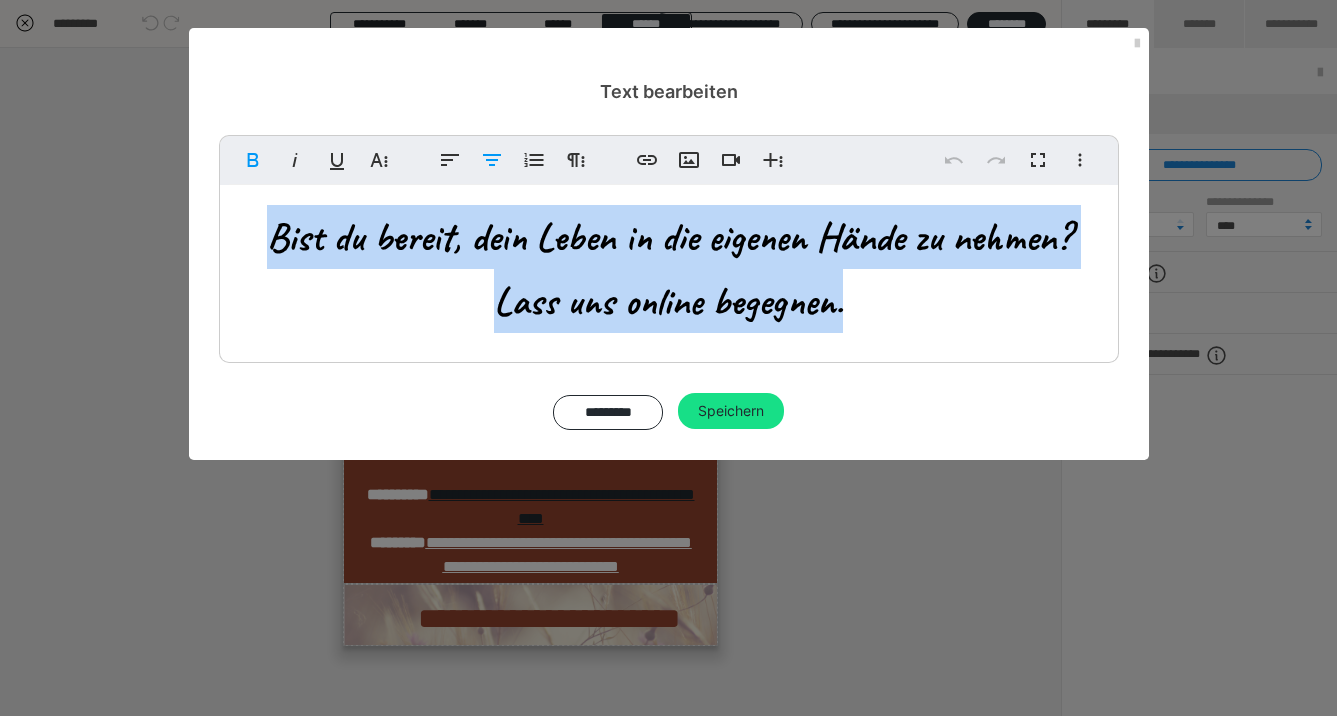 drag, startPoint x: 847, startPoint y: 307, endPoint x: 259, endPoint y: 232, distance: 592.76385 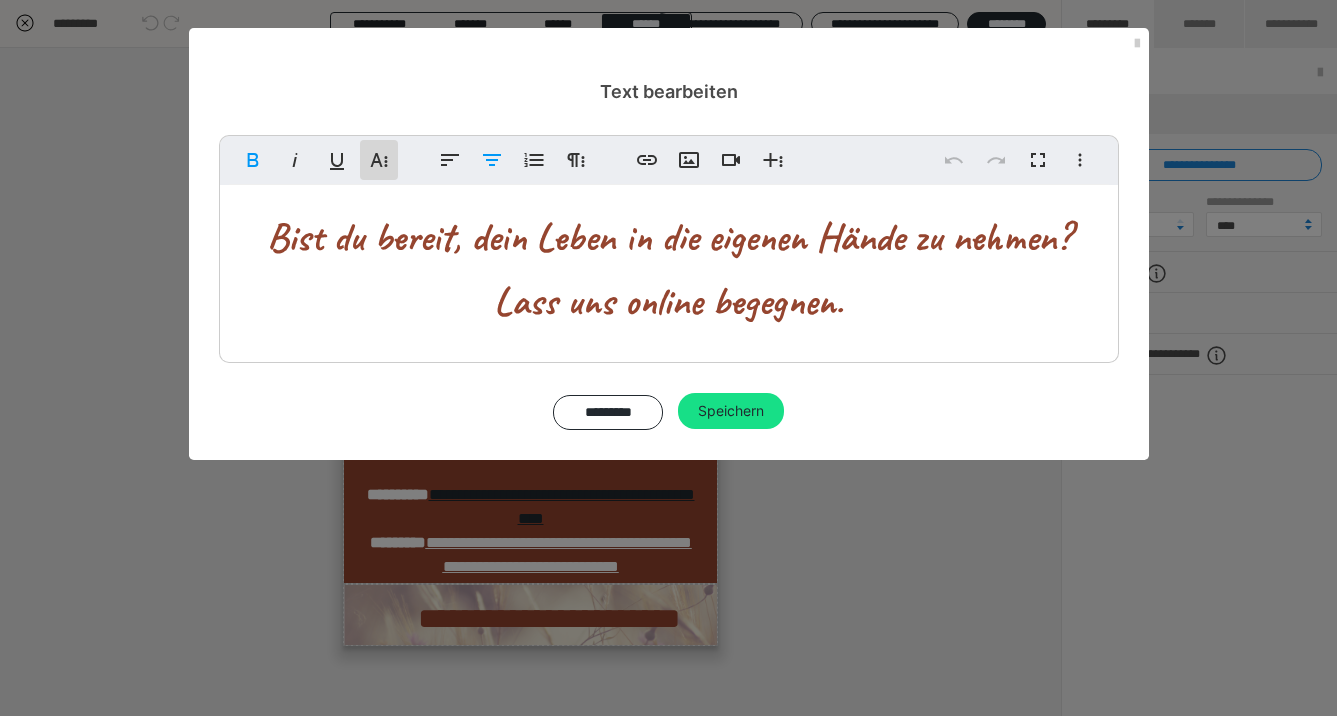 click 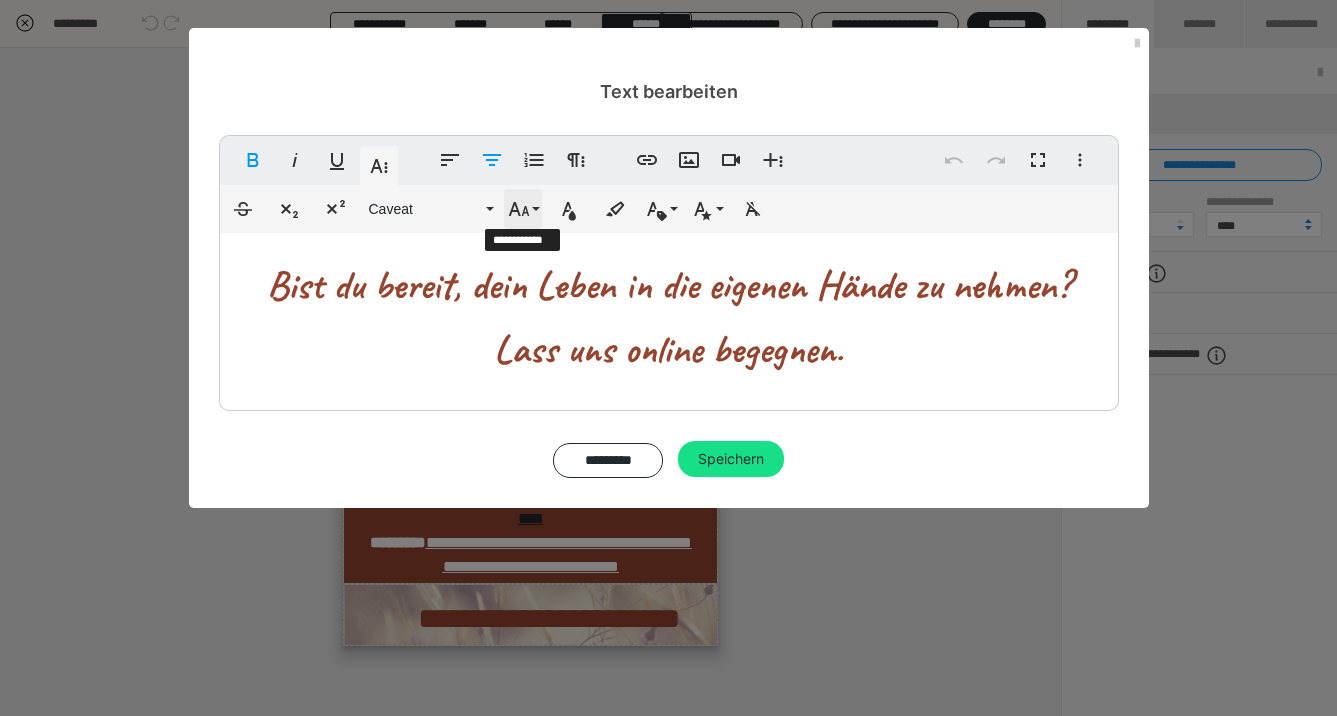click on "Schriftgröße" at bounding box center [523, 209] 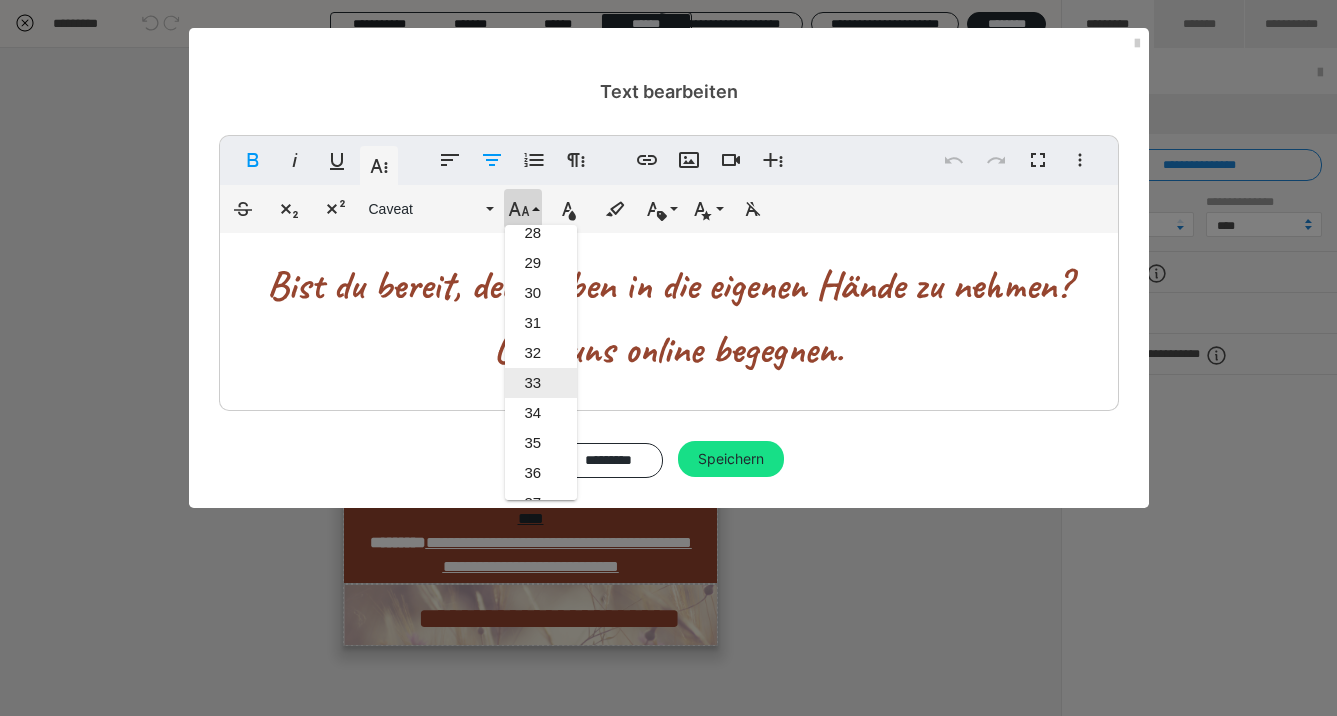 scroll, scrollTop: 817, scrollLeft: 0, axis: vertical 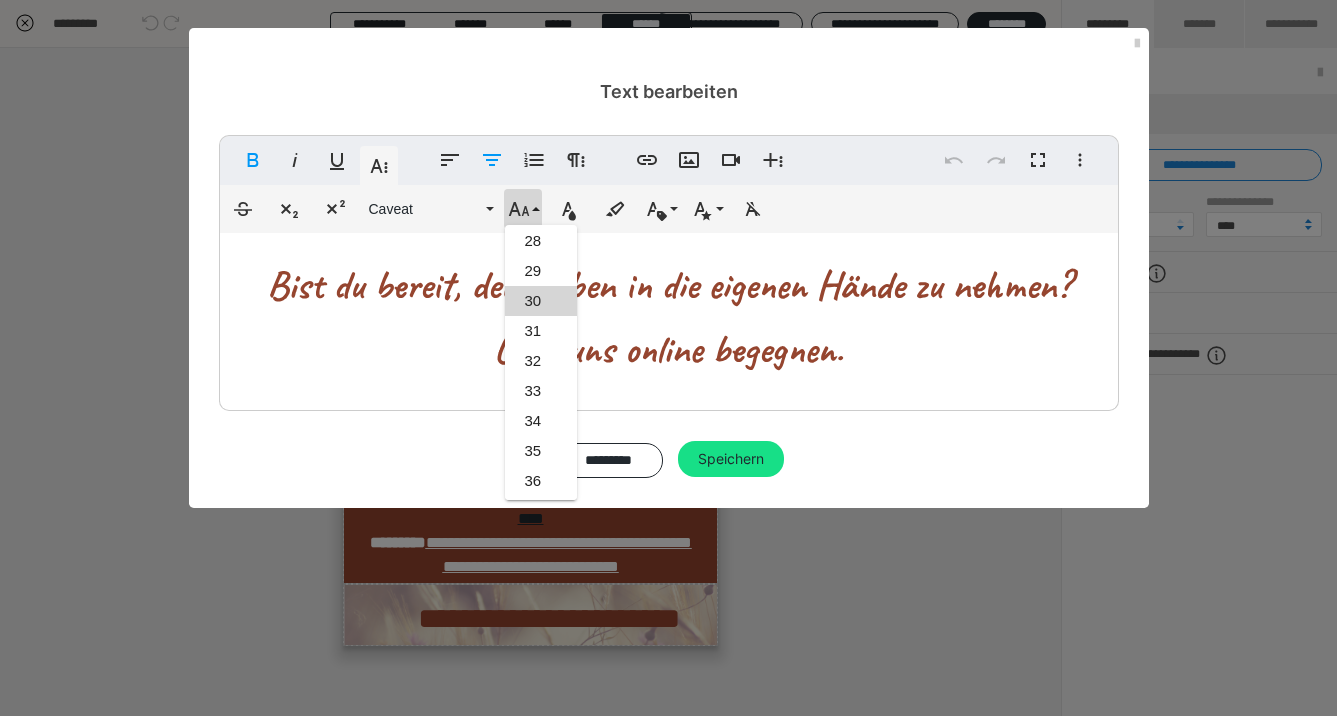 click on "30" at bounding box center [541, 301] 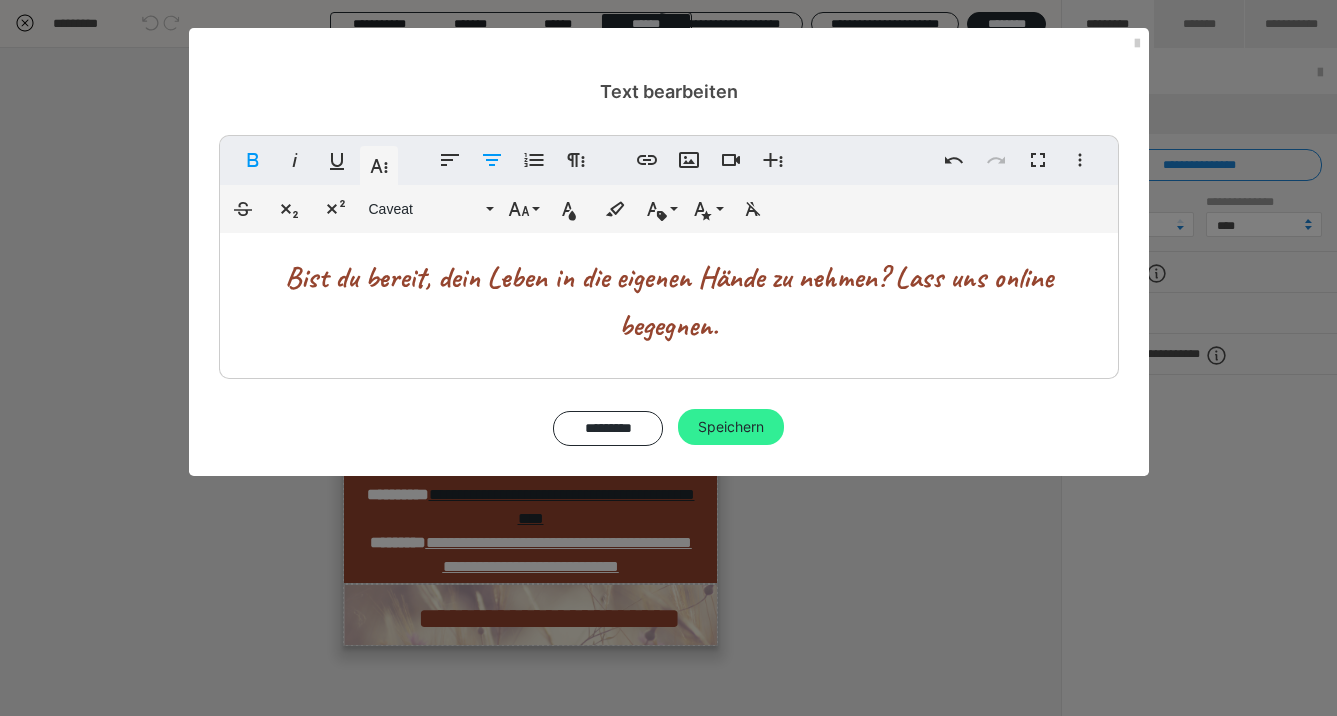 click on "Speichern" at bounding box center [731, 427] 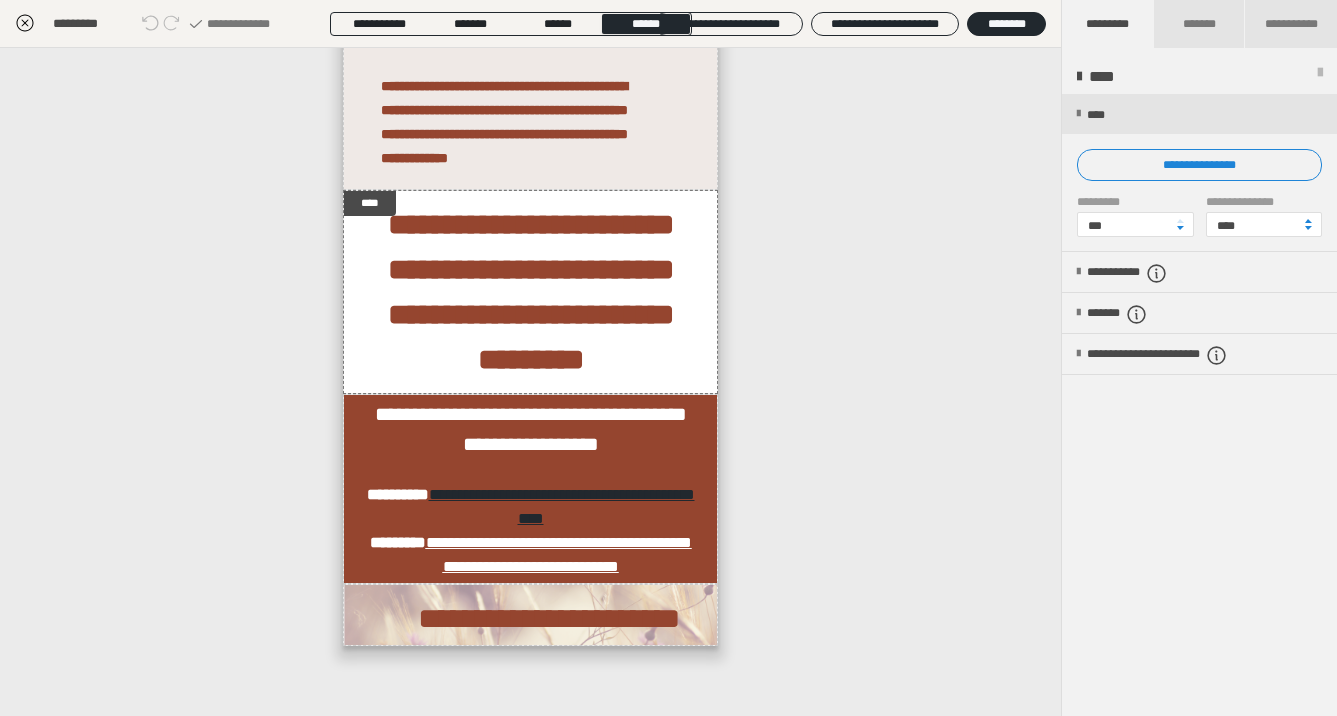 scroll, scrollTop: 974, scrollLeft: 0, axis: vertical 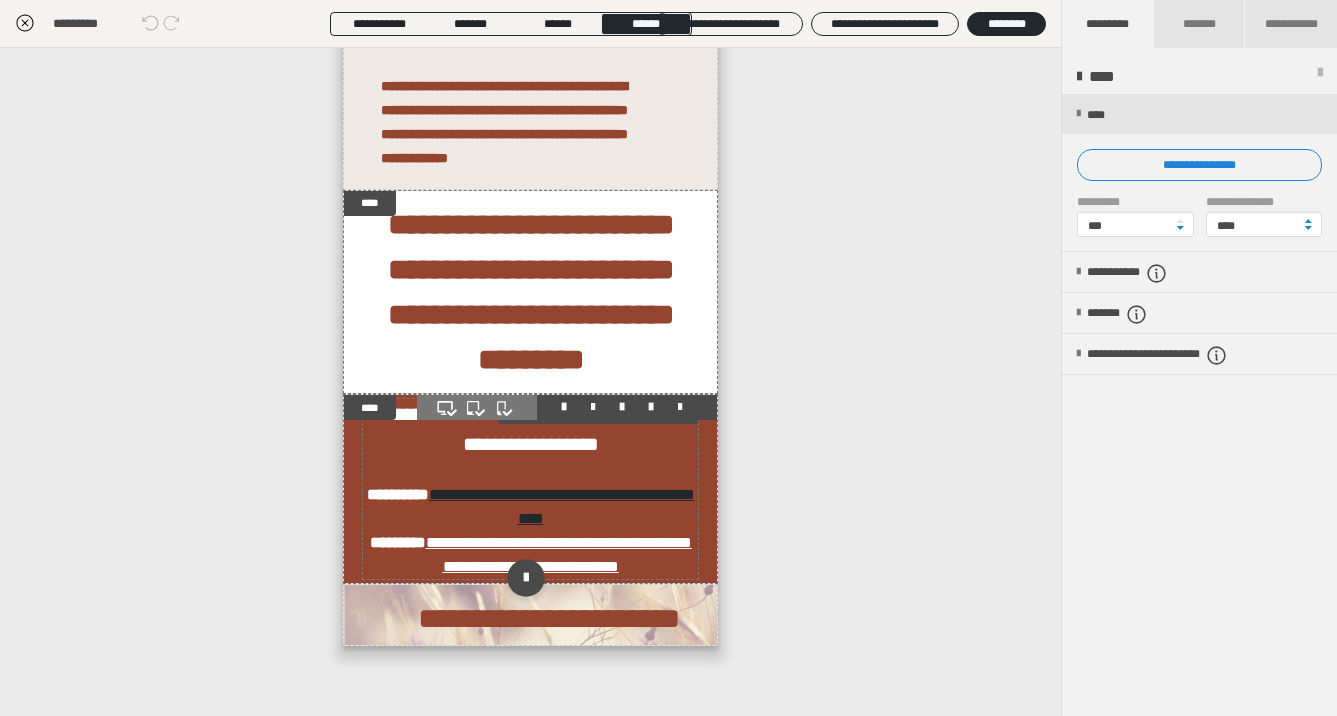 click on "**********" at bounding box center [531, 429] 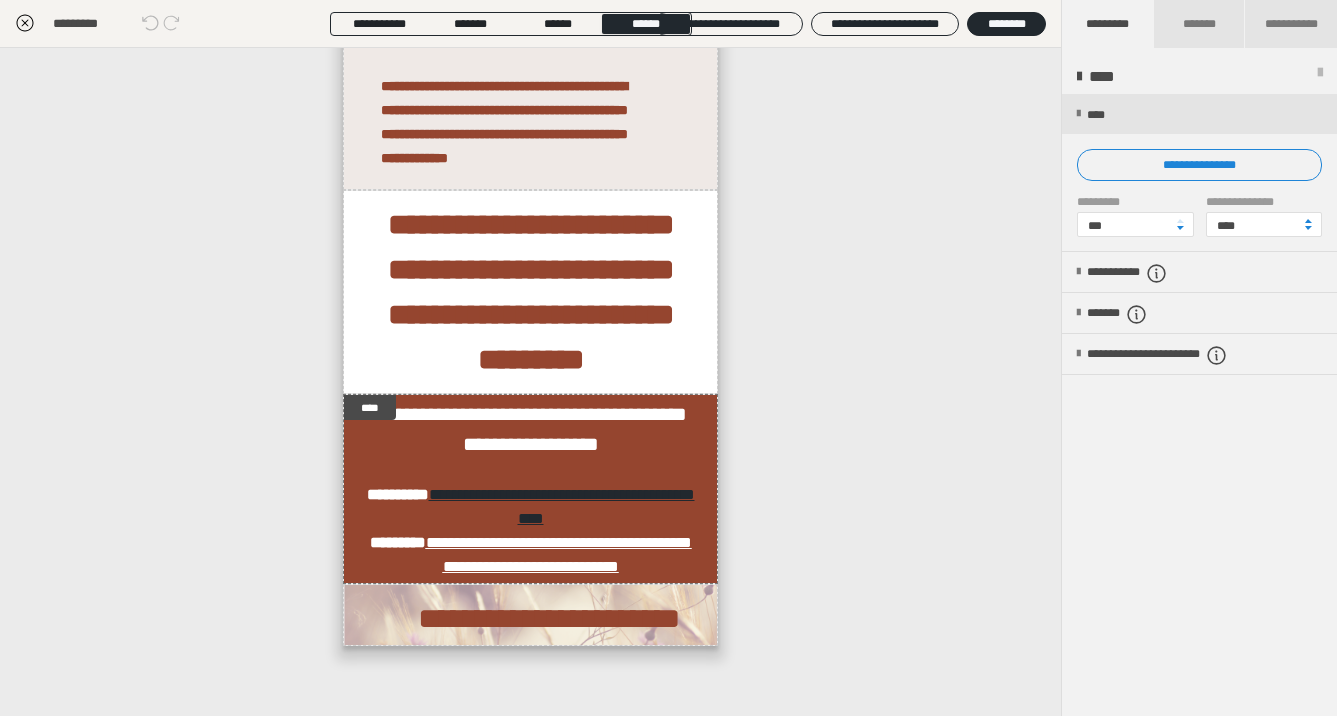 click on "**********" at bounding box center (530, 382) 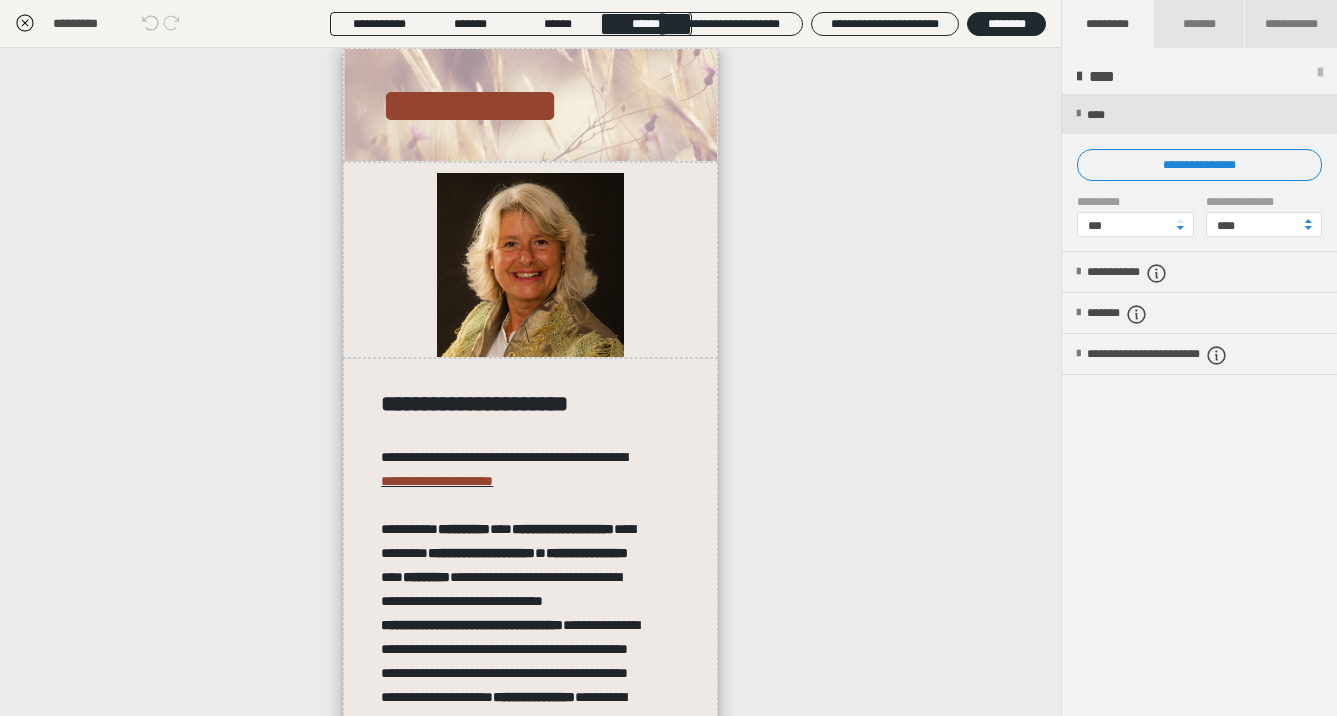 scroll, scrollTop: 0, scrollLeft: 0, axis: both 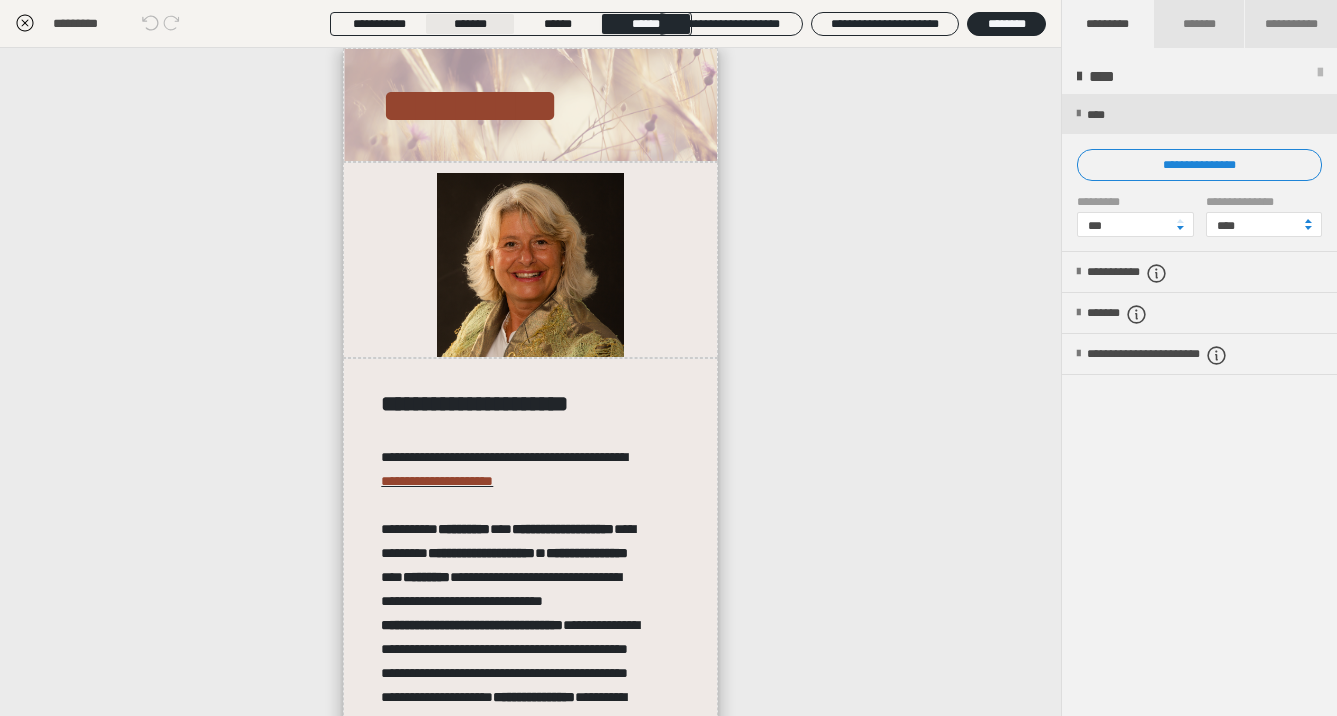 click on "*******" at bounding box center [470, 24] 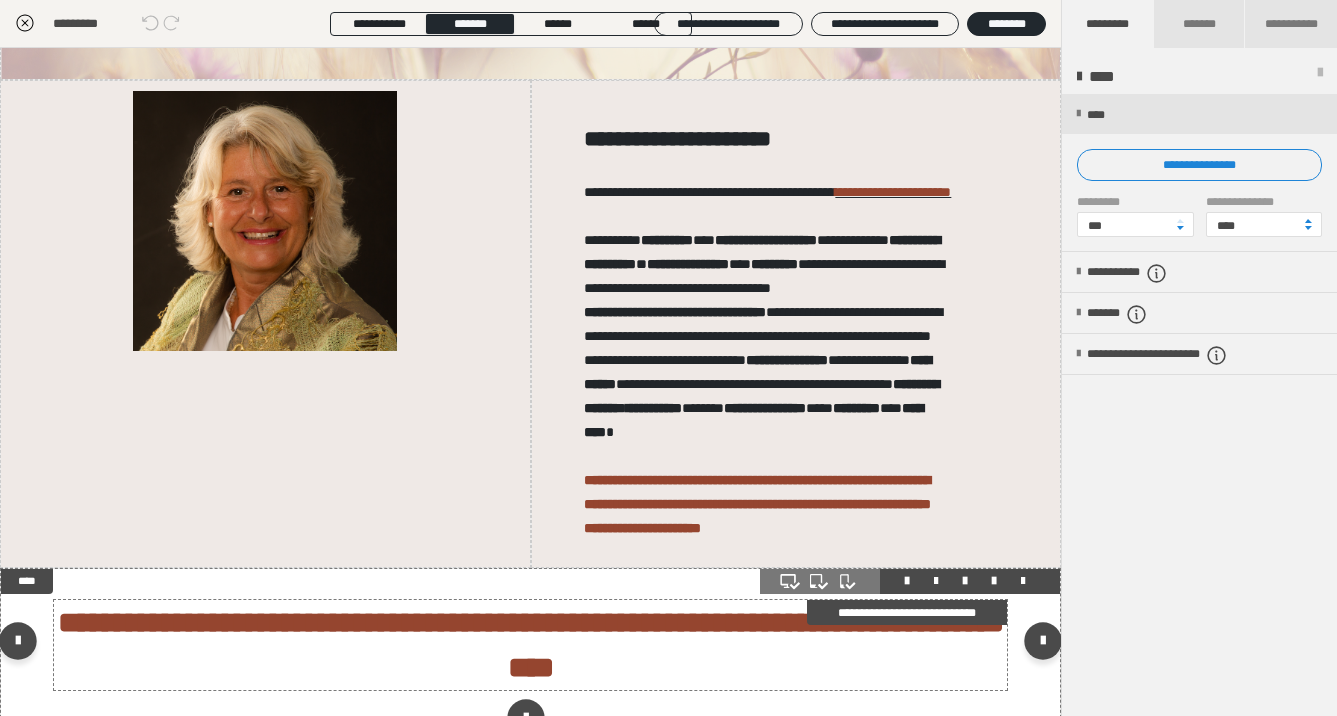 scroll, scrollTop: 148, scrollLeft: 0, axis: vertical 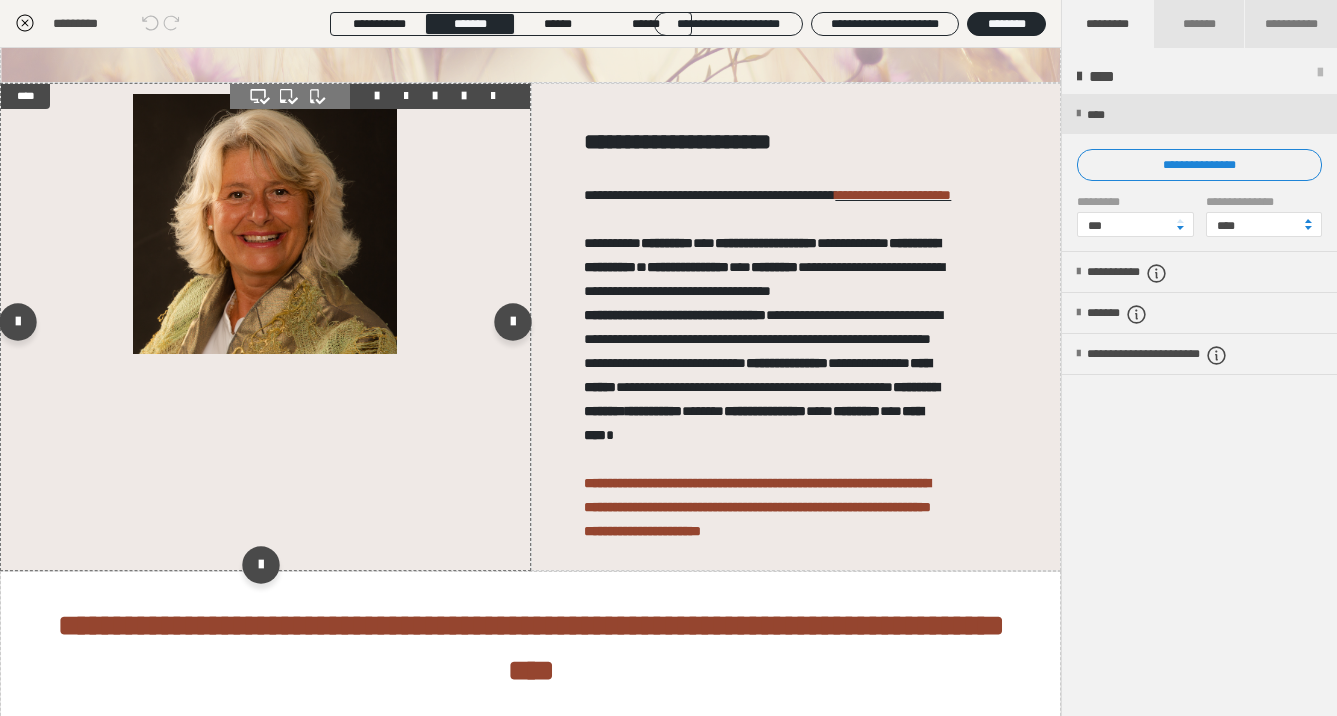 click at bounding box center [265, 327] 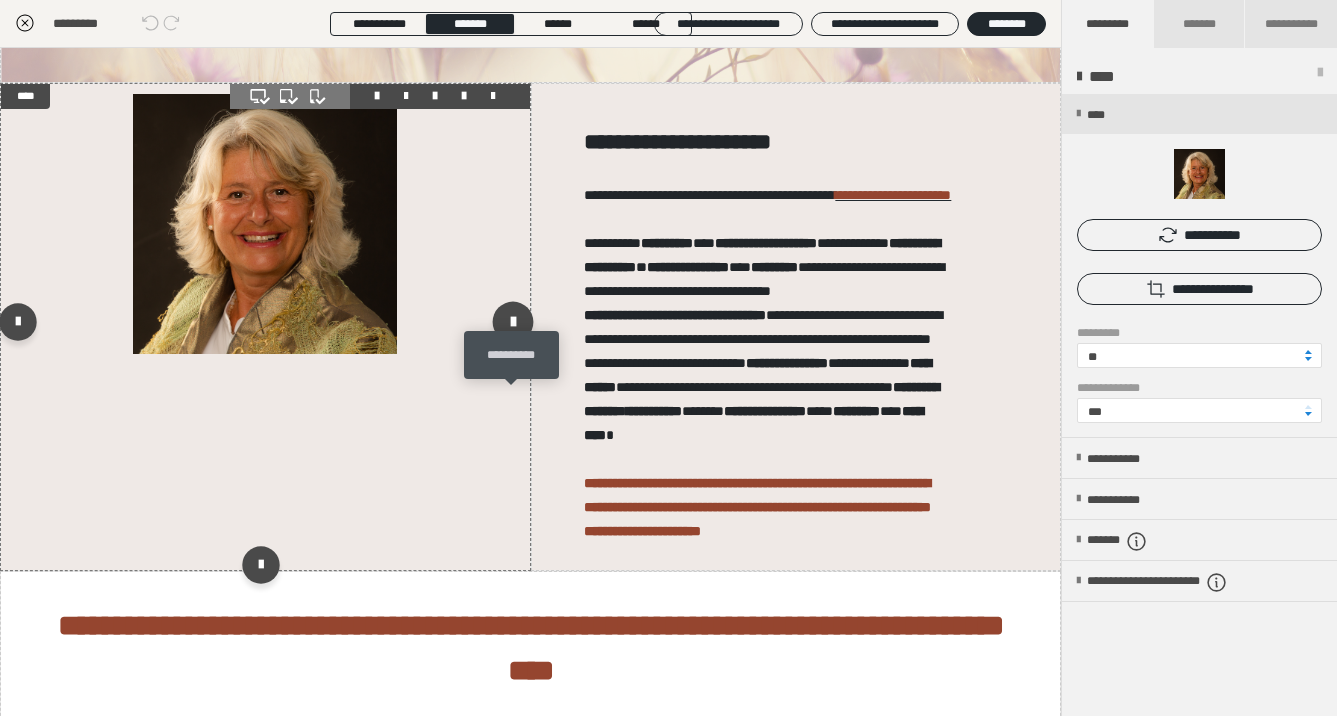 click at bounding box center (512, 322) 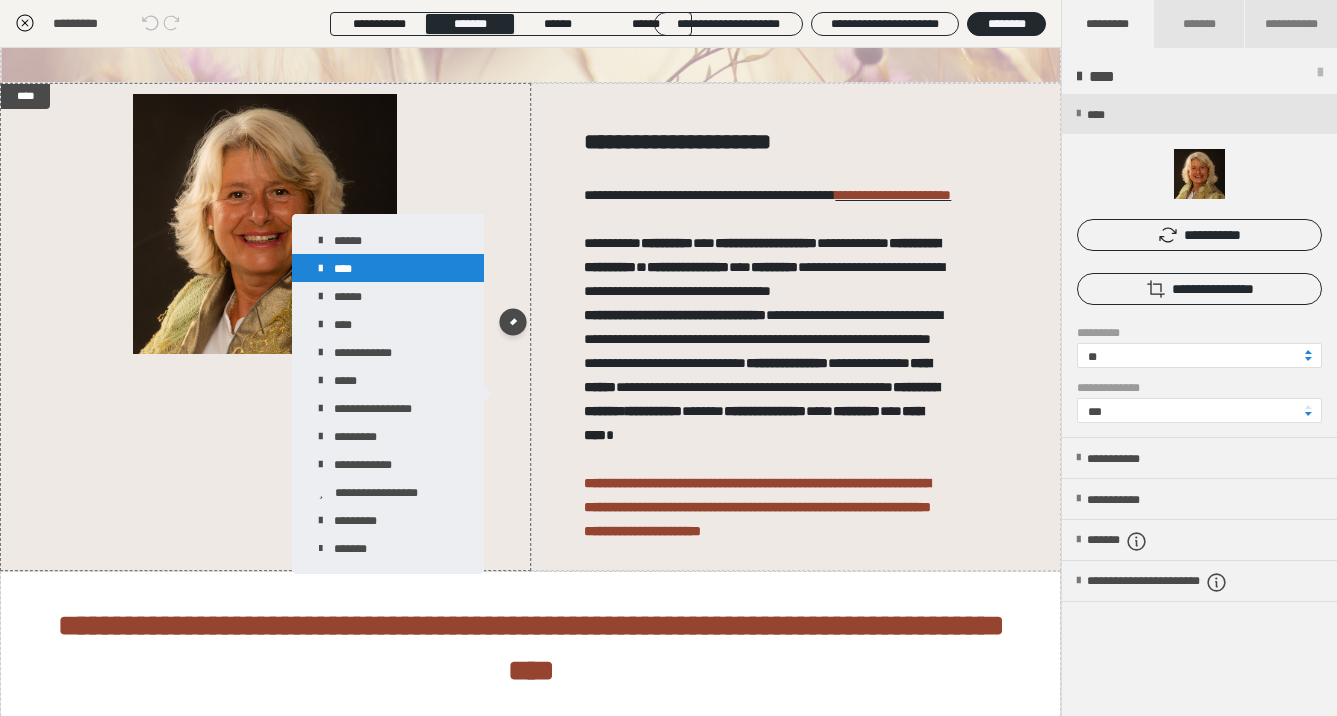 click on "****" at bounding box center [388, 268] 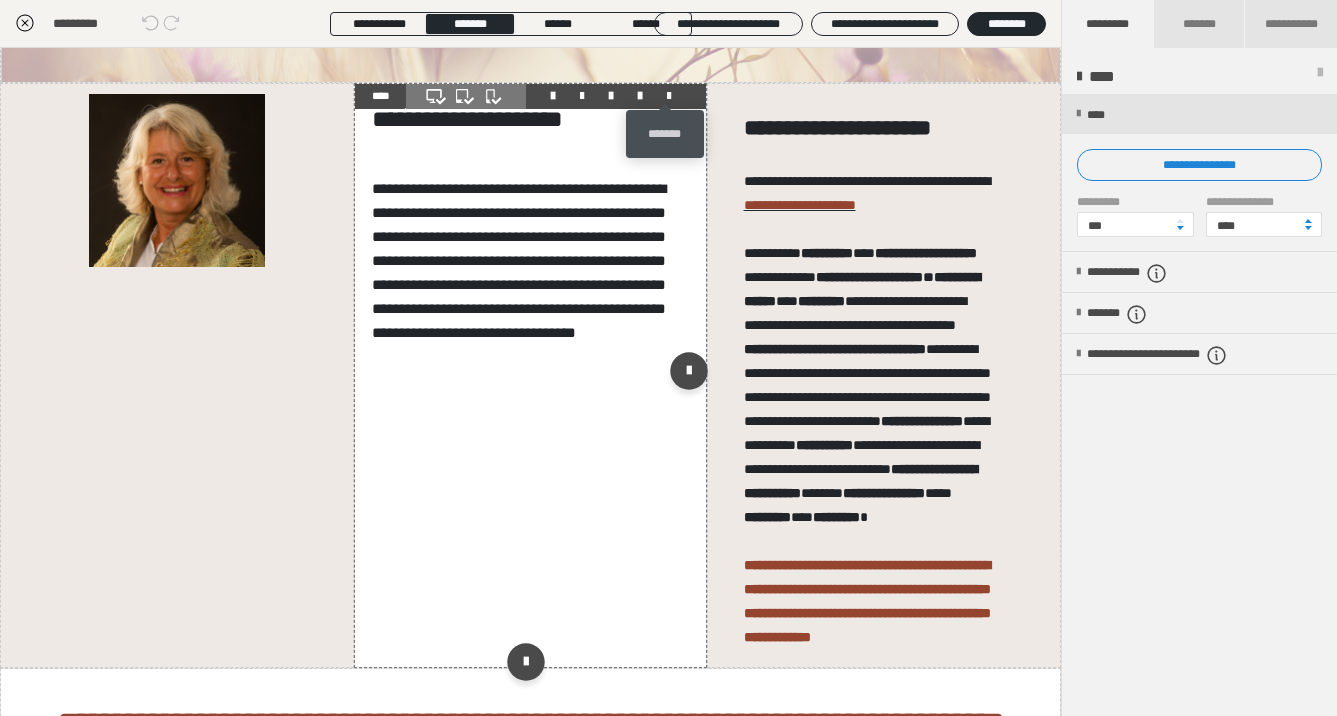 click at bounding box center [669, 96] 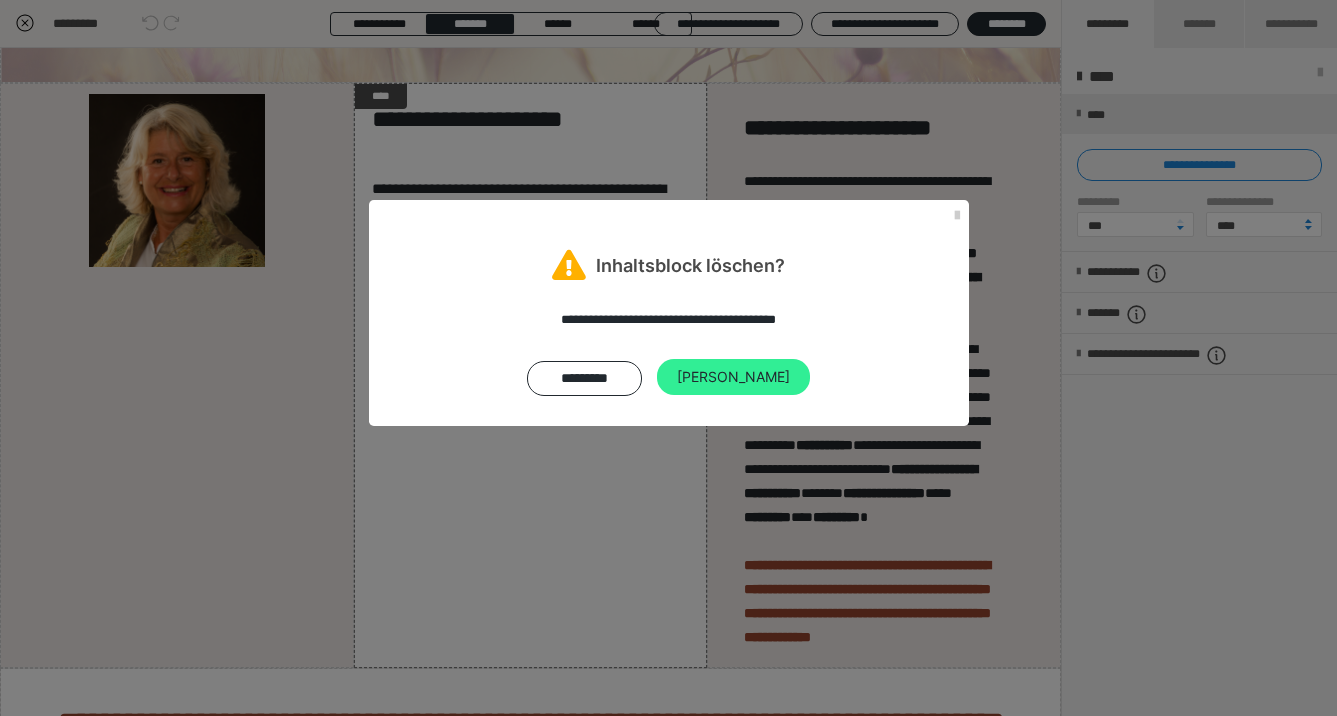 click on "Ja" at bounding box center [733, 377] 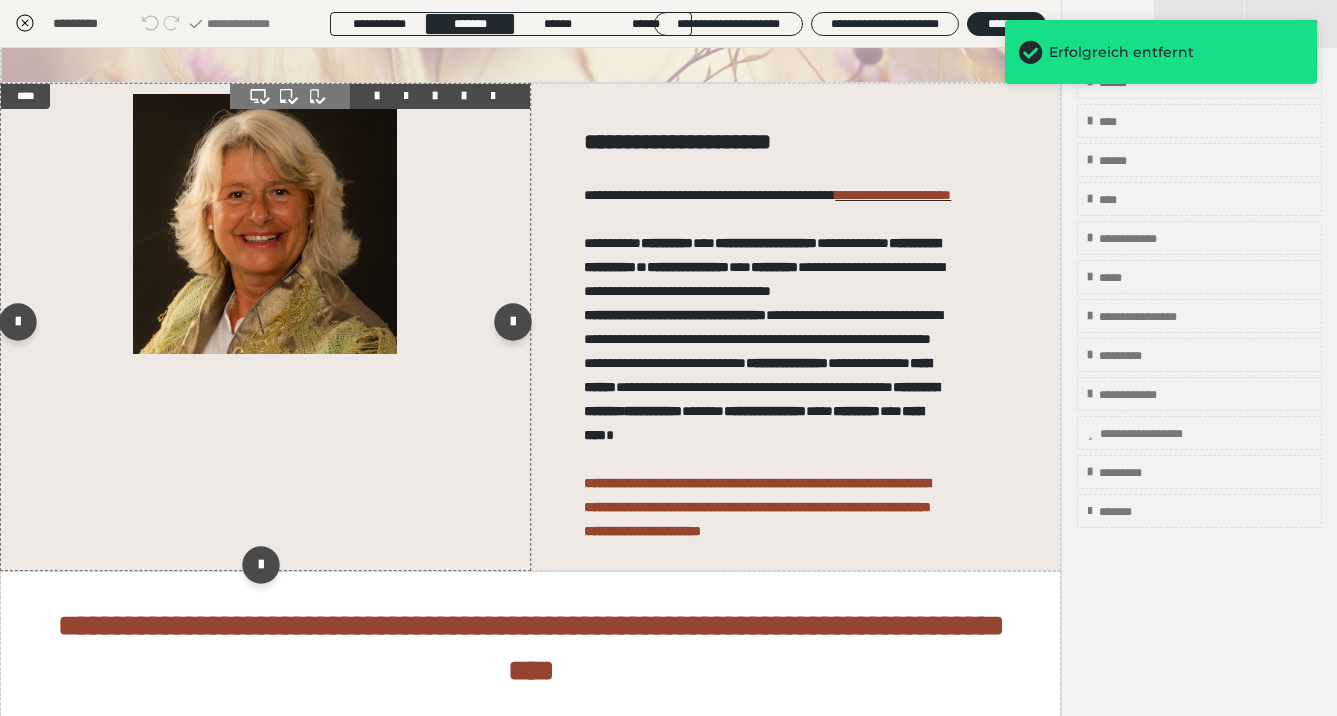 click at bounding box center [265, 327] 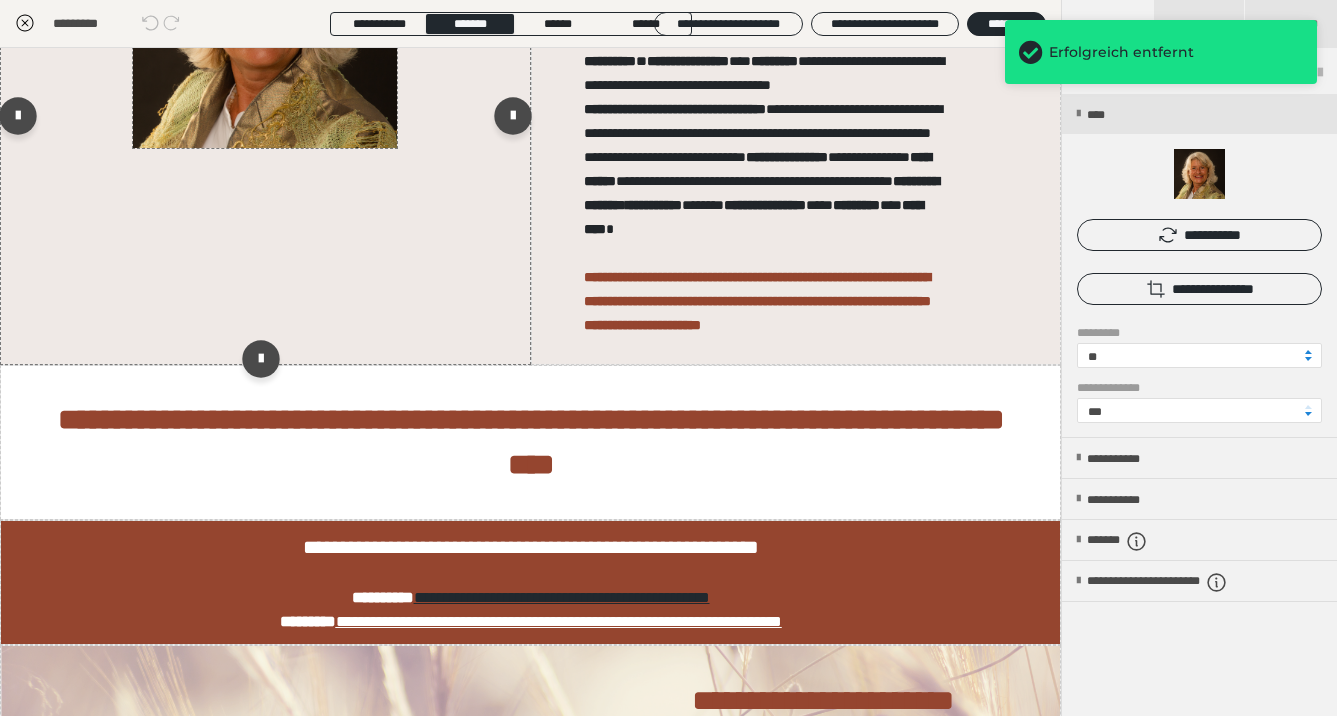 scroll, scrollTop: 459, scrollLeft: 0, axis: vertical 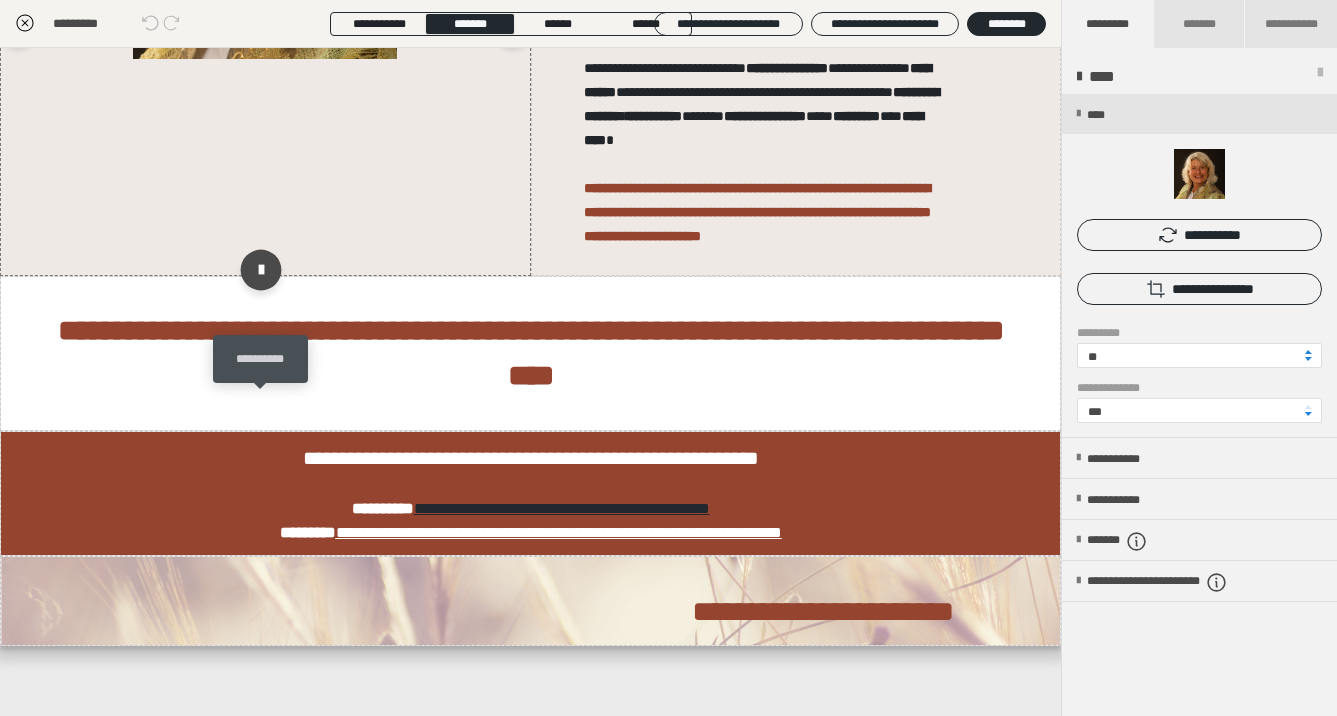 click at bounding box center (260, 270) 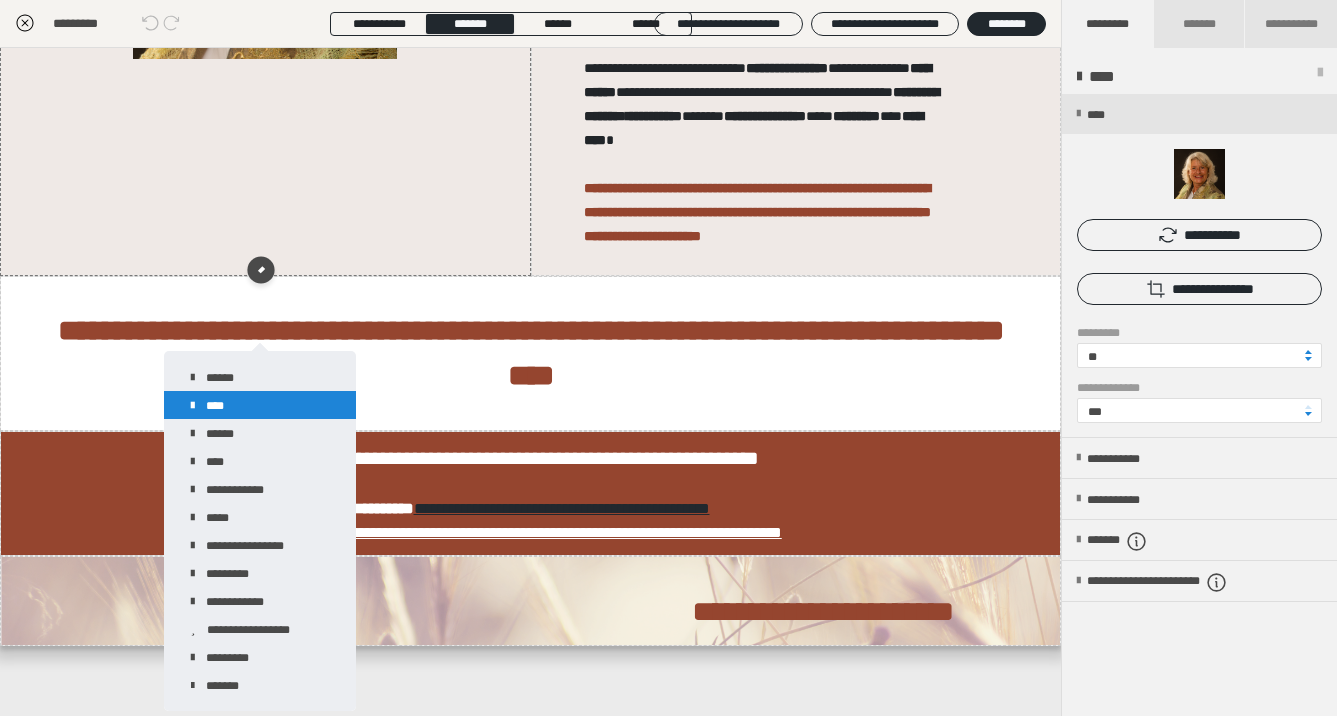 click on "****" at bounding box center [260, 405] 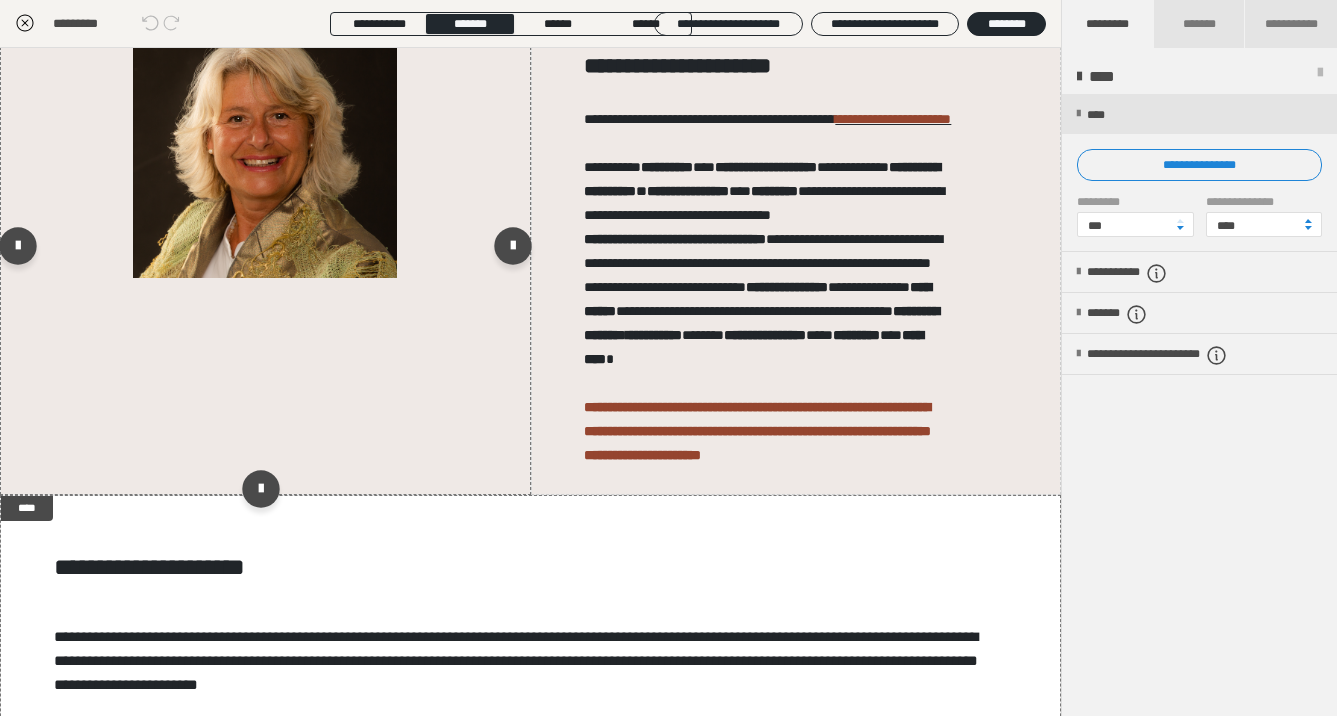 scroll, scrollTop: 224, scrollLeft: 1, axis: both 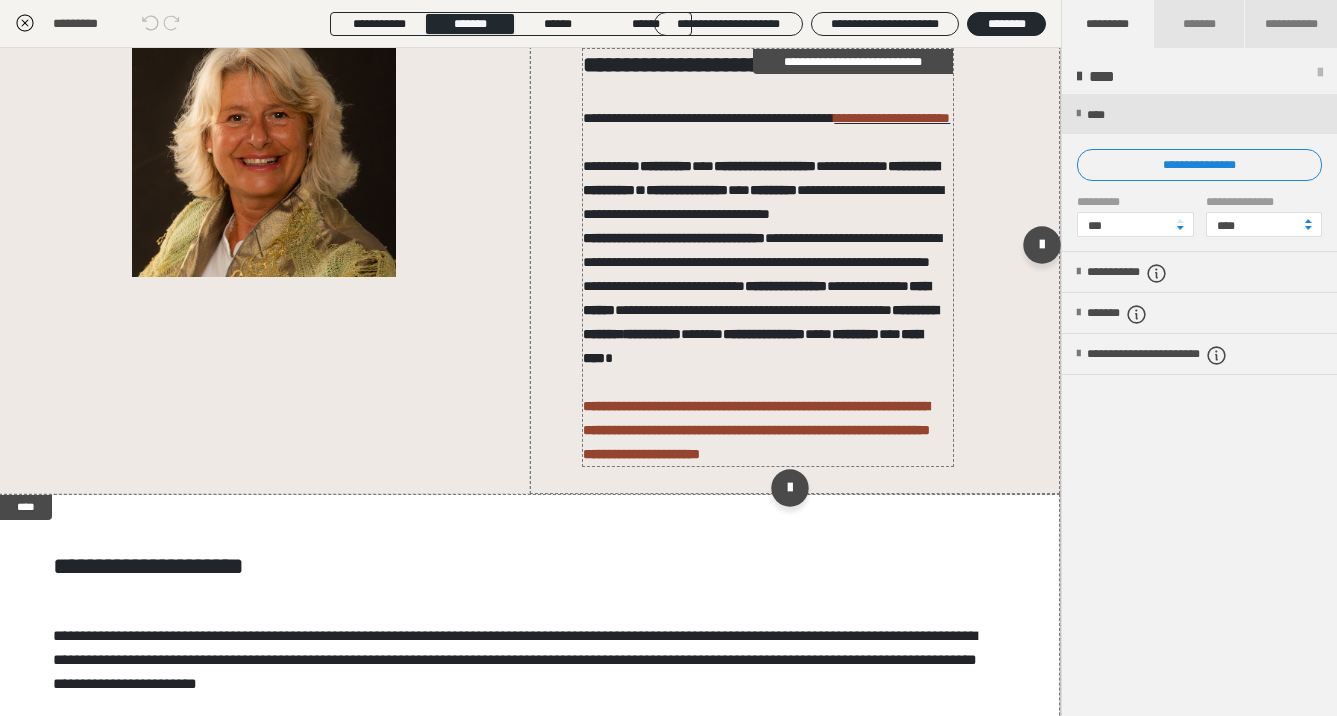 click on "**********" at bounding box center [763, 190] 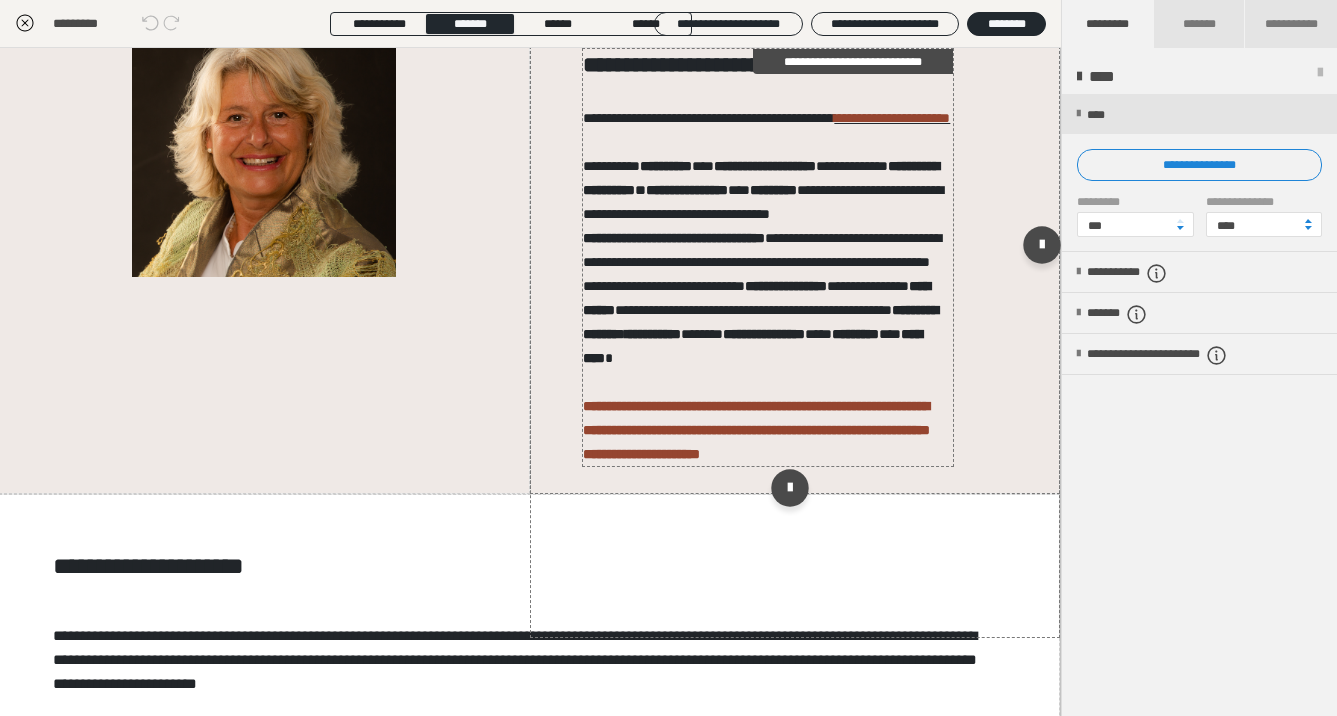 scroll, scrollTop: 225, scrollLeft: 2, axis: both 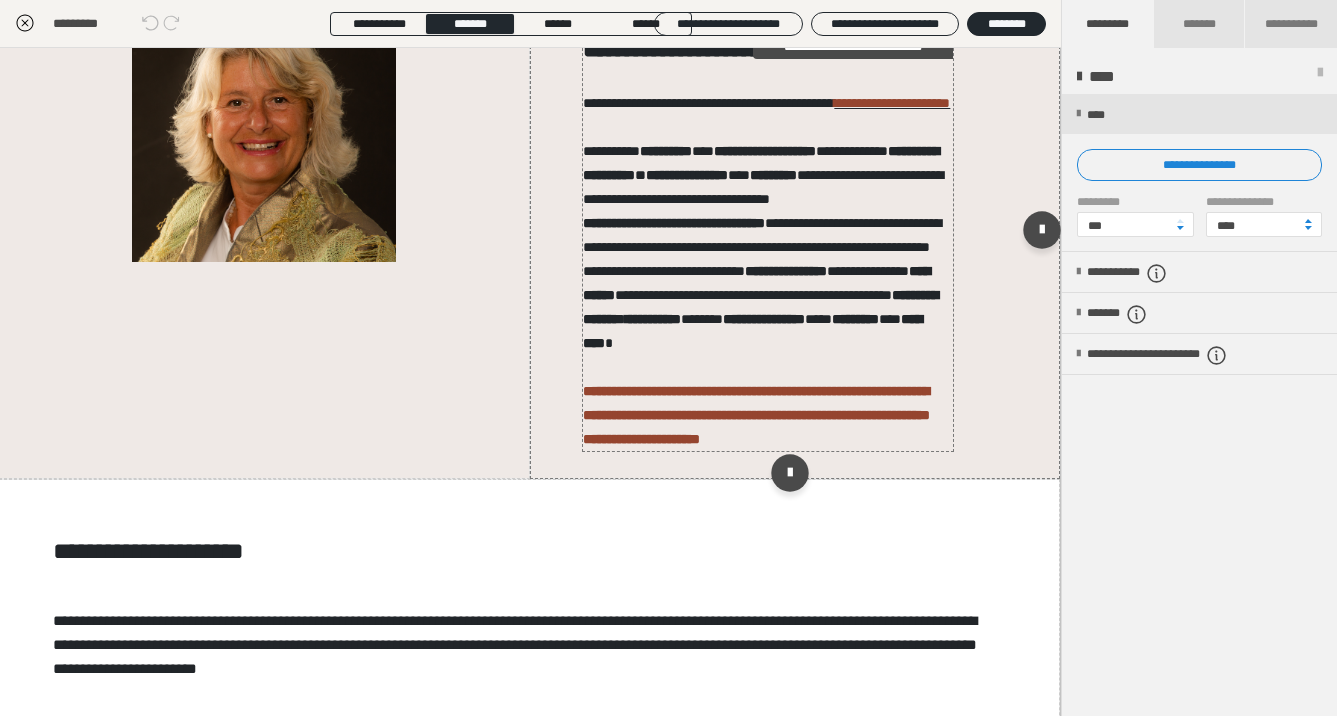 drag, startPoint x: 765, startPoint y: 593, endPoint x: 760, endPoint y: 578, distance: 15.811388 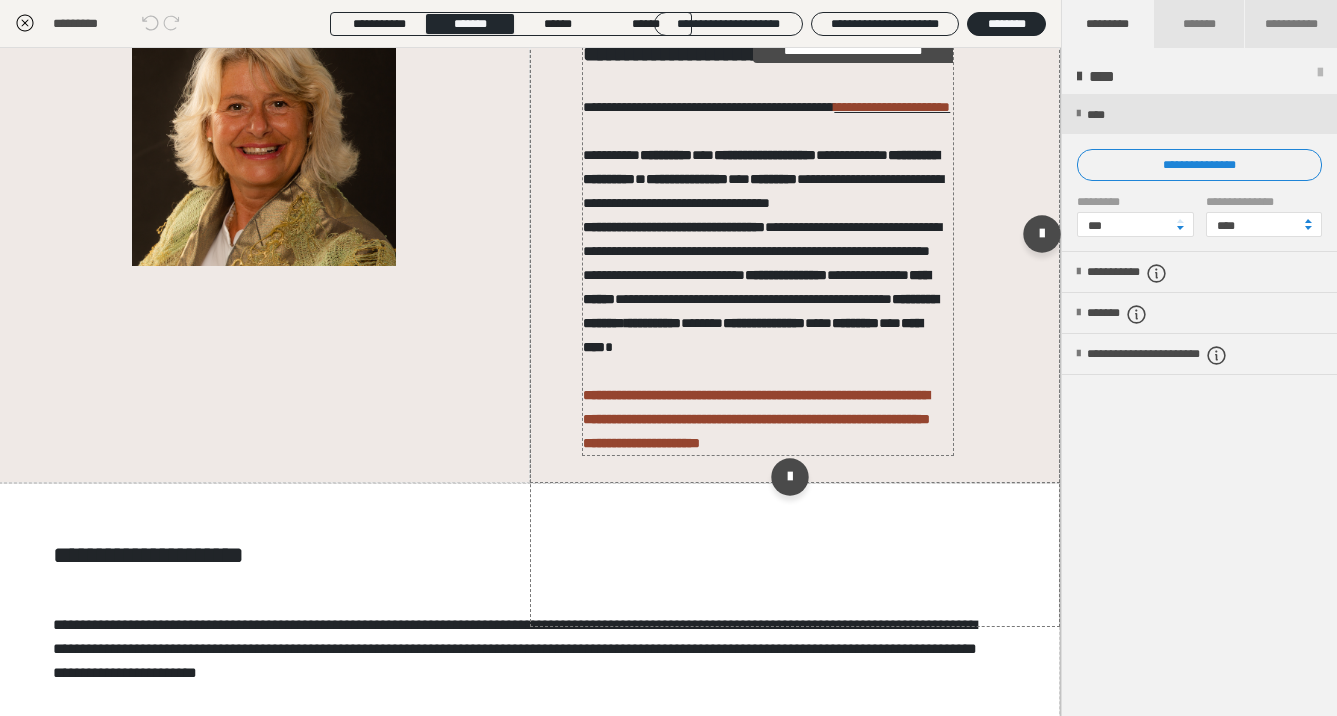 click on "**********" at bounding box center (756, 419) 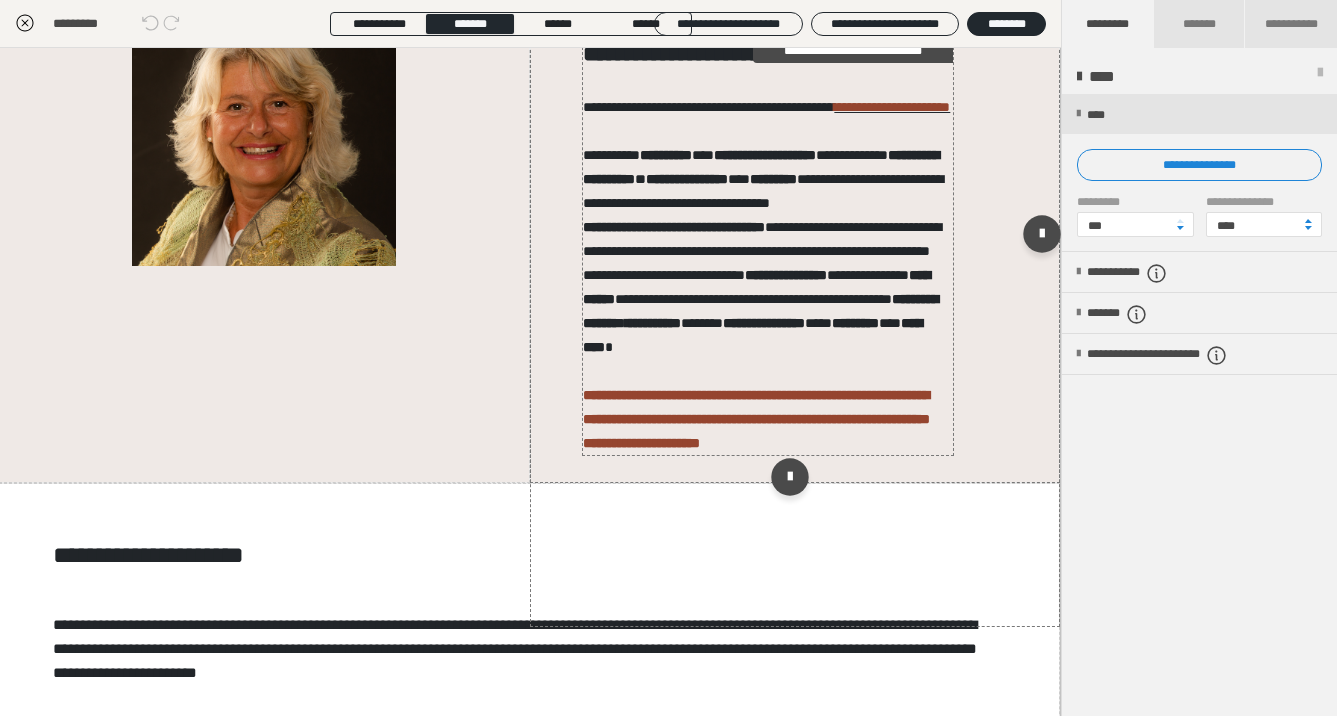 click on "**********" at bounding box center [756, 419] 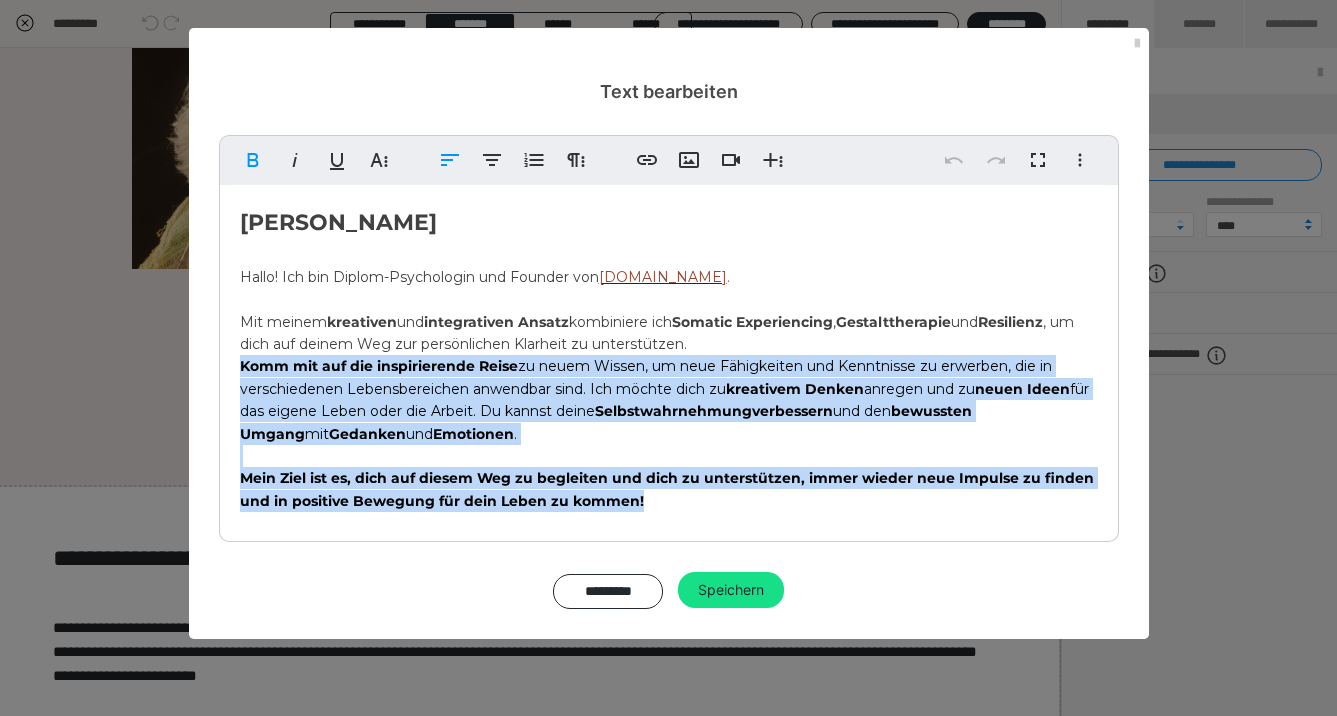 drag, startPoint x: 649, startPoint y: 494, endPoint x: 234, endPoint y: 358, distance: 436.71616 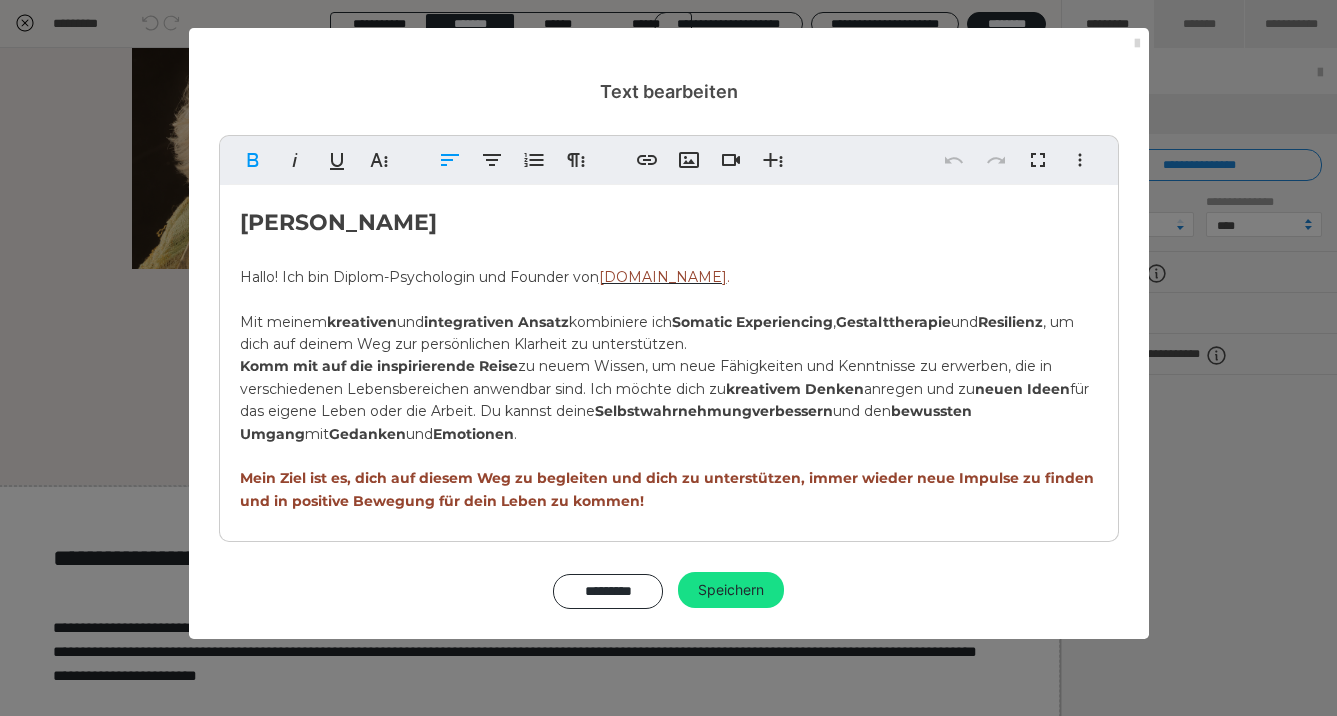 click at bounding box center (1137, 44) 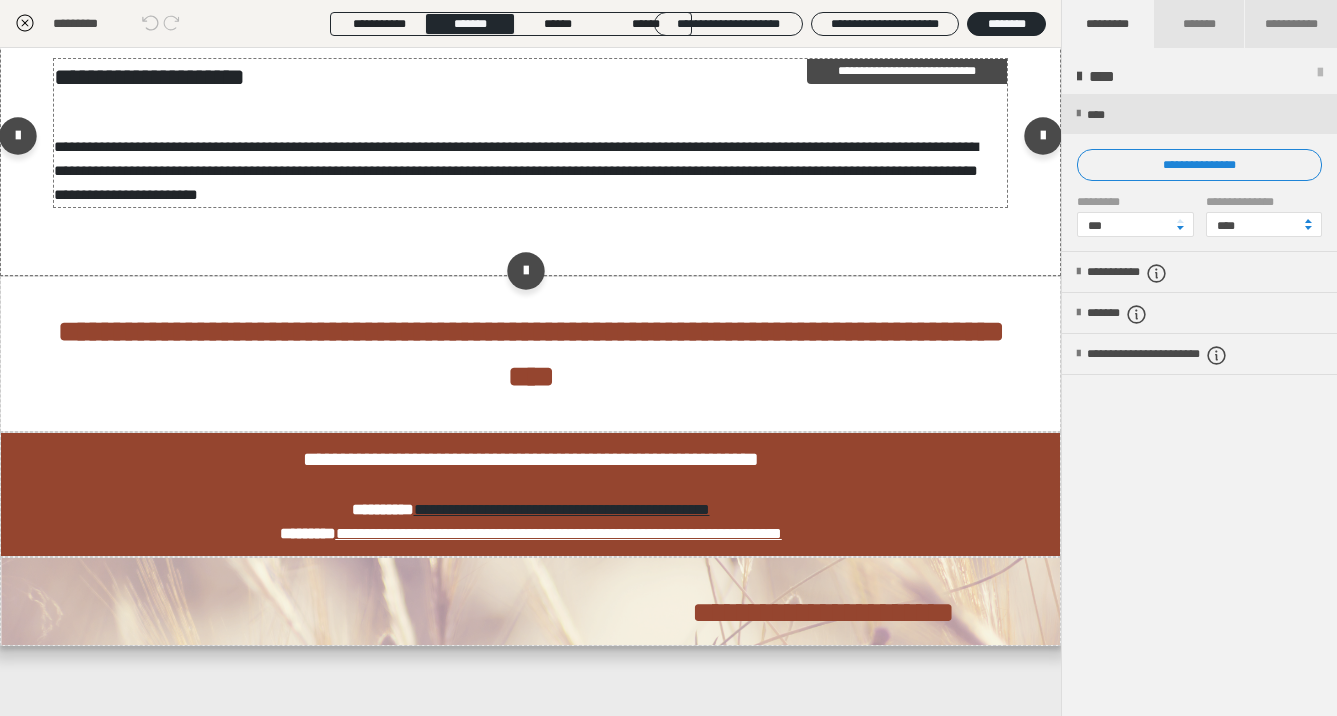 scroll, scrollTop: 736, scrollLeft: 0, axis: vertical 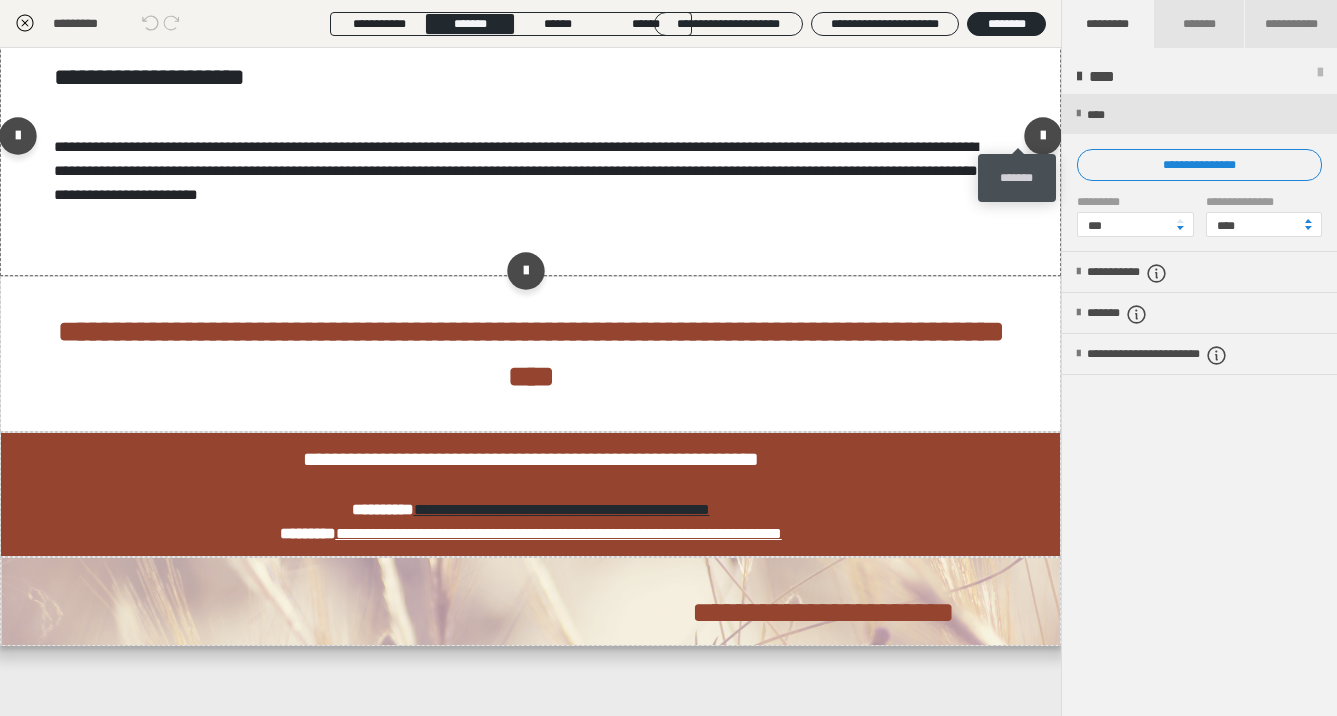 click at bounding box center (1023, 18) 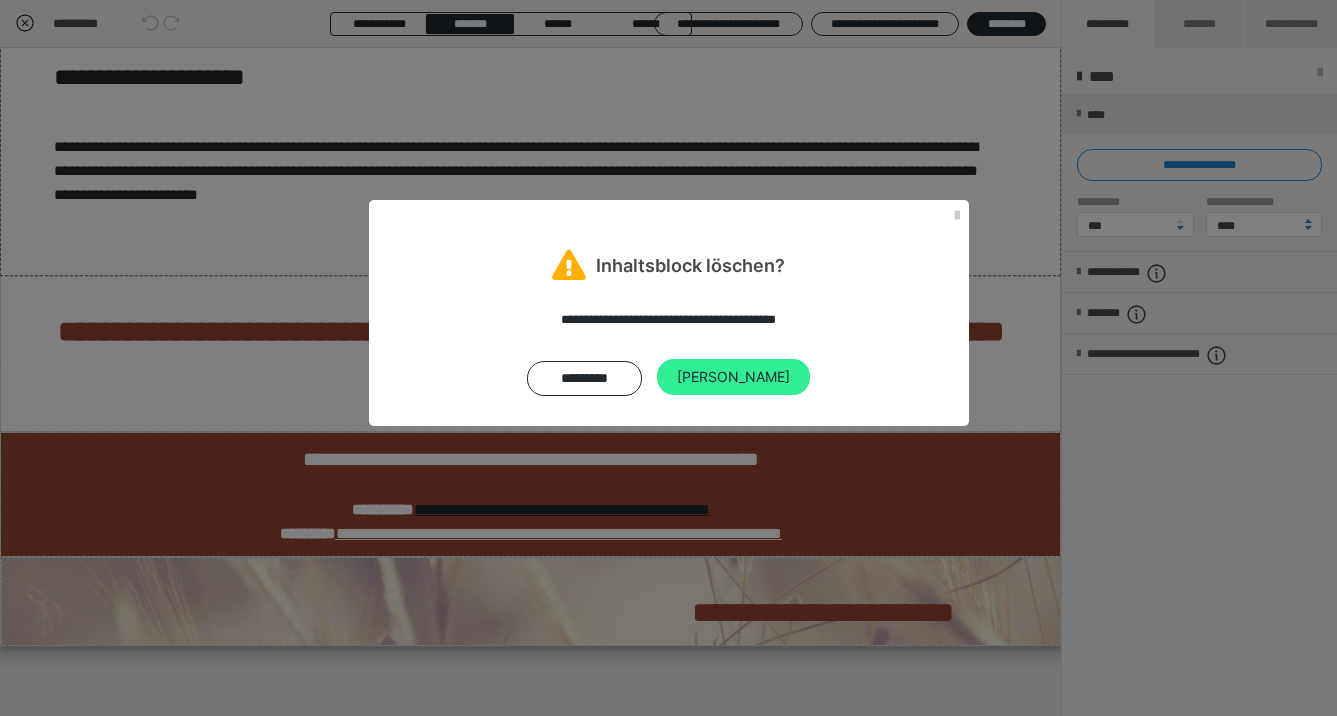 click on "Ja" at bounding box center [733, 377] 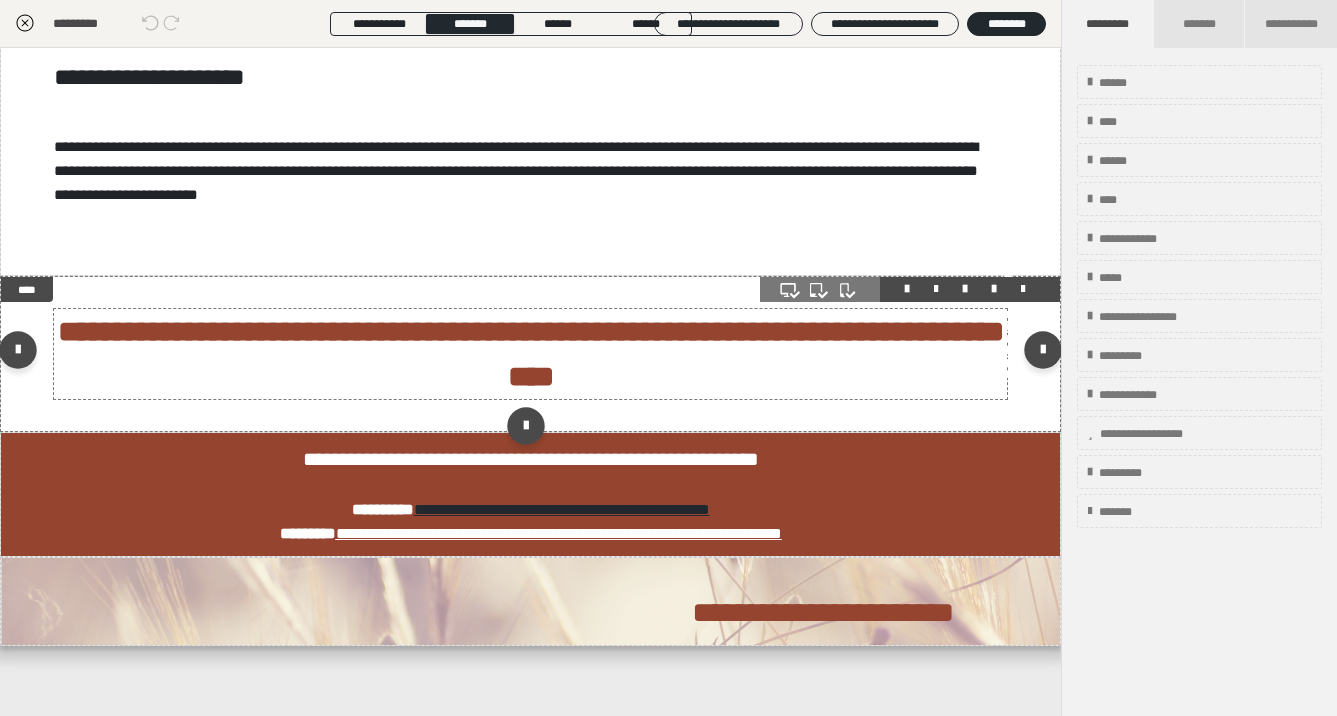 scroll, scrollTop: 542, scrollLeft: 0, axis: vertical 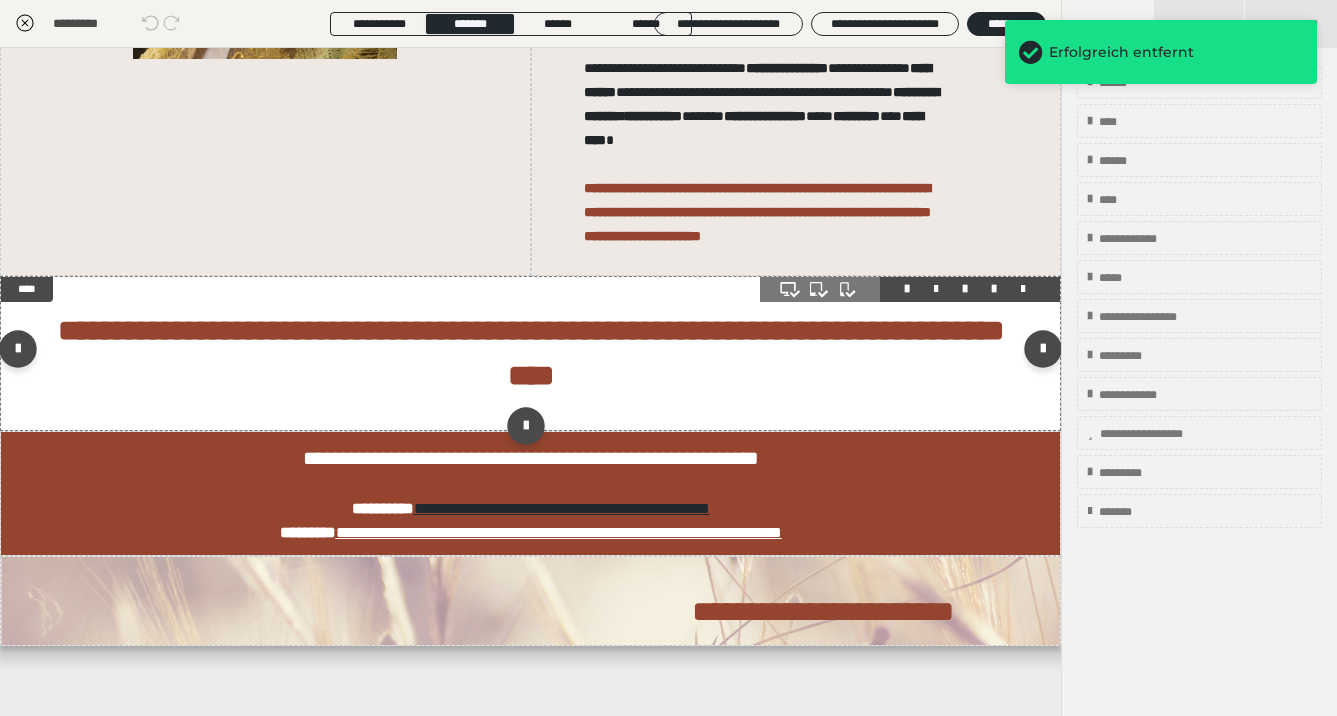 click on "**********" at bounding box center (530, 354) 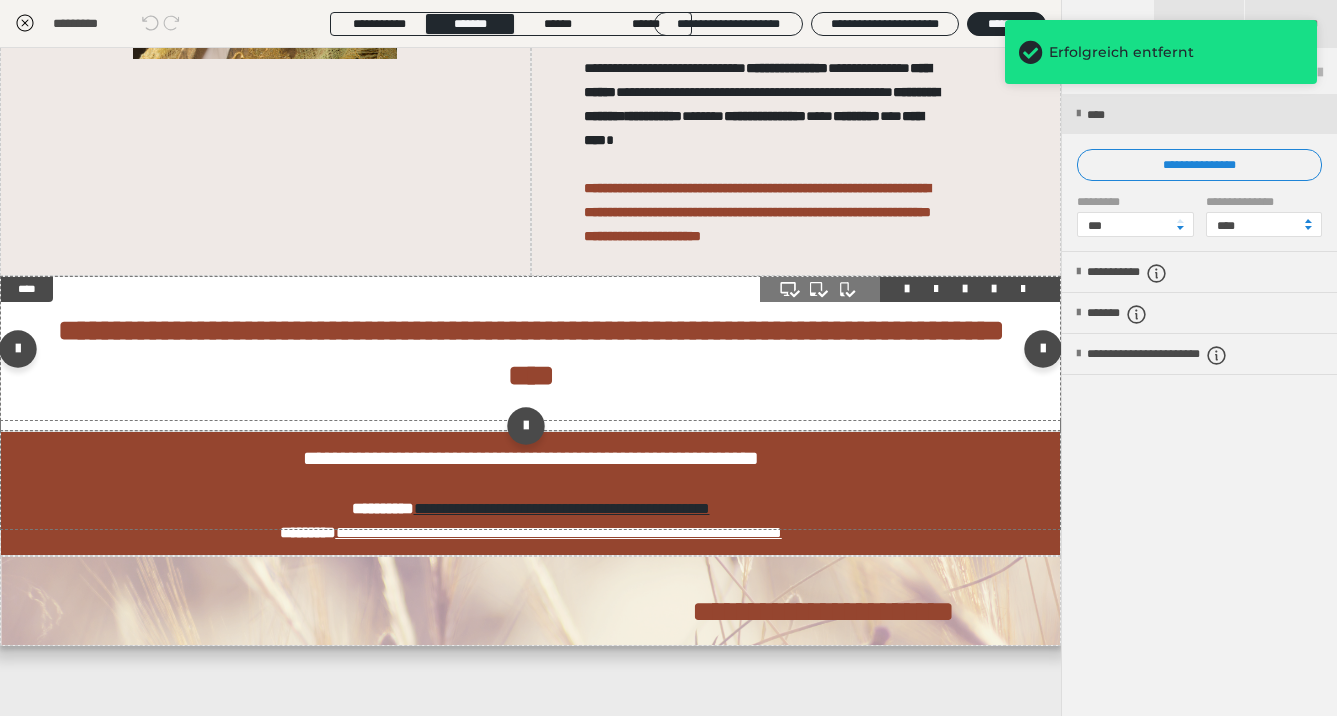 scroll, scrollTop: 542, scrollLeft: 1, axis: both 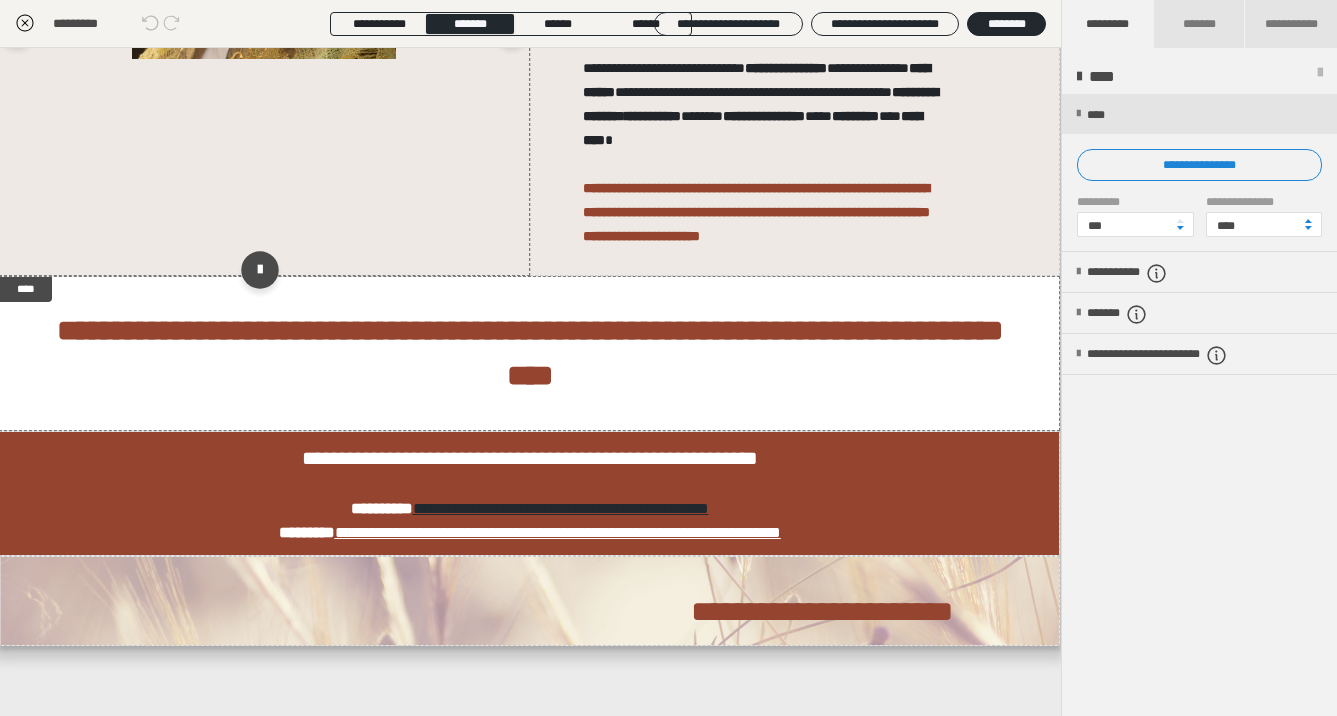 click at bounding box center (264, 32) 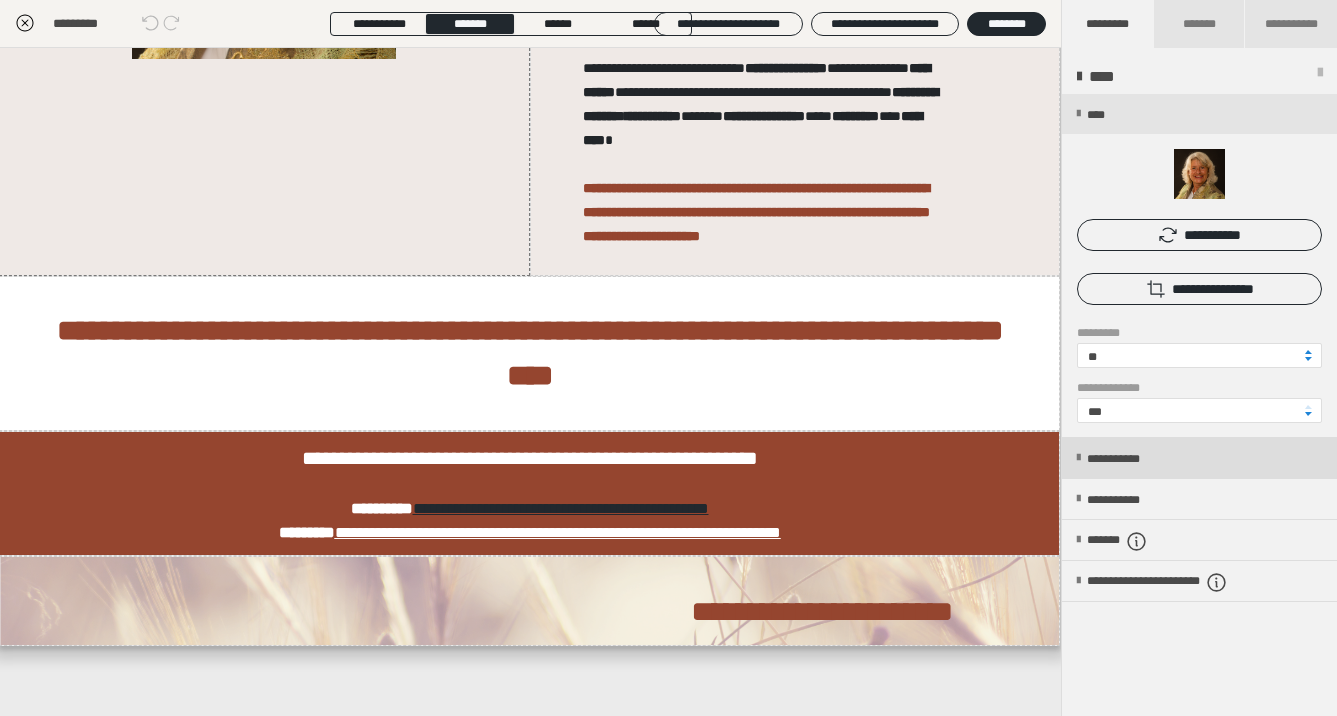 click on "**********" at bounding box center [1199, 458] 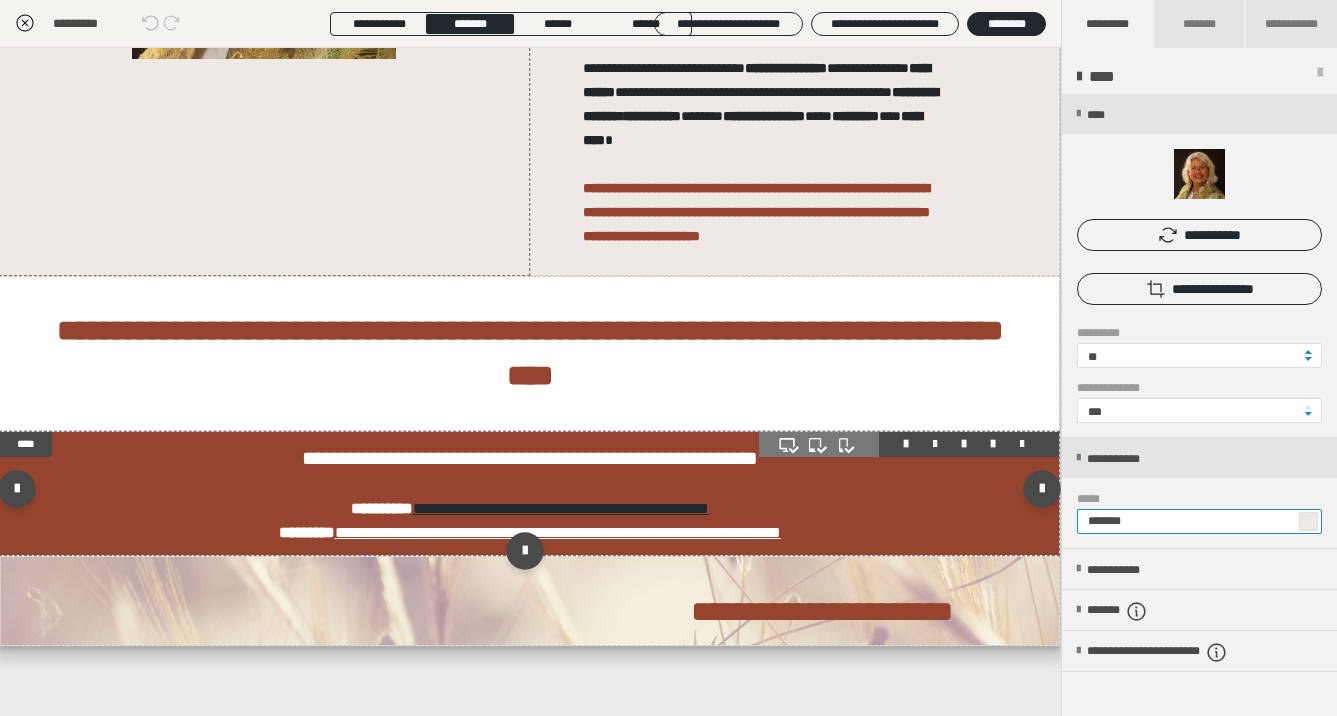 drag, startPoint x: 1156, startPoint y: 525, endPoint x: 1037, endPoint y: 523, distance: 119.01681 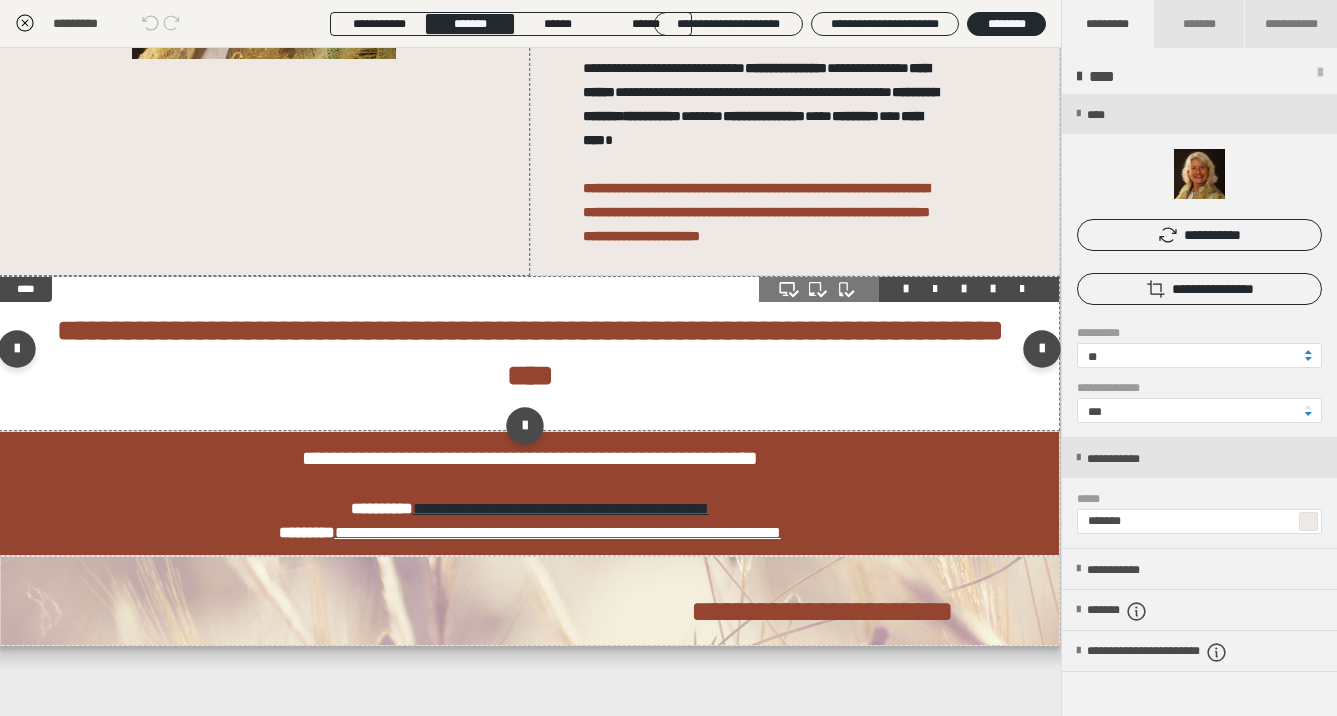 click on "**********" at bounding box center [529, 354] 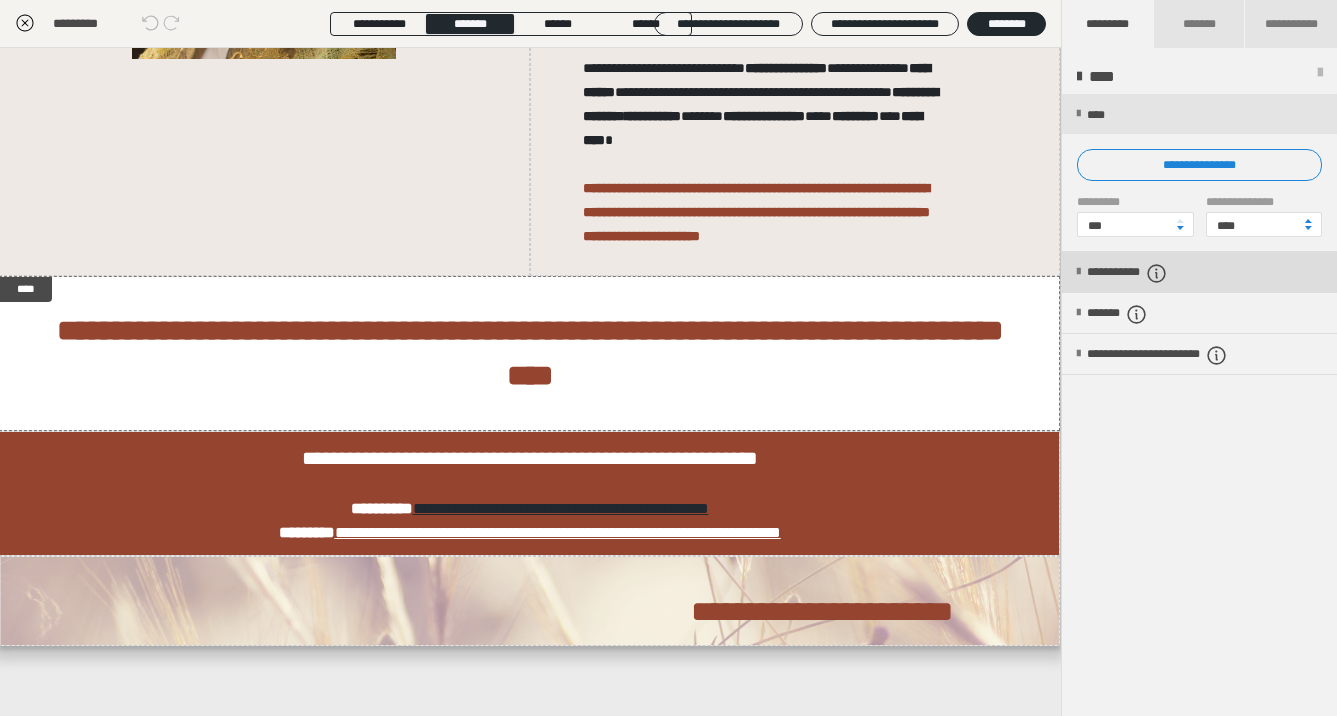 click at bounding box center (1078, 272) 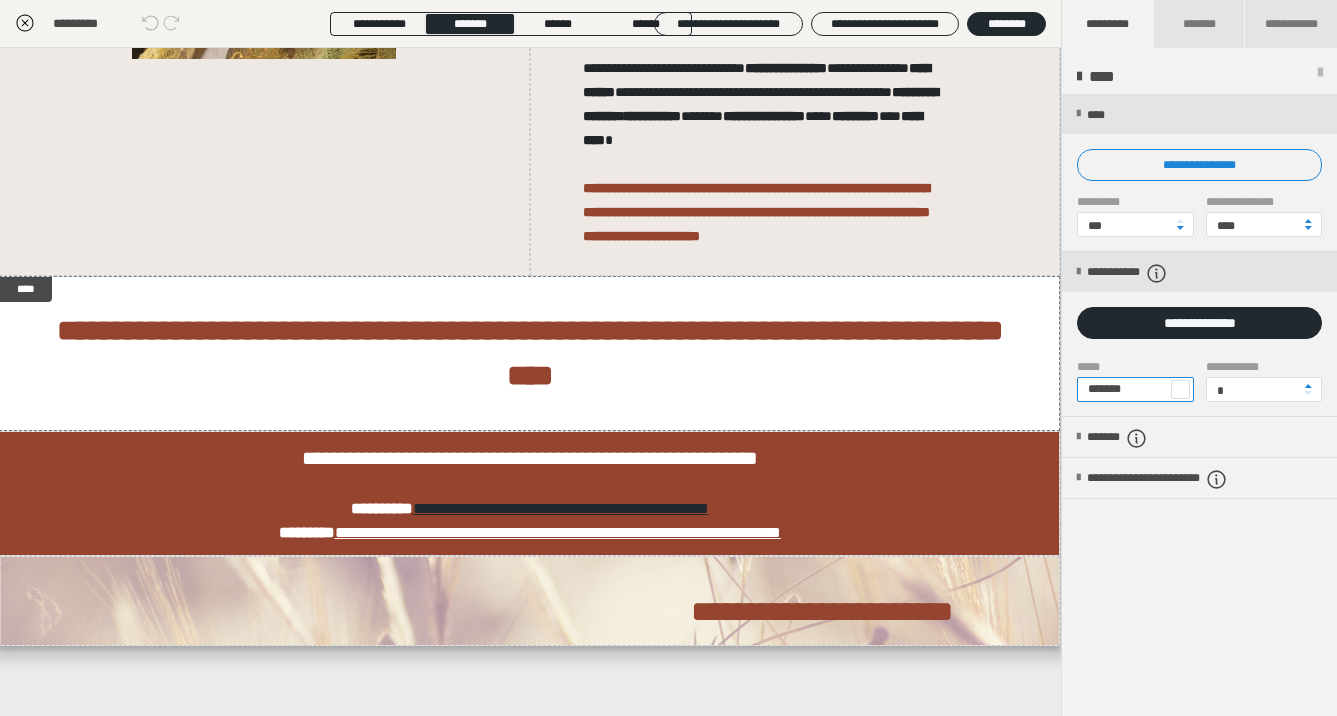 drag, startPoint x: 1146, startPoint y: 393, endPoint x: 1067, endPoint y: 390, distance: 79.05694 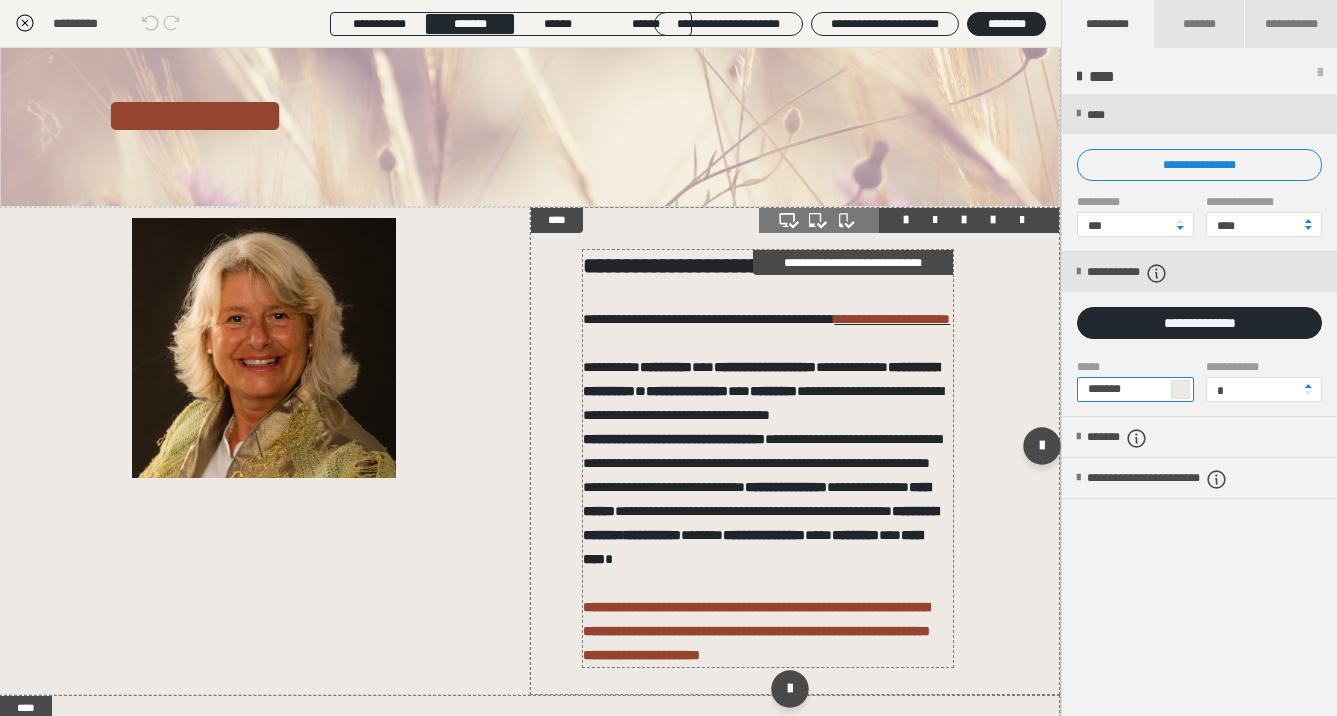 scroll, scrollTop: 20, scrollLeft: 1, axis: both 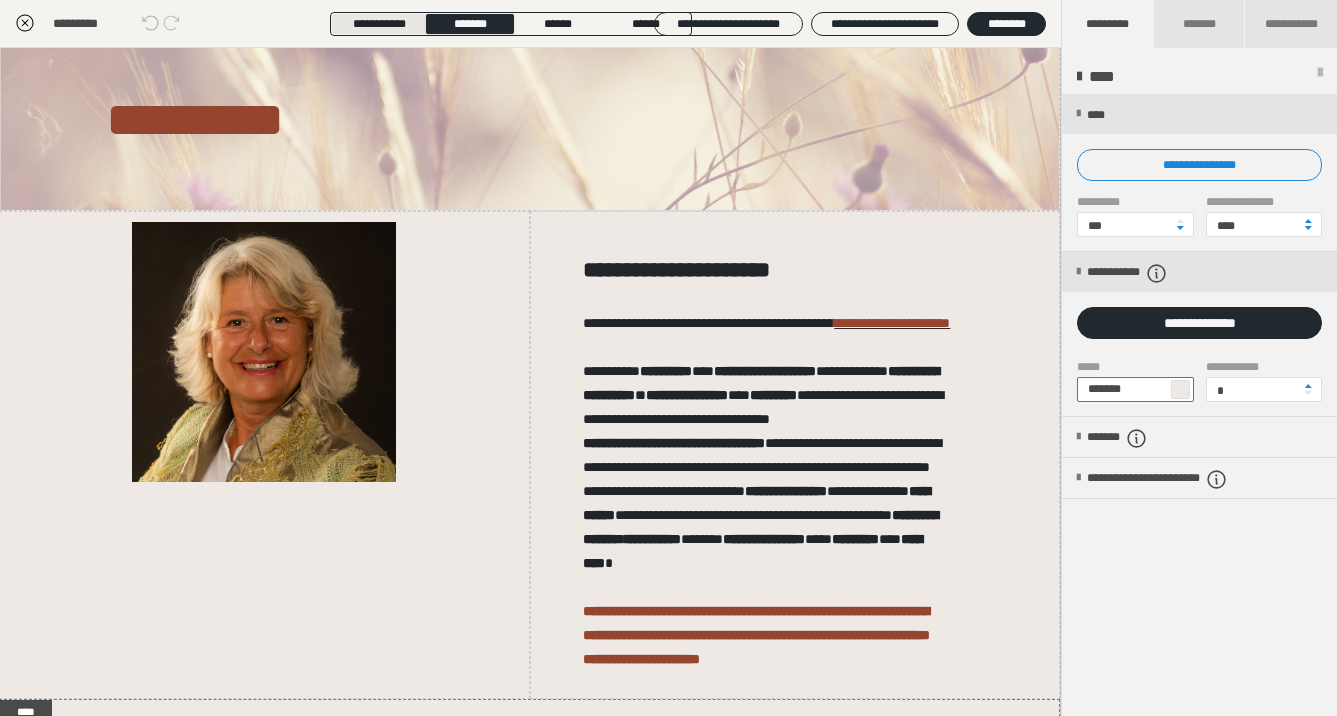 type on "*******" 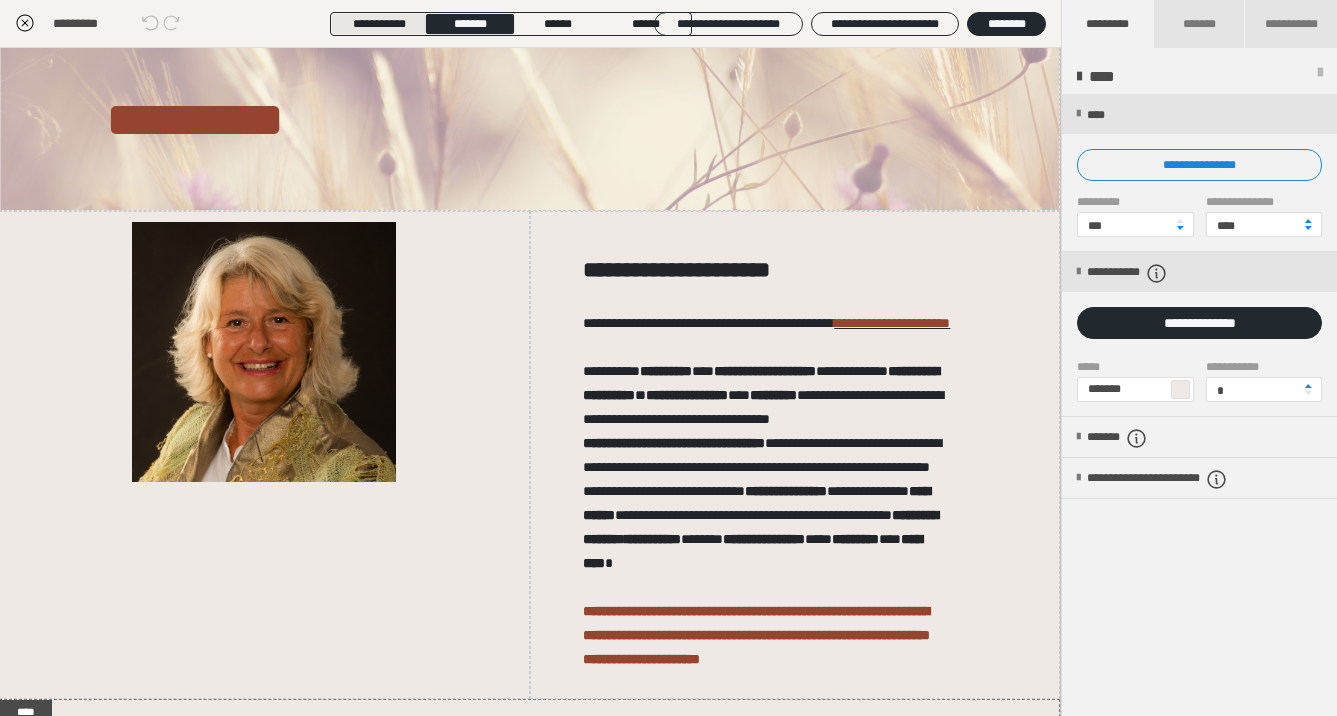click on "**********" at bounding box center (379, 24) 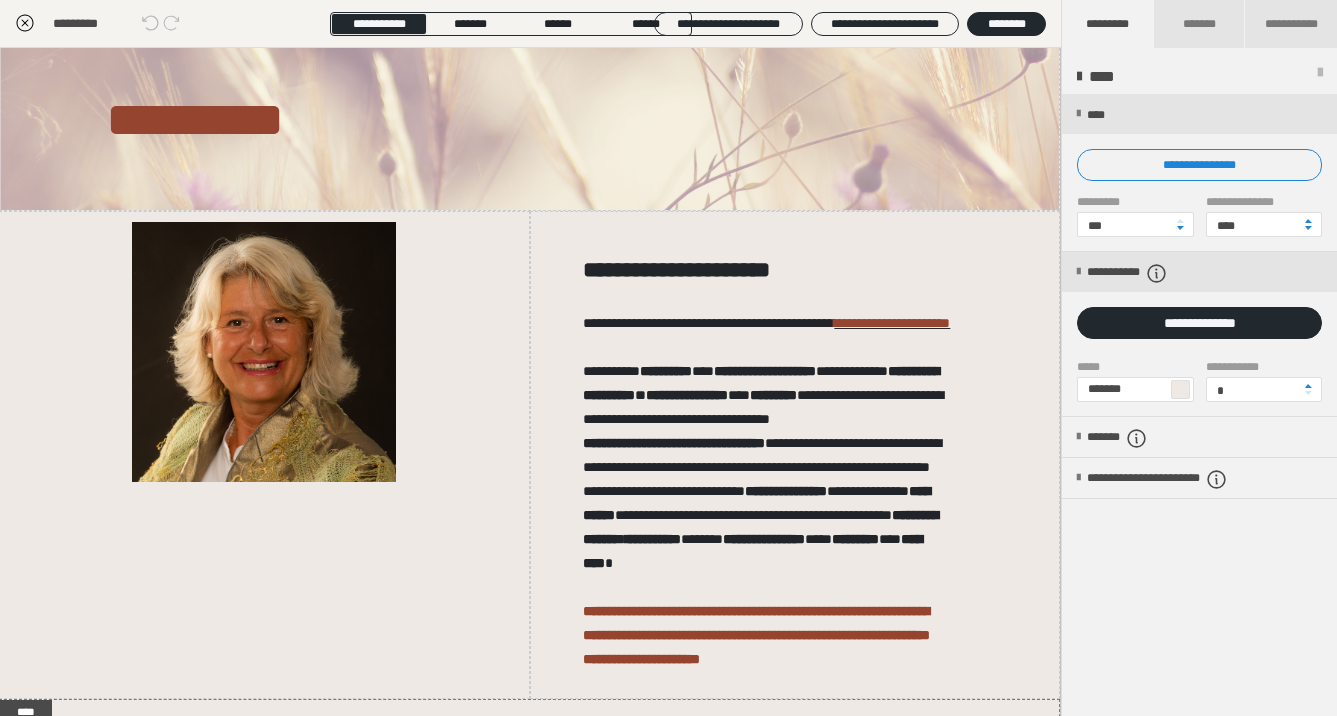 click on "**********" at bounding box center (379, 24) 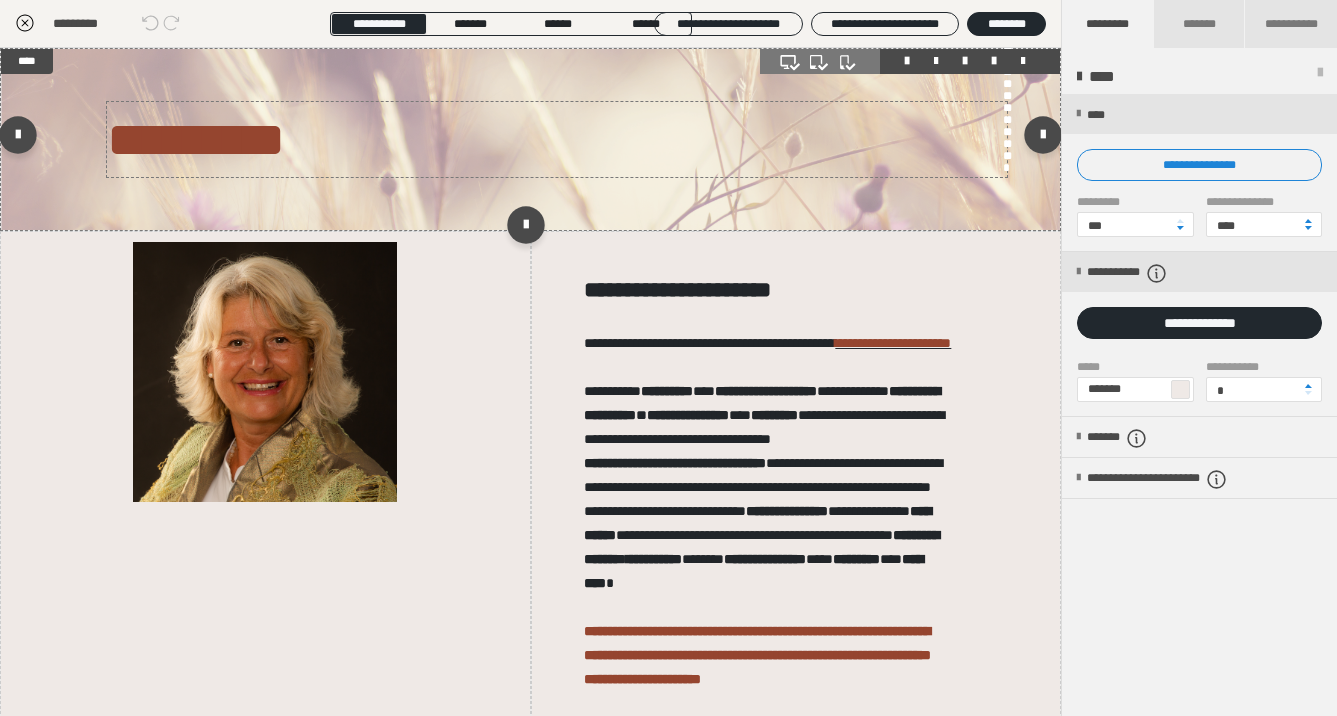 scroll, scrollTop: 0, scrollLeft: 0, axis: both 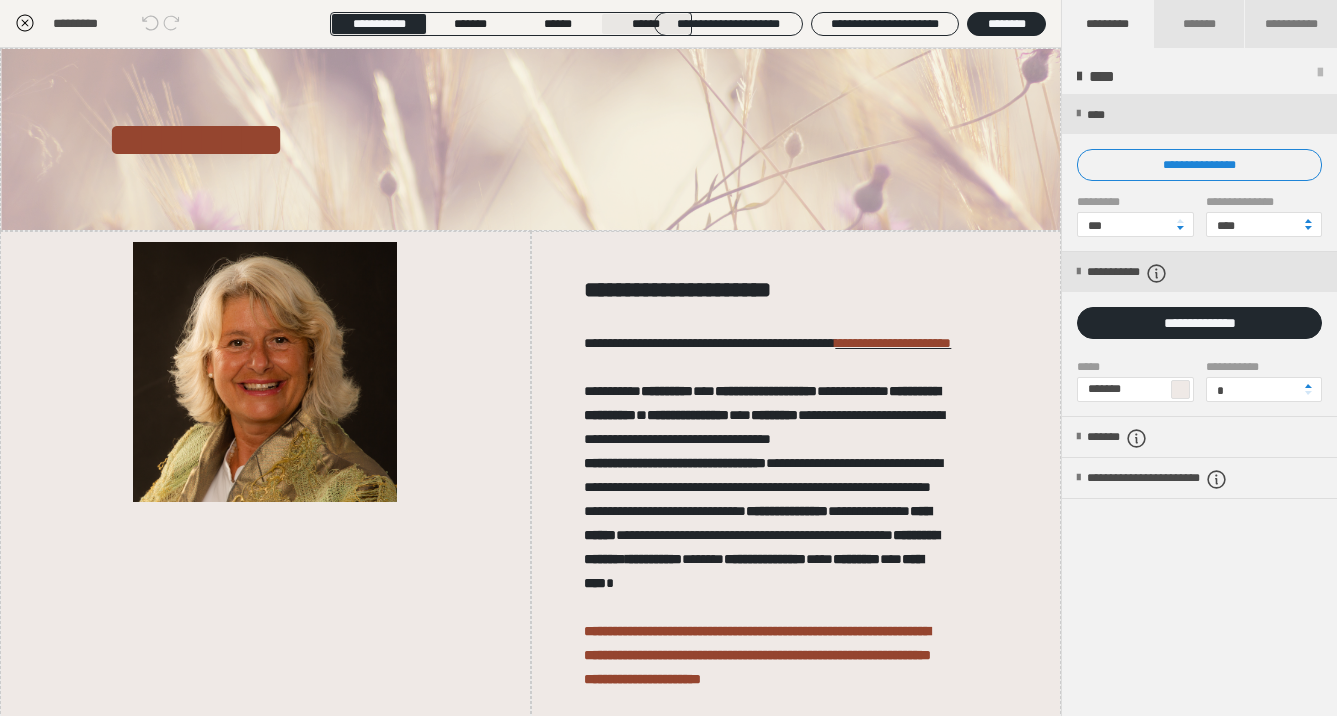 click on "******" at bounding box center [646, 24] 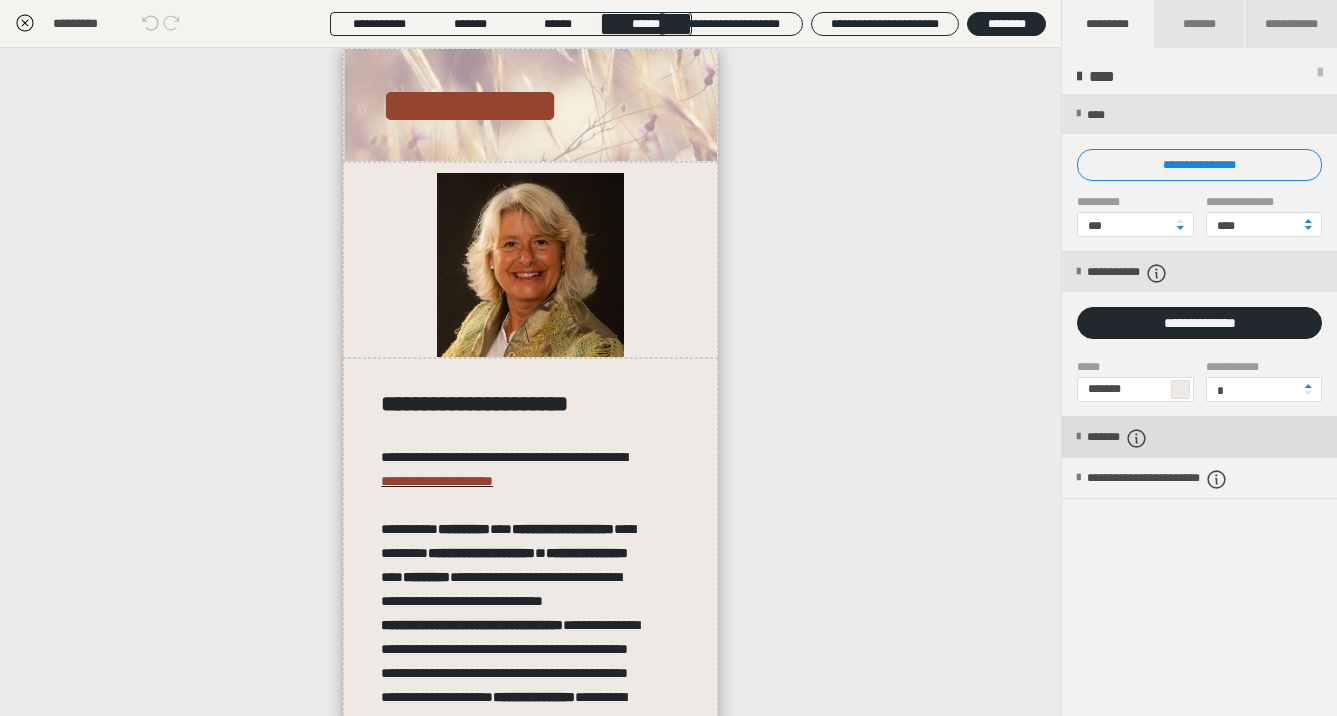 click at bounding box center (1078, 437) 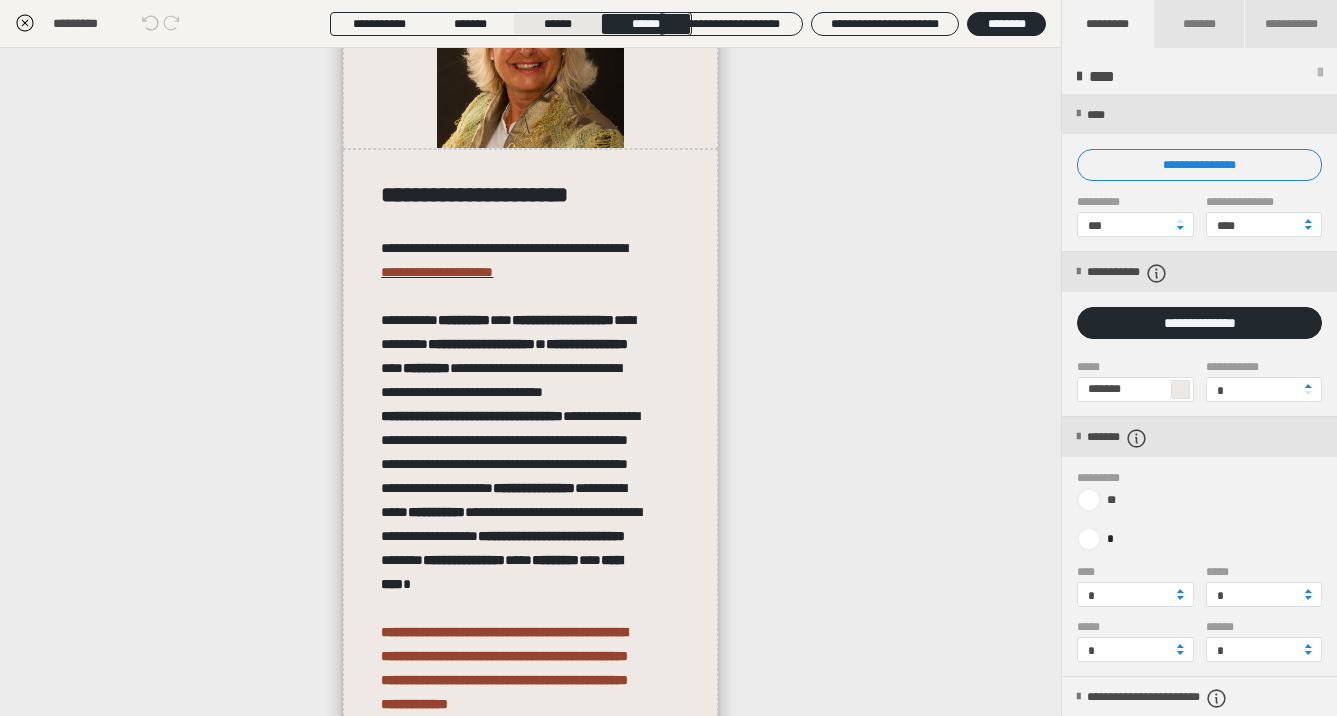 scroll, scrollTop: 211, scrollLeft: 0, axis: vertical 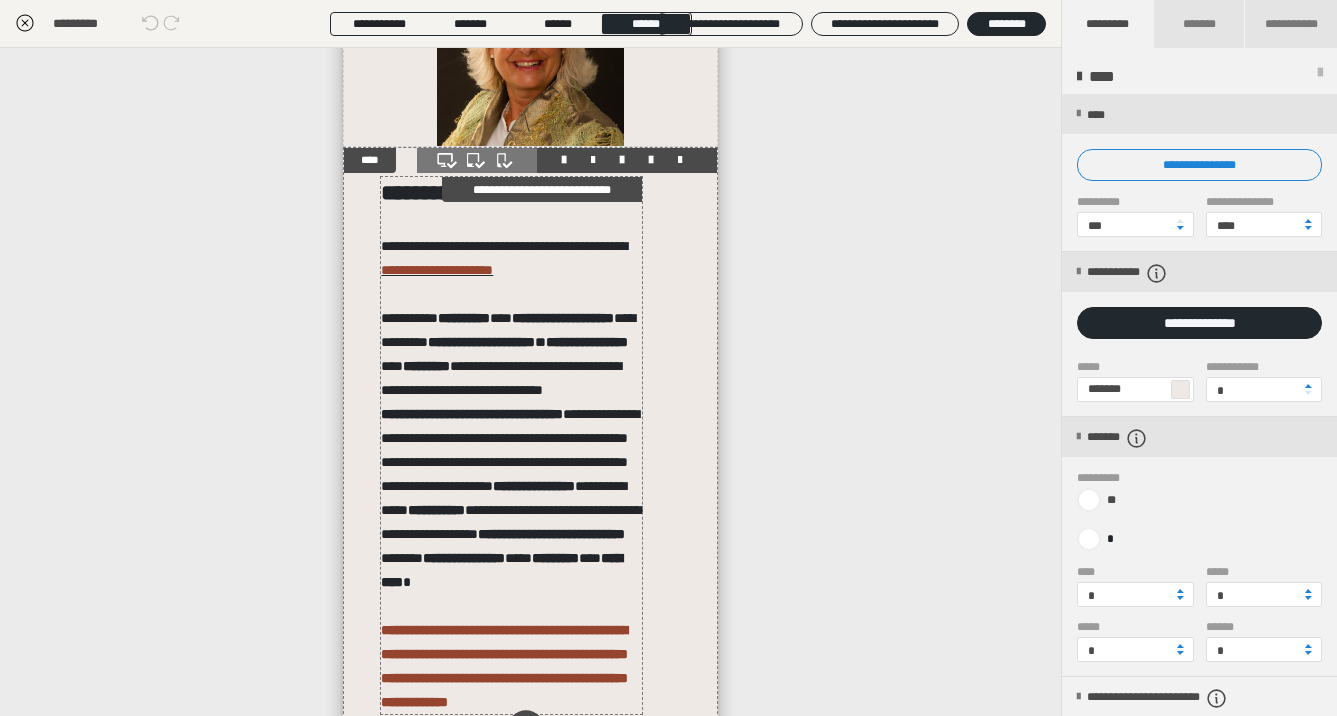 click at bounding box center [511, 222] 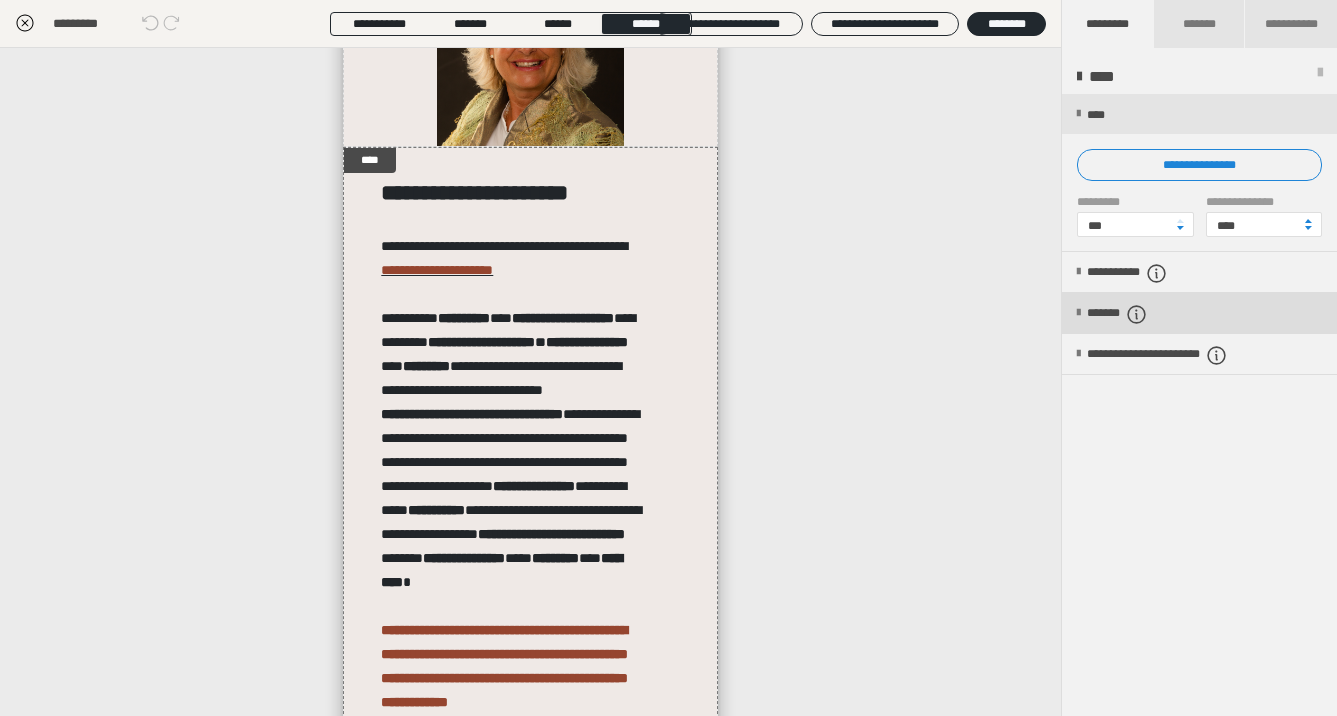 click at bounding box center (1078, 313) 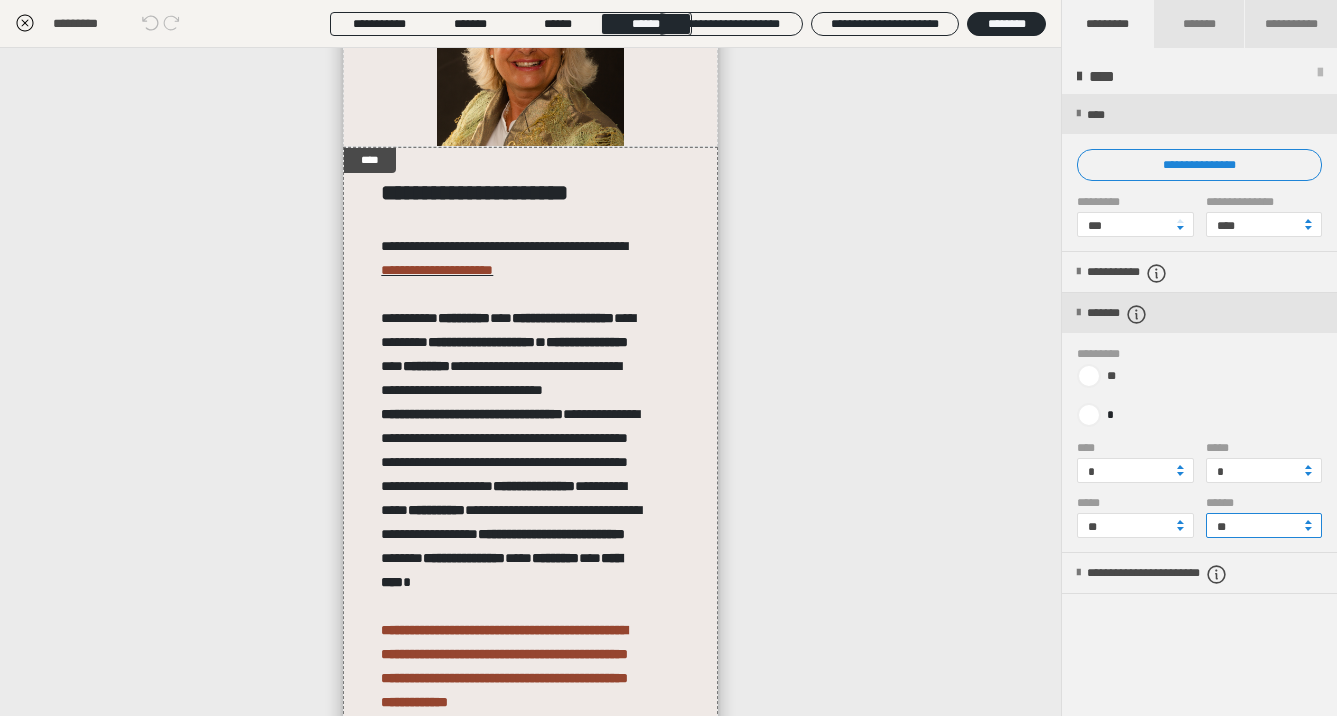 drag, startPoint x: 1234, startPoint y: 526, endPoint x: 1211, endPoint y: 527, distance: 23.021729 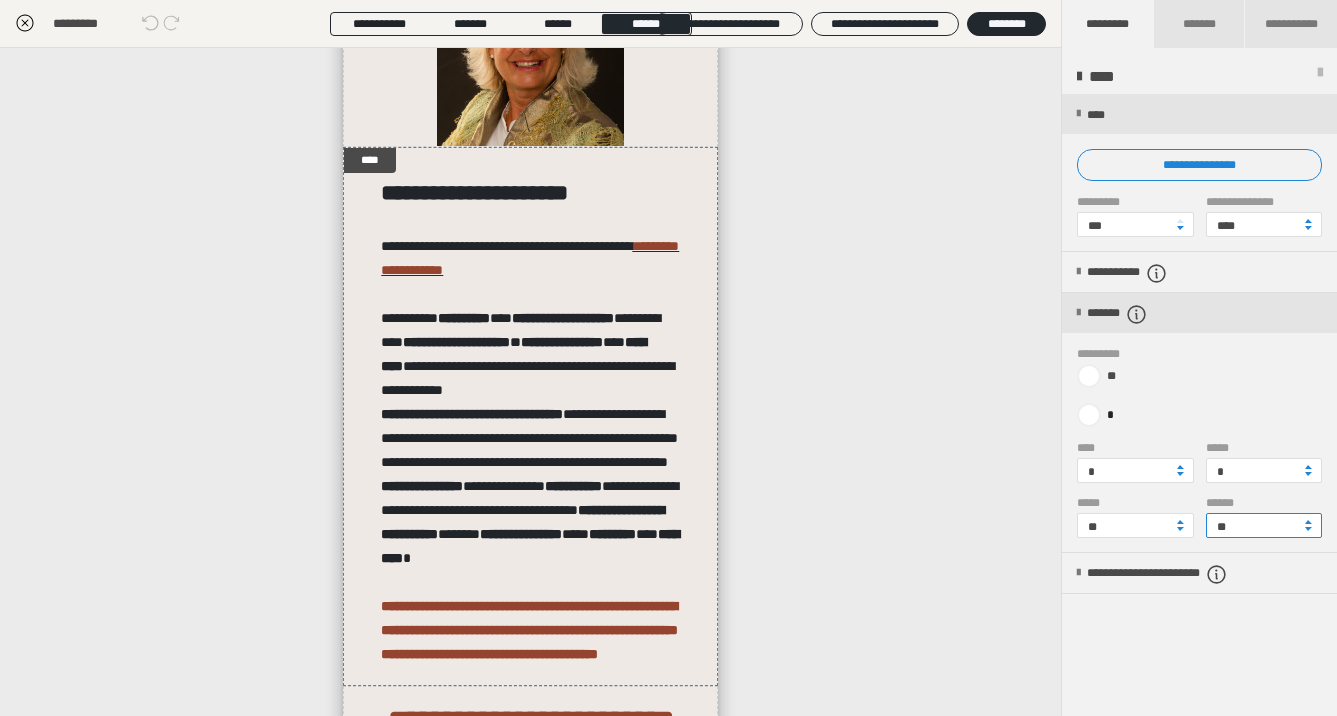 type on "**" 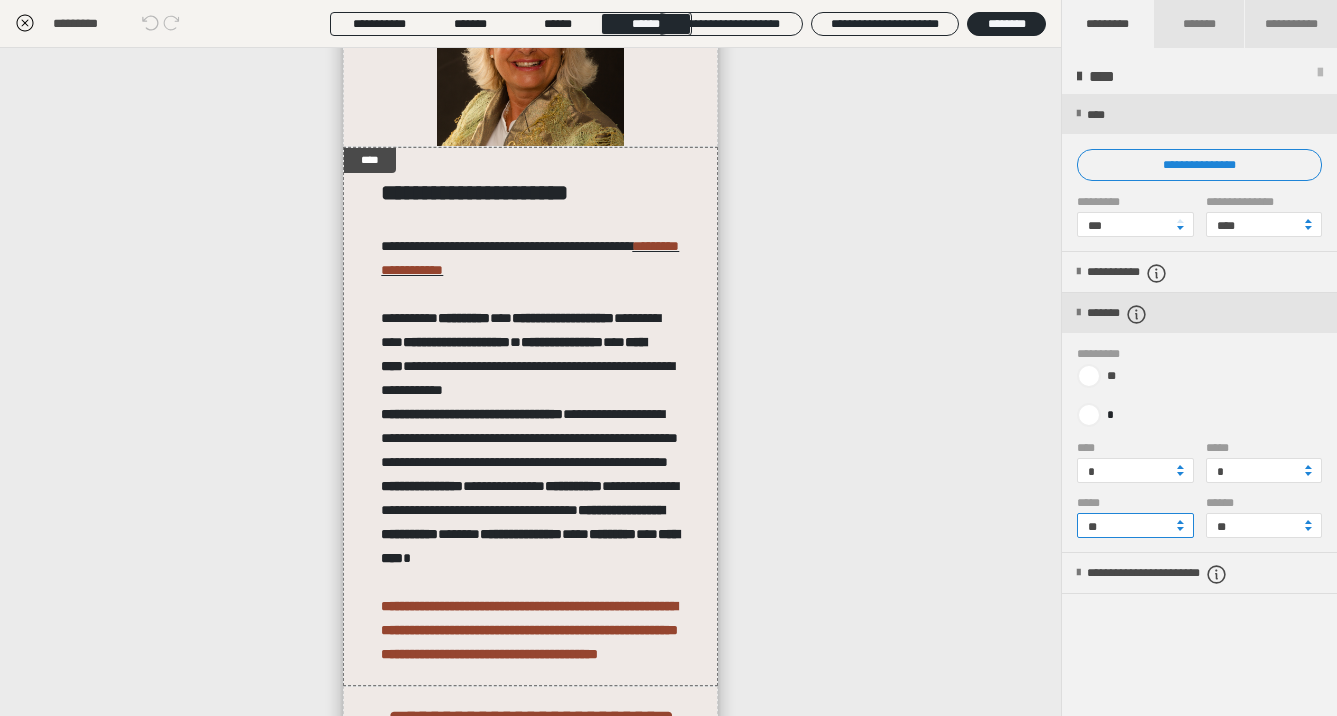 click on "**********" at bounding box center (668, 358) 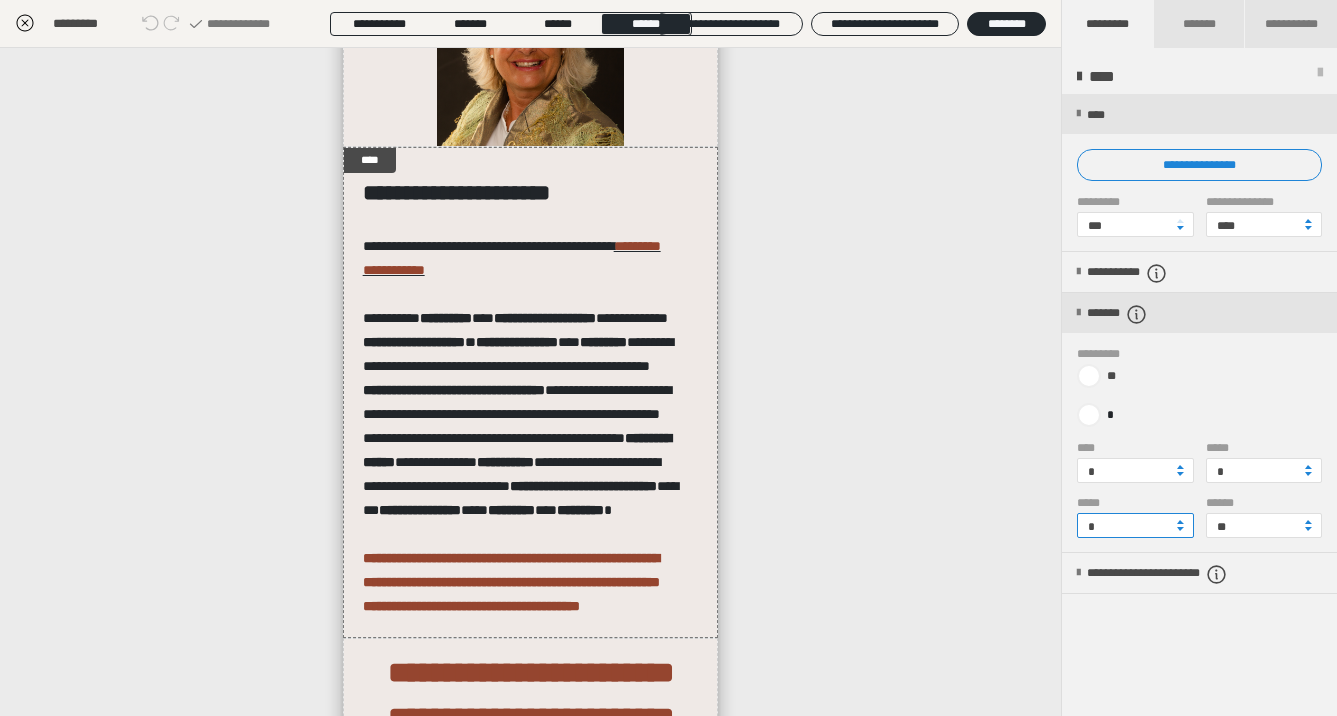 type on "*" 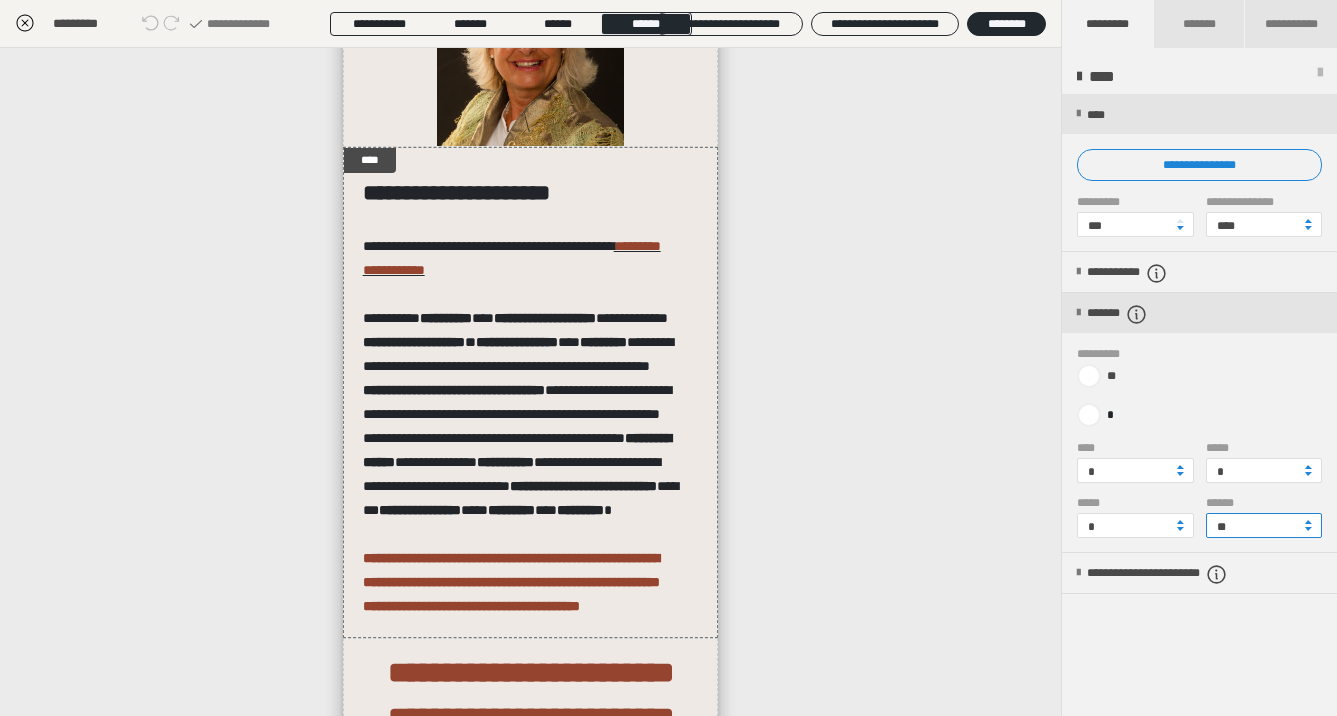 drag, startPoint x: 1238, startPoint y: 529, endPoint x: 1153, endPoint y: 525, distance: 85.09406 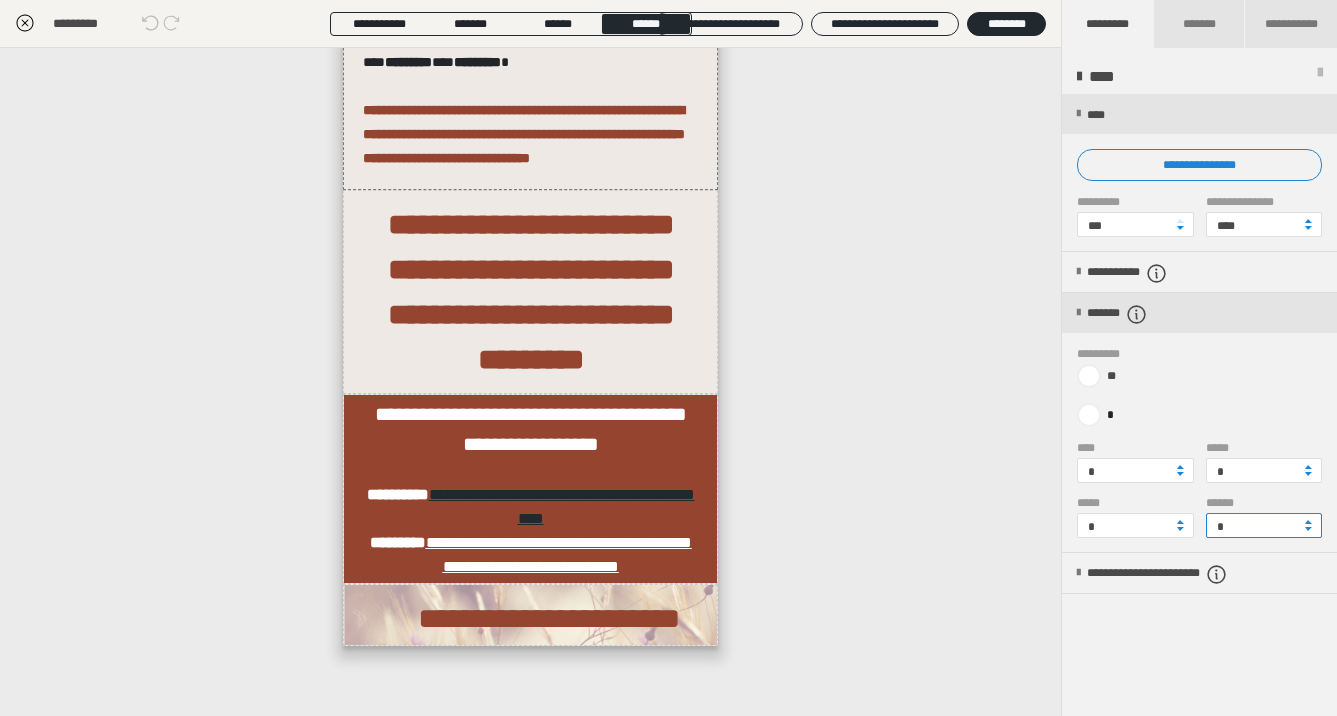 scroll, scrollTop: 830, scrollLeft: 0, axis: vertical 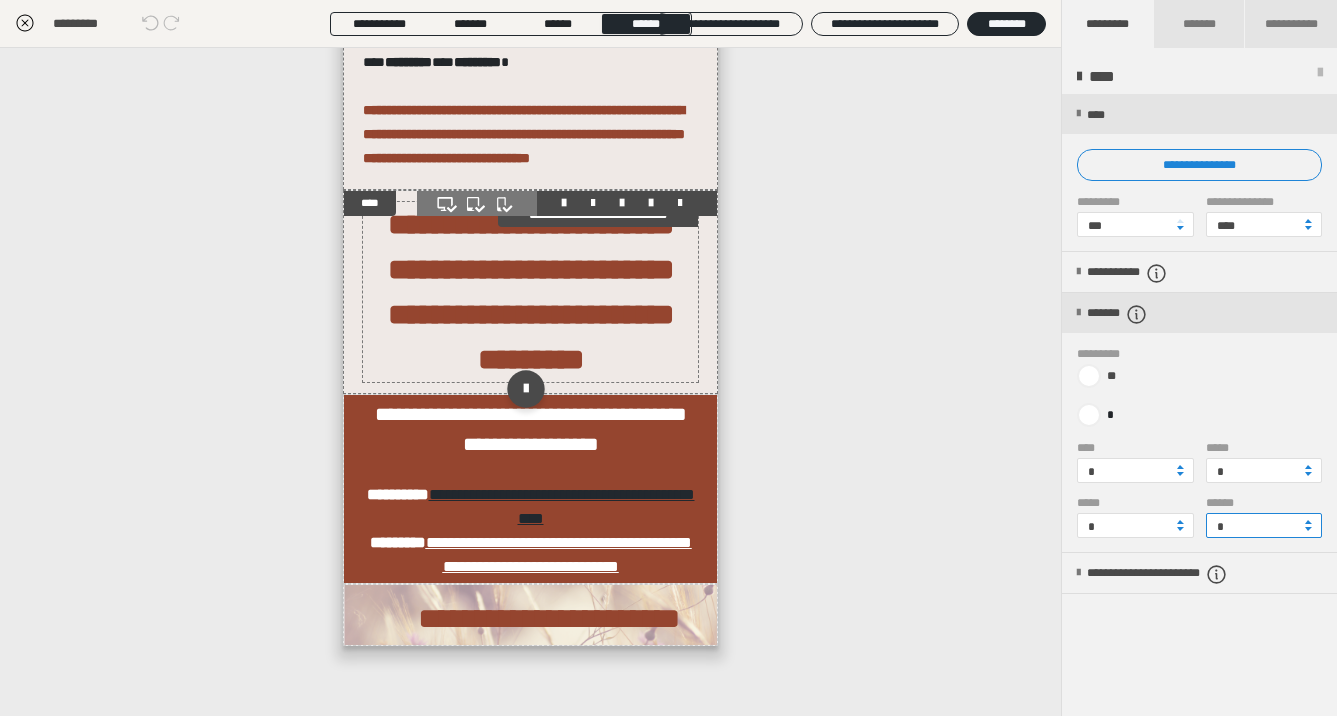 type on "*" 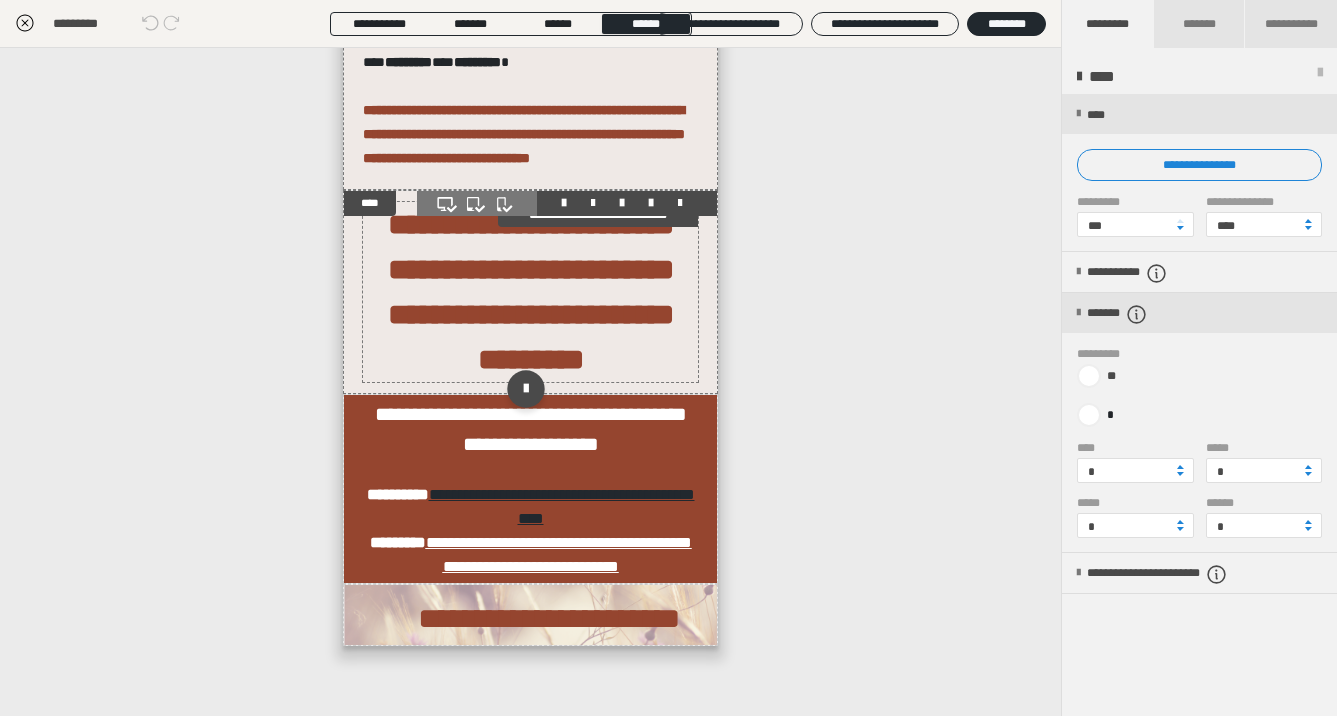 click on "**********" at bounding box center (531, 292) 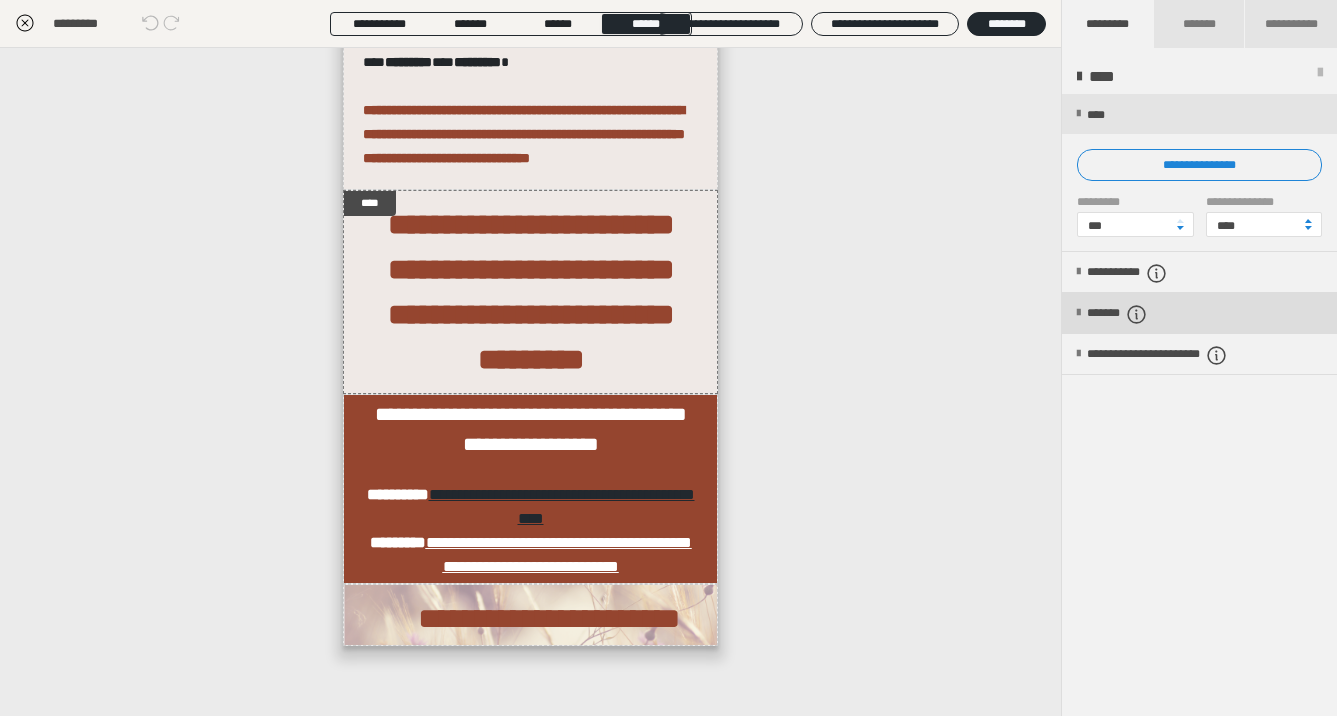 click at bounding box center (1078, 313) 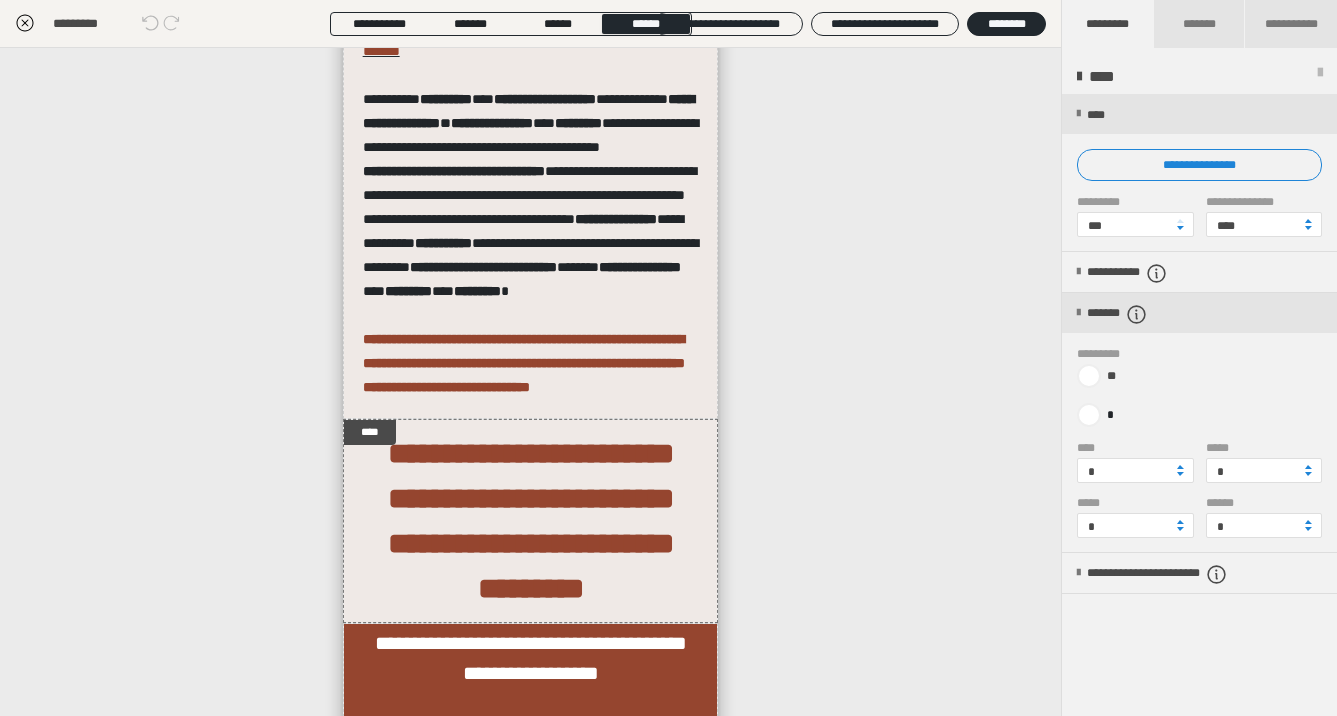 scroll, scrollTop: 410, scrollLeft: 0, axis: vertical 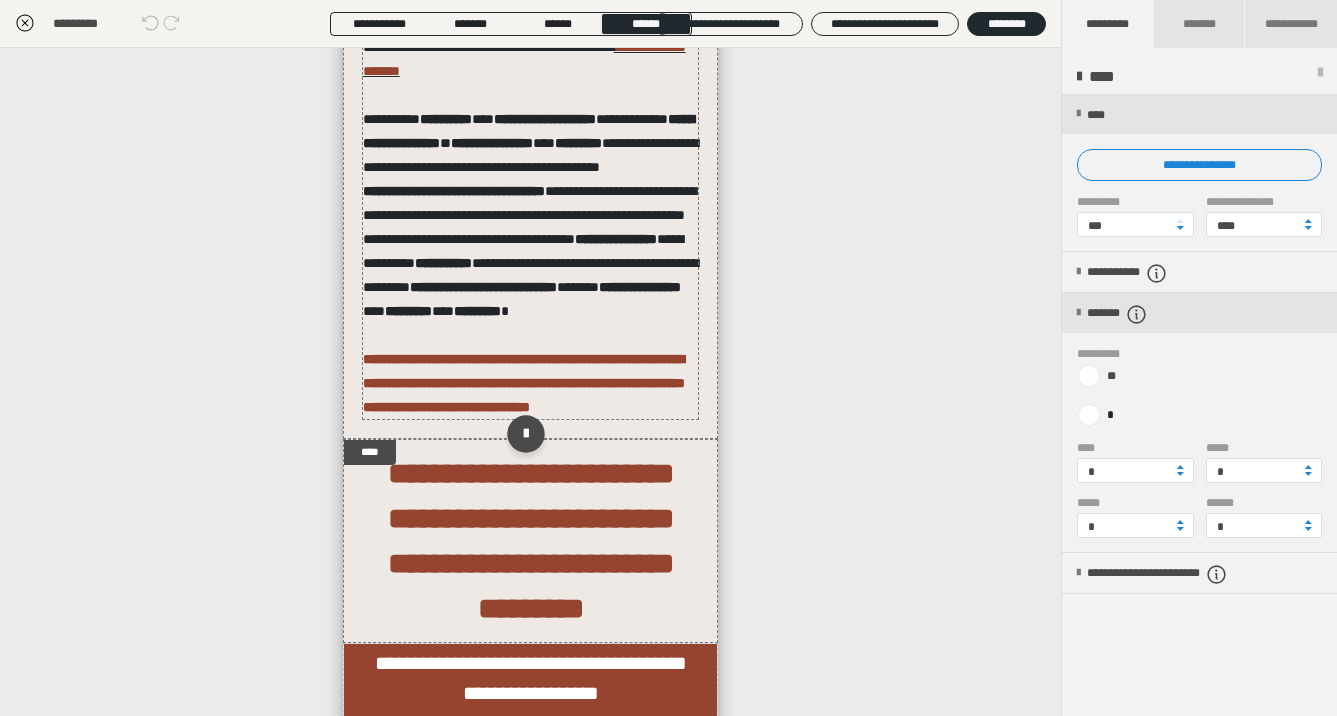 click at bounding box center (531, 335) 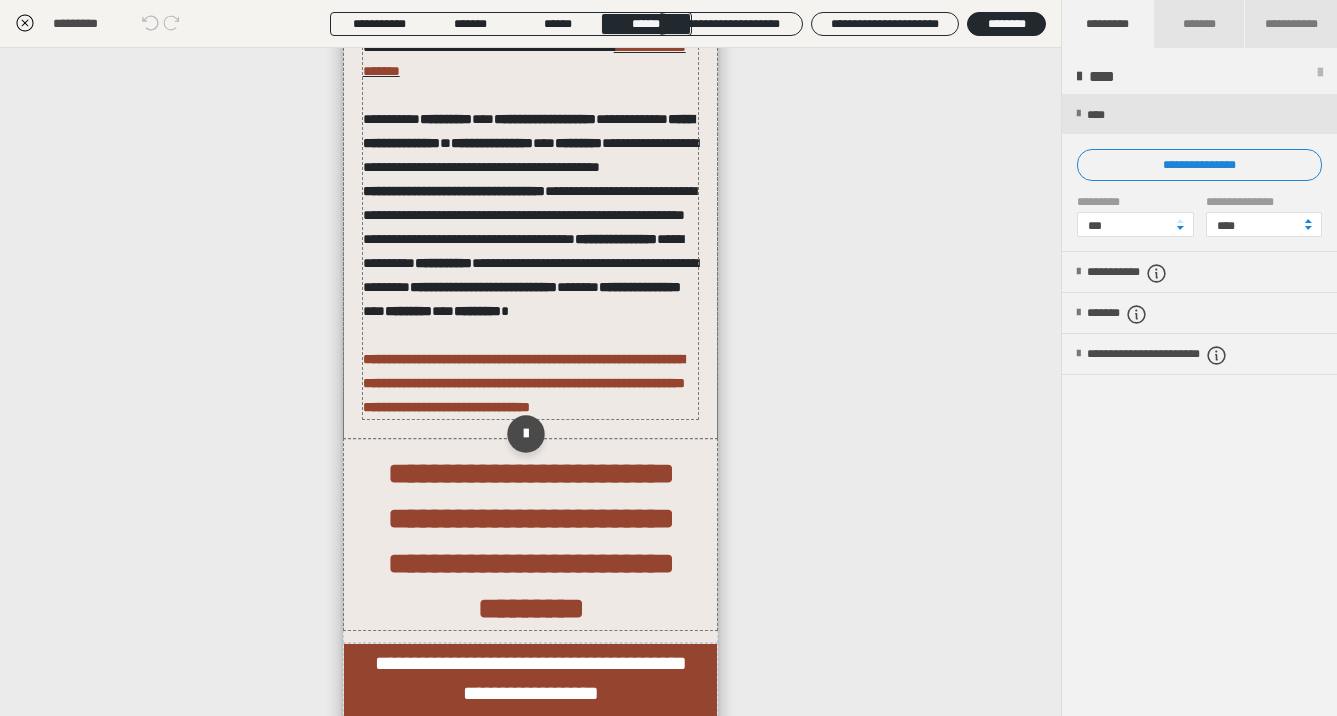 click at bounding box center (531, 335) 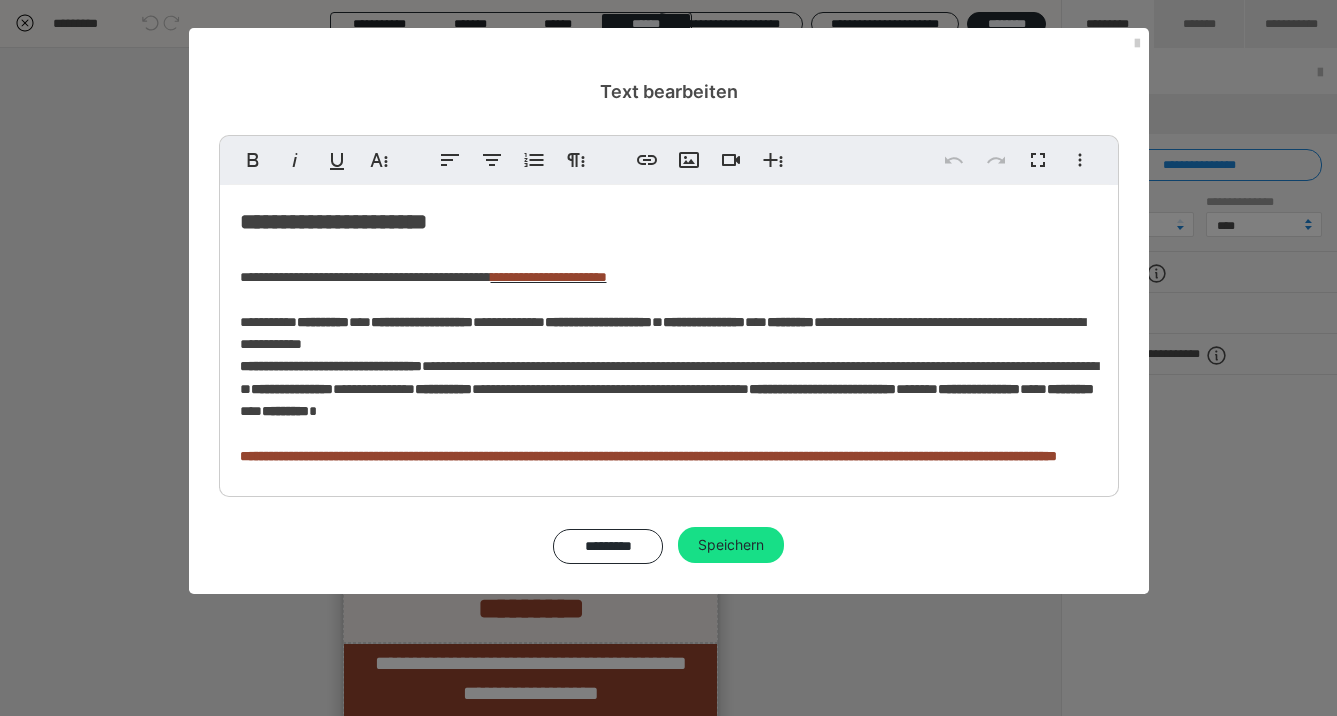 click at bounding box center [669, 434] 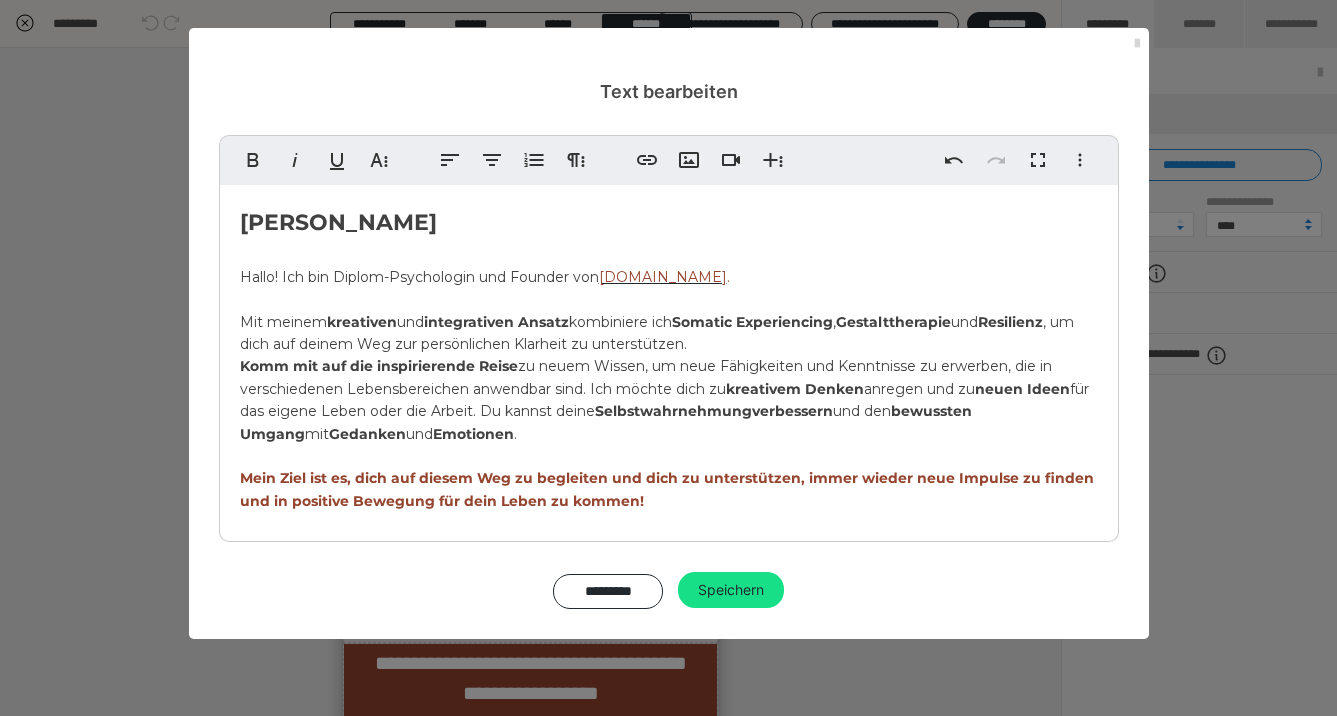 click at bounding box center (1137, 44) 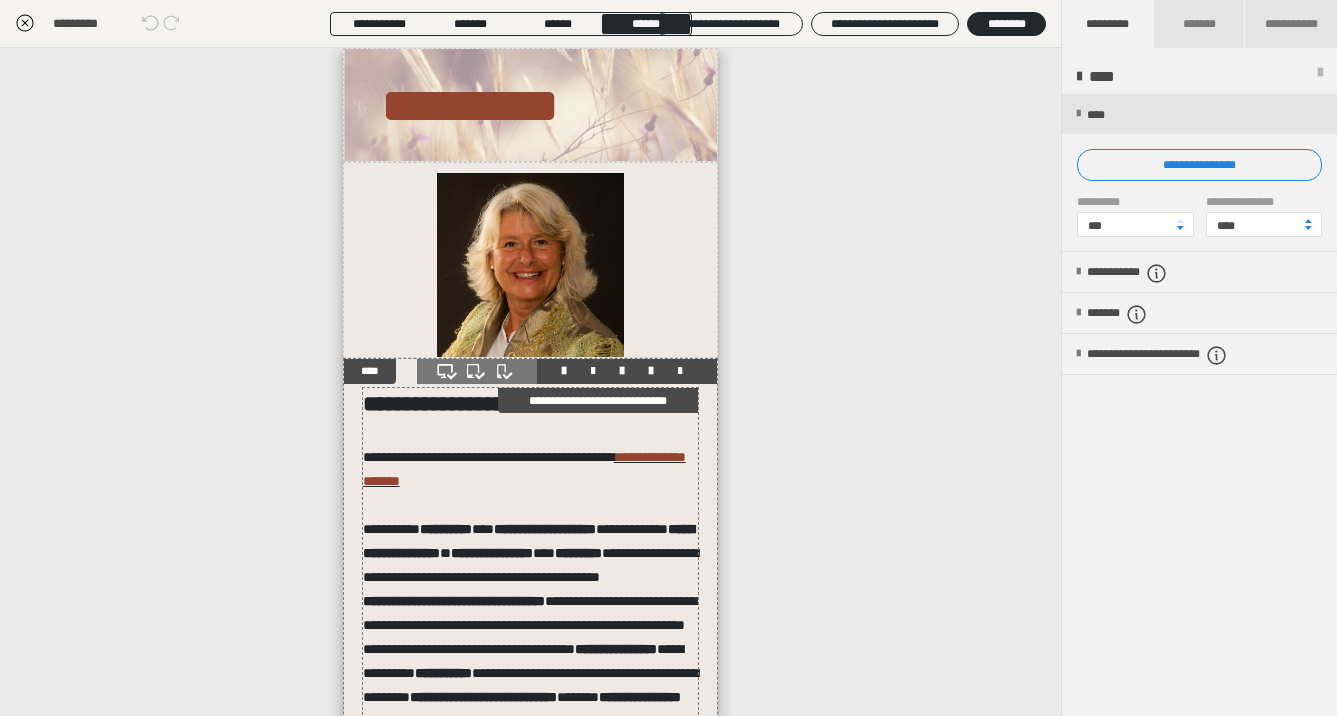 scroll, scrollTop: 0, scrollLeft: 0, axis: both 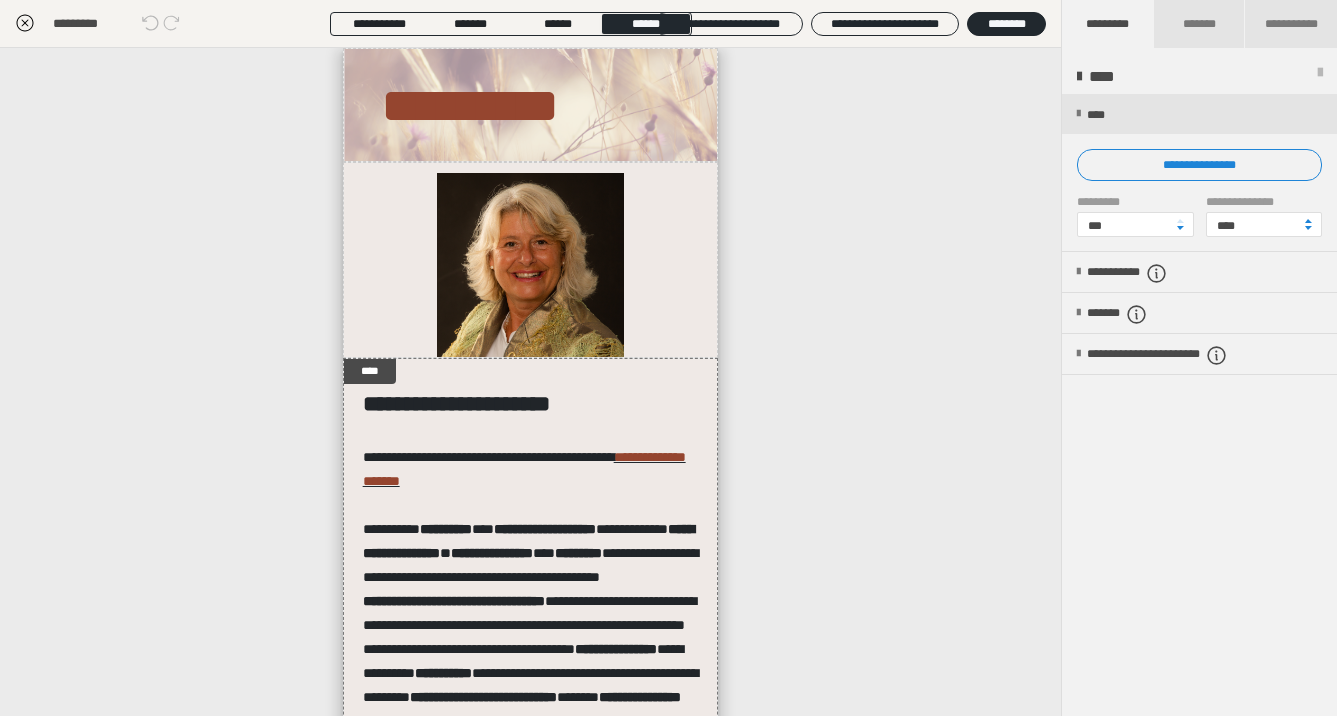 click 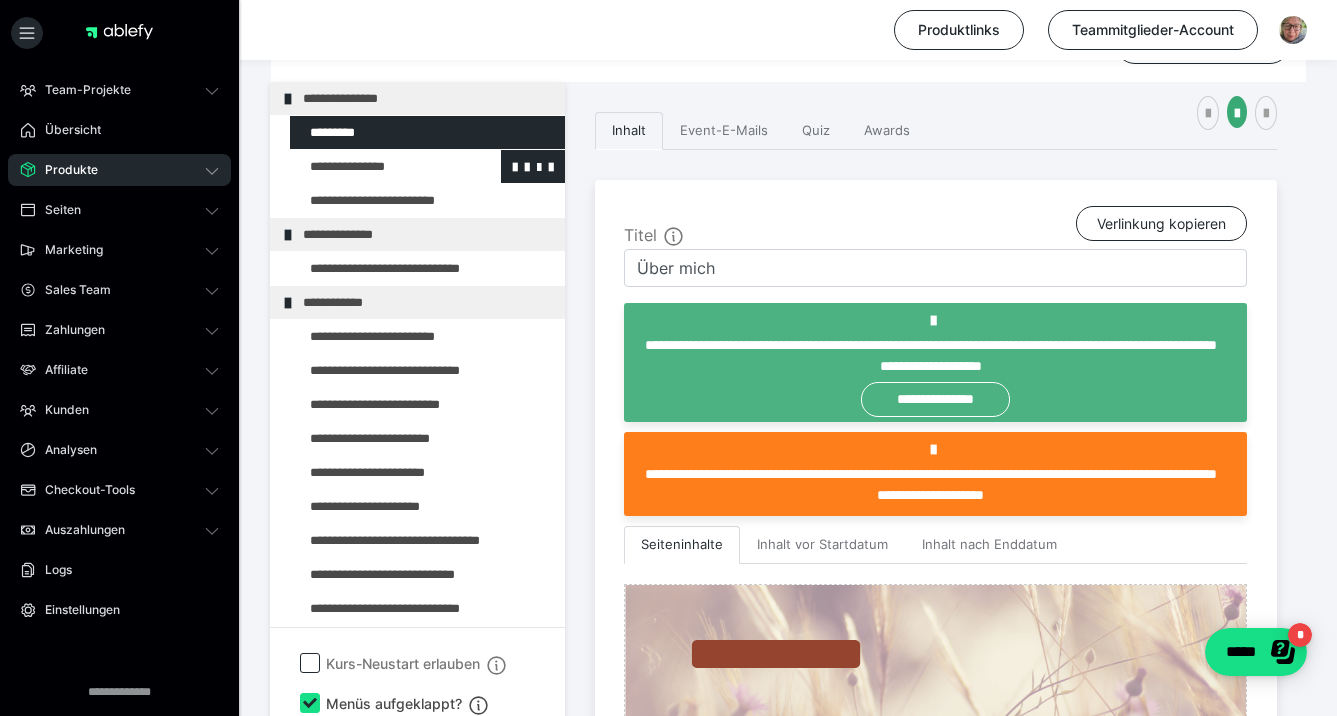 click at bounding box center [375, 166] 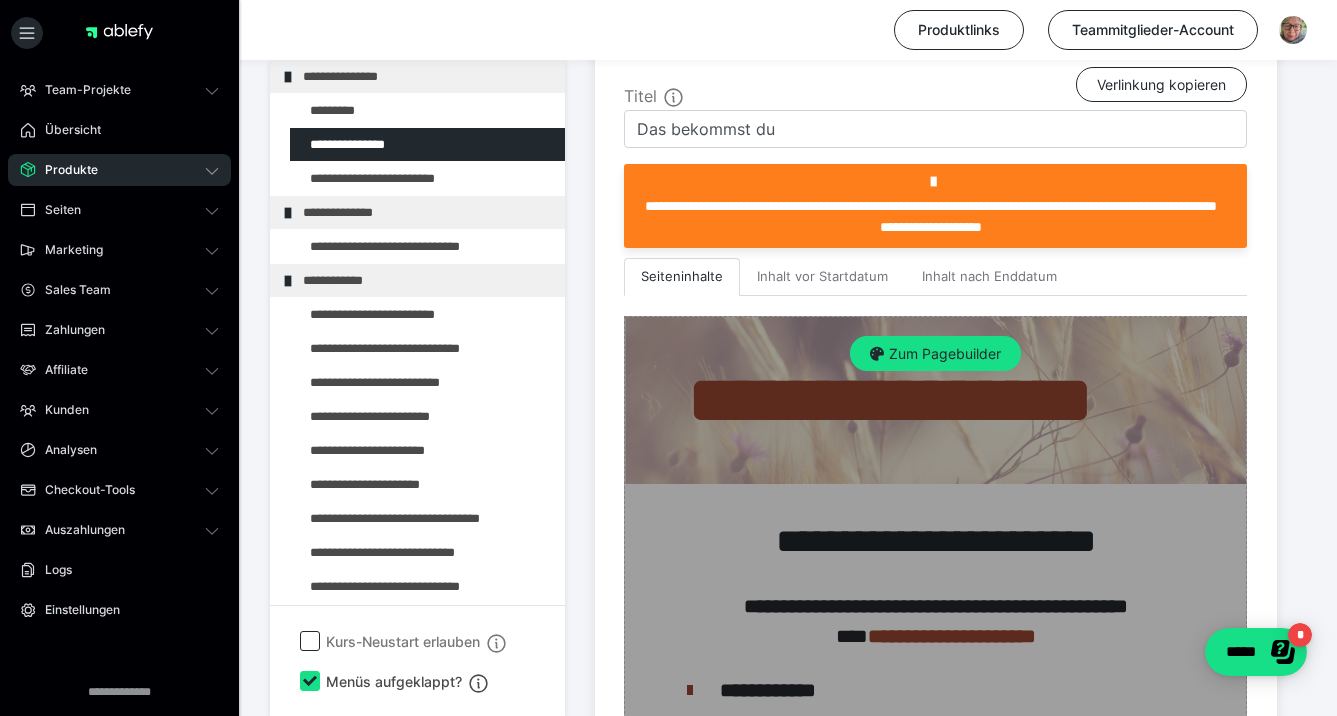 scroll, scrollTop: 502, scrollLeft: 0, axis: vertical 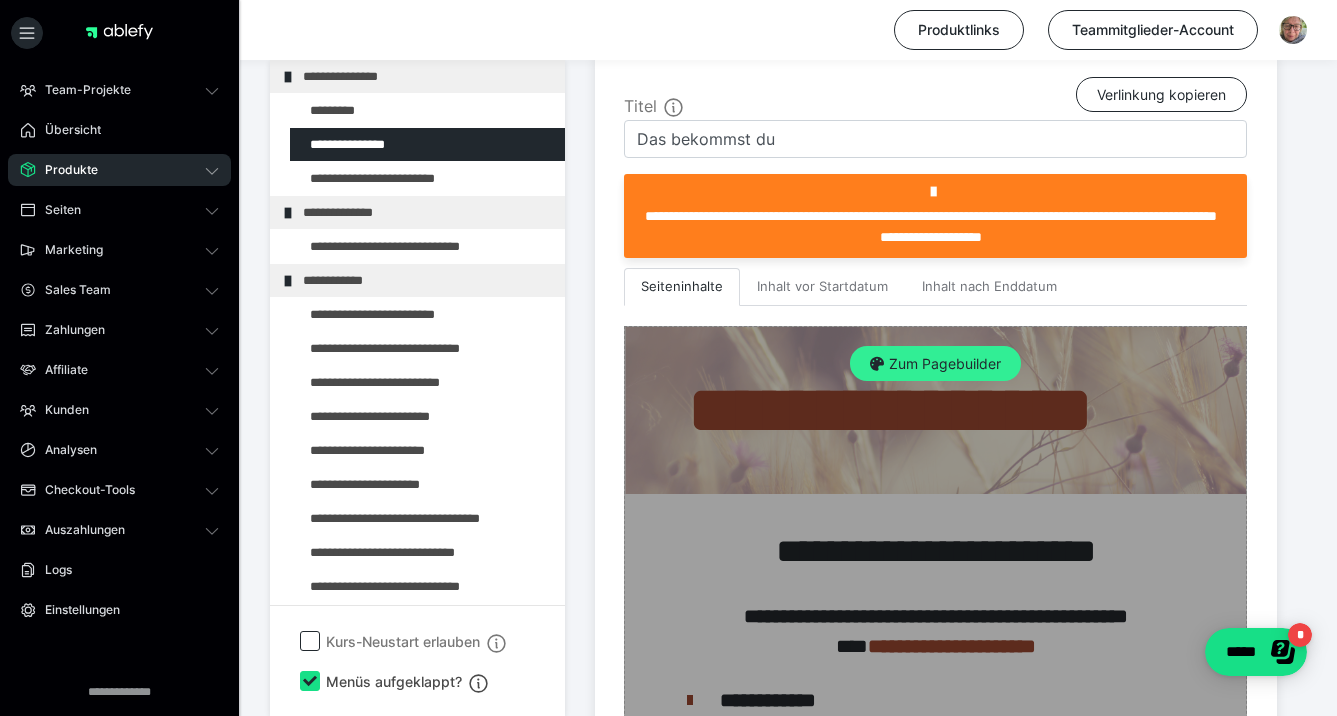 click on "Zum Pagebuilder" at bounding box center (935, 364) 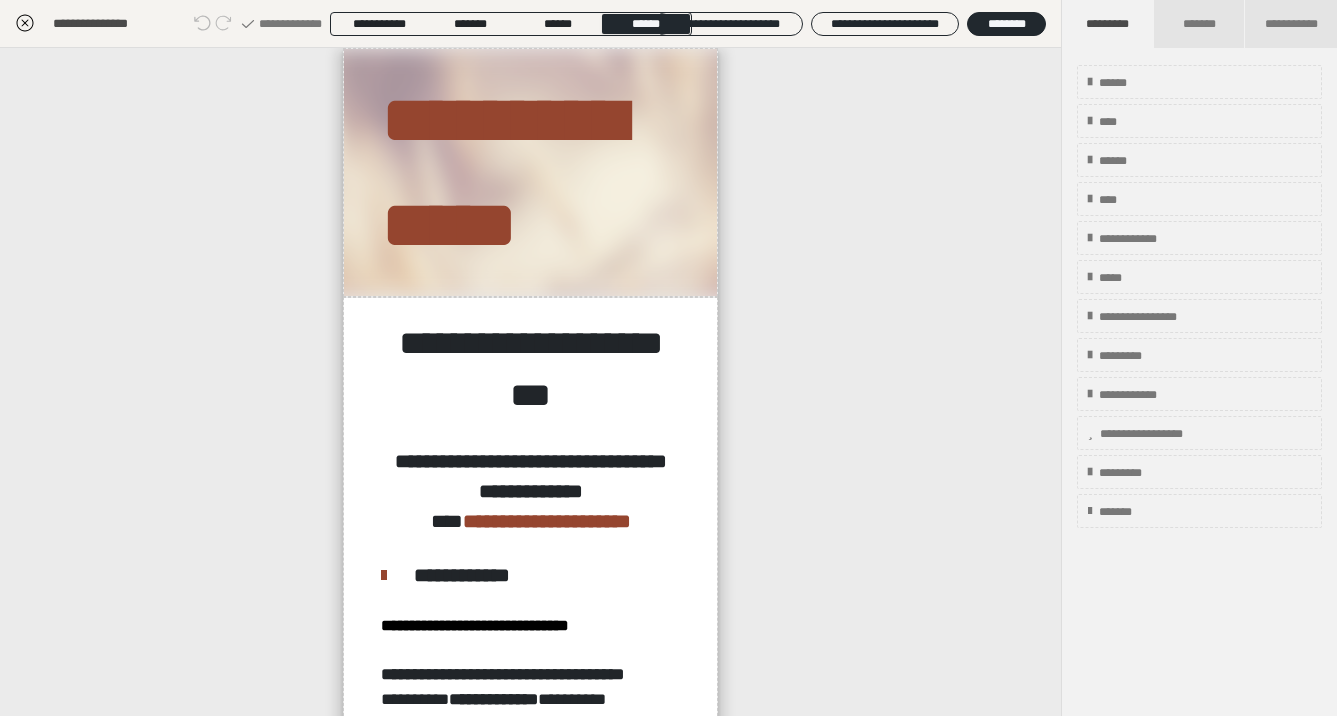 scroll, scrollTop: 395, scrollLeft: 0, axis: vertical 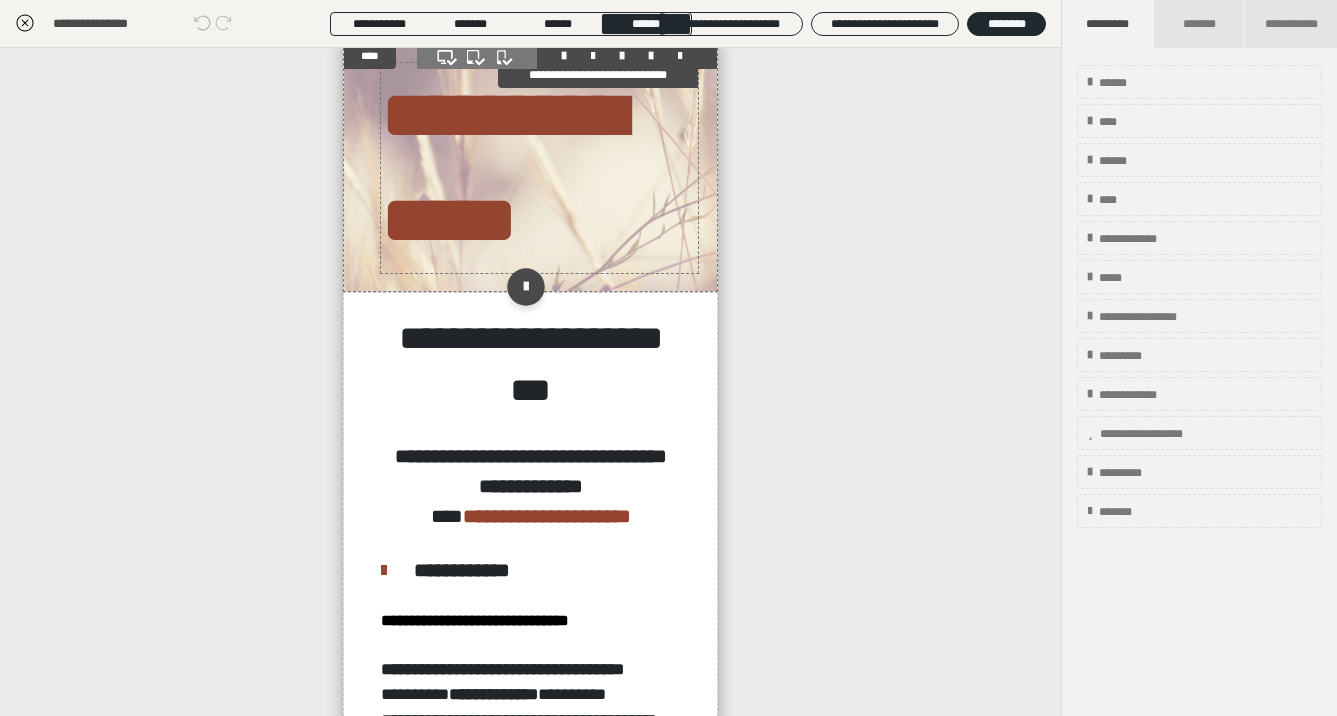 click on "**********" at bounding box center (503, 167) 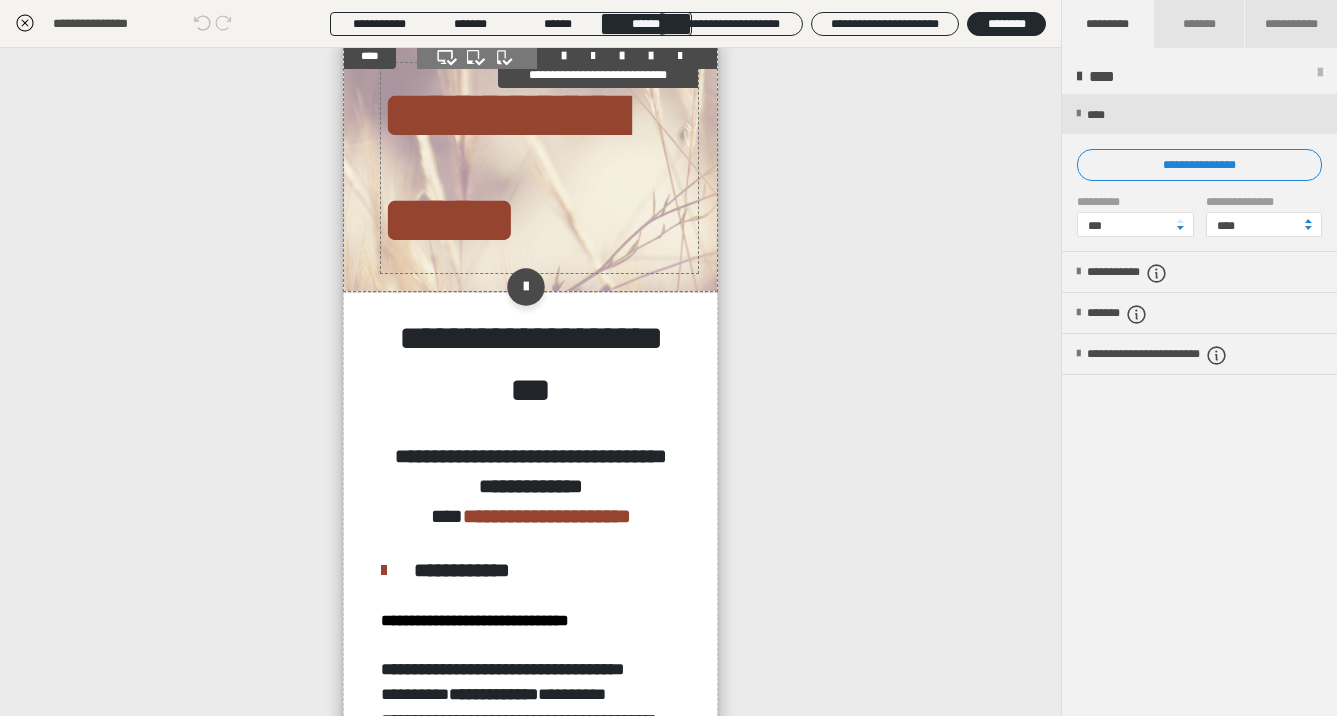 click on "**********" at bounding box center (503, 167) 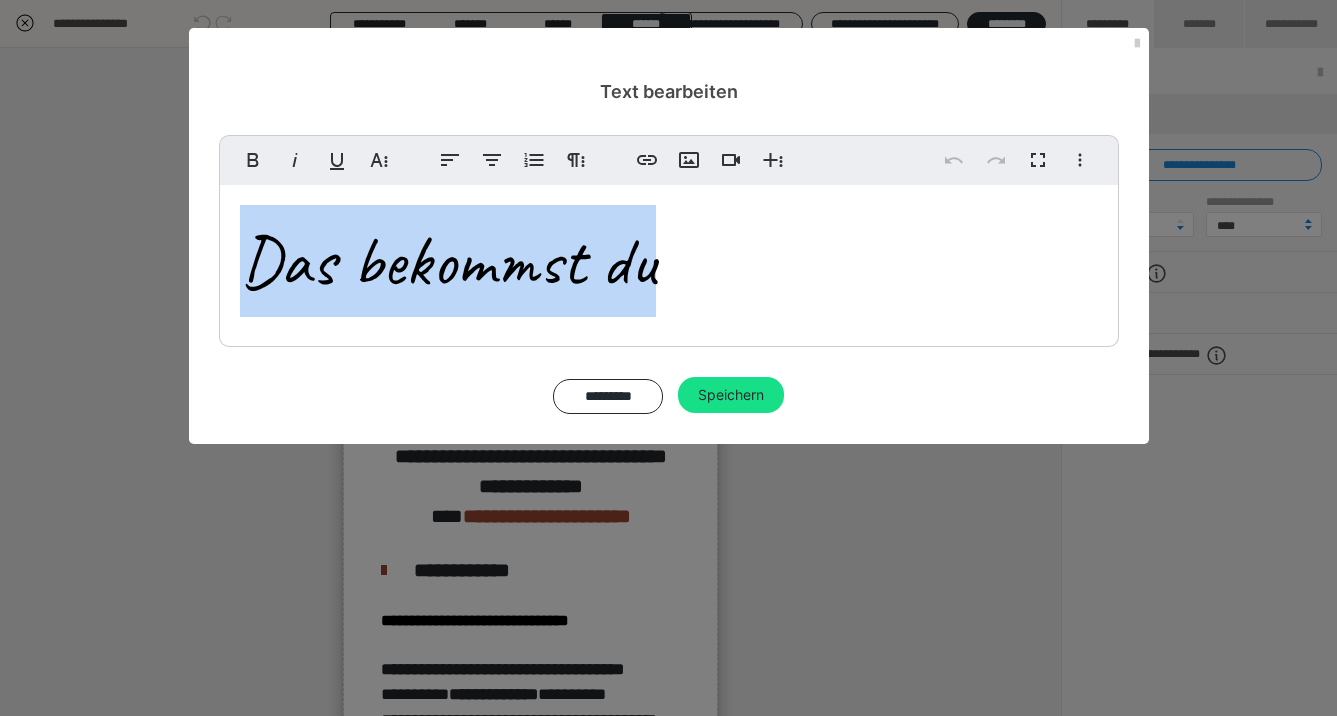 drag, startPoint x: 675, startPoint y: 270, endPoint x: -49, endPoint y: 254, distance: 724.17676 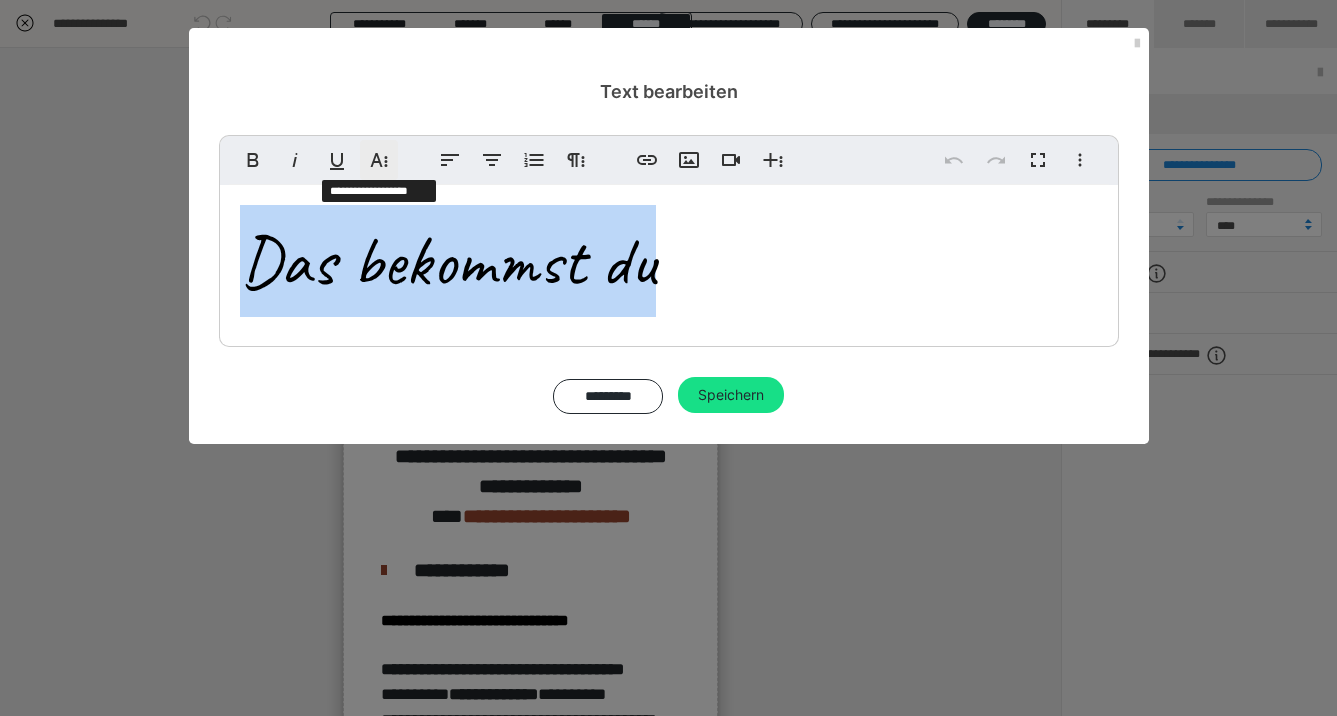 click 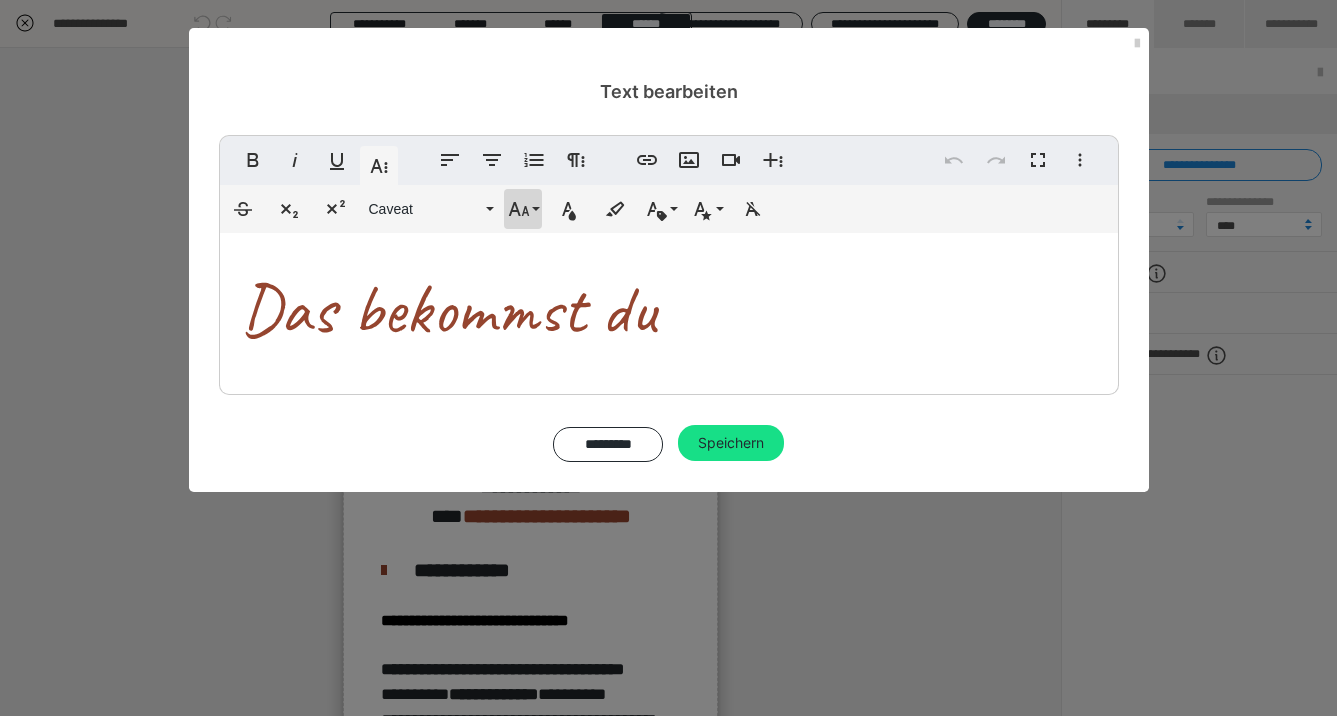 click on "Schriftgröße" at bounding box center [523, 209] 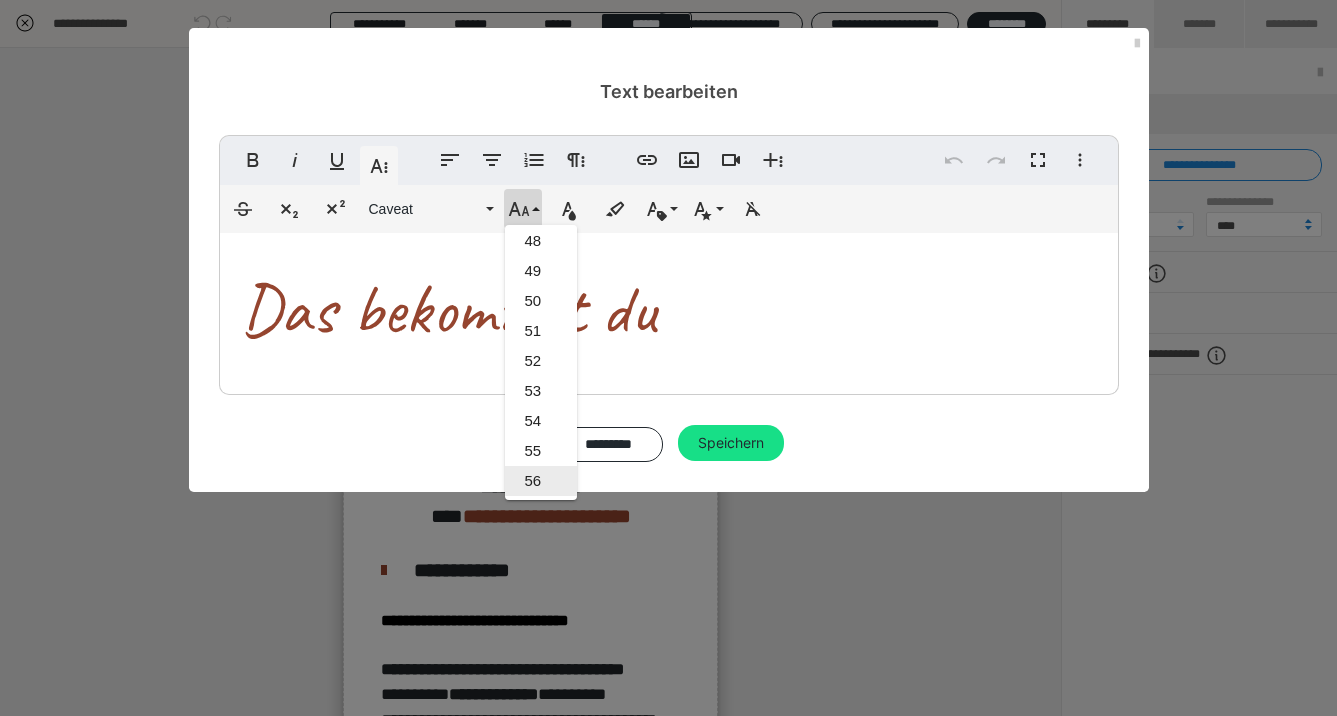 scroll, scrollTop: 1406, scrollLeft: 0, axis: vertical 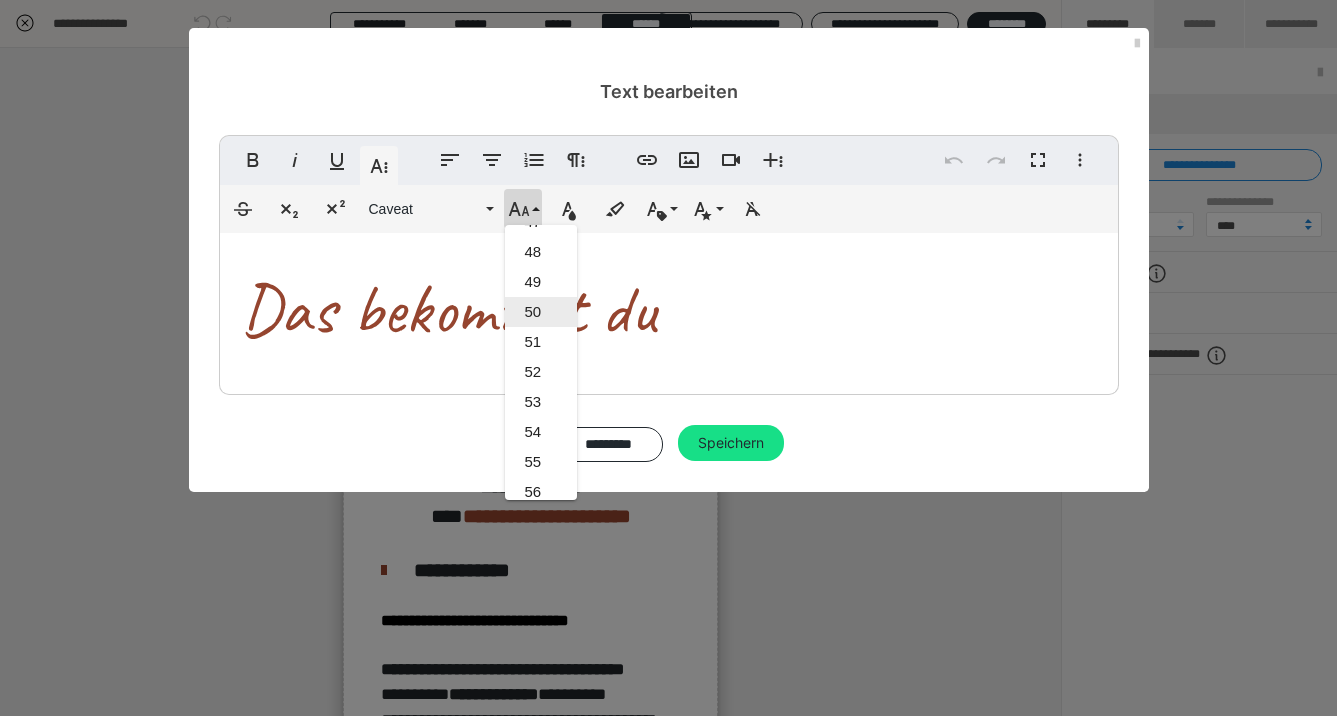 click on "50" at bounding box center [541, 312] 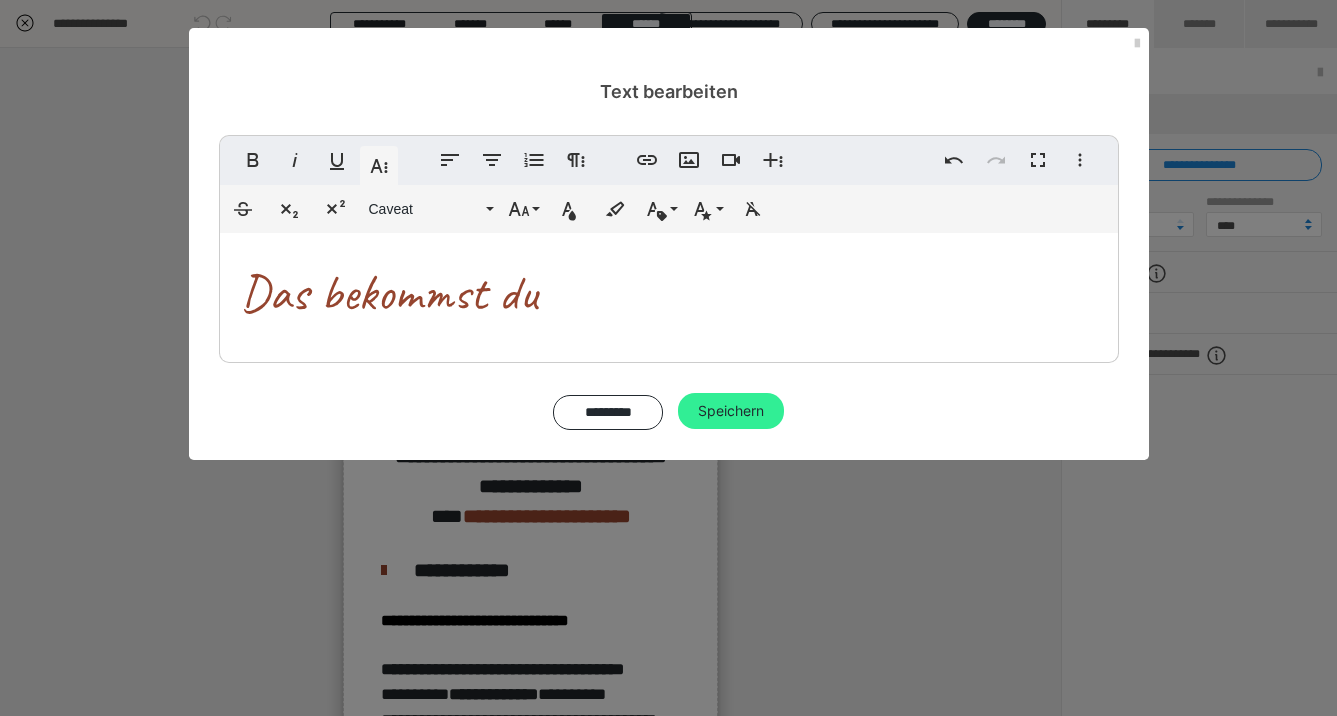click on "Speichern" at bounding box center (731, 411) 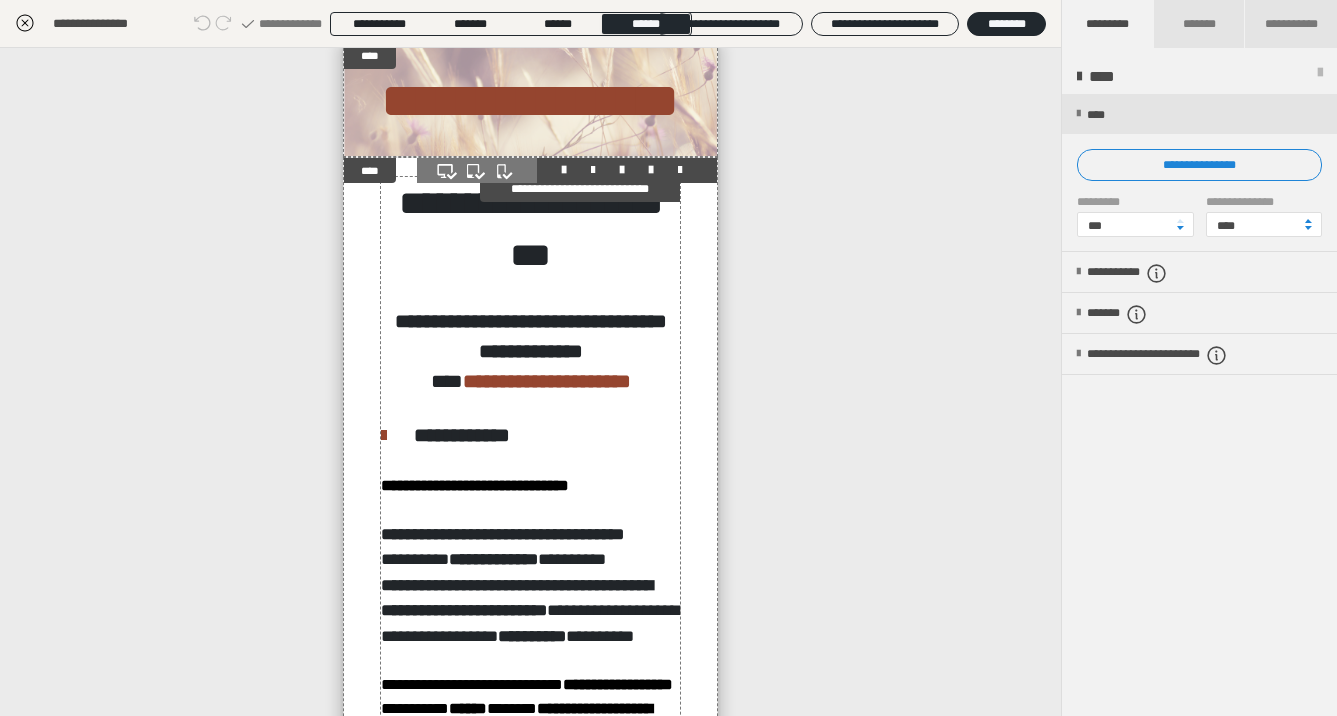 click on "**********" at bounding box center (531, 229) 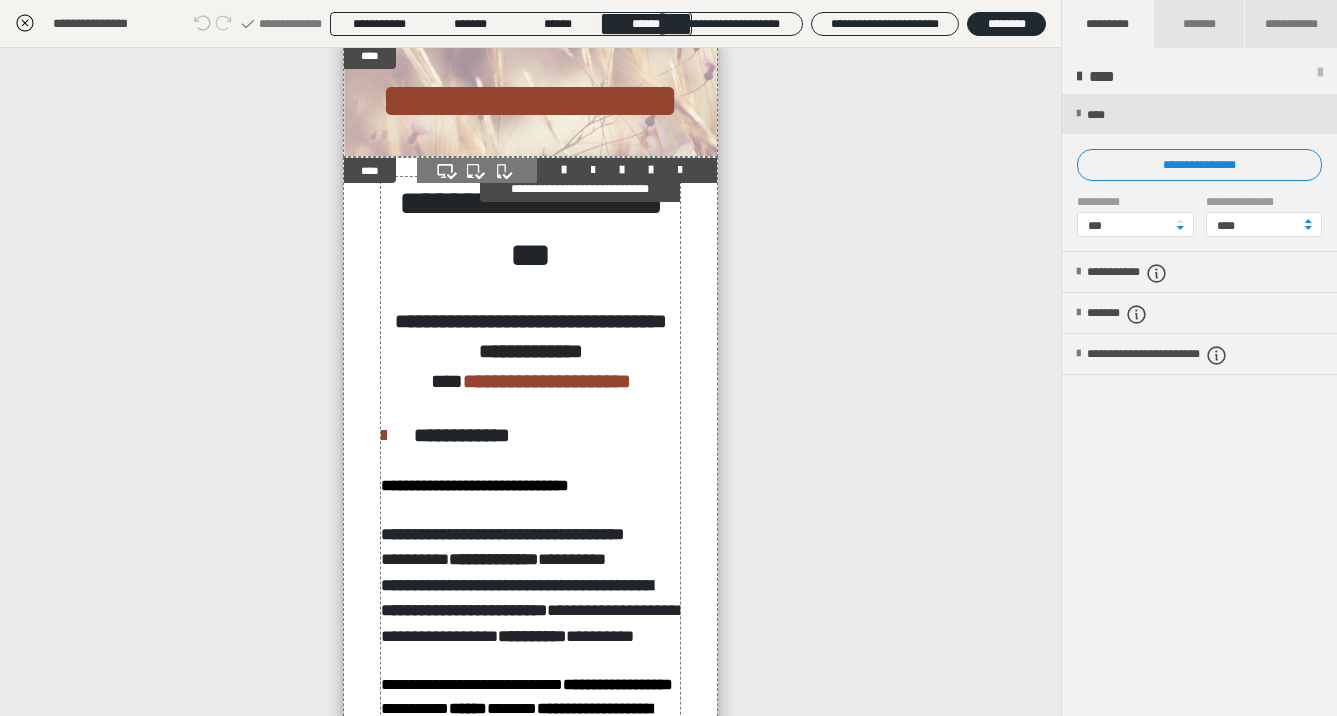 click on "**********" at bounding box center [531, 229] 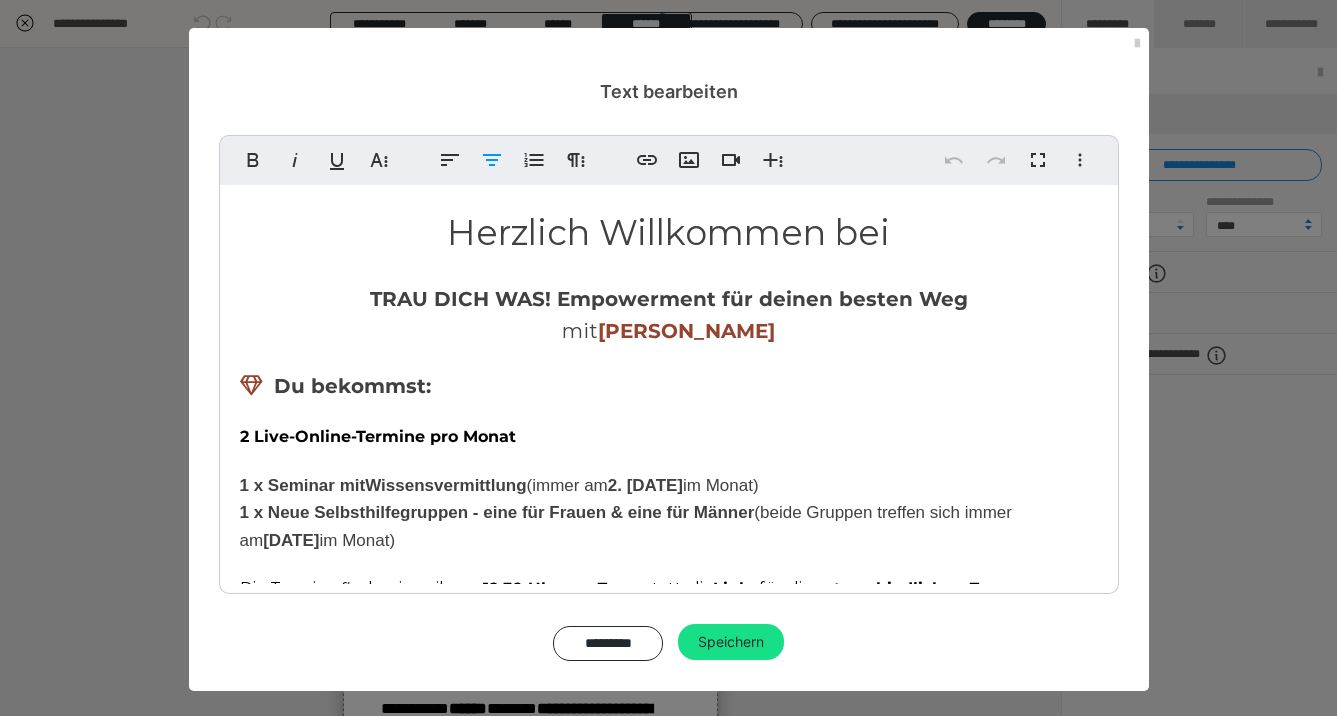 drag, startPoint x: 445, startPoint y: 235, endPoint x: 862, endPoint y: 331, distance: 427.9077 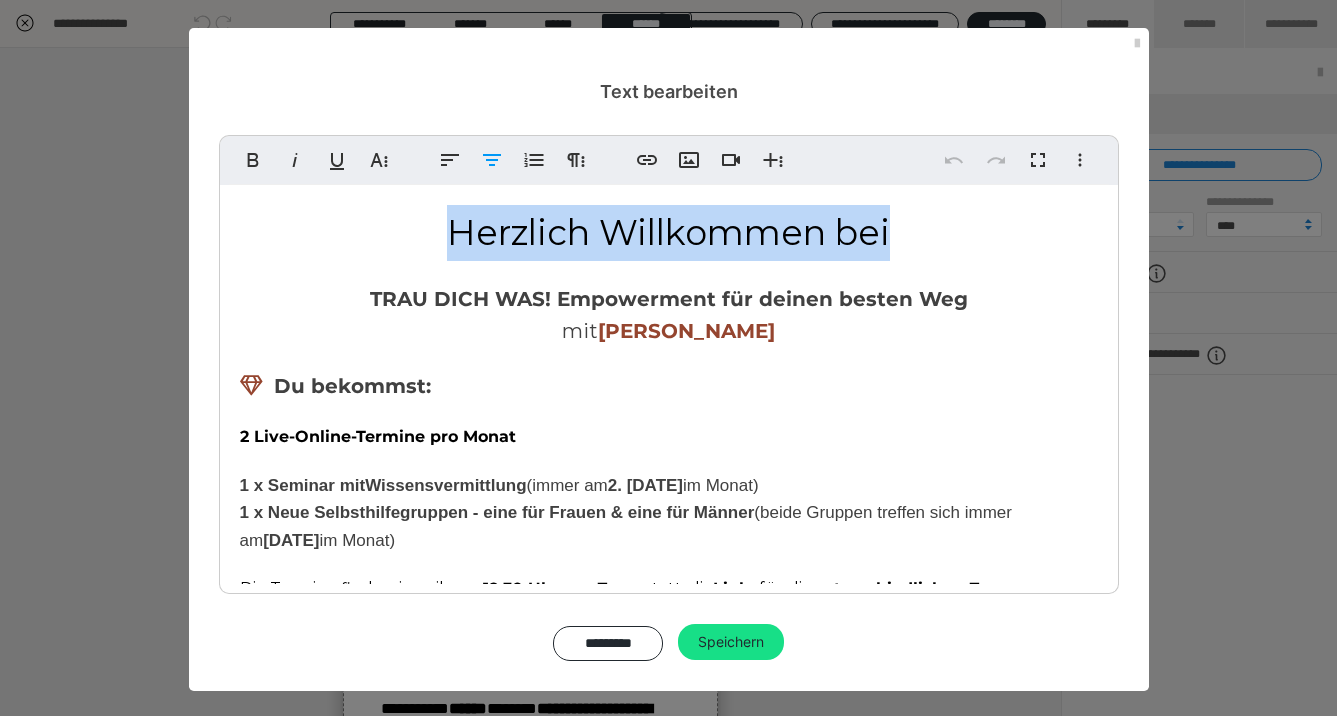 drag, startPoint x: 449, startPoint y: 236, endPoint x: 898, endPoint y: 241, distance: 449.02783 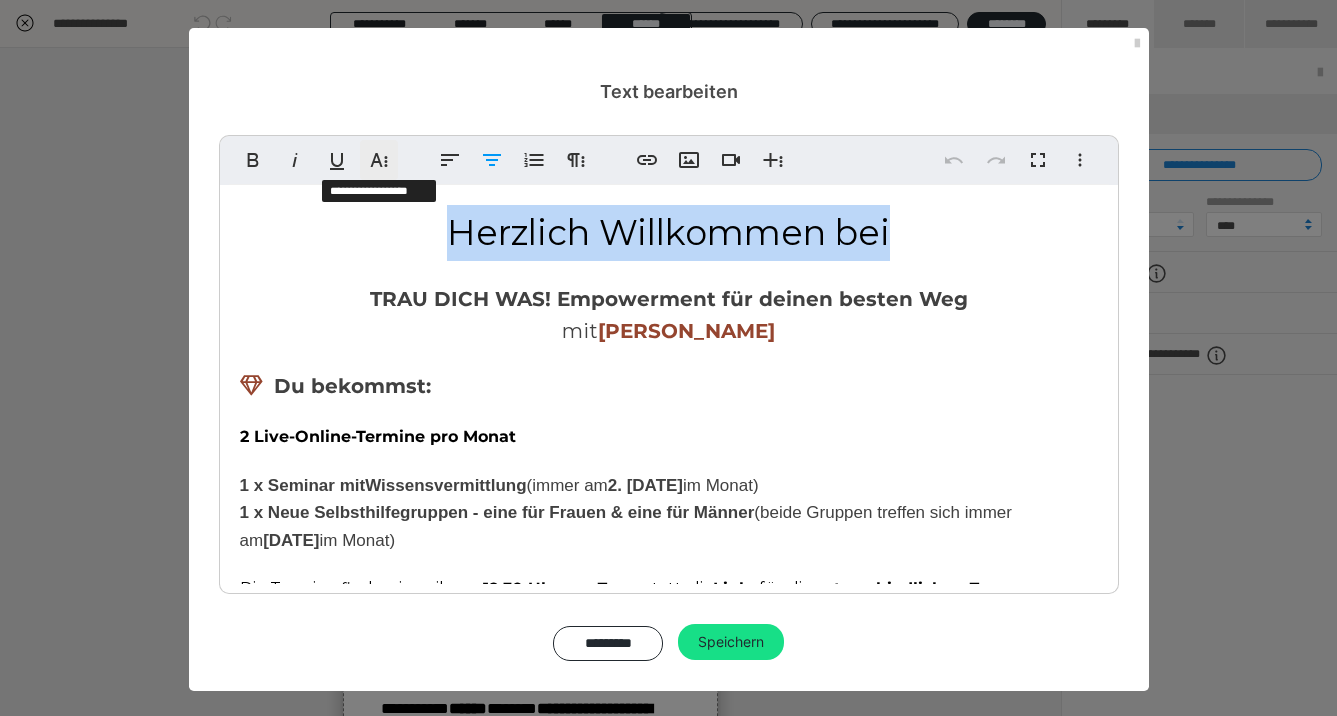 click 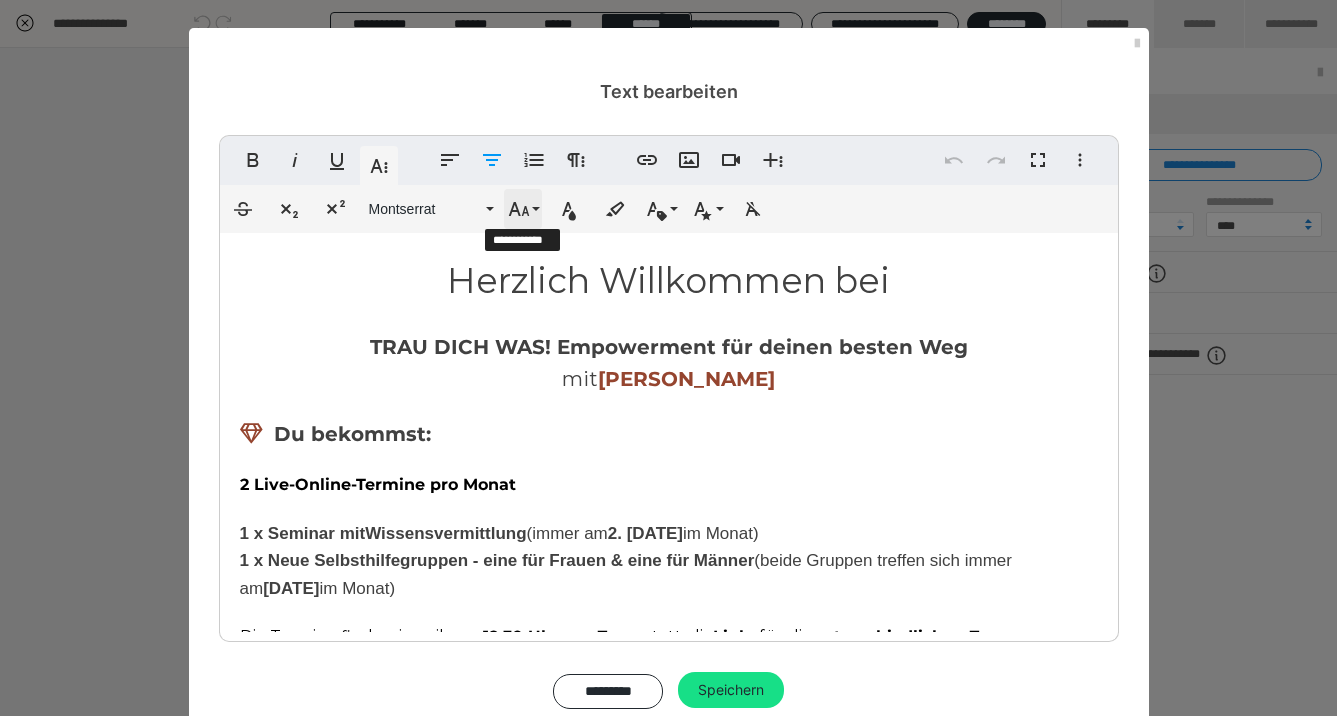 click on "Schriftgröße" at bounding box center [523, 209] 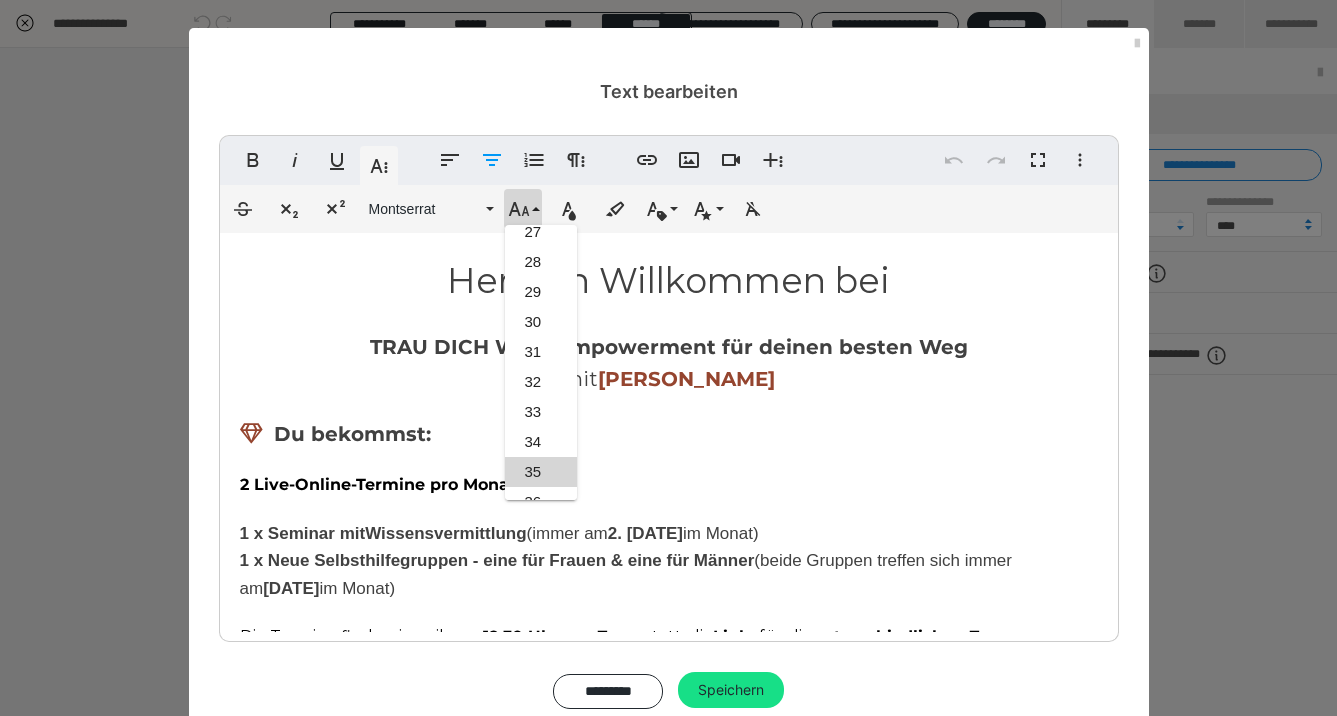 scroll, scrollTop: 788, scrollLeft: 0, axis: vertical 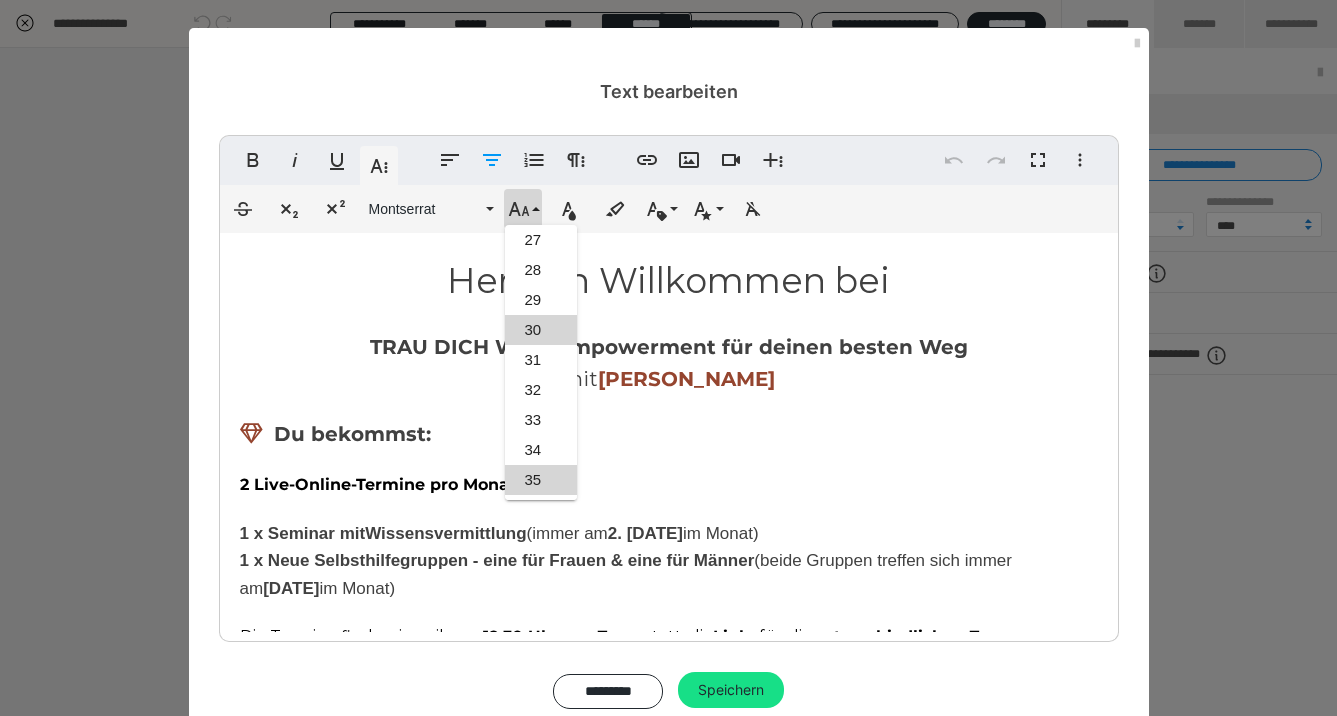 click on "30" at bounding box center [541, 330] 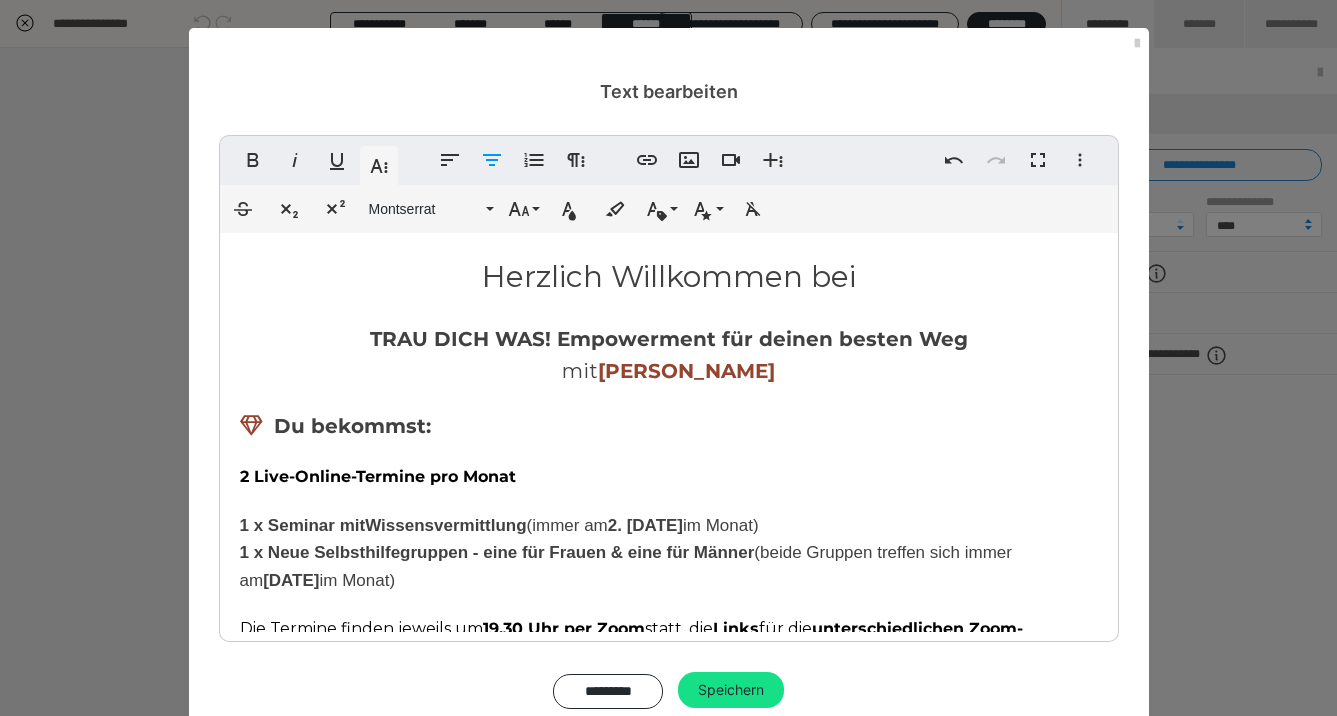 click on "TRAU DICH WAS! Empowerment für deinen besten Weg" at bounding box center (669, 339) 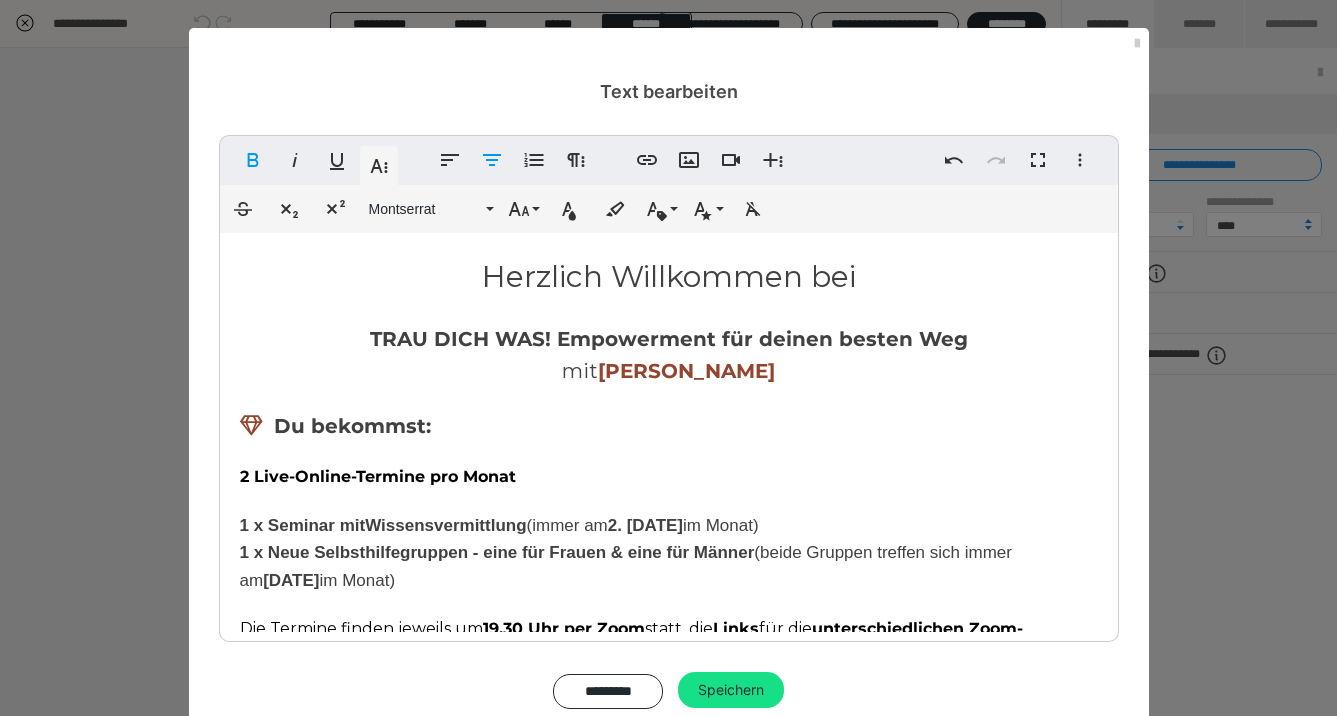 click on "Du bekommst:" at bounding box center (669, 426) 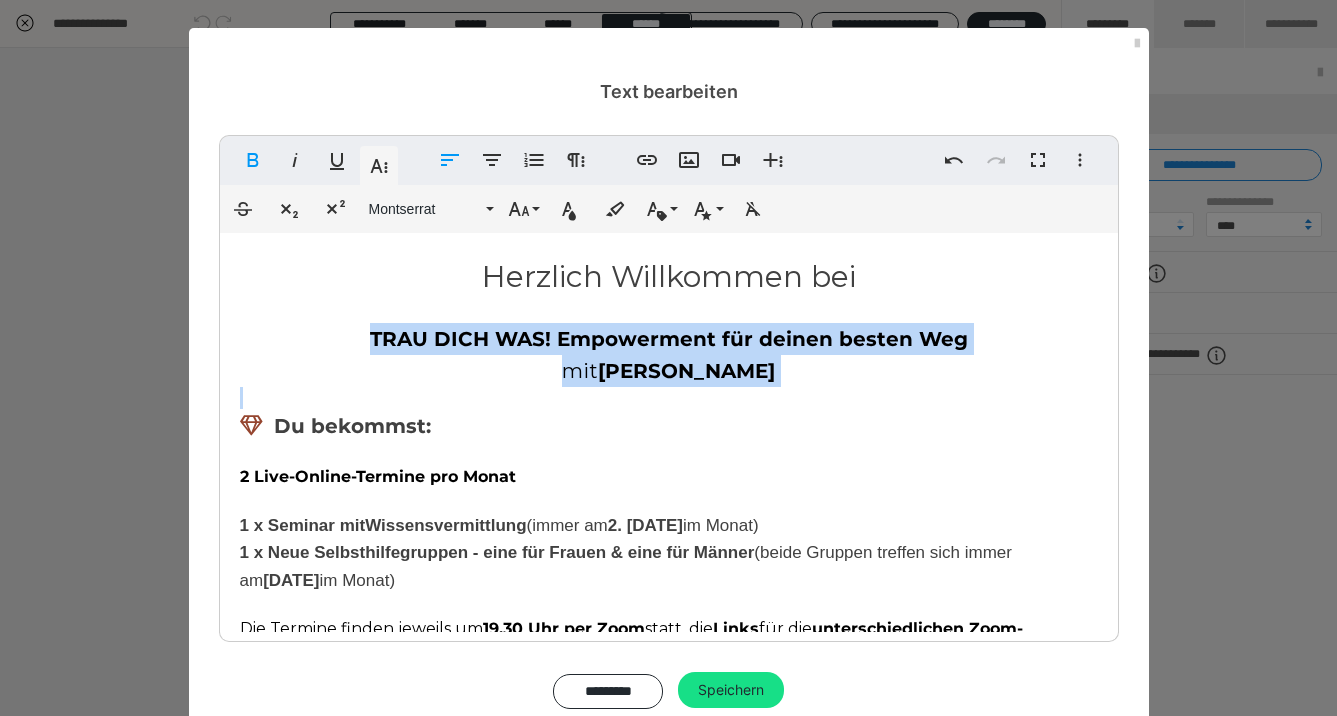 drag, startPoint x: 377, startPoint y: 342, endPoint x: 857, endPoint y: 390, distance: 482.39404 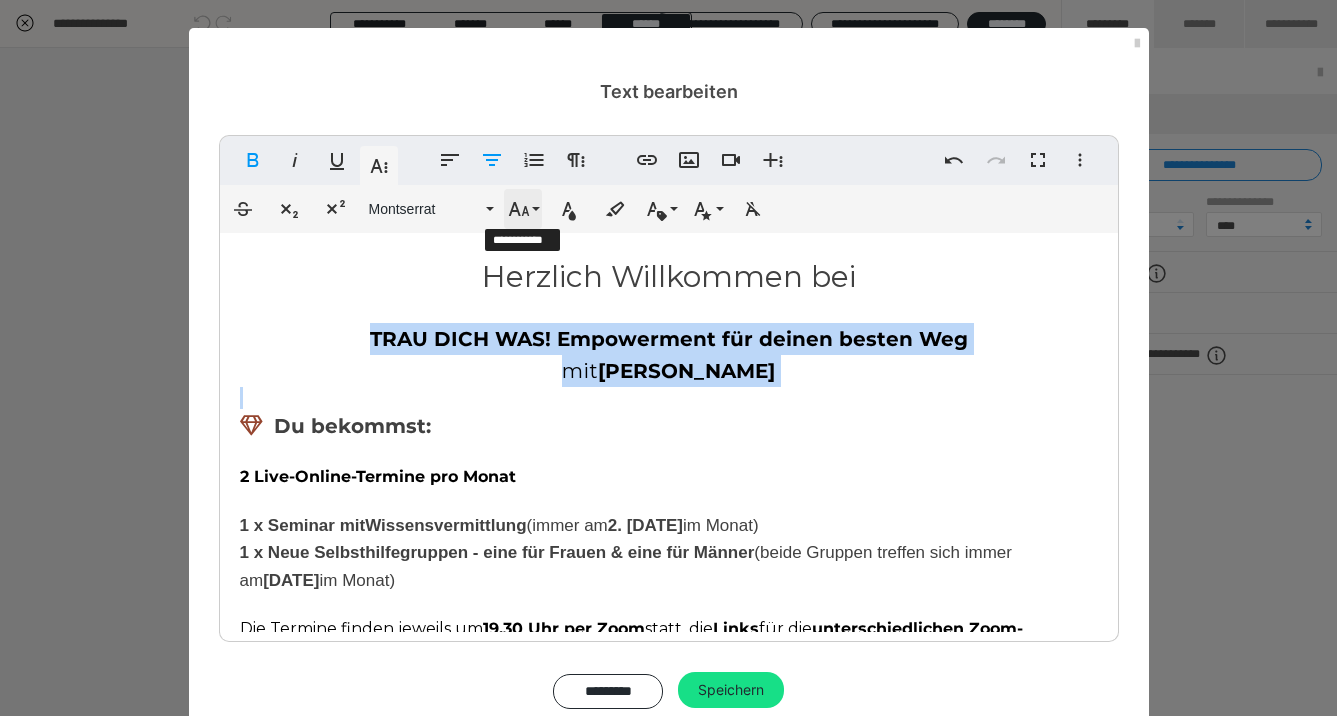 click on "Schriftgröße" at bounding box center [523, 209] 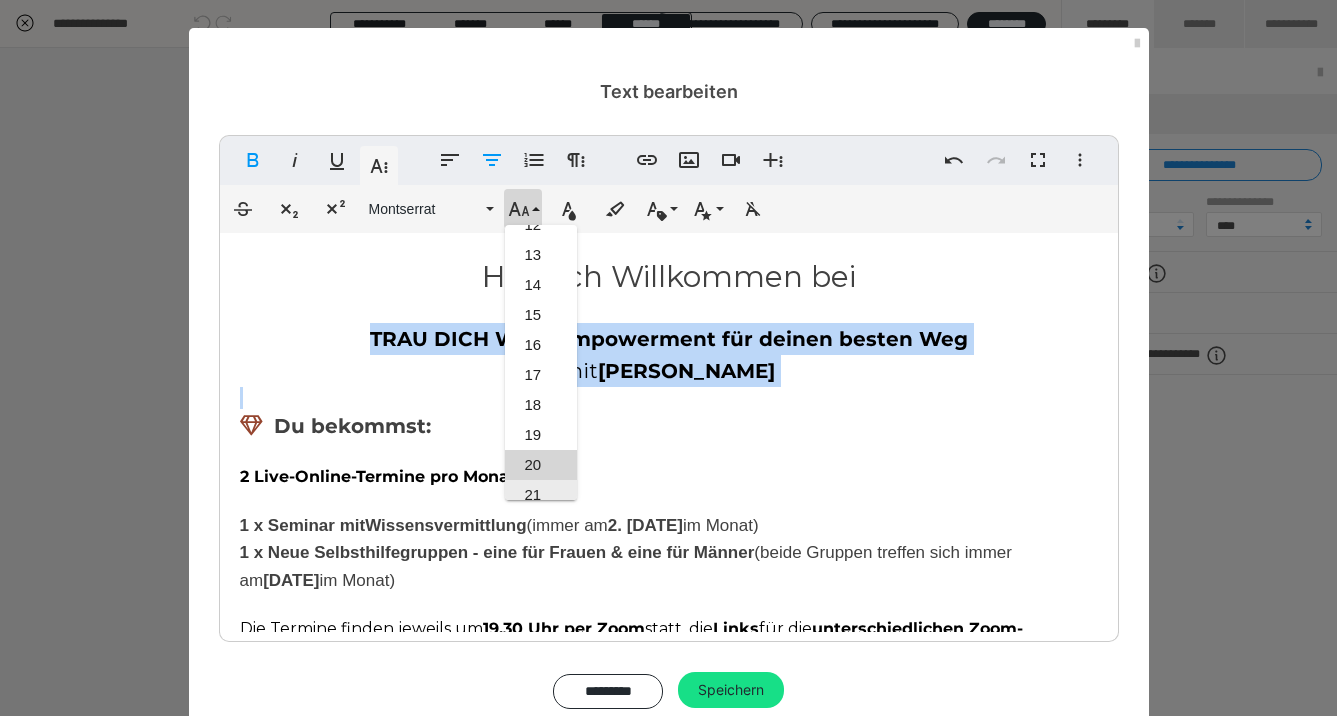 scroll, scrollTop: 350, scrollLeft: 0, axis: vertical 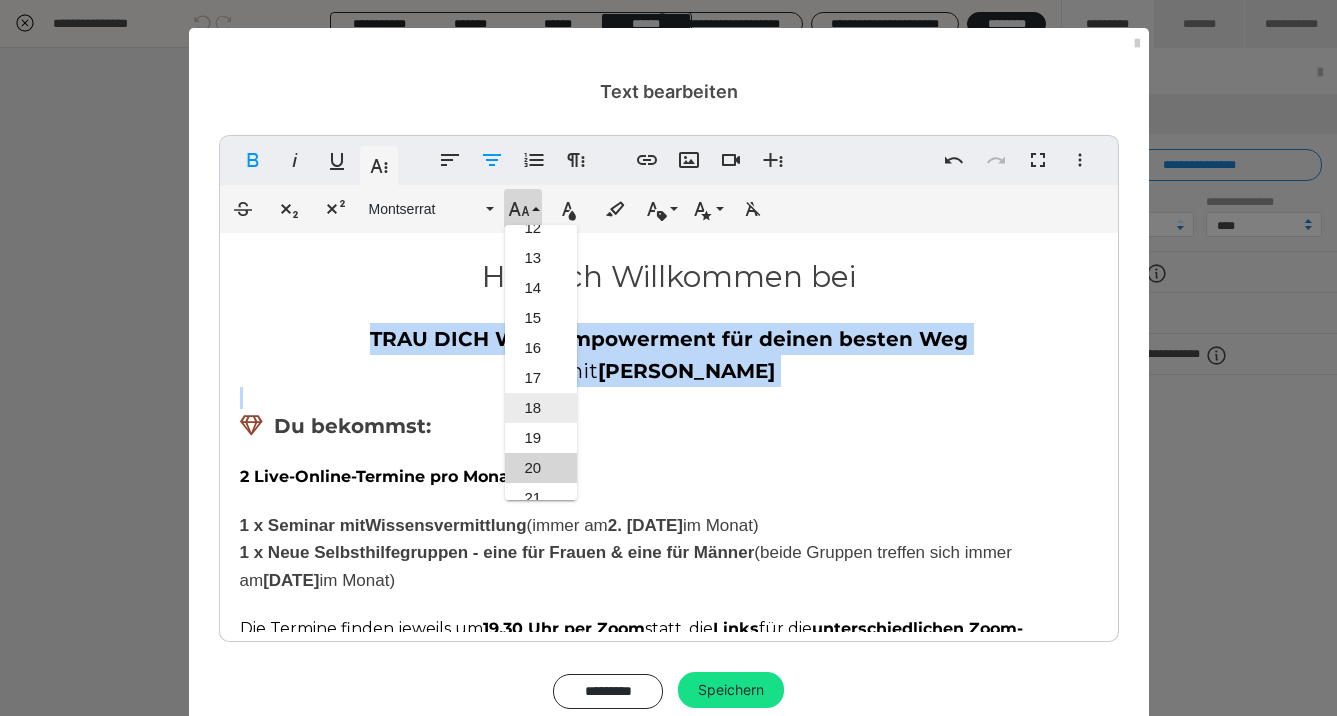 click on "18" at bounding box center (541, 408) 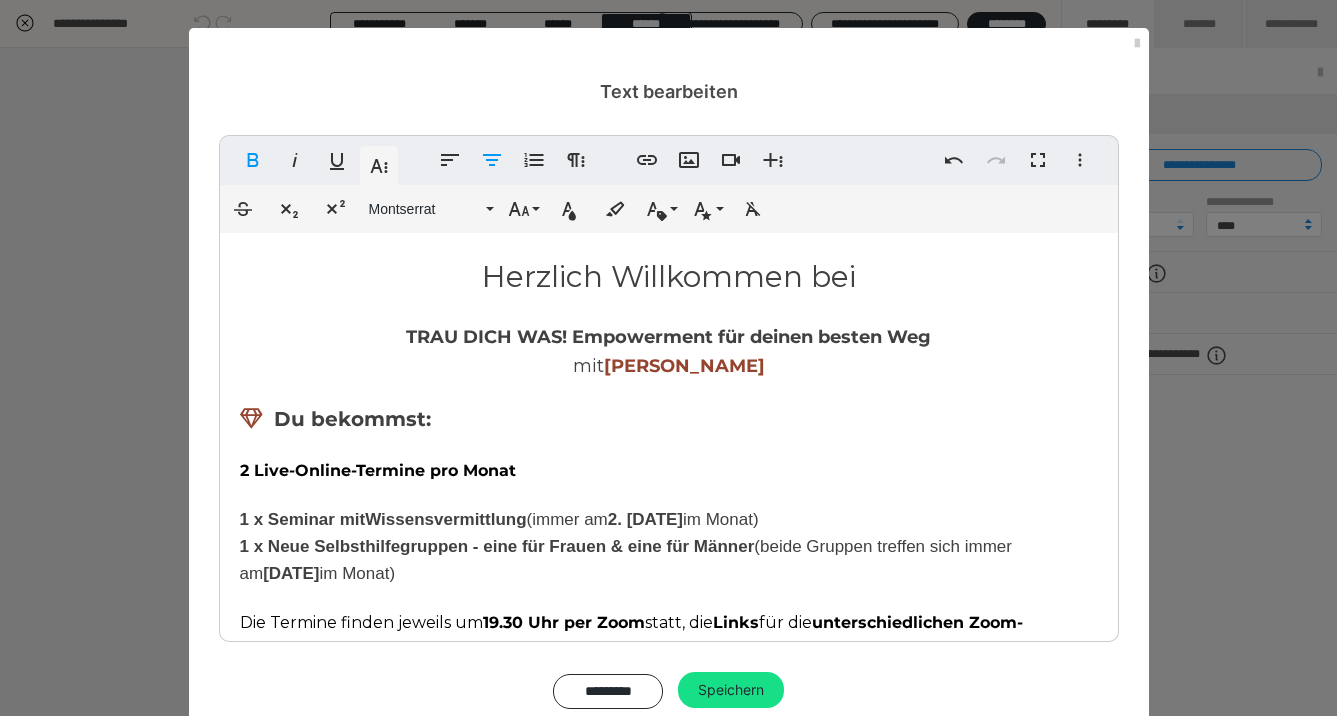 click at bounding box center (669, 446) 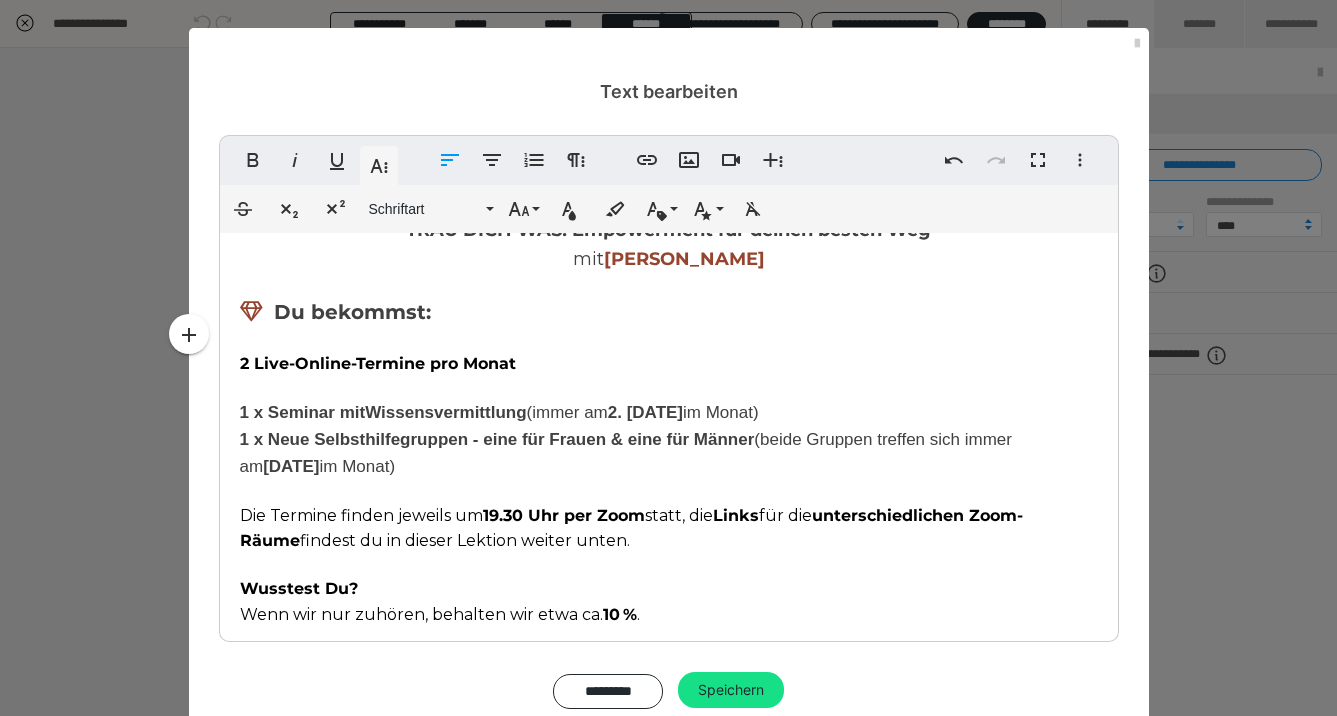 scroll, scrollTop: 108, scrollLeft: 0, axis: vertical 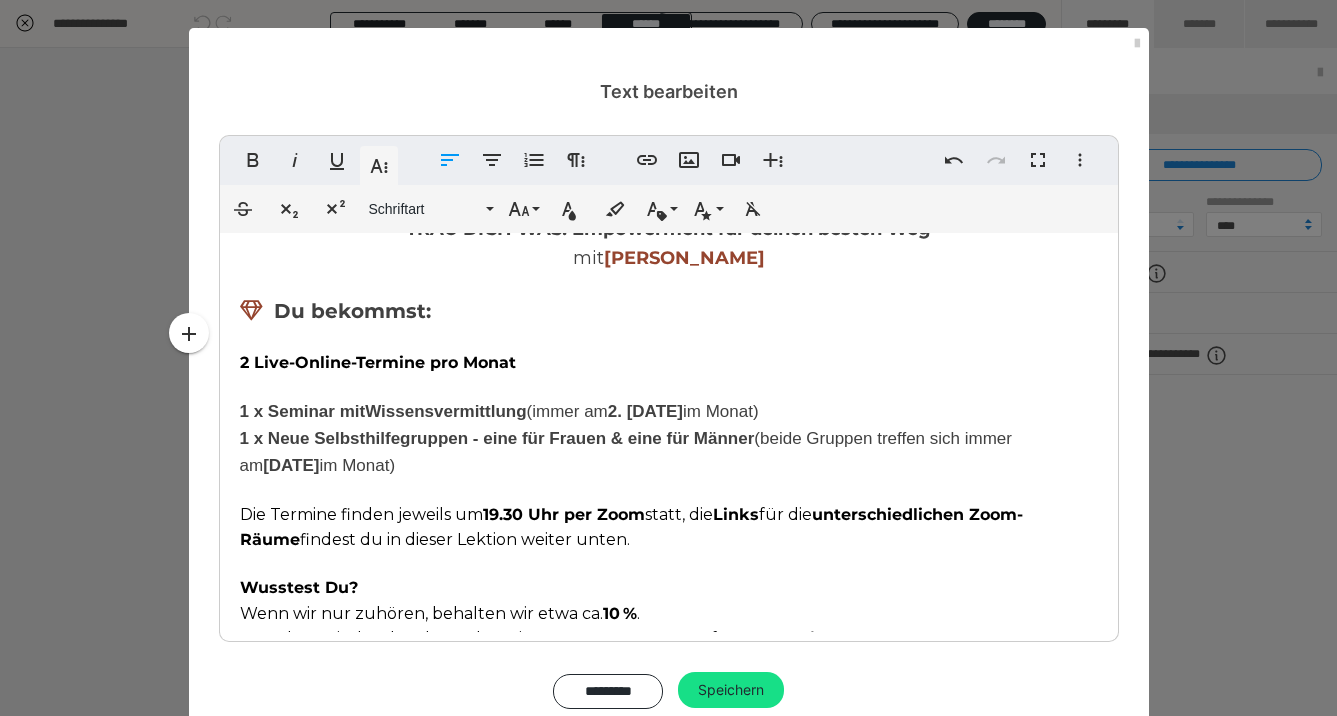 click at bounding box center (257, 311) 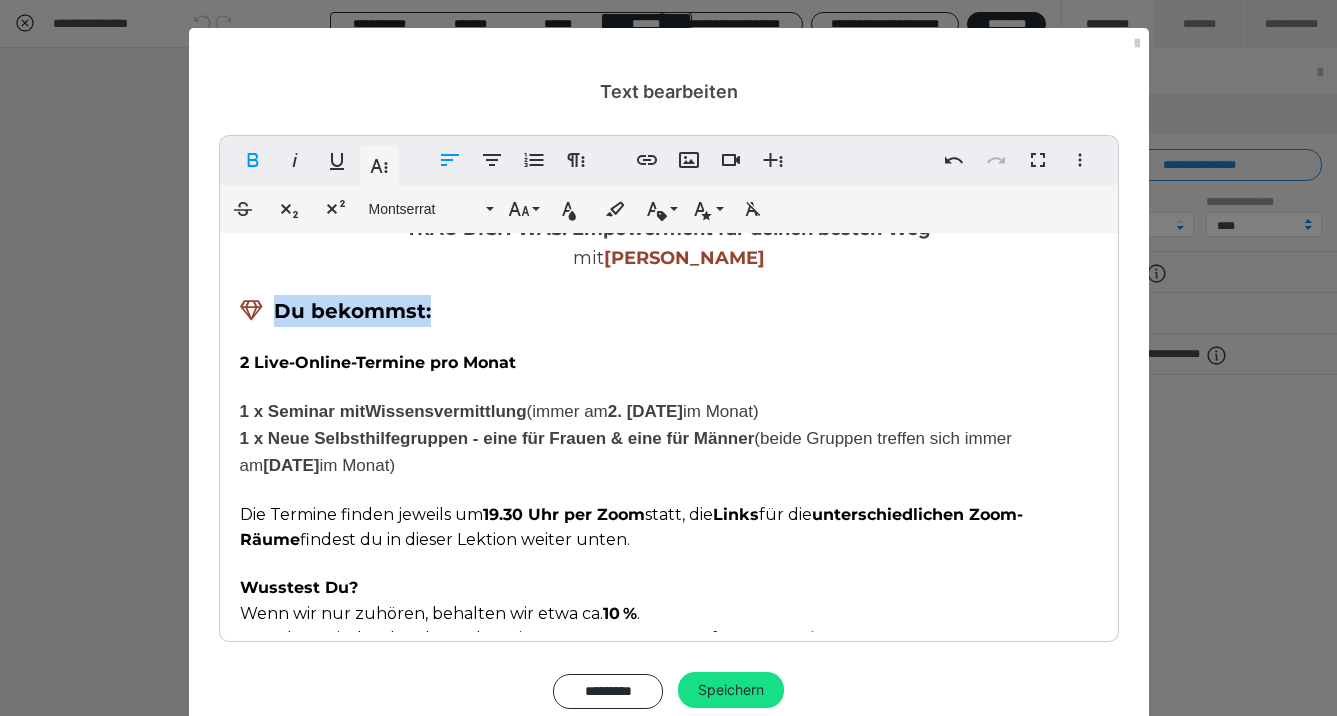 drag, startPoint x: 272, startPoint y: 311, endPoint x: 416, endPoint y: 337, distance: 146.3284 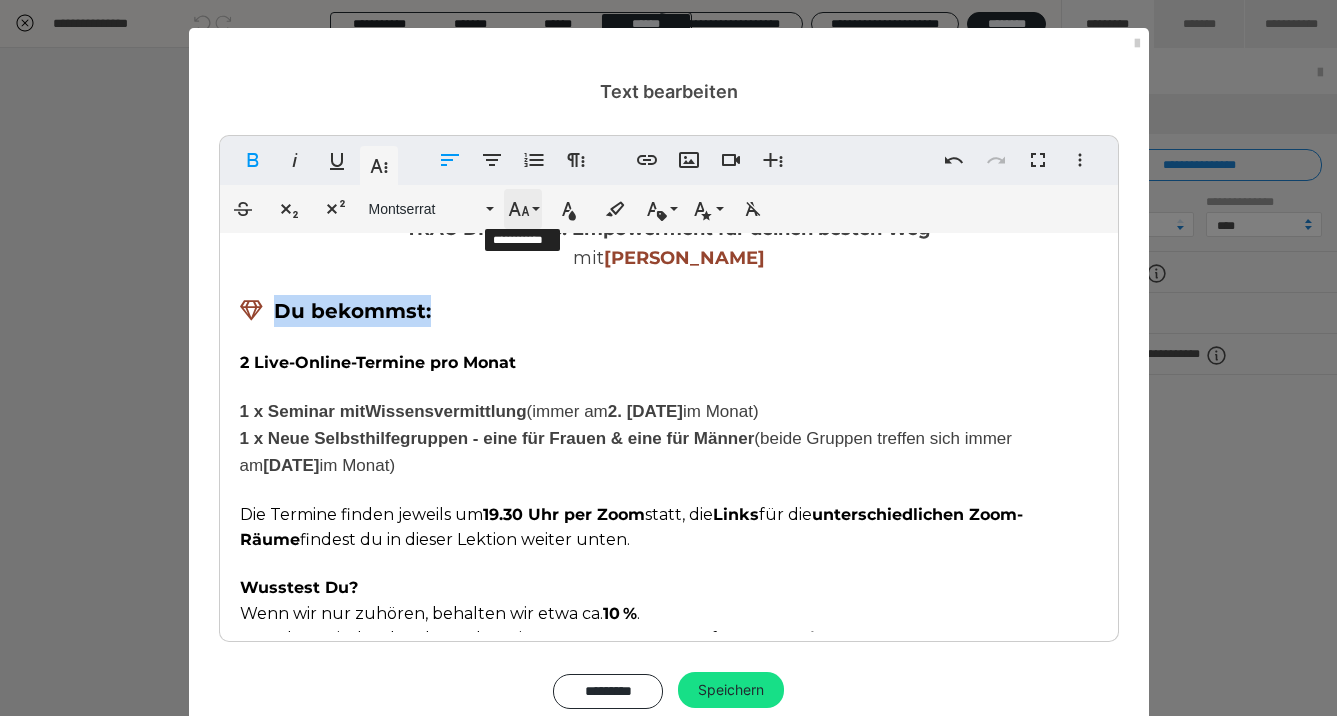 click on "Schriftgröße" at bounding box center (523, 209) 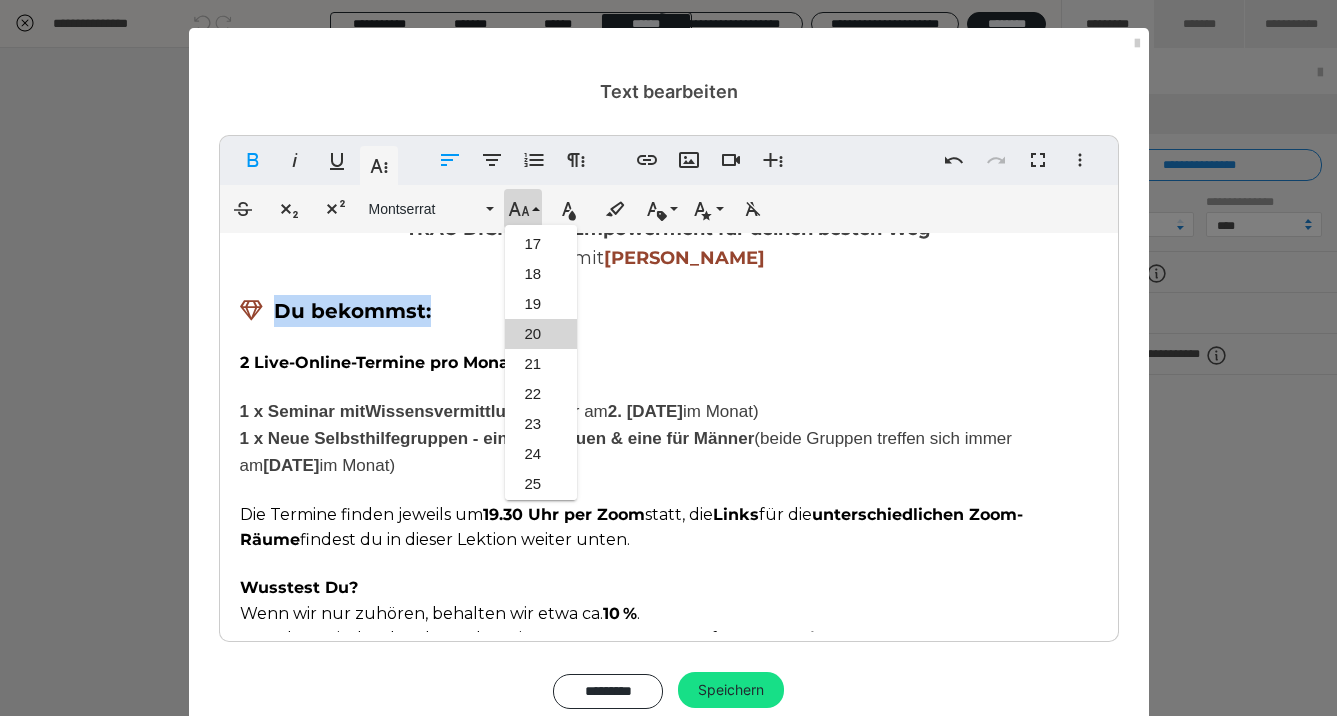 scroll, scrollTop: 485, scrollLeft: 0, axis: vertical 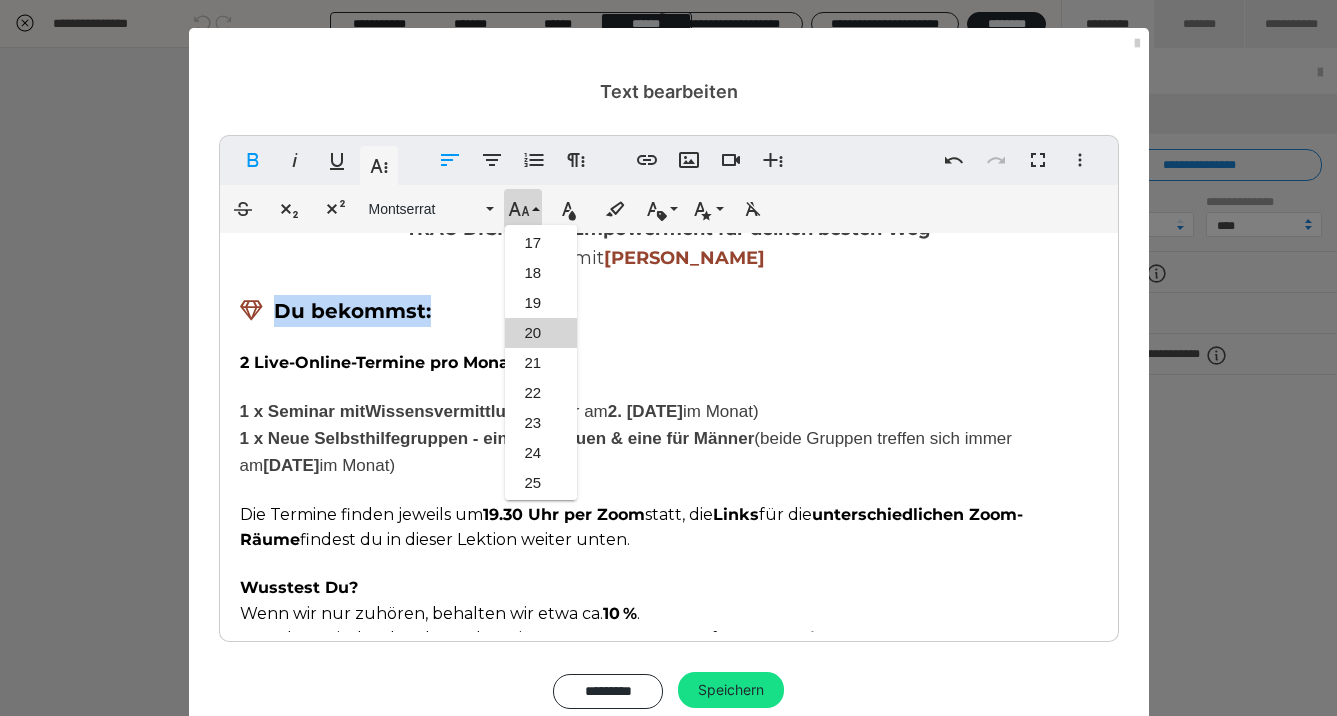 click on "20" at bounding box center (541, 333) 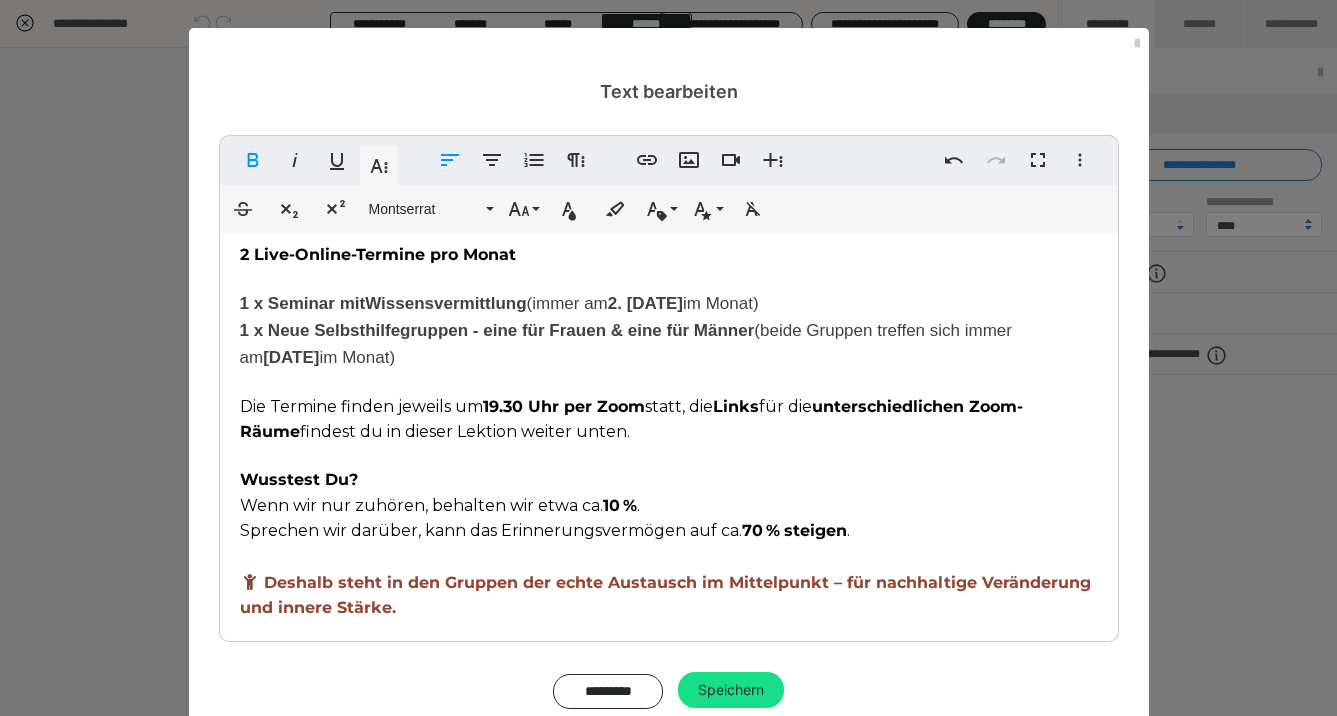 scroll, scrollTop: 215, scrollLeft: 0, axis: vertical 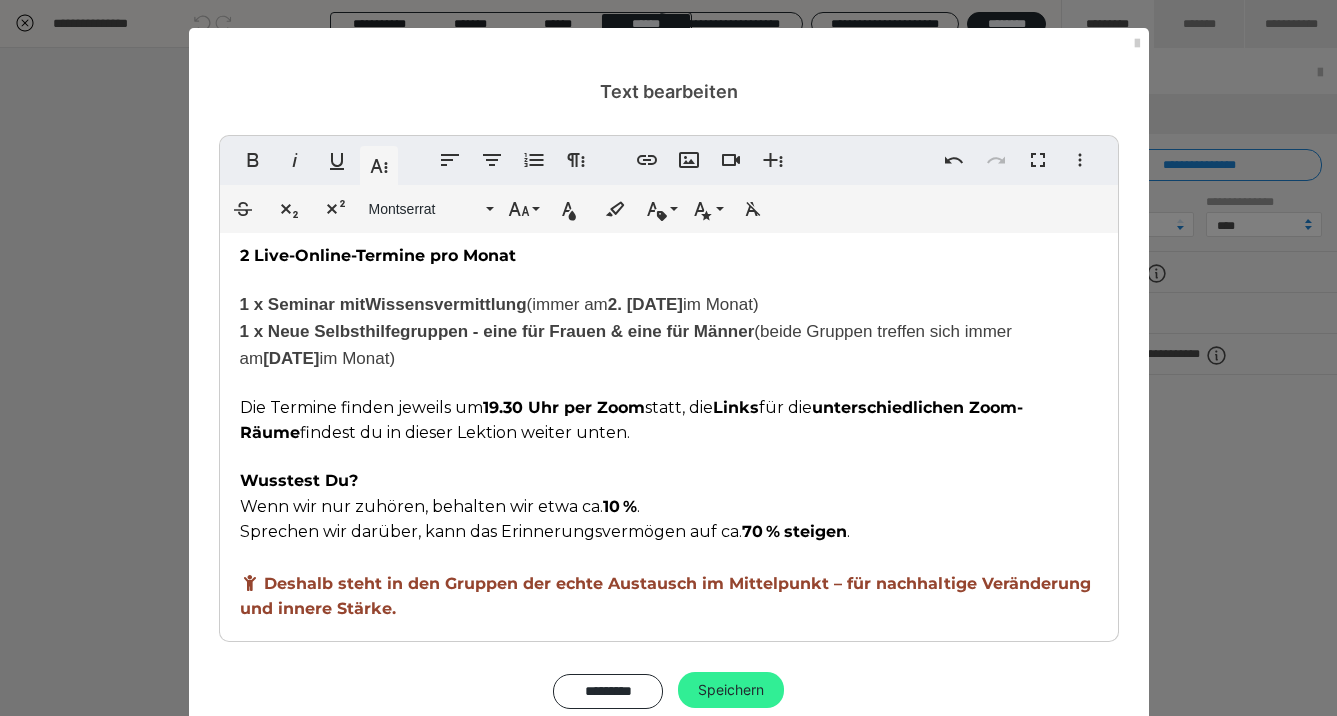 click on "Speichern" at bounding box center (731, 690) 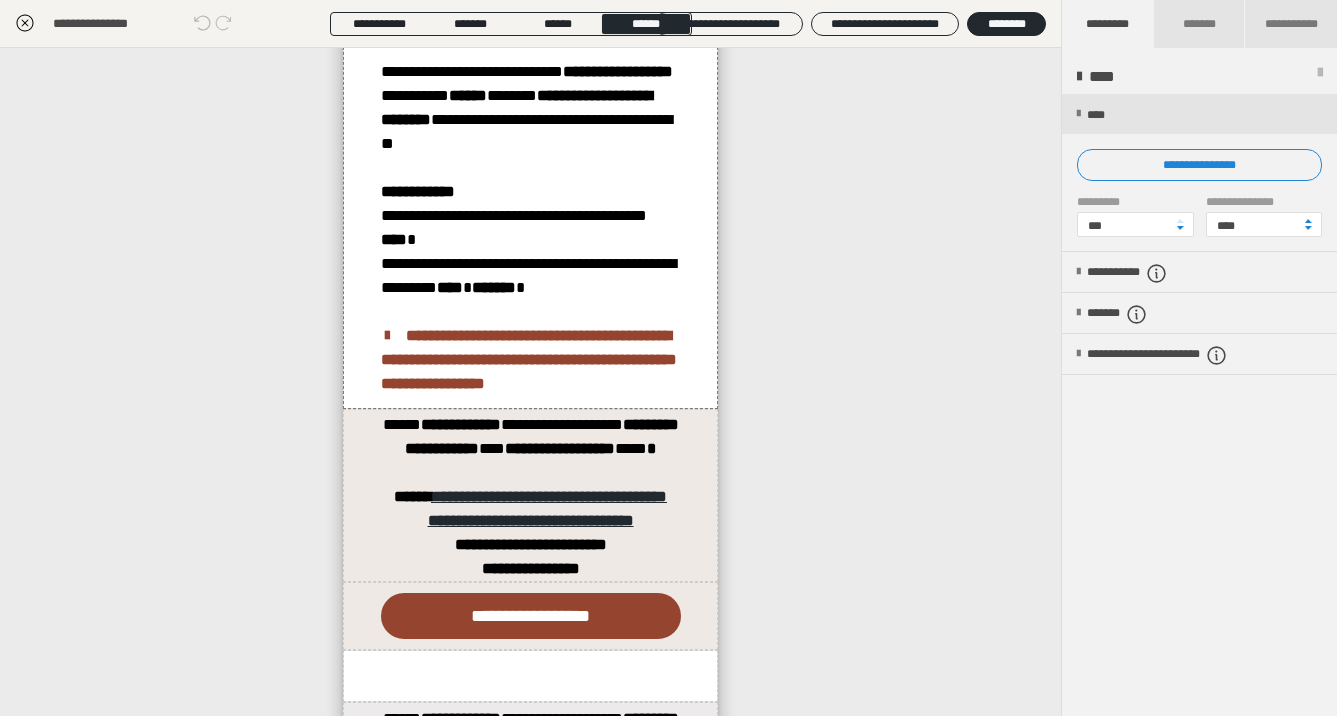 scroll, scrollTop: 555, scrollLeft: 0, axis: vertical 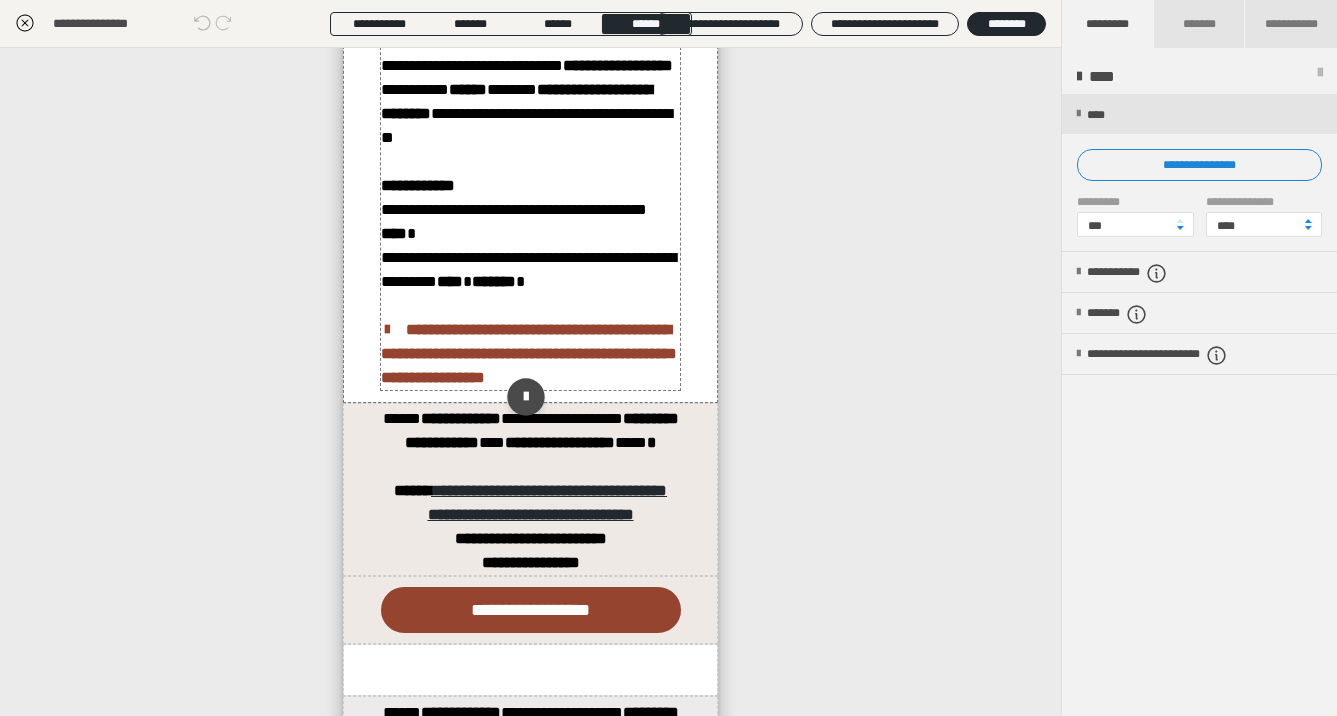 click on "**********" at bounding box center [530, 9] 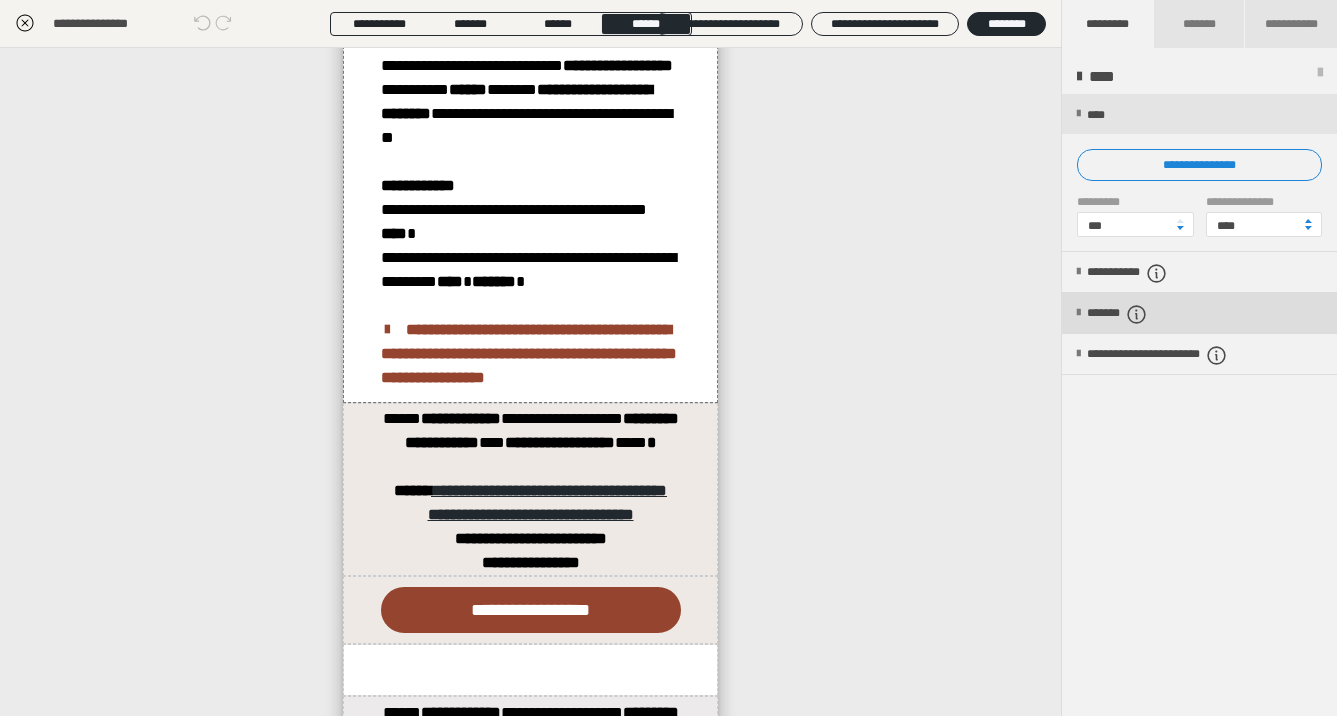 click at bounding box center [1078, 313] 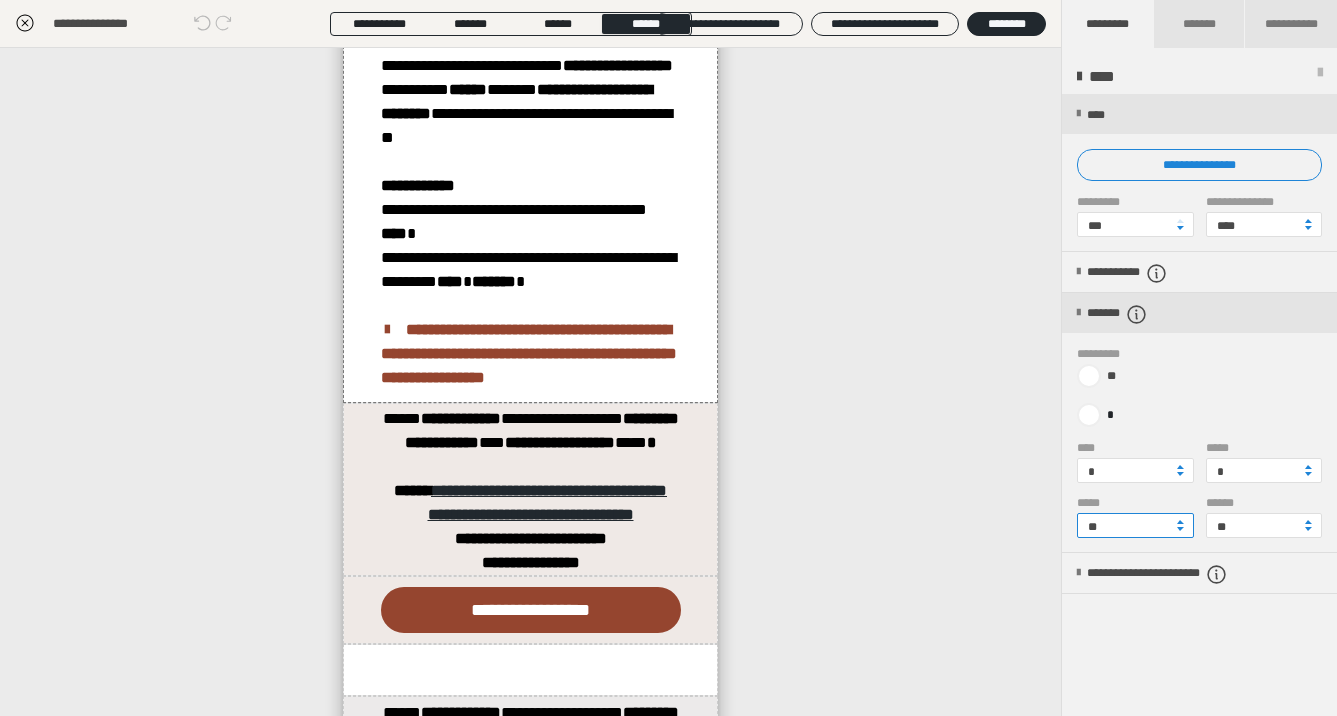 drag, startPoint x: 1112, startPoint y: 523, endPoint x: 1045, endPoint y: 531, distance: 67.47592 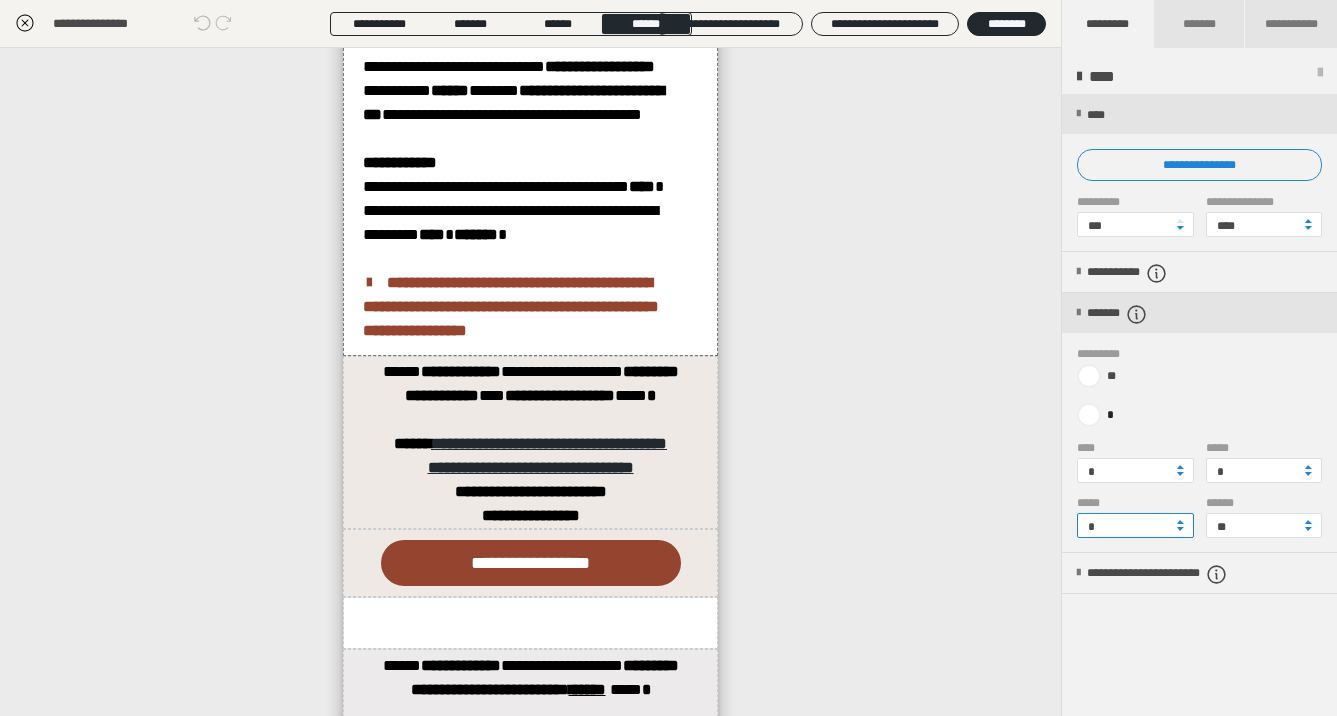 type on "*" 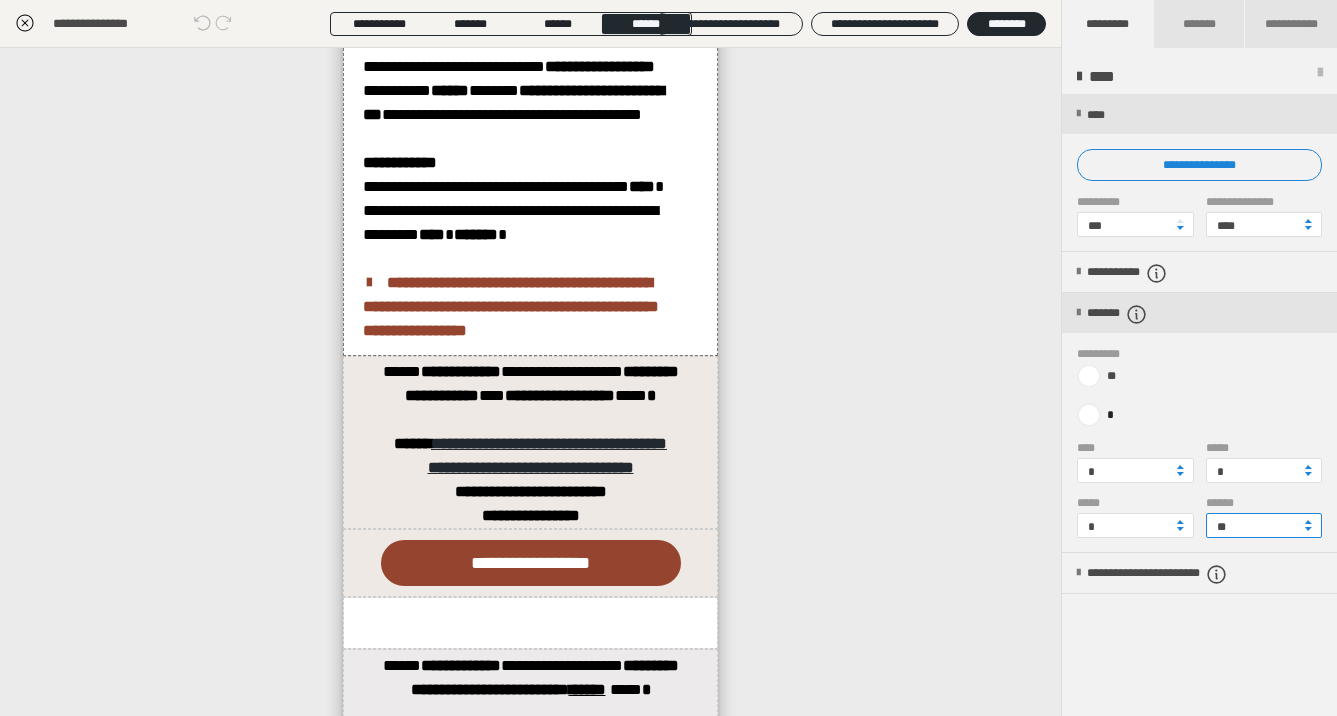 drag, startPoint x: 1236, startPoint y: 526, endPoint x: 1050, endPoint y: 521, distance: 186.0672 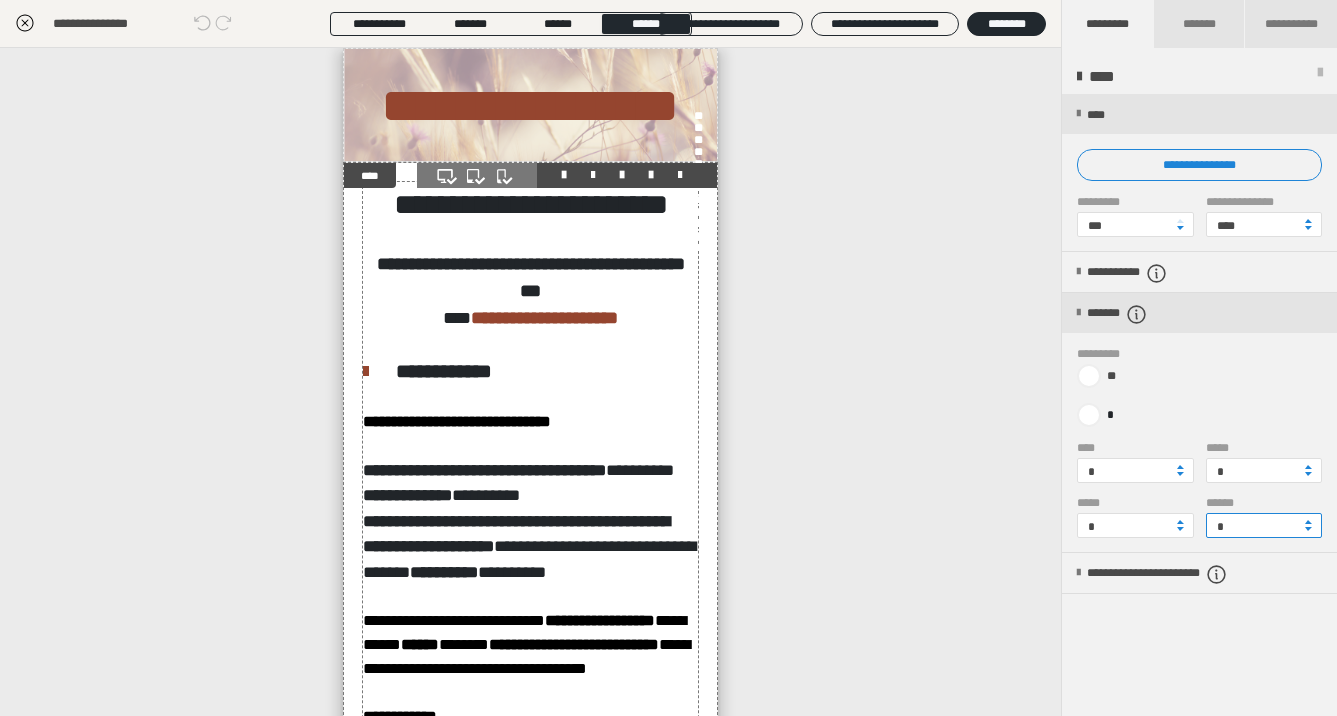 scroll, scrollTop: 0, scrollLeft: 0, axis: both 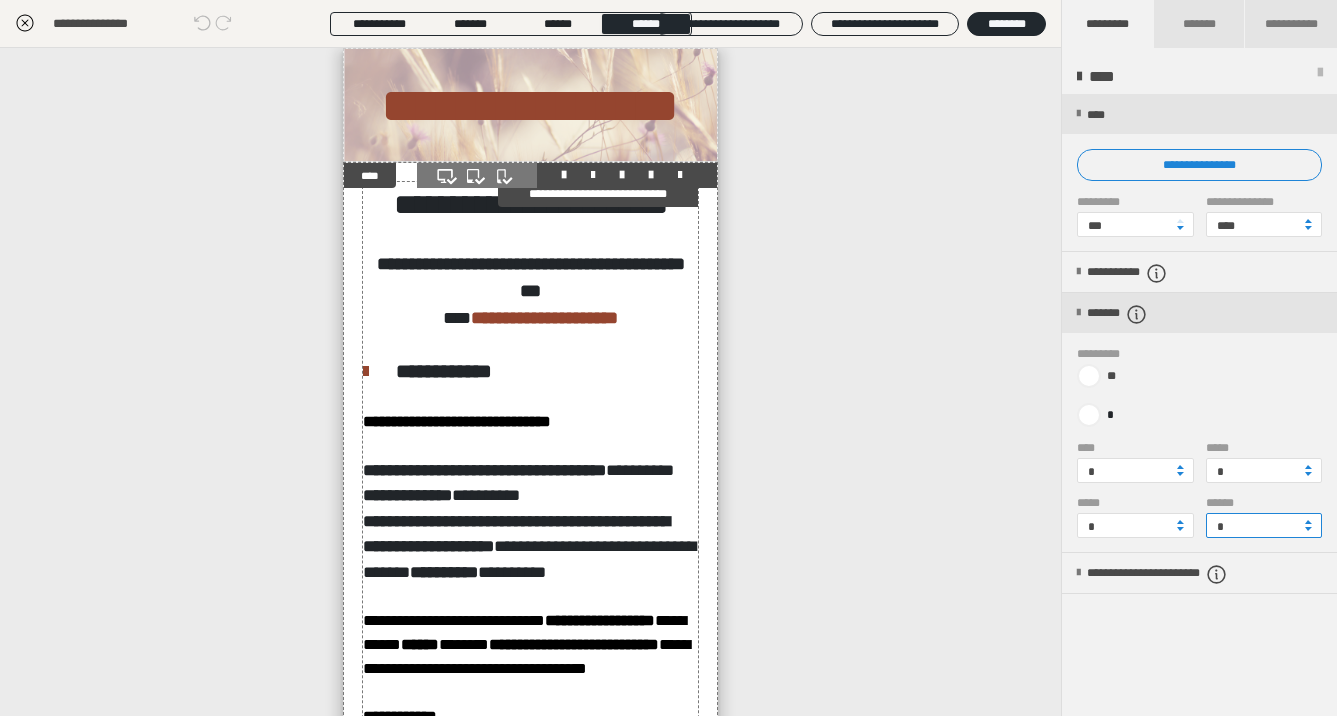 type on "*" 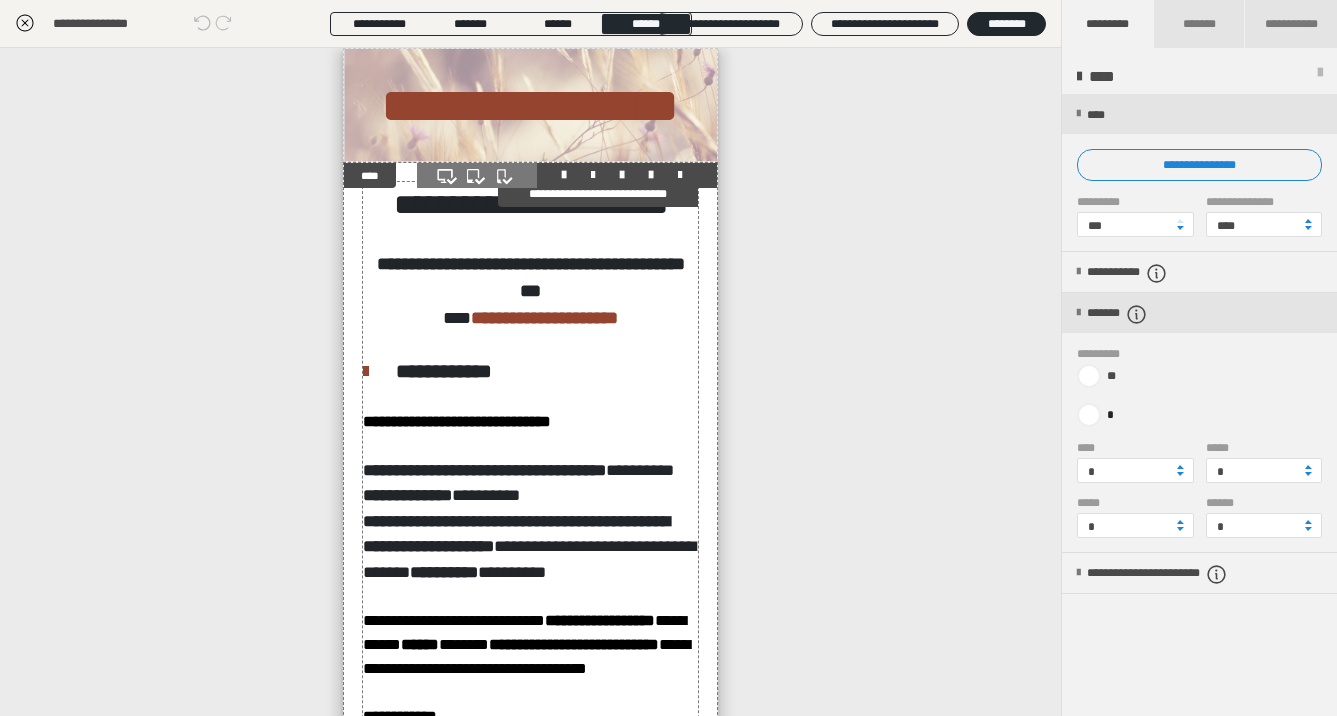 click on "**********" at bounding box center (531, 278) 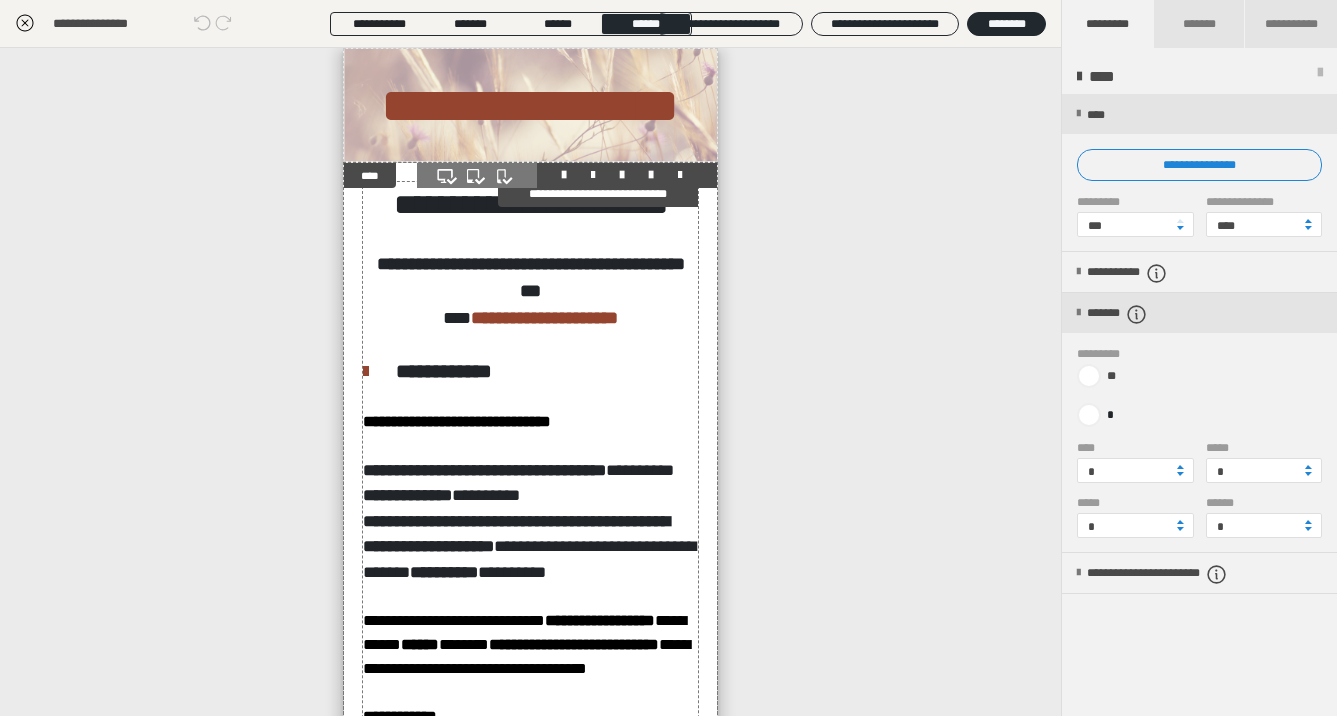 click on "**********" at bounding box center [531, 277] 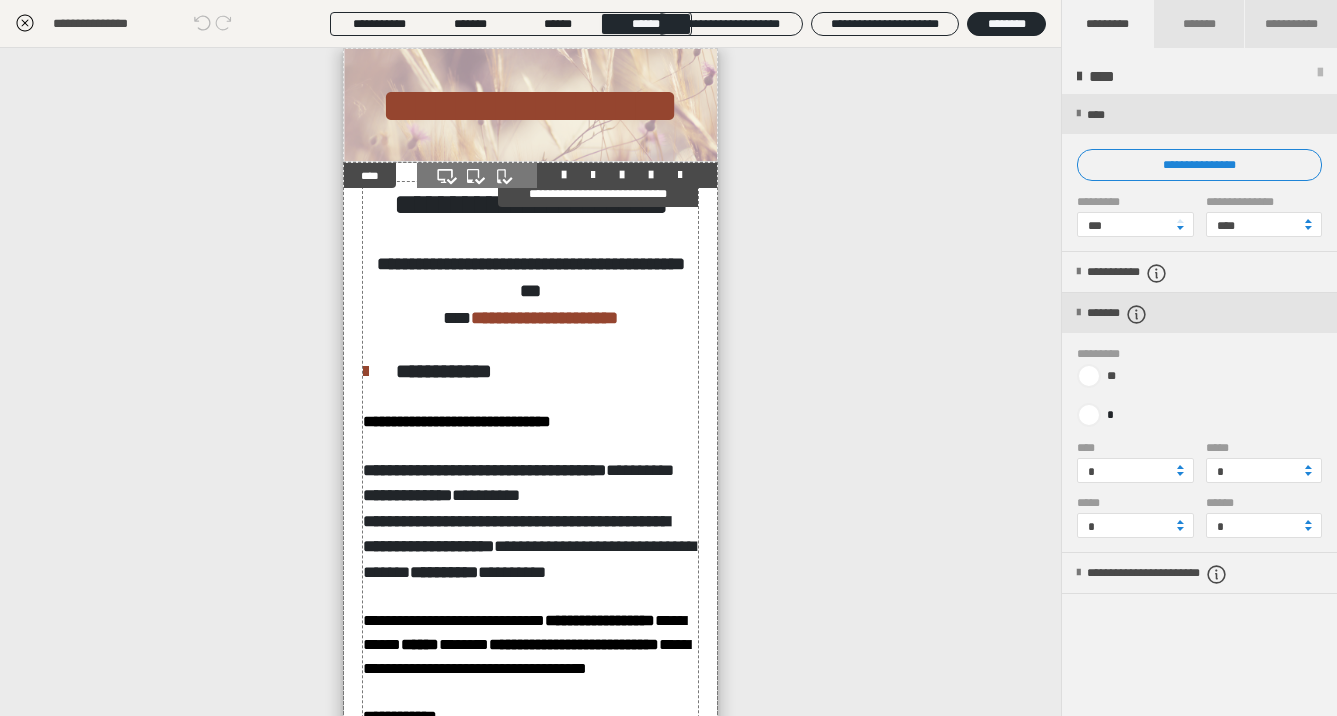 click on "**********" at bounding box center [531, 277] 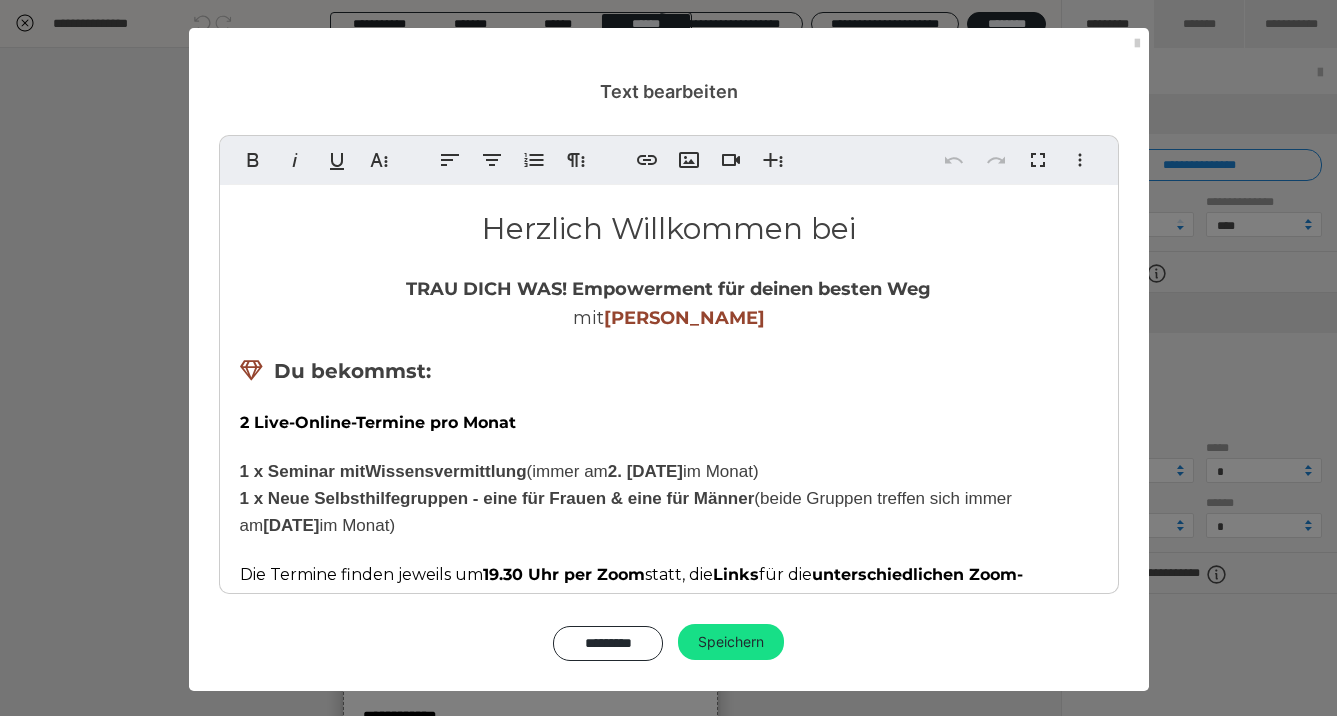 click on "TRAU DICH WAS! Empowerment für deinen besten Weg" at bounding box center (668, 289) 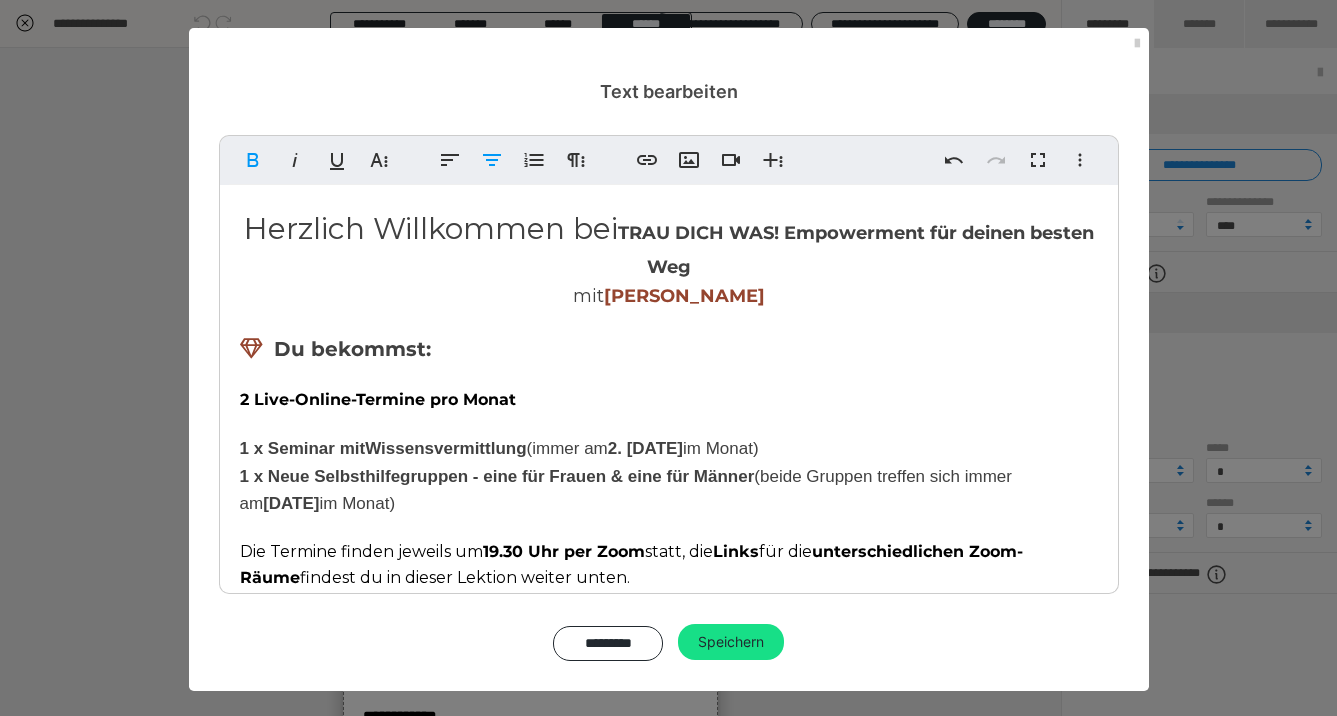 type 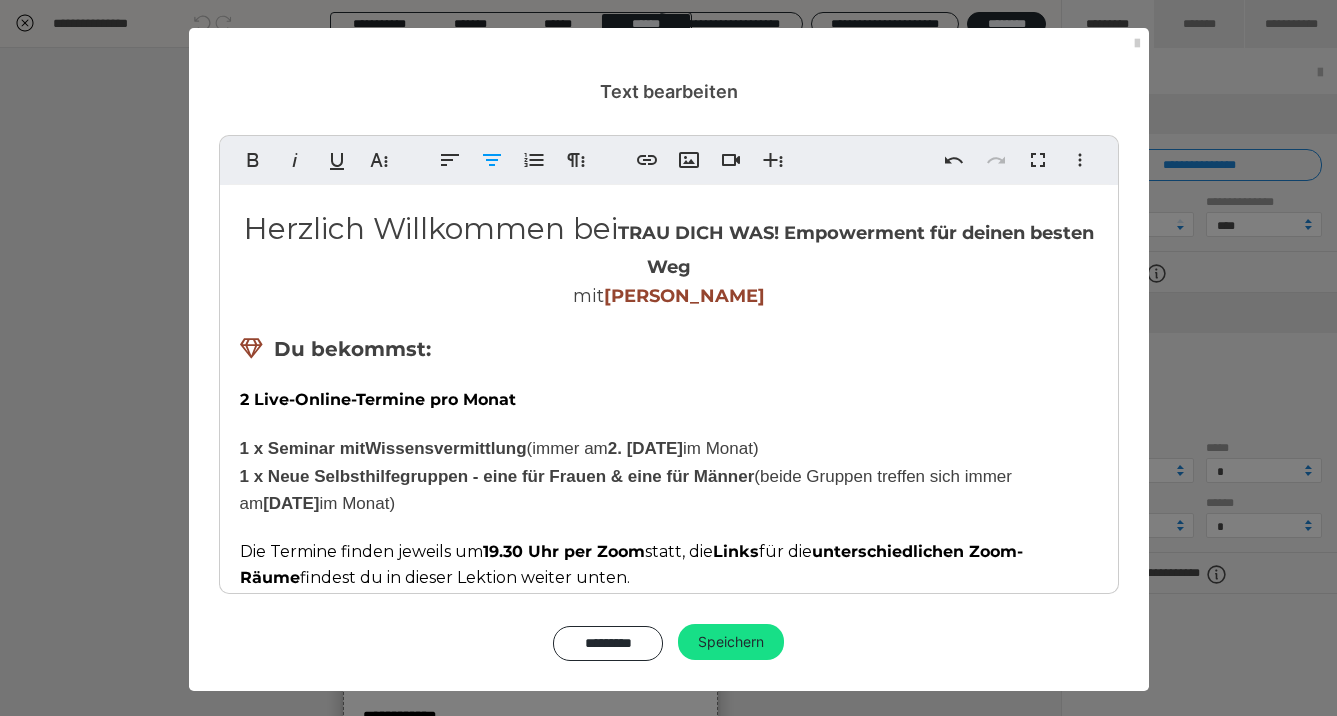 click on "TRAU DICH WAS! Empowerment für deinen besten Weg" at bounding box center (856, 250) 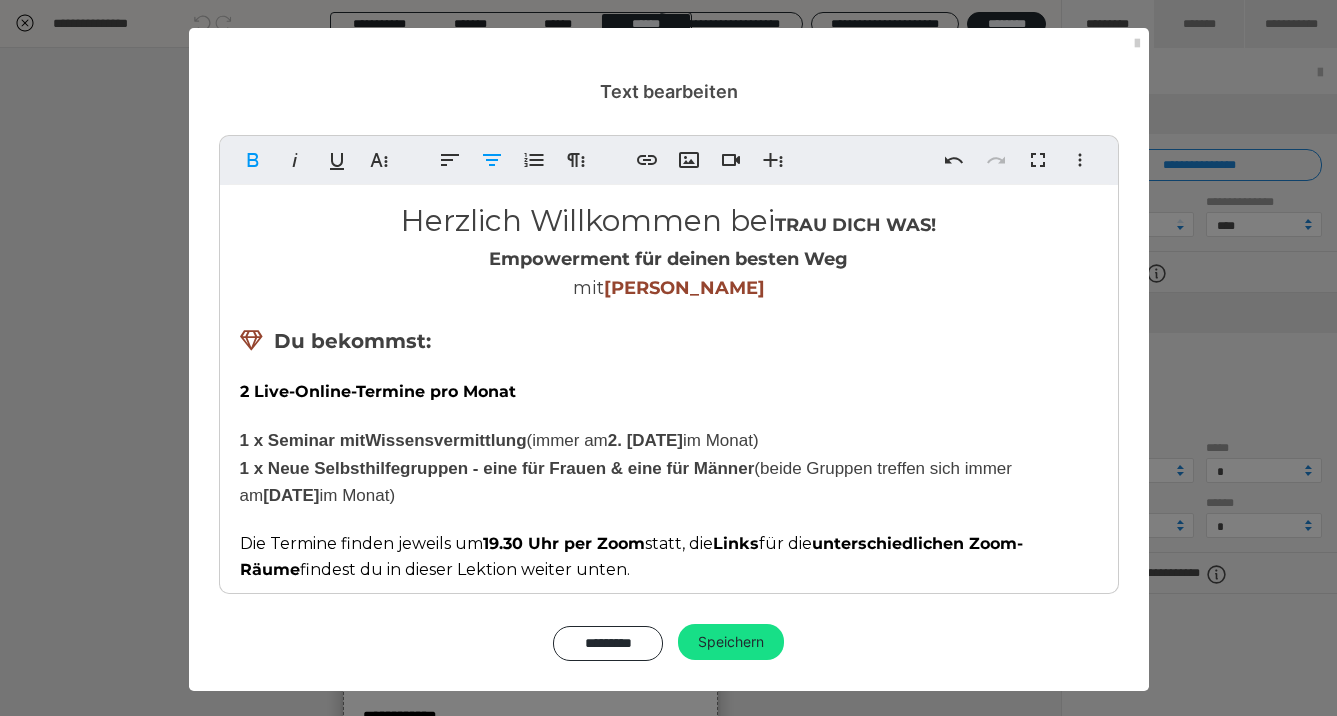 scroll, scrollTop: 10, scrollLeft: 0, axis: vertical 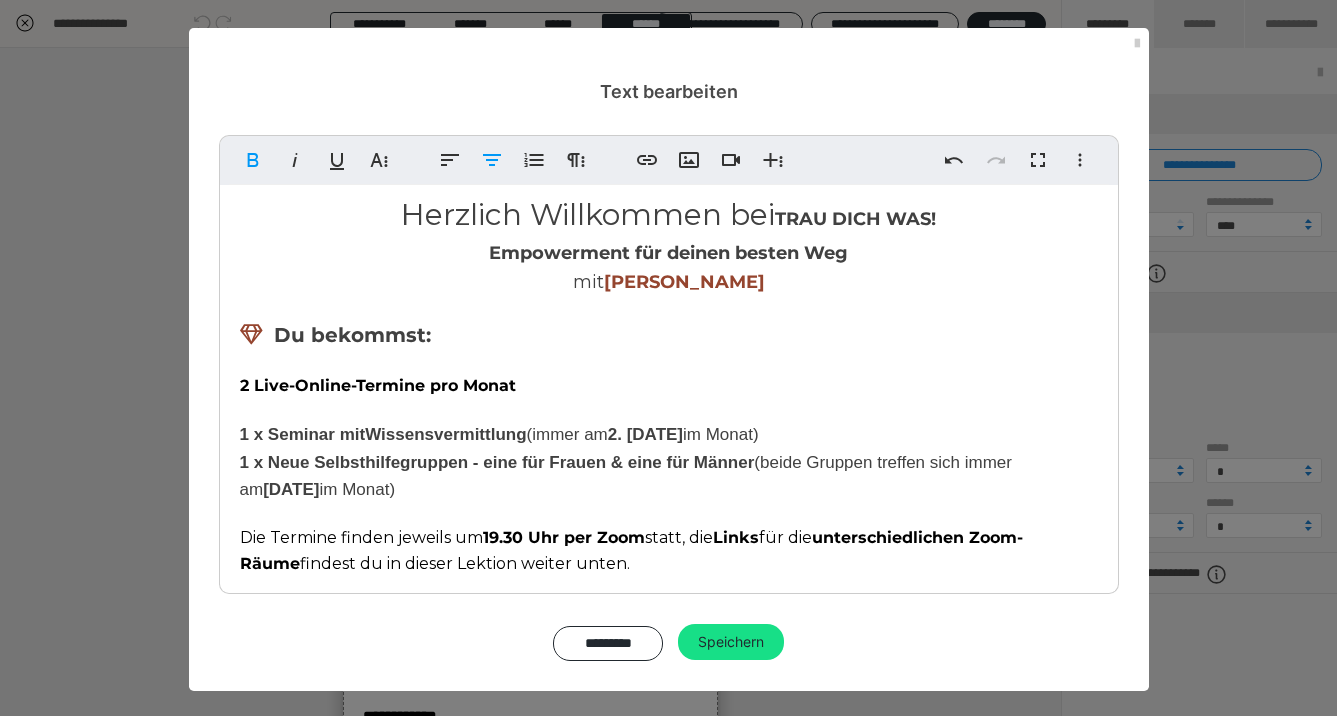 drag, startPoint x: 948, startPoint y: 219, endPoint x: 721, endPoint y: 212, distance: 227.10791 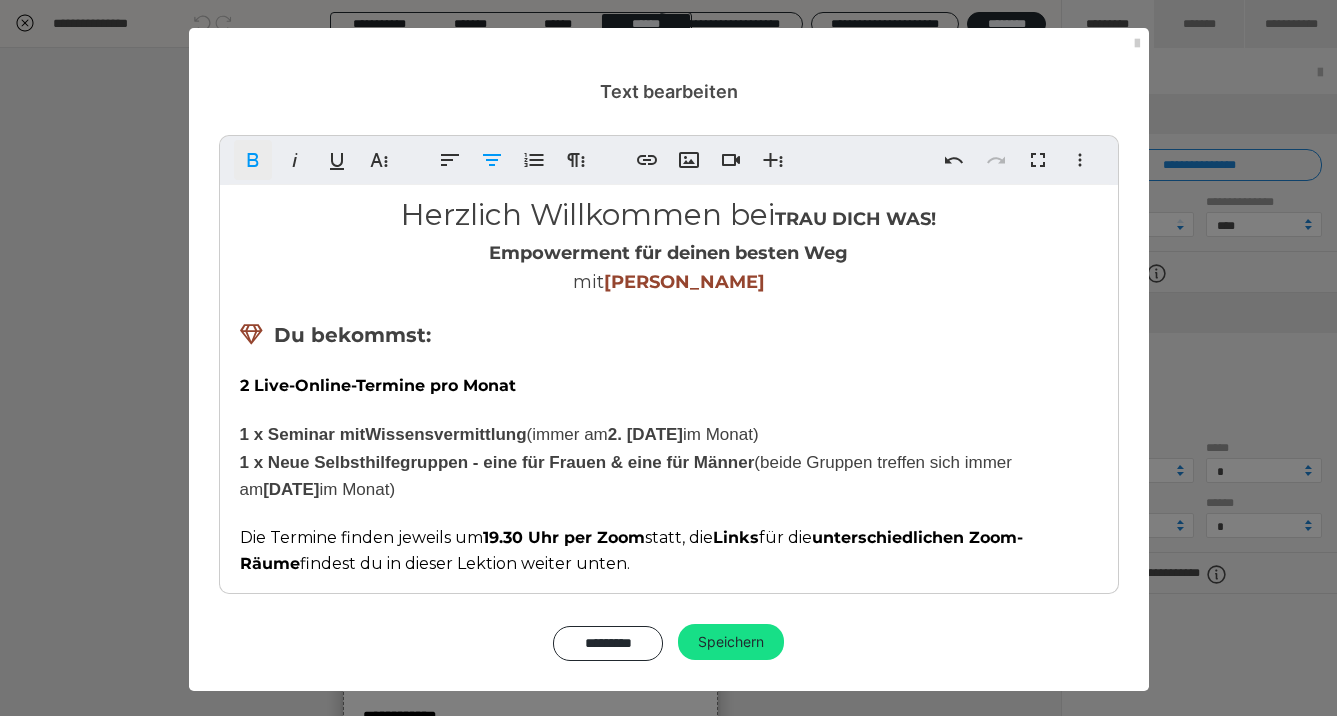 click 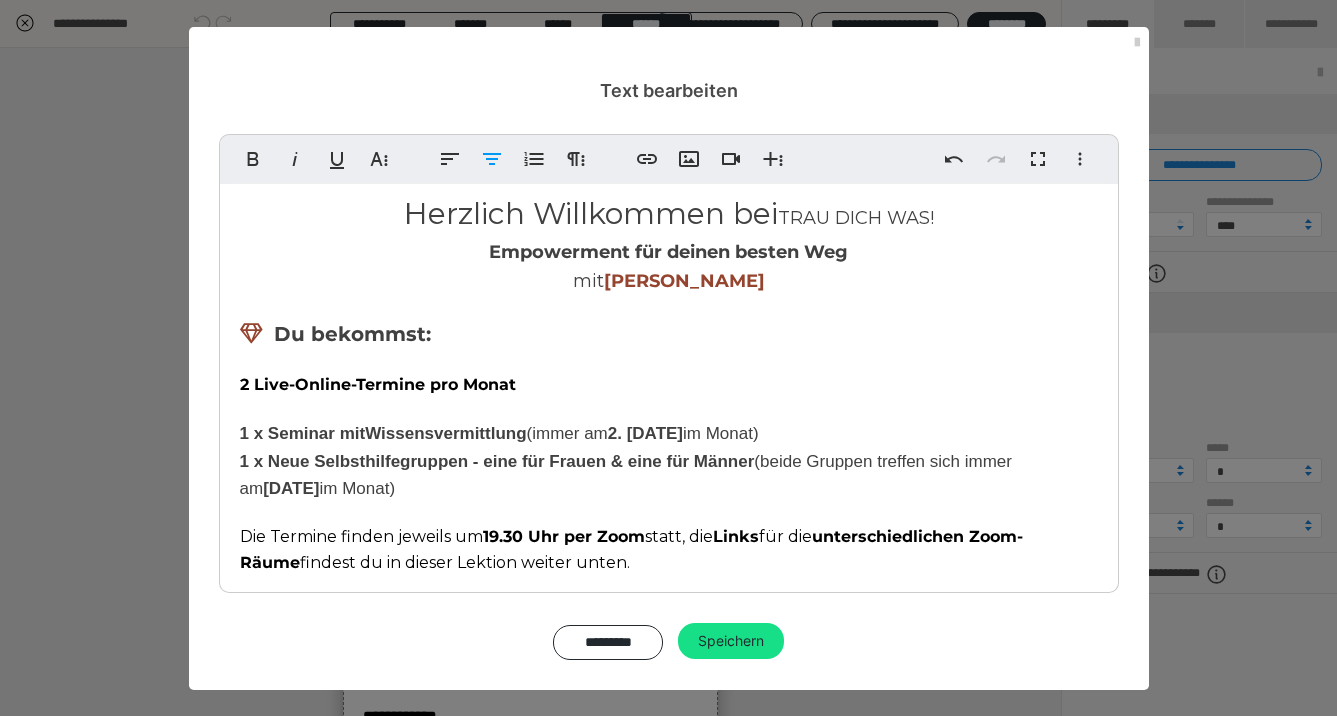 click on "Herzlich Willkommen bei" at bounding box center (591, 213) 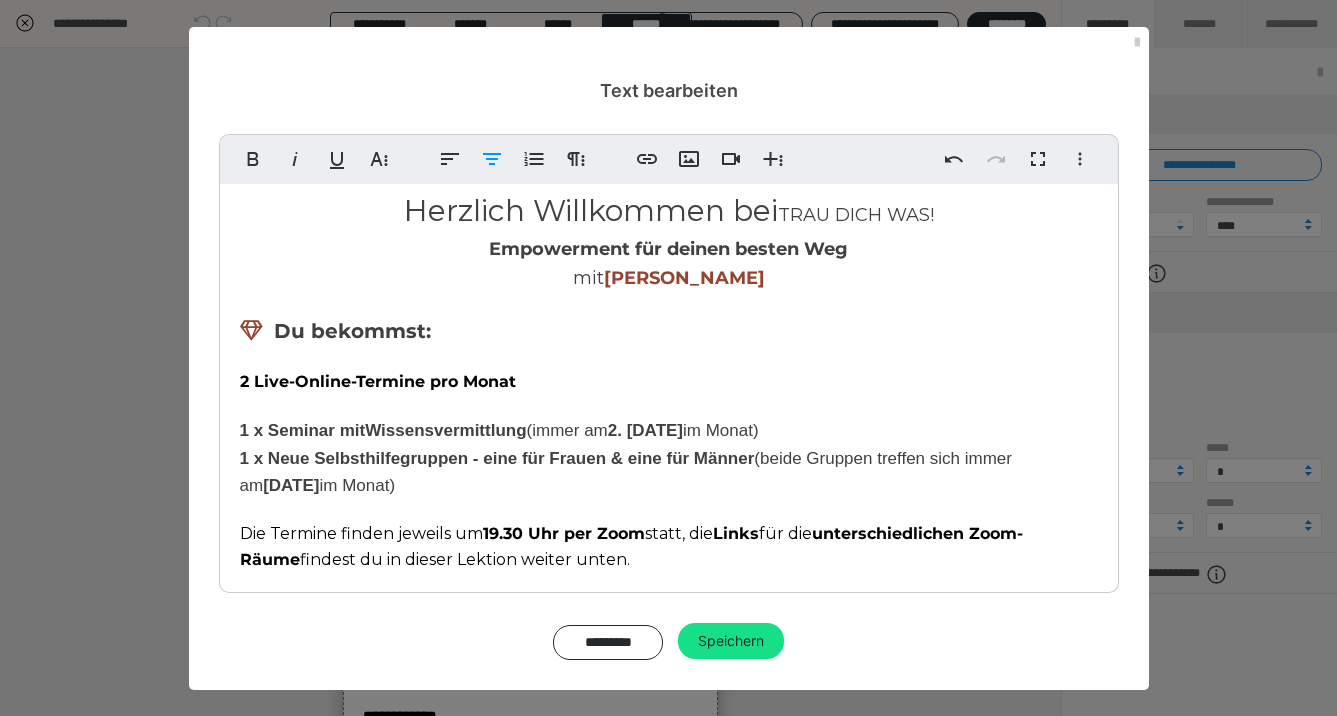 scroll, scrollTop: 20, scrollLeft: 0, axis: vertical 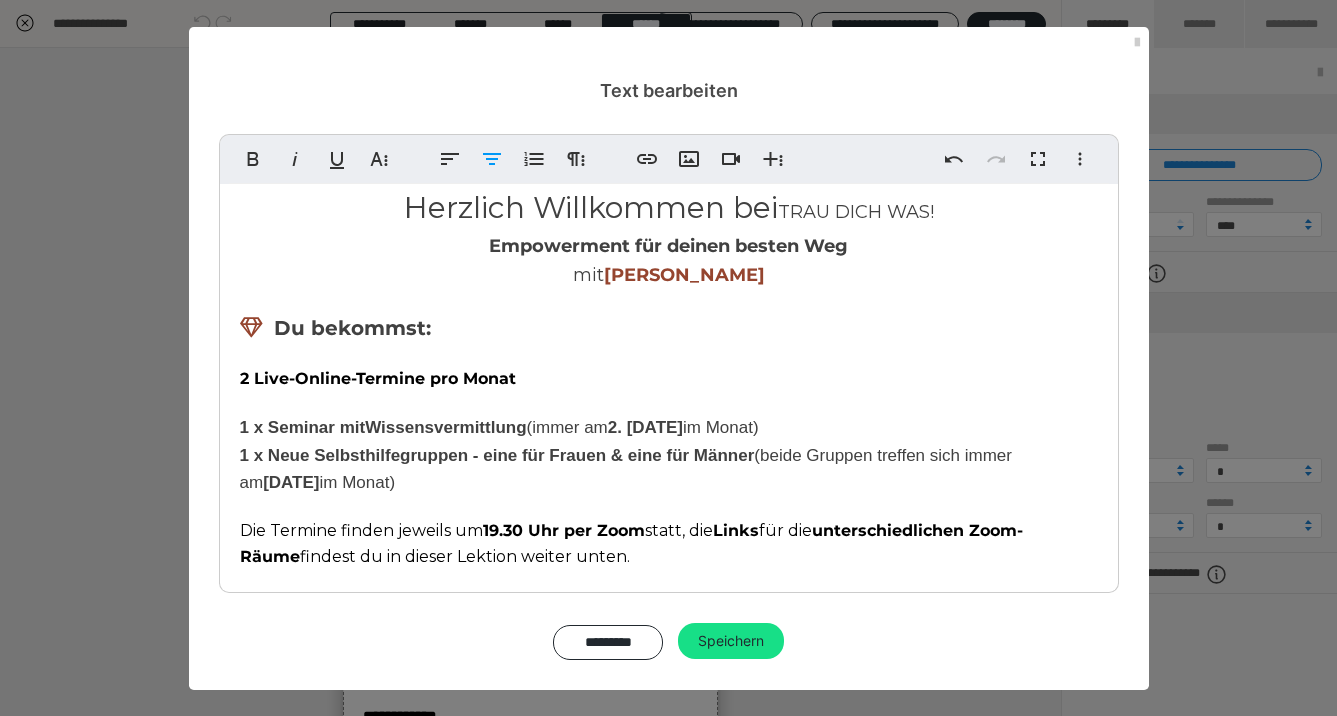 click on "TRAU DICH WAS!" at bounding box center (856, 212) 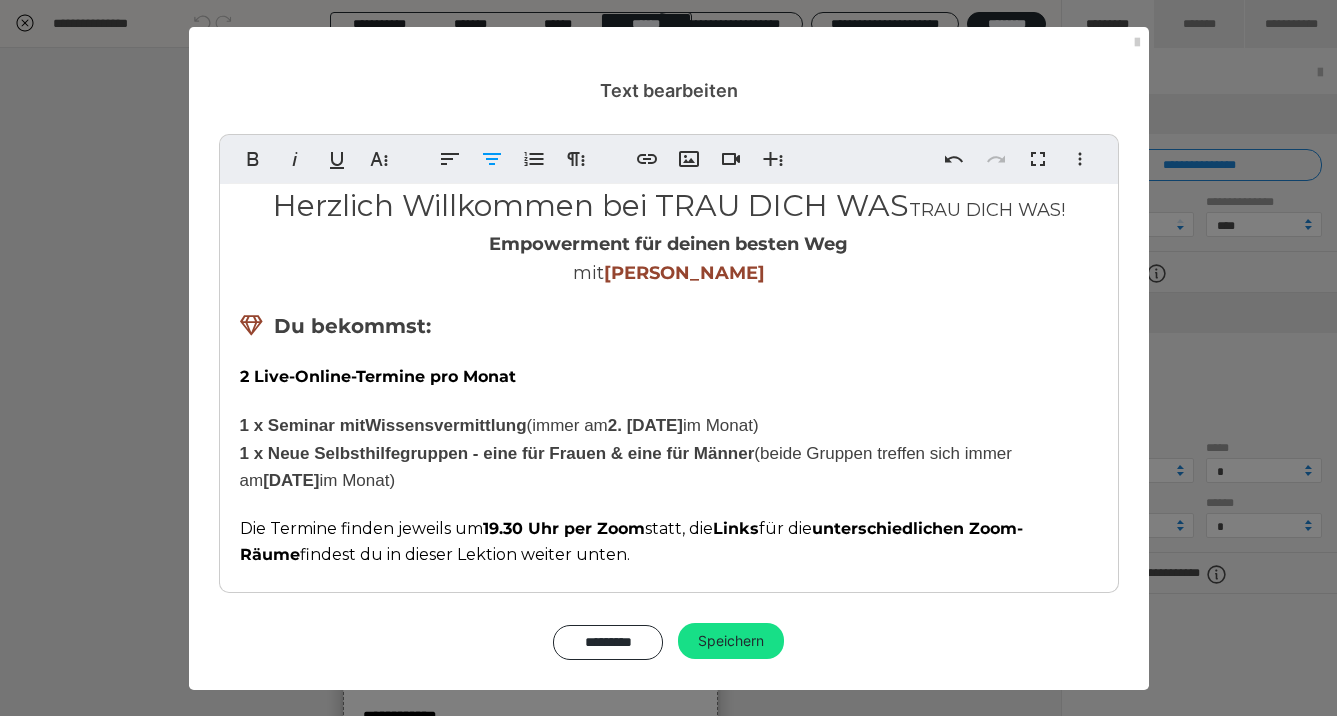 drag, startPoint x: 1070, startPoint y: 208, endPoint x: 908, endPoint y: 212, distance: 162.04938 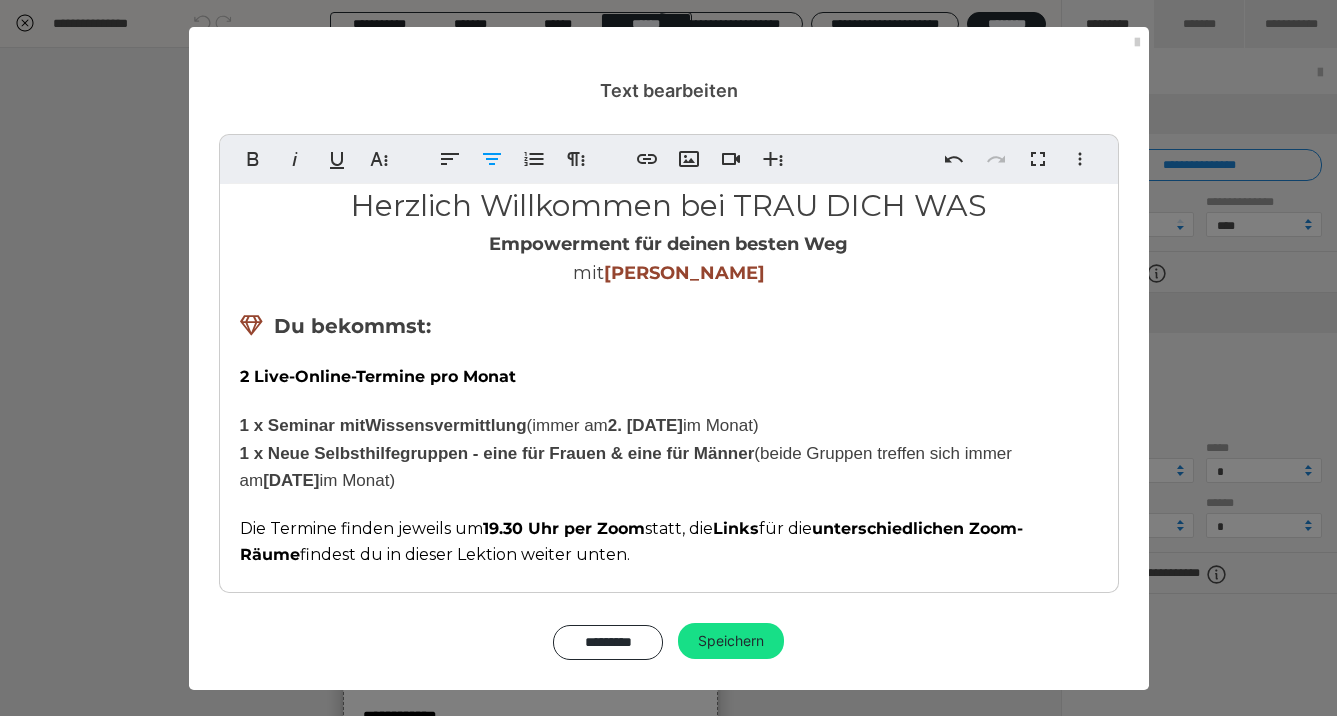 drag, startPoint x: 913, startPoint y: 212, endPoint x: 737, endPoint y: 209, distance: 176.02557 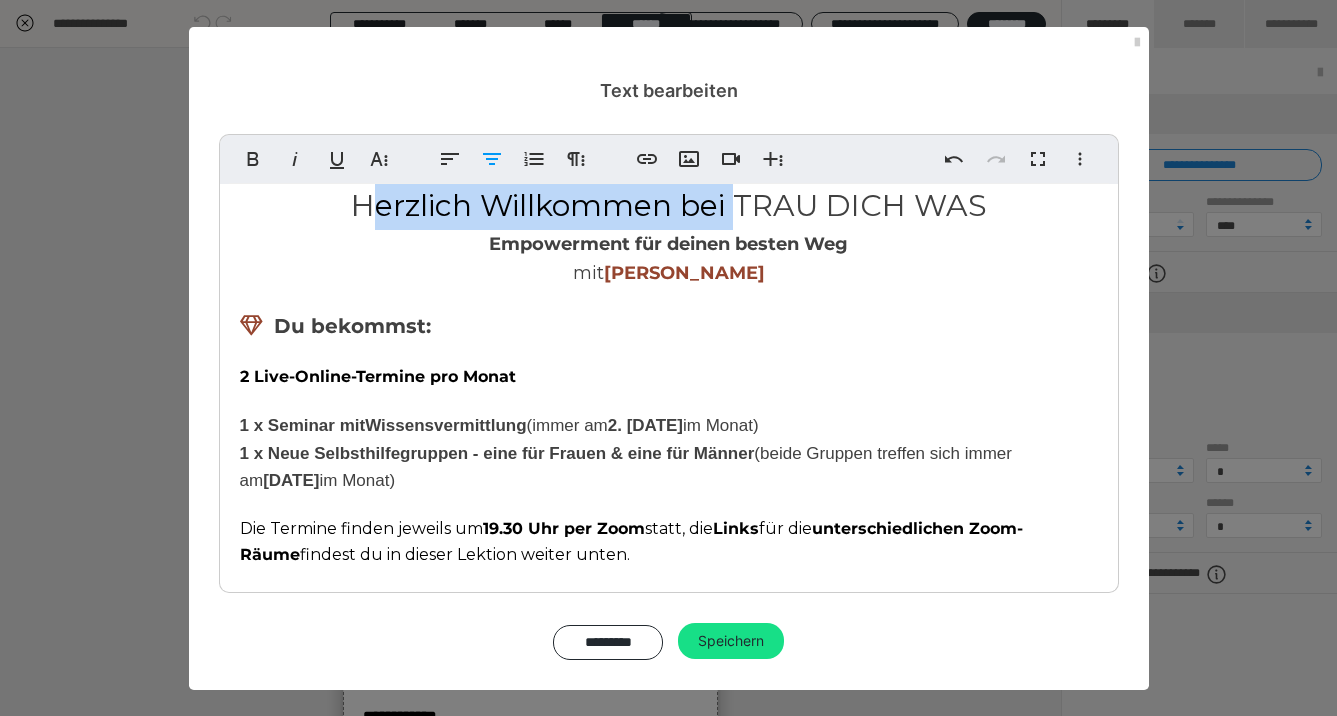 drag, startPoint x: 737, startPoint y: 209, endPoint x: 375, endPoint y: 213, distance: 362.0221 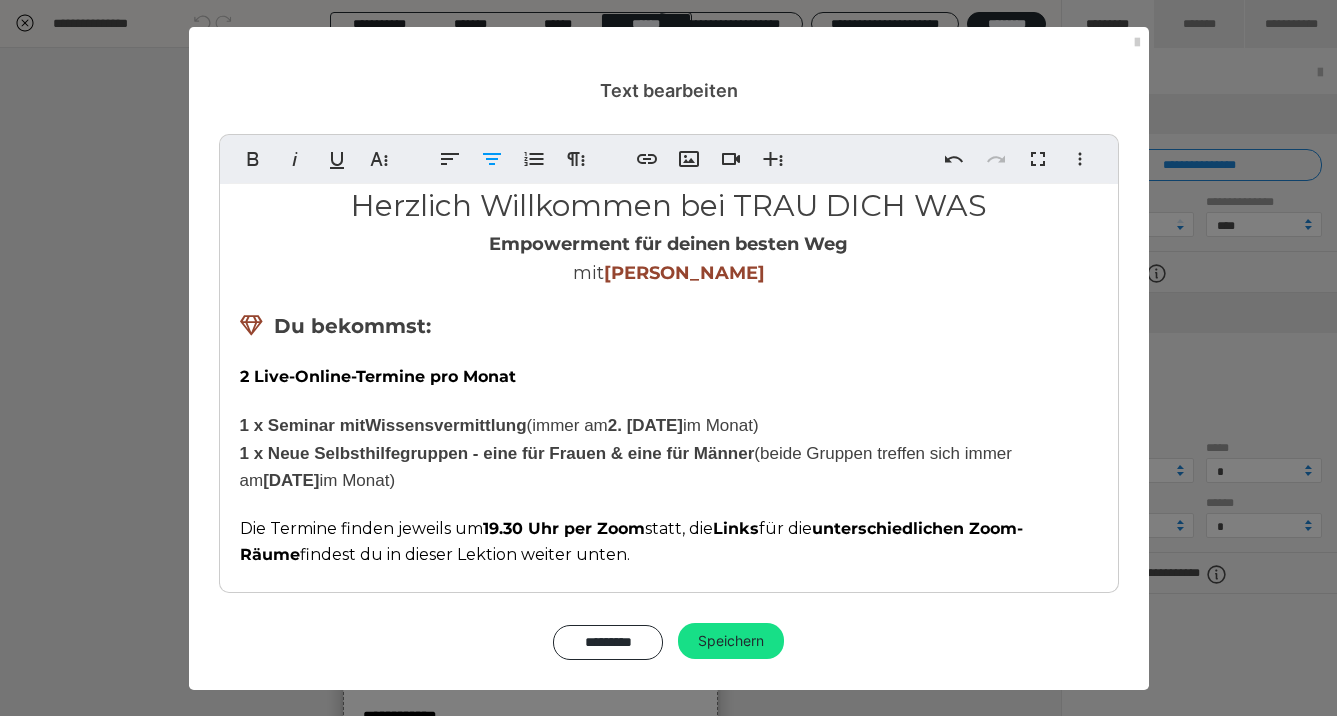 click at bounding box center (669, 353) 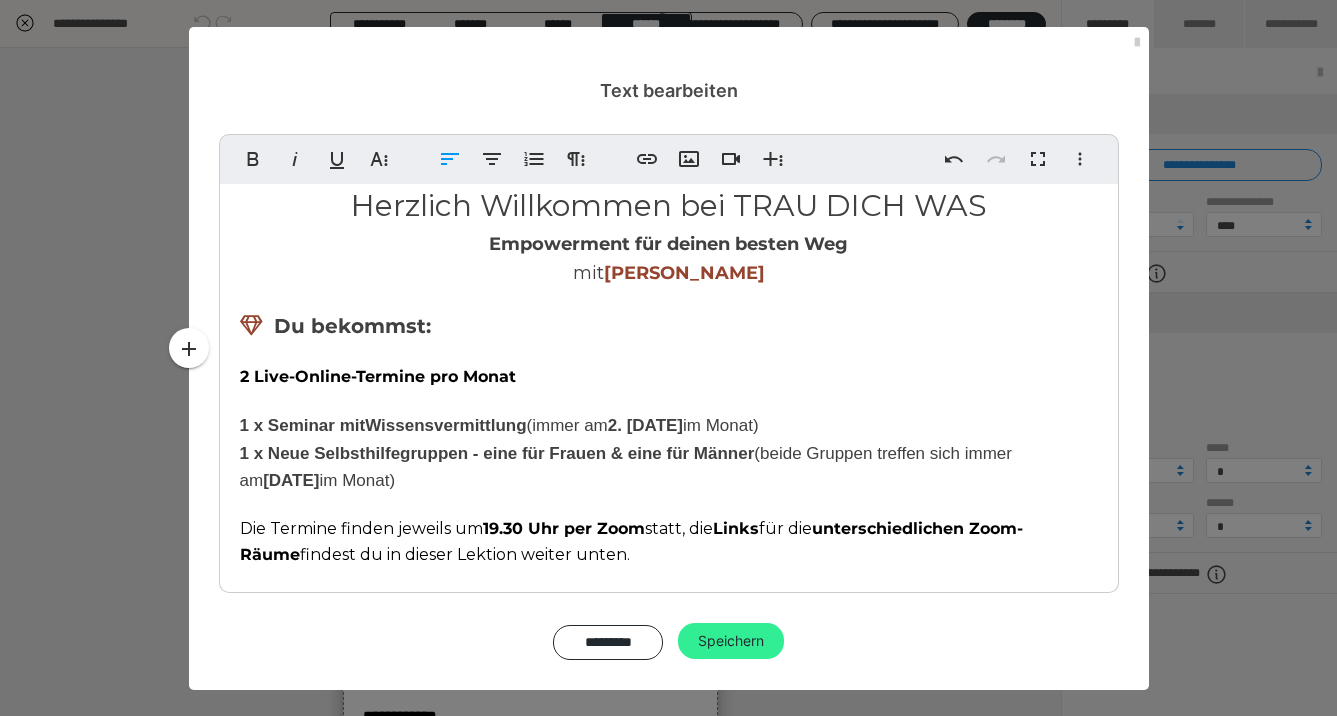 click on "Speichern" at bounding box center (731, 641) 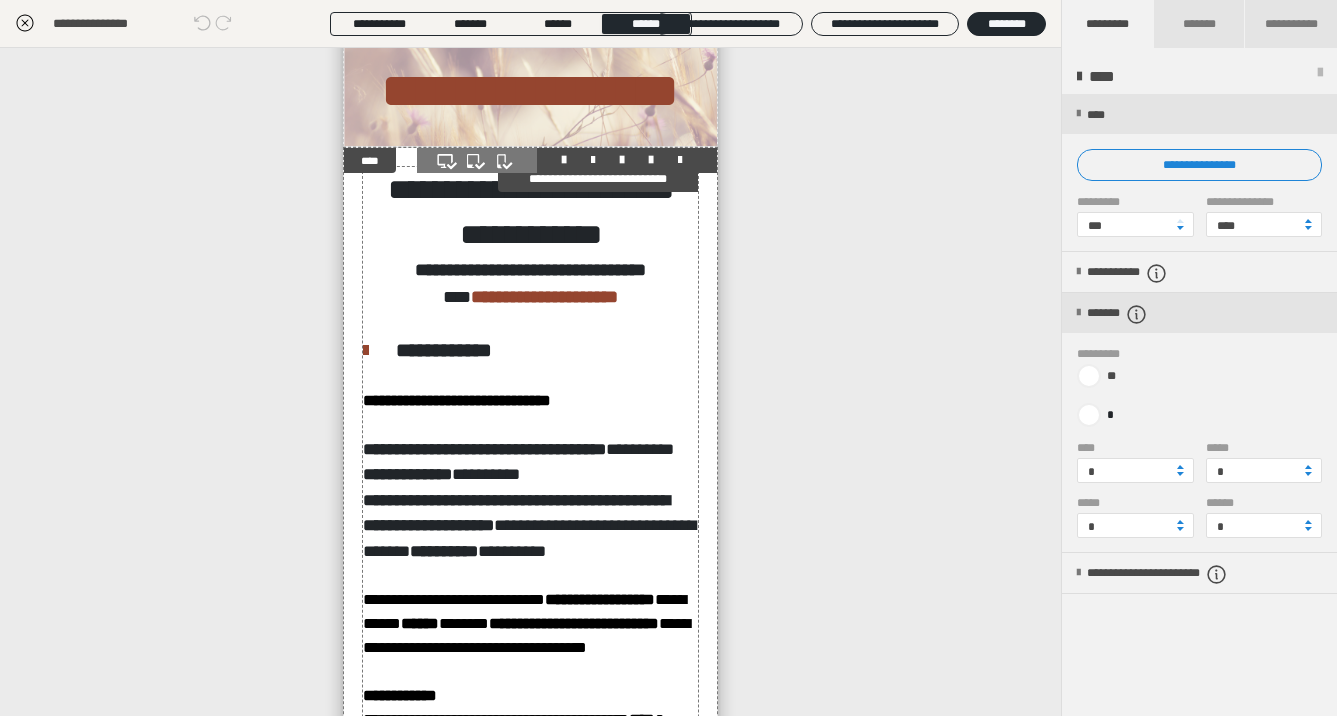 scroll, scrollTop: 17, scrollLeft: 0, axis: vertical 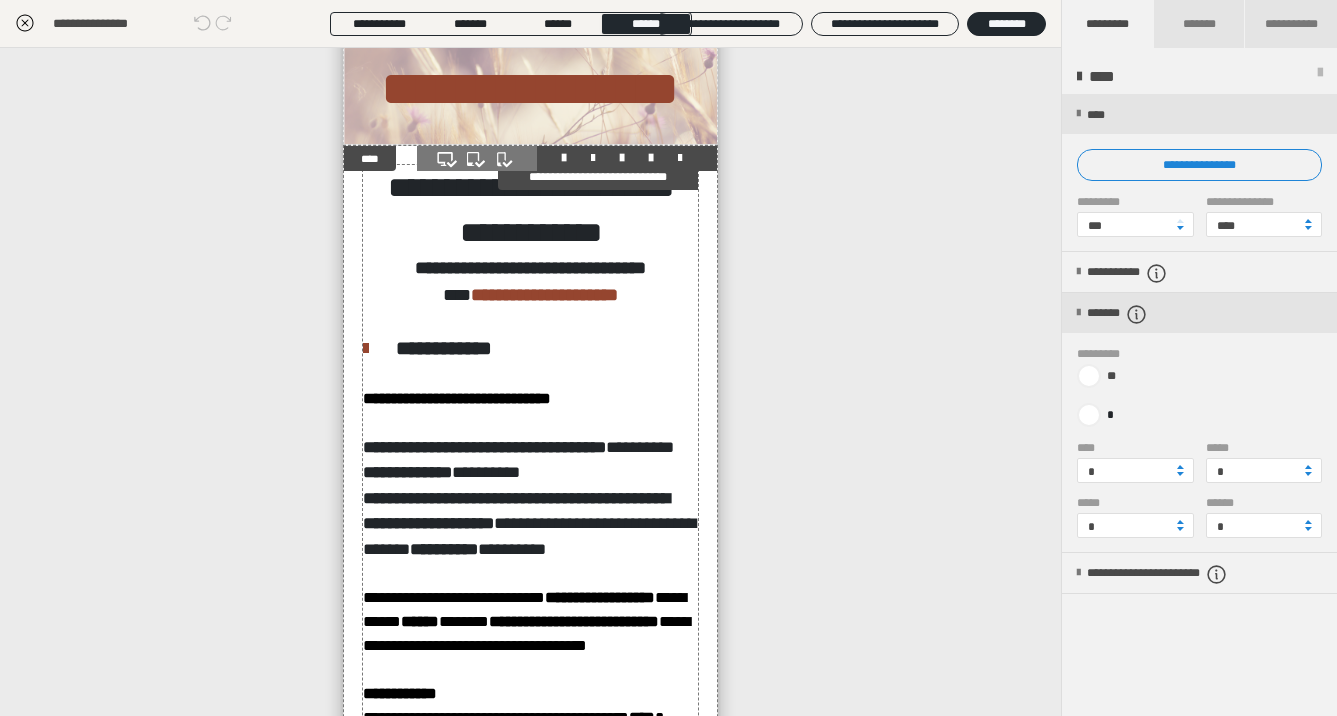 click on "**********" at bounding box center [531, 210] 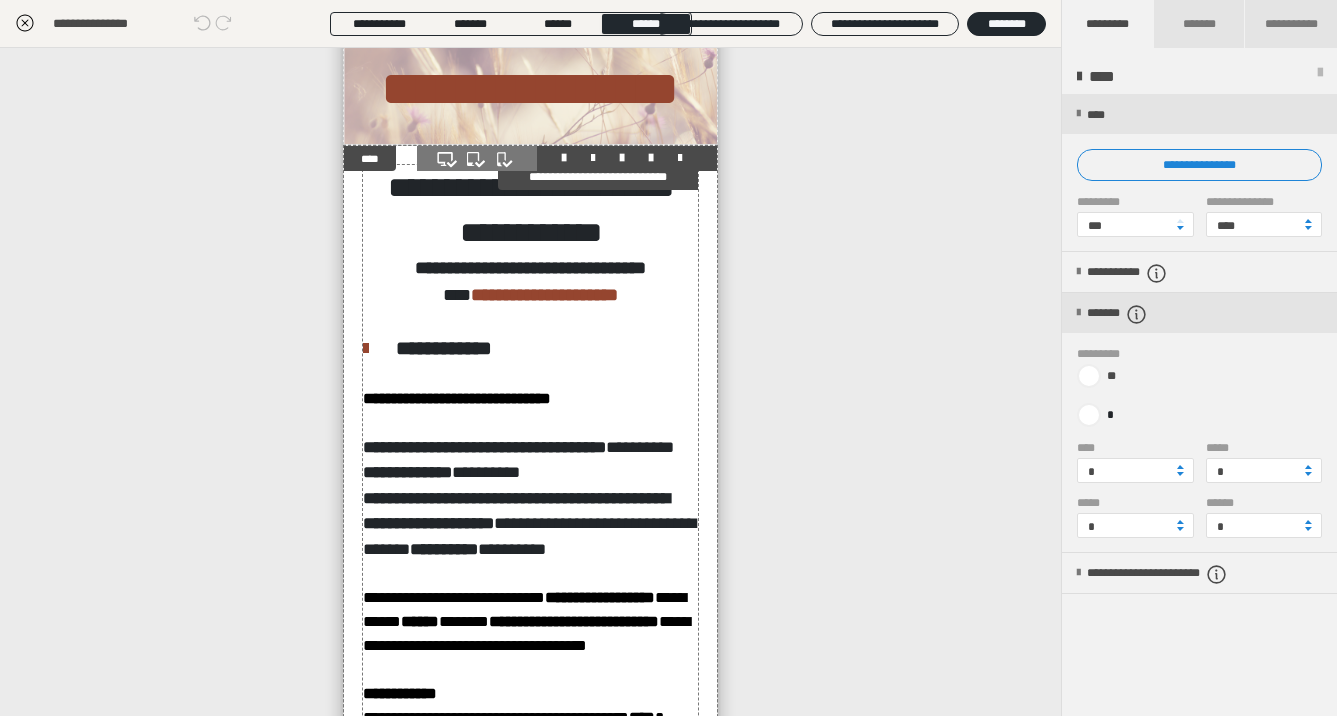 click on "**********" at bounding box center [531, 210] 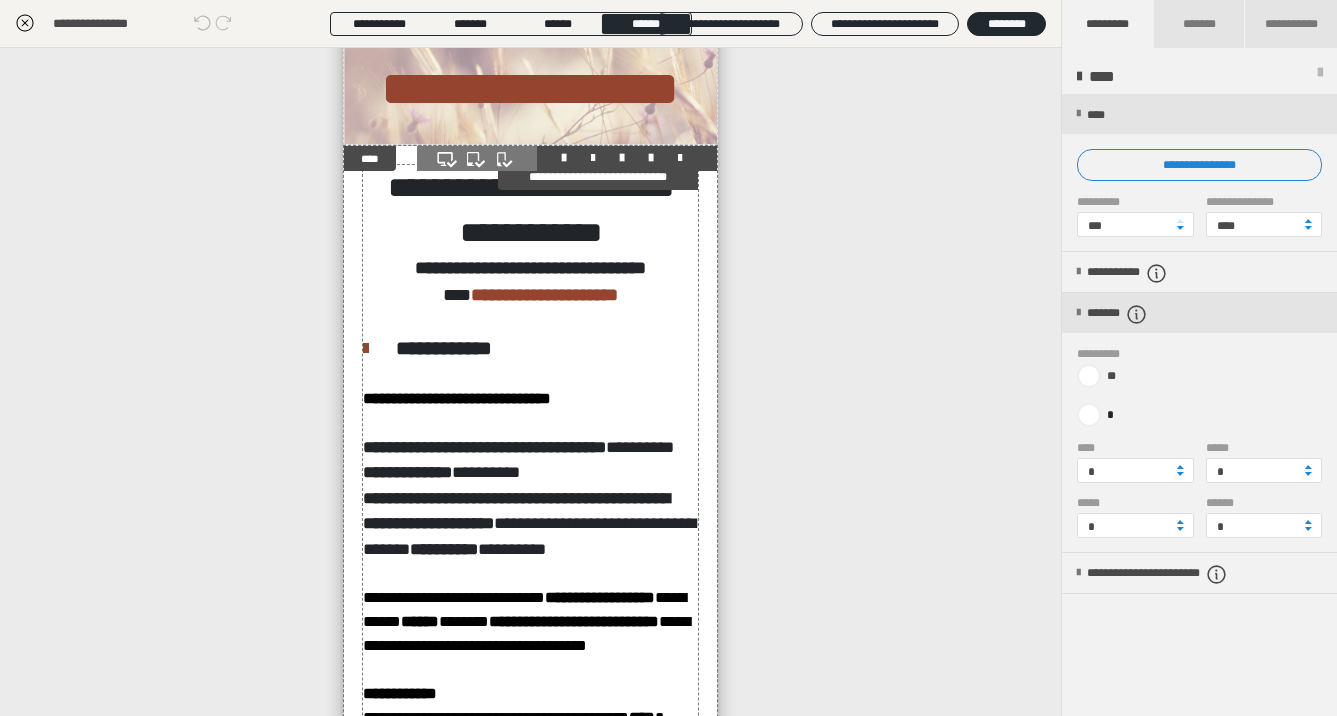 scroll, scrollTop: 18, scrollLeft: 0, axis: vertical 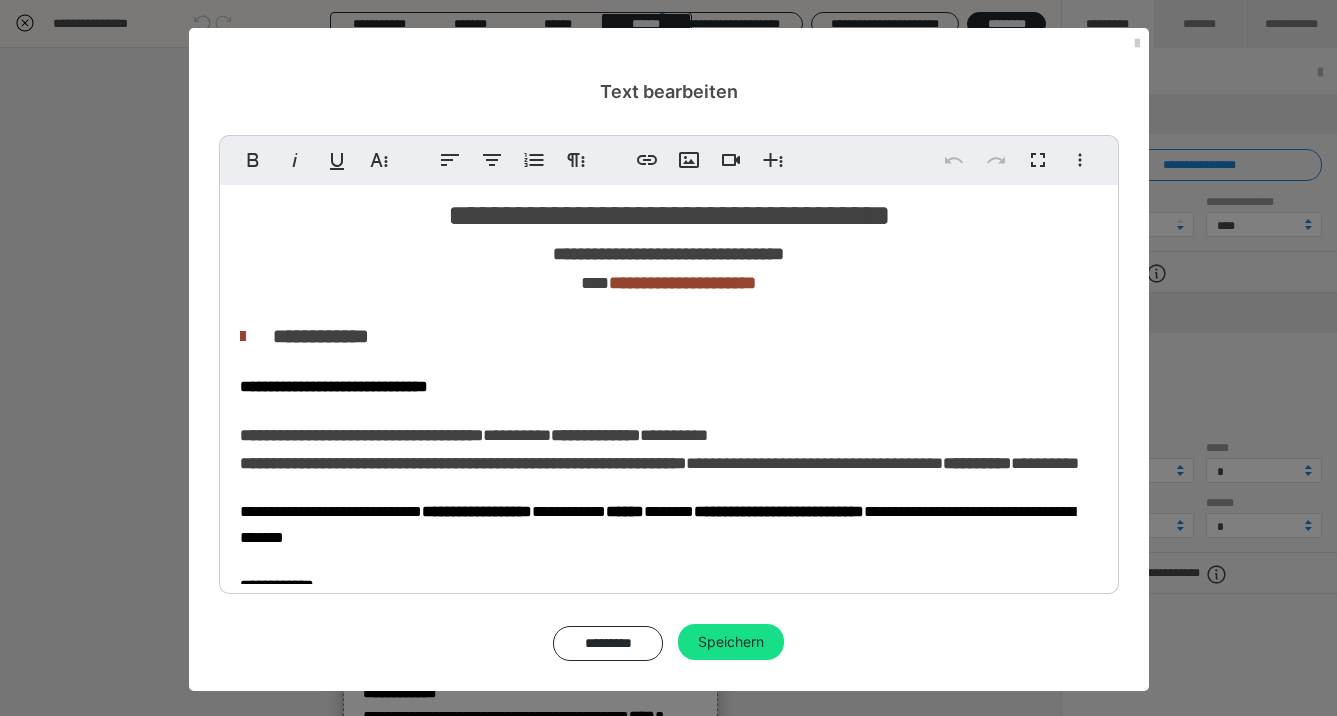 drag, startPoint x: 738, startPoint y: 207, endPoint x: 745, endPoint y: 217, distance: 12.206555 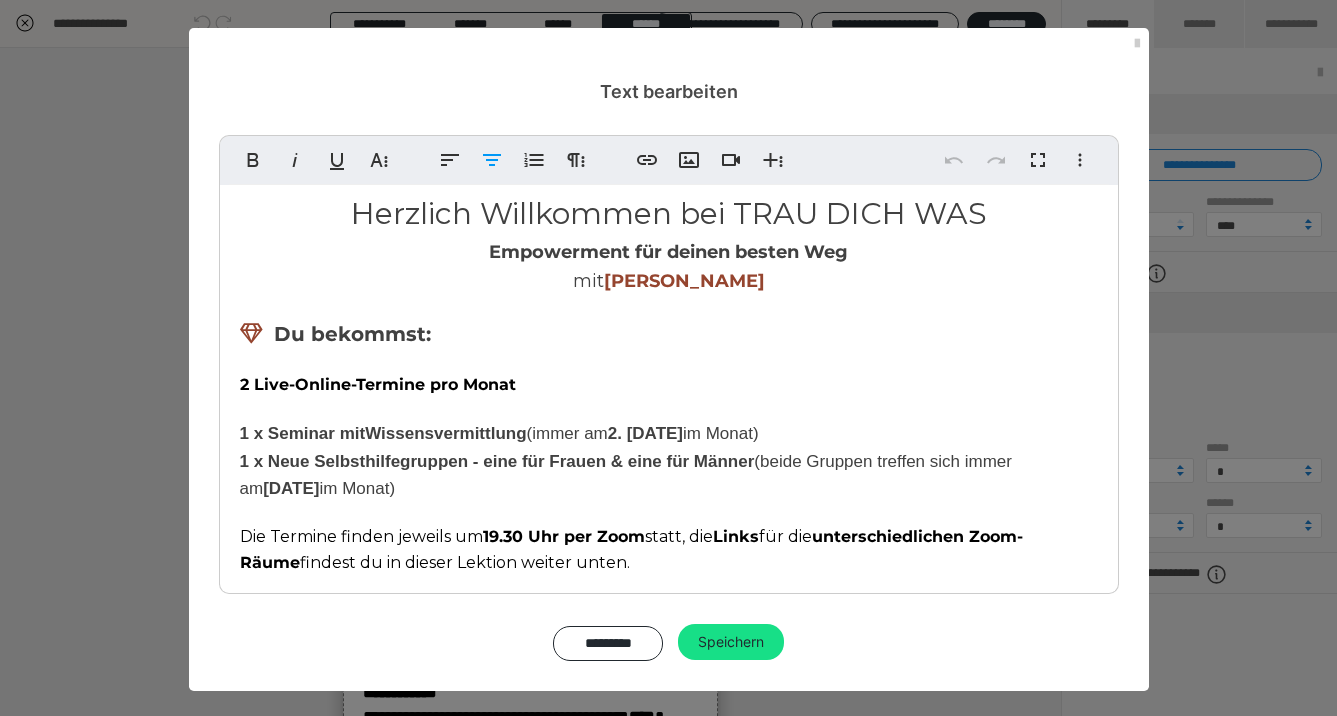 scroll, scrollTop: 16, scrollLeft: 0, axis: vertical 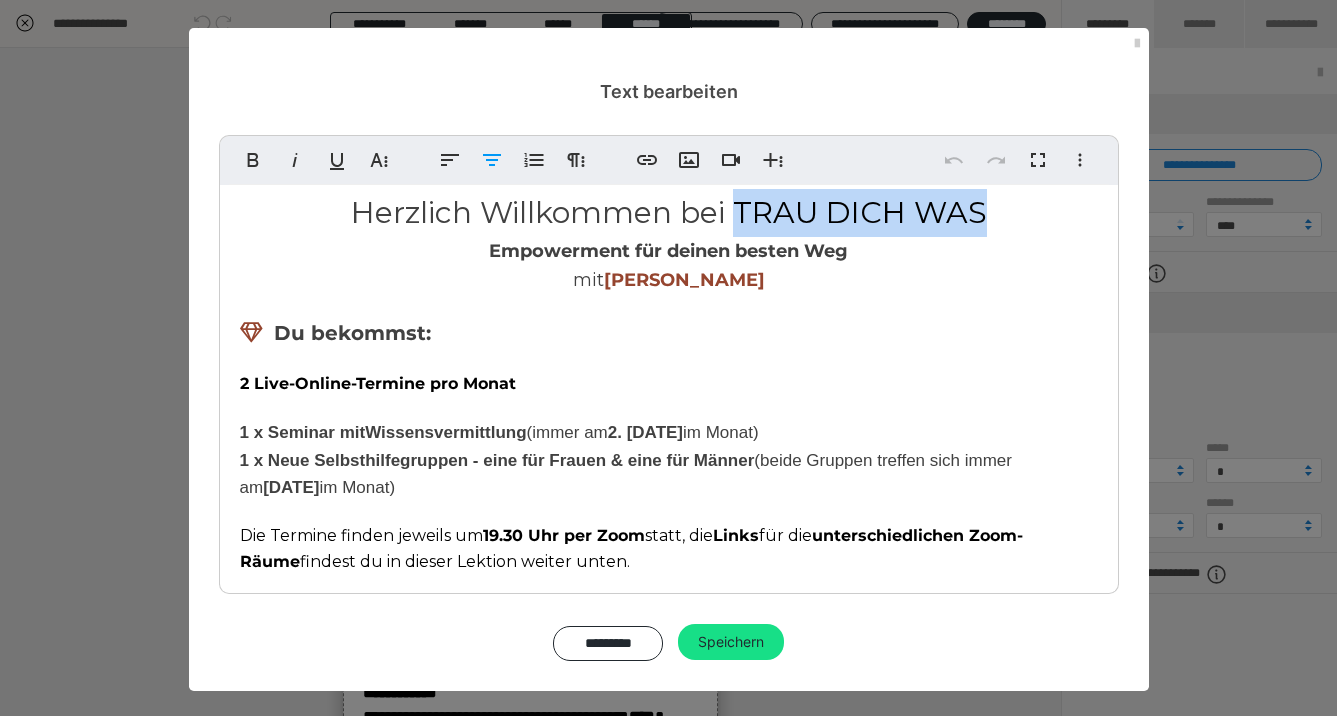 drag, startPoint x: 738, startPoint y: 222, endPoint x: 1001, endPoint y: 234, distance: 263.27362 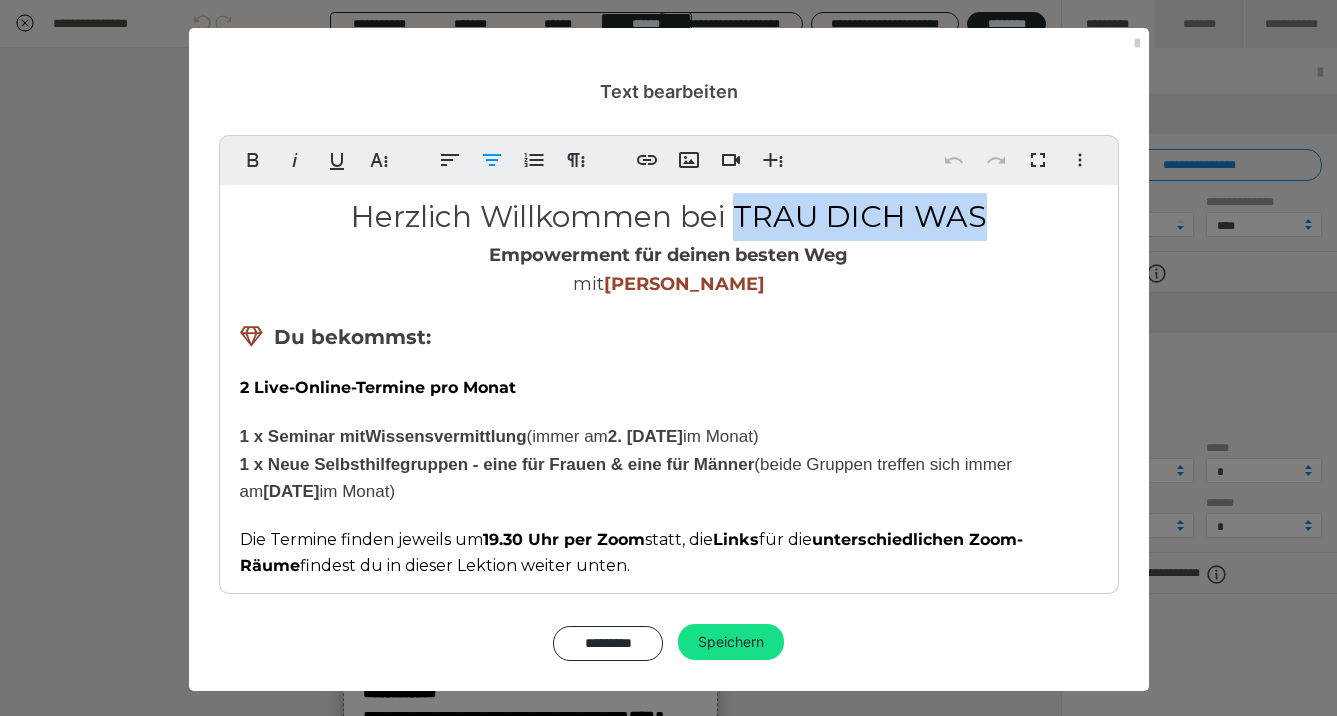 type 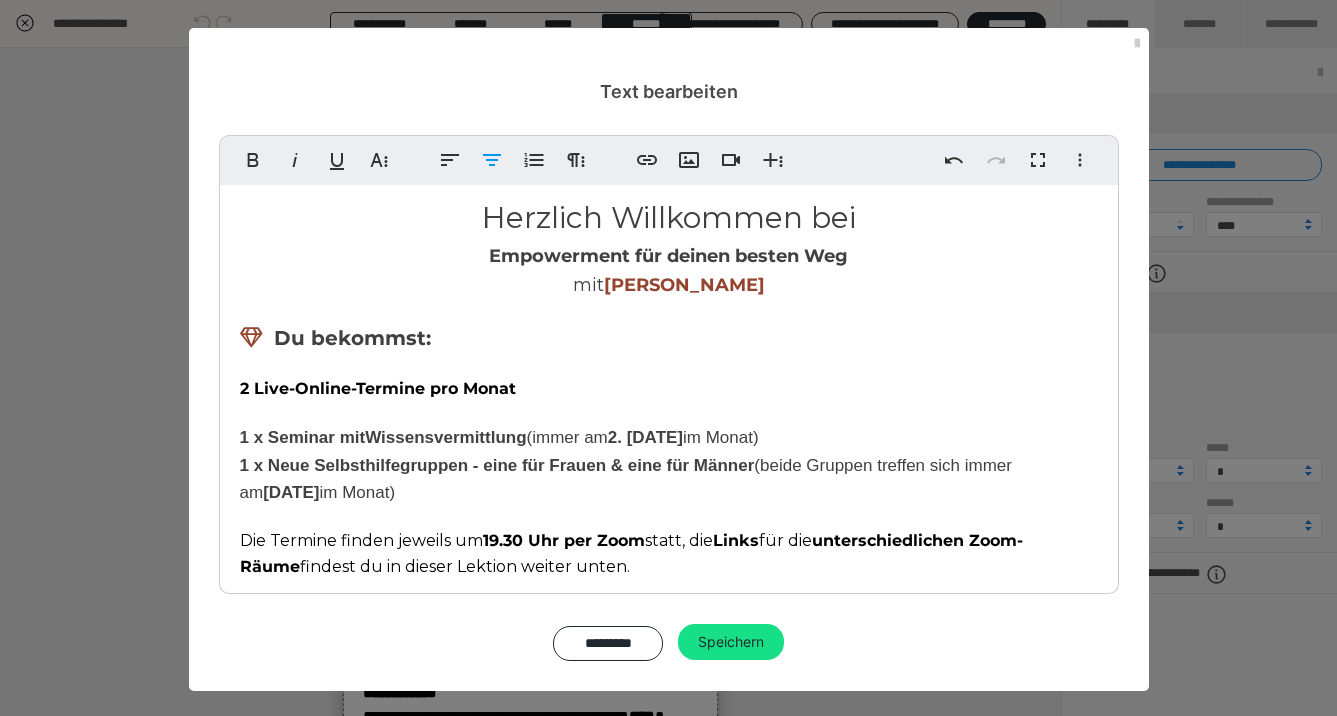 scroll, scrollTop: 8, scrollLeft: 0, axis: vertical 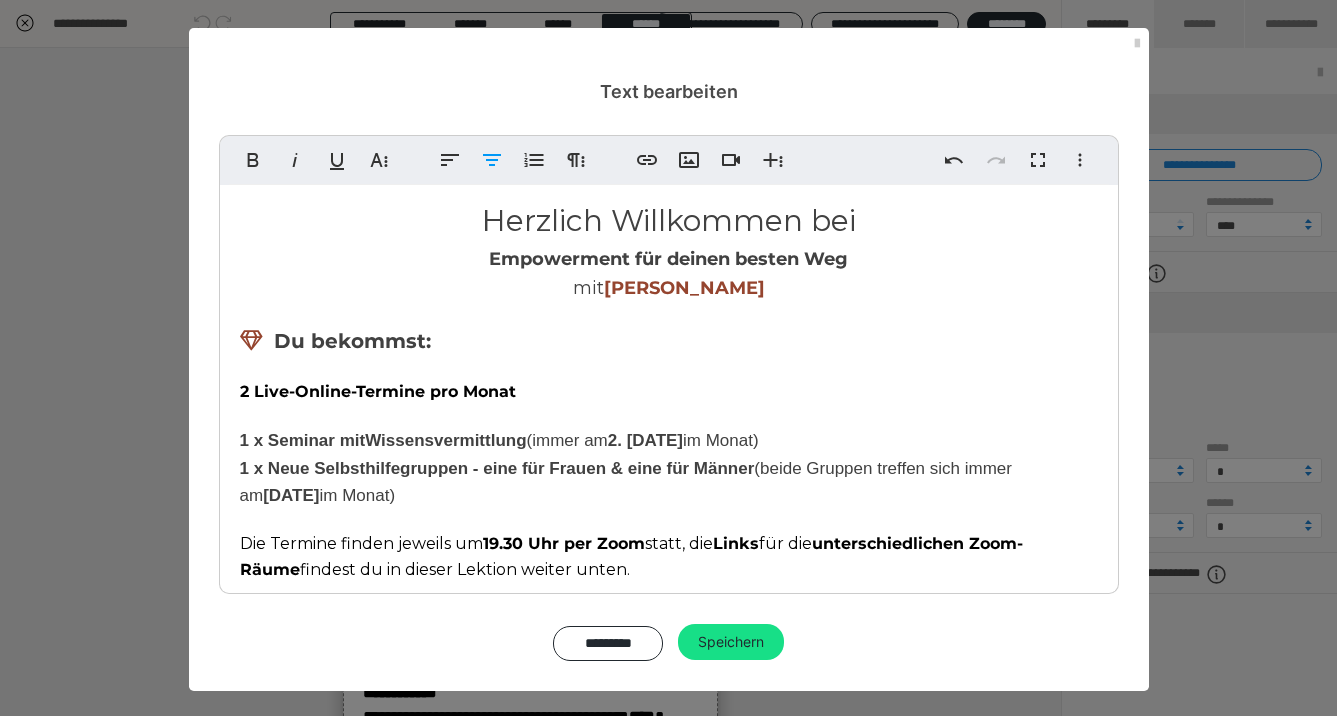 click on "Empowerment für deinen besten Weg" at bounding box center (668, 259) 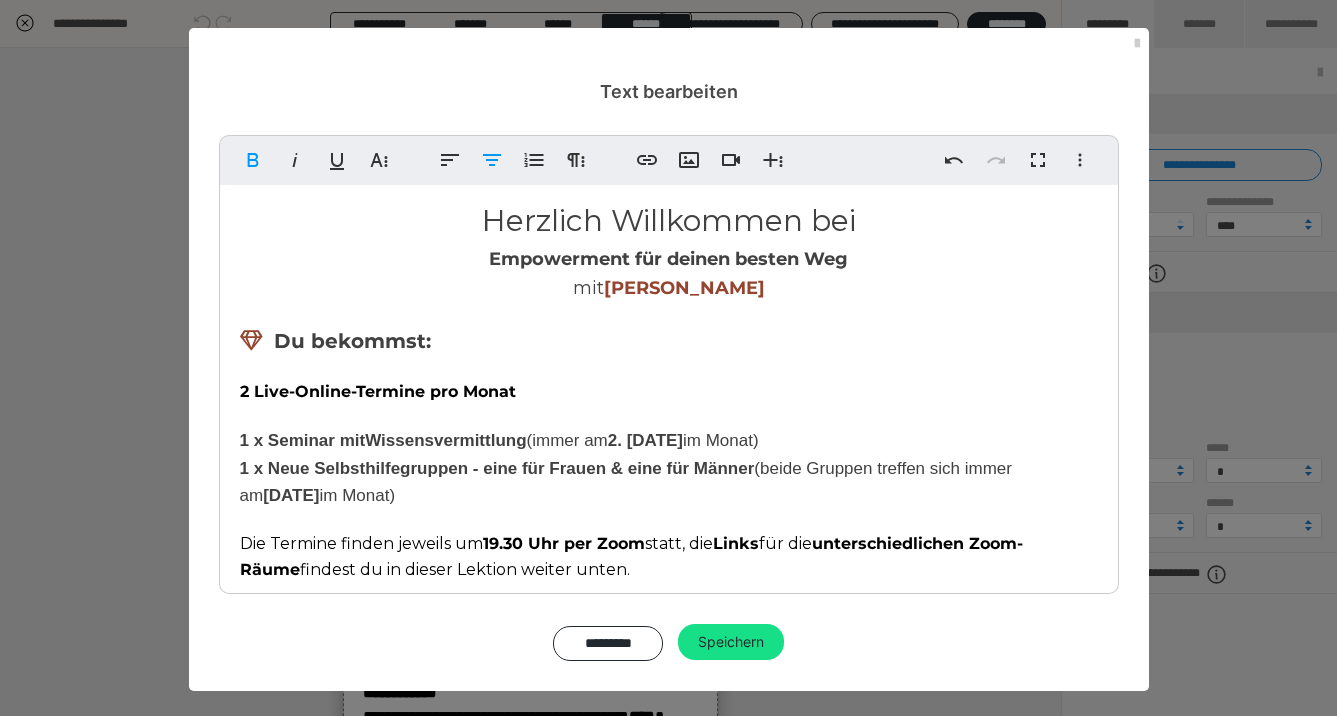 scroll, scrollTop: 11, scrollLeft: 0, axis: vertical 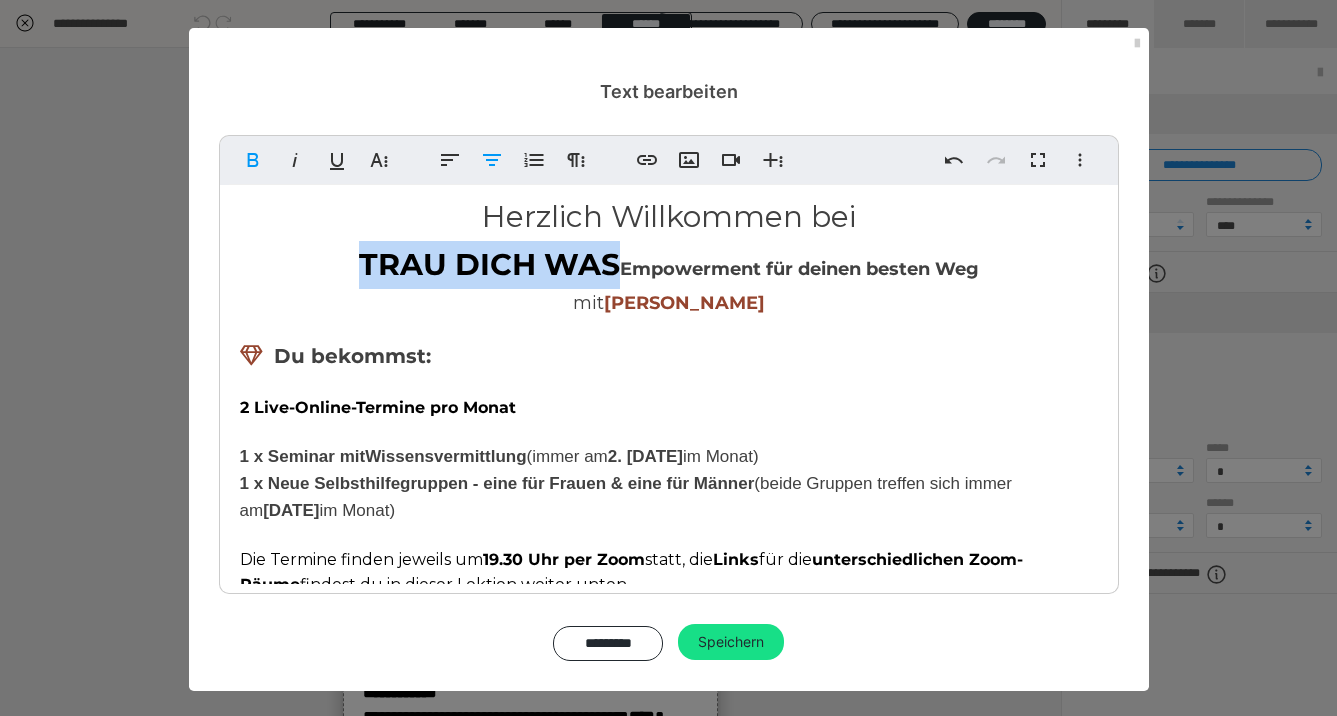 drag, startPoint x: 620, startPoint y: 267, endPoint x: 384, endPoint y: 272, distance: 236.05296 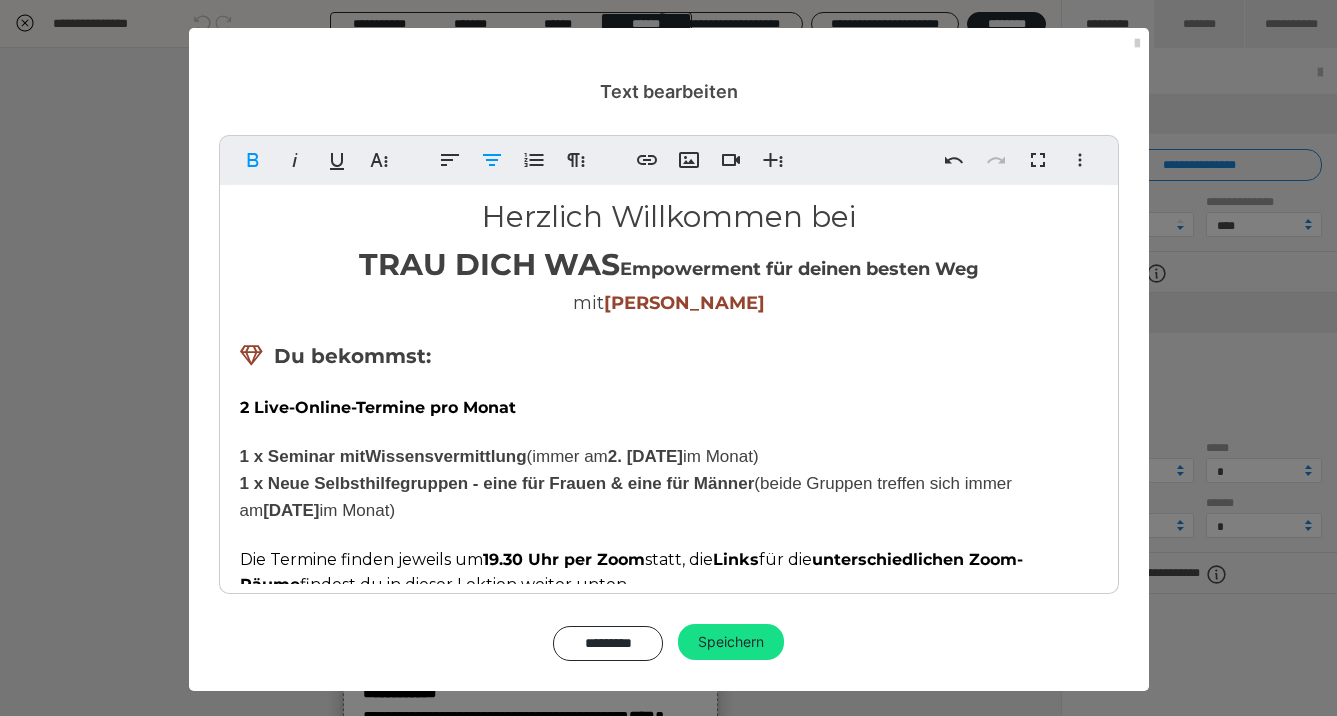 click on "TRAU DICH WAS Empowerment für deinen besten Weg" at bounding box center [669, 269] 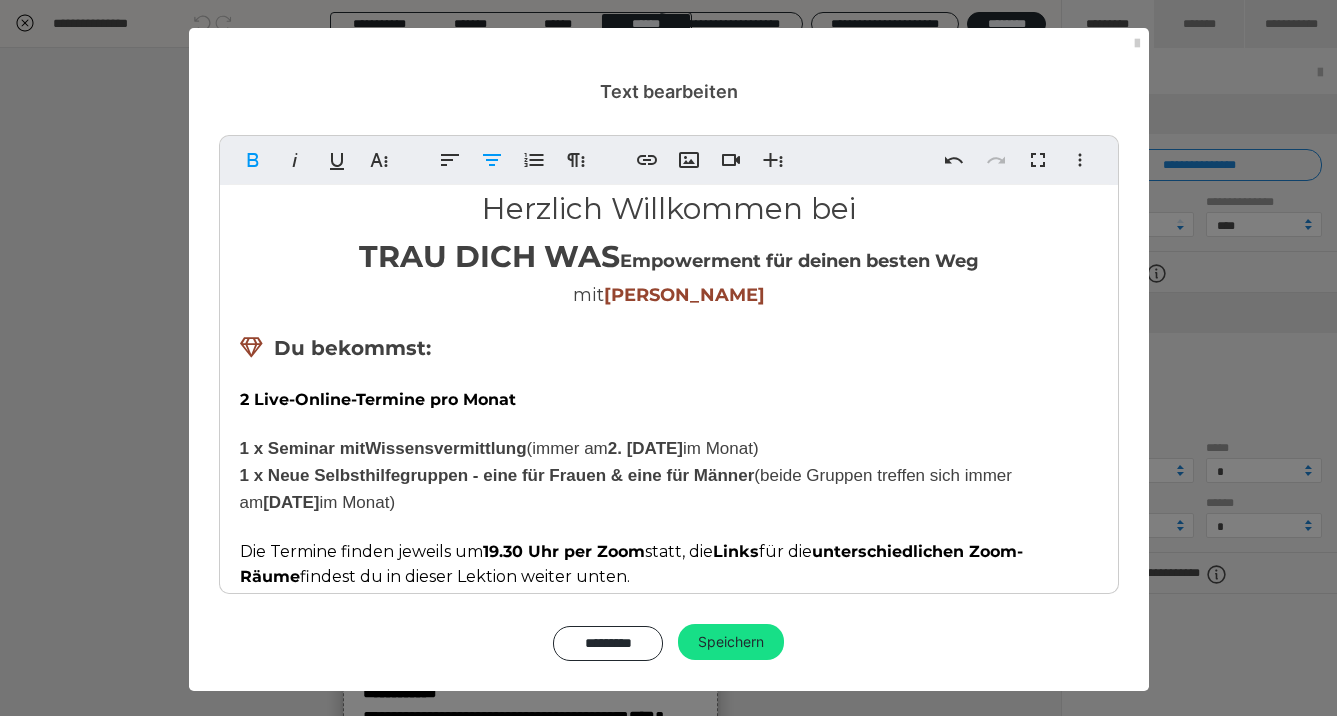 scroll, scrollTop: 22, scrollLeft: 0, axis: vertical 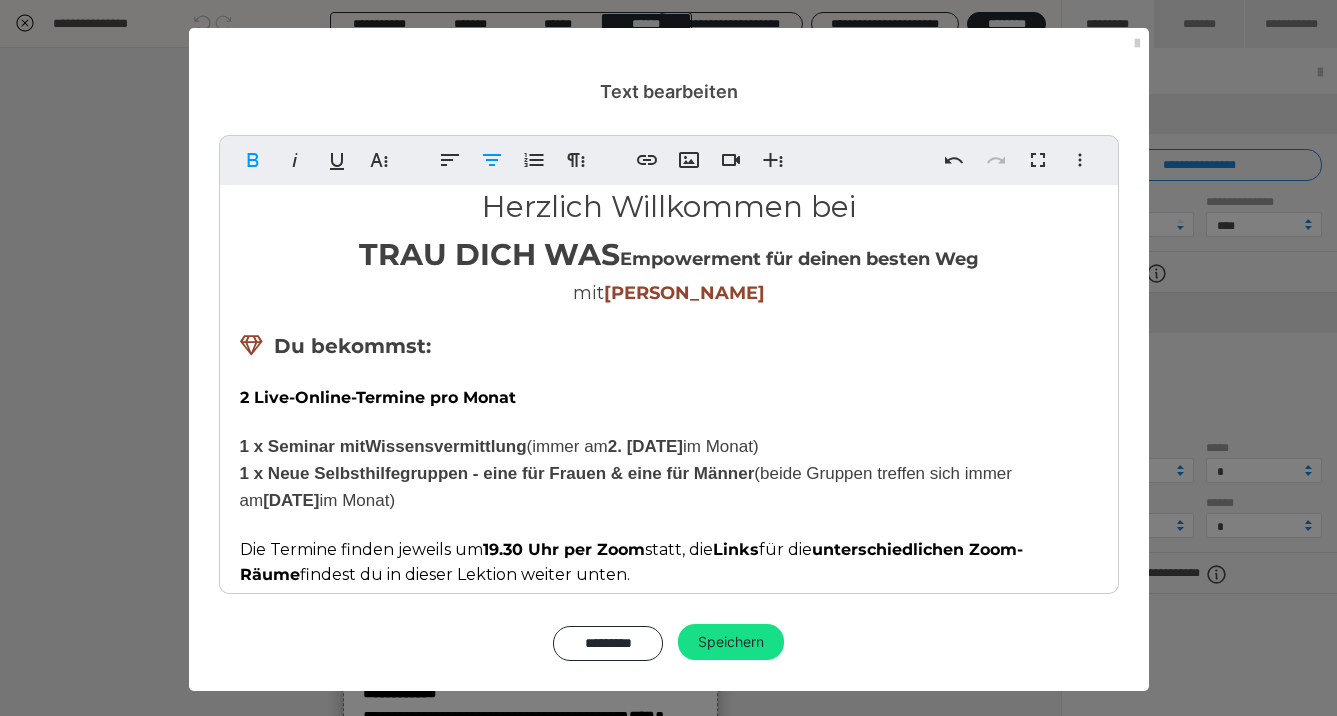 click on "TRAU DICH WAS Empowerment für deinen besten Weg" at bounding box center (669, 255) 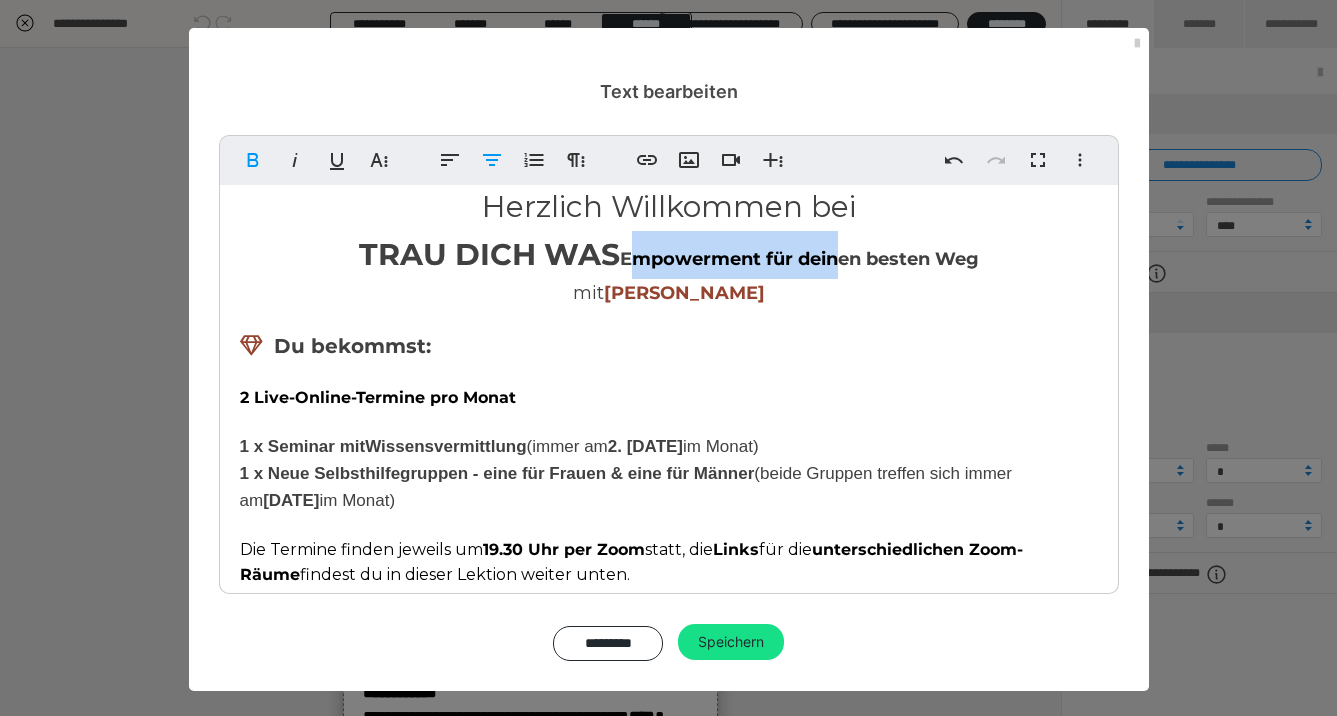 drag, startPoint x: 839, startPoint y: 251, endPoint x: 629, endPoint y: 248, distance: 210.02142 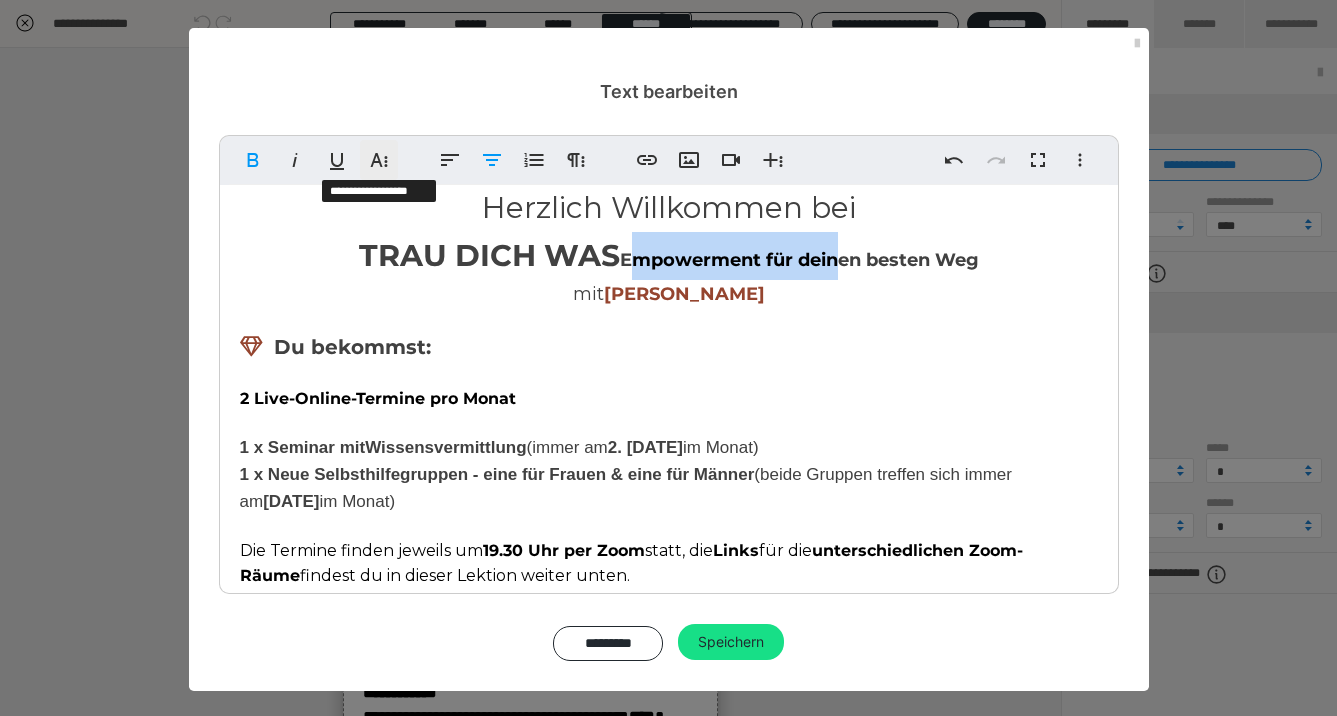 scroll, scrollTop: 1, scrollLeft: 0, axis: vertical 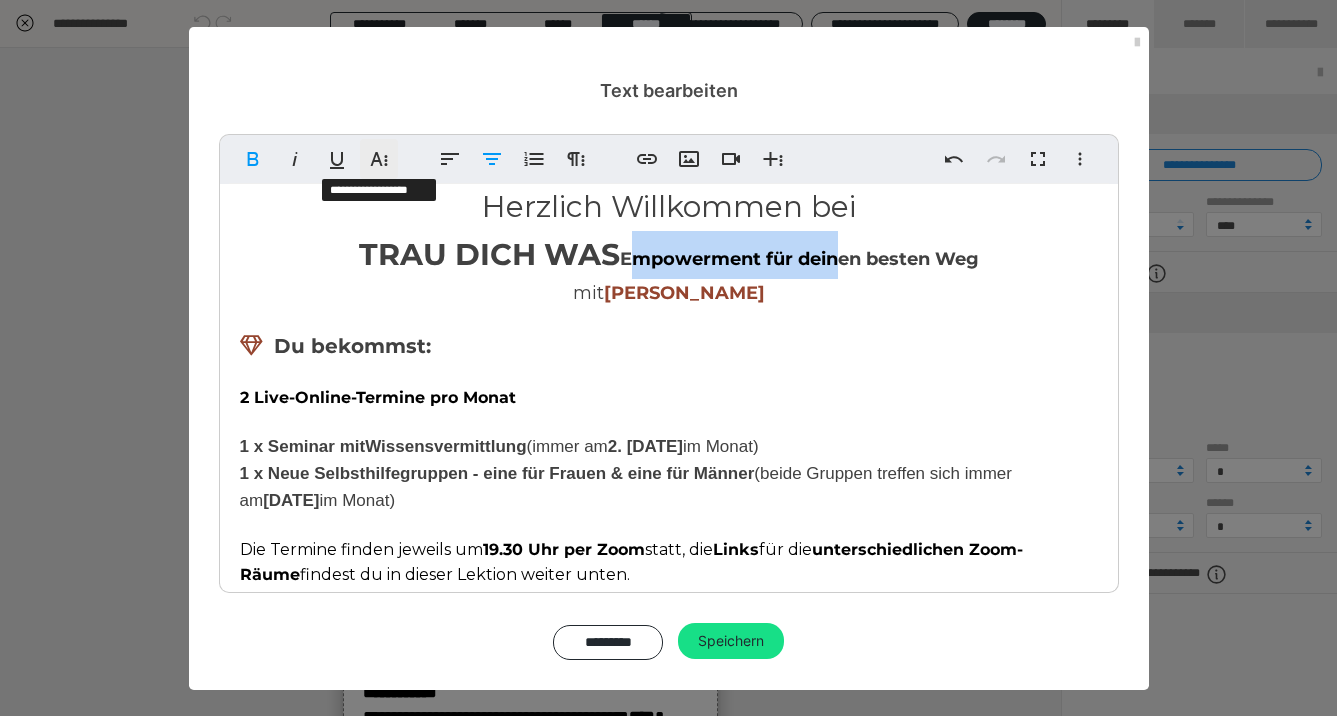 click 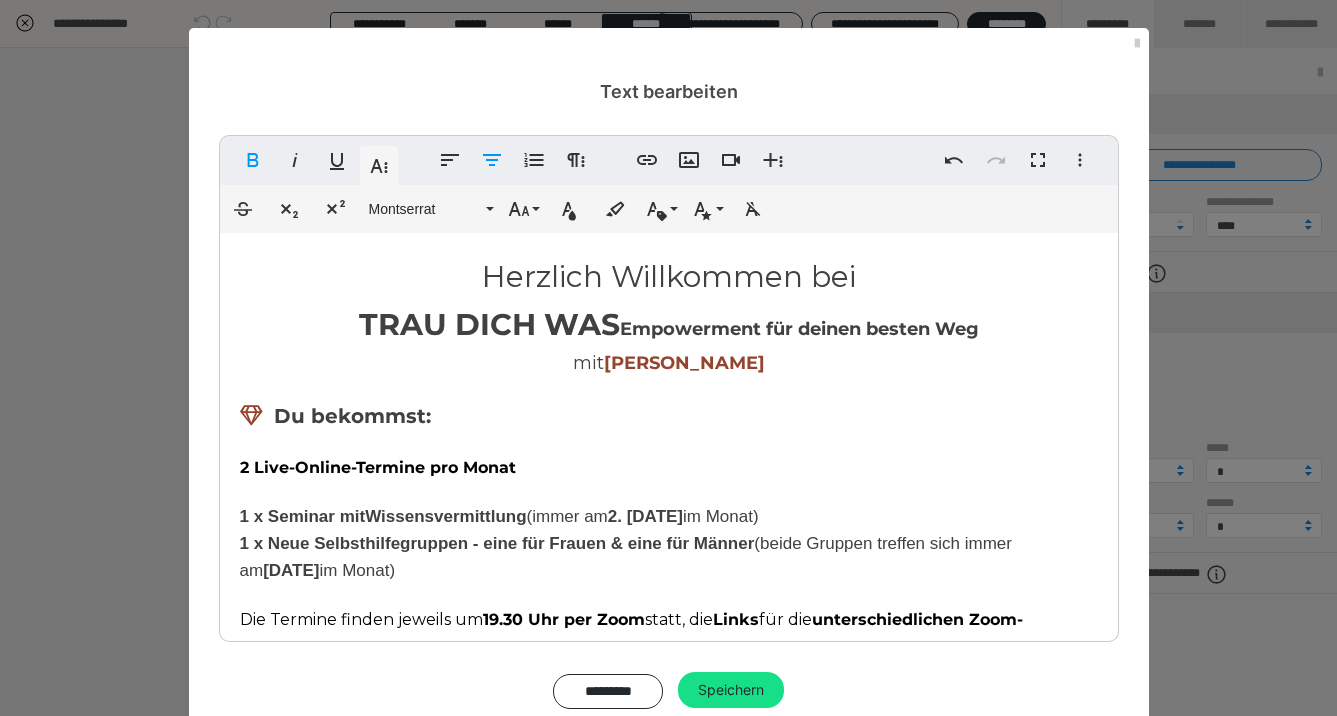 scroll, scrollTop: 21, scrollLeft: 0, axis: vertical 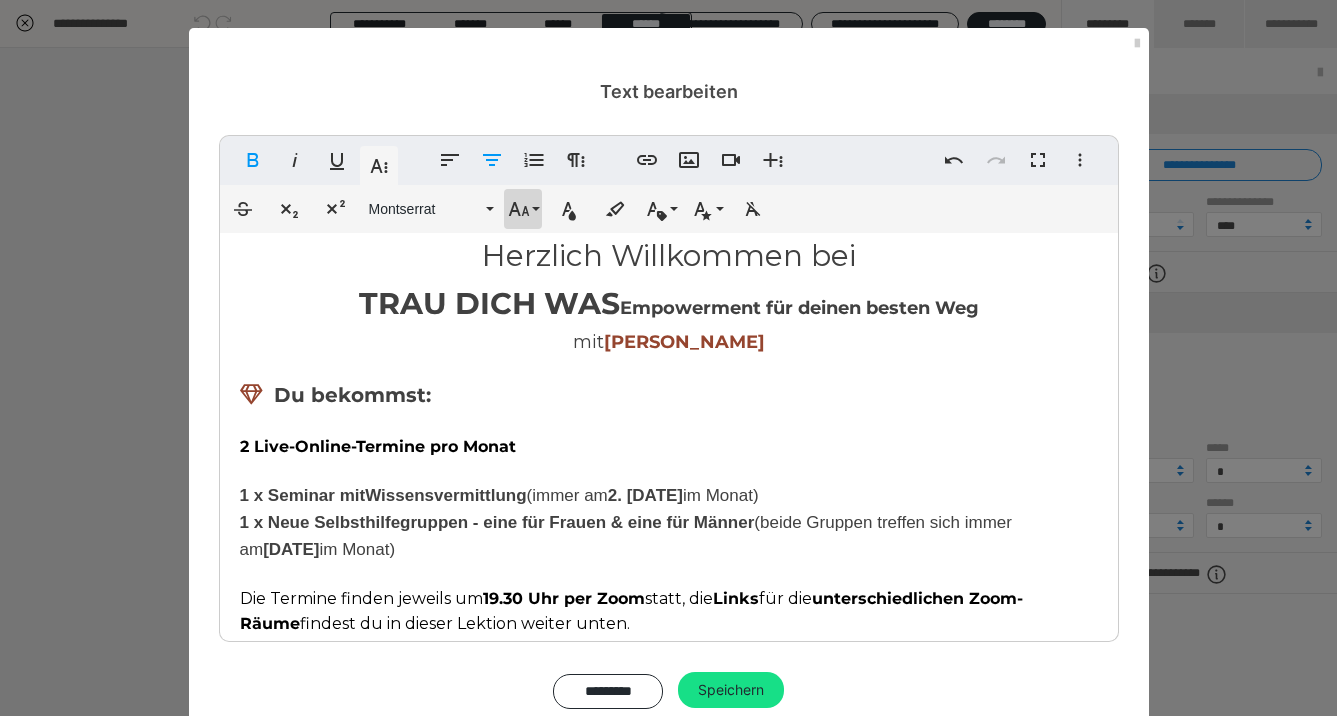 click on "Schriftgröße" at bounding box center [523, 209] 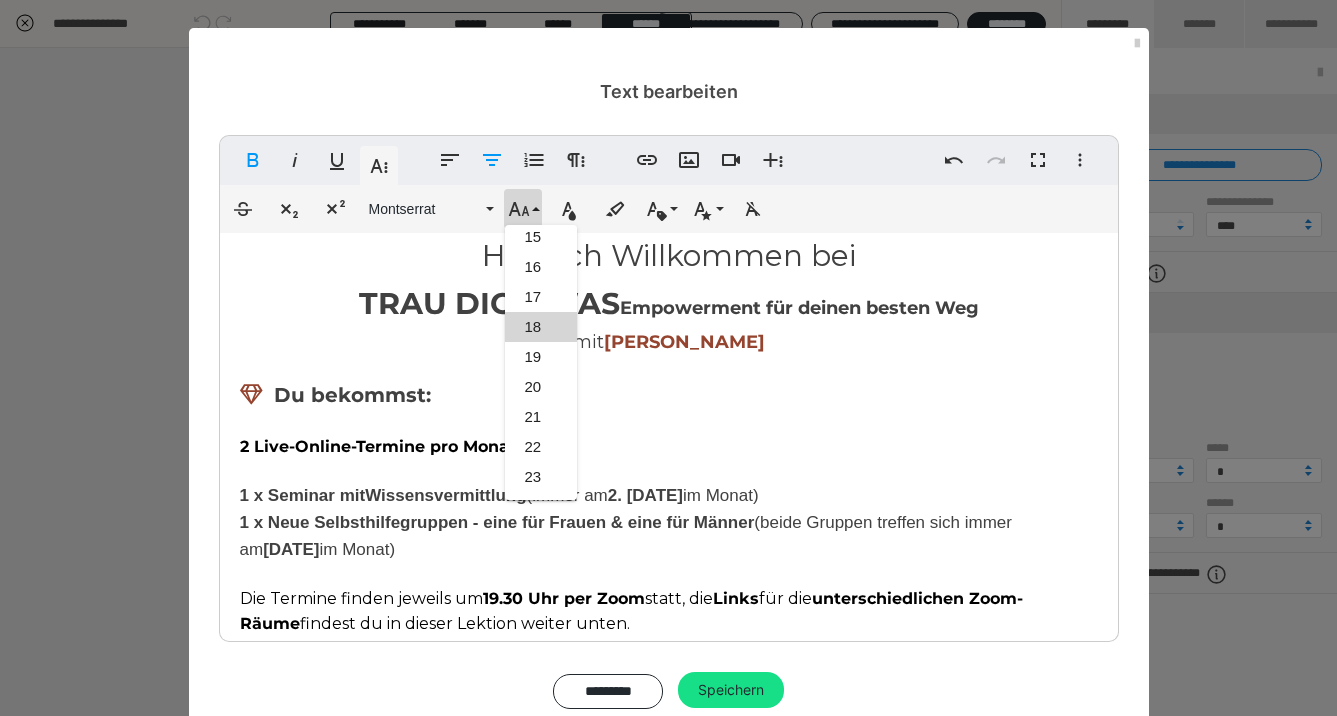 scroll, scrollTop: 430, scrollLeft: 0, axis: vertical 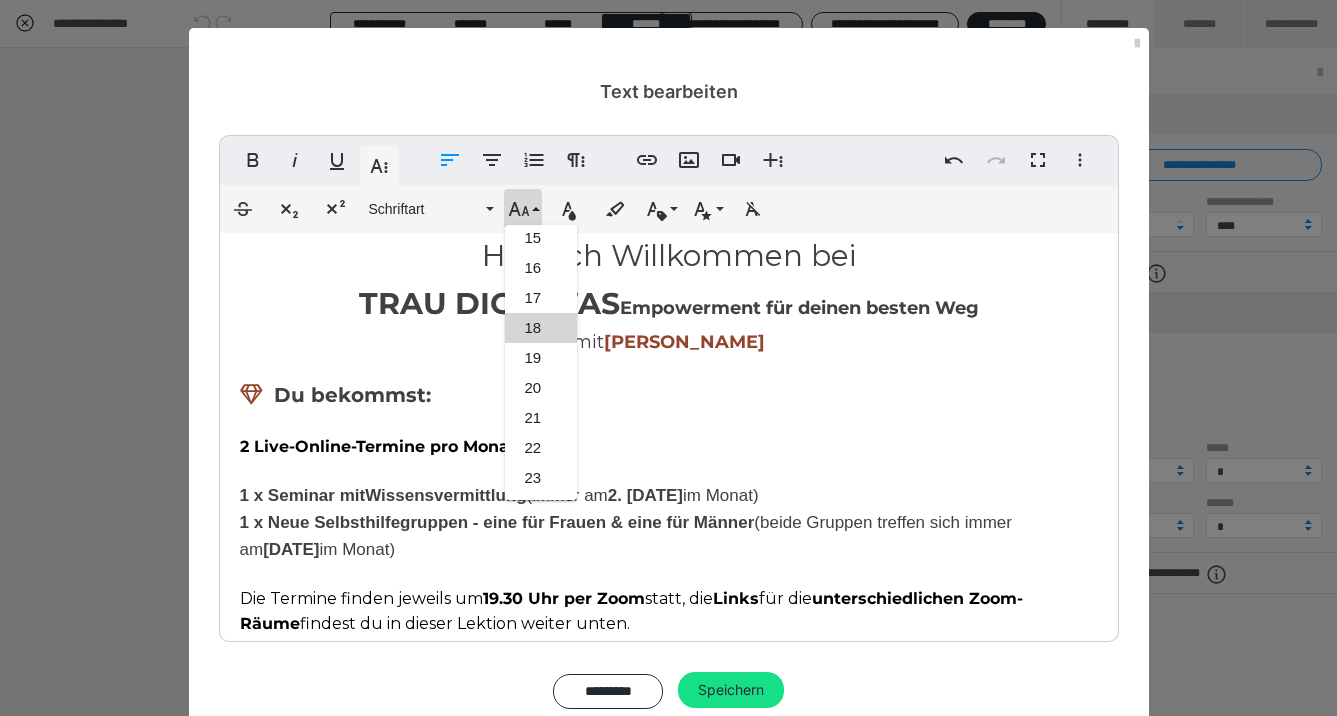 click at bounding box center (669, 368) 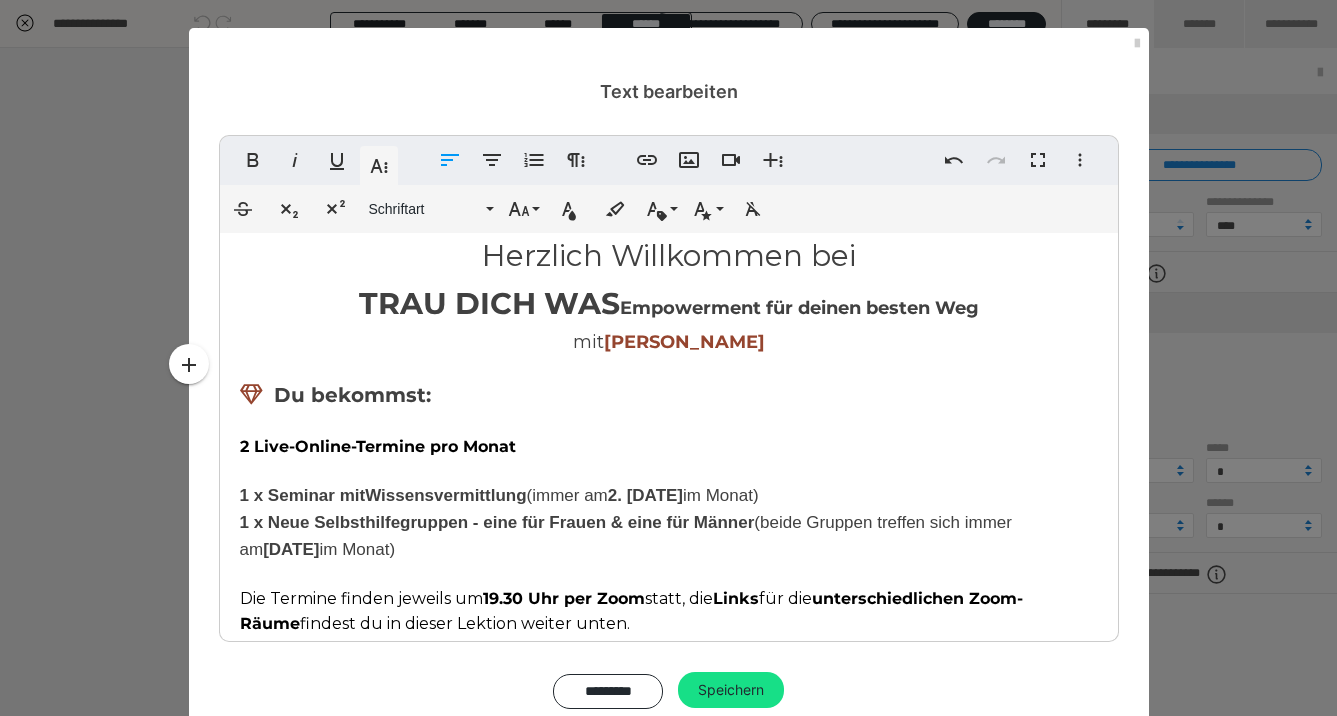 click on "TRAU DICH WAS" 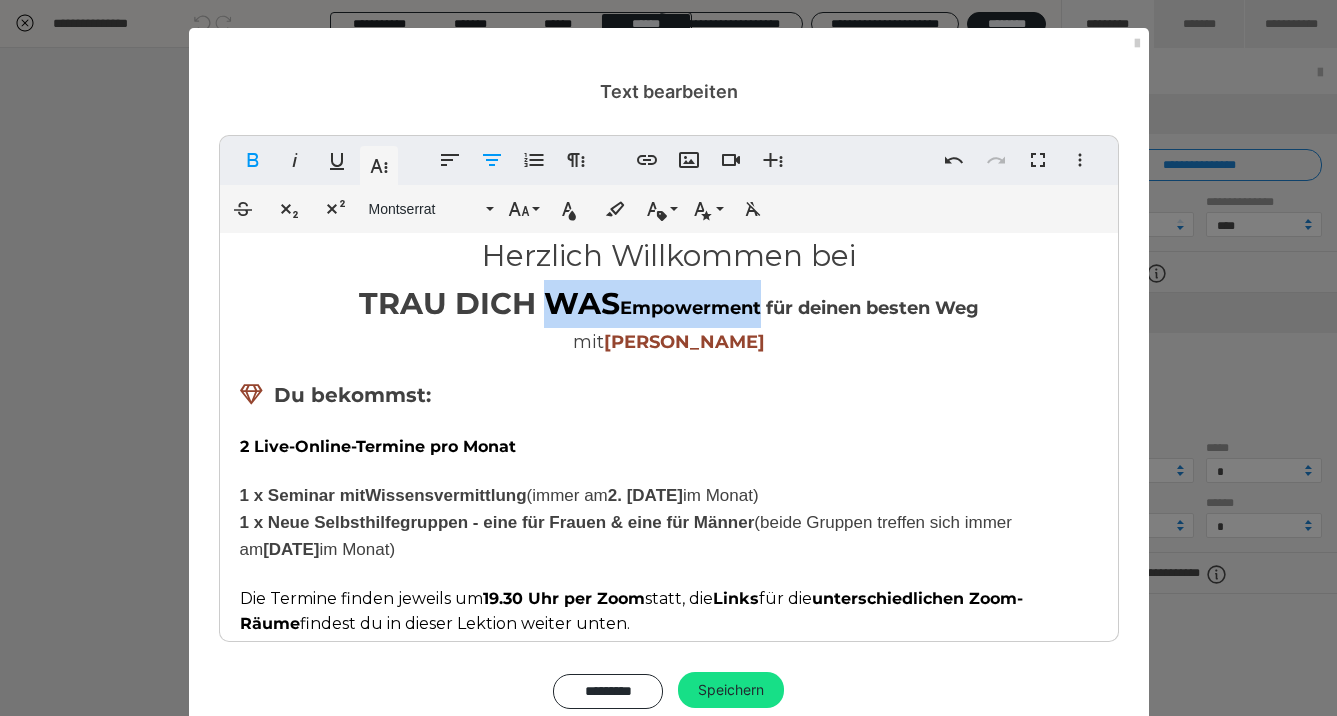 click on "TRAU DICH WAS" 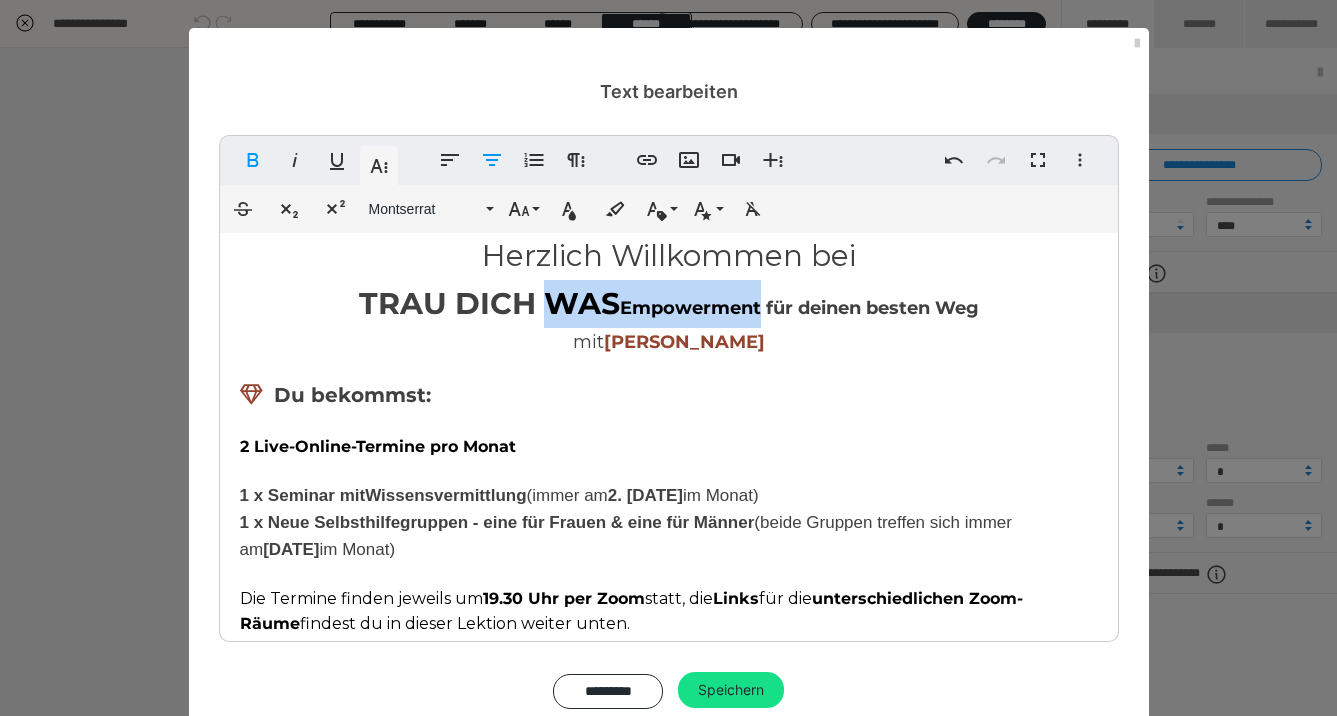 click on "TRAU DICH WAS" 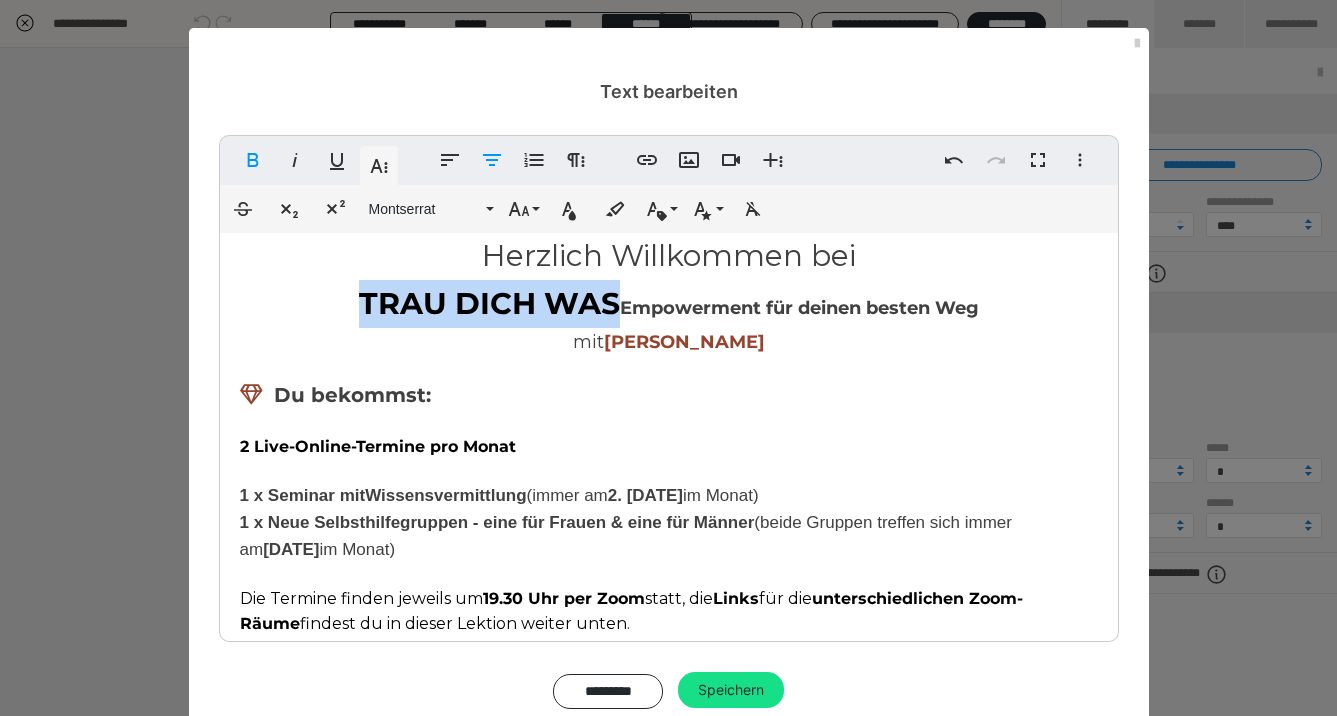 drag, startPoint x: 615, startPoint y: 309, endPoint x: 361, endPoint y: 312, distance: 254.01772 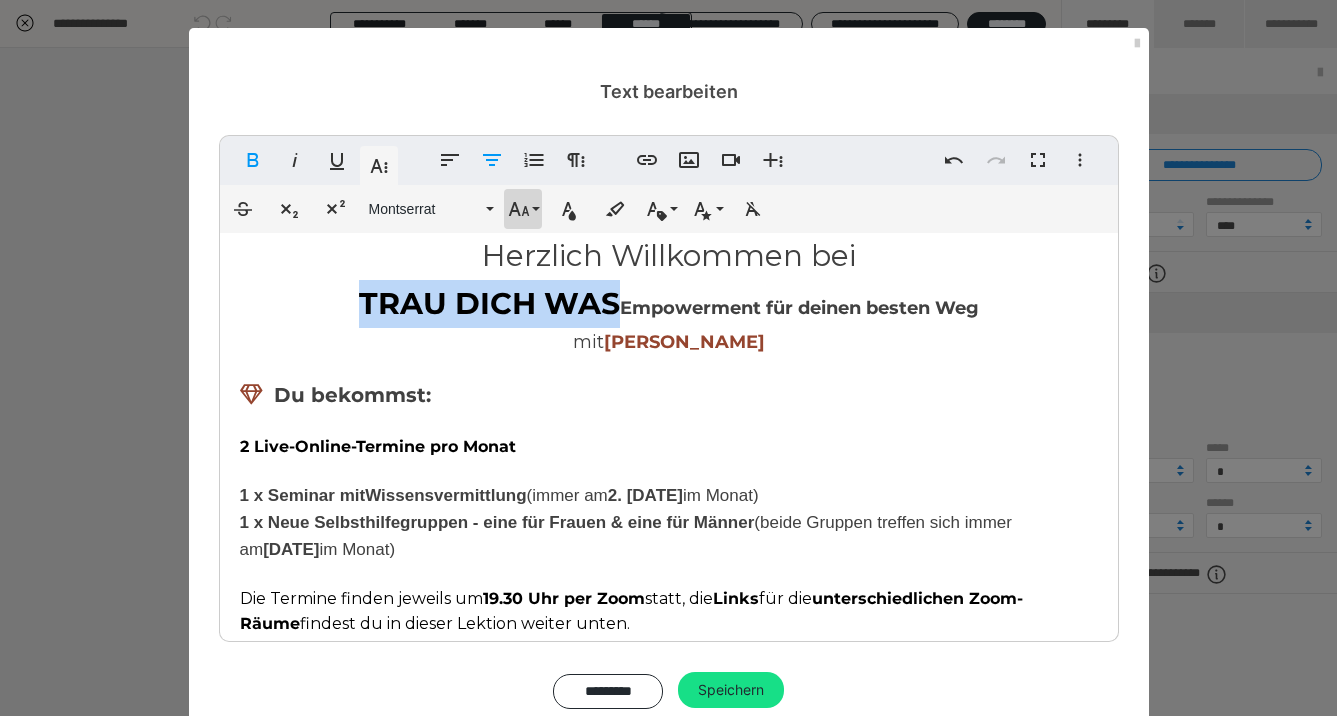click on "Schriftgröße" at bounding box center [523, 209] 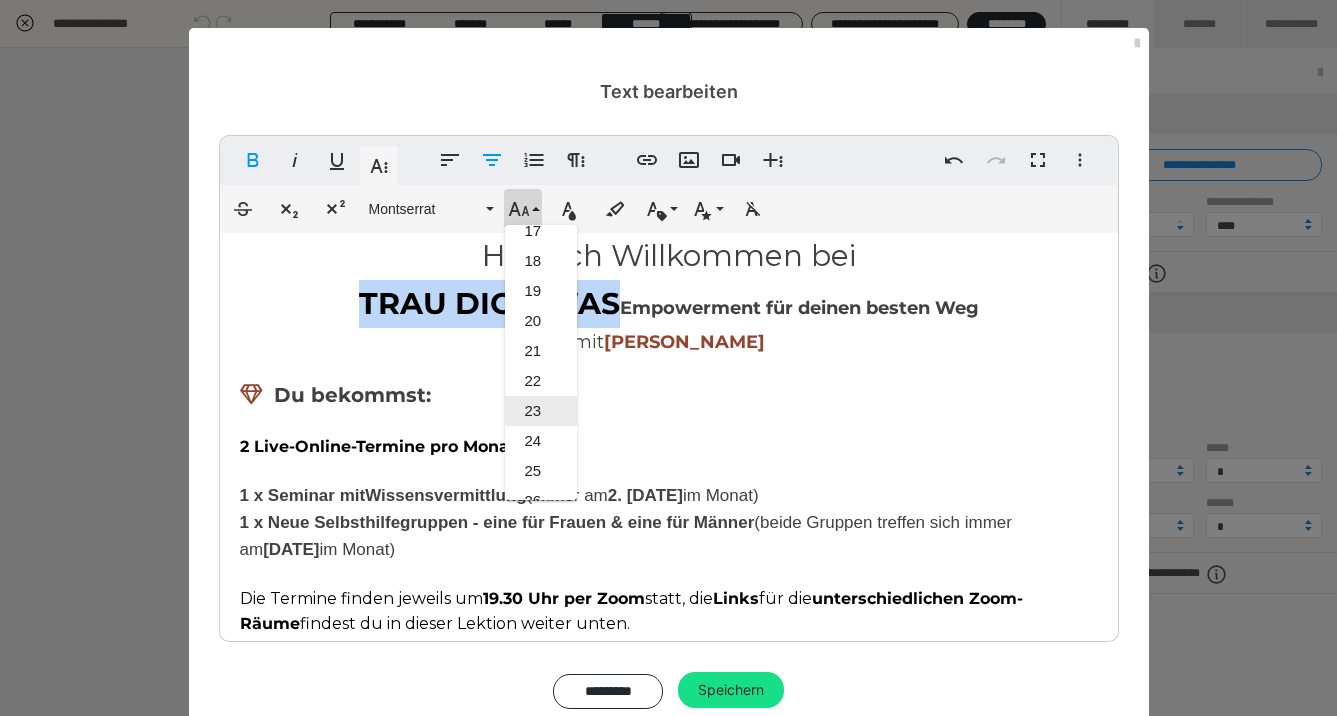 scroll, scrollTop: 487, scrollLeft: 0, axis: vertical 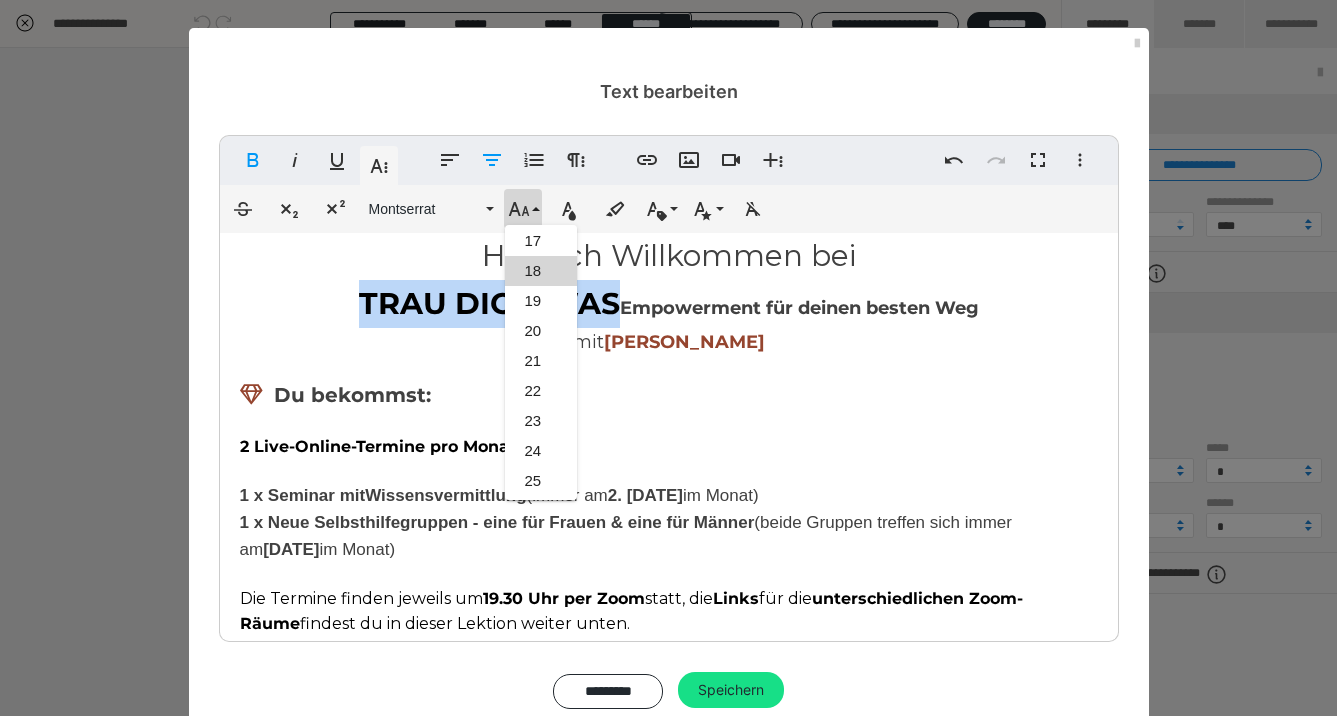 click on "18" at bounding box center [541, 271] 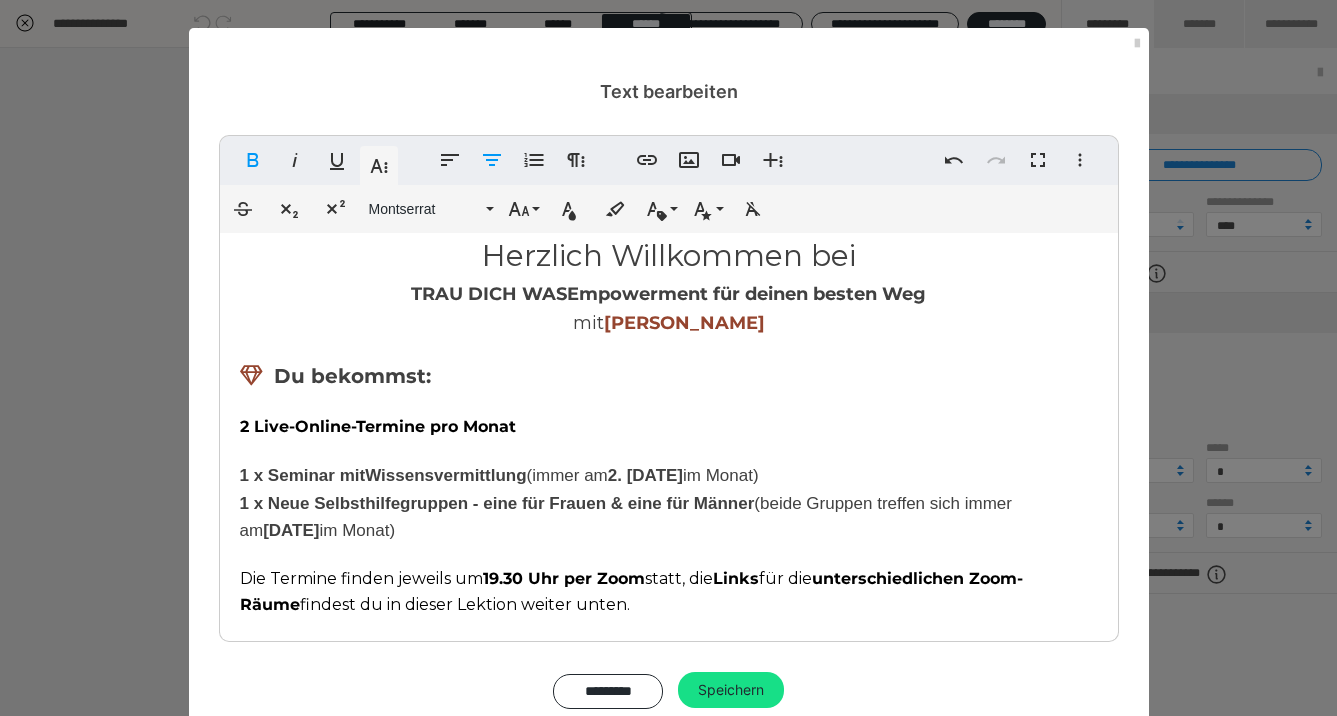 click on "Empowerment für deinen besten Weg" at bounding box center (746, 294) 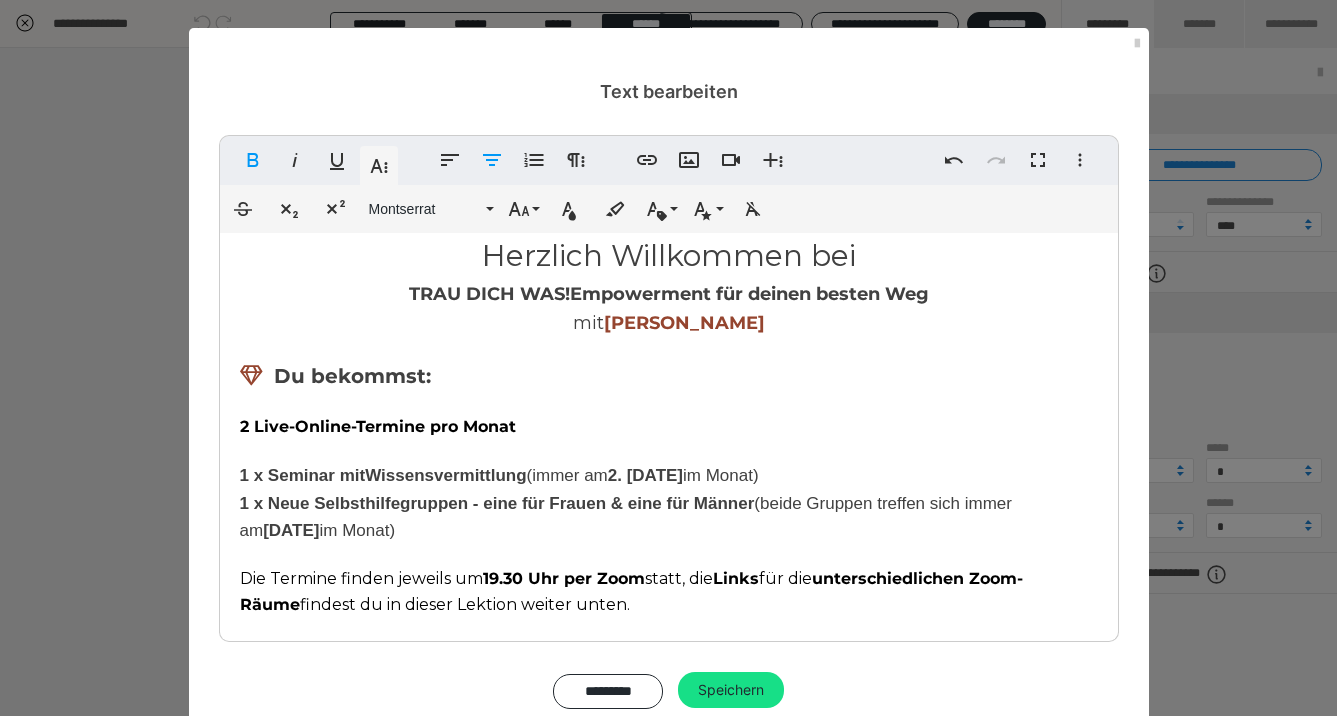 scroll, scrollTop: 0, scrollLeft: 0, axis: both 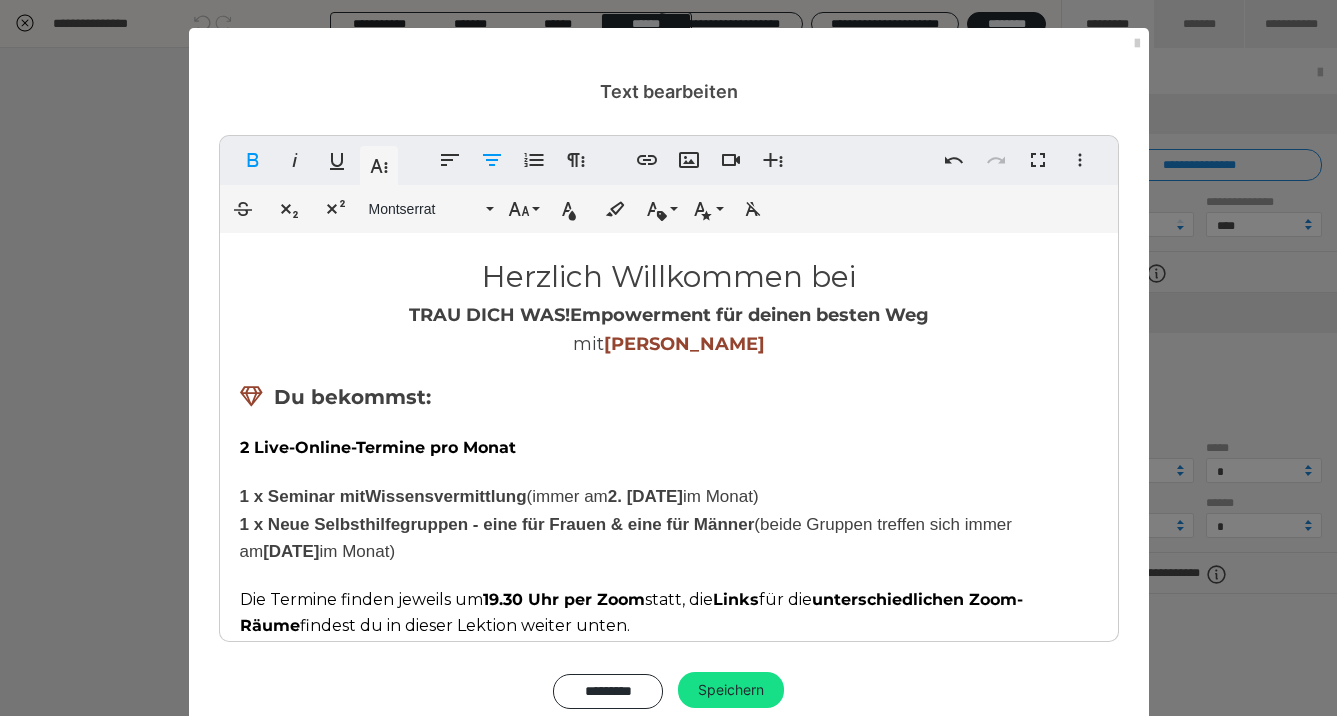 click on "Herzlich Willkommen bei" at bounding box center [669, 276] 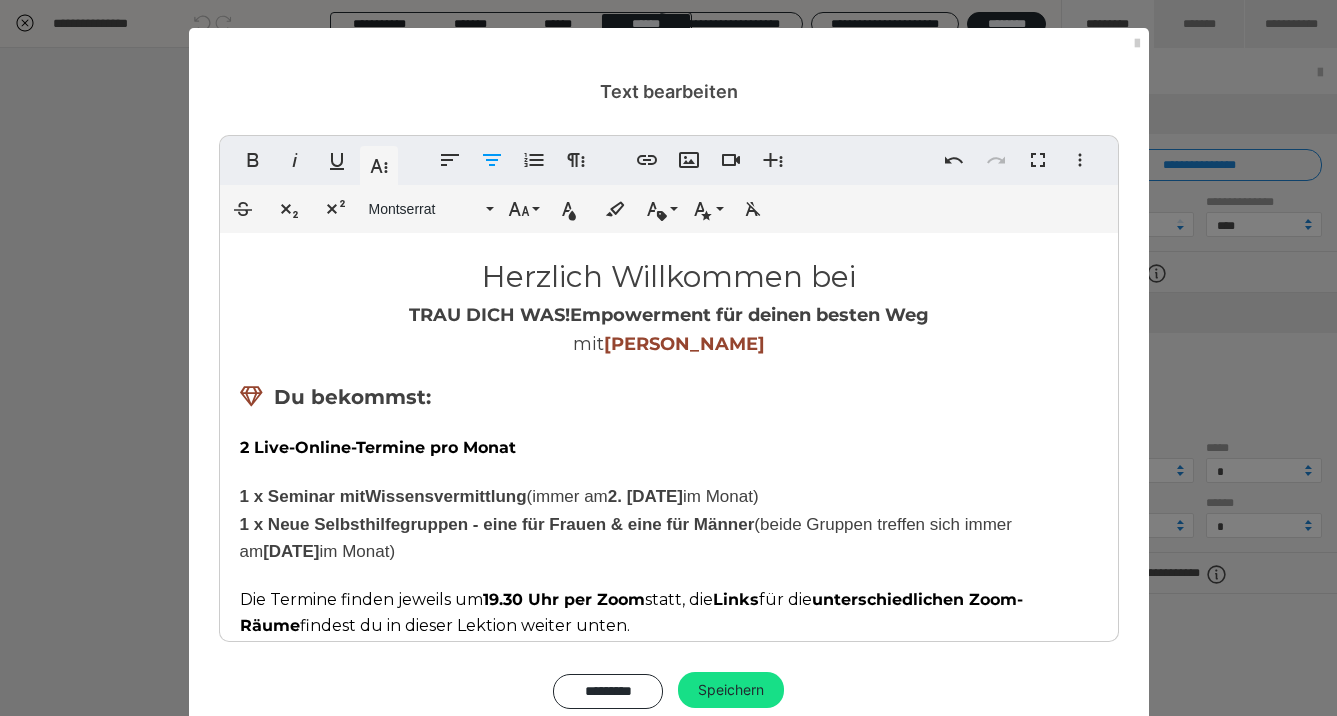 drag, startPoint x: 855, startPoint y: 271, endPoint x: 485, endPoint y: 274, distance: 370.01218 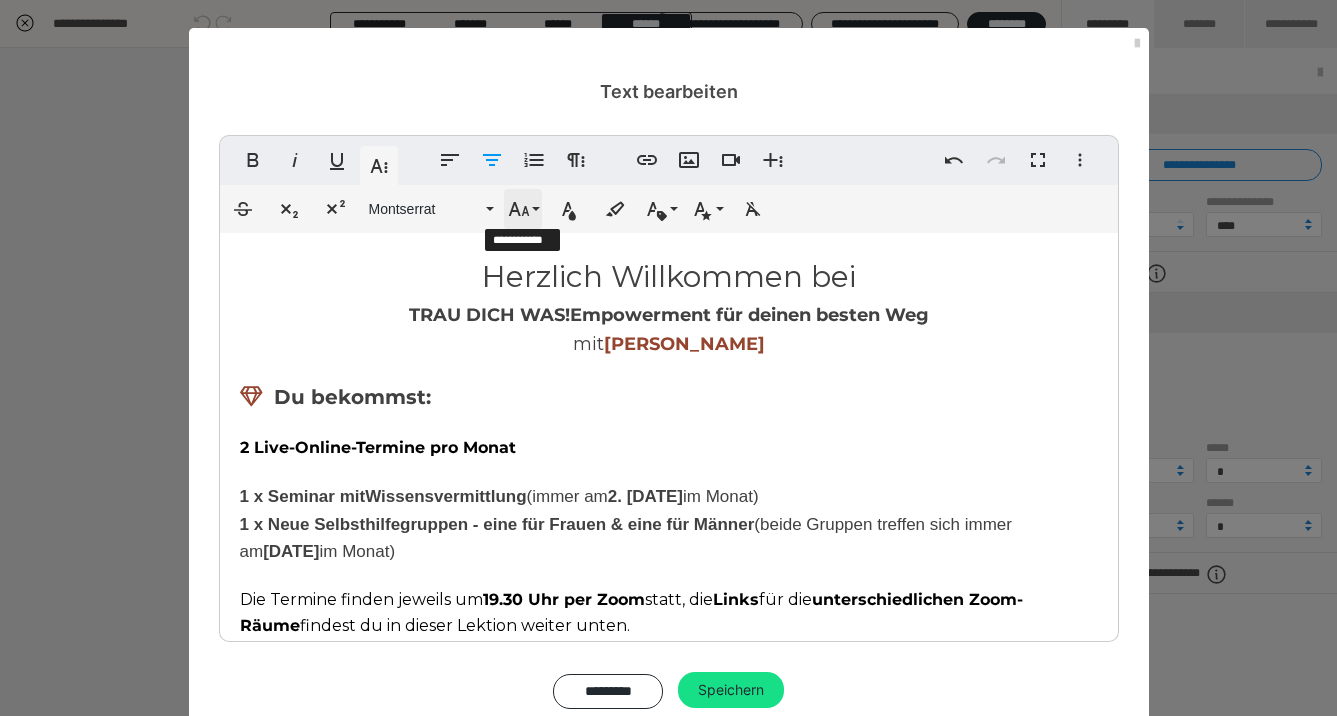 click on "Schriftgröße" at bounding box center (523, 209) 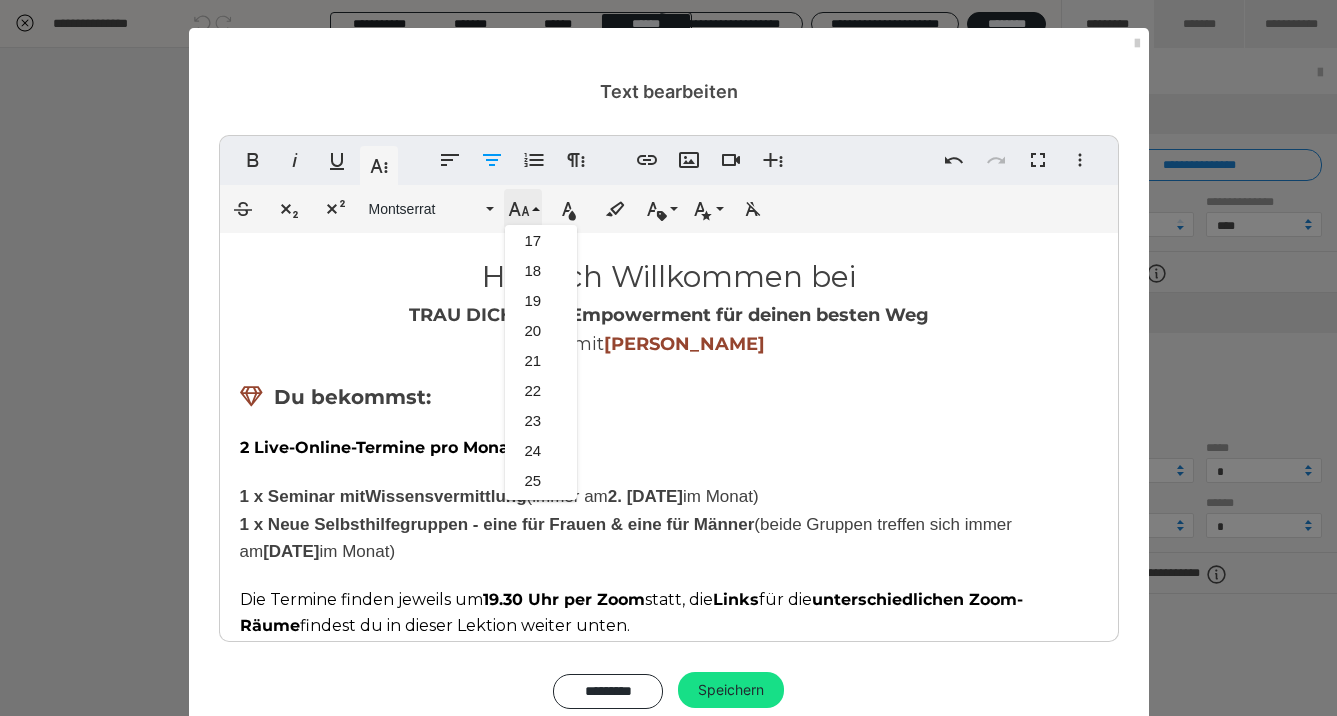 scroll, scrollTop: 893, scrollLeft: 0, axis: vertical 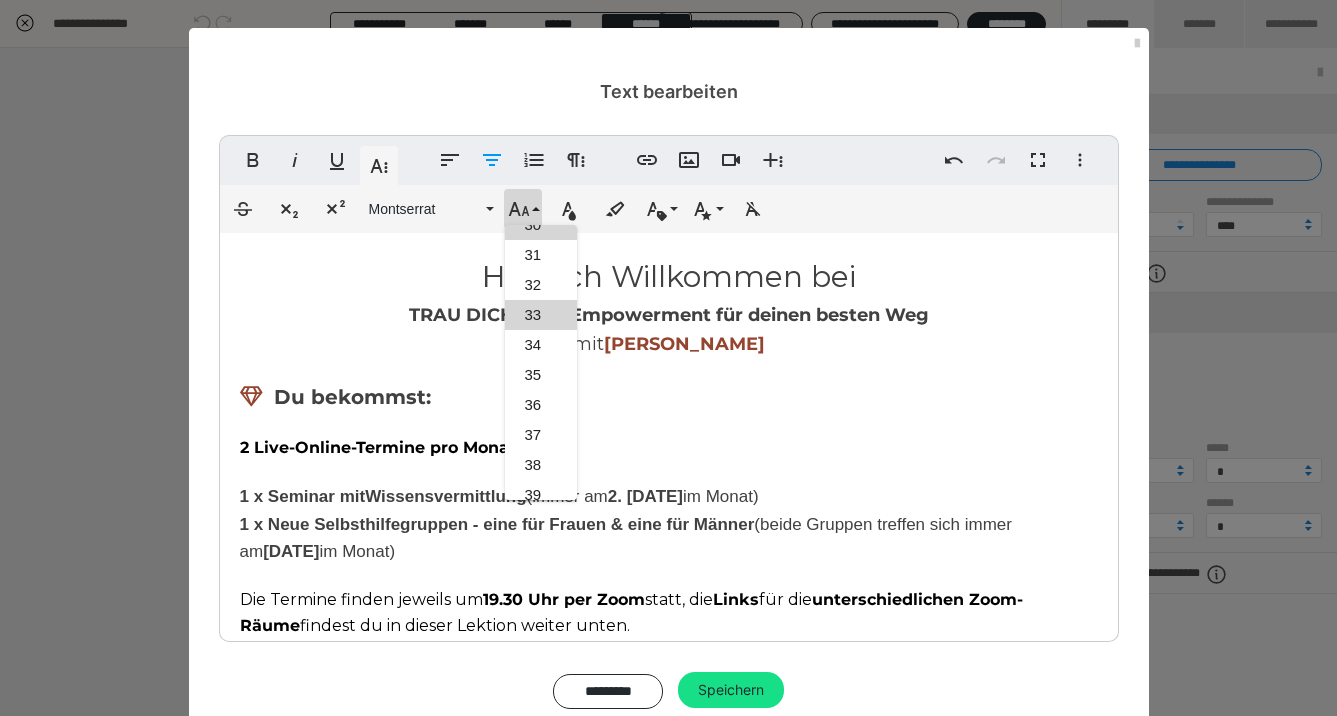 click on "33" at bounding box center [541, 315] 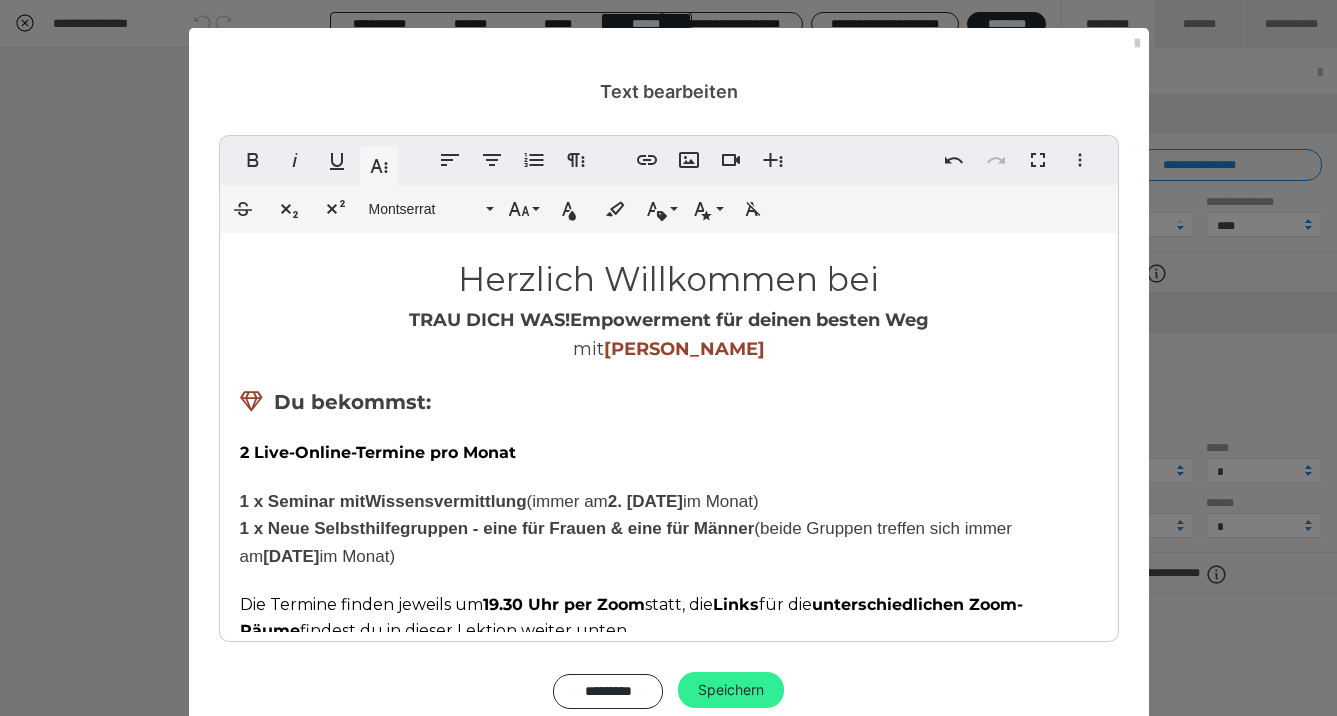 click on "Speichern" at bounding box center [731, 690] 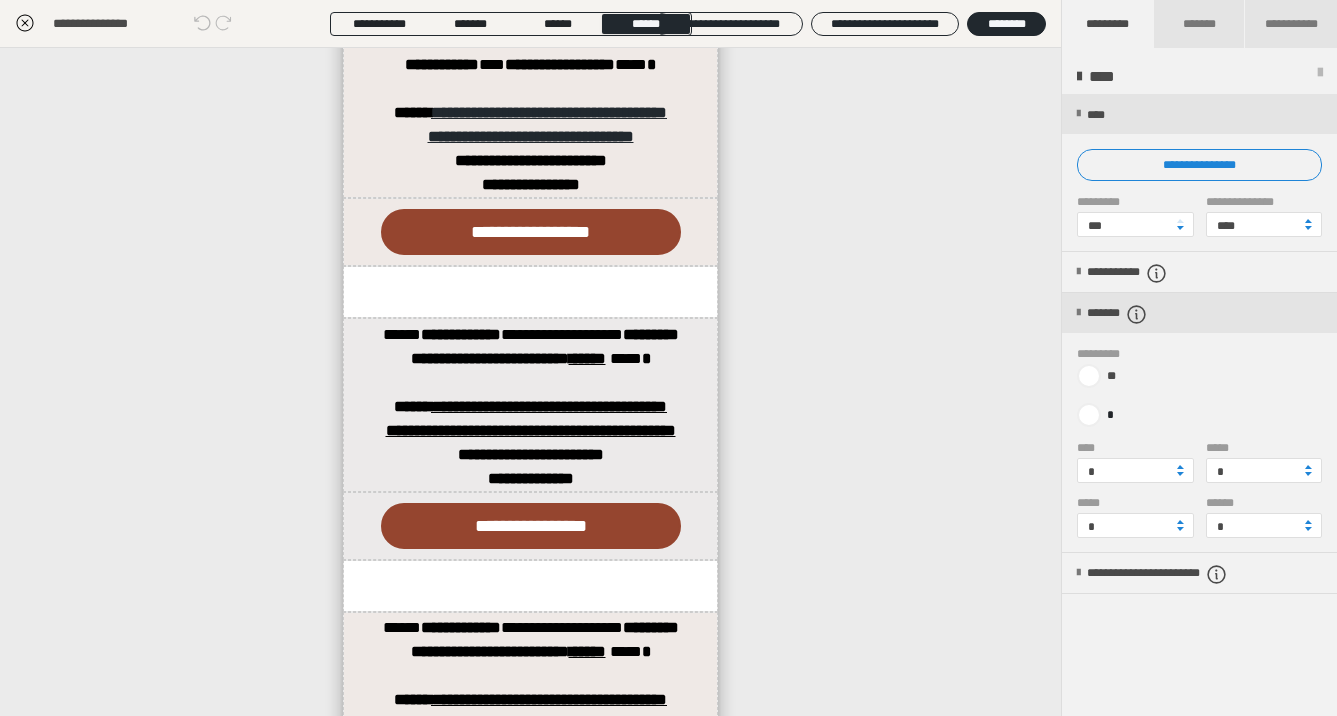 scroll, scrollTop: 871, scrollLeft: 0, axis: vertical 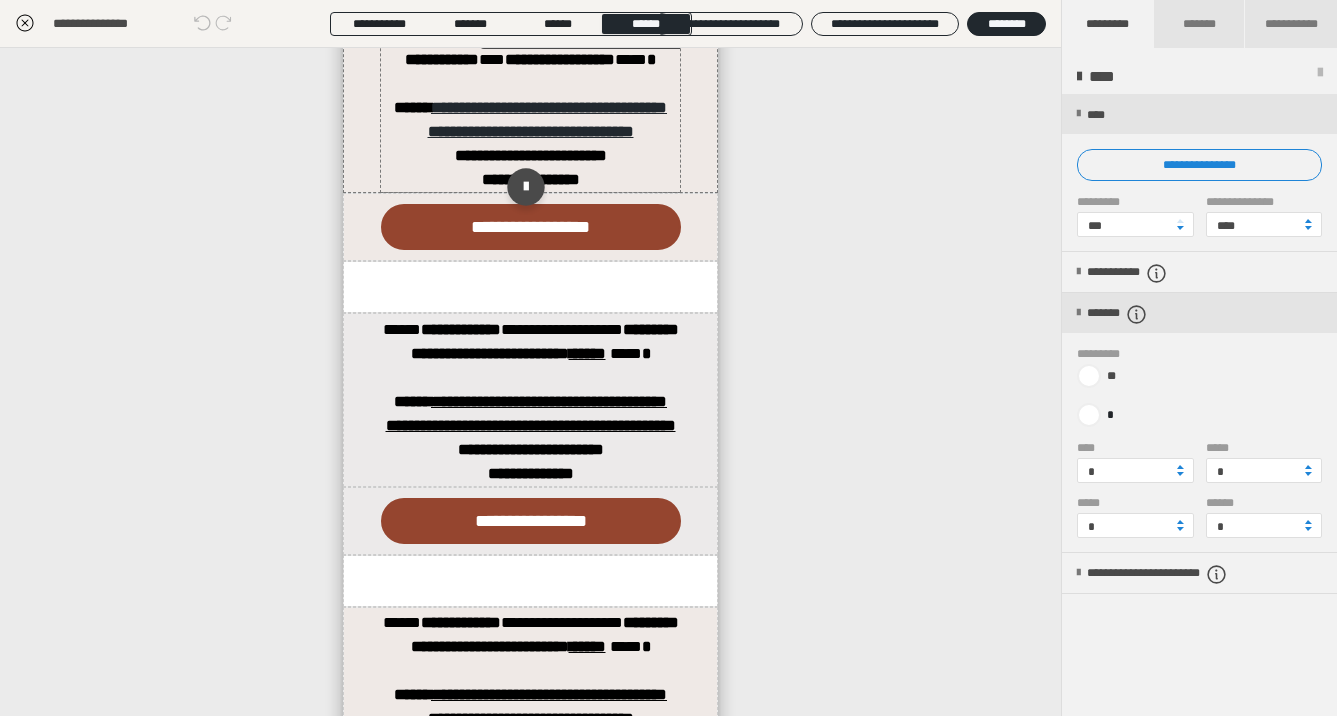 click on "**********" at bounding box center [530, 48] 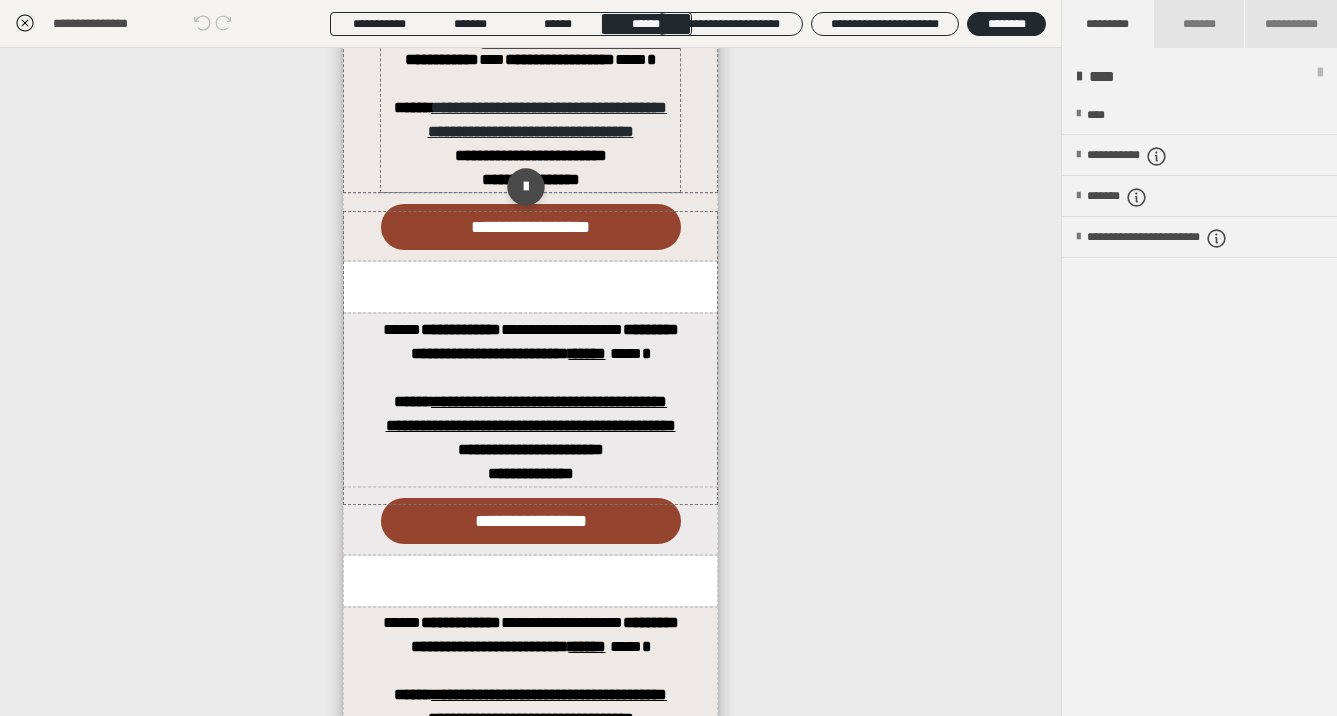 scroll, scrollTop: 870, scrollLeft: 0, axis: vertical 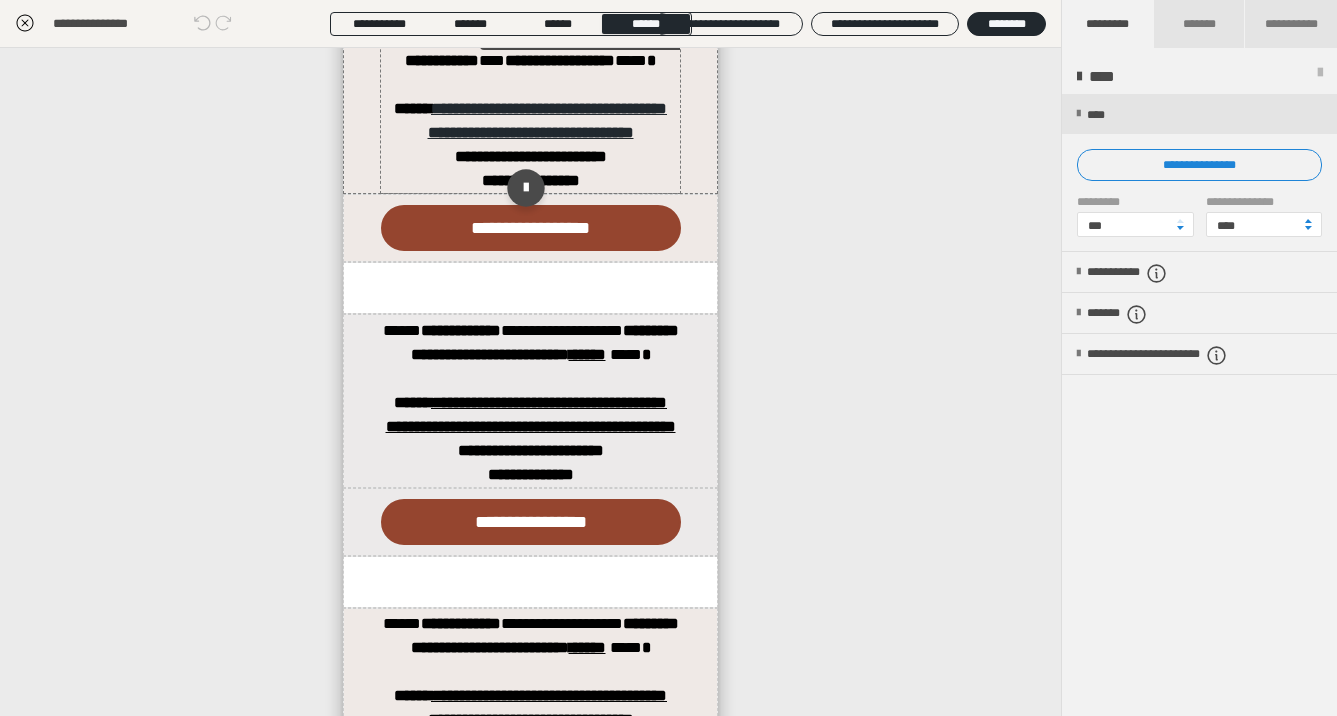 click on "**********" at bounding box center (530, 49) 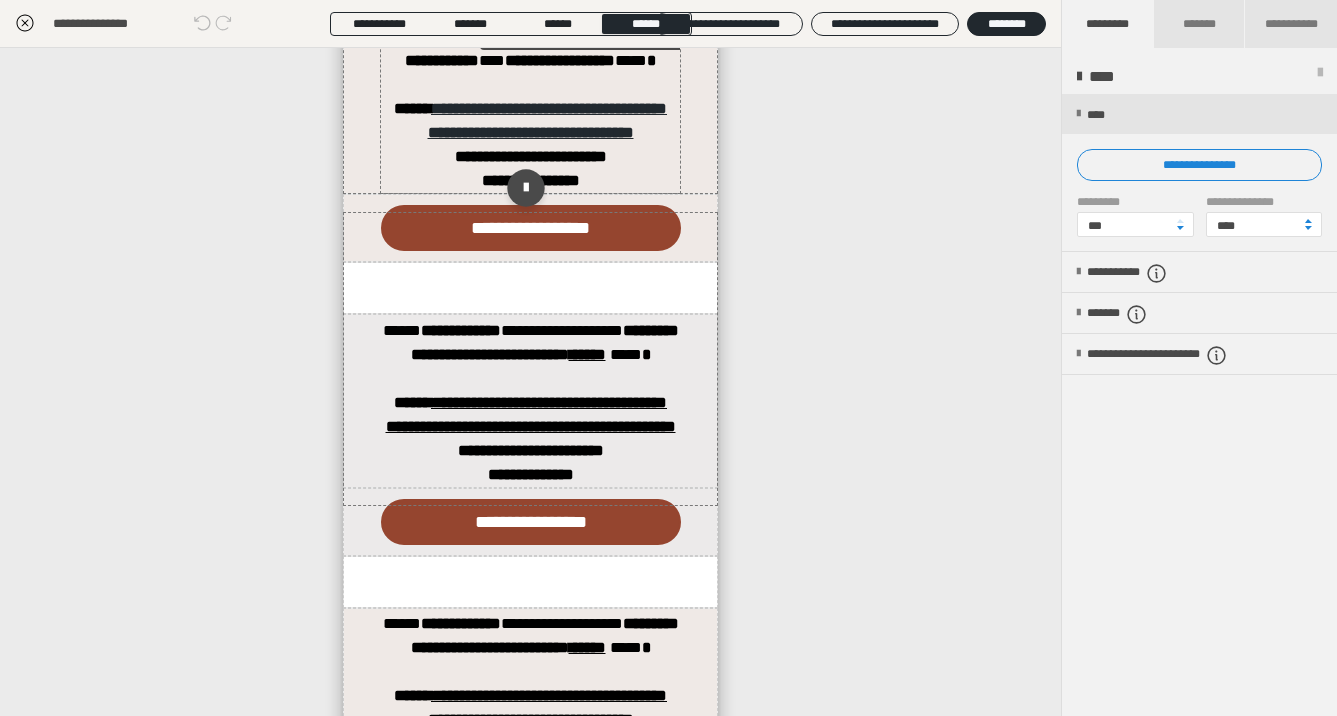 click on "**********" at bounding box center (530, 49) 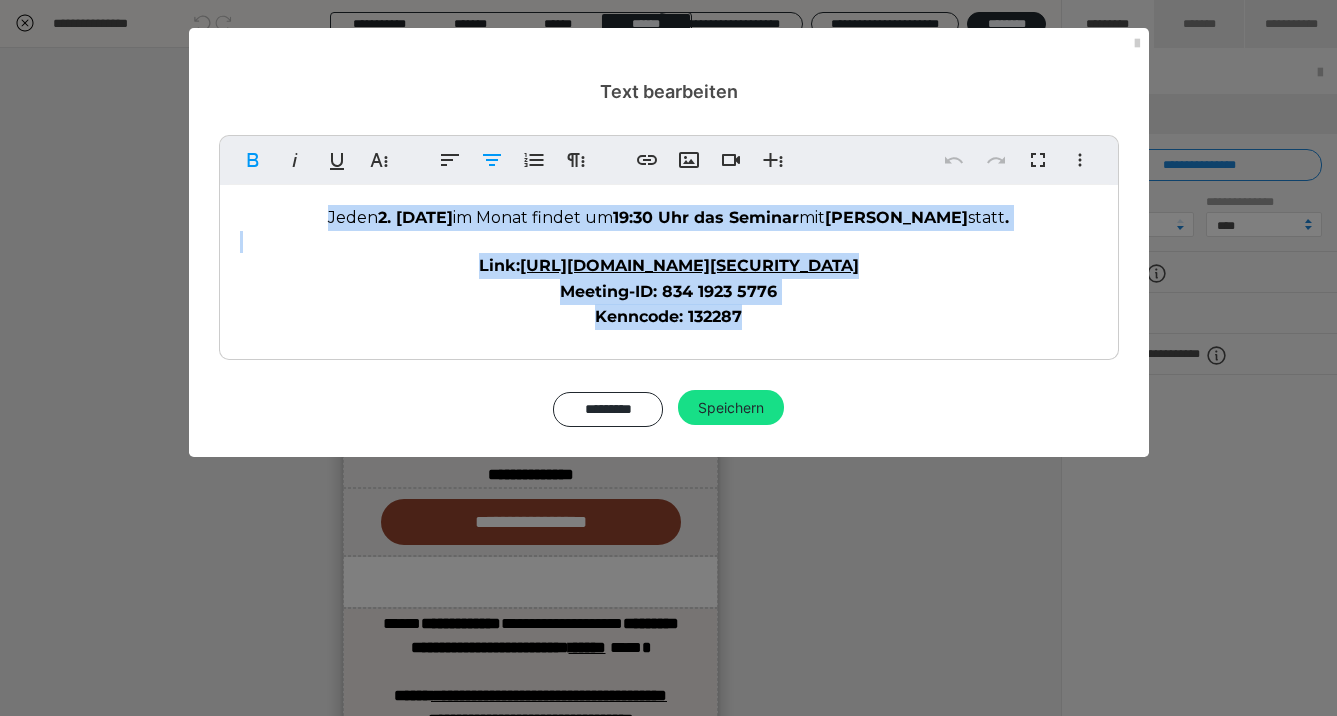 drag, startPoint x: 773, startPoint y: 314, endPoint x: 143, endPoint y: 190, distance: 642.0872 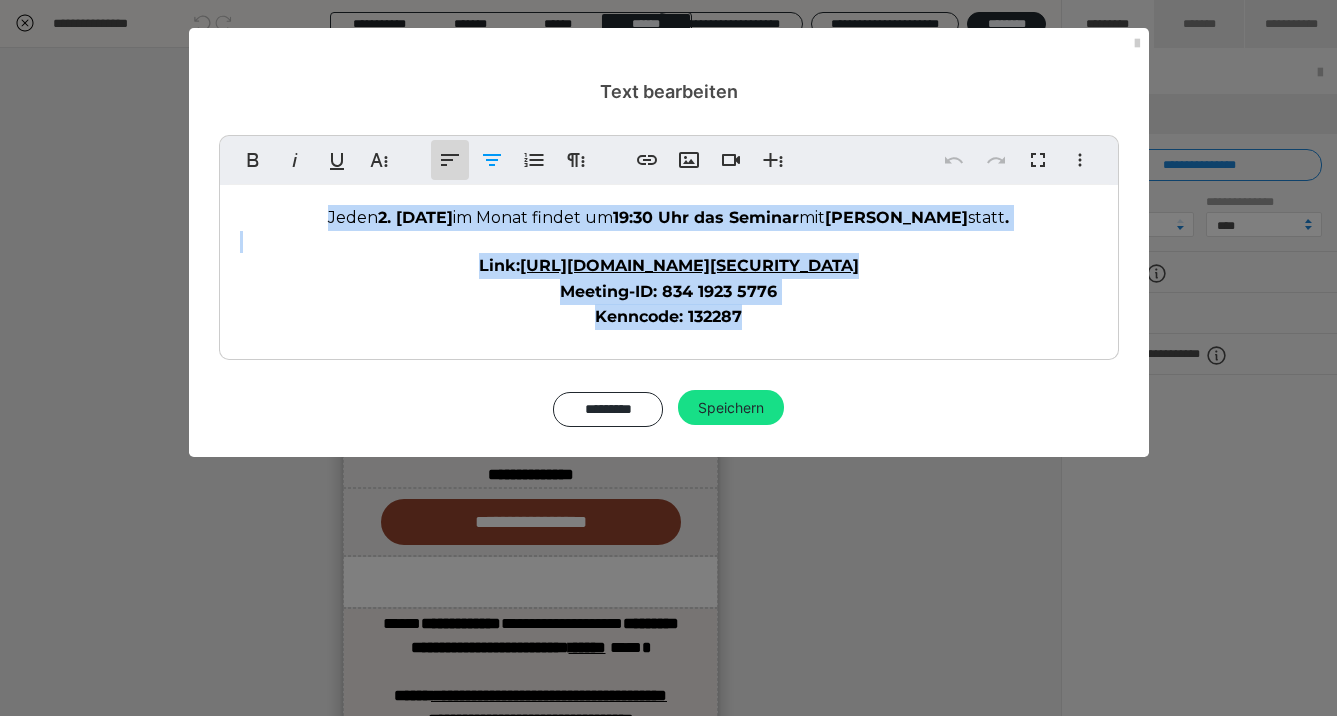 click 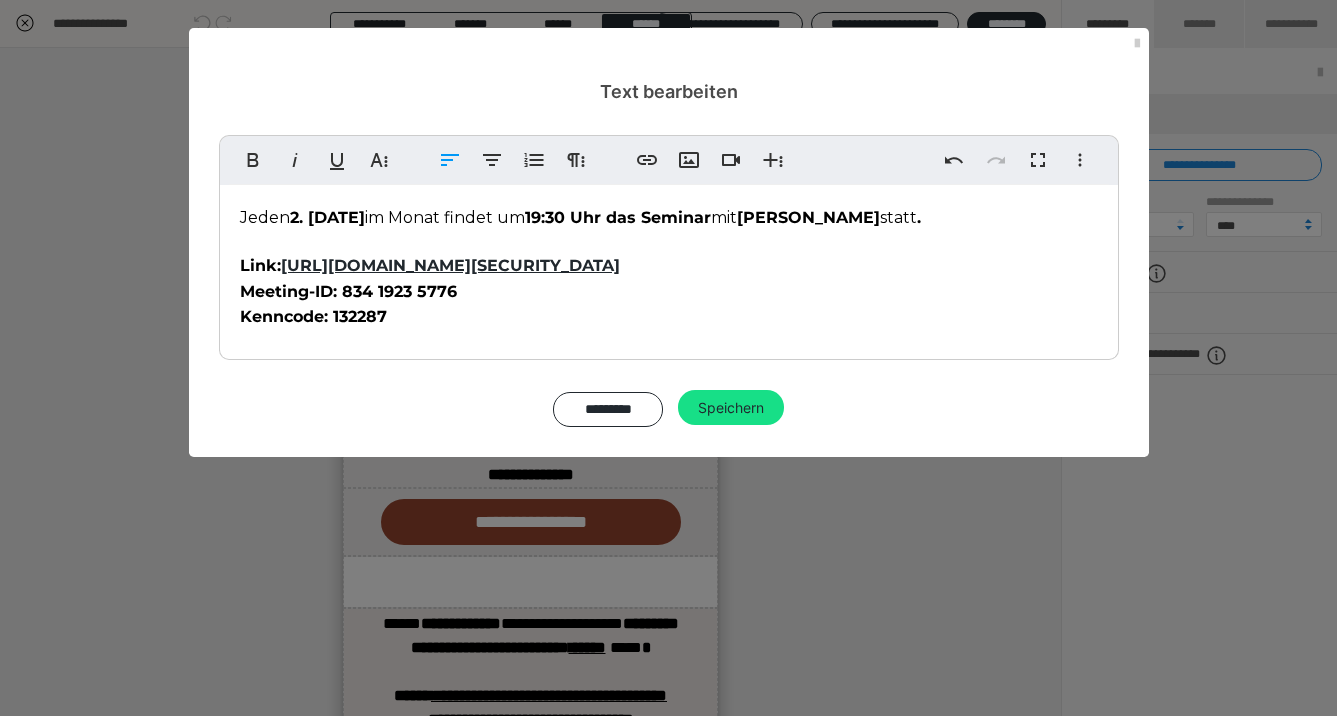 click on "Meeting-ID: 834 1923 5776 Kenncode: 132287" at bounding box center [669, 304] 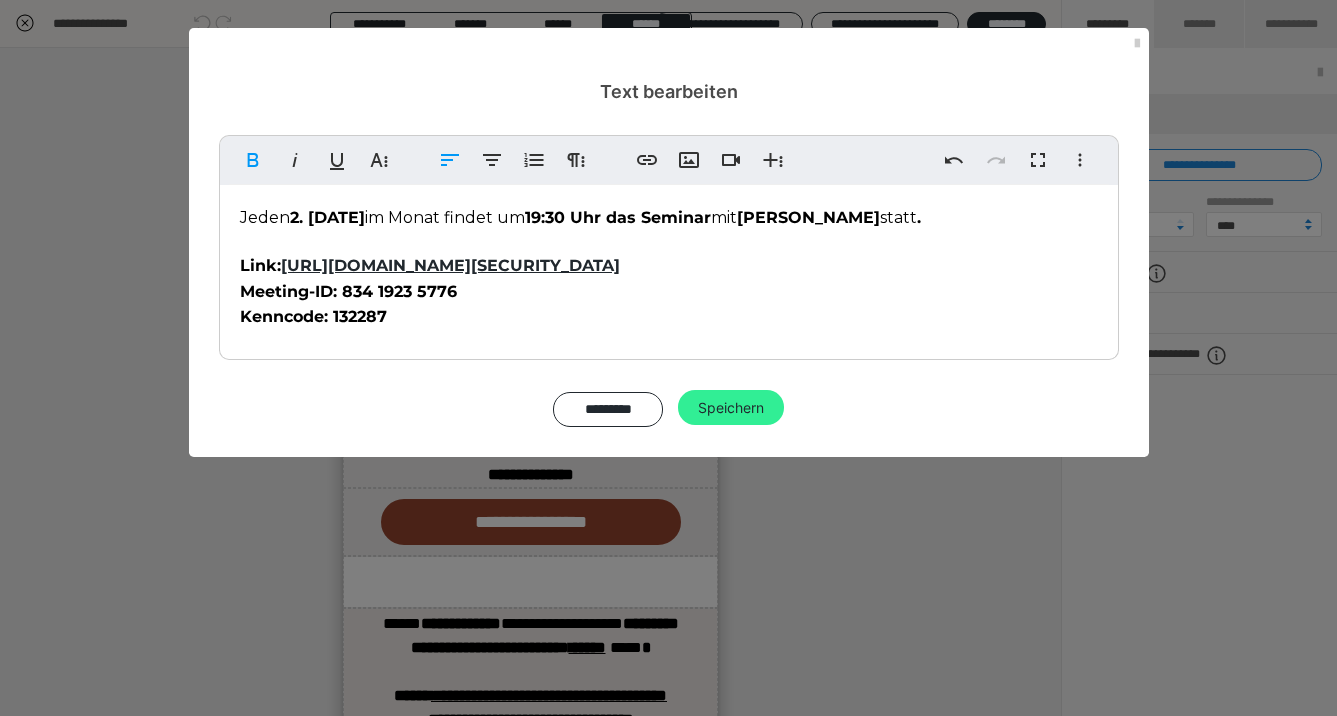 click on "Speichern" at bounding box center (731, 408) 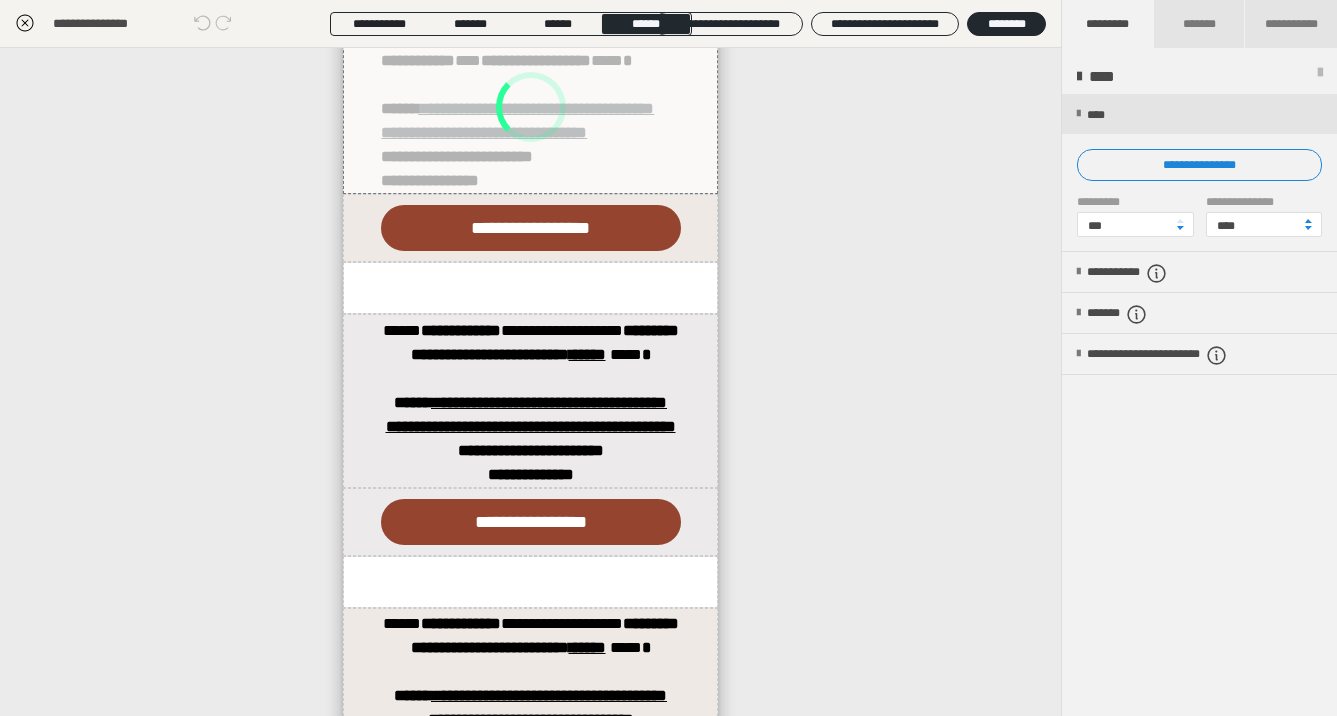 scroll, scrollTop: 0, scrollLeft: 0, axis: both 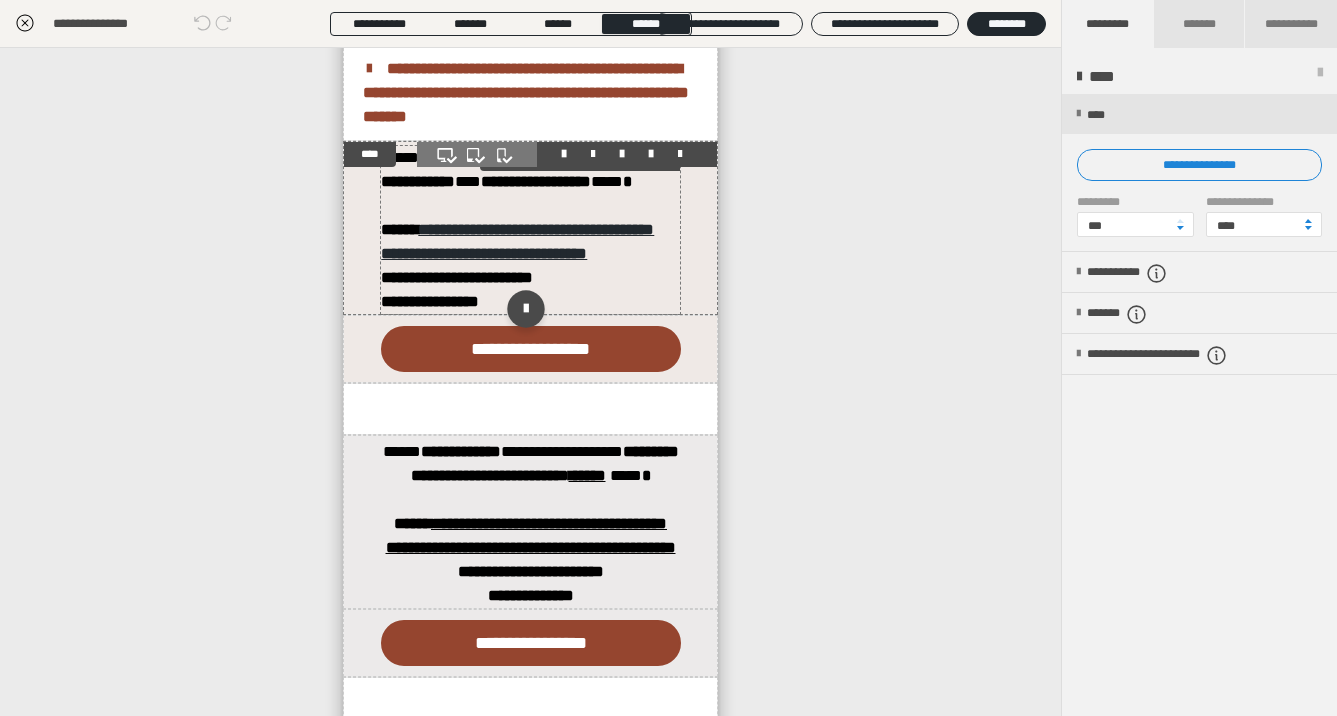 click at bounding box center [530, 206] 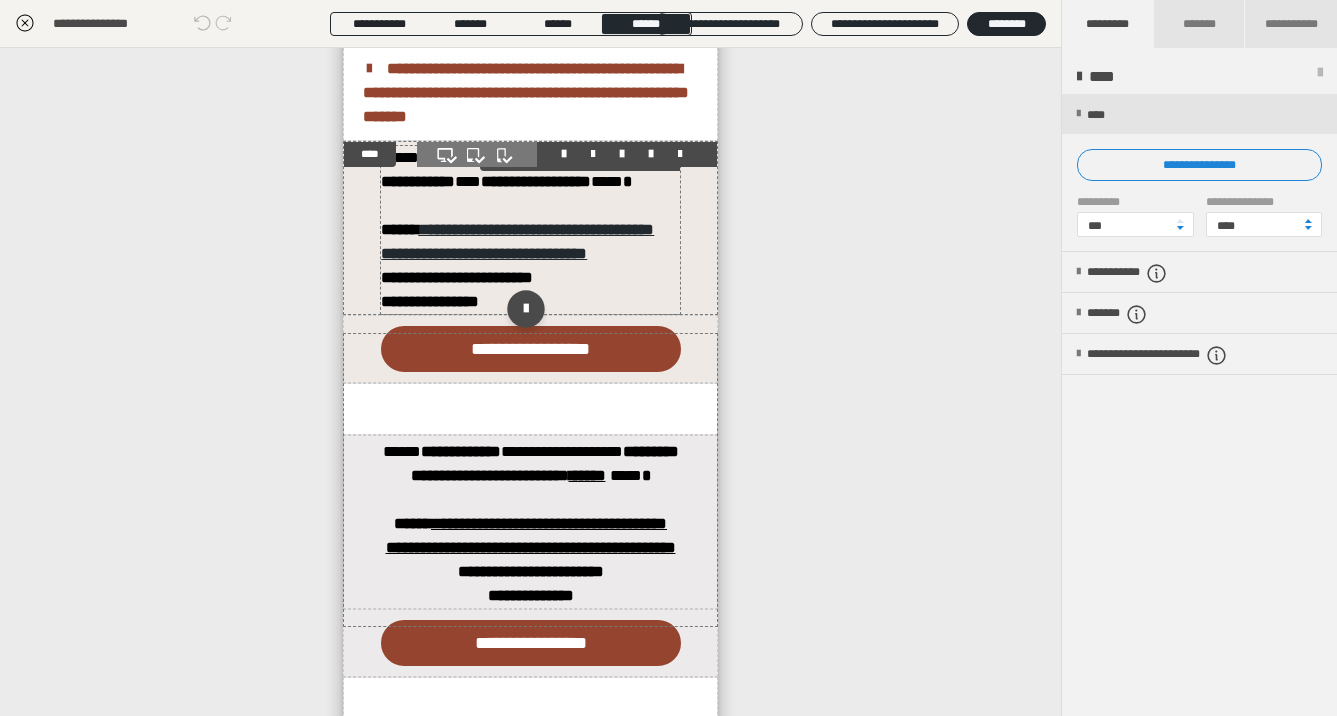 click on "**********" at bounding box center [530, 290] 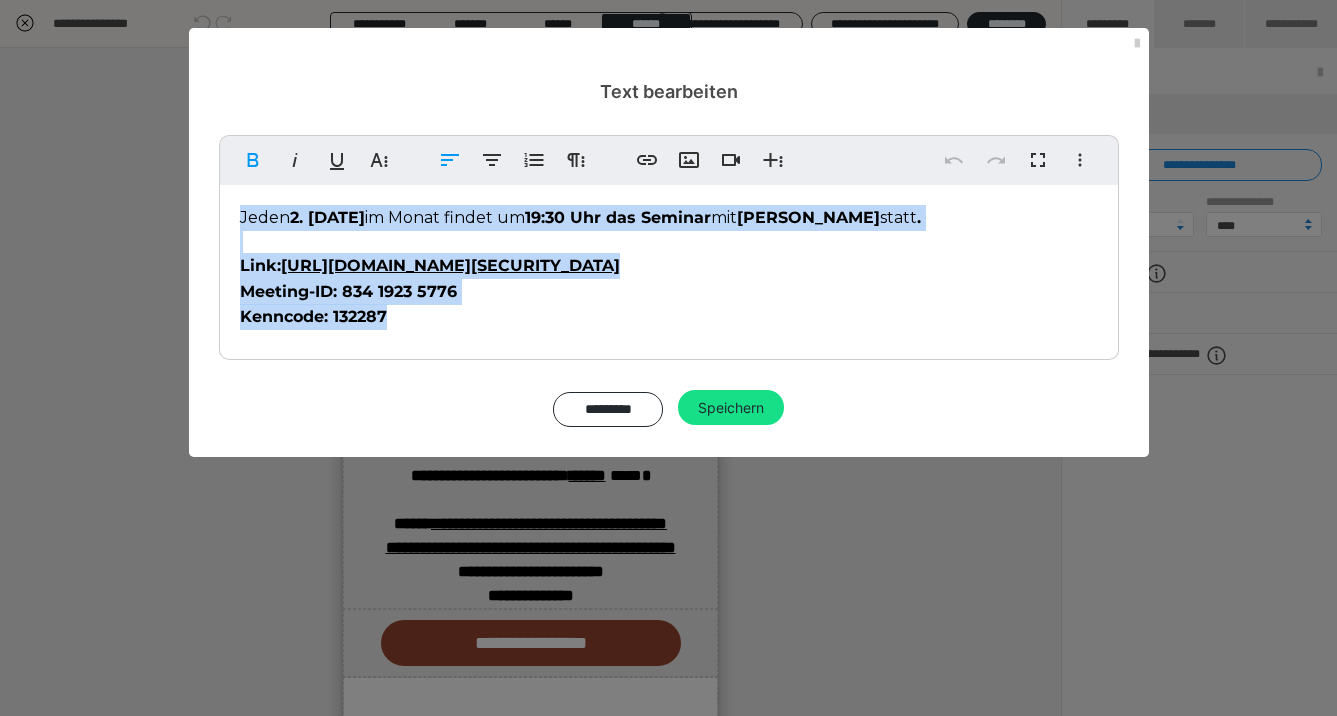 drag, startPoint x: 423, startPoint y: 312, endPoint x: 236, endPoint y: 210, distance: 213.00938 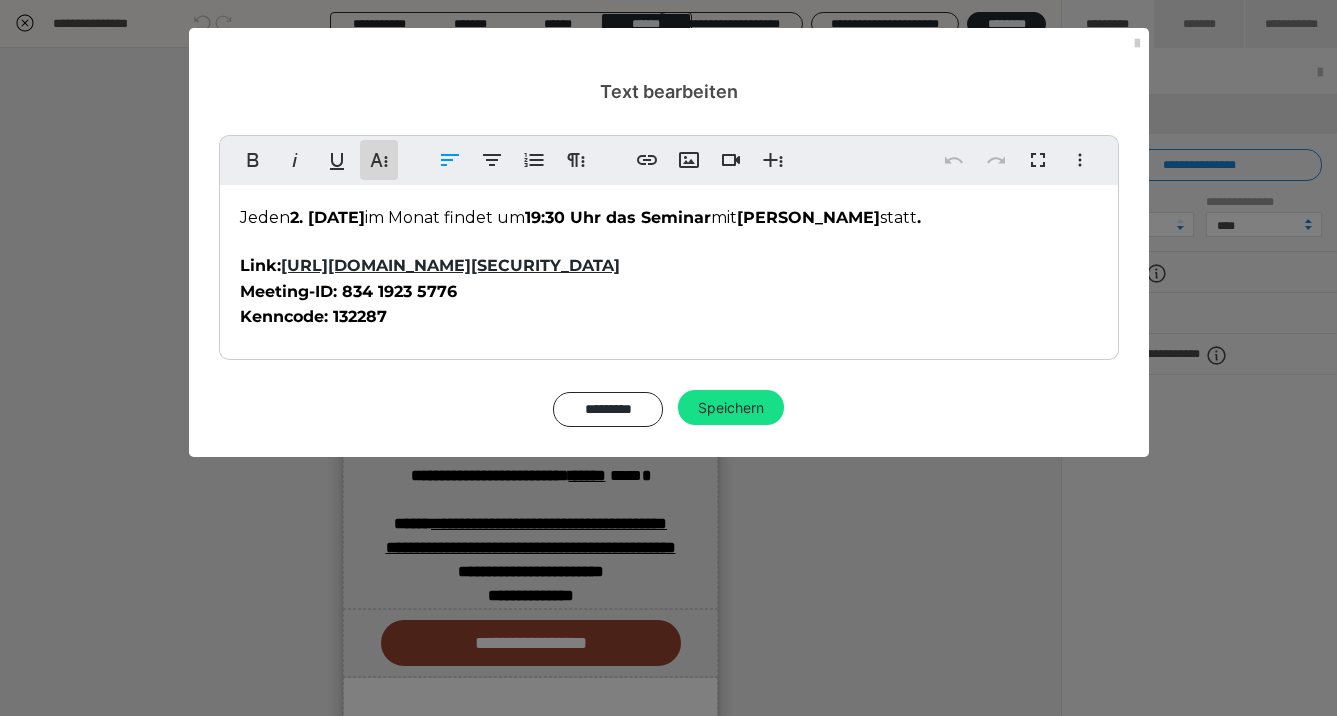 click 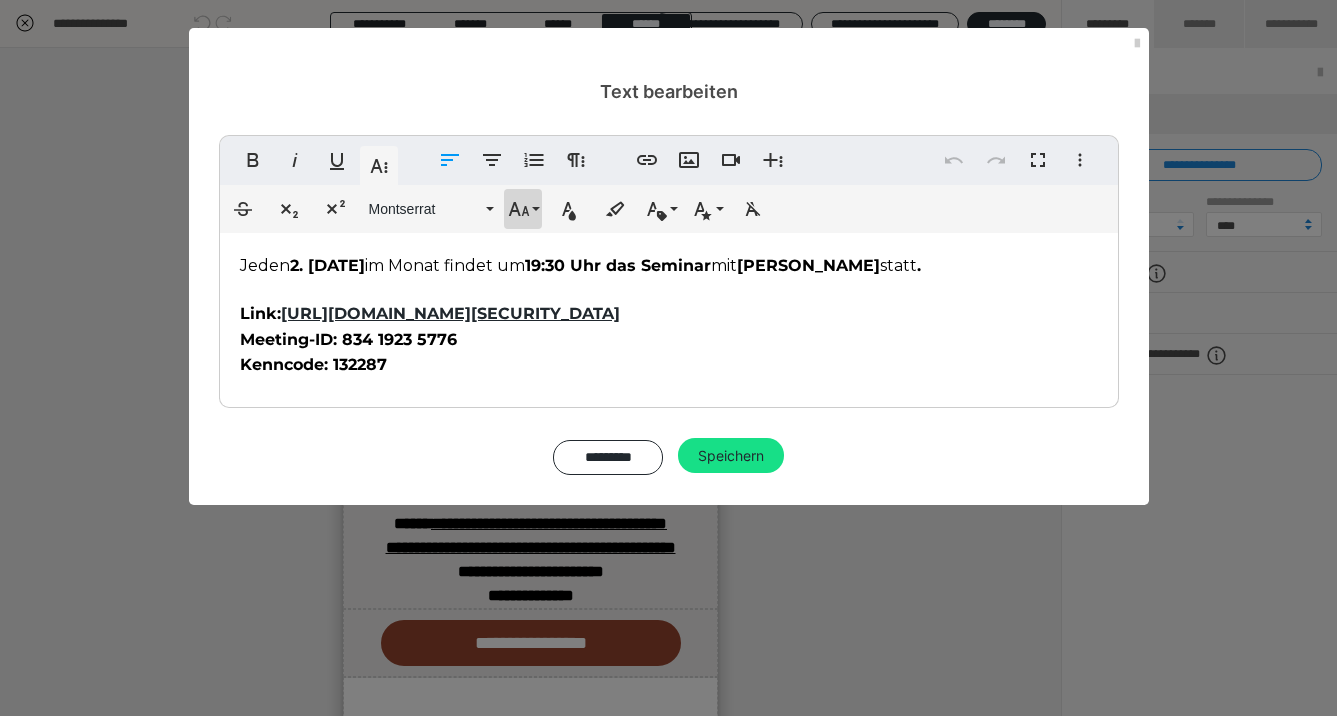 click on "Schriftgröße" at bounding box center [523, 209] 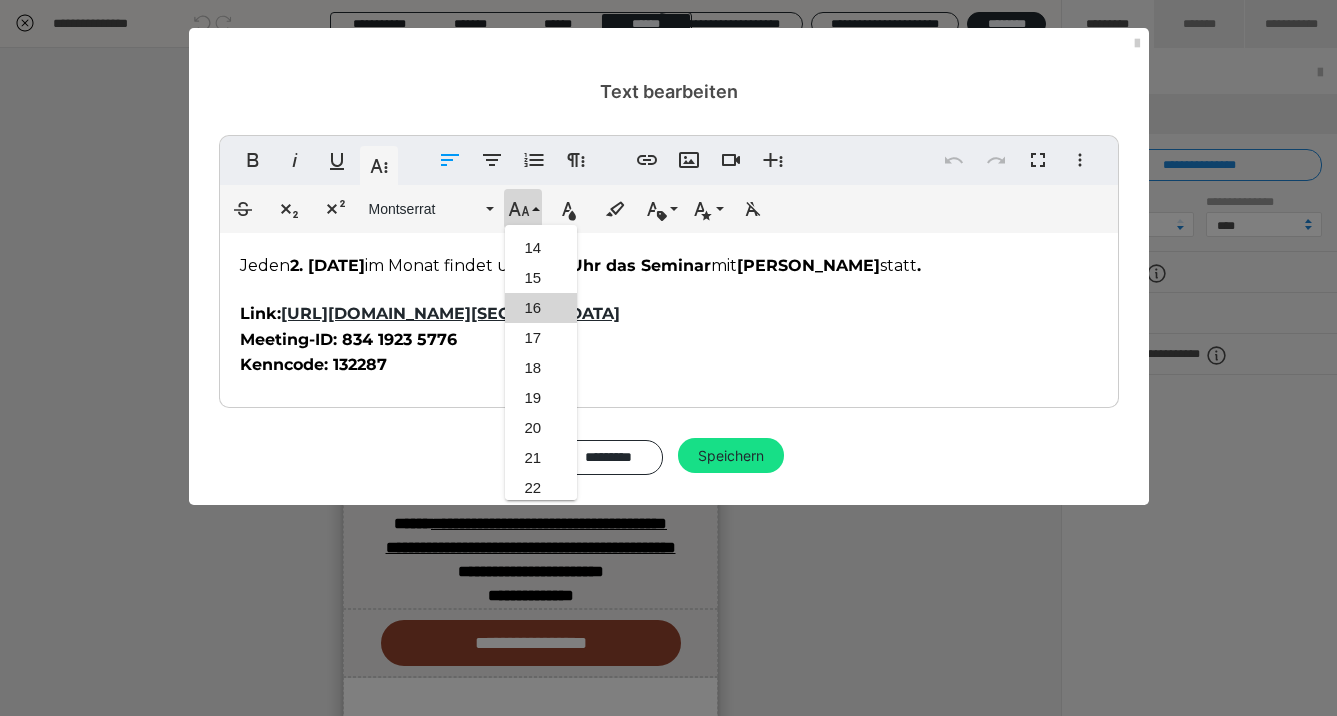 scroll, scrollTop: 354, scrollLeft: 0, axis: vertical 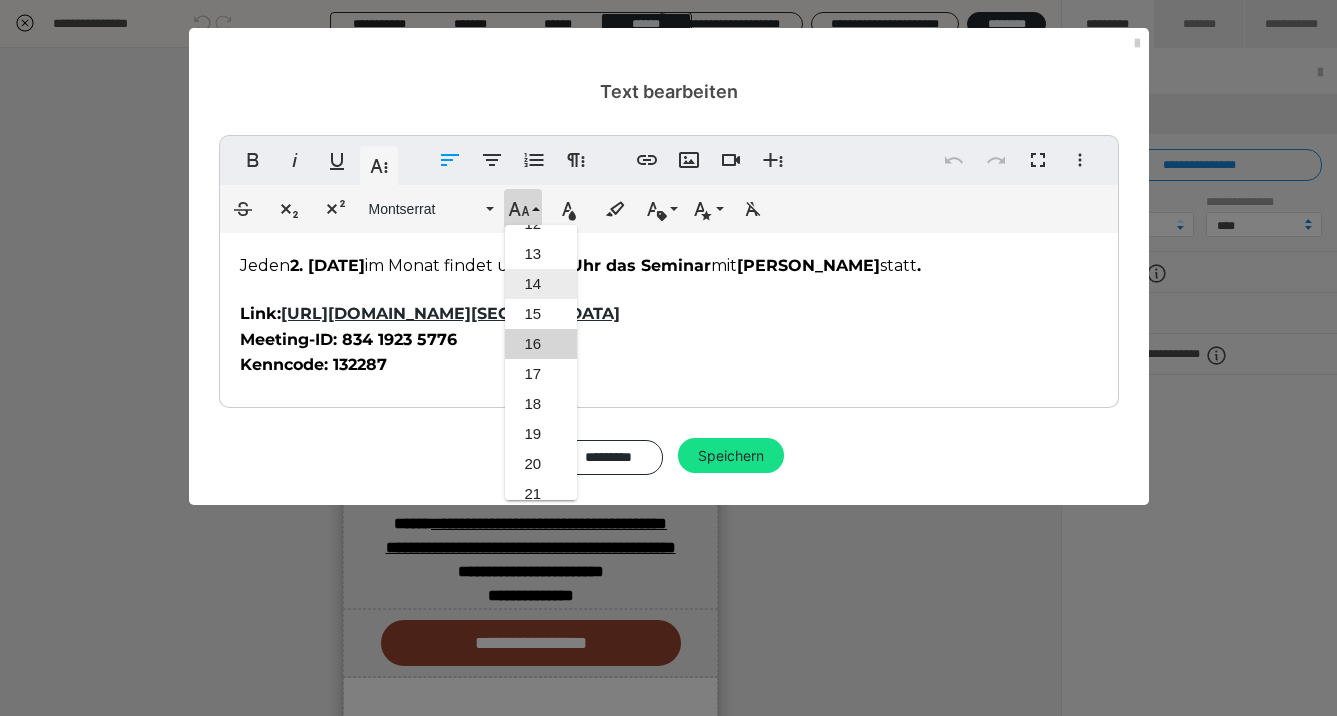 click on "14" at bounding box center (541, 284) 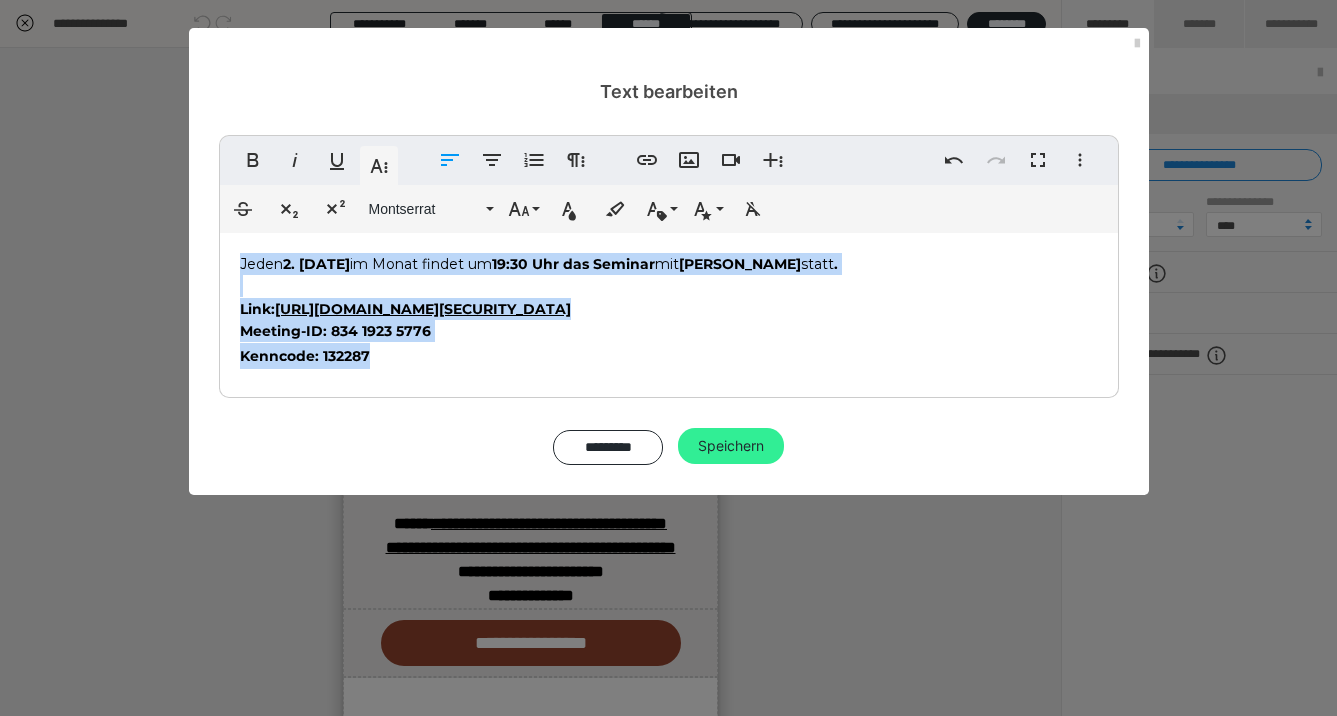 click on "Speichern" at bounding box center (731, 446) 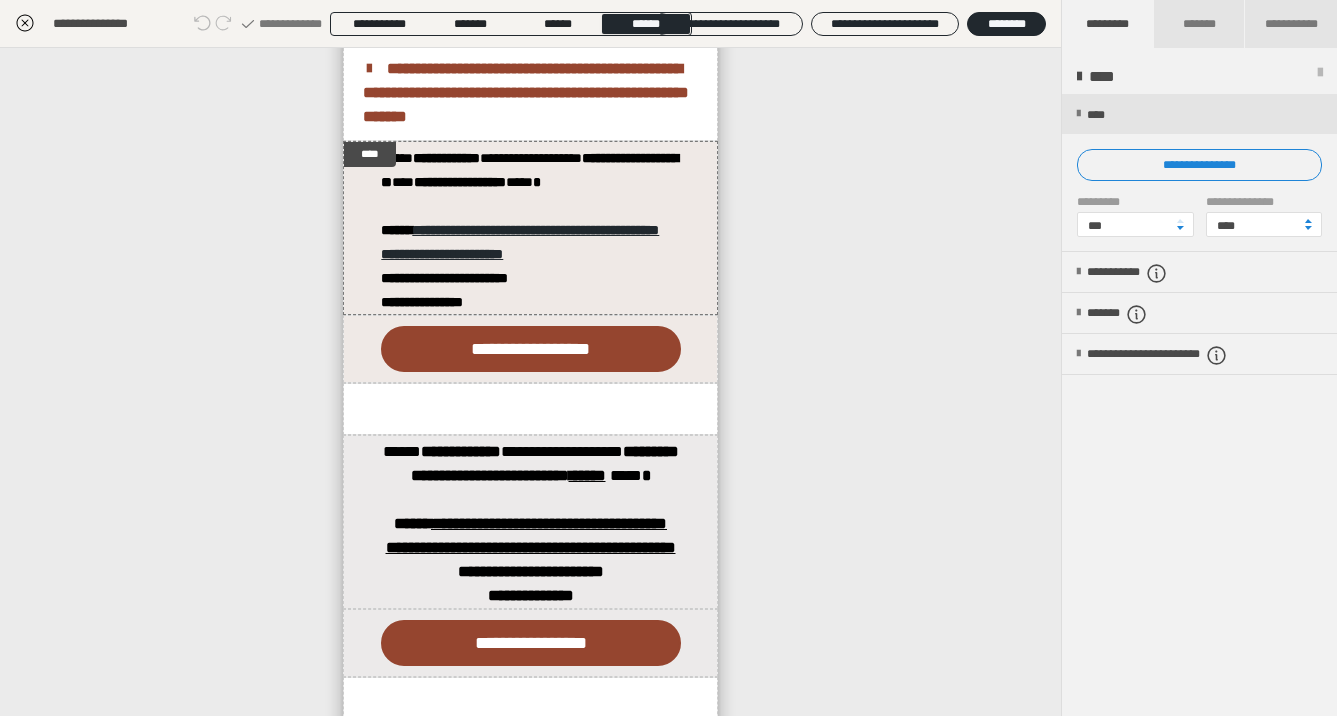 click on "**********" at bounding box center [530, 382] 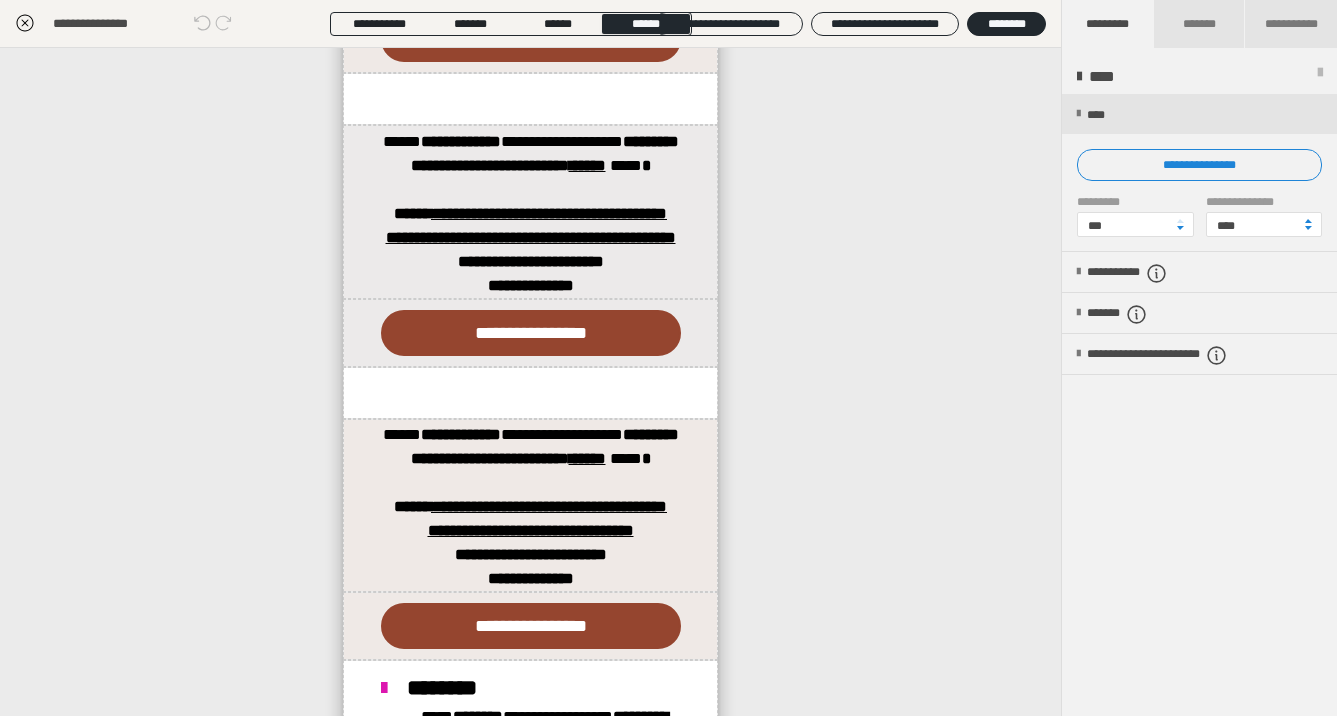 scroll, scrollTop: 1060, scrollLeft: 0, axis: vertical 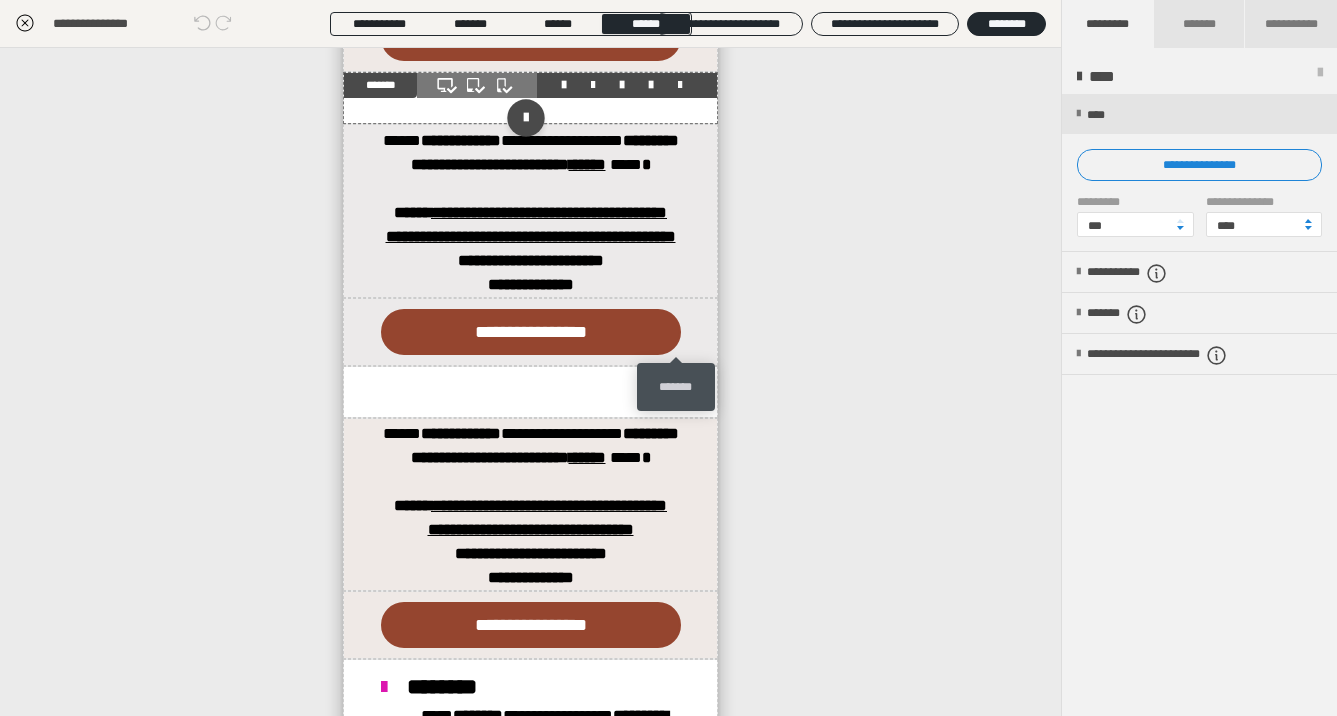 click at bounding box center (680, 85) 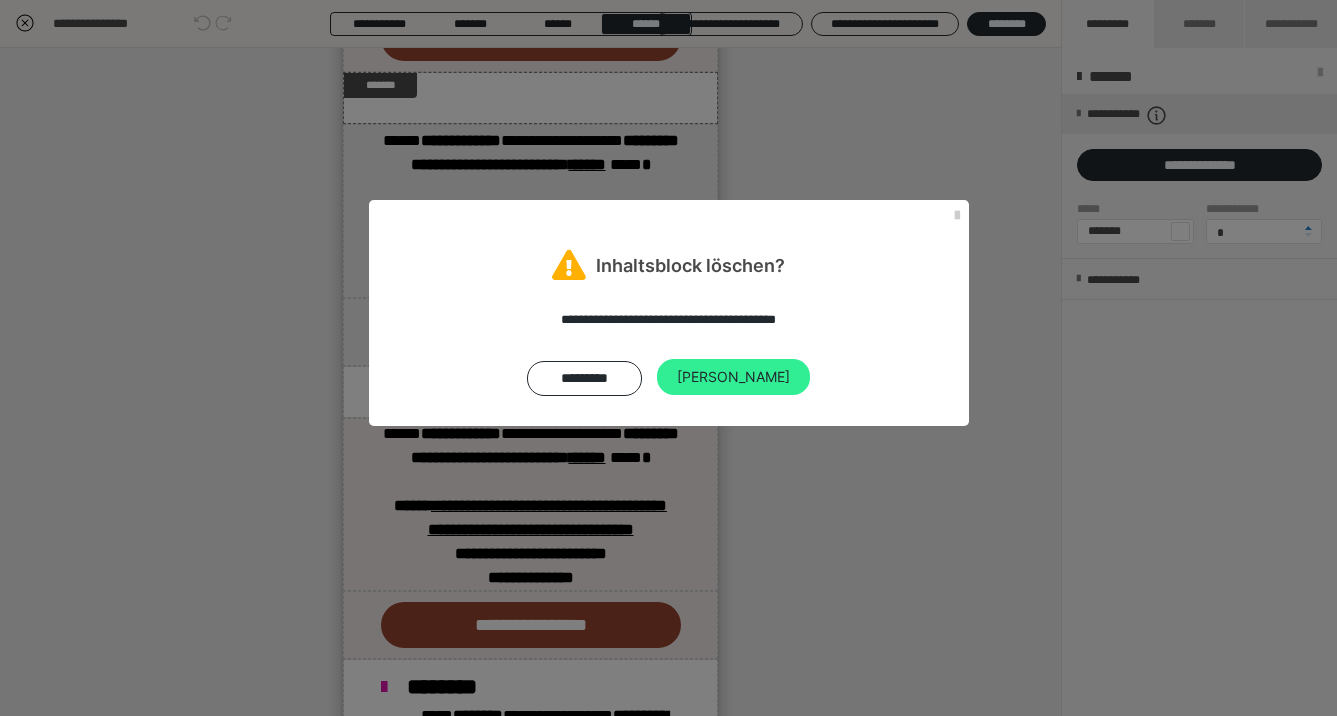 click on "Ja" at bounding box center (733, 377) 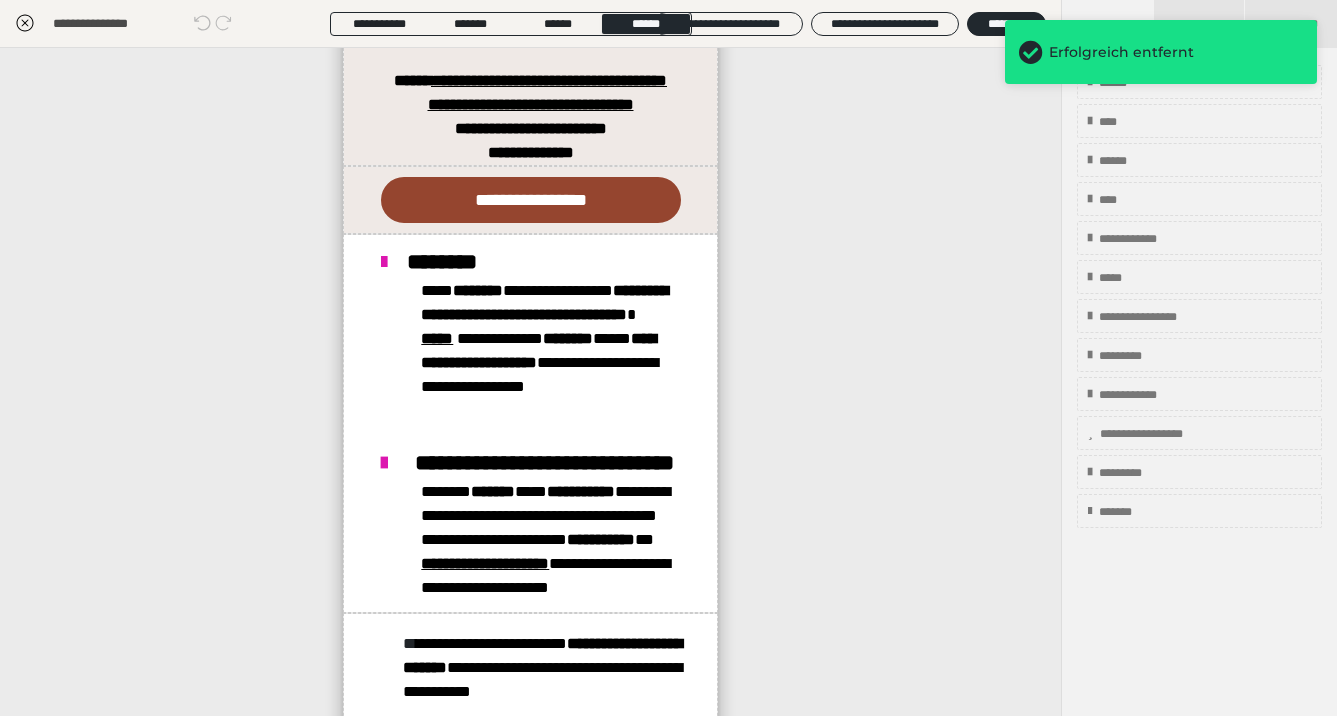 scroll, scrollTop: 1434, scrollLeft: 0, axis: vertical 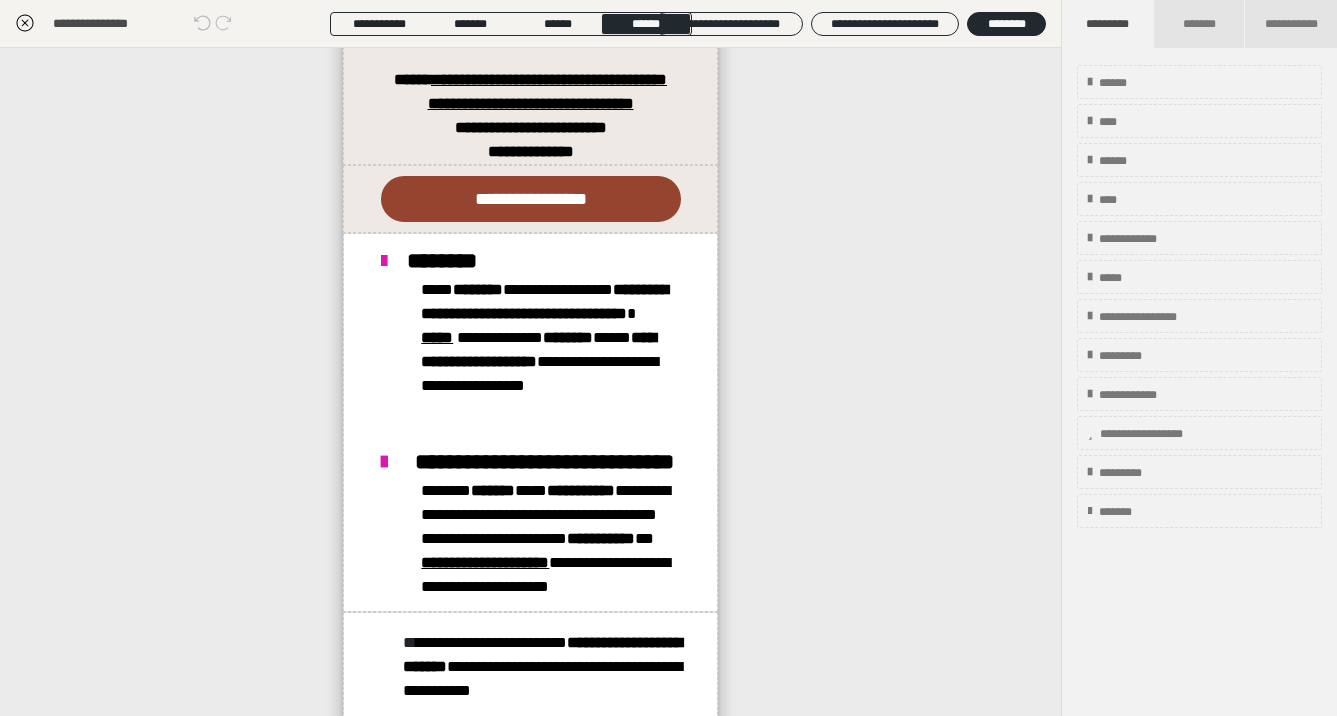 click at bounding box center [530, -34] 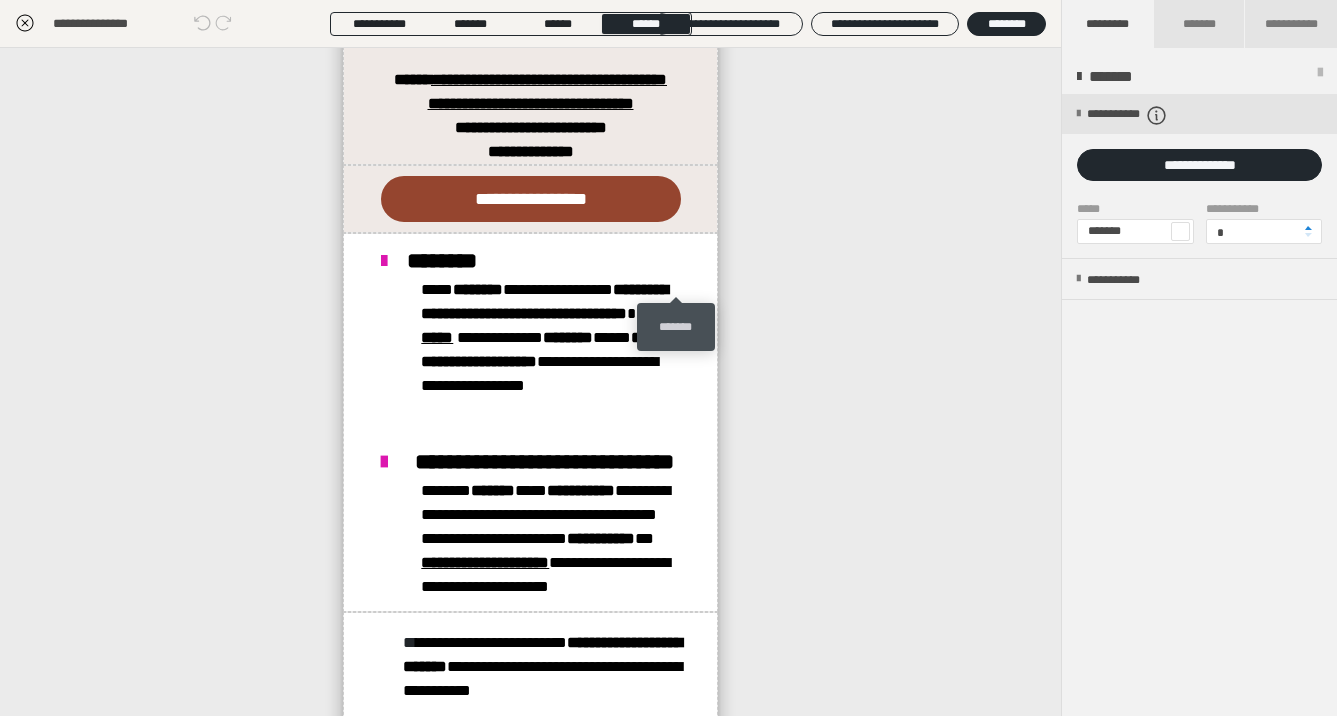 click at bounding box center [680, -47] 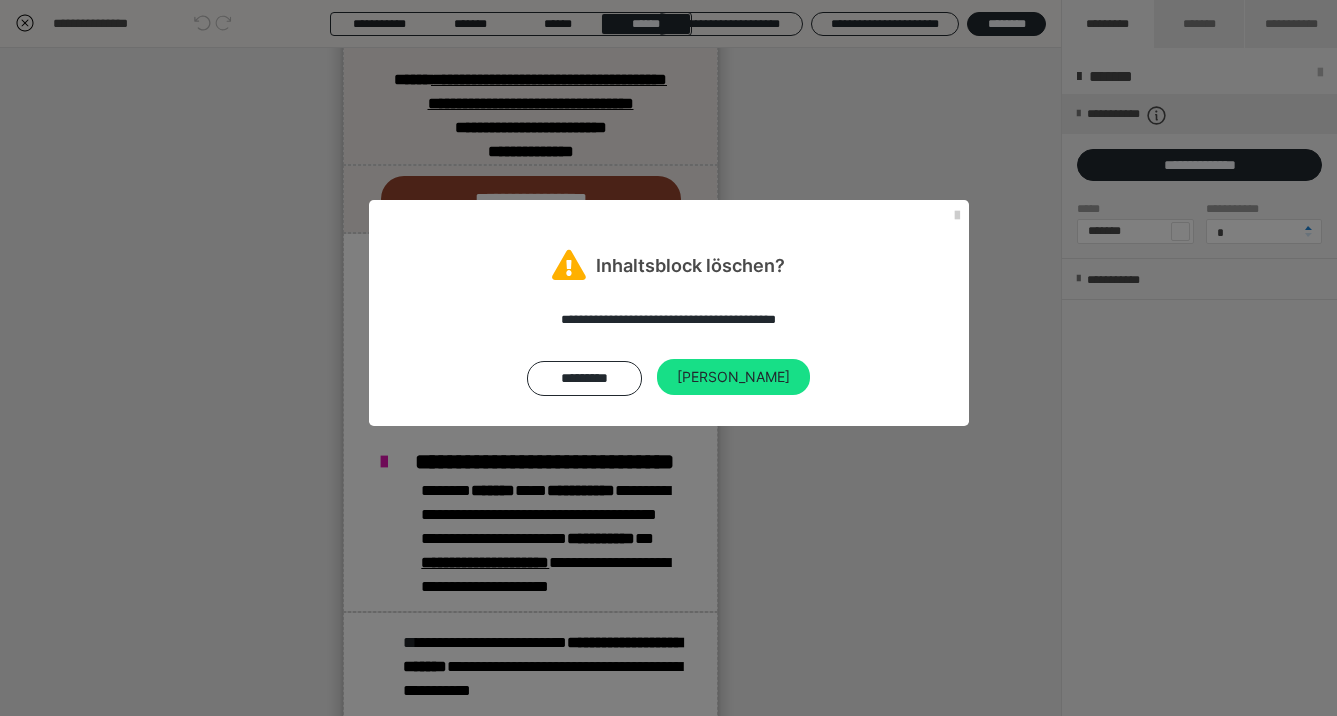 click on "Ja" at bounding box center [733, 377] 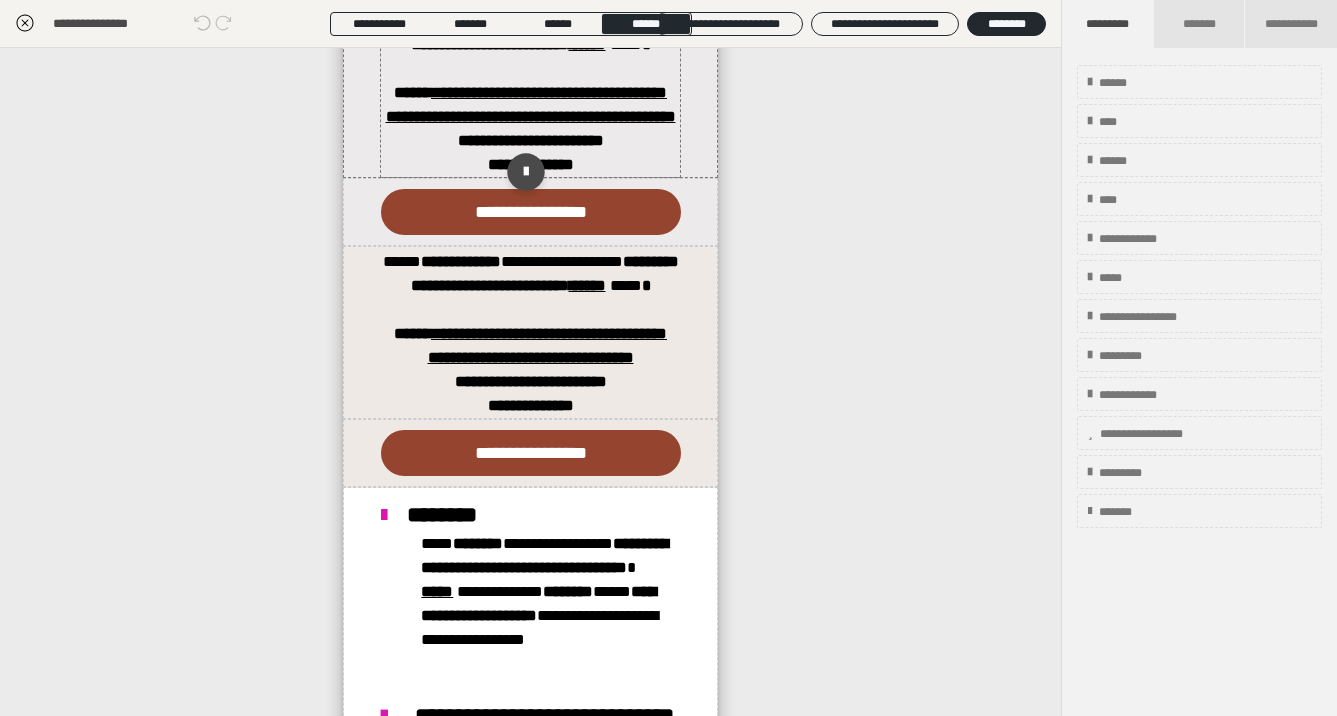 scroll, scrollTop: 1080, scrollLeft: 0, axis: vertical 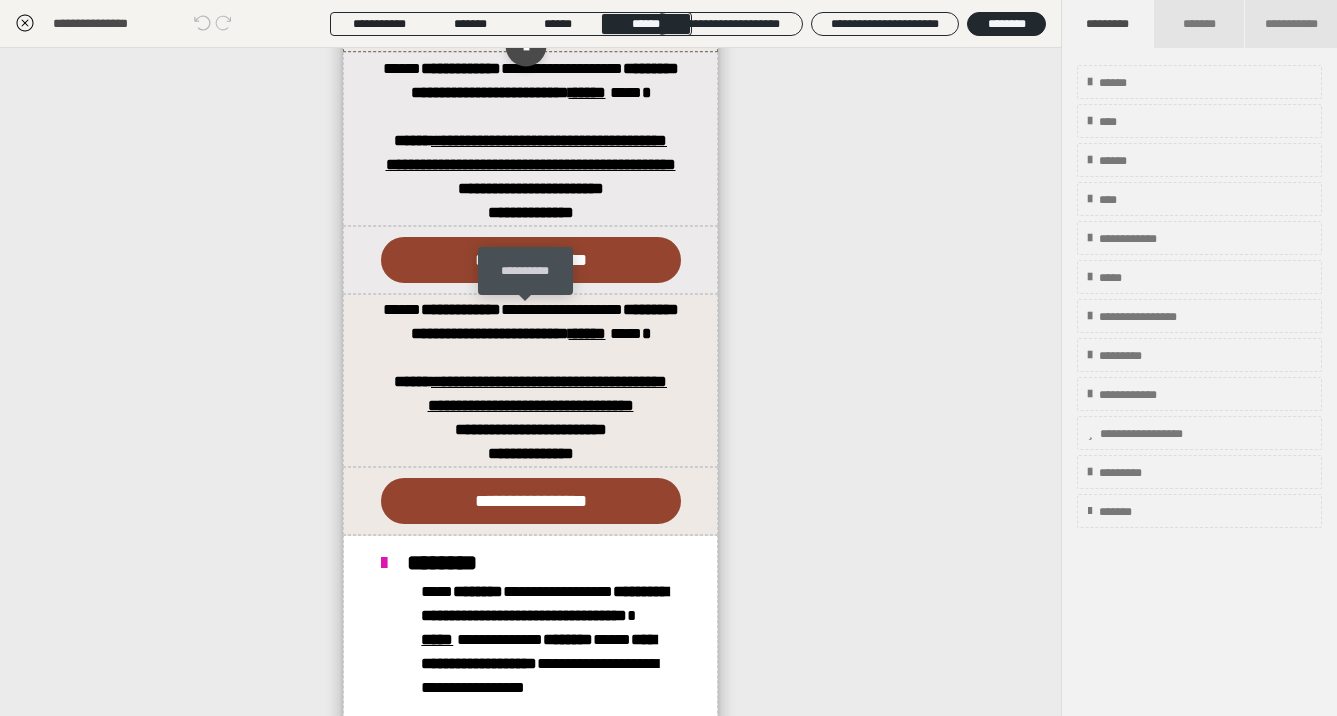 click at bounding box center [526, 46] 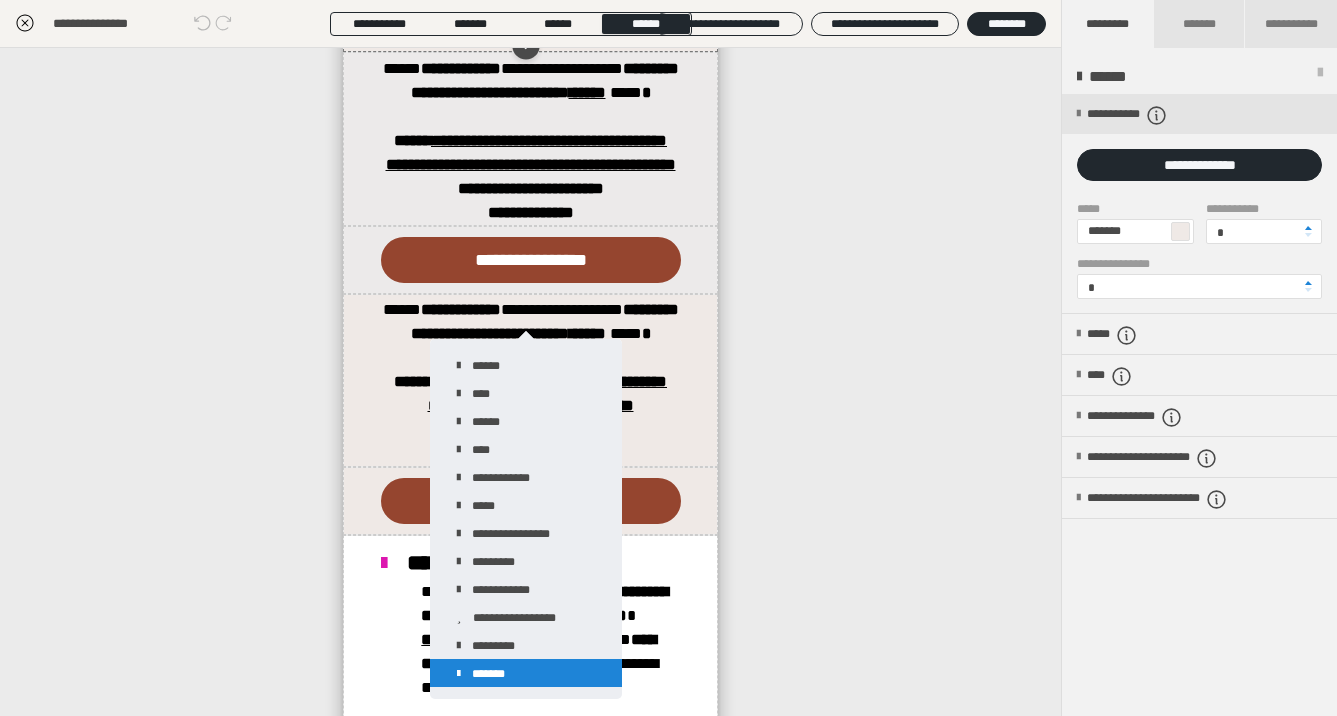click on "*******" at bounding box center [526, 673] 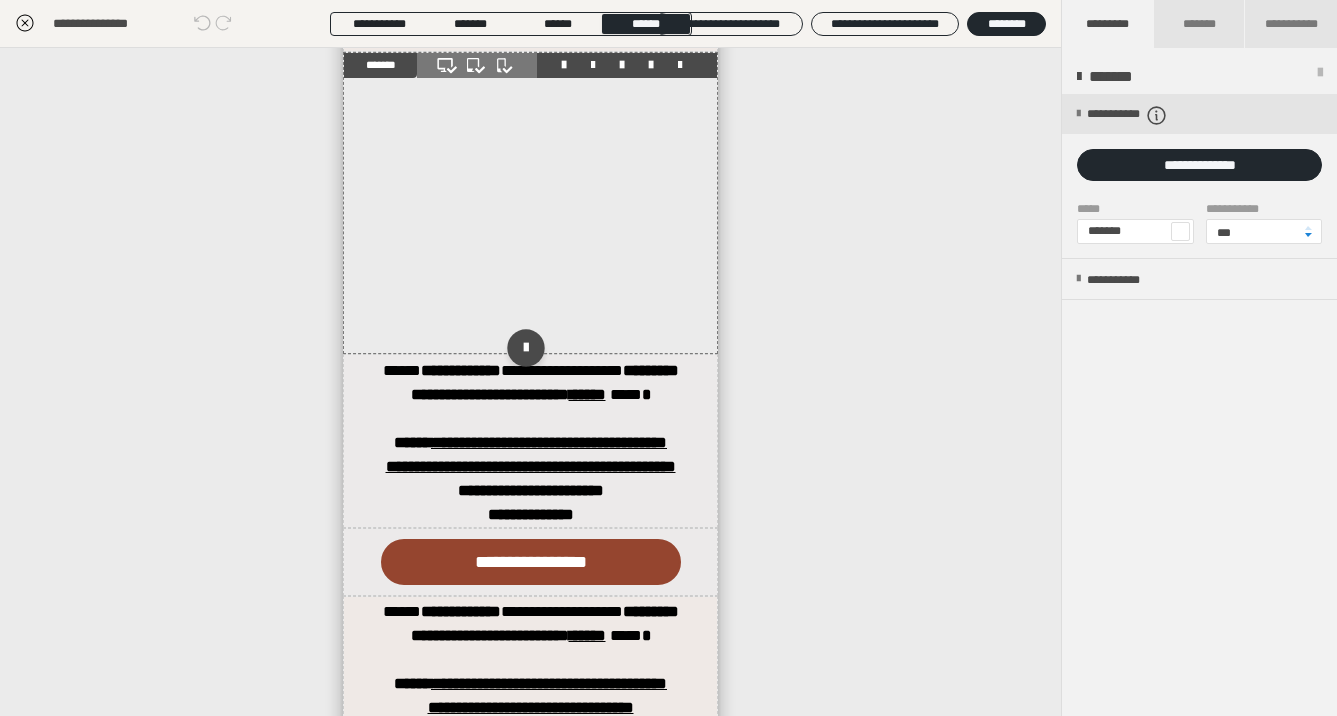 click at bounding box center [530, 203] 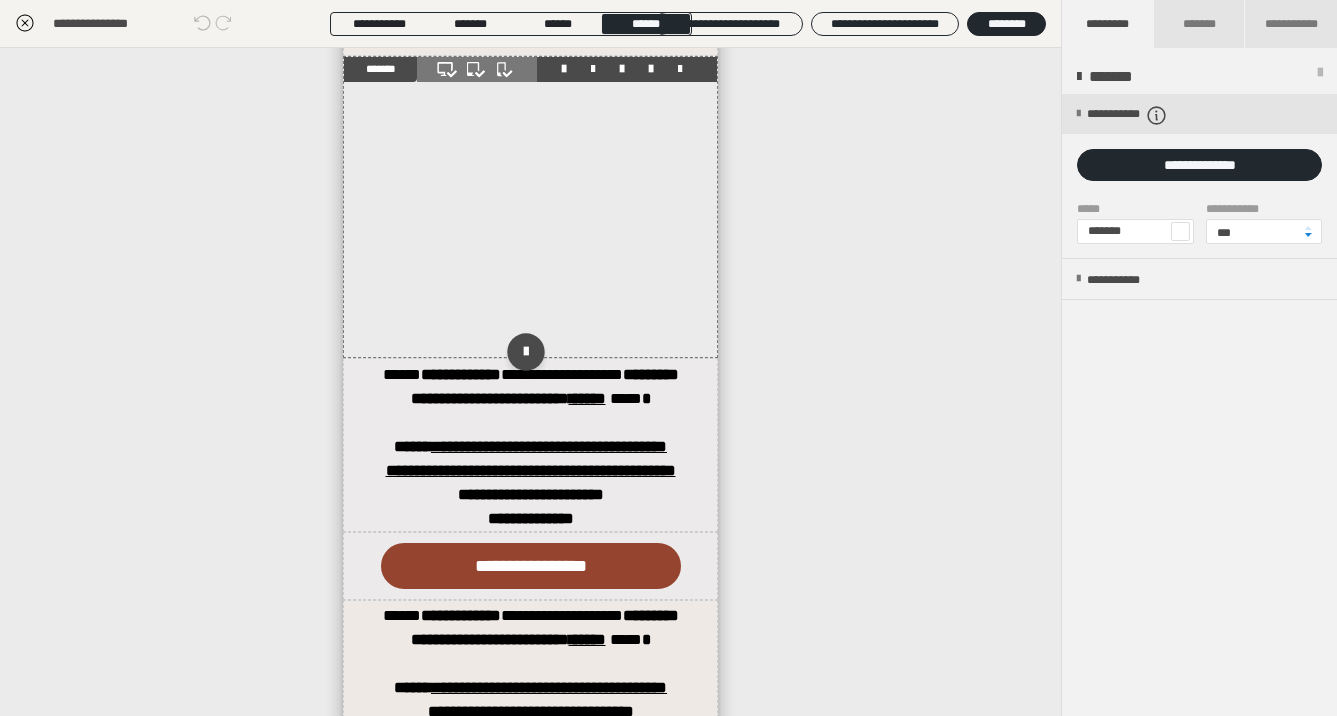 click at bounding box center (530, 207) 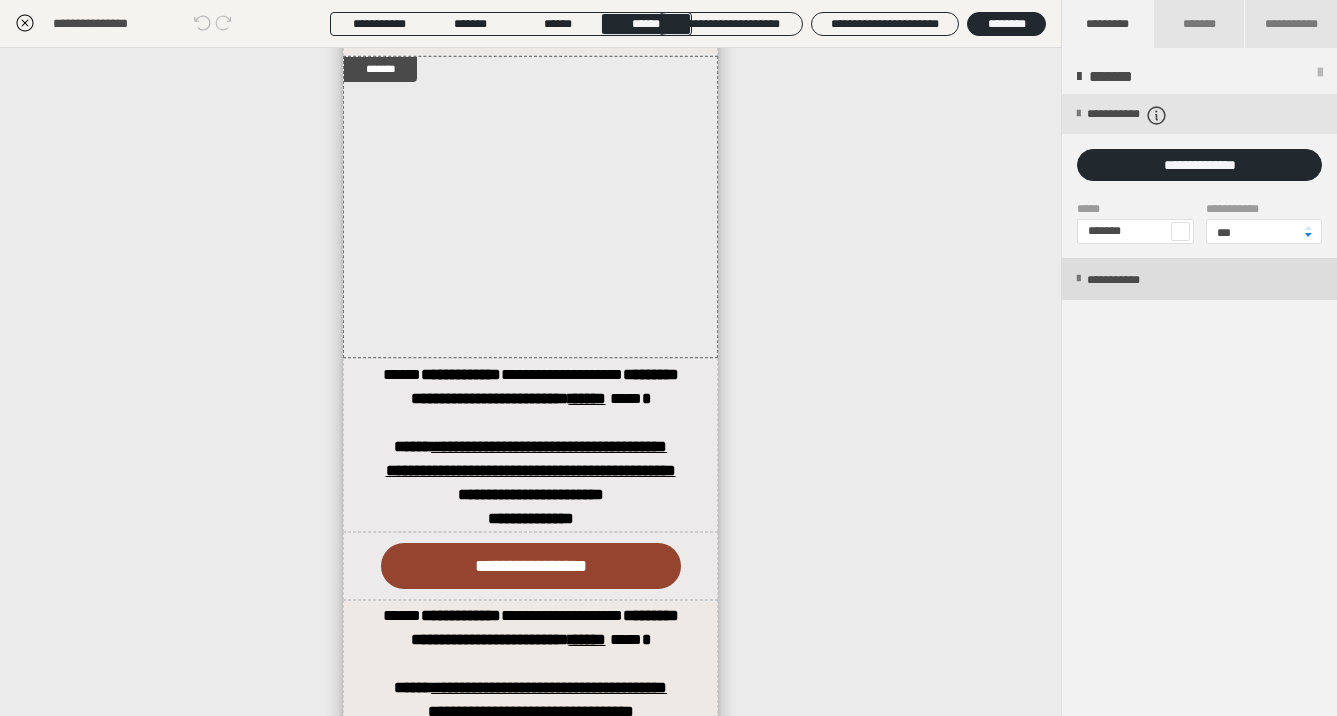 click at bounding box center (1078, 279) 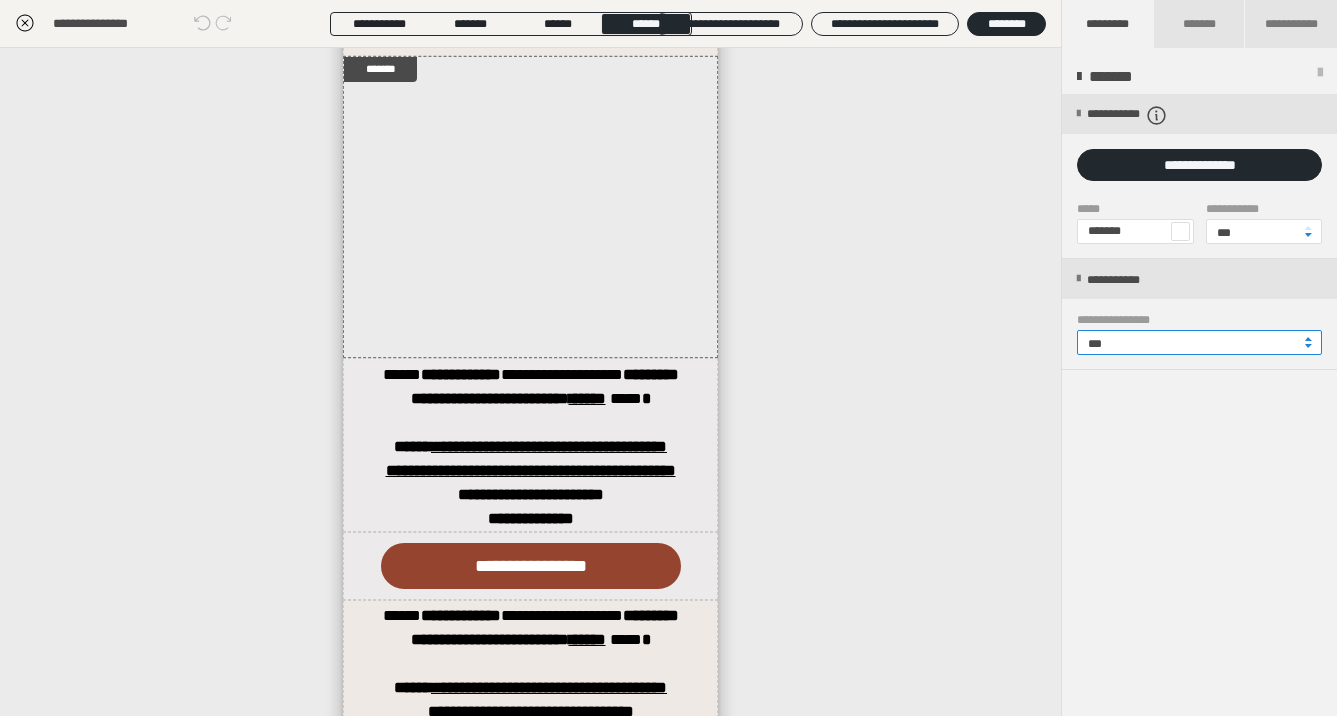 drag, startPoint x: 1129, startPoint y: 339, endPoint x: 1067, endPoint y: 346, distance: 62.39391 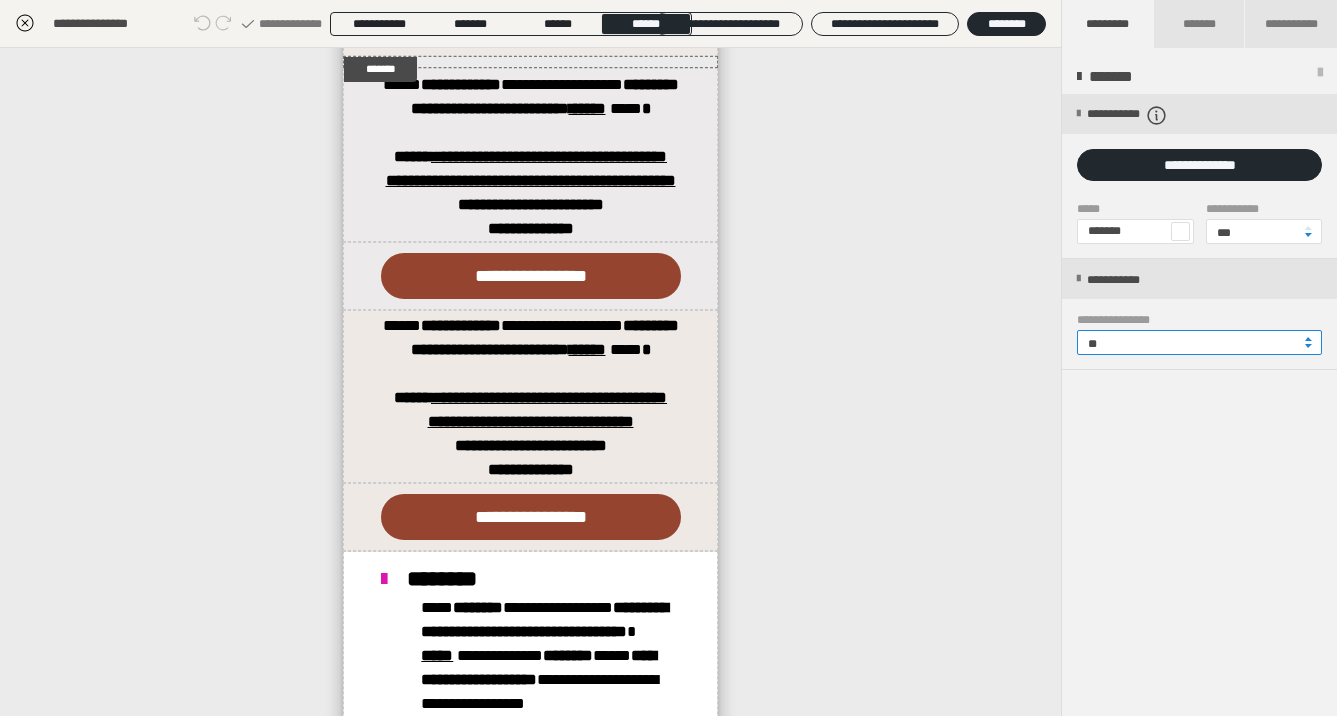 type on "**" 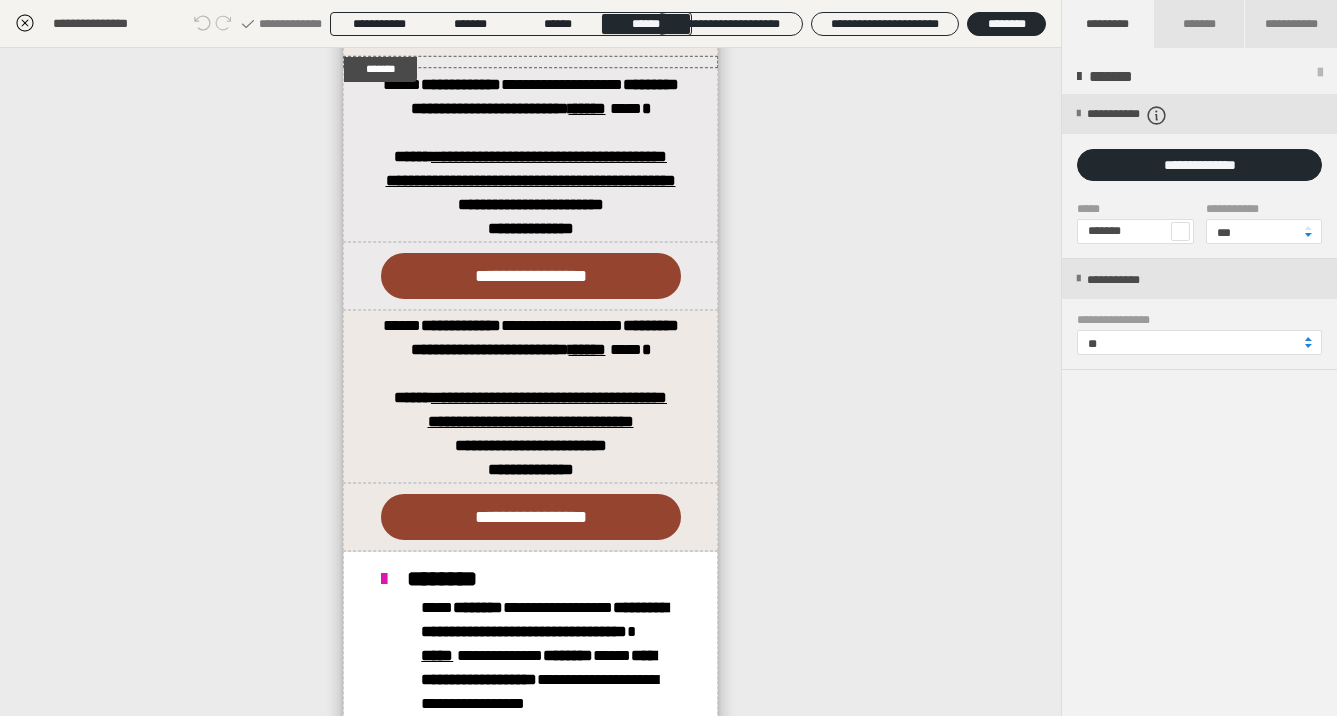 click on "**********" at bounding box center [530, 382] 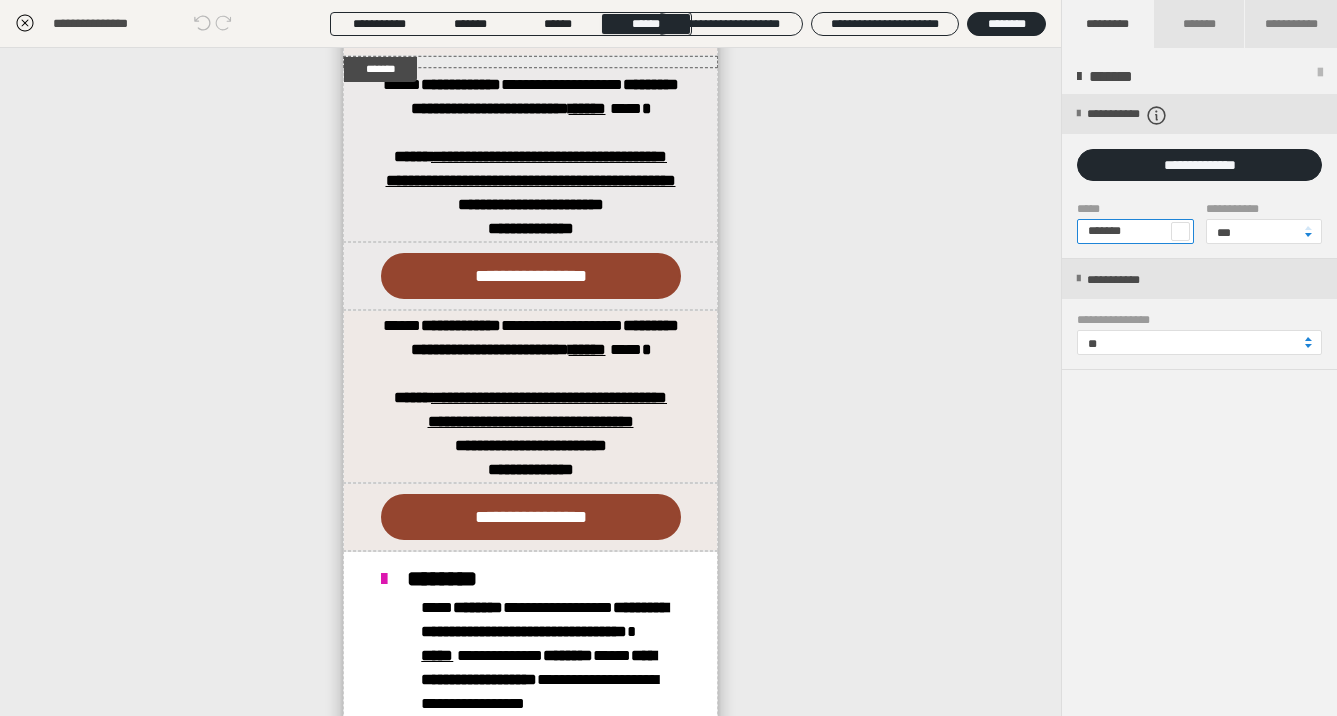 drag, startPoint x: 1152, startPoint y: 231, endPoint x: 1044, endPoint y: 229, distance: 108.01852 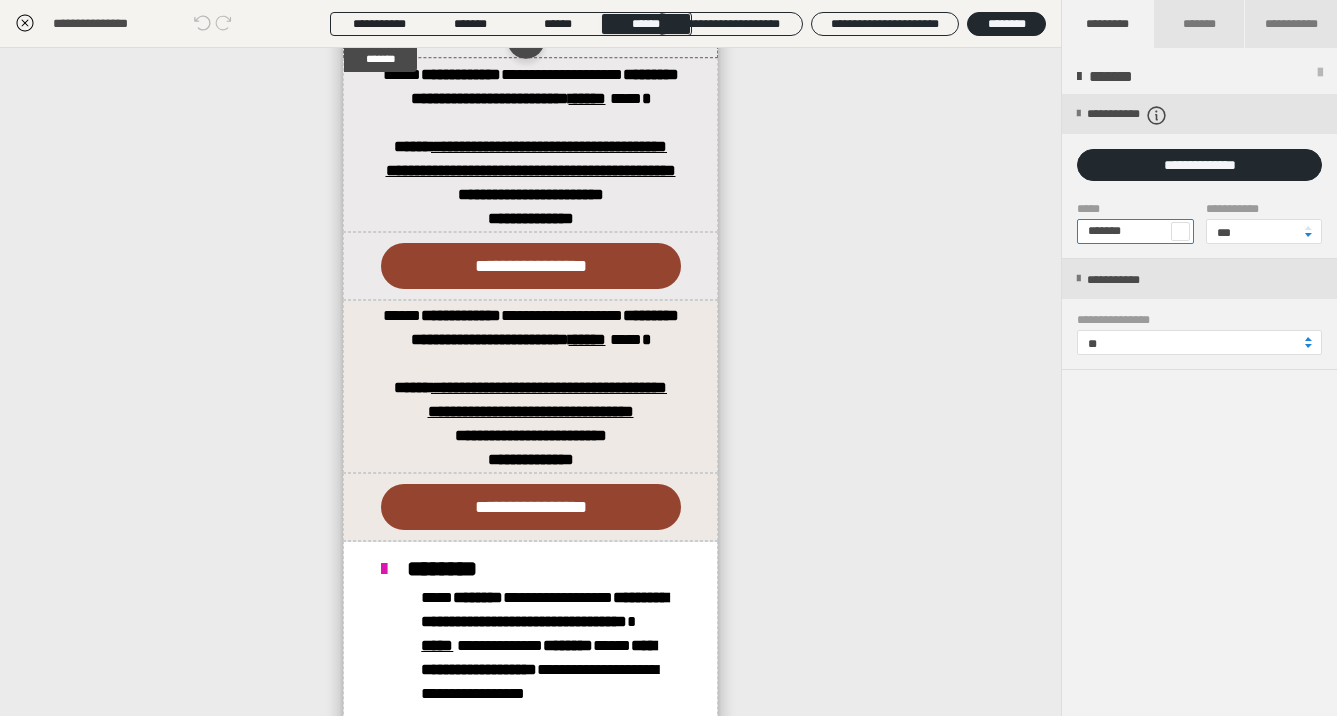 scroll, scrollTop: 1084, scrollLeft: 0, axis: vertical 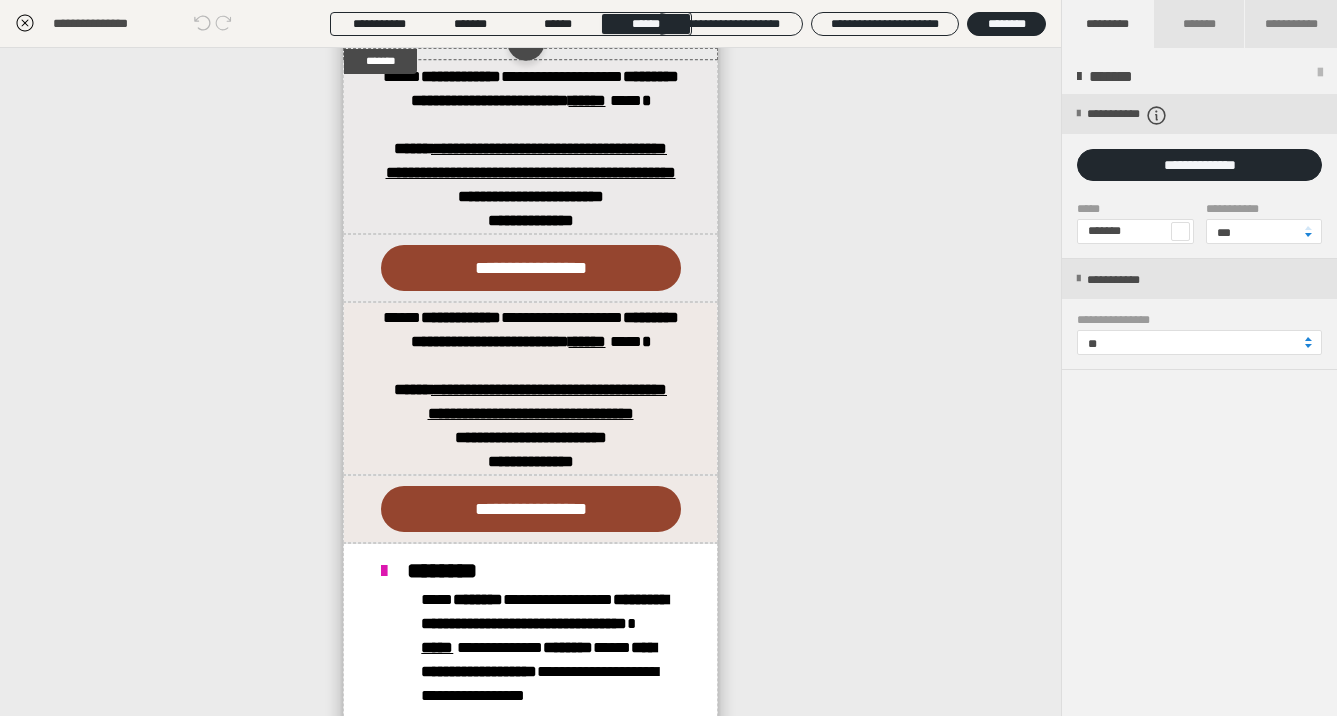click on "**********" at bounding box center (531, 14) 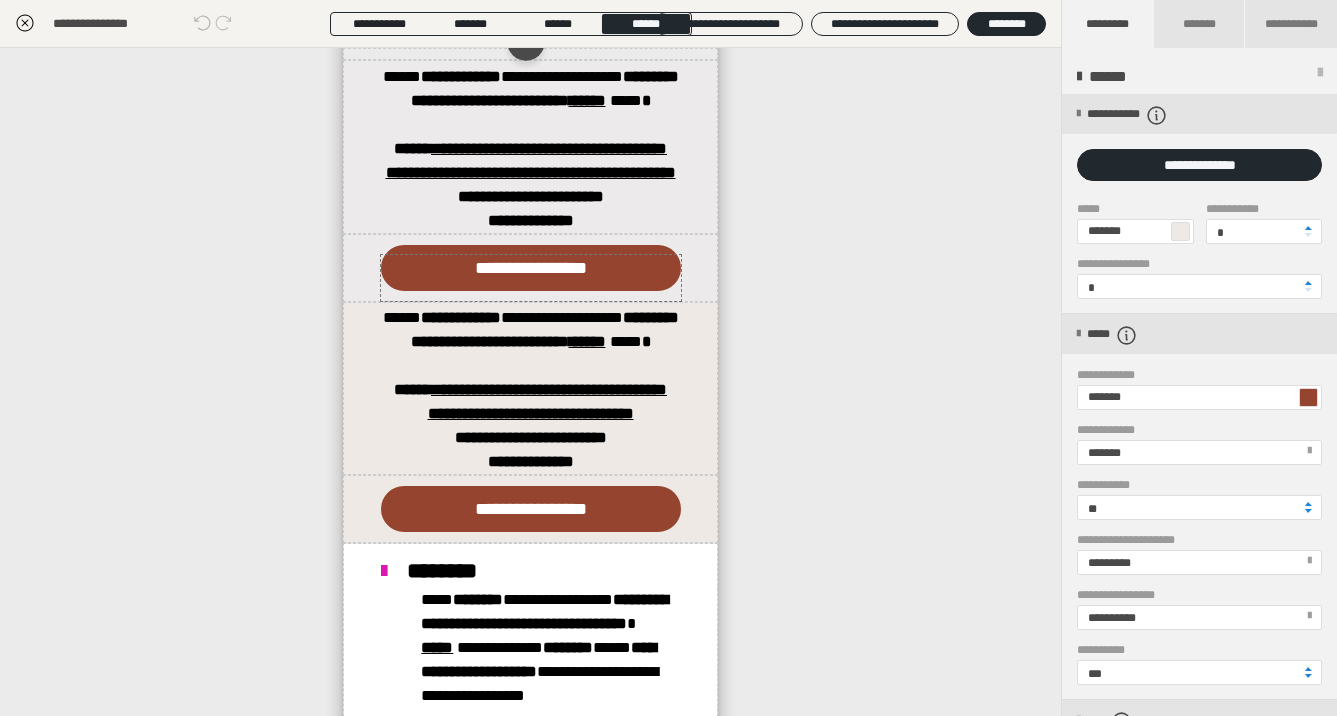 scroll, scrollTop: 1082, scrollLeft: 0, axis: vertical 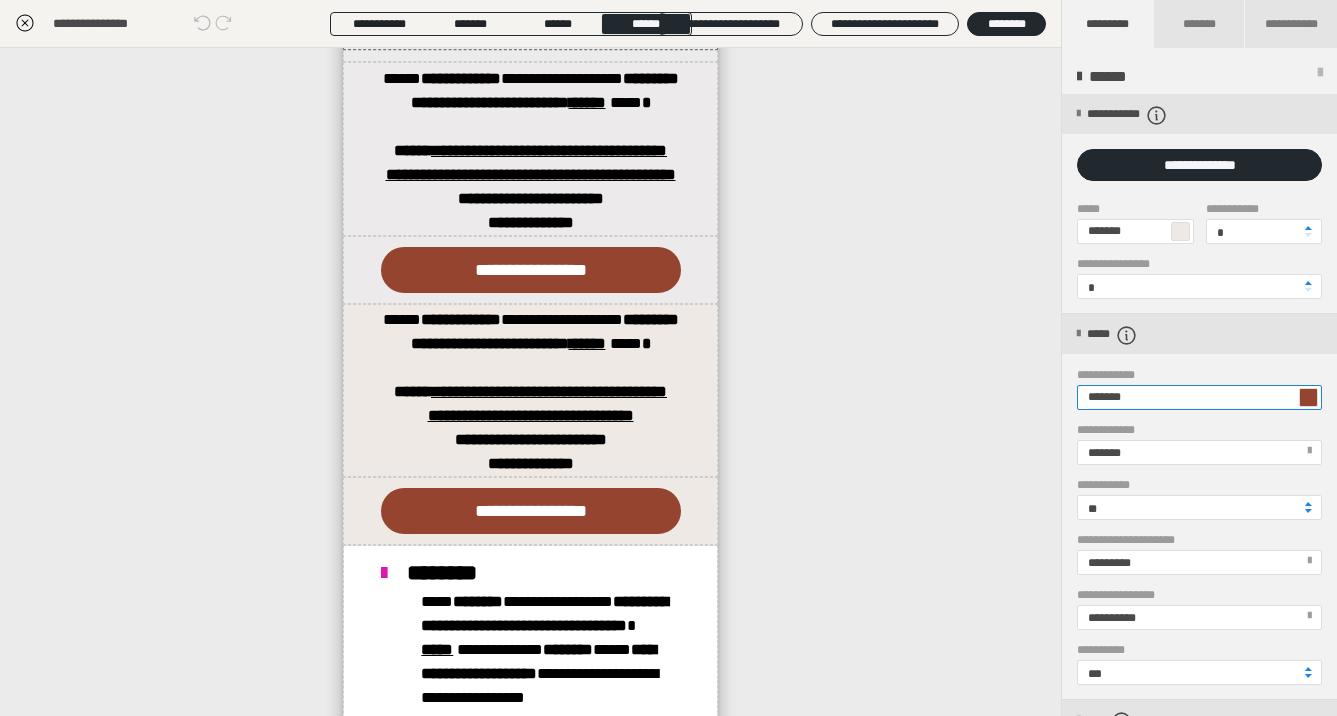 drag, startPoint x: 1168, startPoint y: 397, endPoint x: 1038, endPoint y: 394, distance: 130.0346 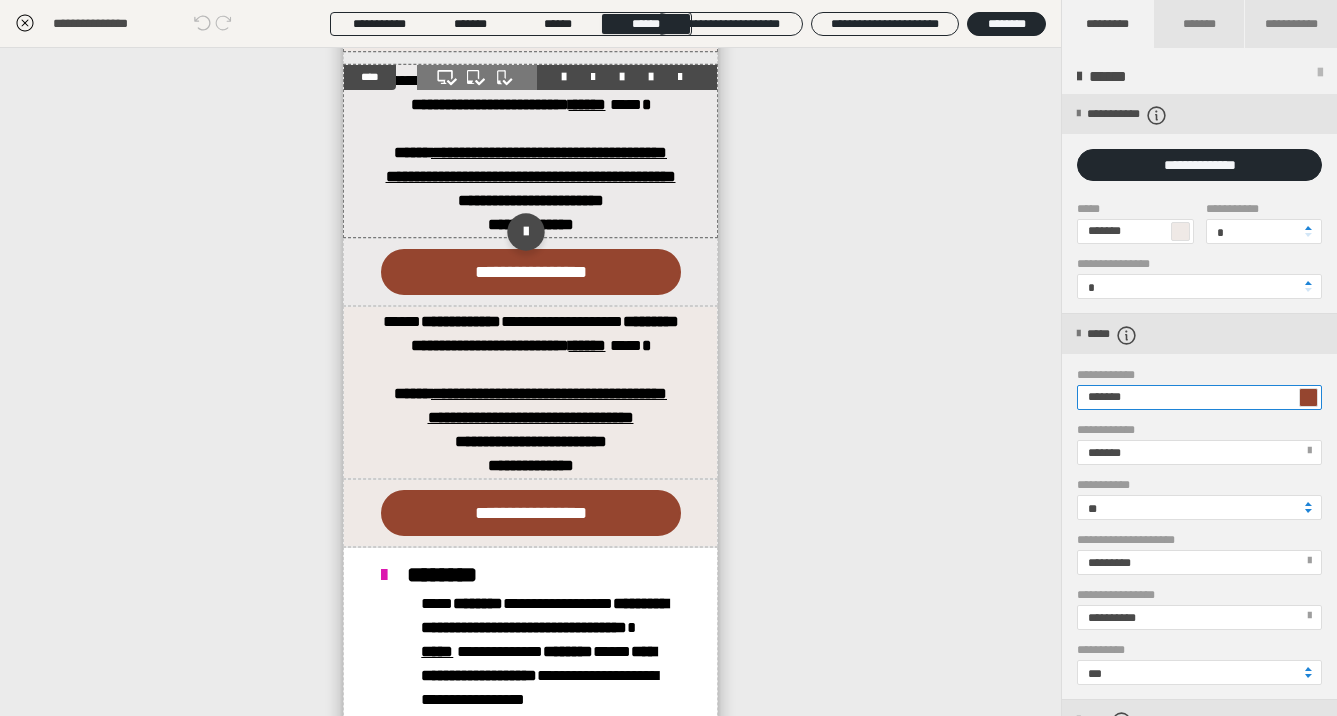 scroll, scrollTop: 1082, scrollLeft: 0, axis: vertical 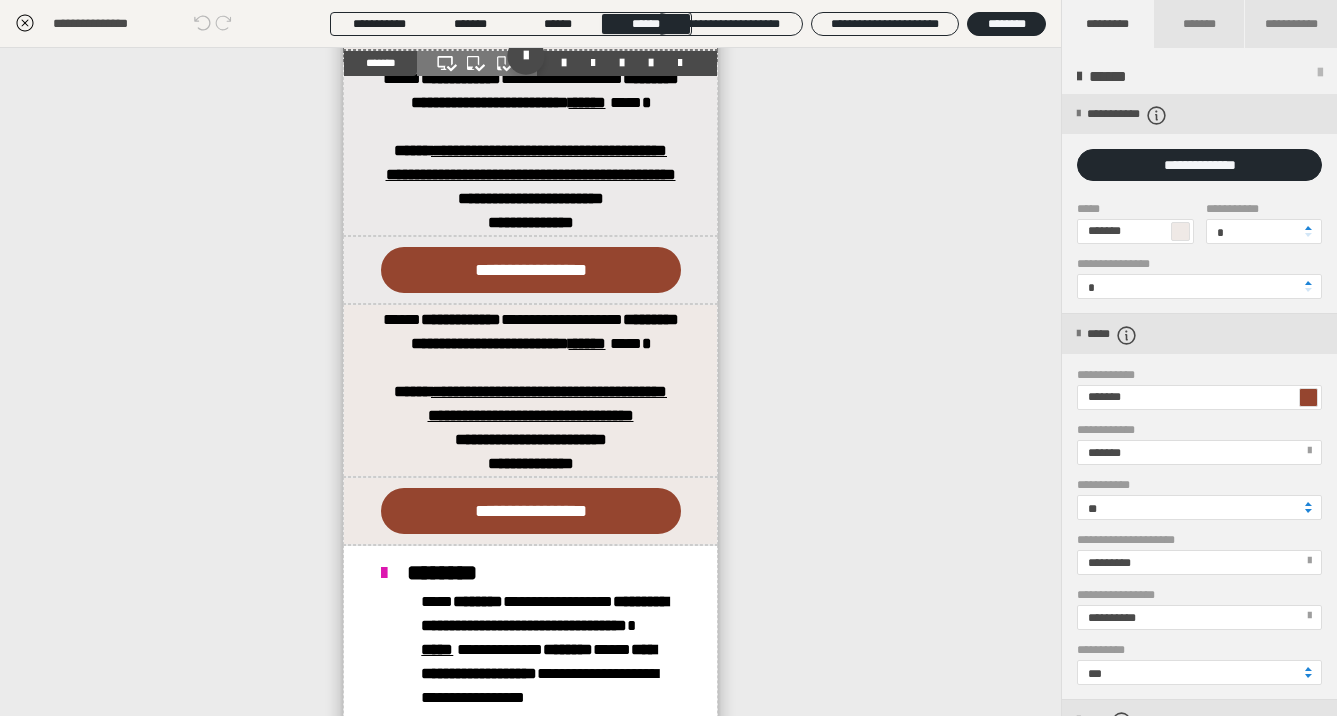 click on "*******" at bounding box center (380, 63) 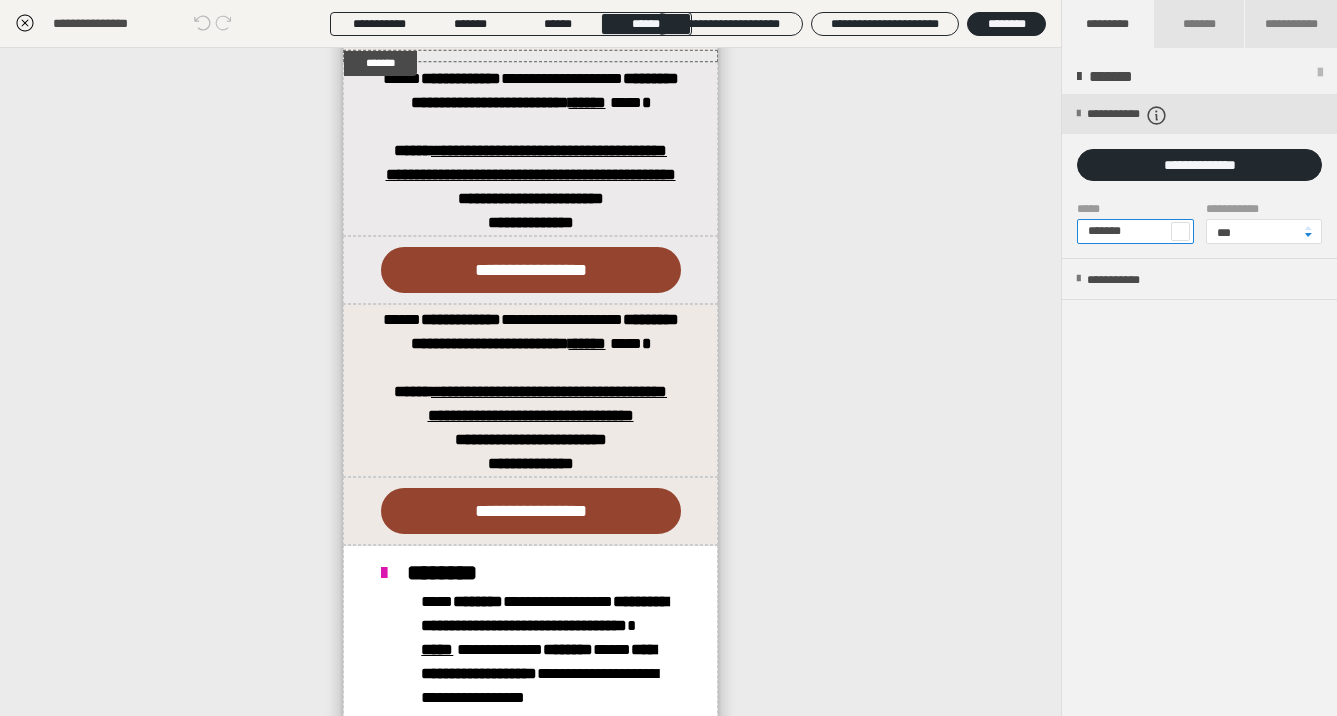 drag, startPoint x: 1147, startPoint y: 229, endPoint x: 1066, endPoint y: 237, distance: 81.394104 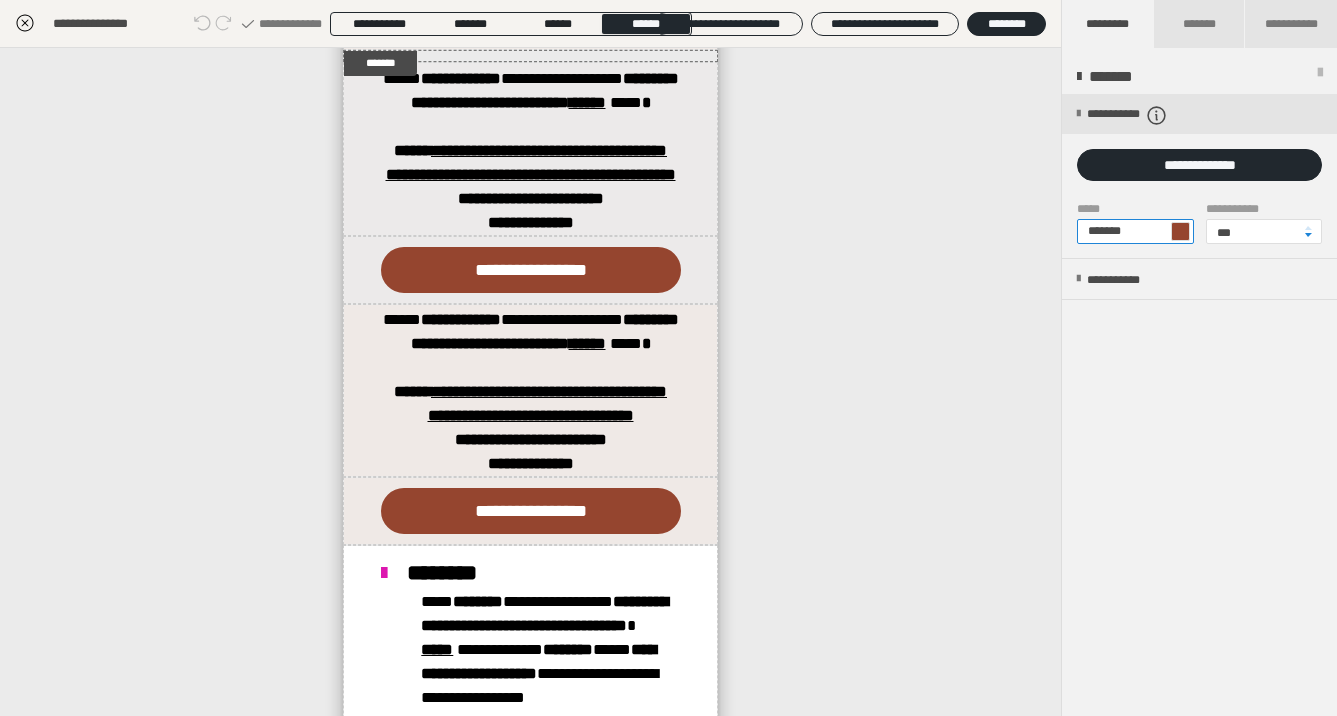 type on "*******" 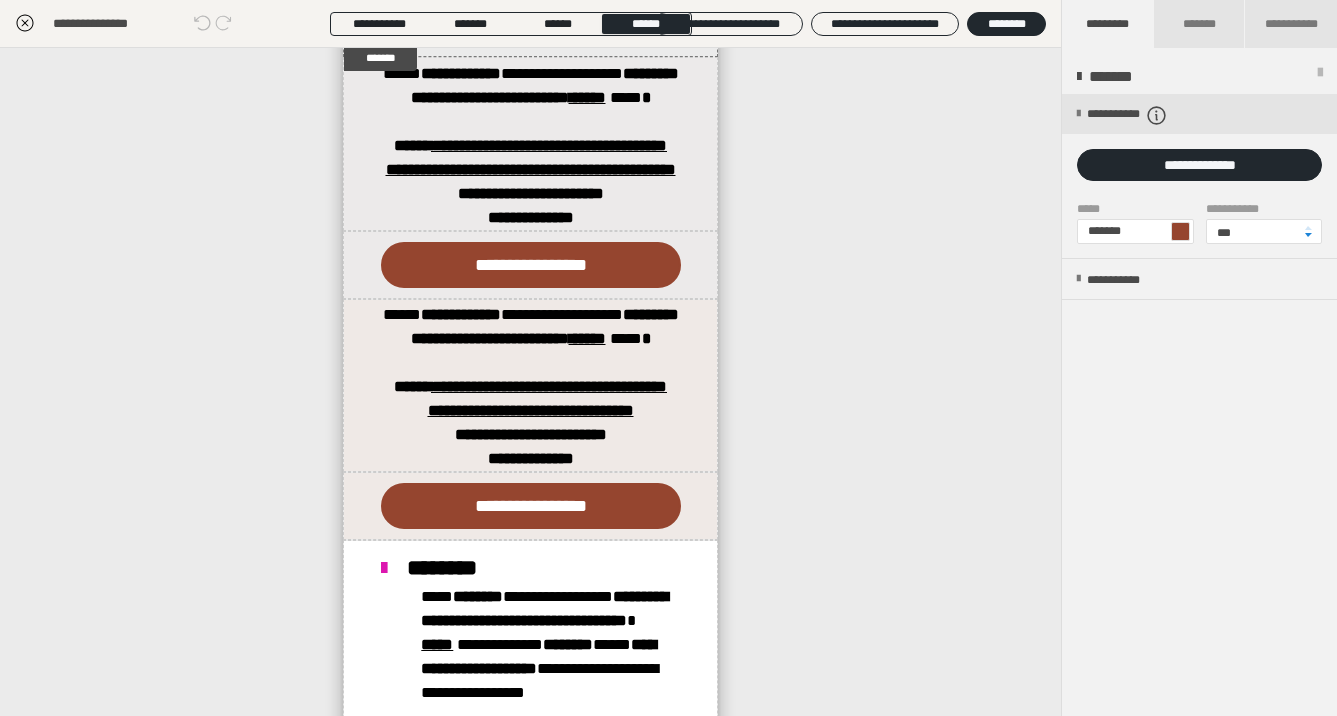 click on "**********" at bounding box center (530, 382) 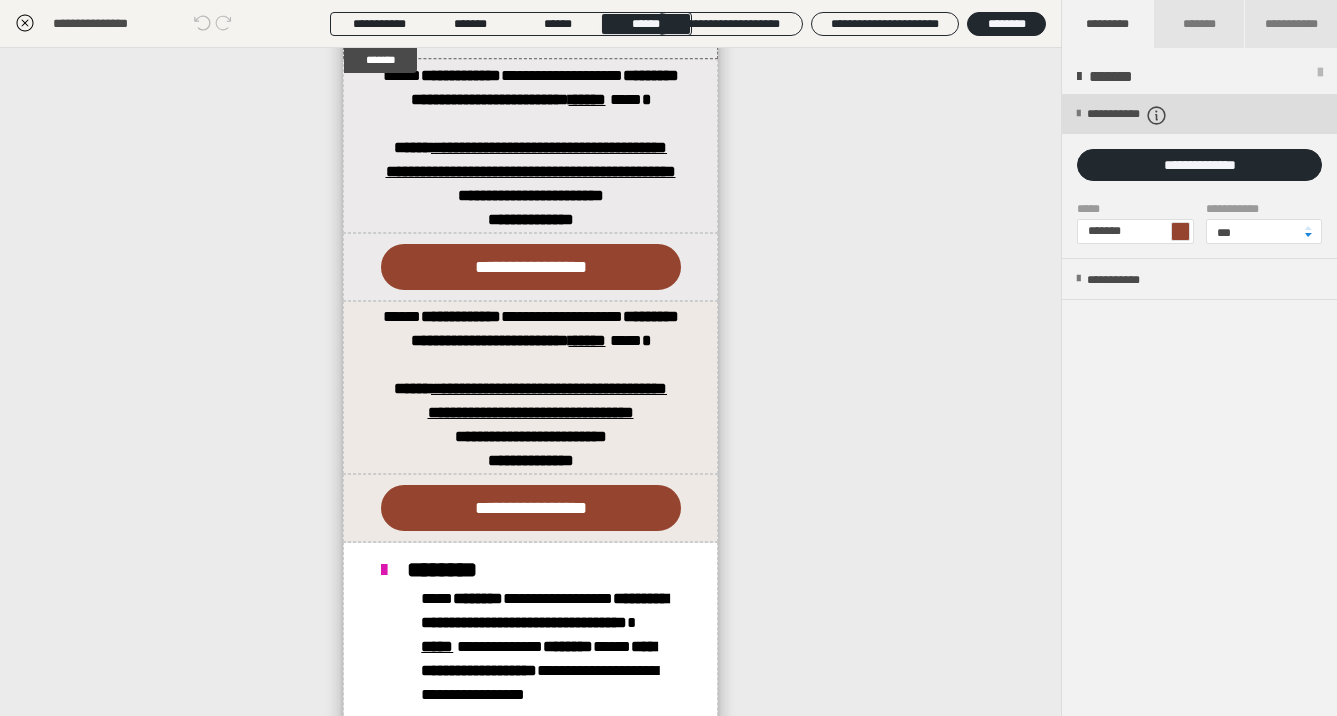 click at bounding box center (1078, 114) 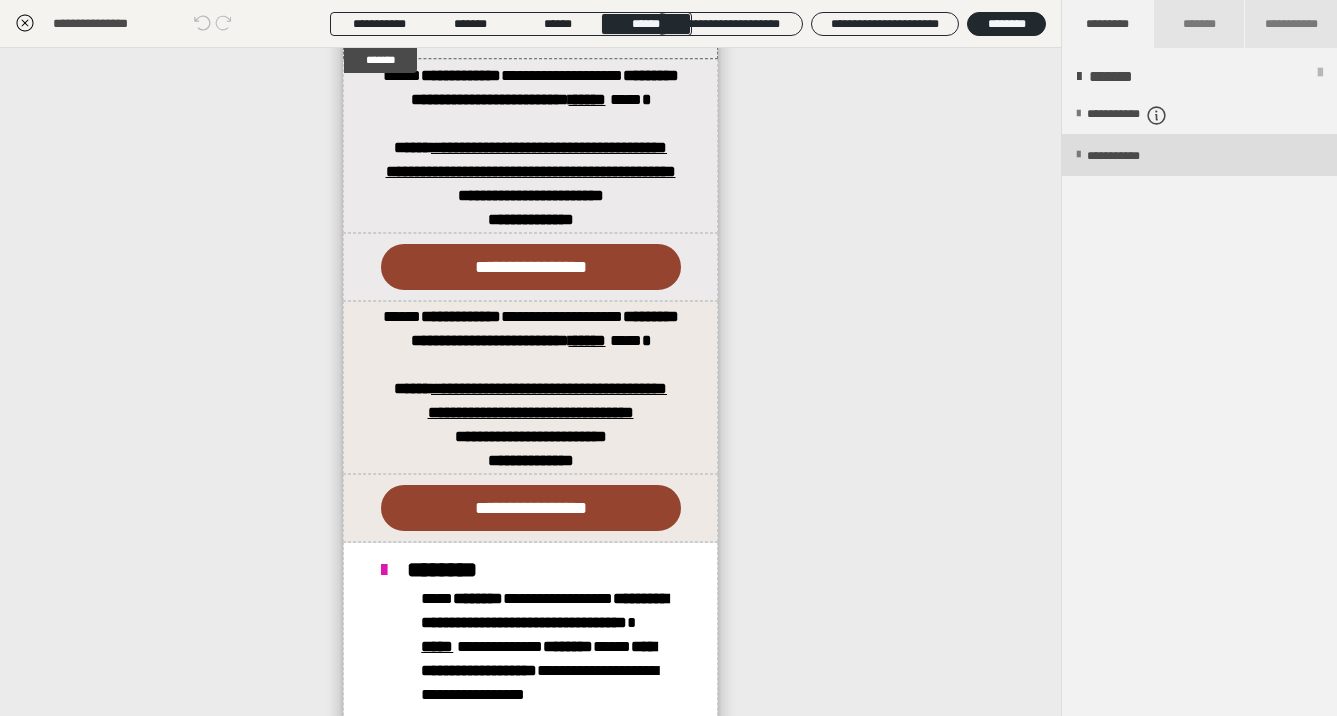 click at bounding box center [1078, 155] 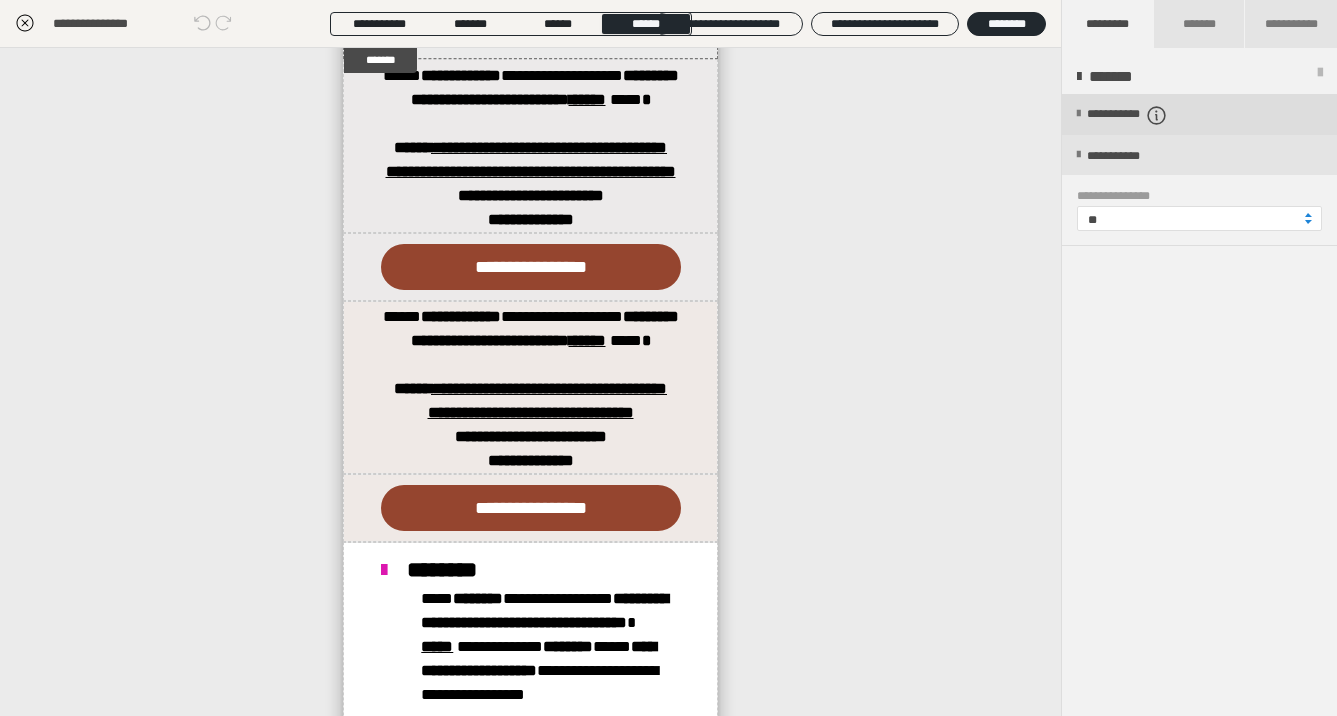 click on "**********" at bounding box center (1199, 114) 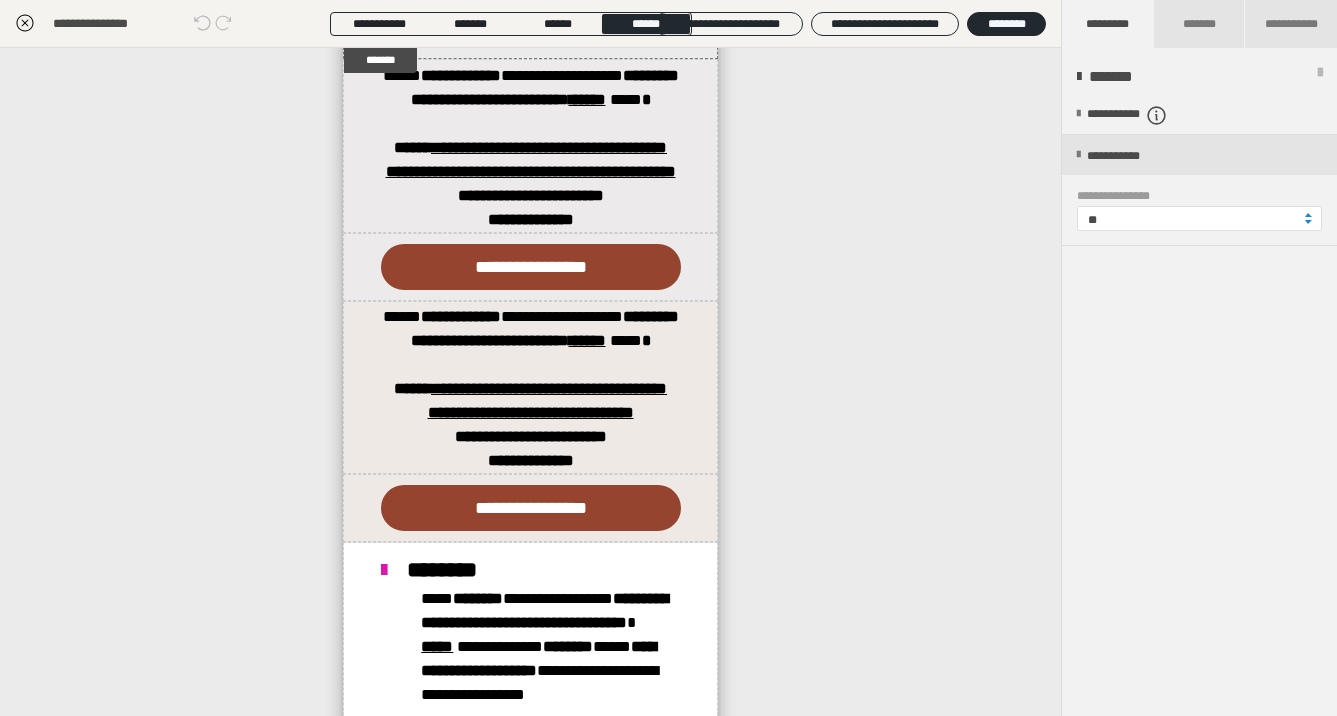 click on "**********" at bounding box center [530, 382] 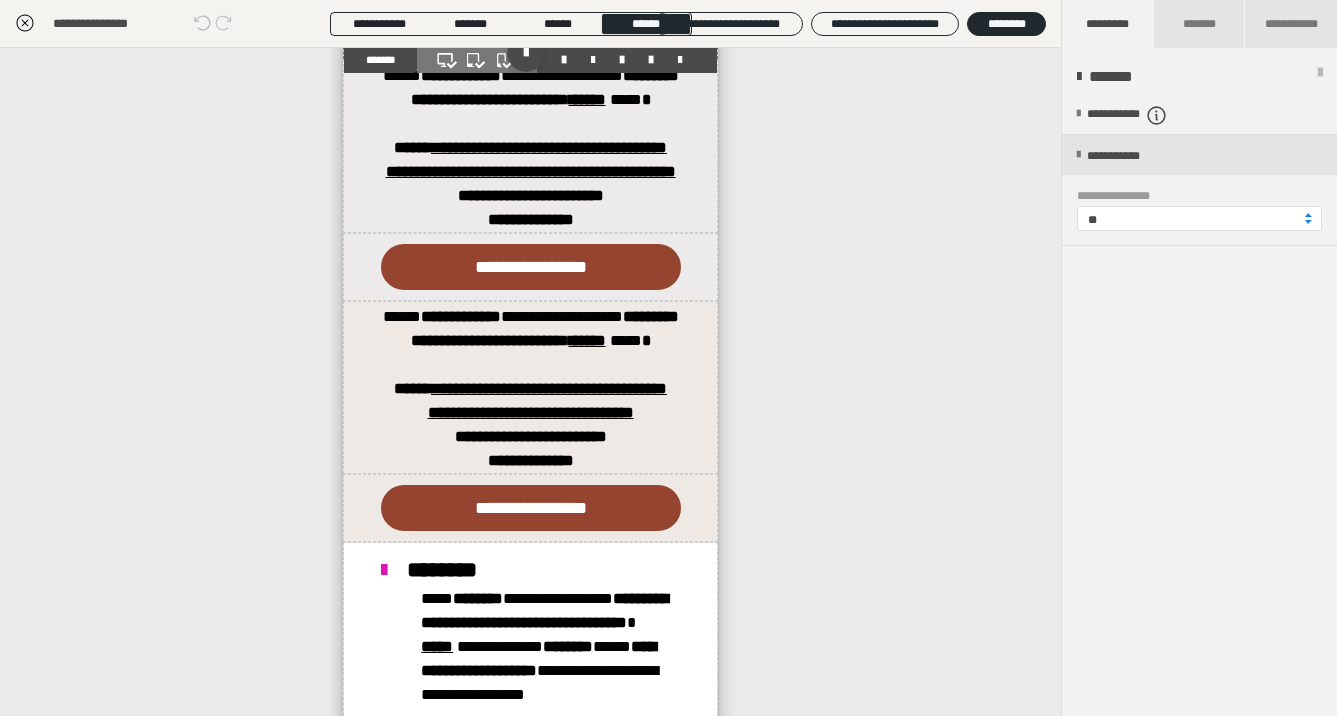 click on "*******" at bounding box center (380, 60) 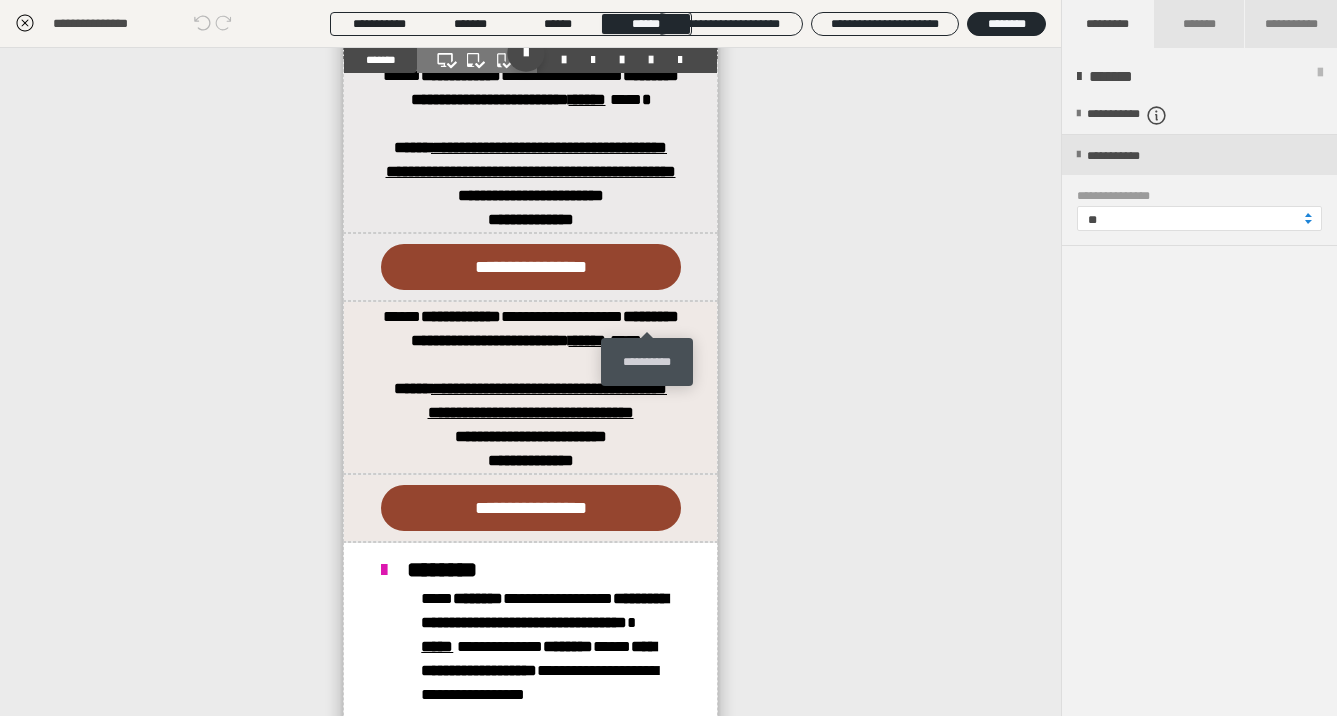 click at bounding box center (651, 60) 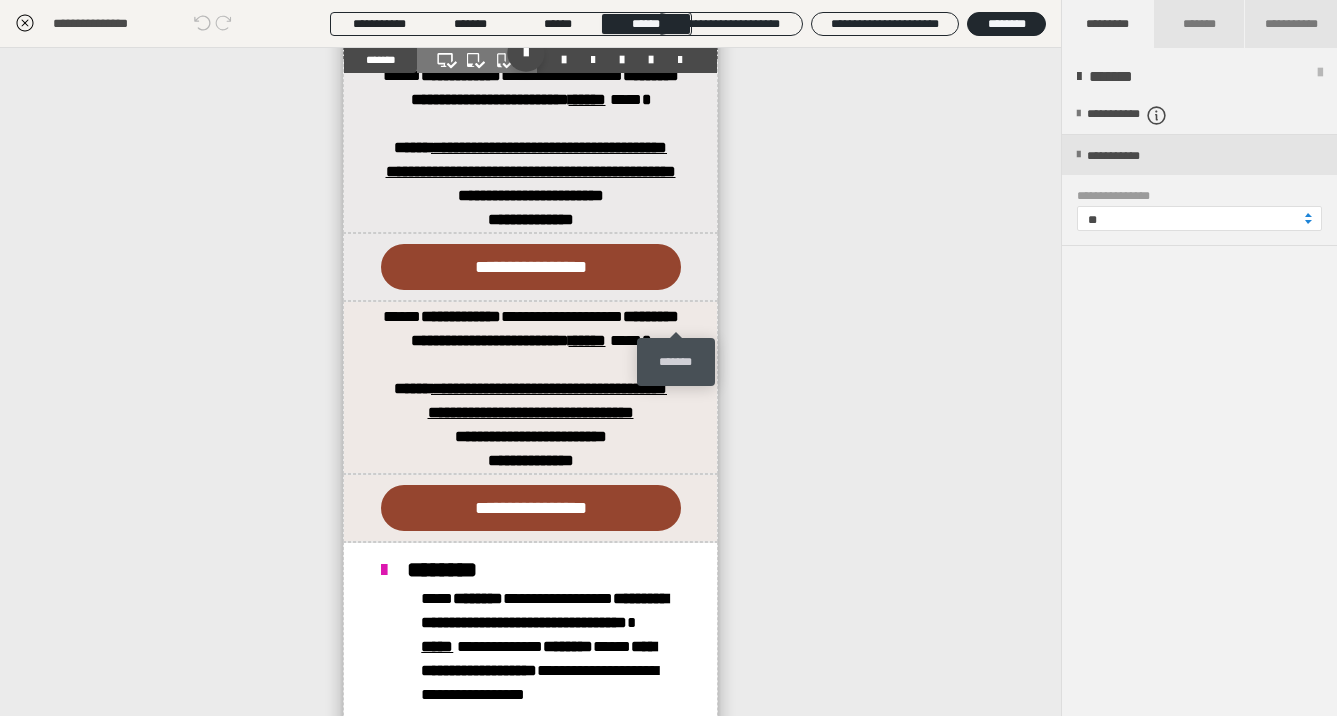 click at bounding box center [680, 60] 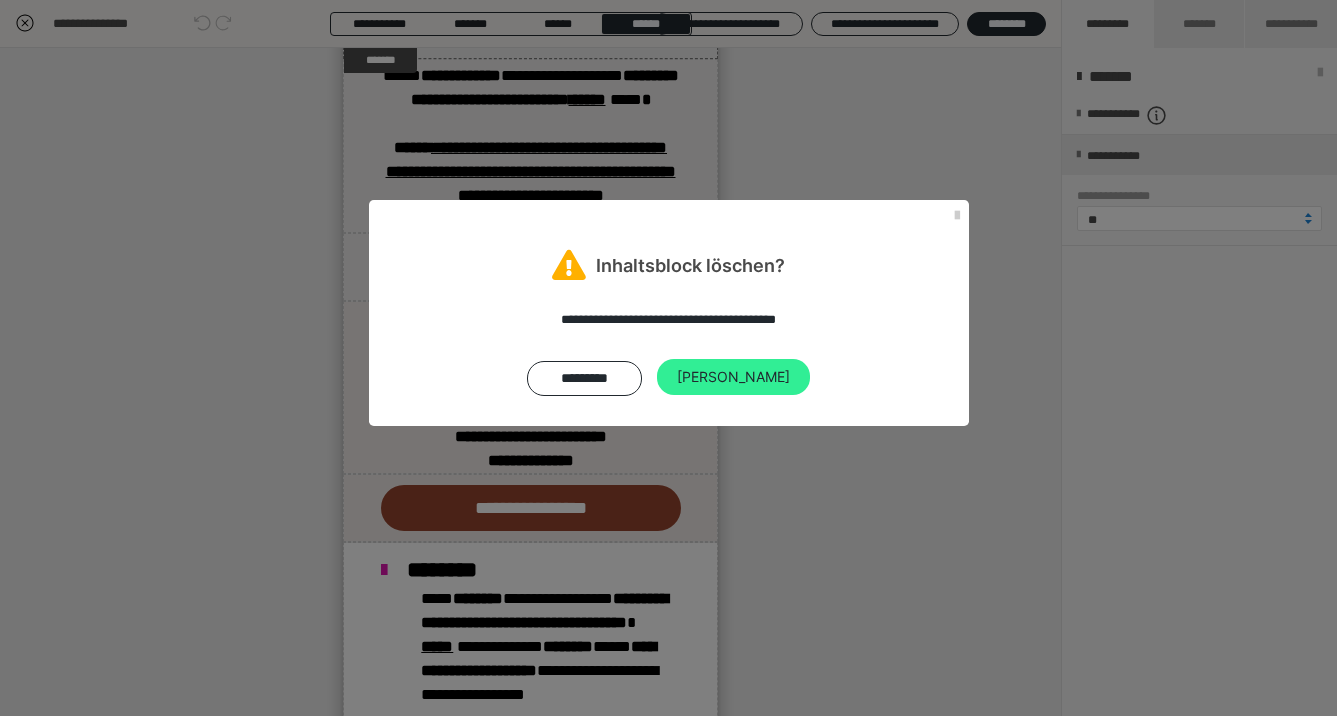 click on "Ja" at bounding box center [733, 377] 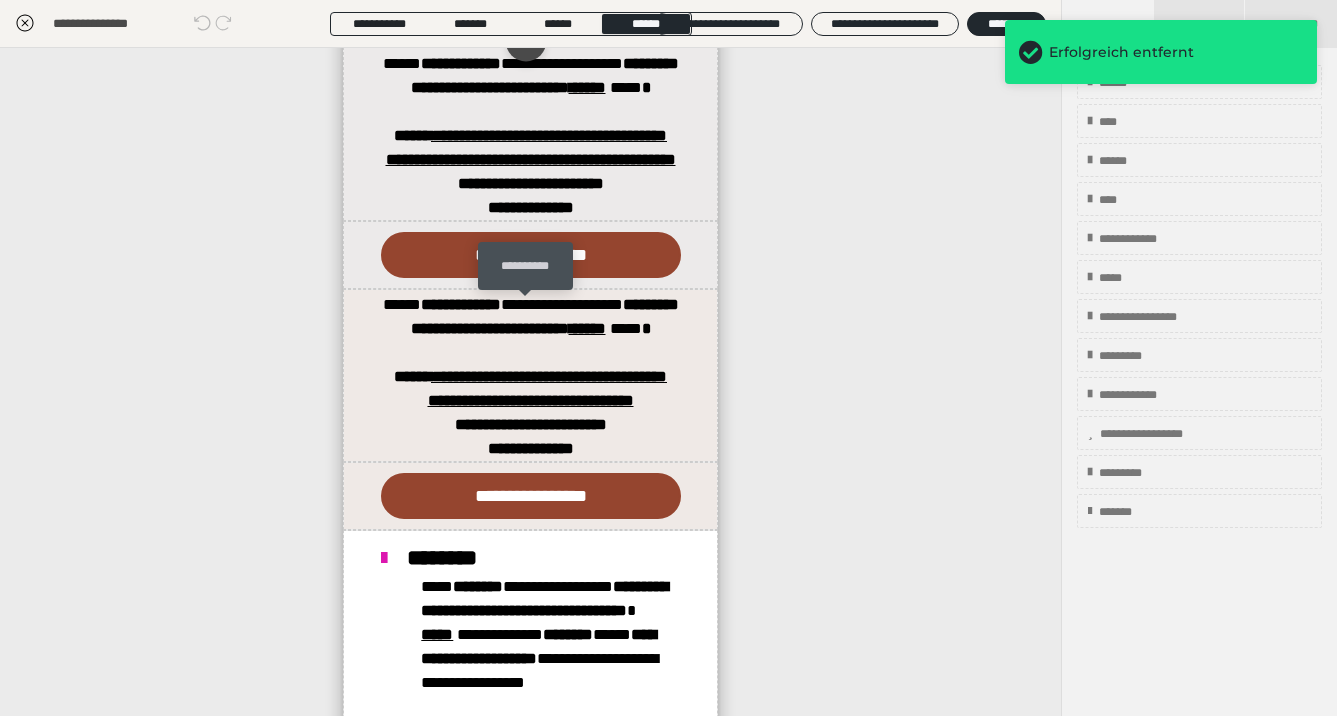 click at bounding box center [526, 41] 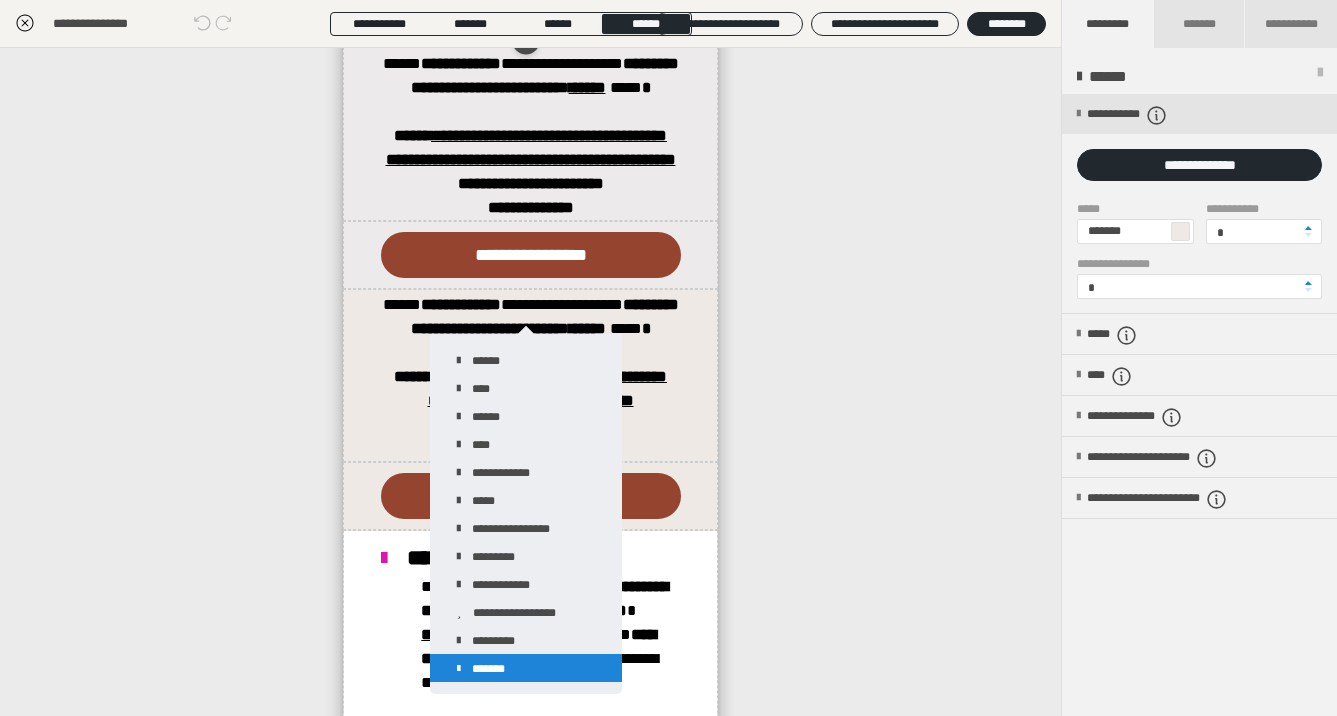 click on "*******" at bounding box center (526, 668) 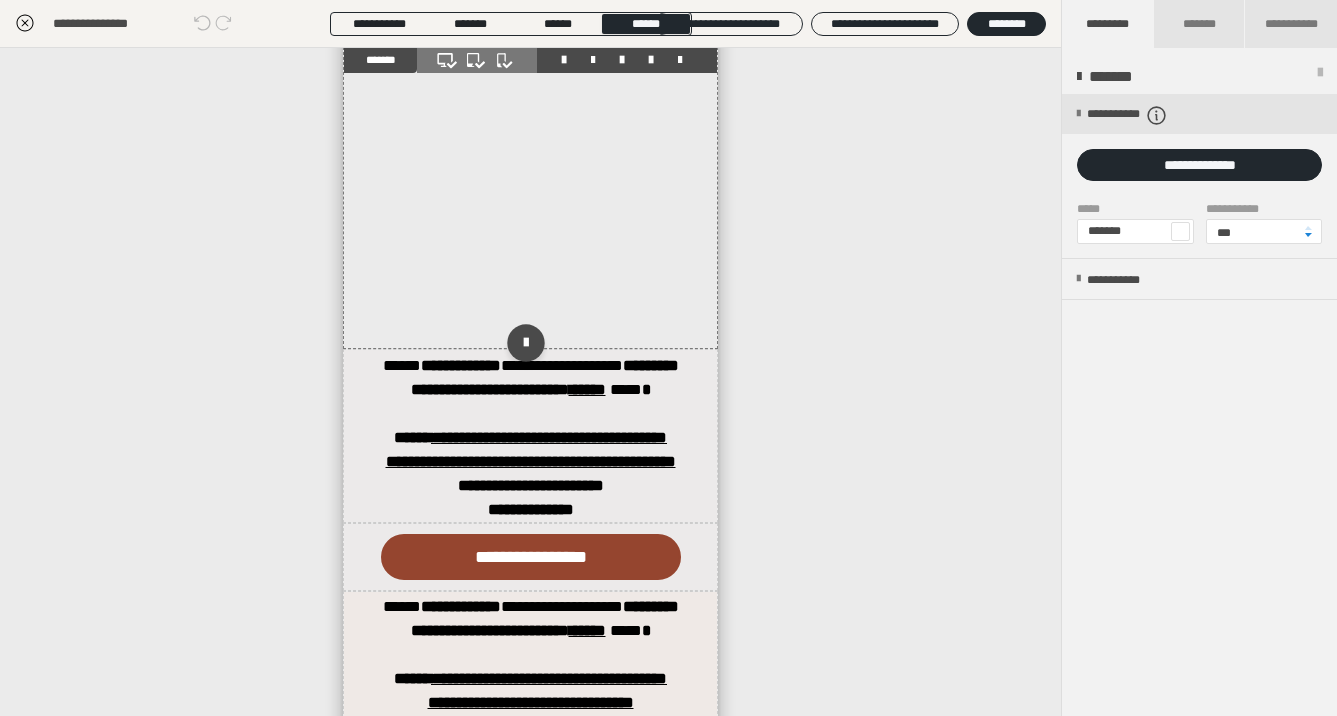 click at bounding box center (530, 198) 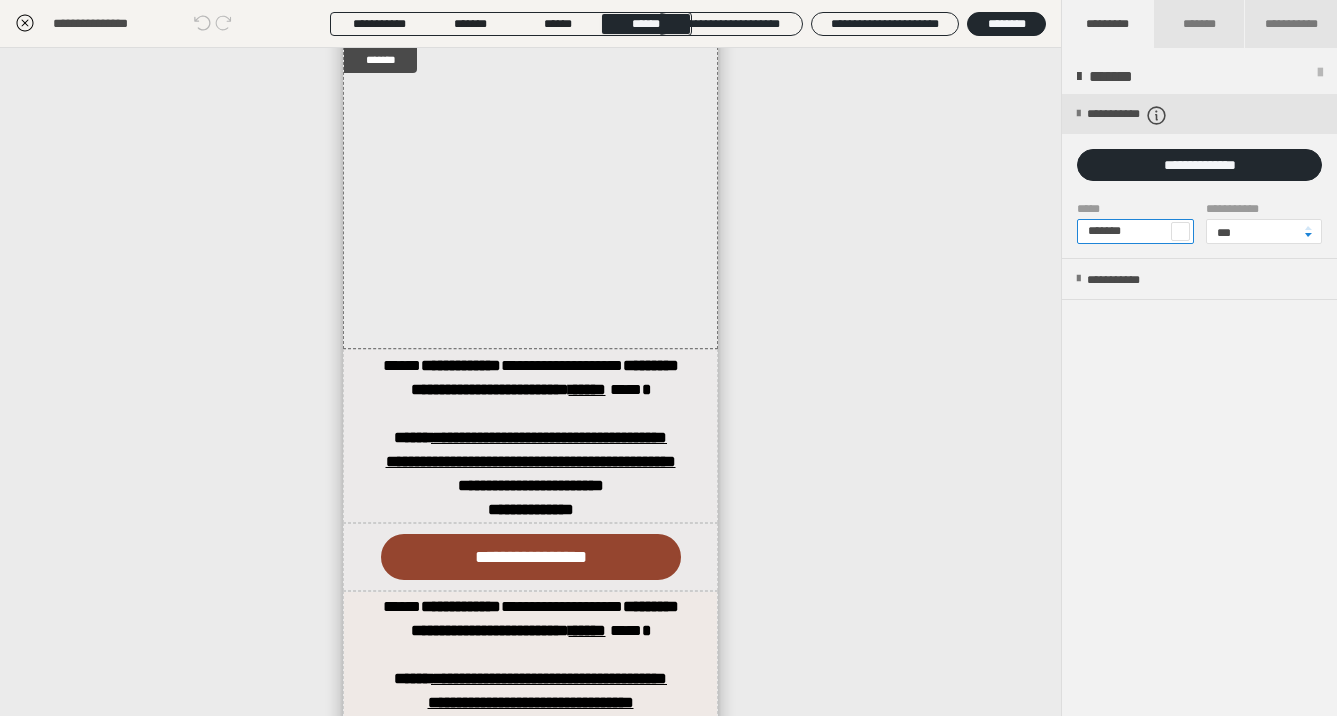 drag, startPoint x: 1158, startPoint y: 232, endPoint x: 1046, endPoint y: 235, distance: 112.04017 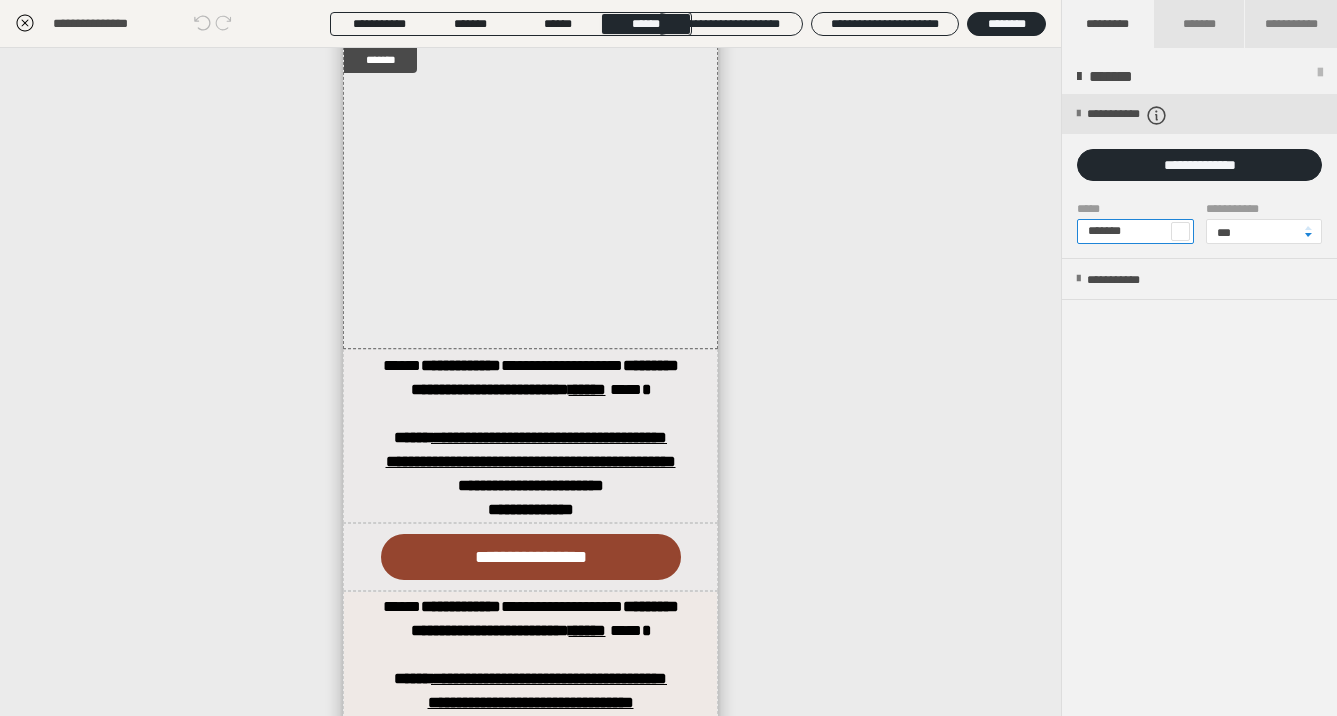 paste 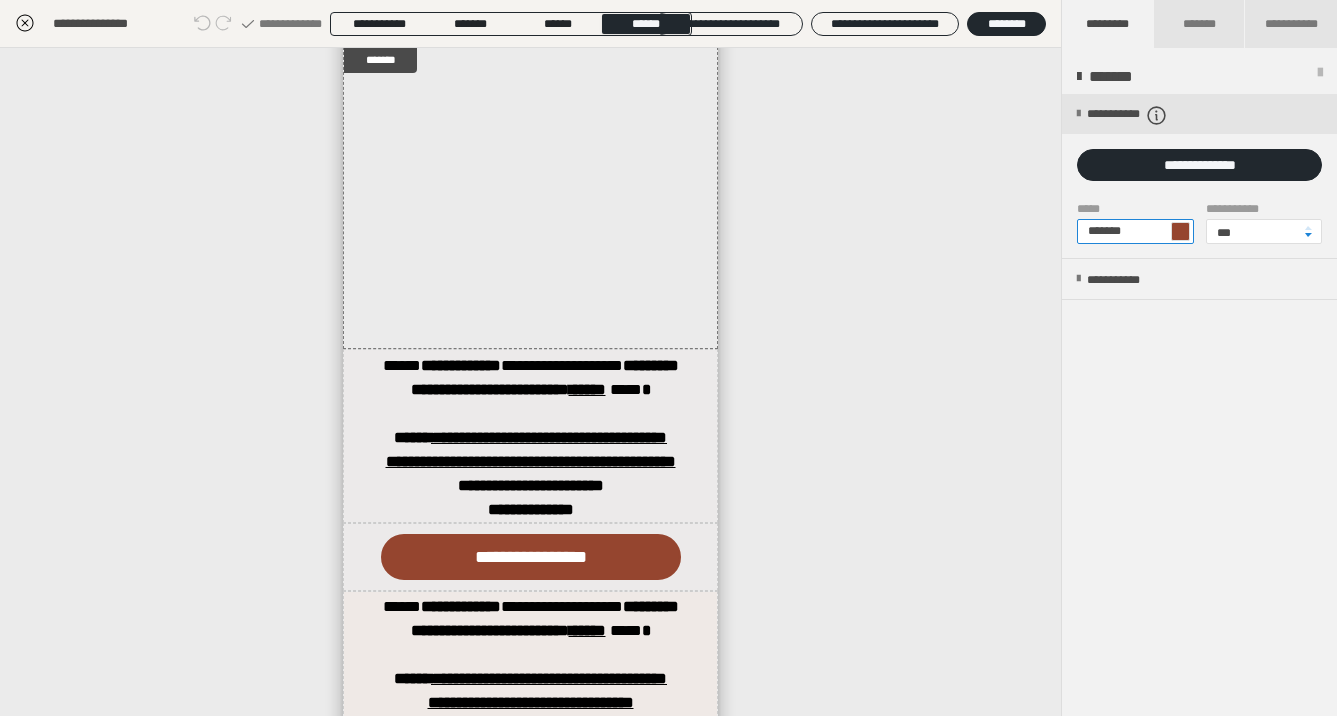 type on "*******" 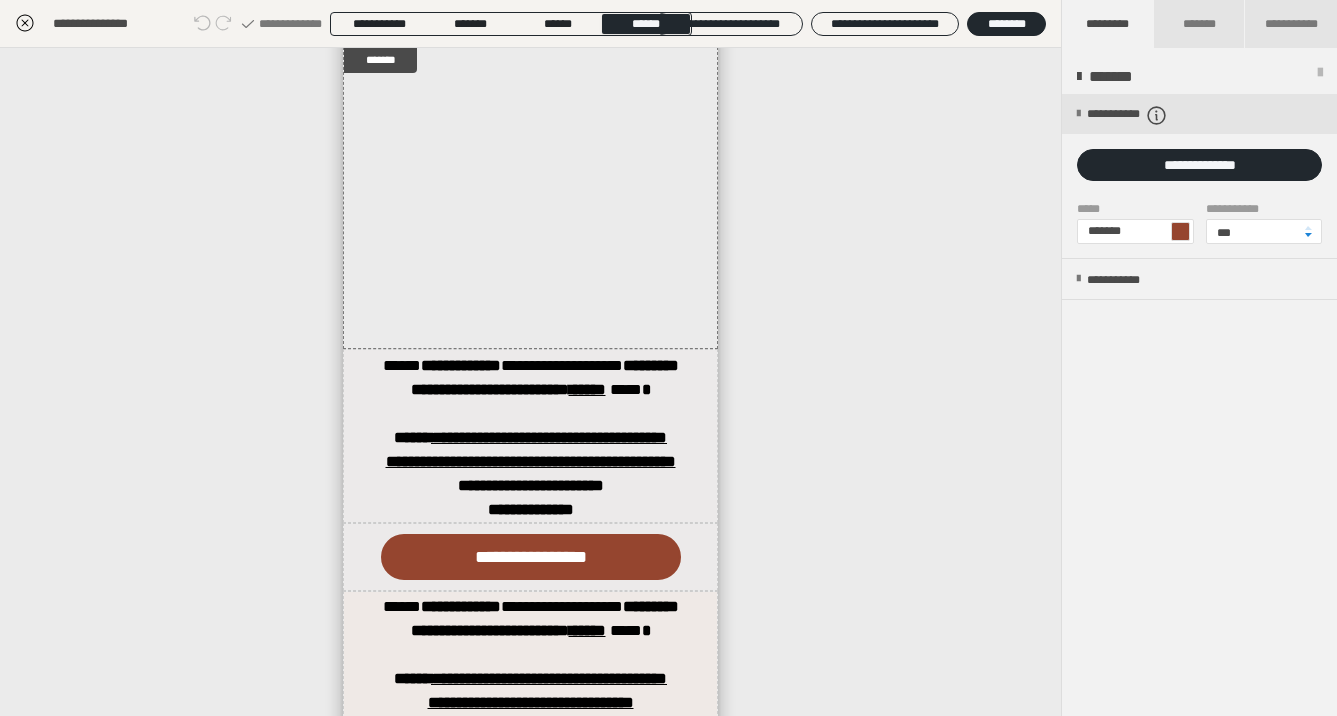 click at bounding box center (1180, 231) 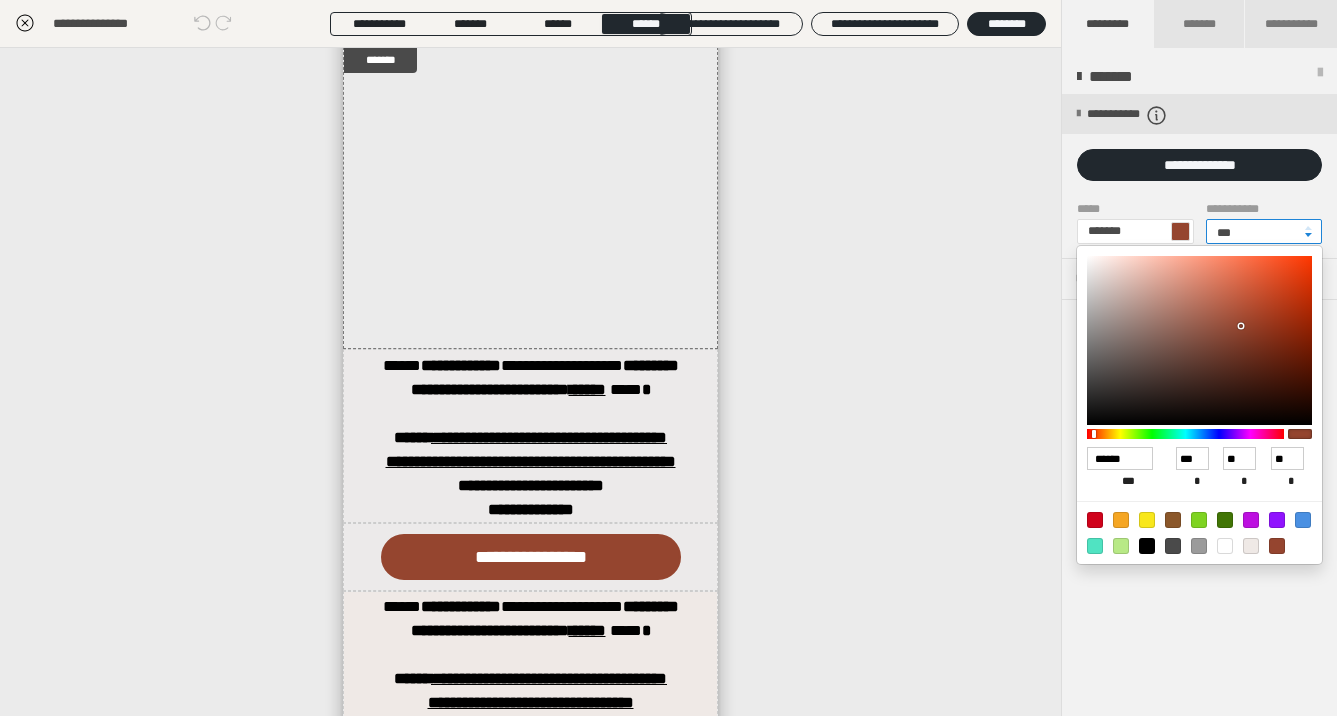 click on "***" at bounding box center (1264, 231) 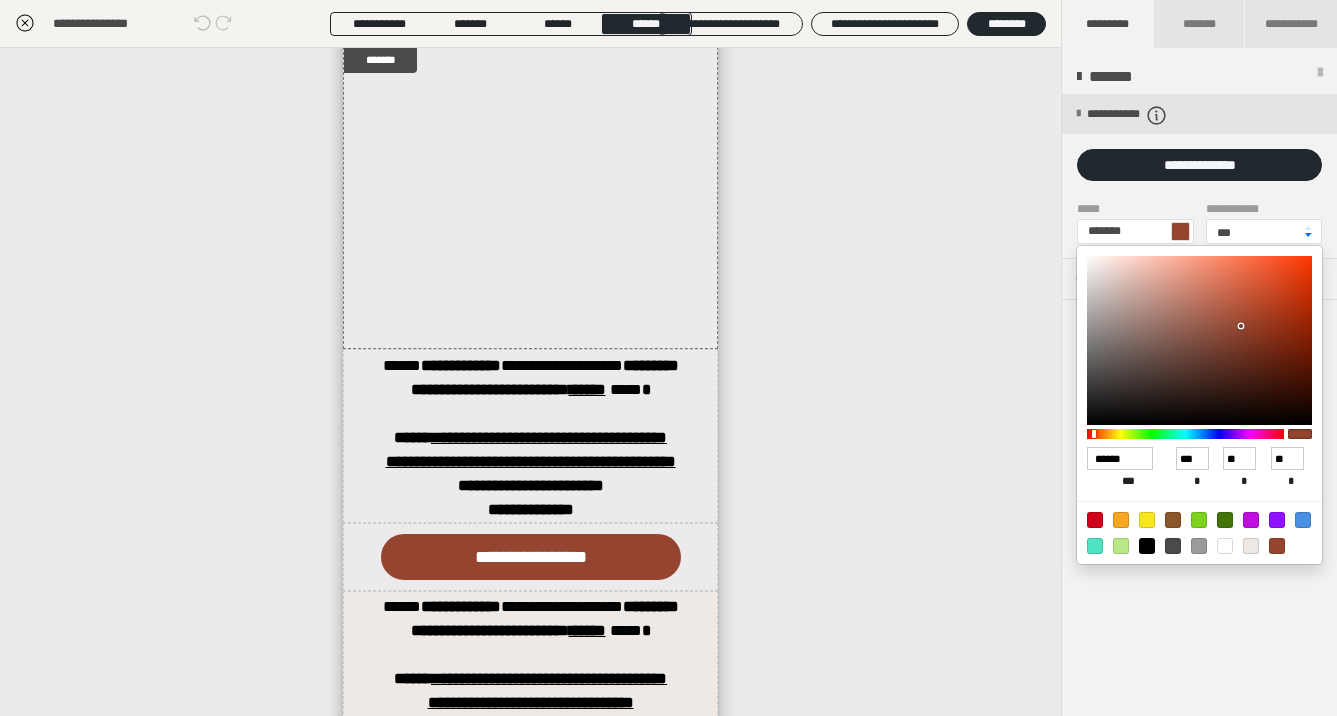 click at bounding box center (1308, 235) 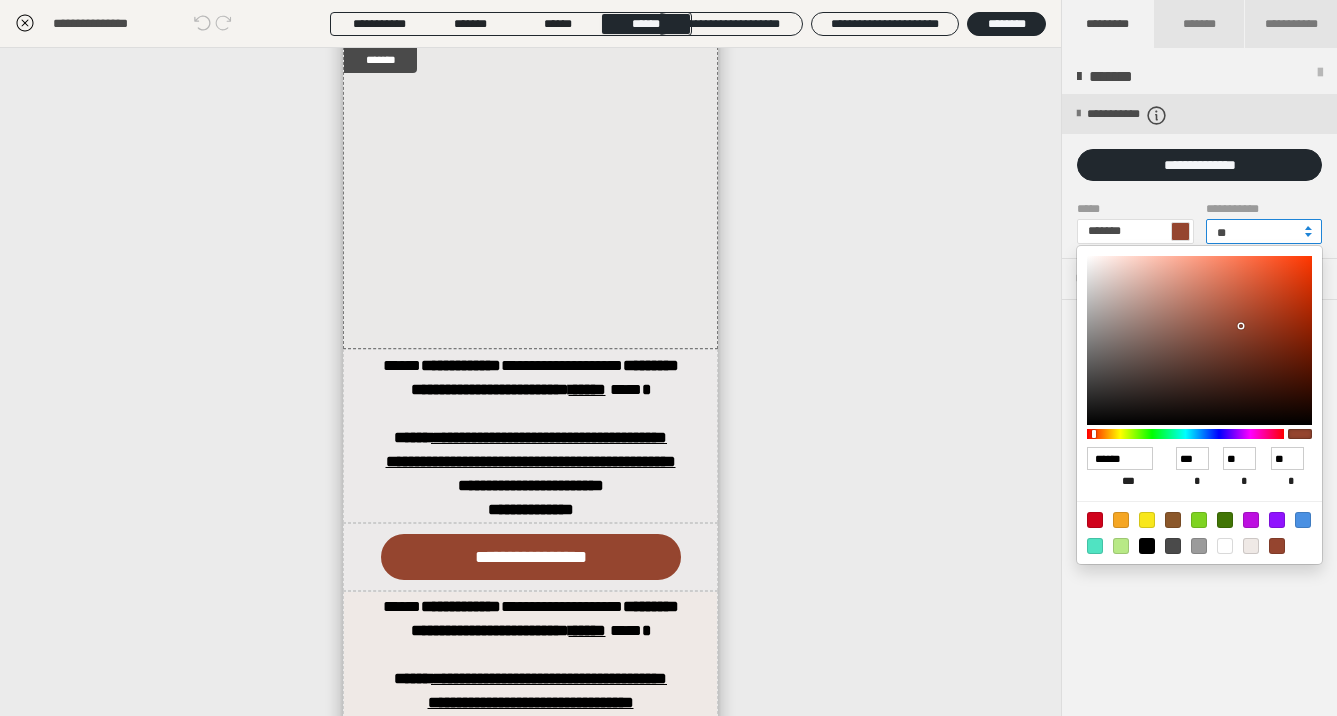 drag, startPoint x: 1284, startPoint y: 234, endPoint x: 1205, endPoint y: 233, distance: 79.00633 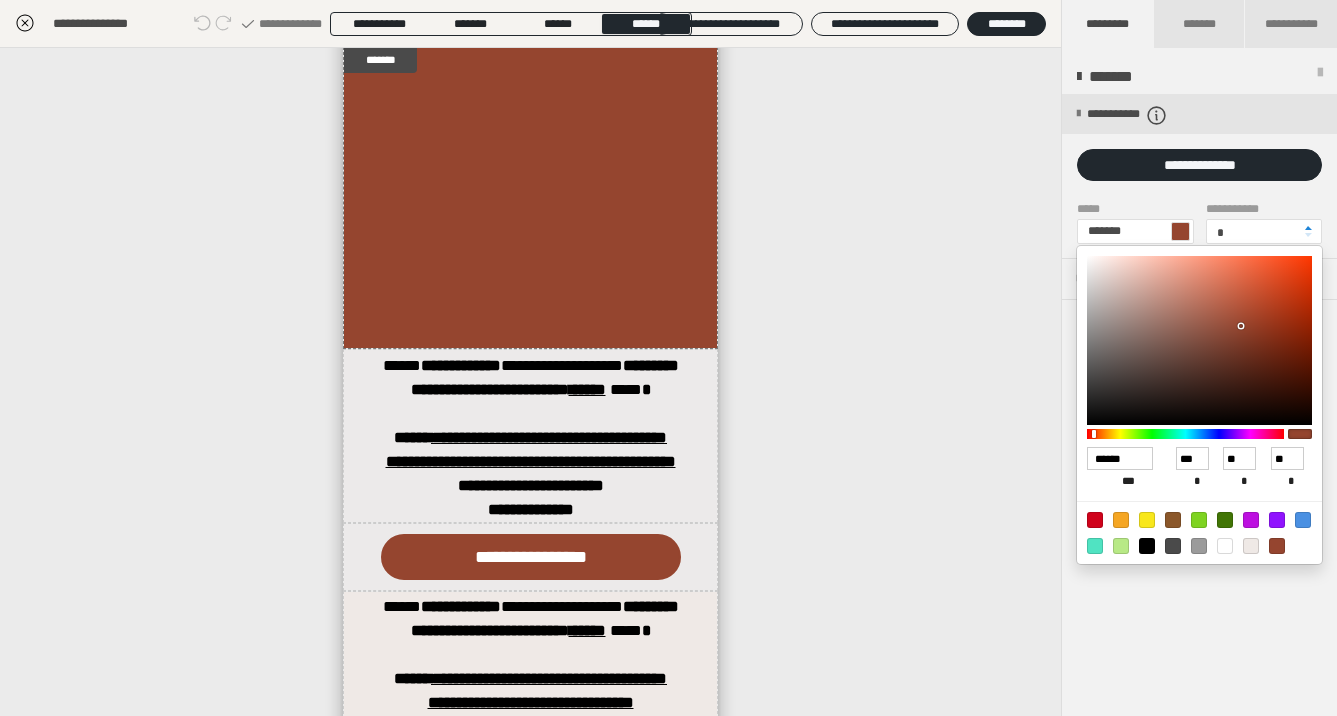 click at bounding box center [668, 358] 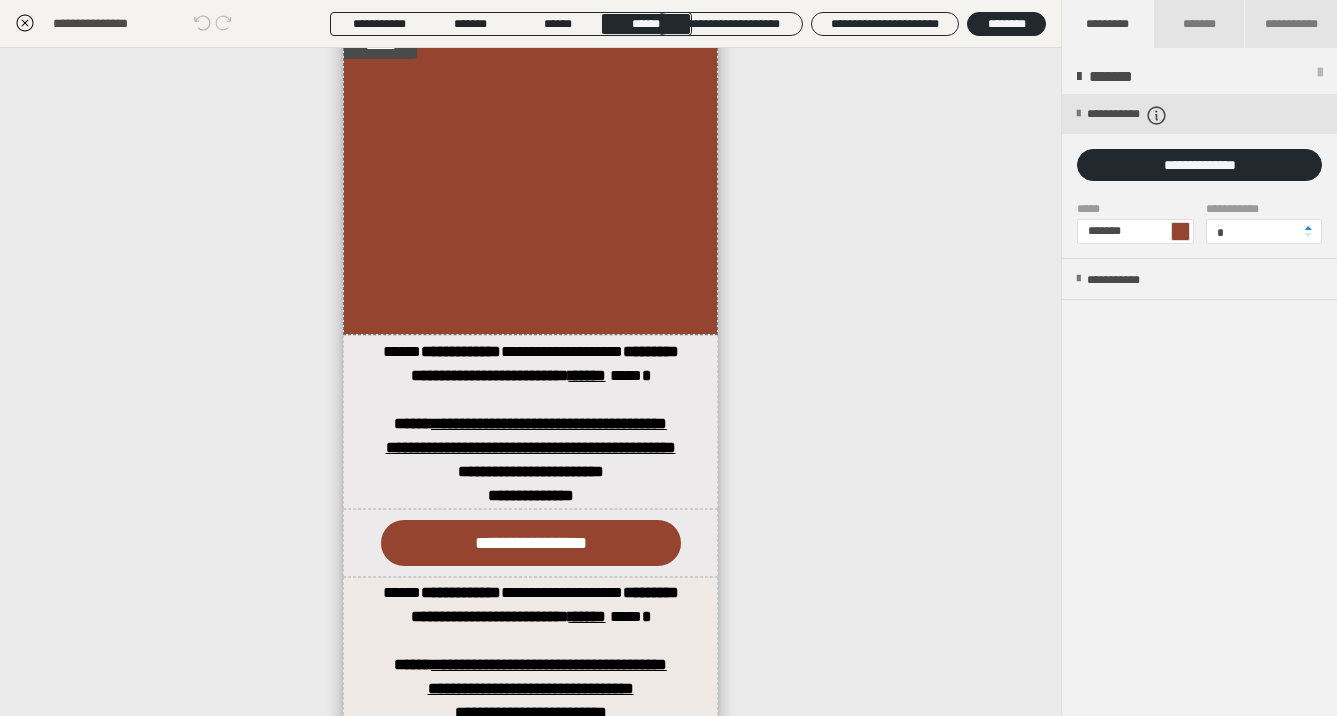 scroll, scrollTop: 1097, scrollLeft: 0, axis: vertical 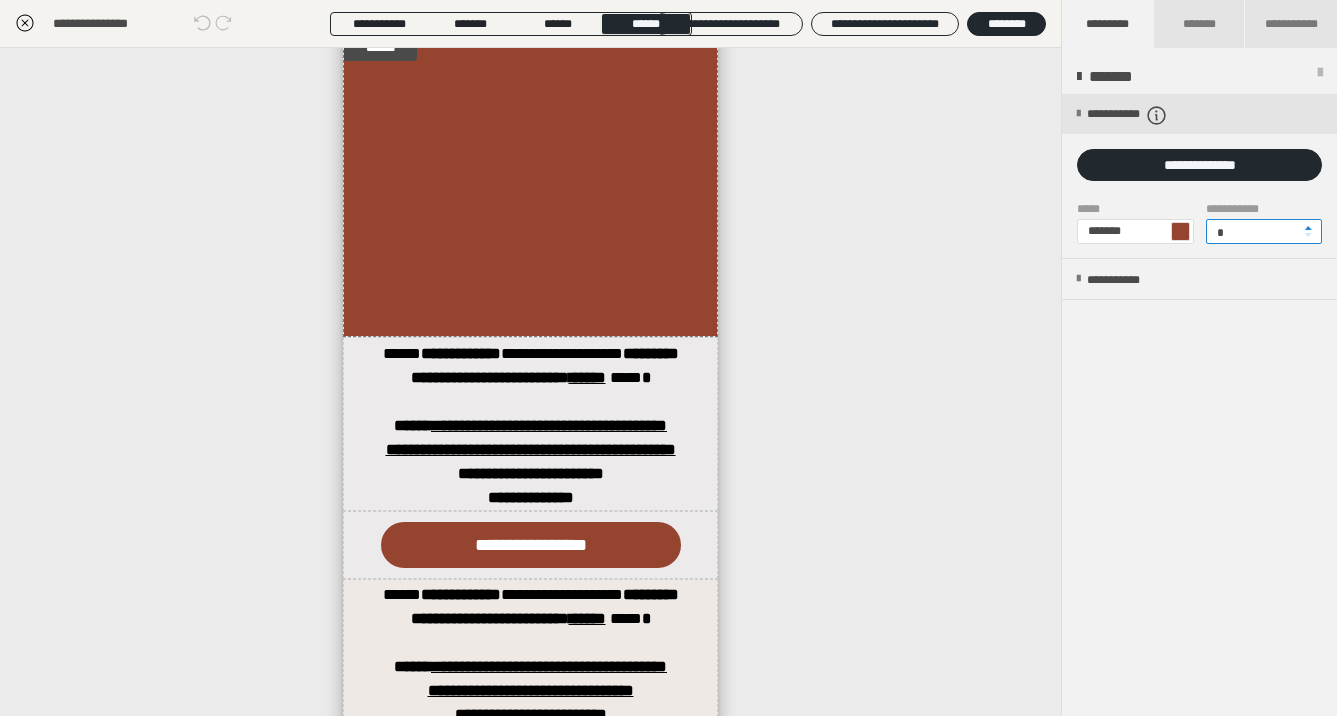 drag, startPoint x: 1245, startPoint y: 235, endPoint x: 1216, endPoint y: 237, distance: 29.068884 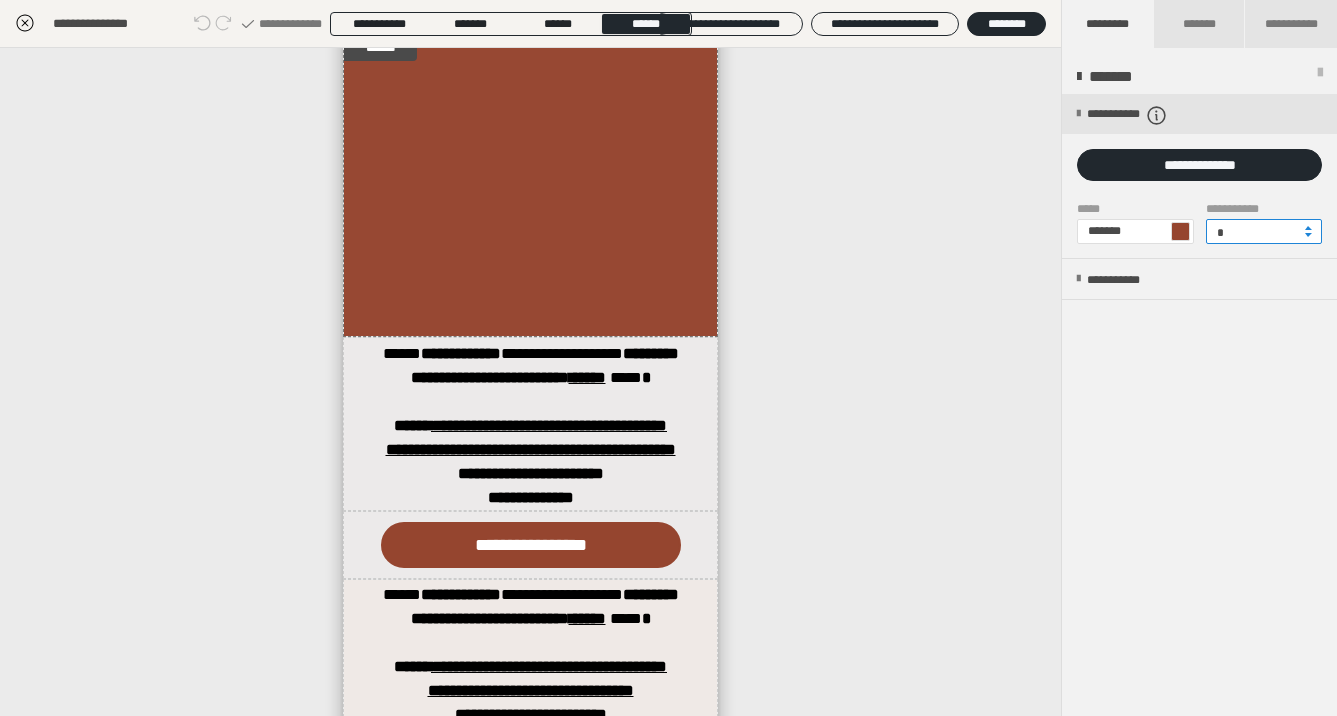 type on "*" 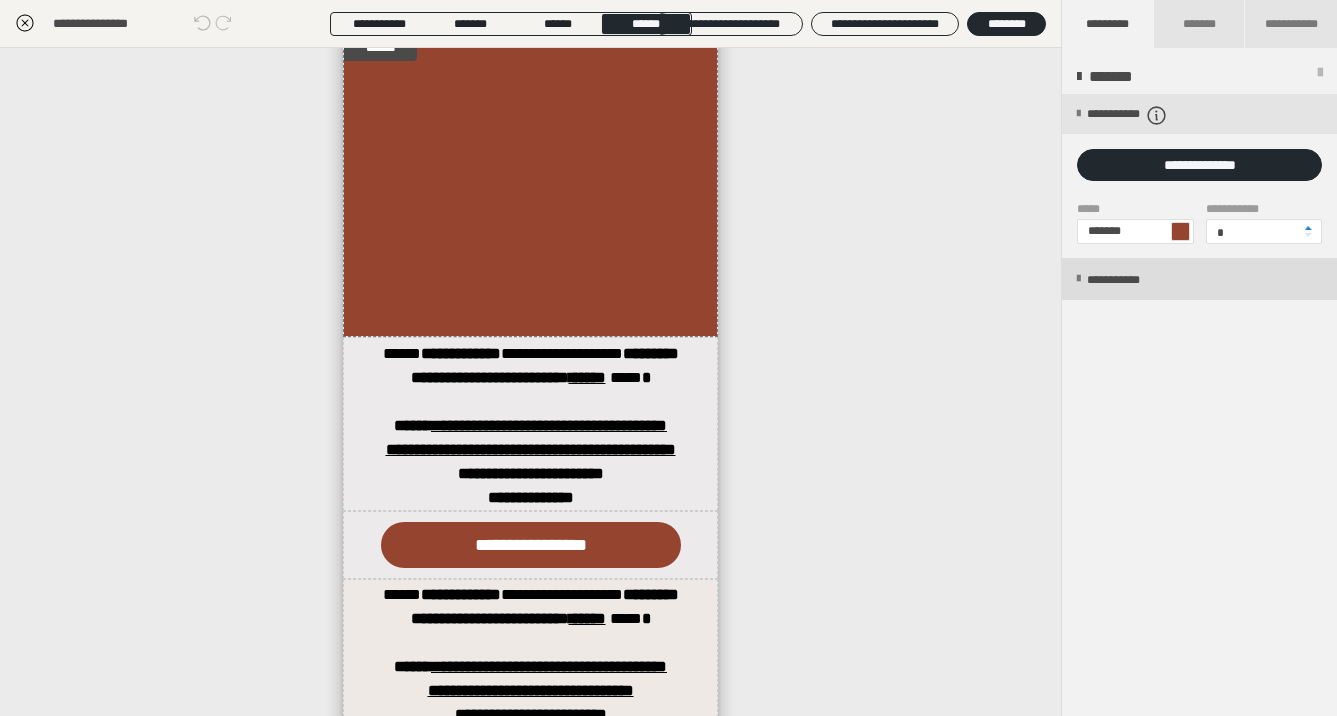 click at bounding box center (1078, 279) 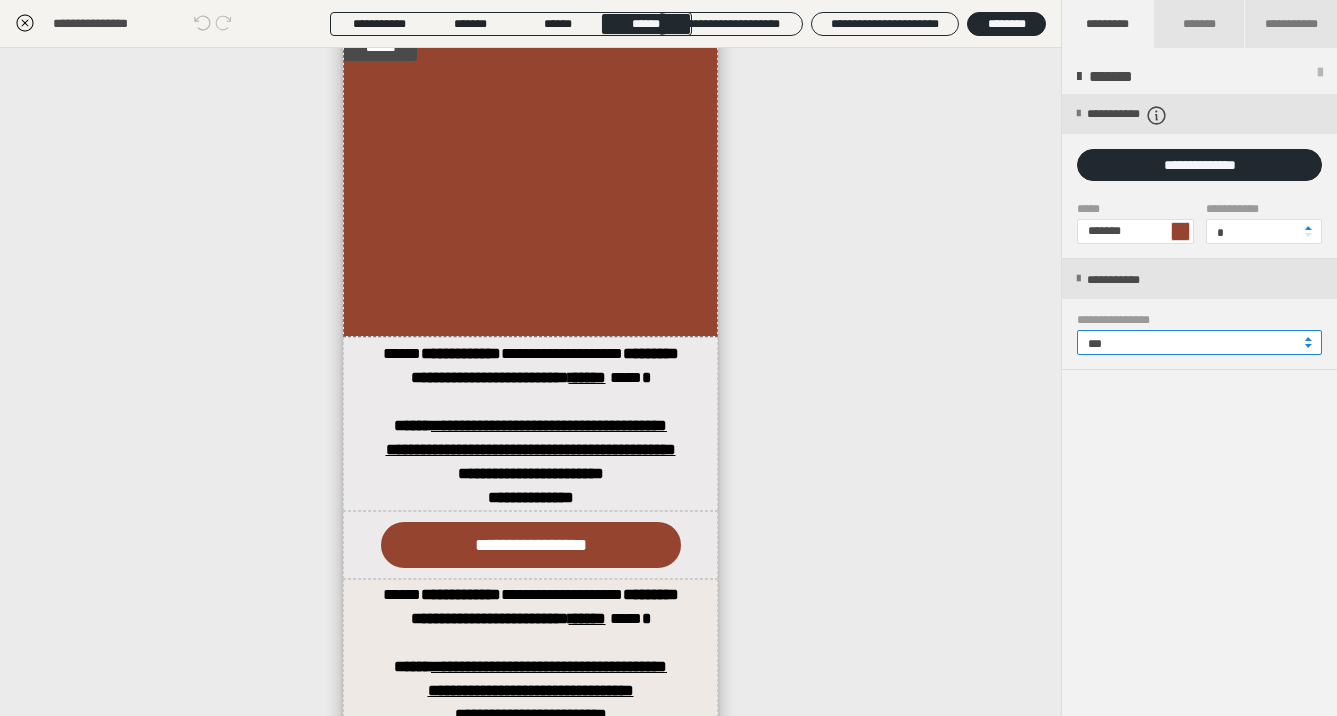 drag, startPoint x: 1118, startPoint y: 346, endPoint x: 1045, endPoint y: 347, distance: 73.00685 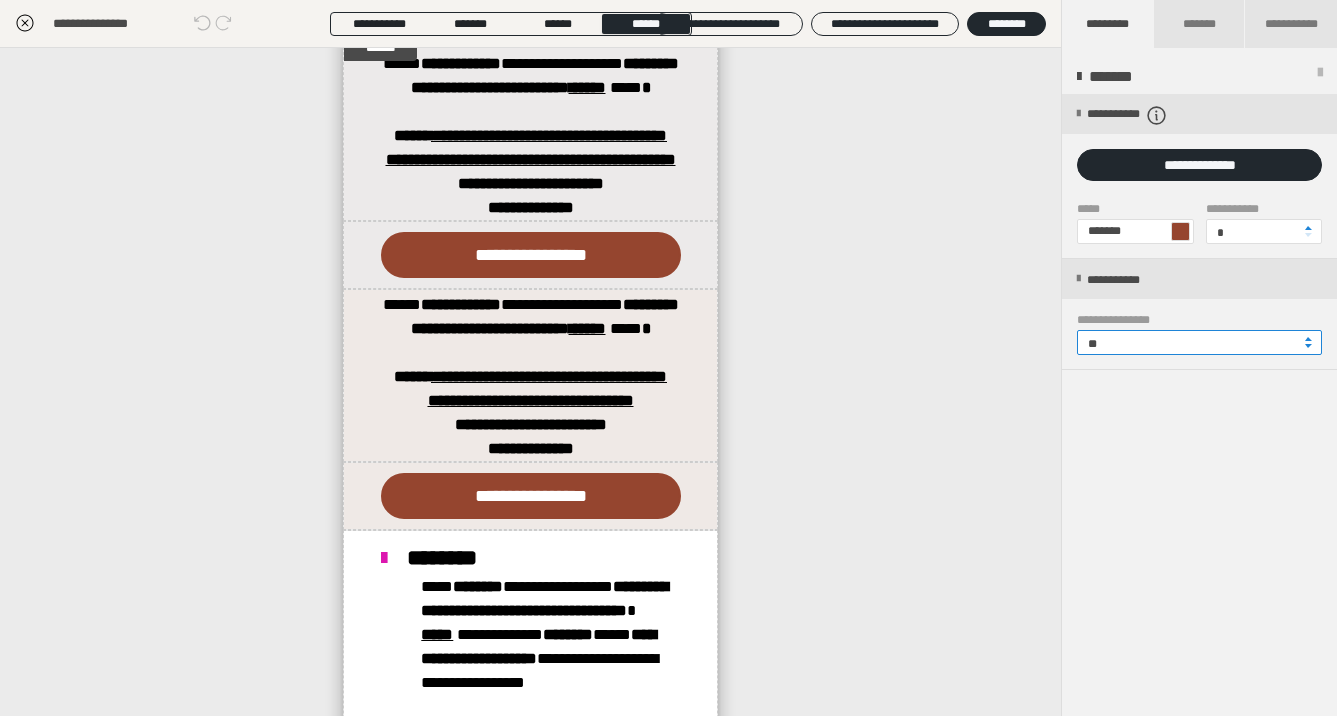 type on "**" 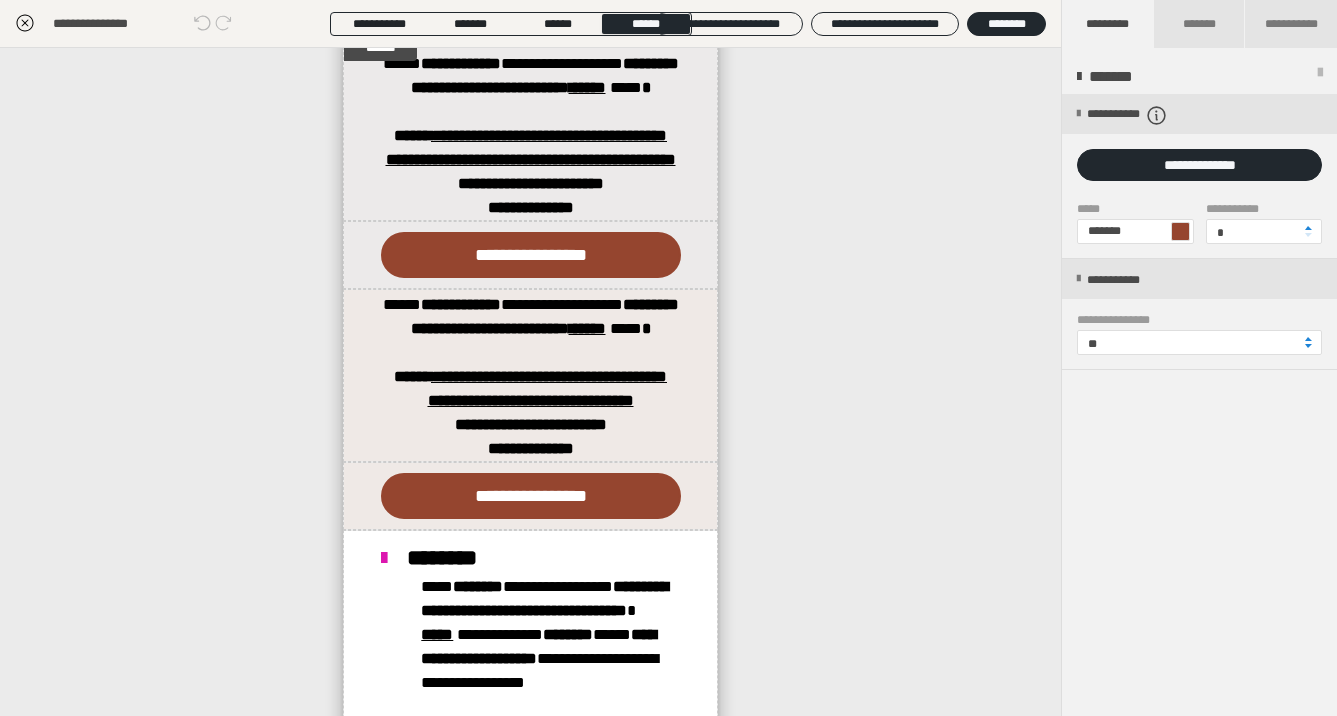click on "**********" at bounding box center (530, 382) 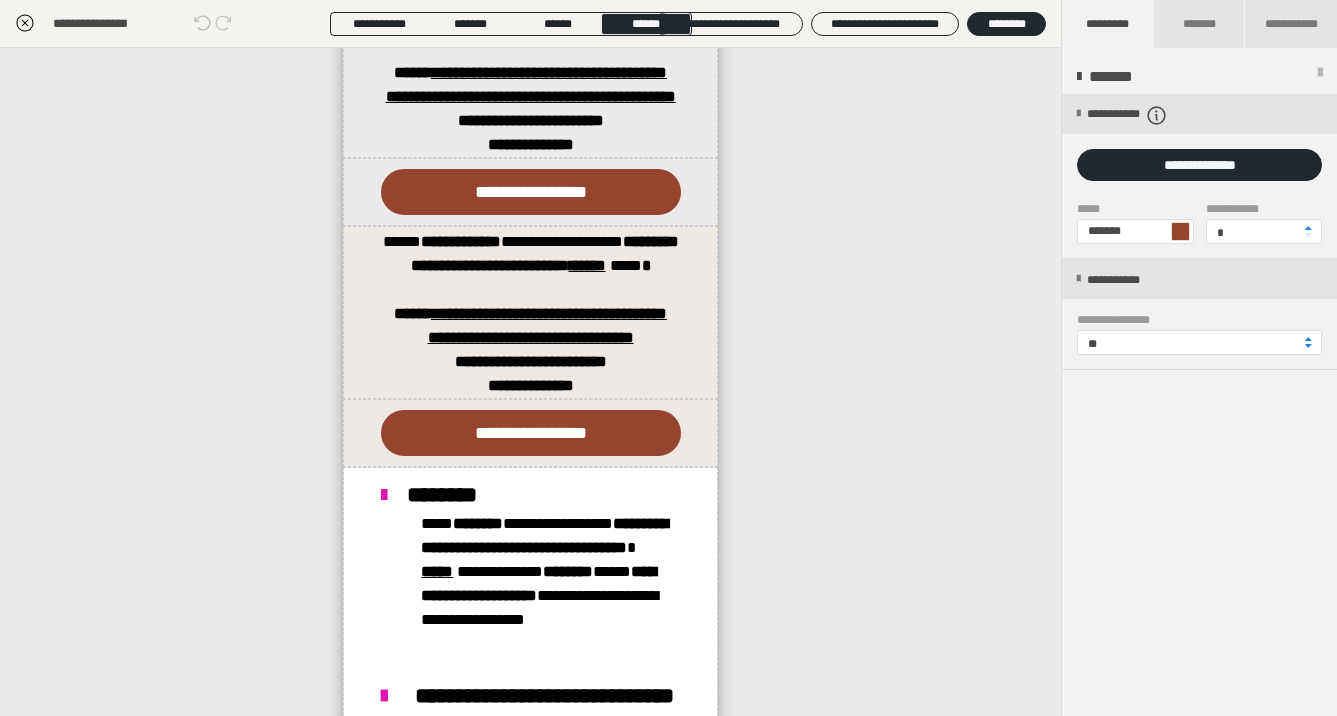 scroll, scrollTop: 1173, scrollLeft: 0, axis: vertical 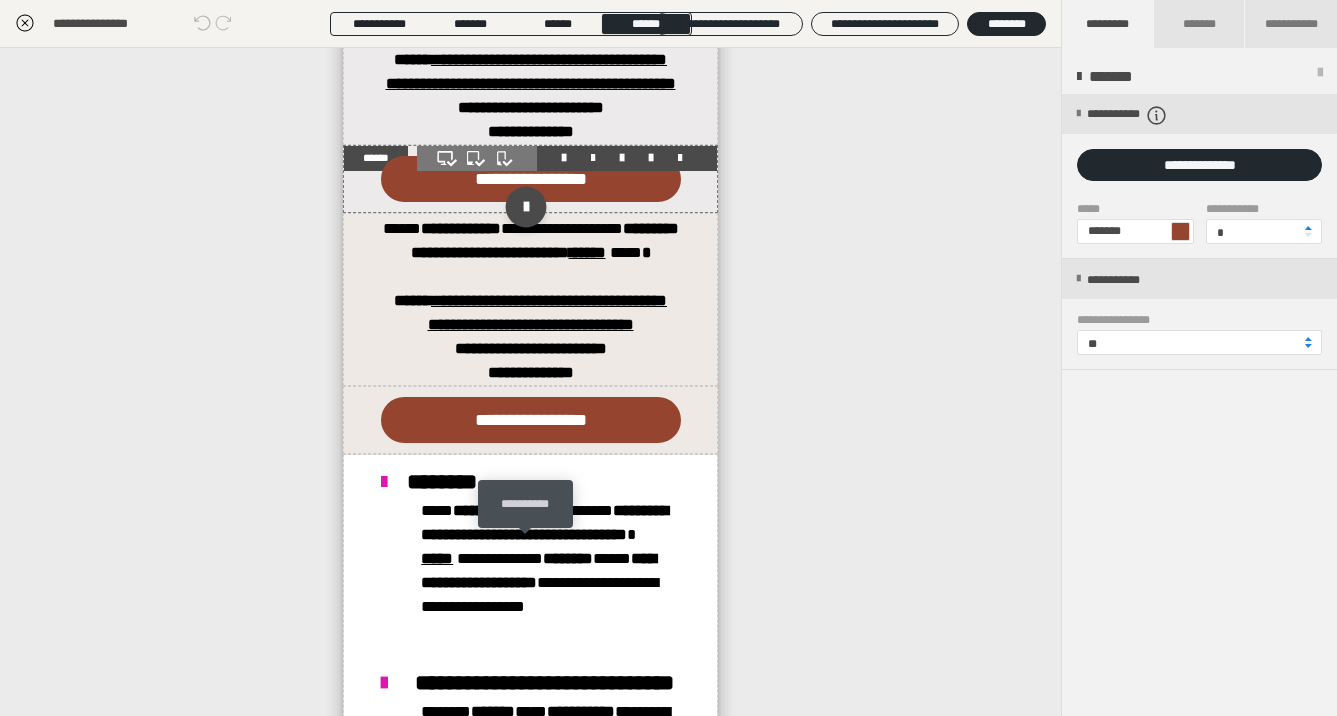 click at bounding box center [526, 207] 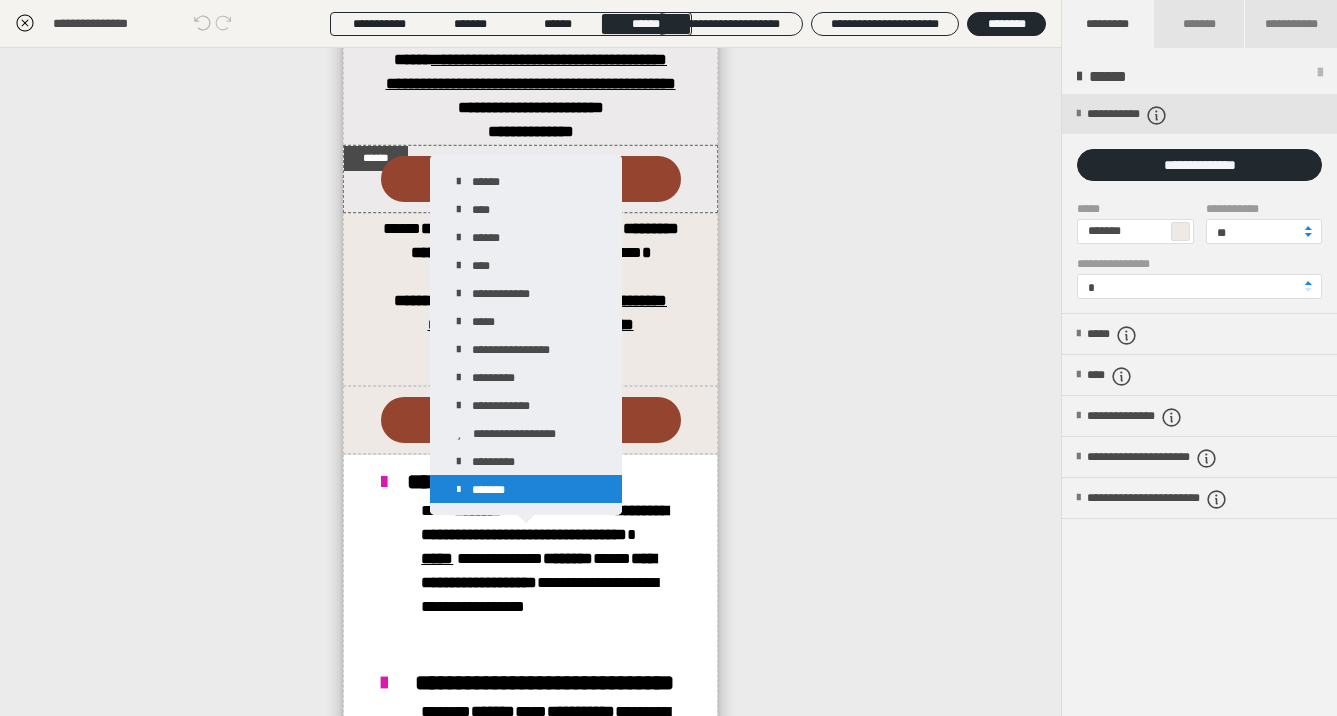 click on "*******" at bounding box center (526, 489) 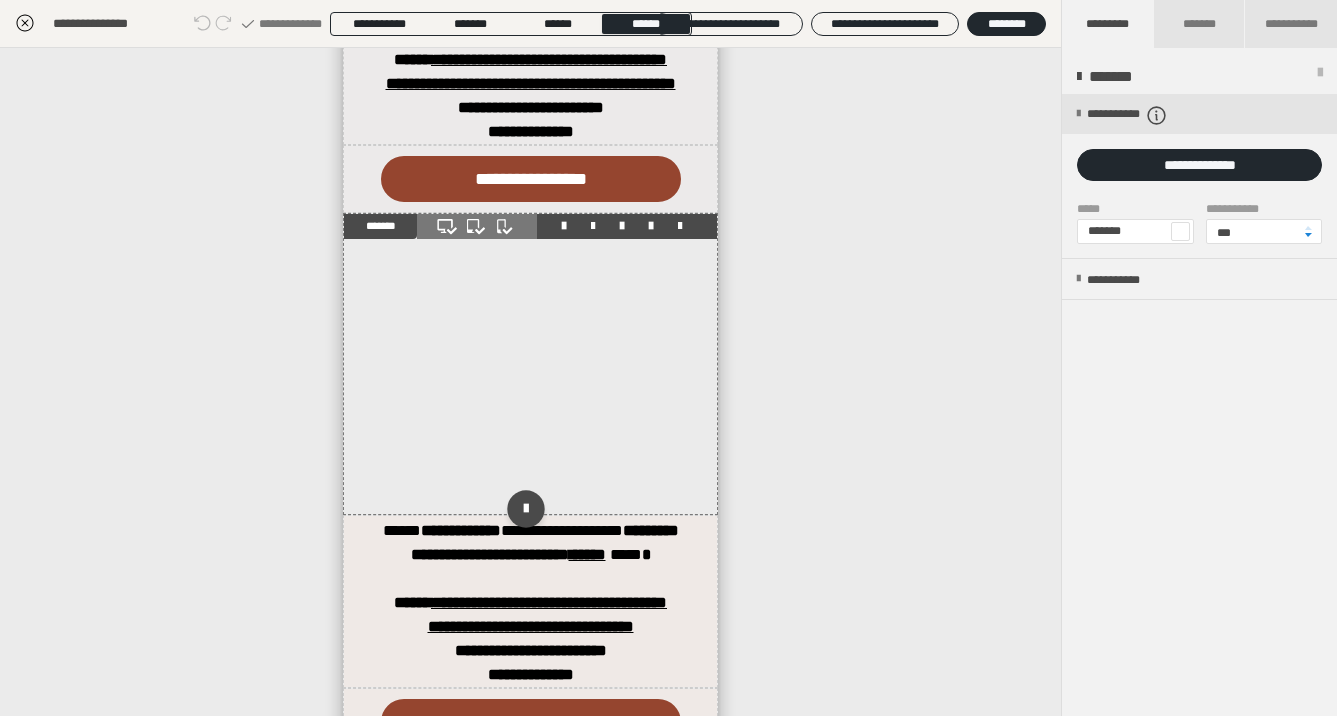 click at bounding box center (530, 364) 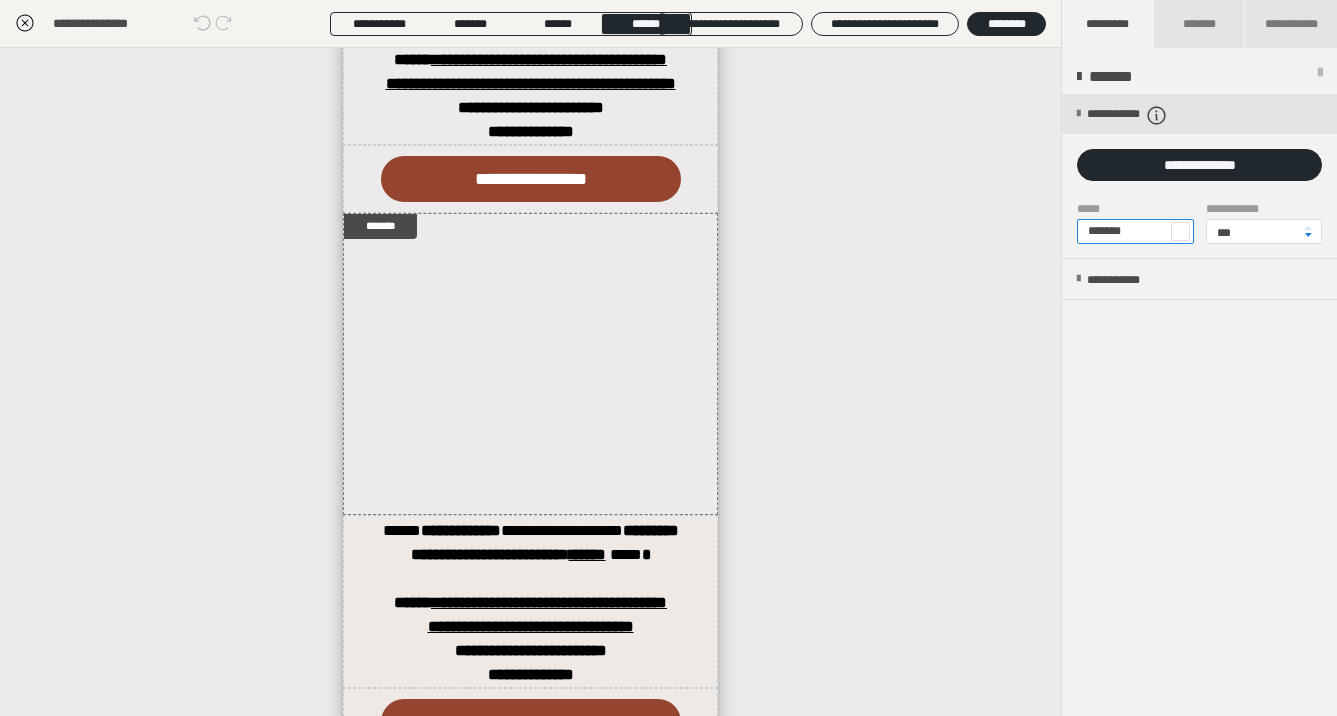 drag, startPoint x: 1160, startPoint y: 230, endPoint x: 1034, endPoint y: 238, distance: 126.253716 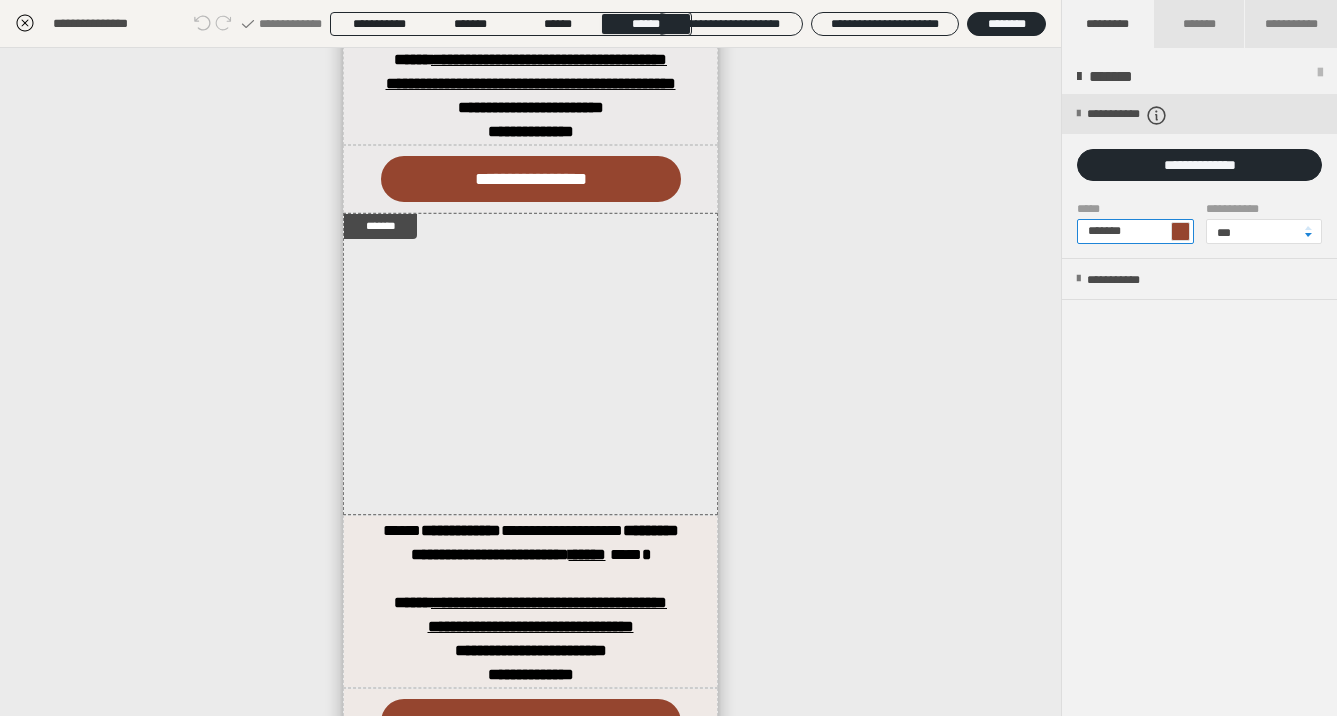 type on "*******" 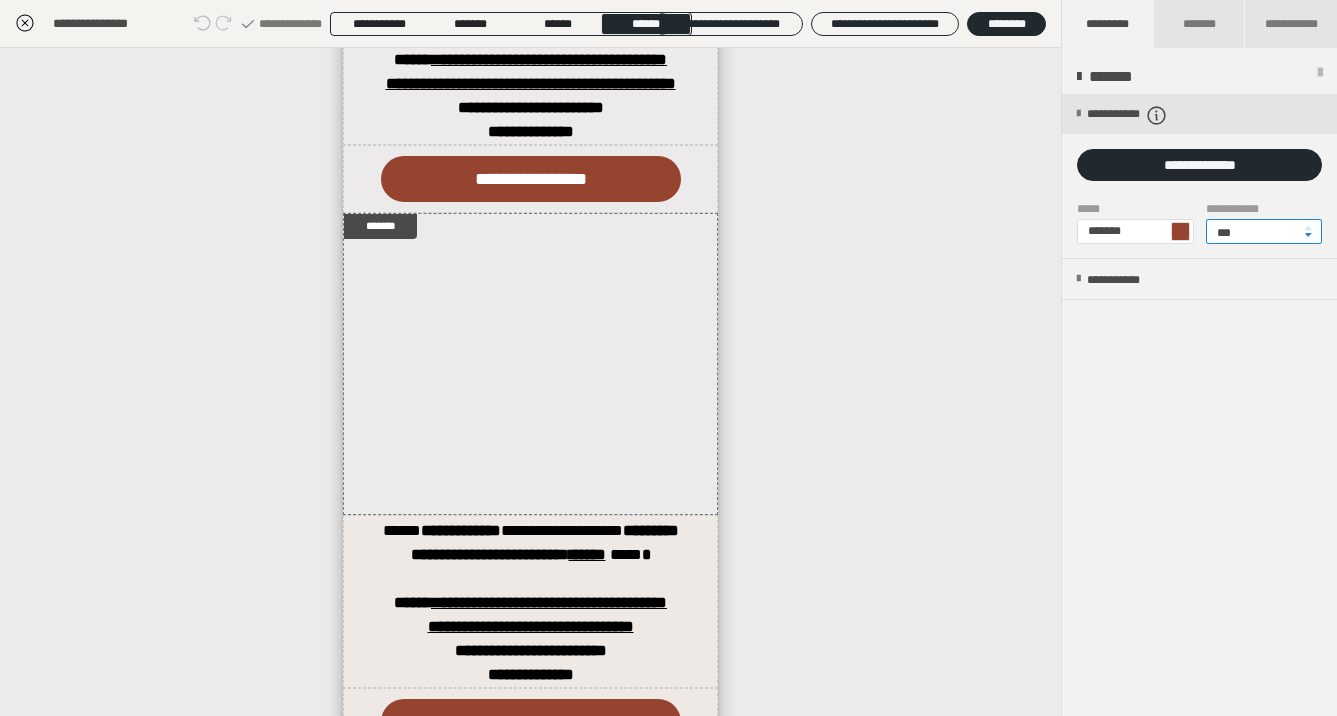 drag, startPoint x: 1266, startPoint y: 227, endPoint x: 1275, endPoint y: 247, distance: 21.931713 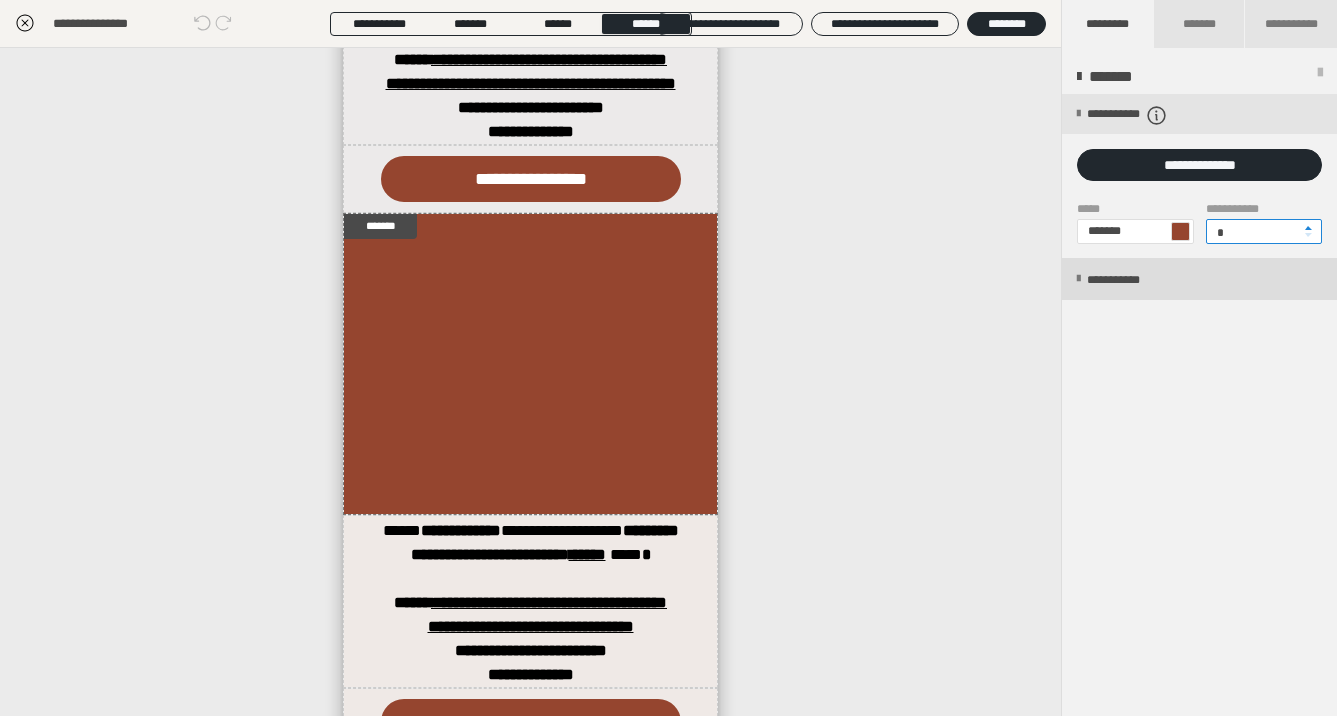 type on "*" 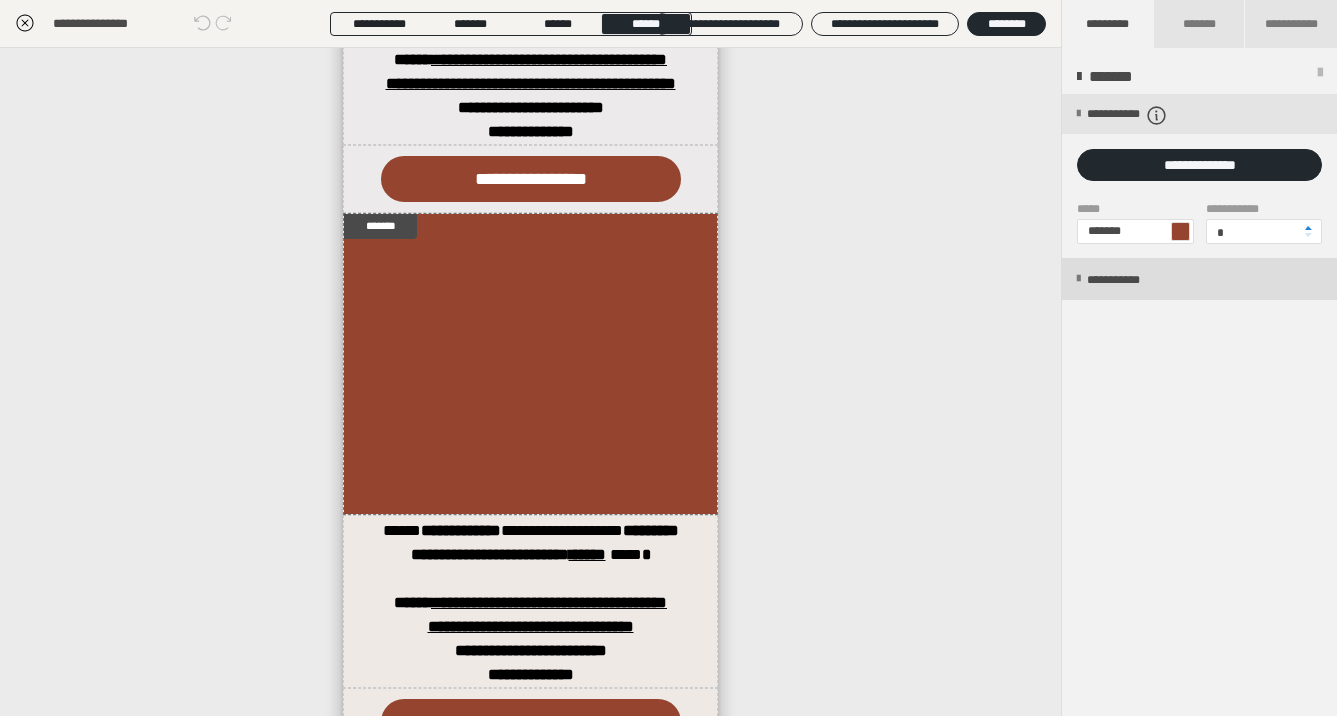 click on "**********" at bounding box center [1199, 279] 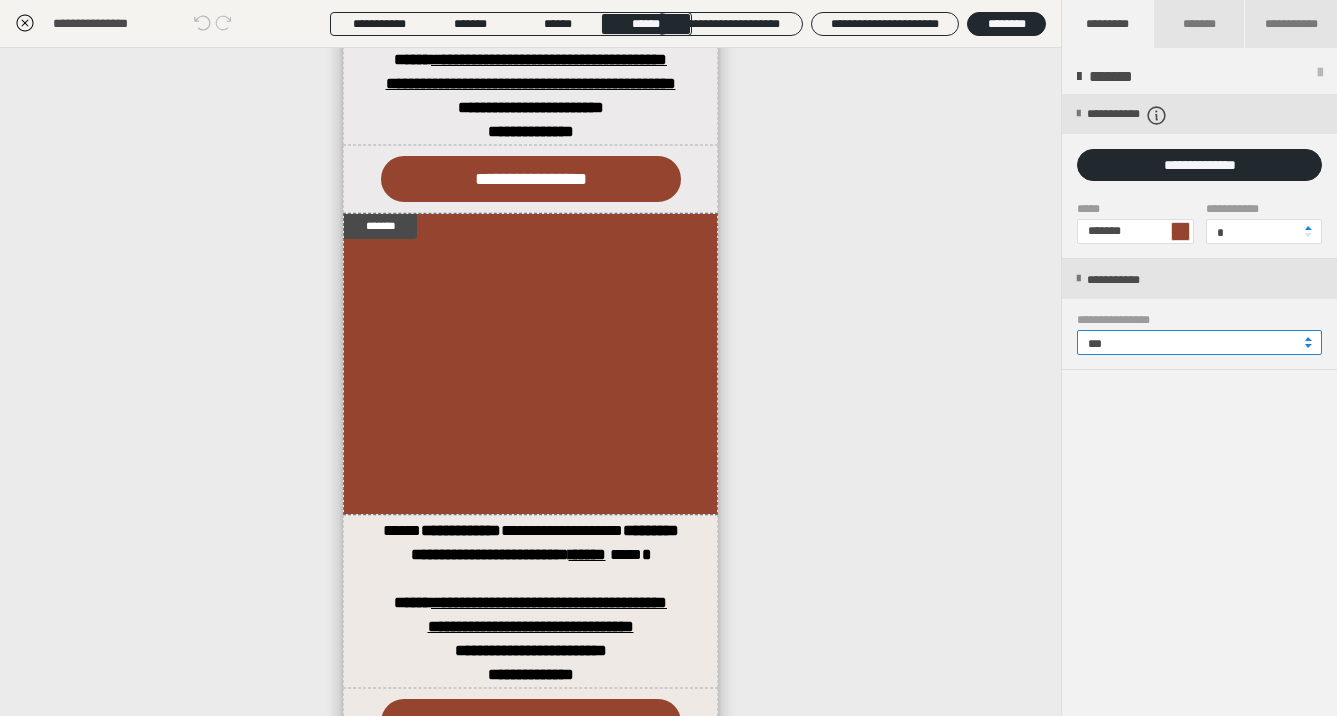 drag, startPoint x: 1119, startPoint y: 343, endPoint x: 1068, endPoint y: 341, distance: 51.0392 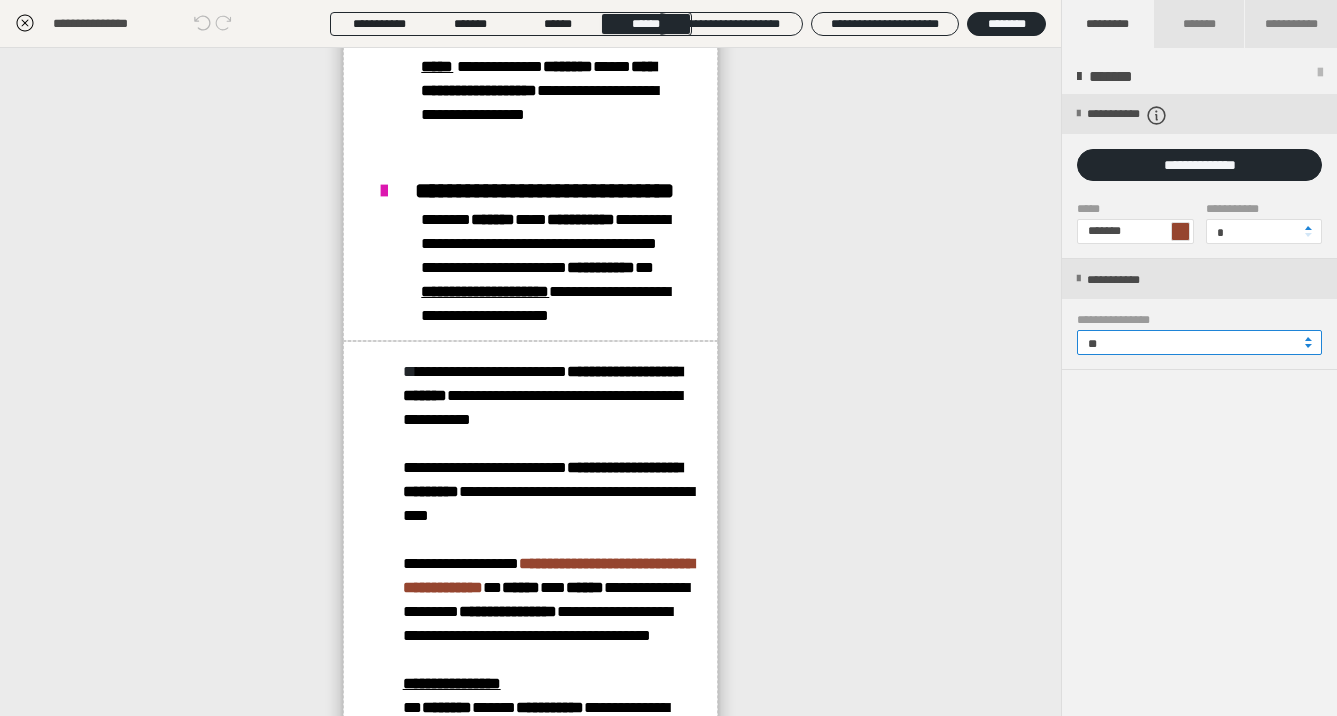 scroll, scrollTop: 1717, scrollLeft: 0, axis: vertical 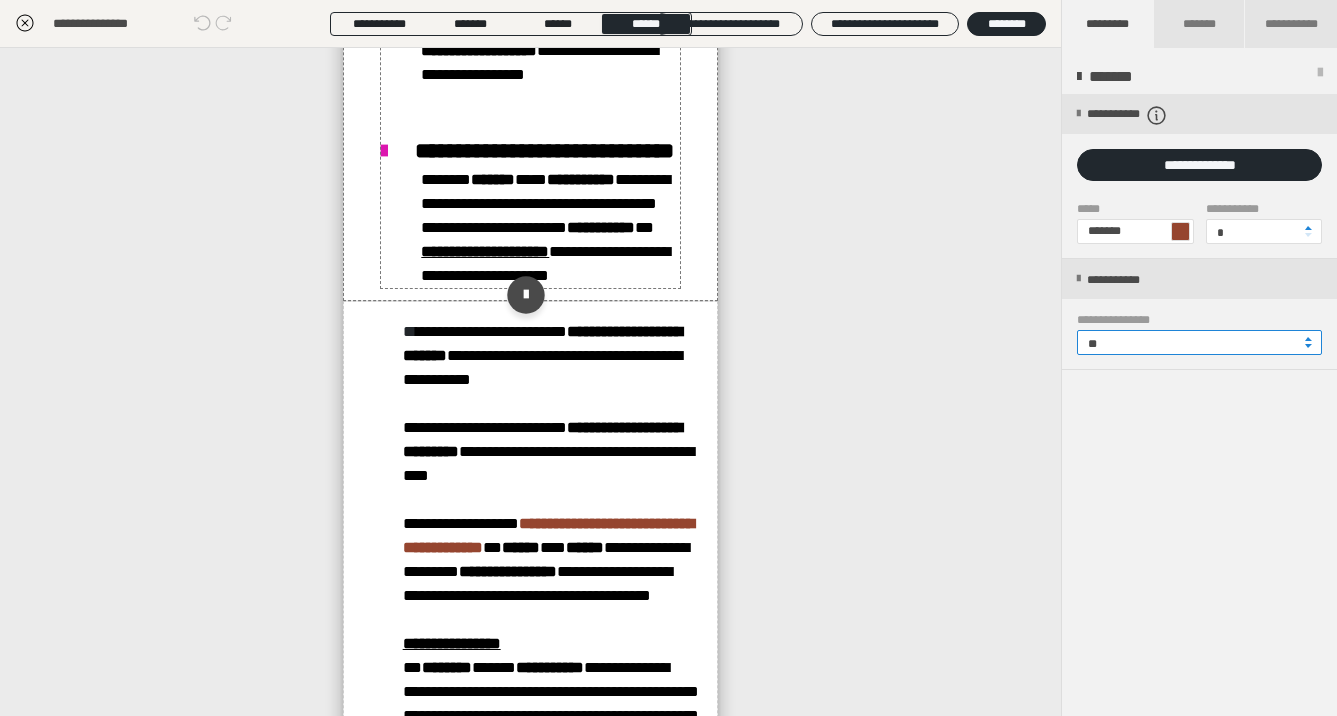 type on "**" 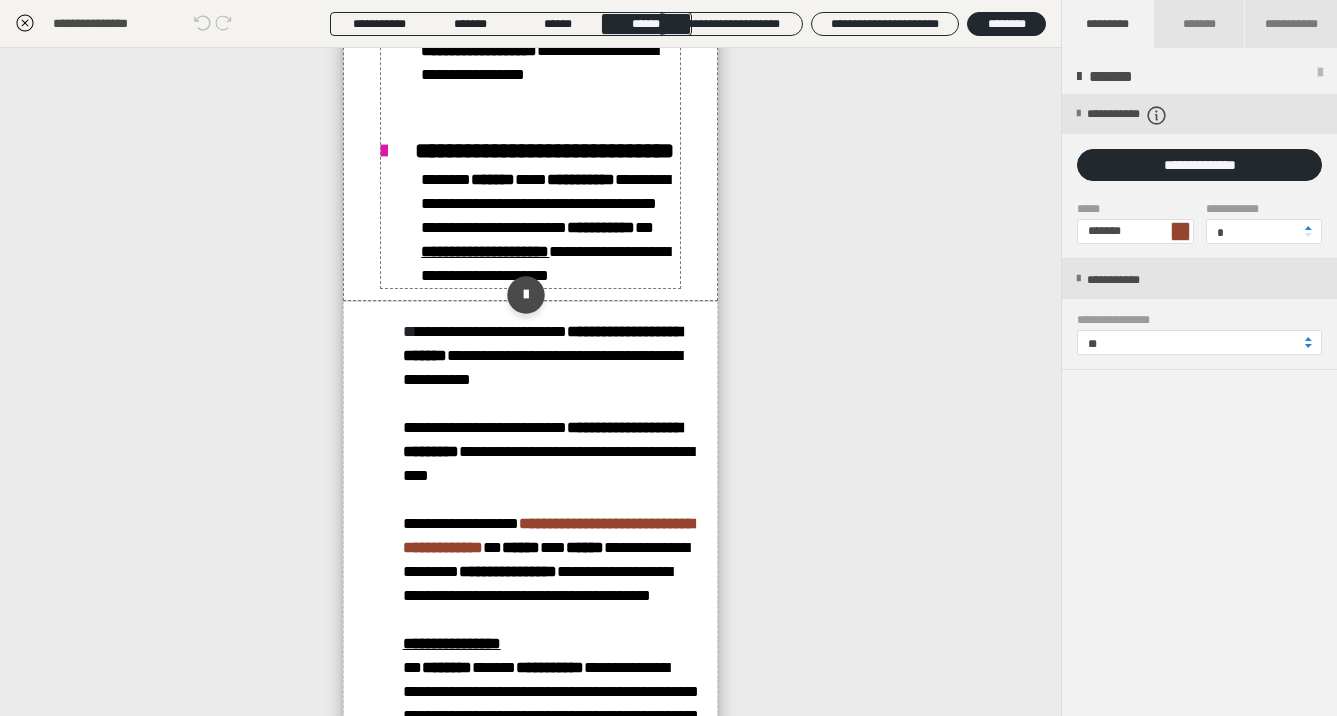 click on "**********" at bounding box center (550, -9) 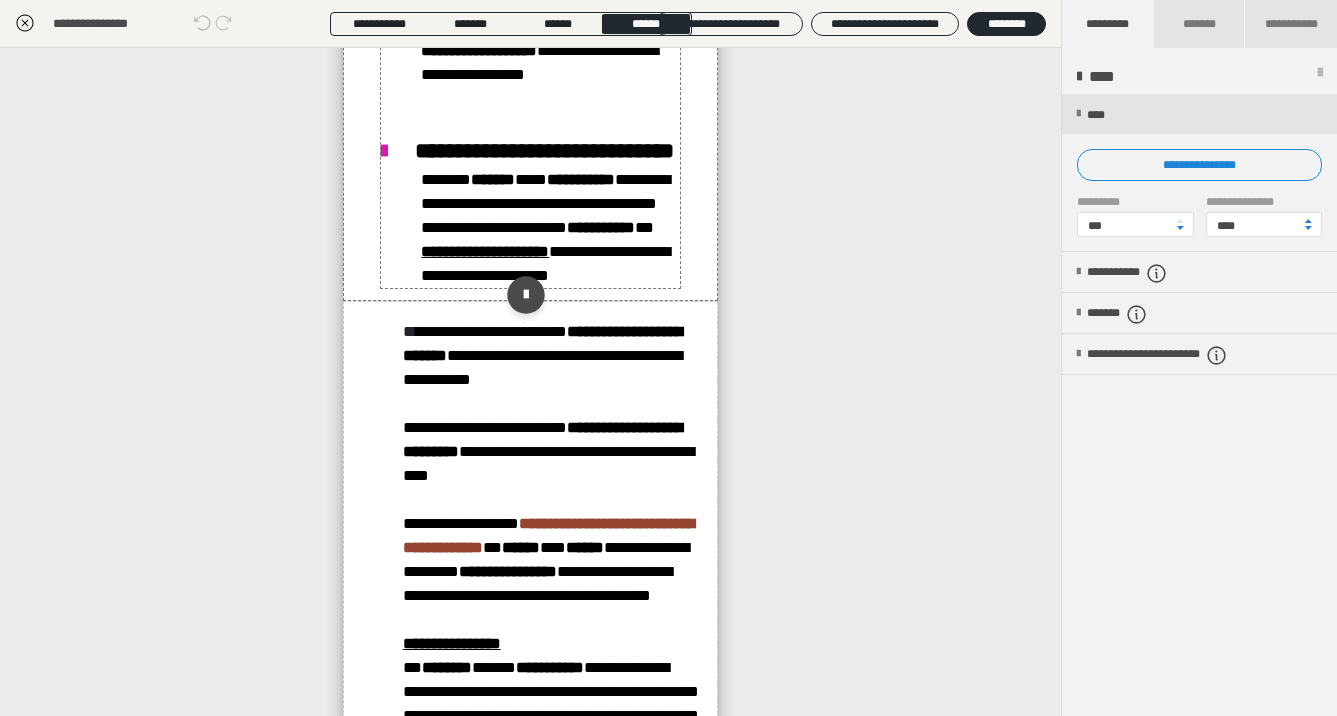 click on "**********" at bounding box center (530, 111) 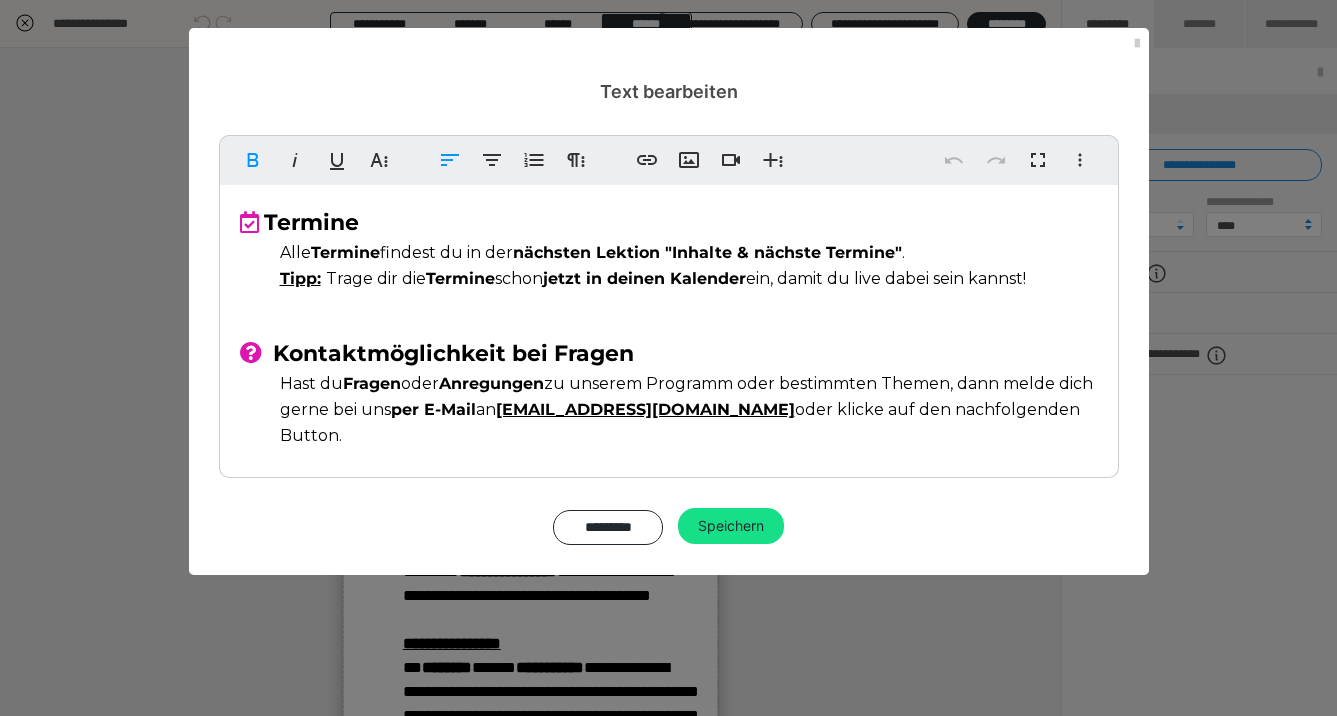 drag, startPoint x: 260, startPoint y: 232, endPoint x: 241, endPoint y: 223, distance: 21.023796 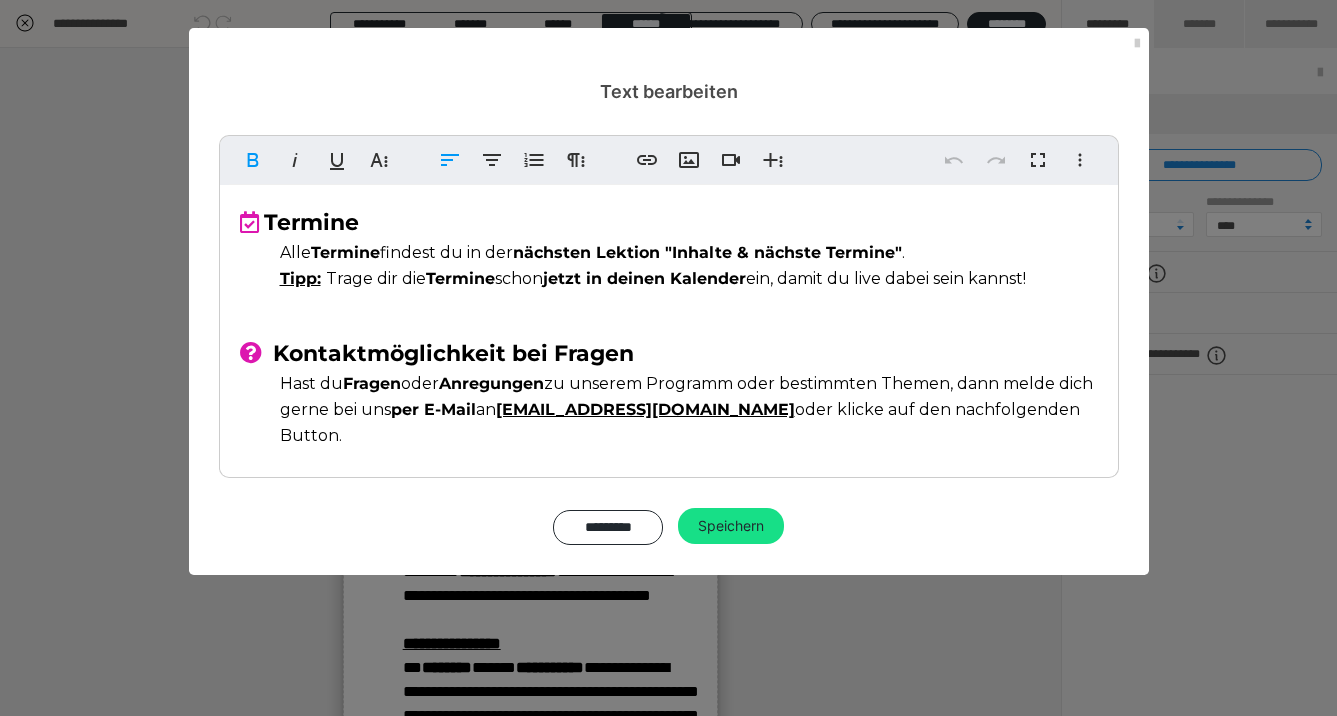 click at bounding box center (252, 222) 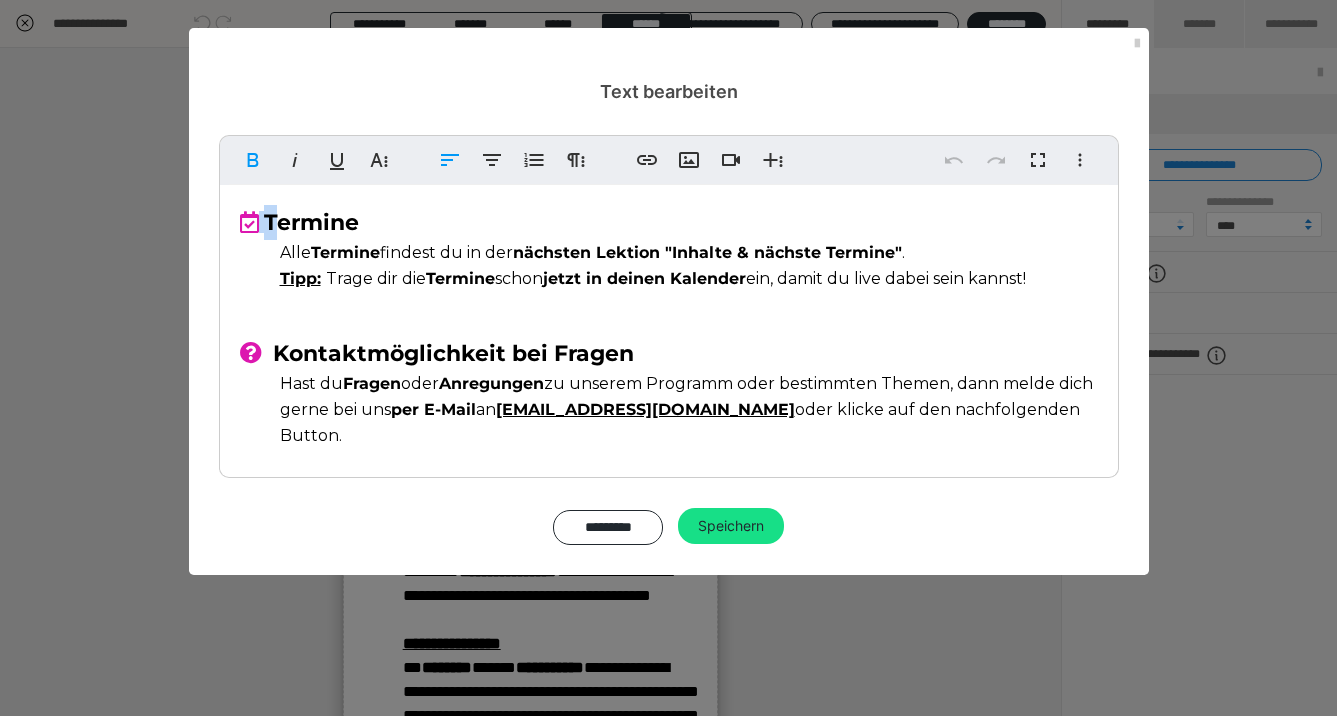click at bounding box center (252, 222) 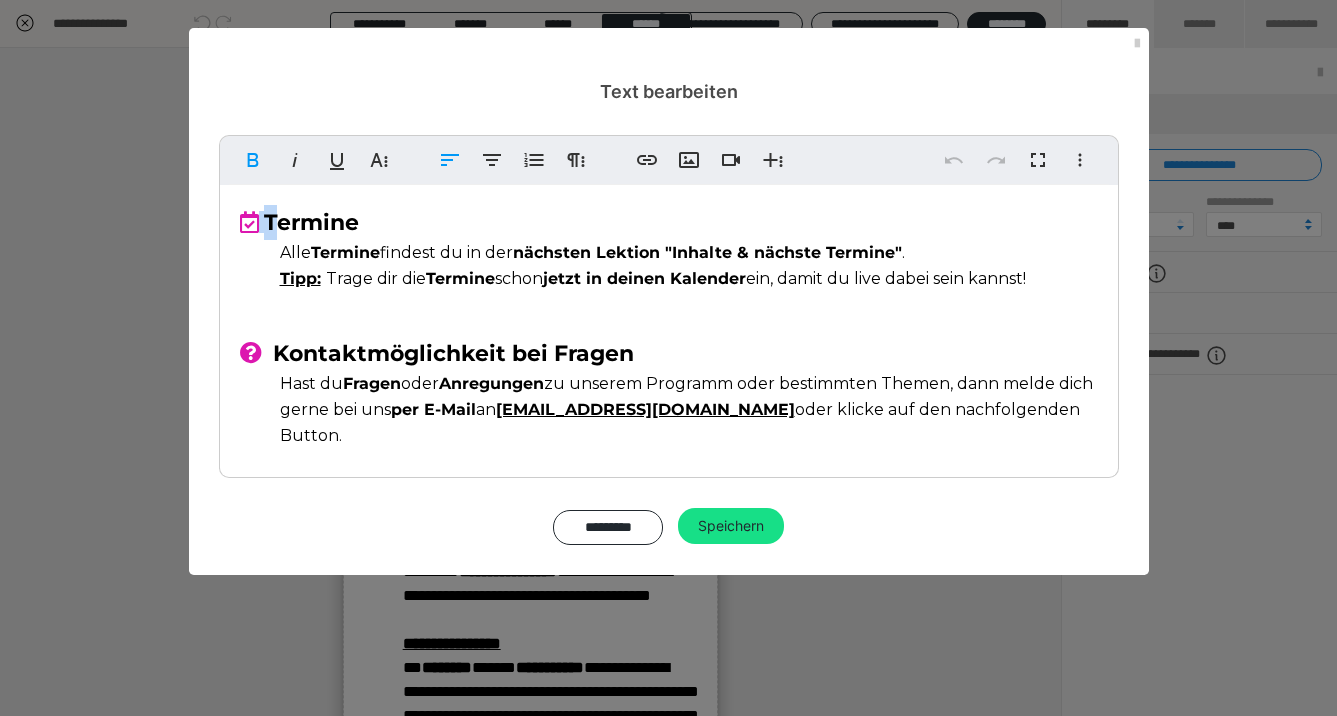 drag, startPoint x: 228, startPoint y: 221, endPoint x: 257, endPoint y: 234, distance: 31.780497 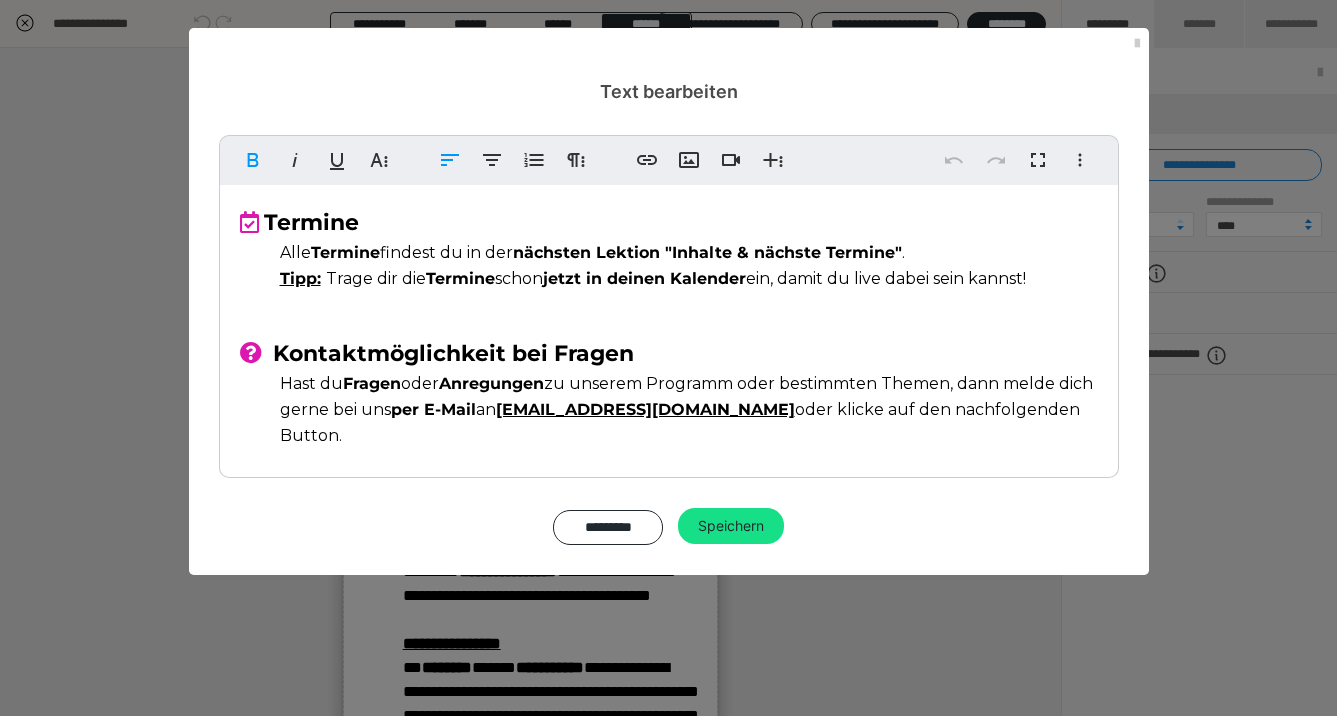 click at bounding box center [252, 222] 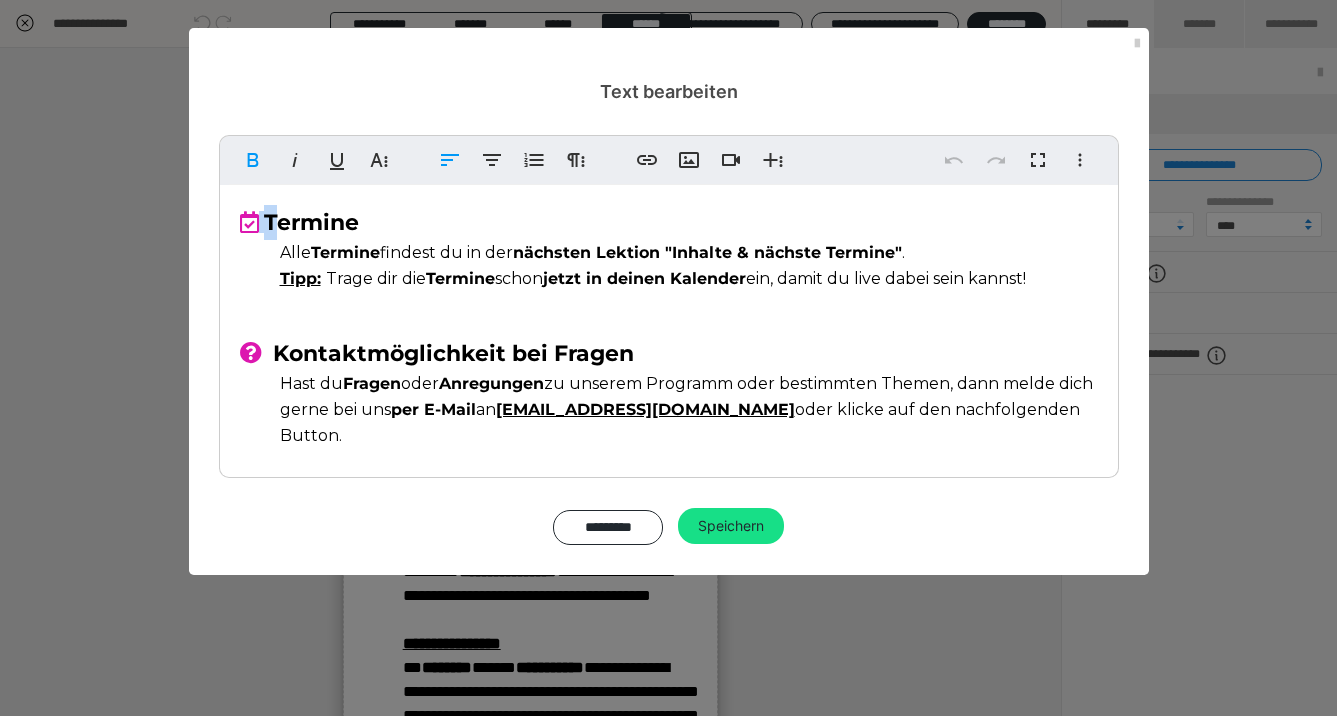 click at bounding box center (252, 222) 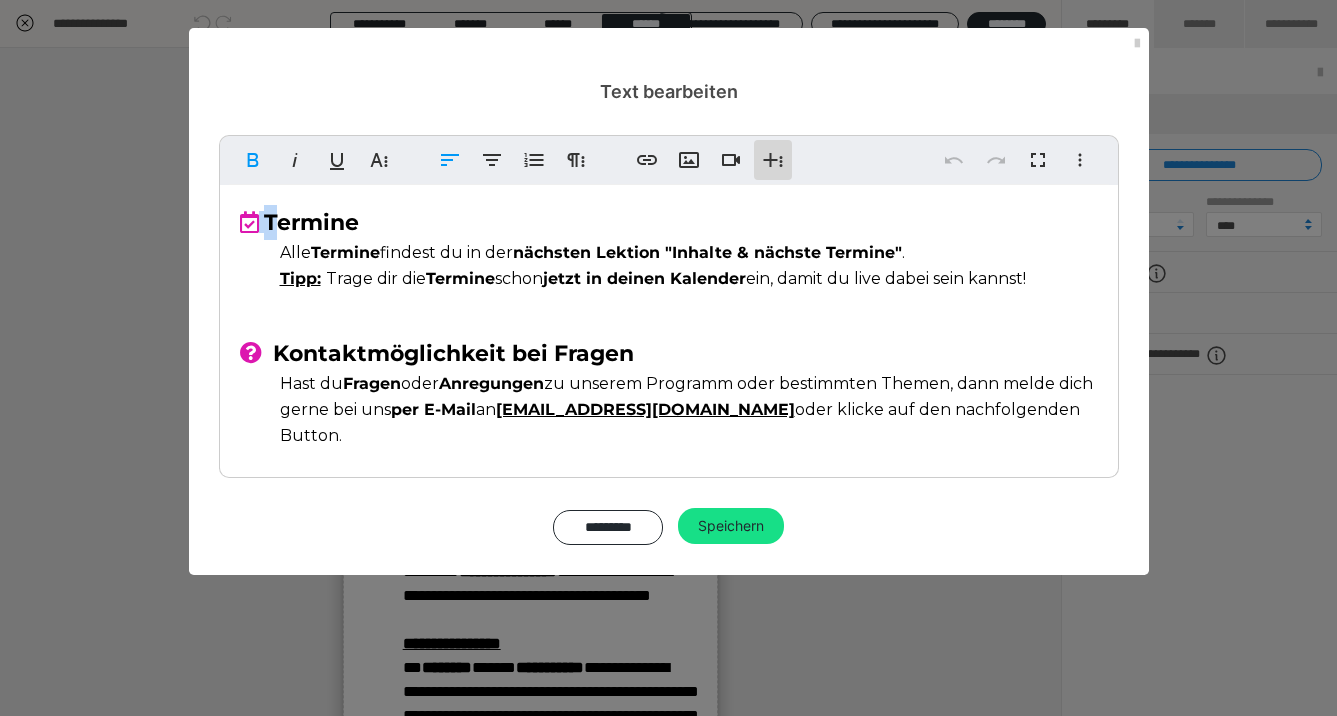 click 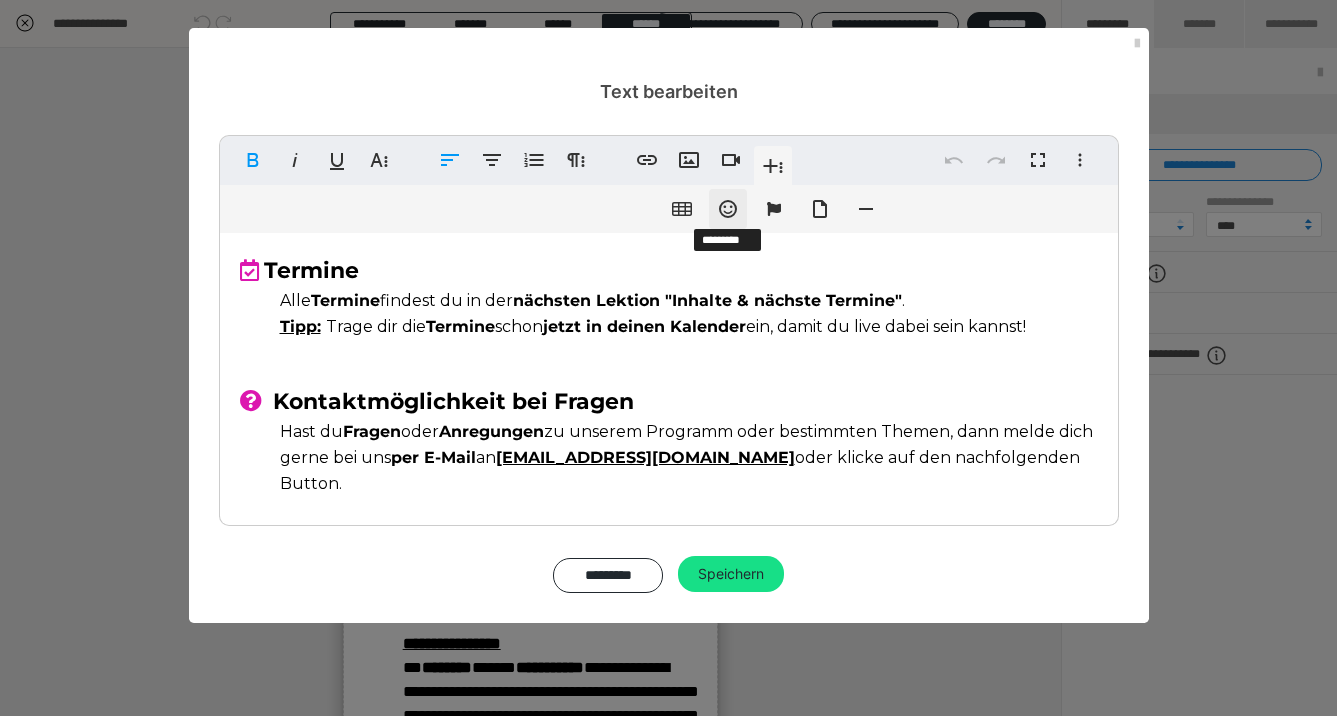 click 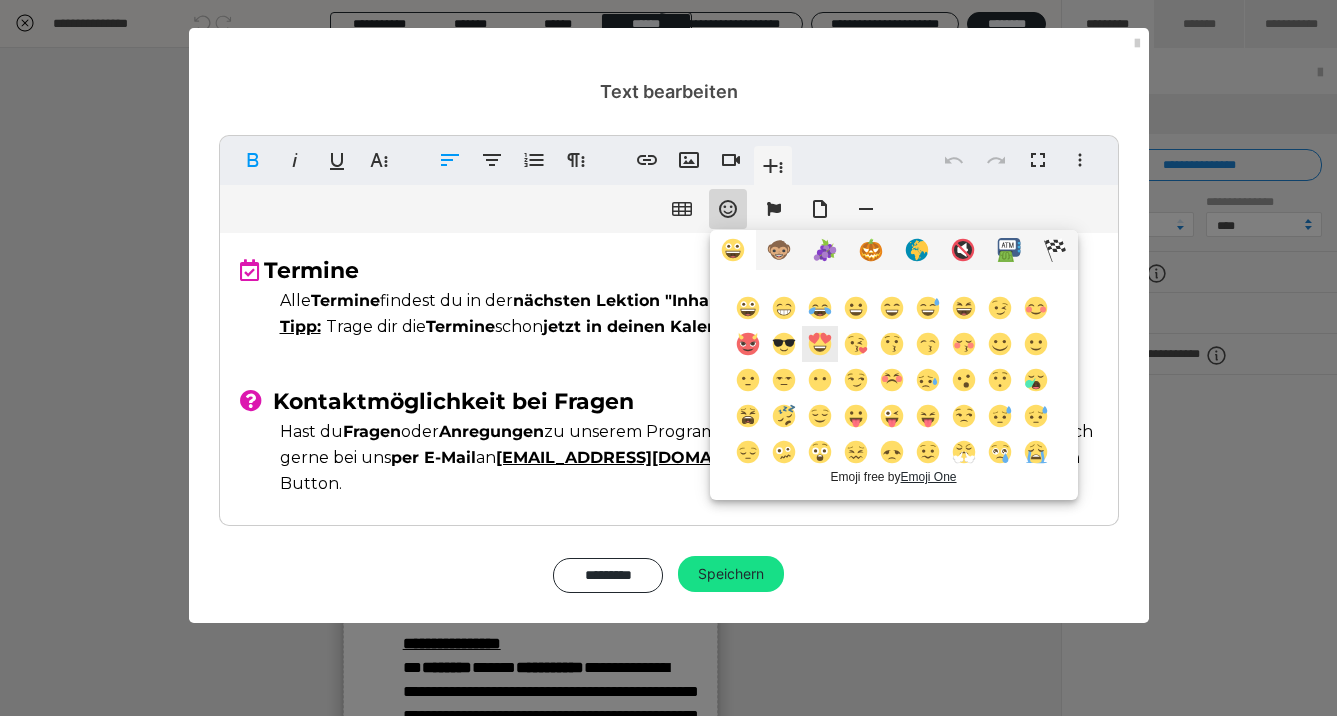 scroll, scrollTop: 0, scrollLeft: 0, axis: both 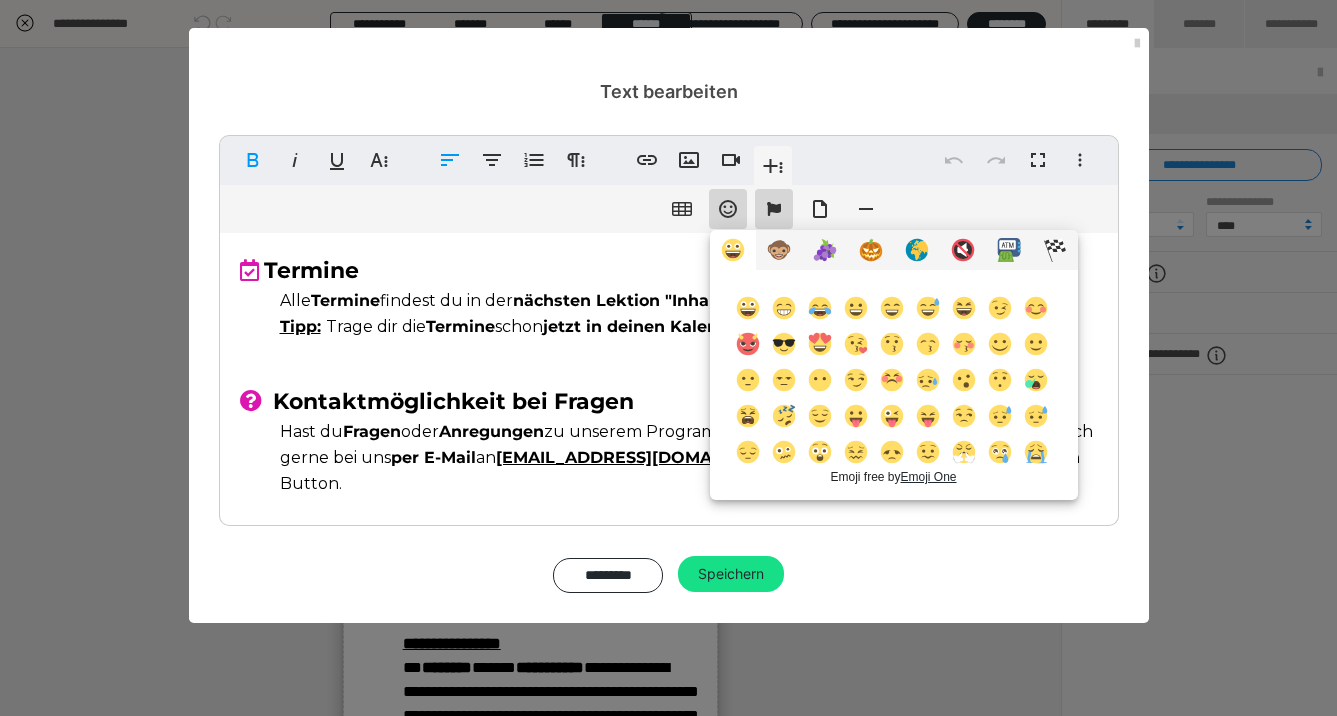 click 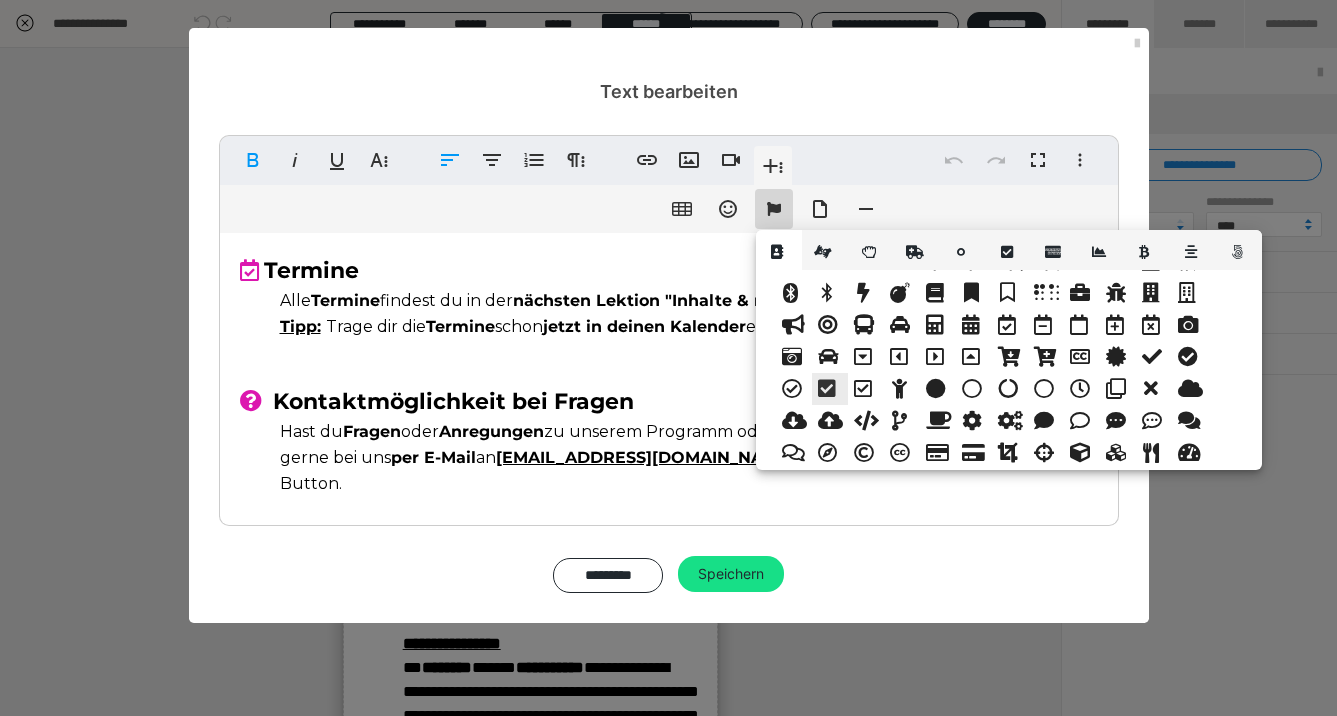 scroll, scrollTop: 113, scrollLeft: 0, axis: vertical 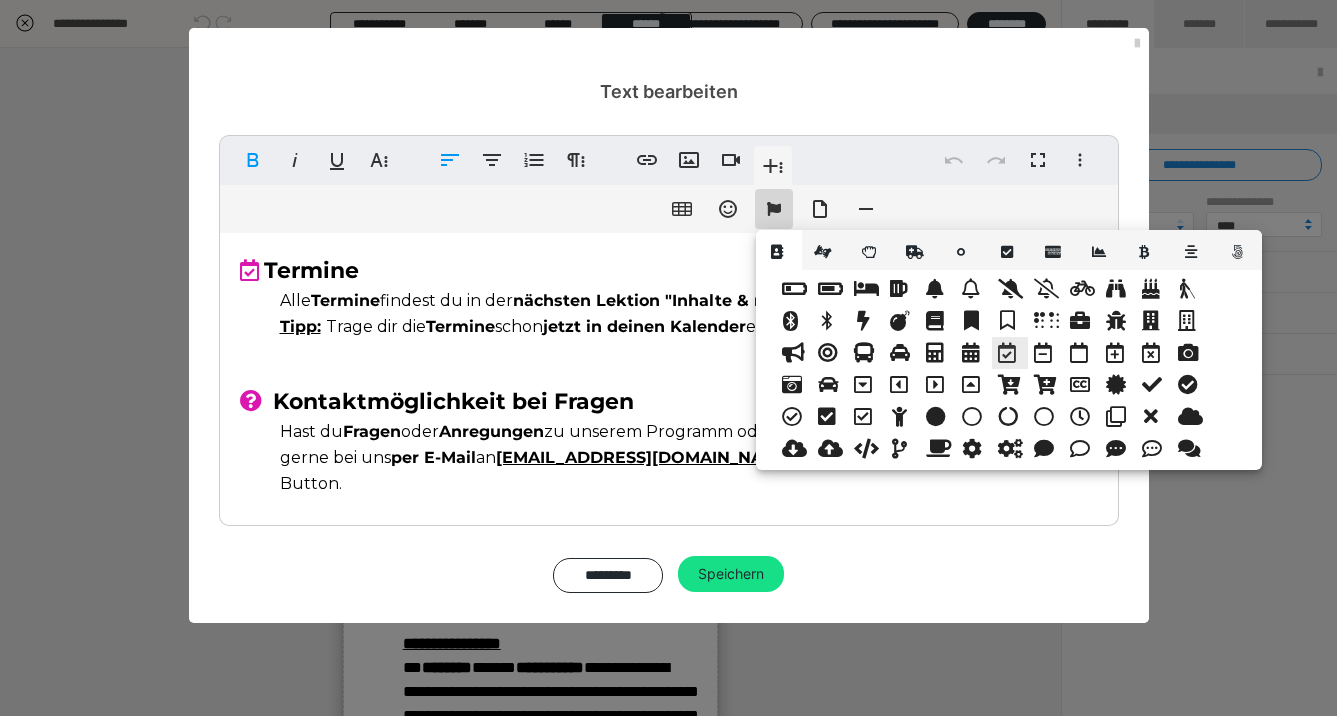 click at bounding box center [1009, 353] 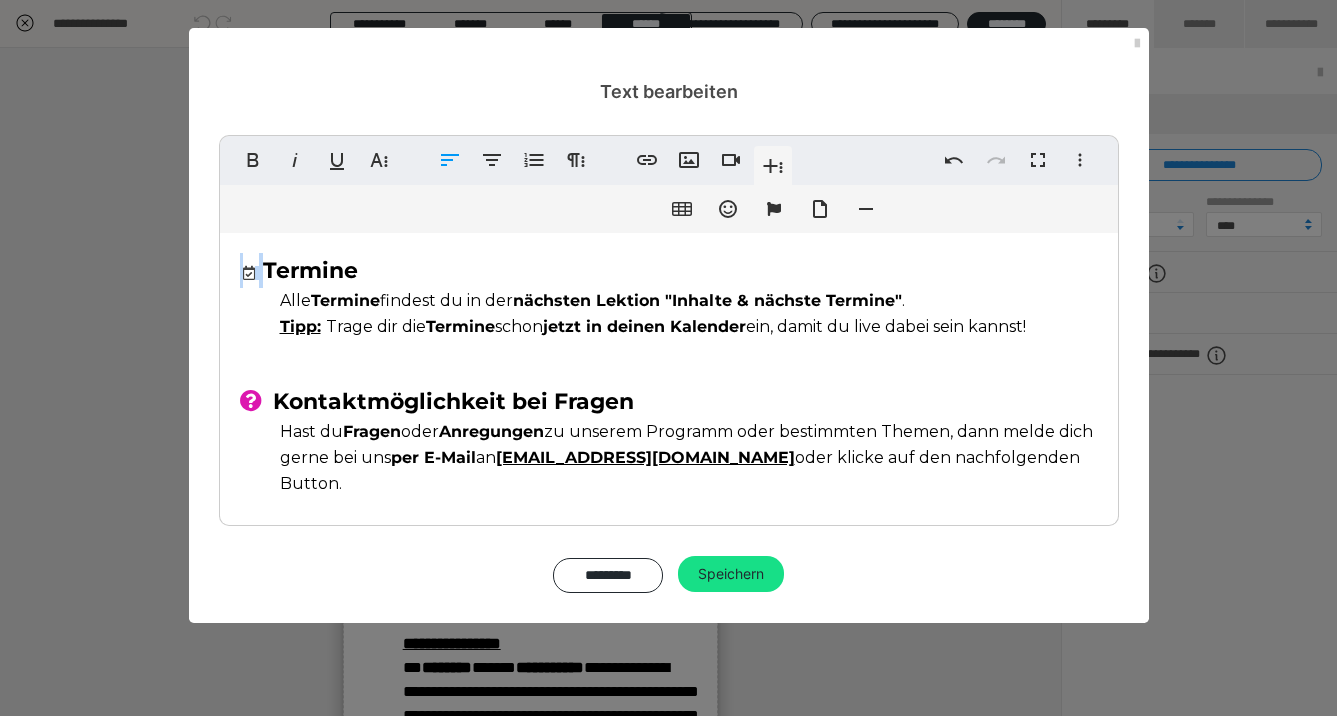 drag, startPoint x: 263, startPoint y: 279, endPoint x: 227, endPoint y: 273, distance: 36.496574 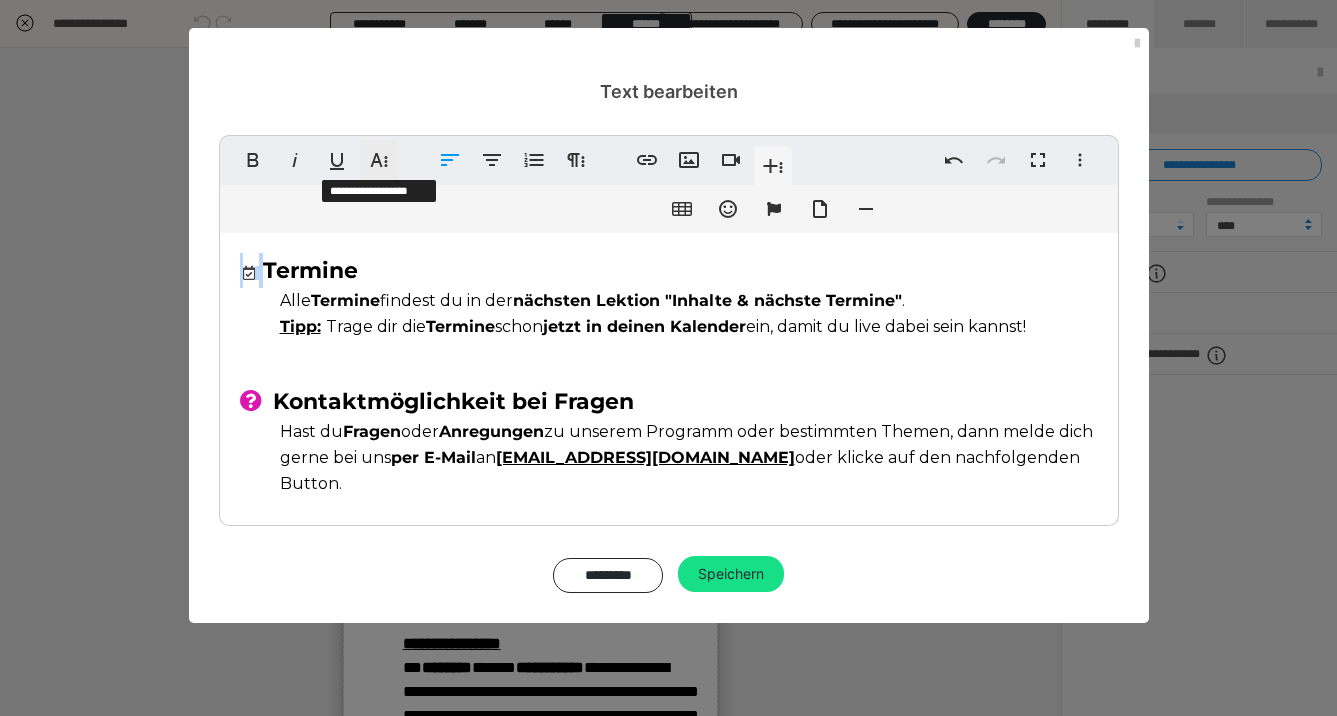 click 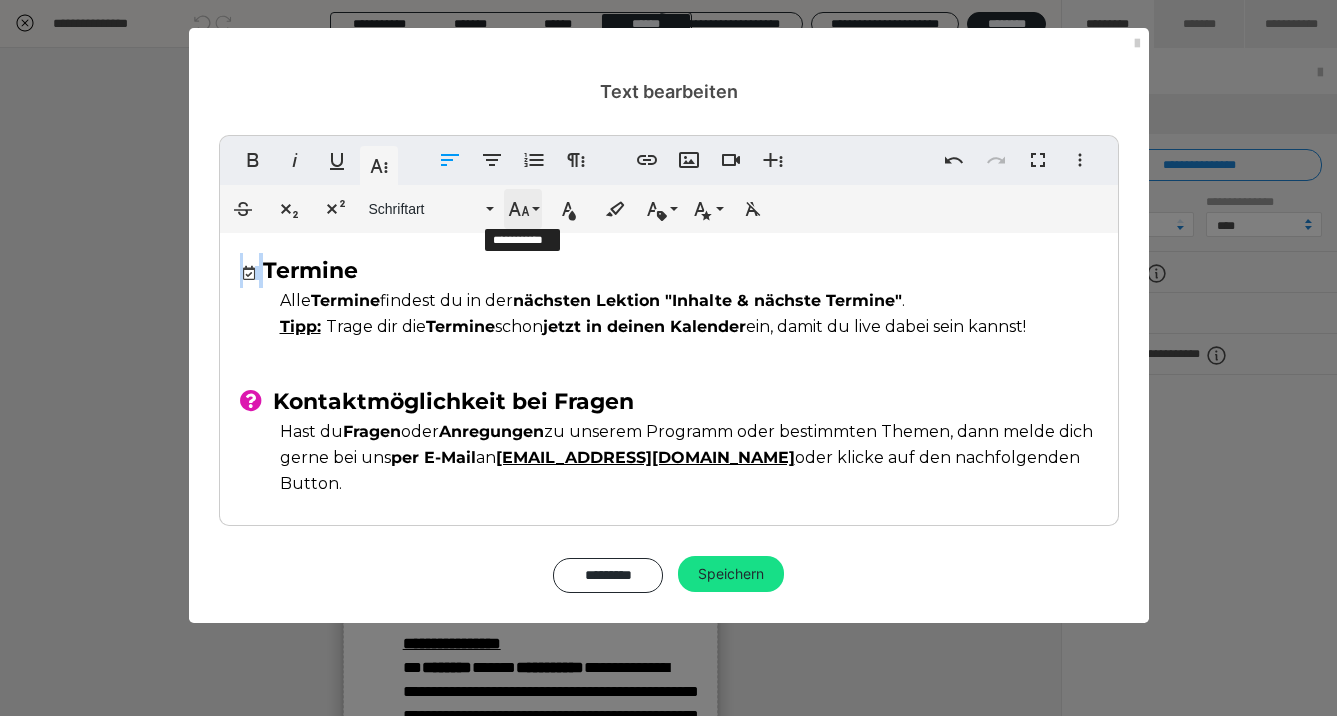 click on "Schriftgröße" at bounding box center (523, 209) 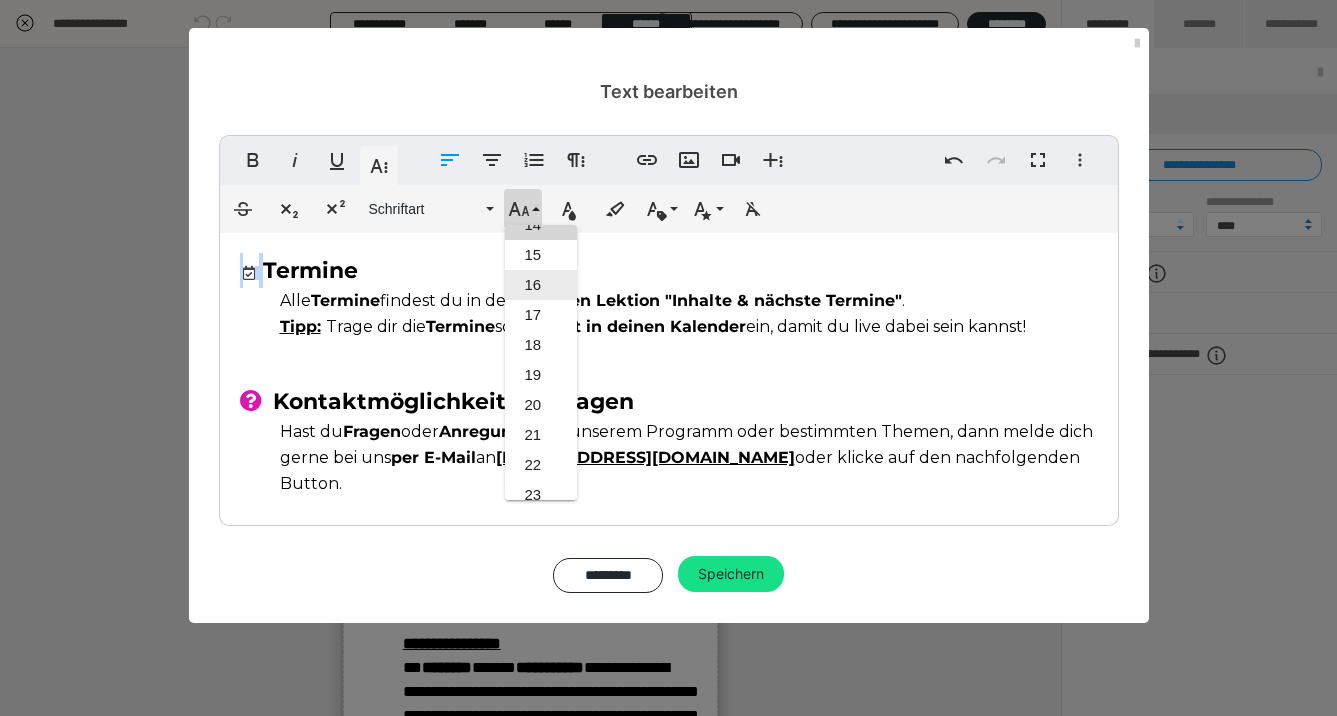 scroll, scrollTop: 412, scrollLeft: 0, axis: vertical 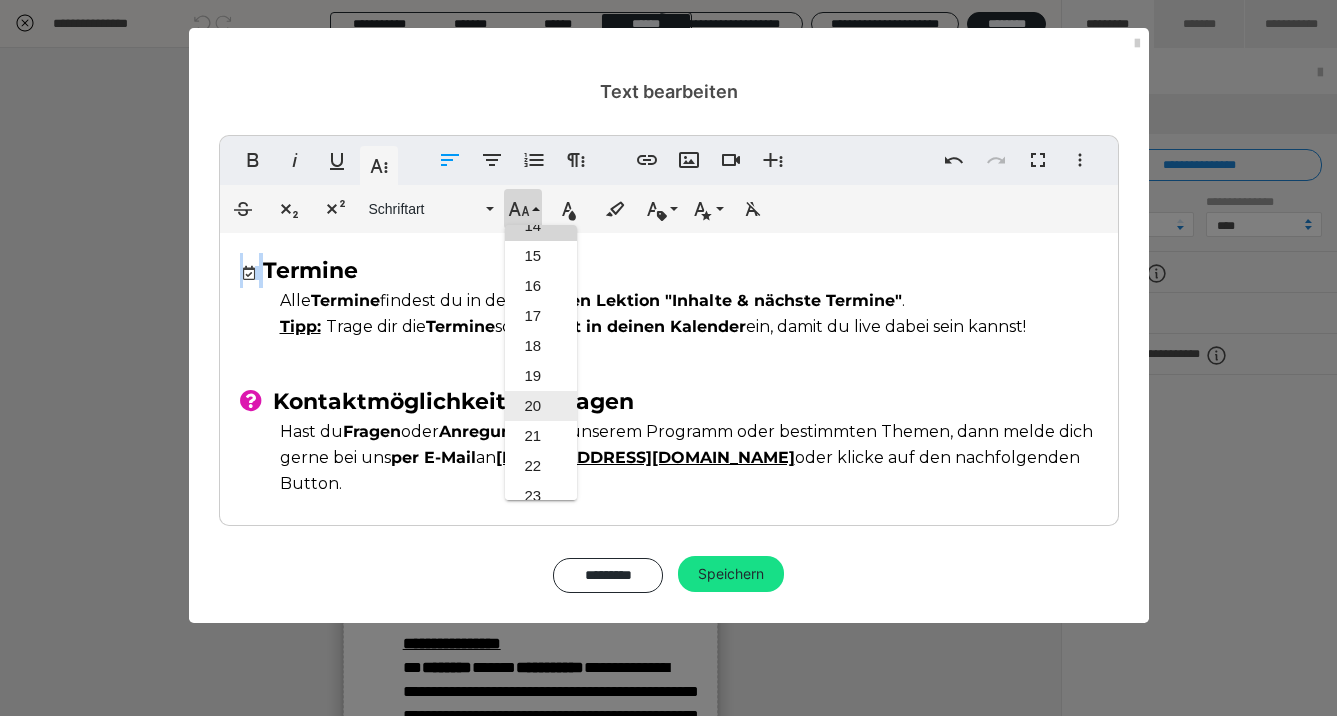 click on "20" at bounding box center (541, 406) 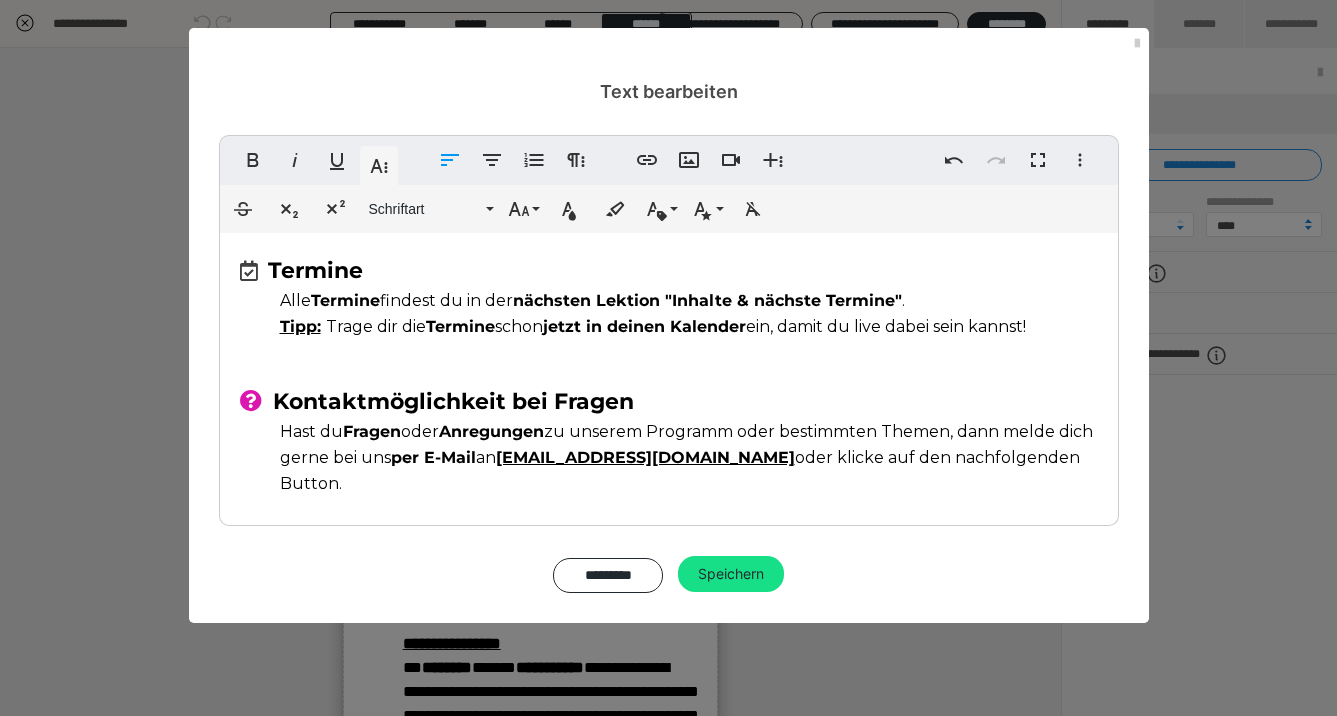 drag, startPoint x: 257, startPoint y: 283, endPoint x: 222, endPoint y: 276, distance: 35.69314 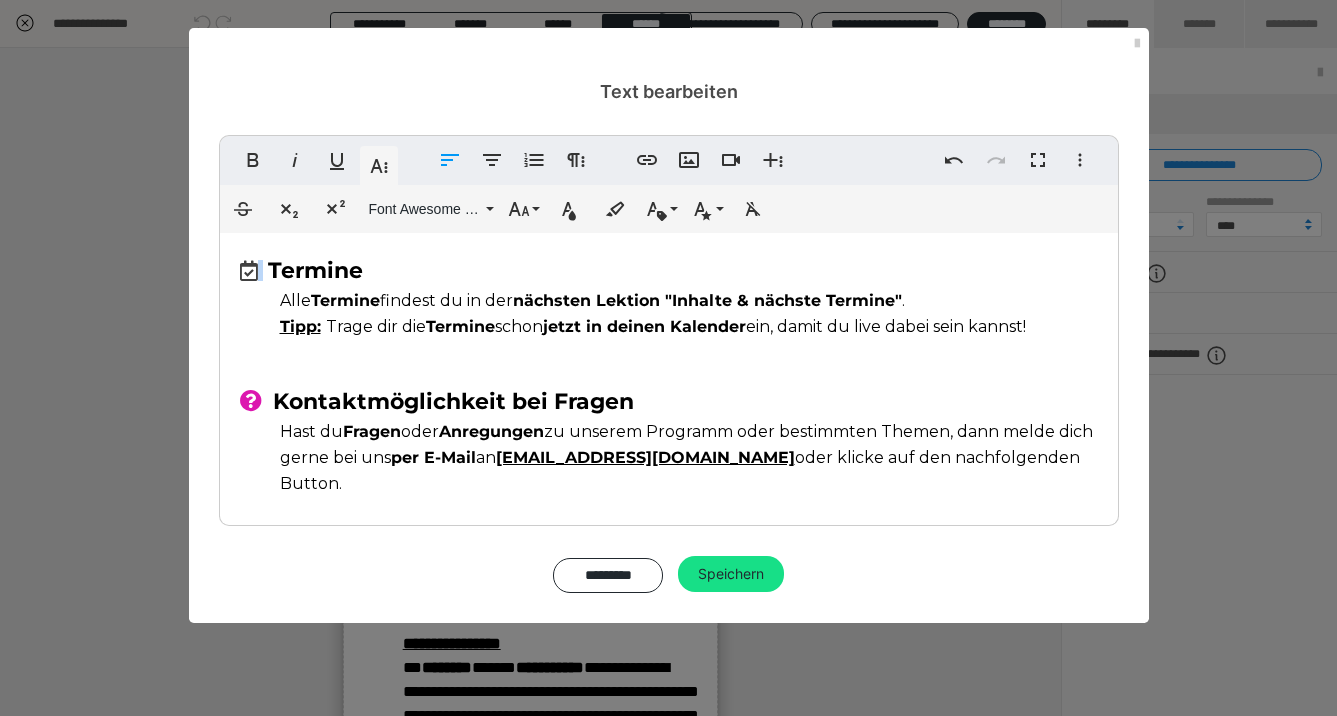 drag, startPoint x: 227, startPoint y: 276, endPoint x: 261, endPoint y: 278, distance: 34.058773 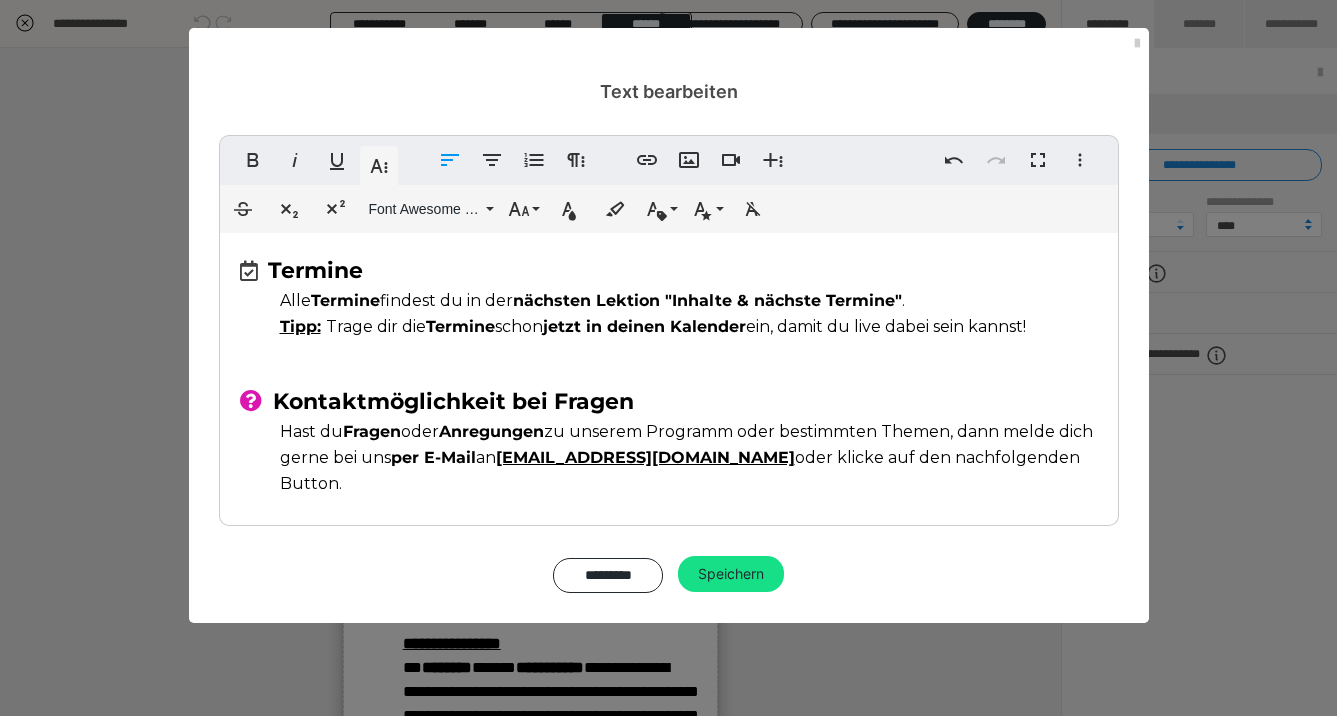 click at bounding box center [251, 271] 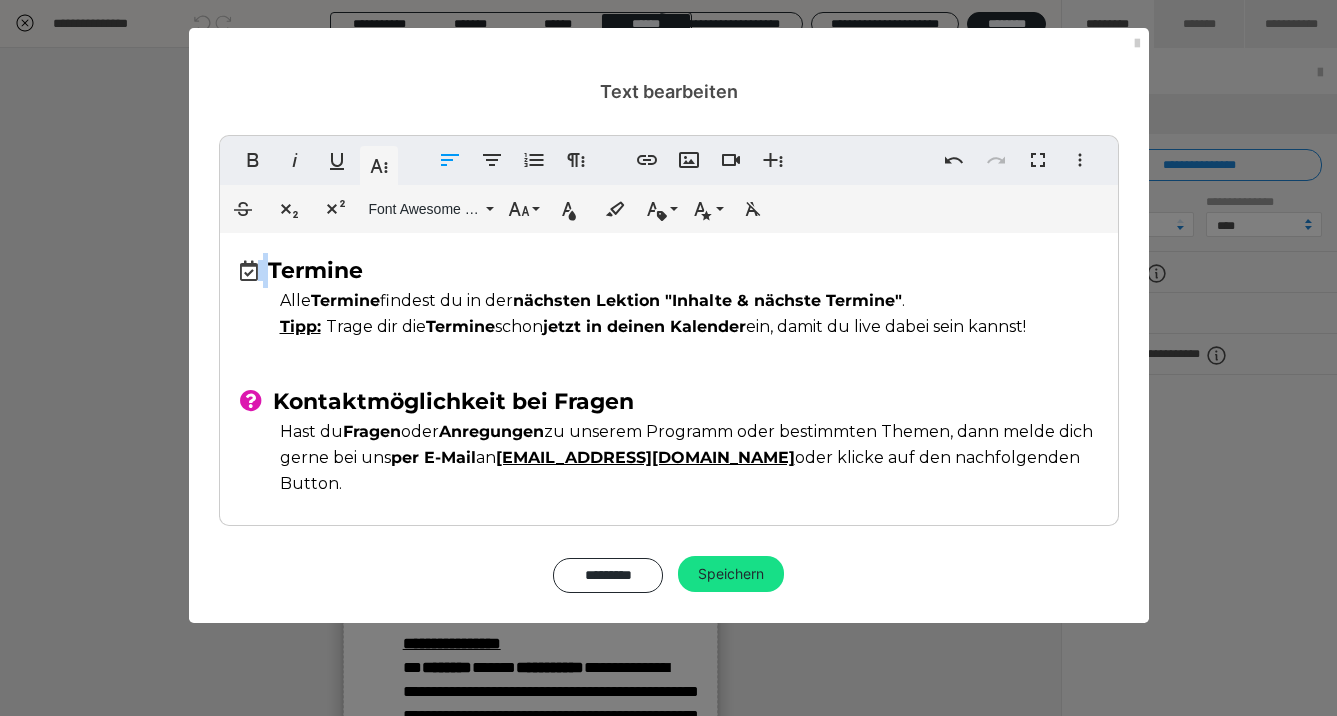 drag, startPoint x: 264, startPoint y: 269, endPoint x: 288, endPoint y: 270, distance: 24.020824 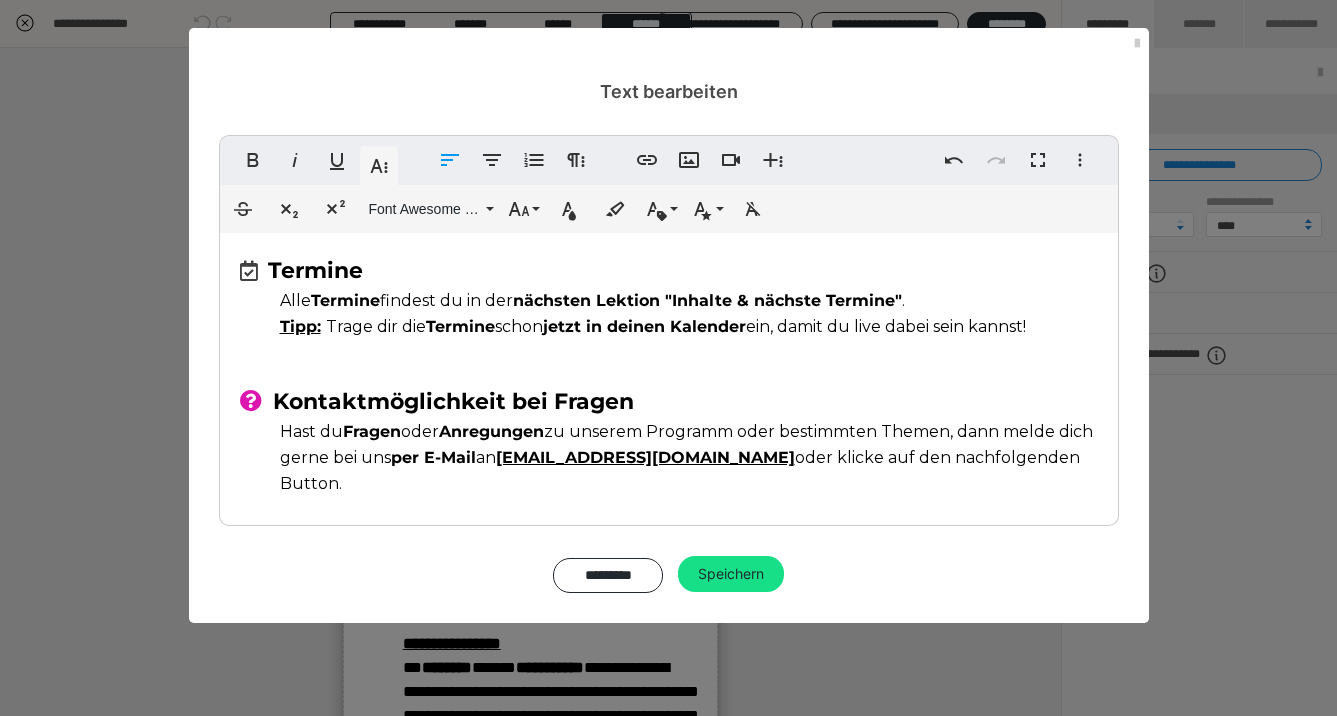 click on "Termine" at bounding box center (315, 270) 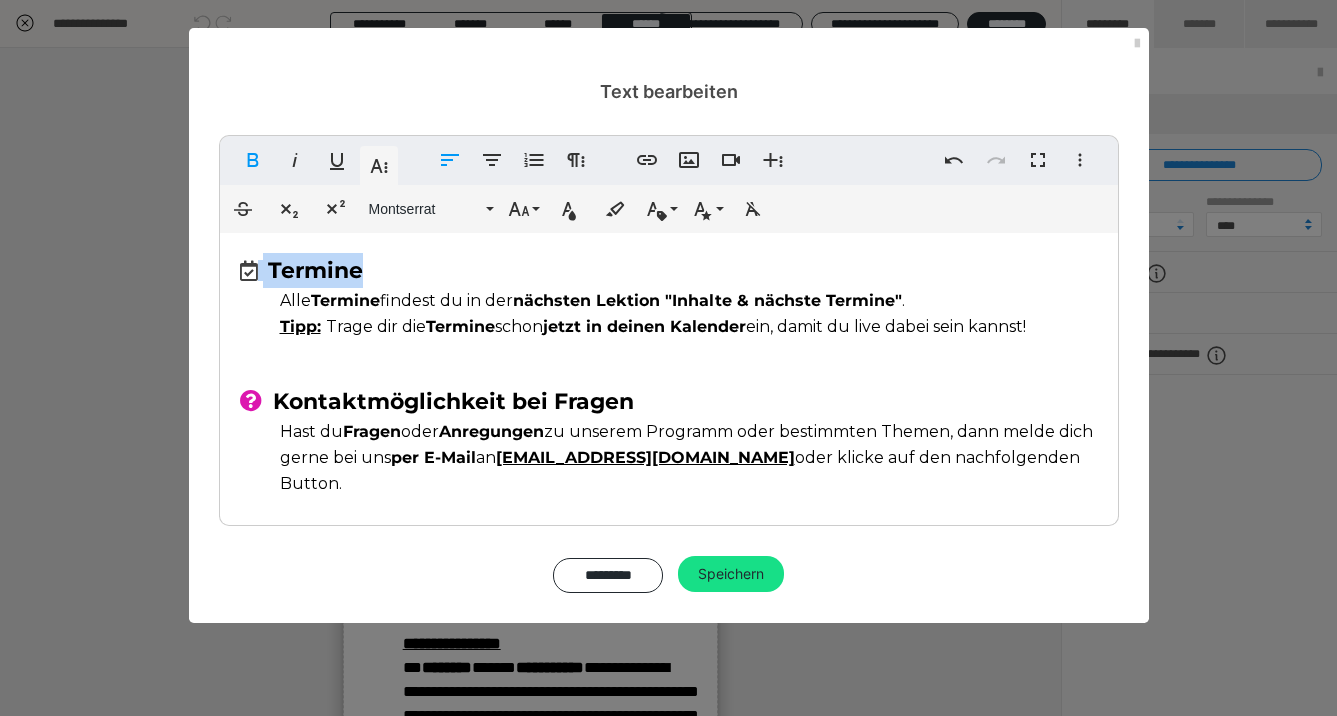 drag, startPoint x: 404, startPoint y: 277, endPoint x: 208, endPoint y: 284, distance: 196.12495 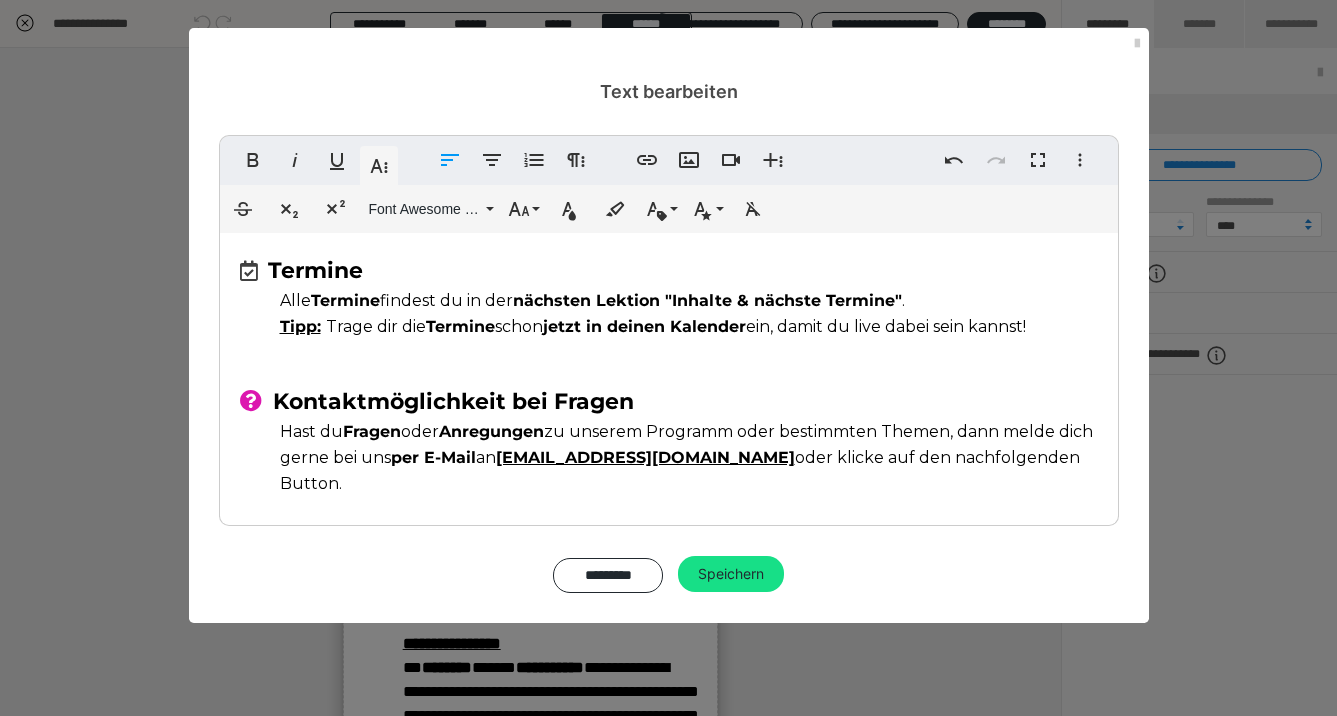 drag, startPoint x: 247, startPoint y: 340, endPoint x: 258, endPoint y: 344, distance: 11.7046995 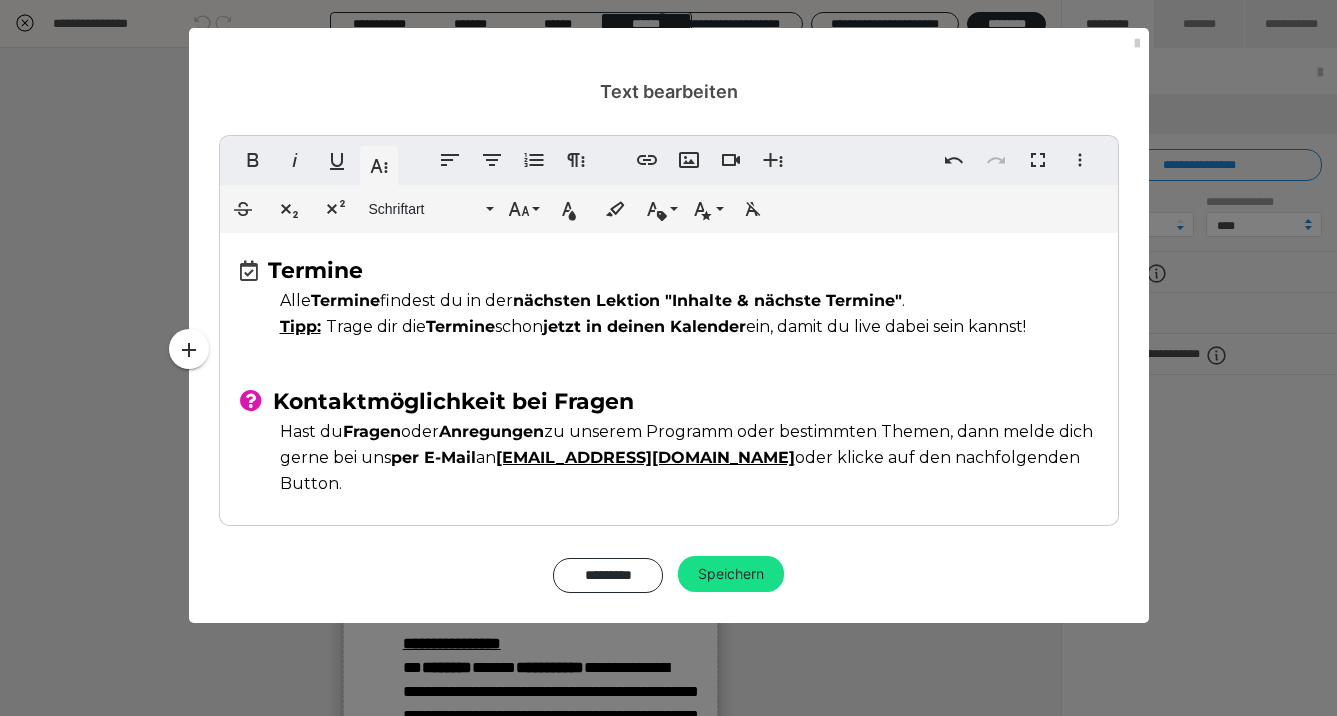 click at bounding box center [251, 271] 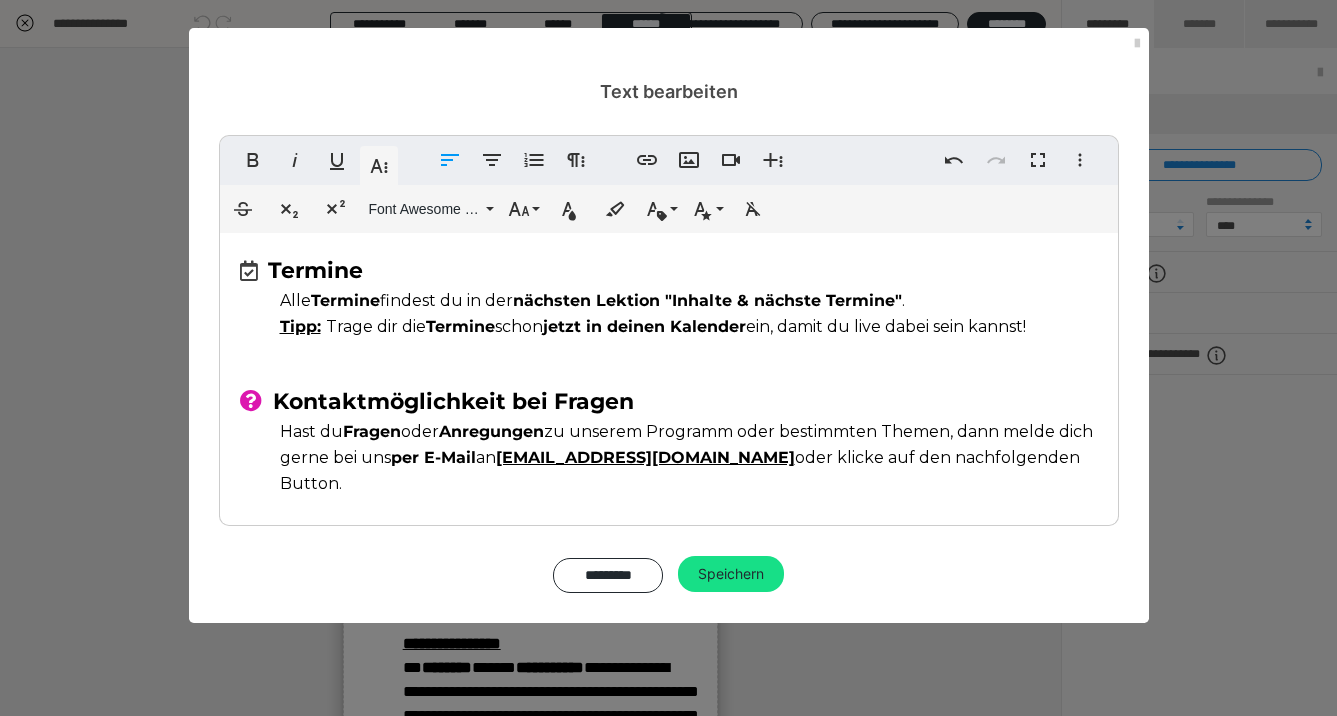 click at bounding box center (251, 271) 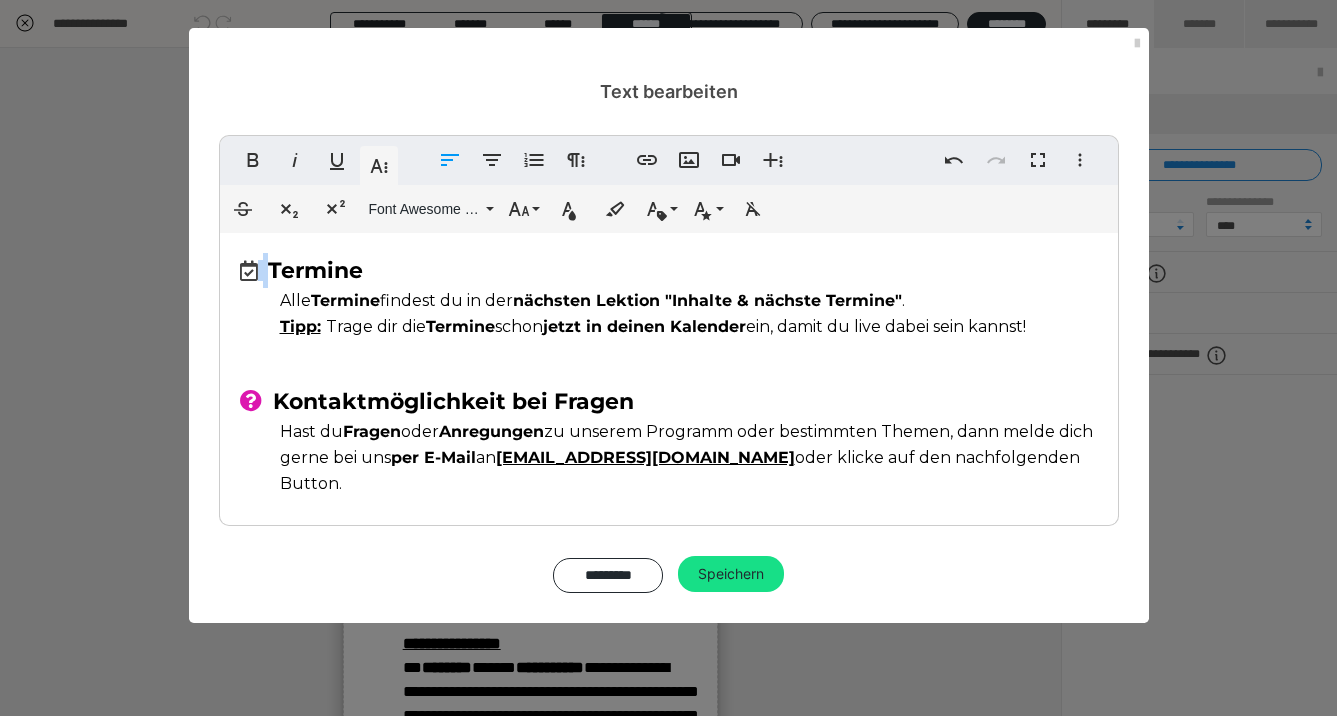 click at bounding box center [251, 271] 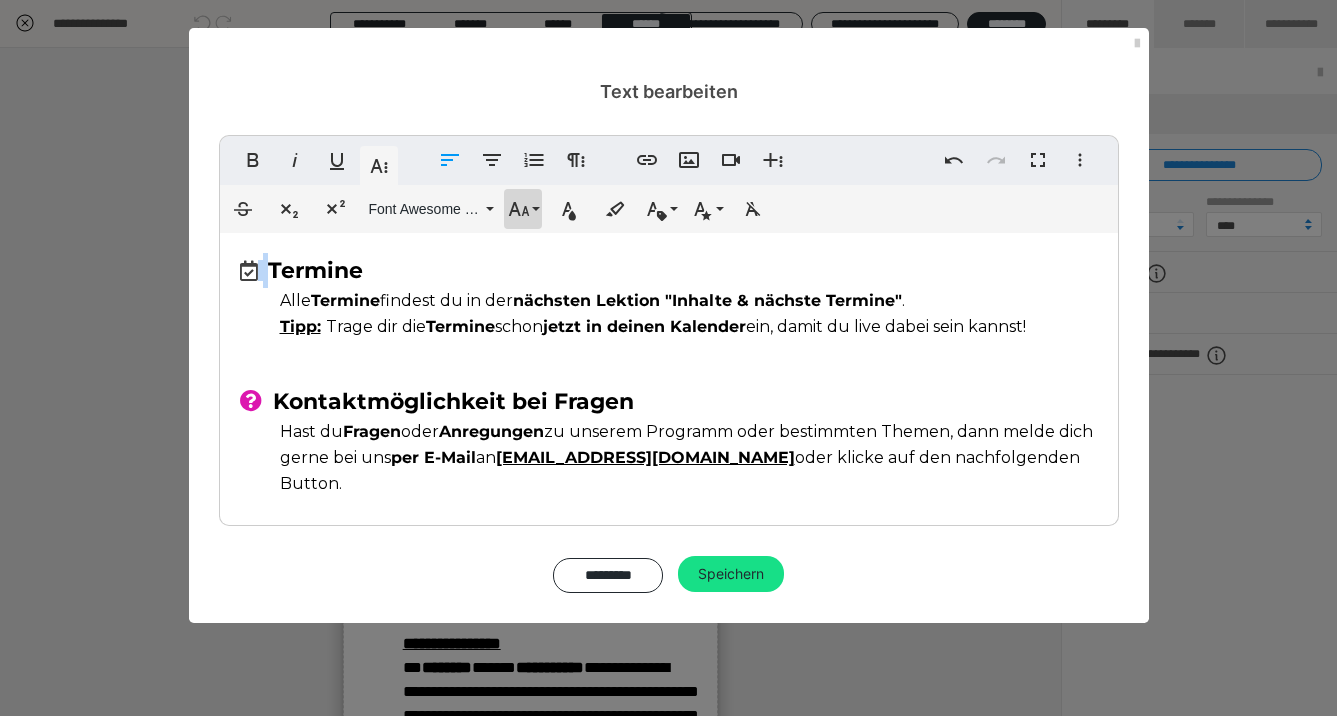 click on "Schriftgröße" at bounding box center (523, 209) 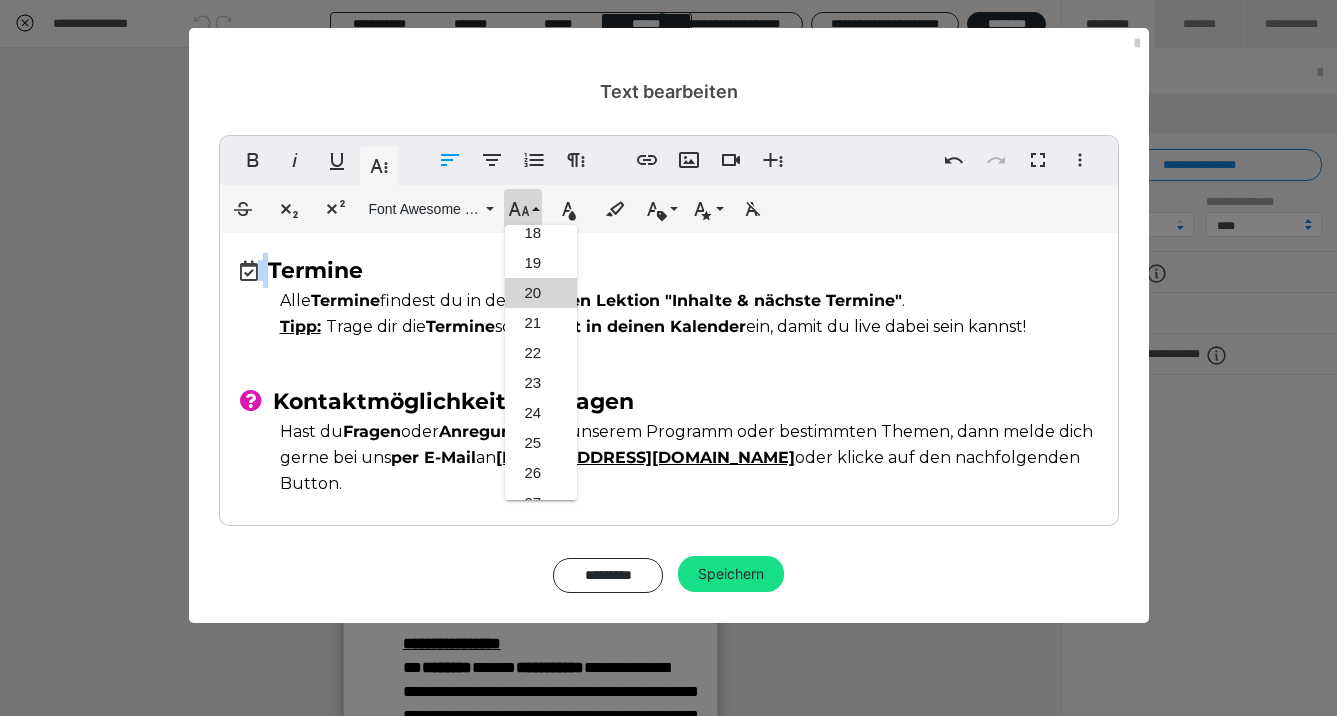 scroll, scrollTop: 568, scrollLeft: 0, axis: vertical 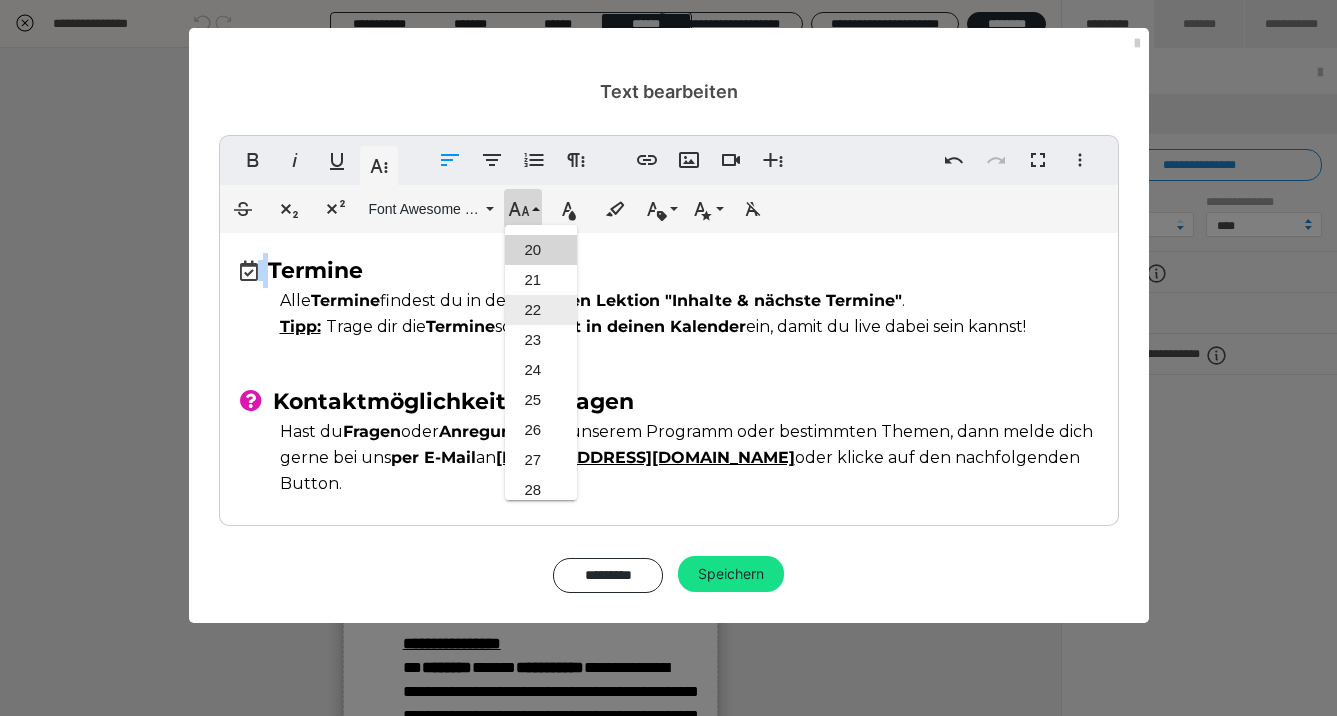 click on "22" at bounding box center [541, 310] 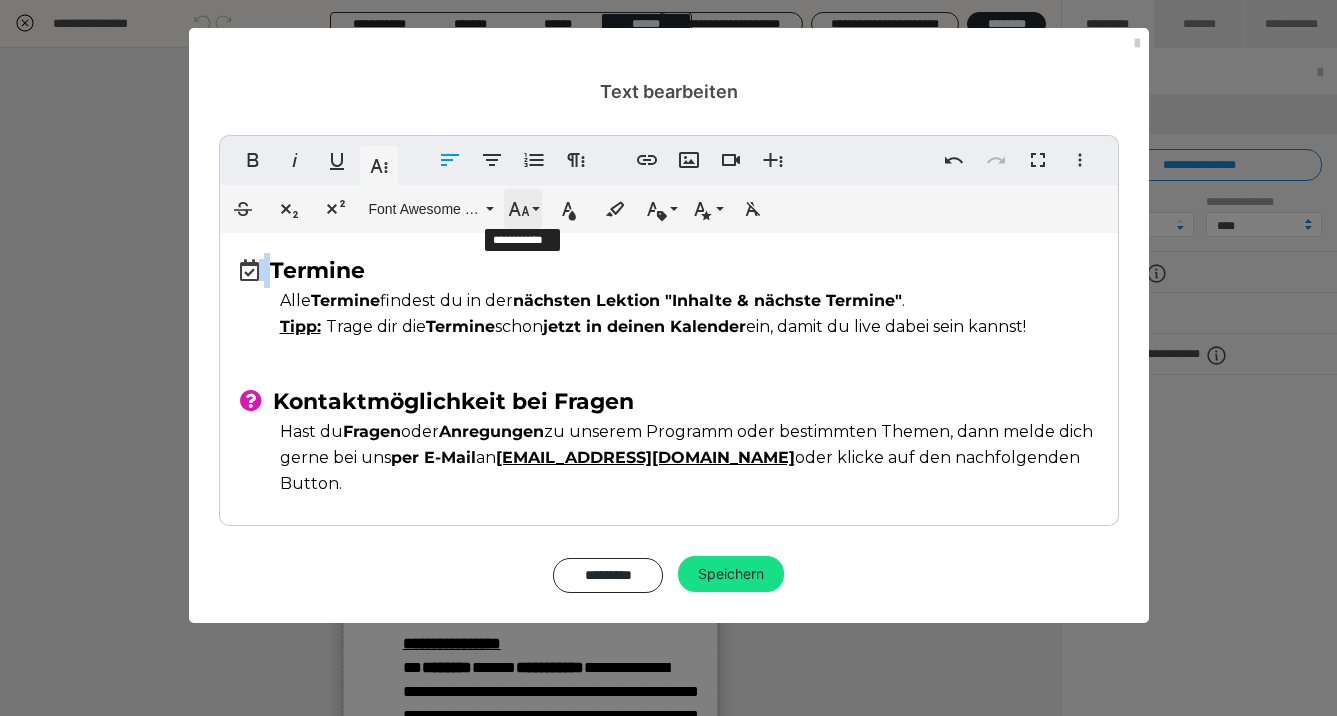 click on "Schriftgröße" at bounding box center (523, 209) 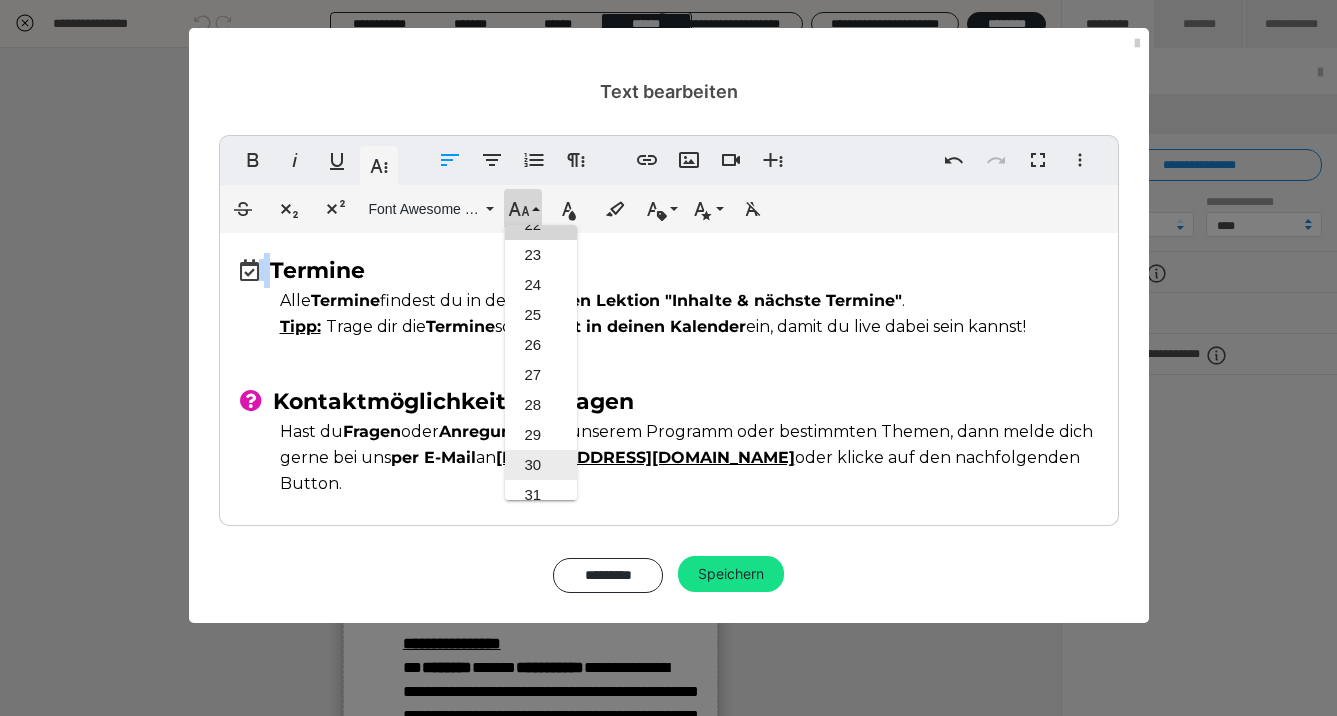 click on "30" at bounding box center [541, 465] 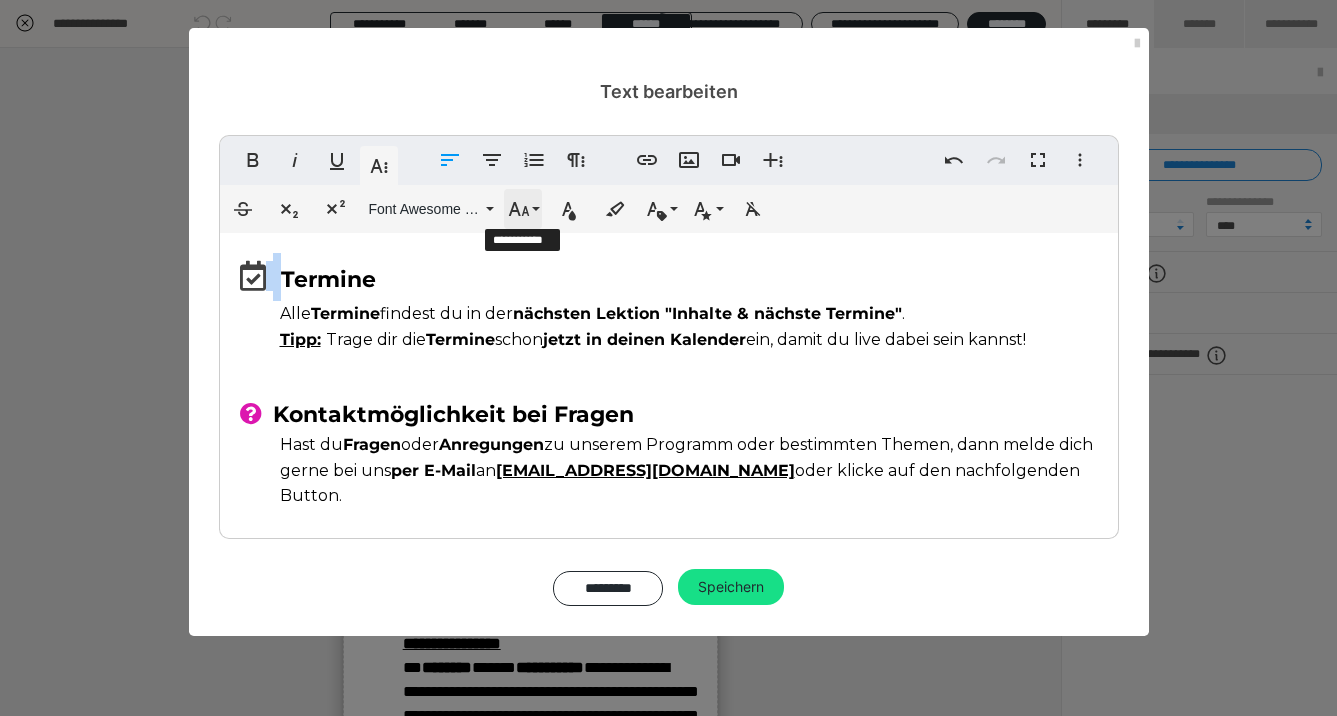 click on "Schriftgröße" at bounding box center (523, 209) 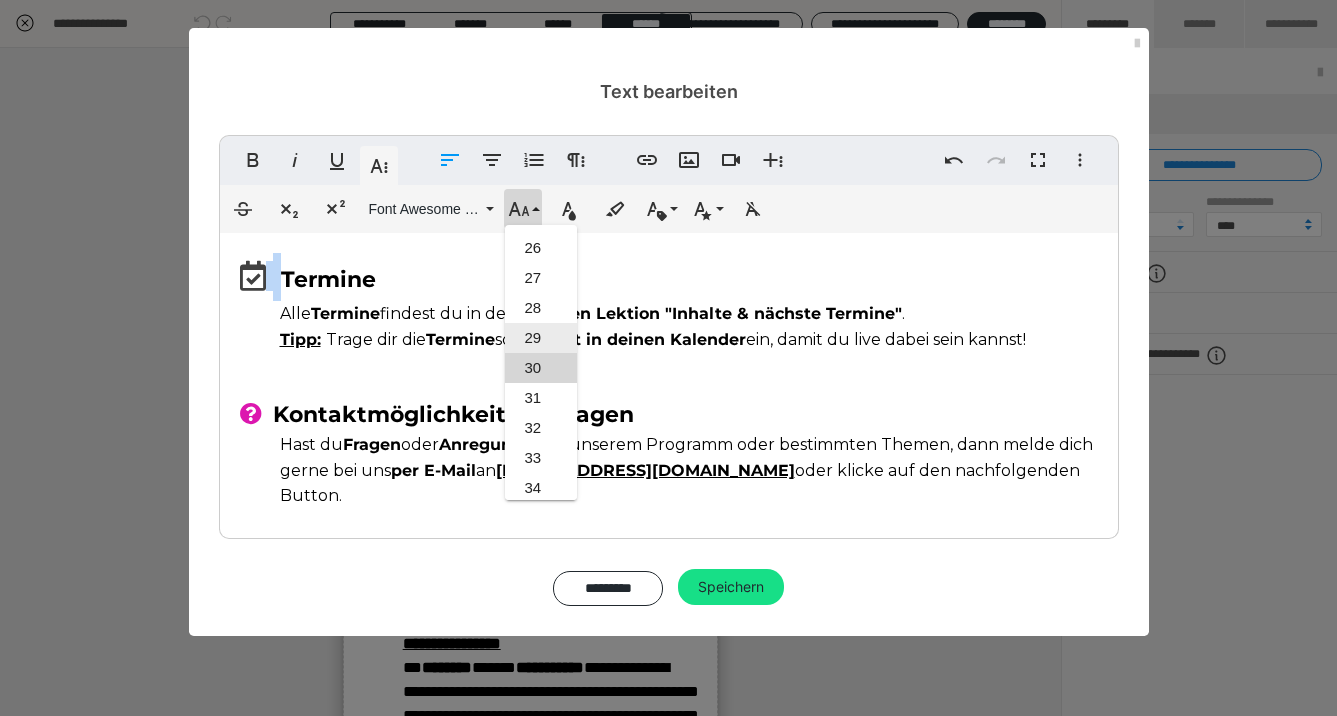 scroll, scrollTop: 753, scrollLeft: 0, axis: vertical 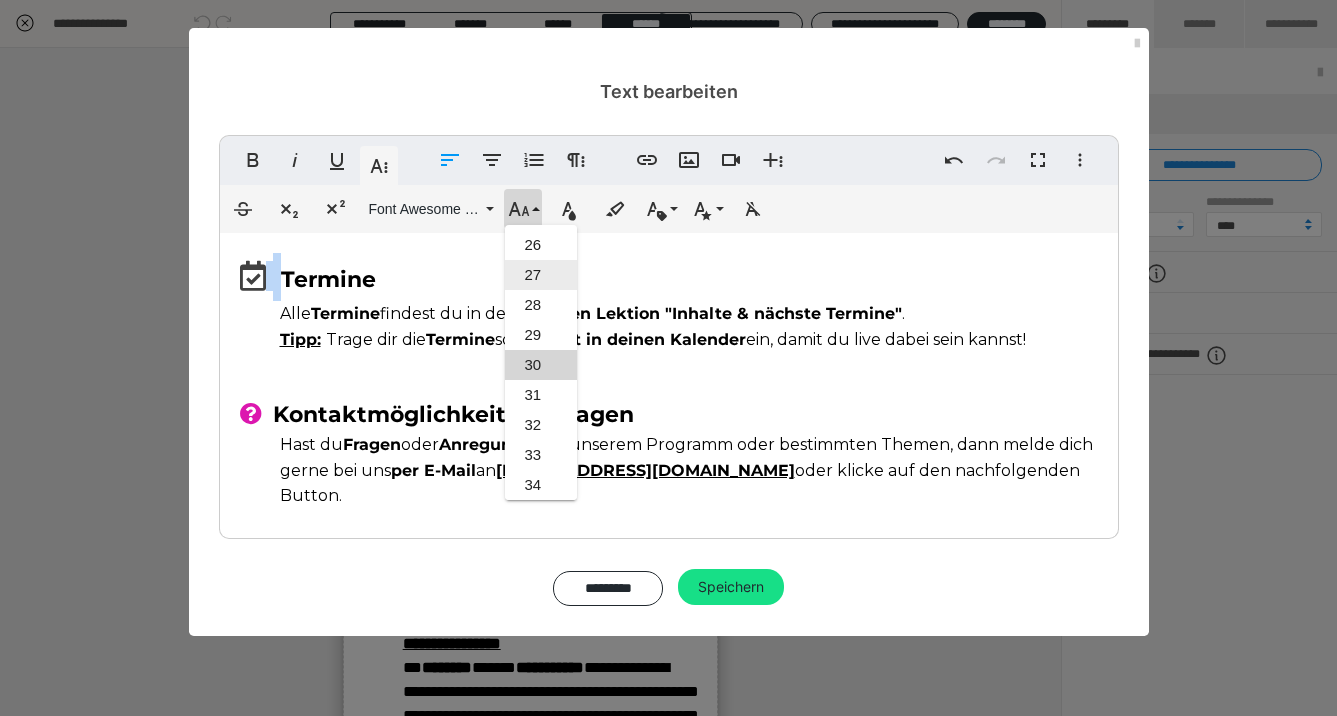 click on "27" at bounding box center (541, 275) 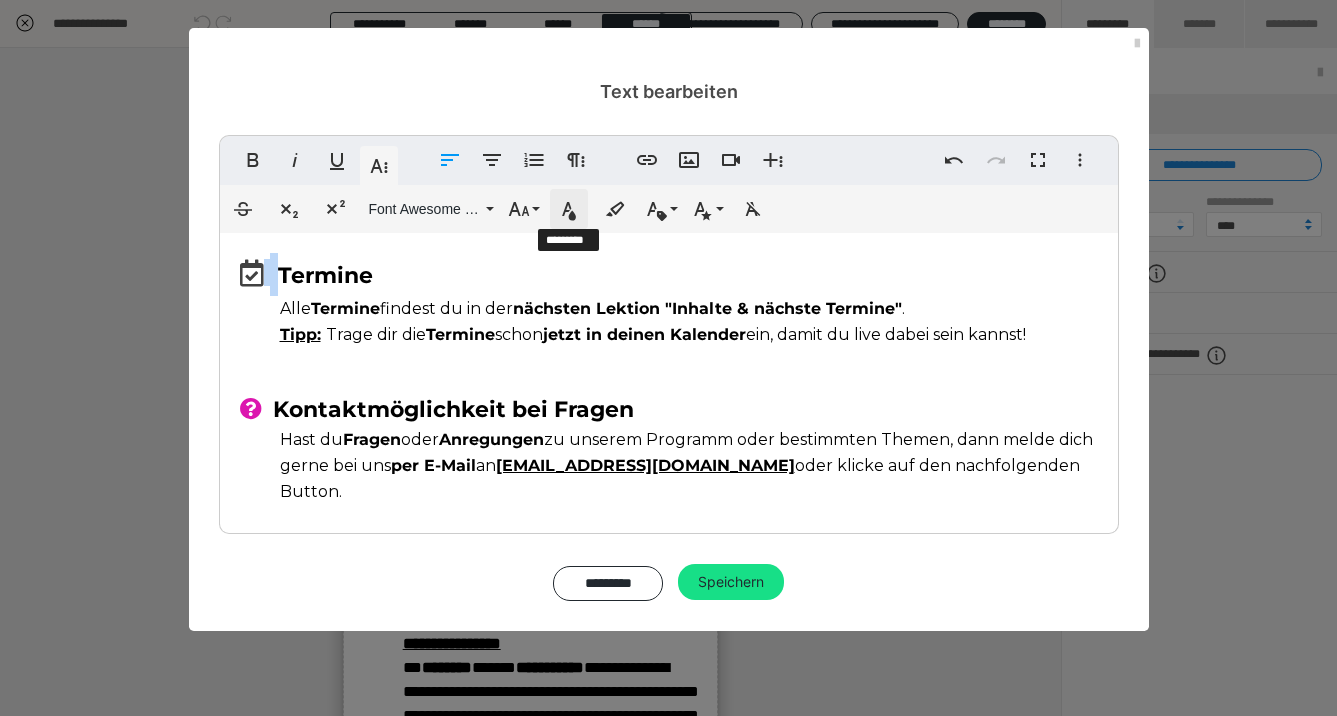 click 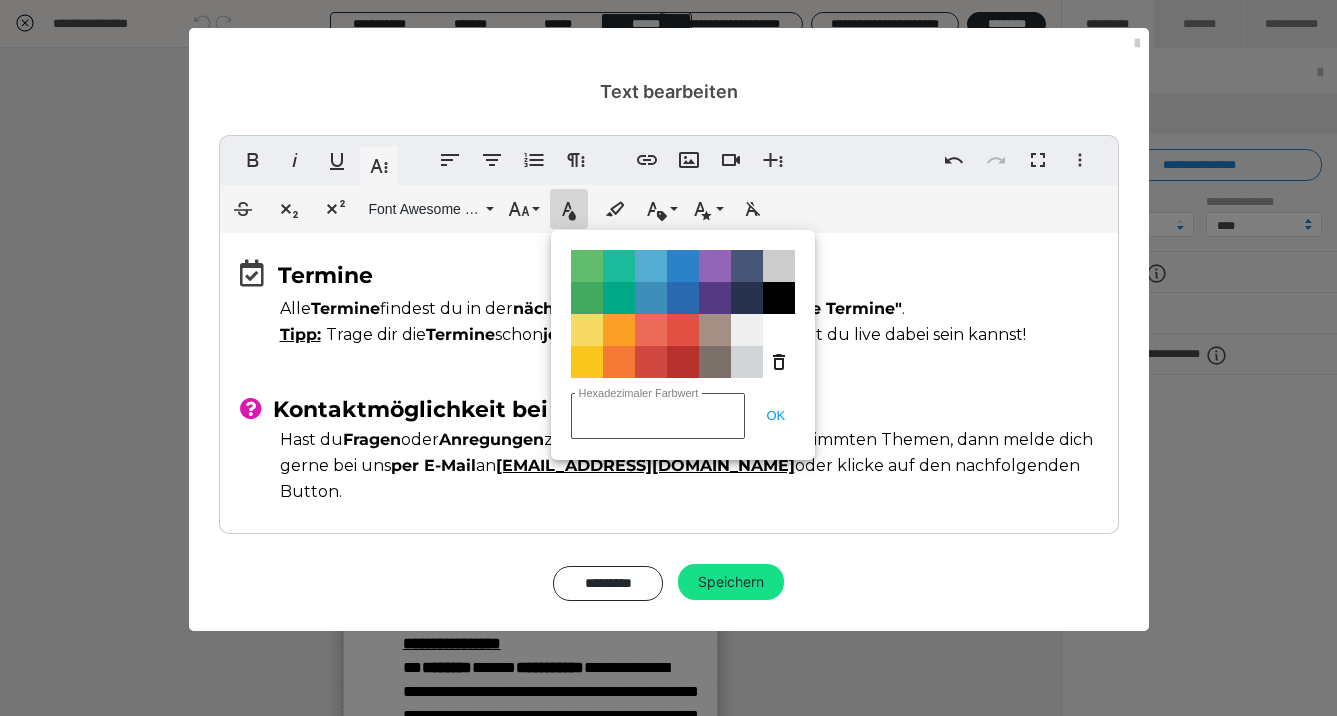 type on "#95452f" 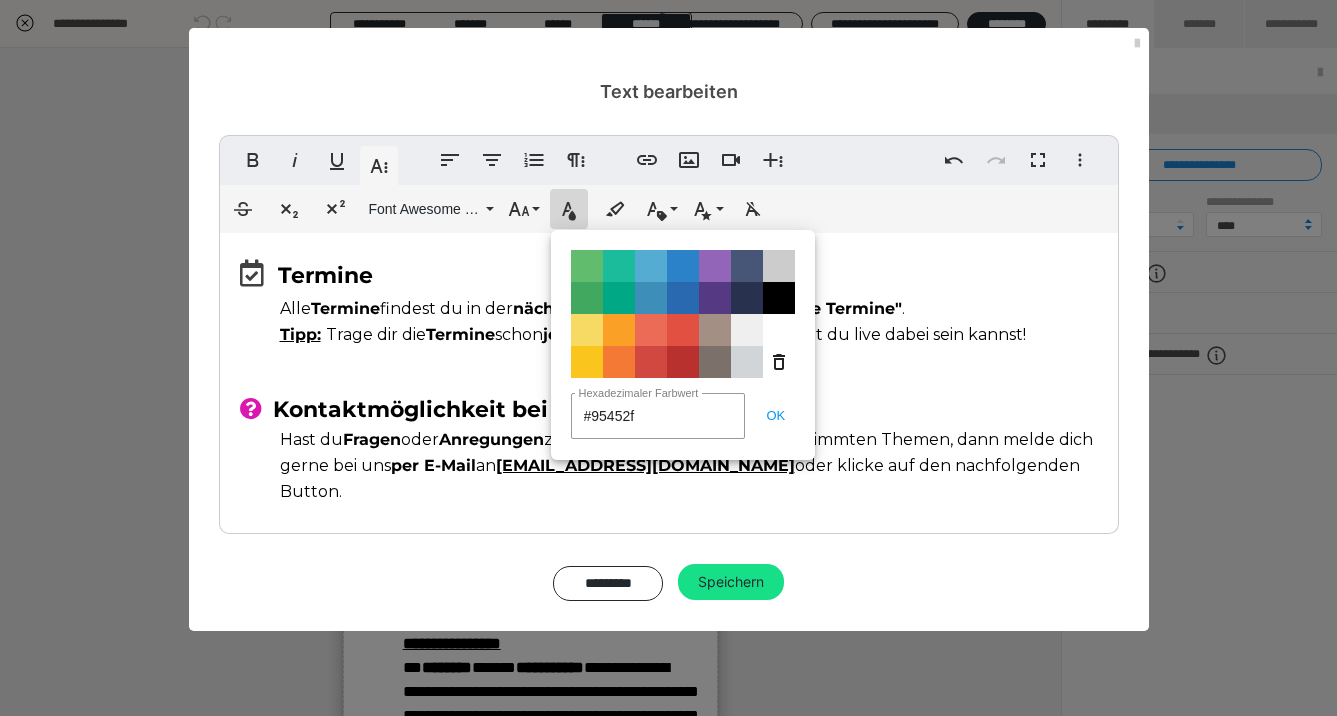 click on "OK" at bounding box center [776, 415] 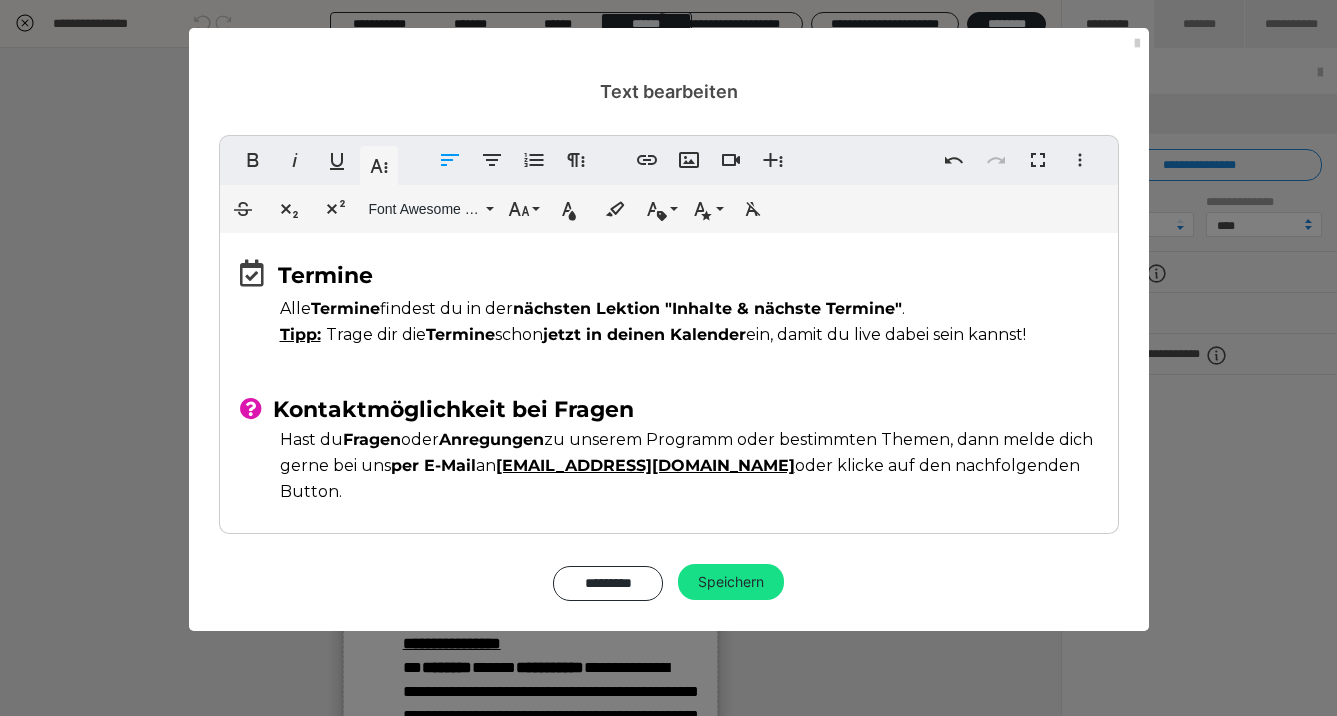 click at bounding box center (267, 272) 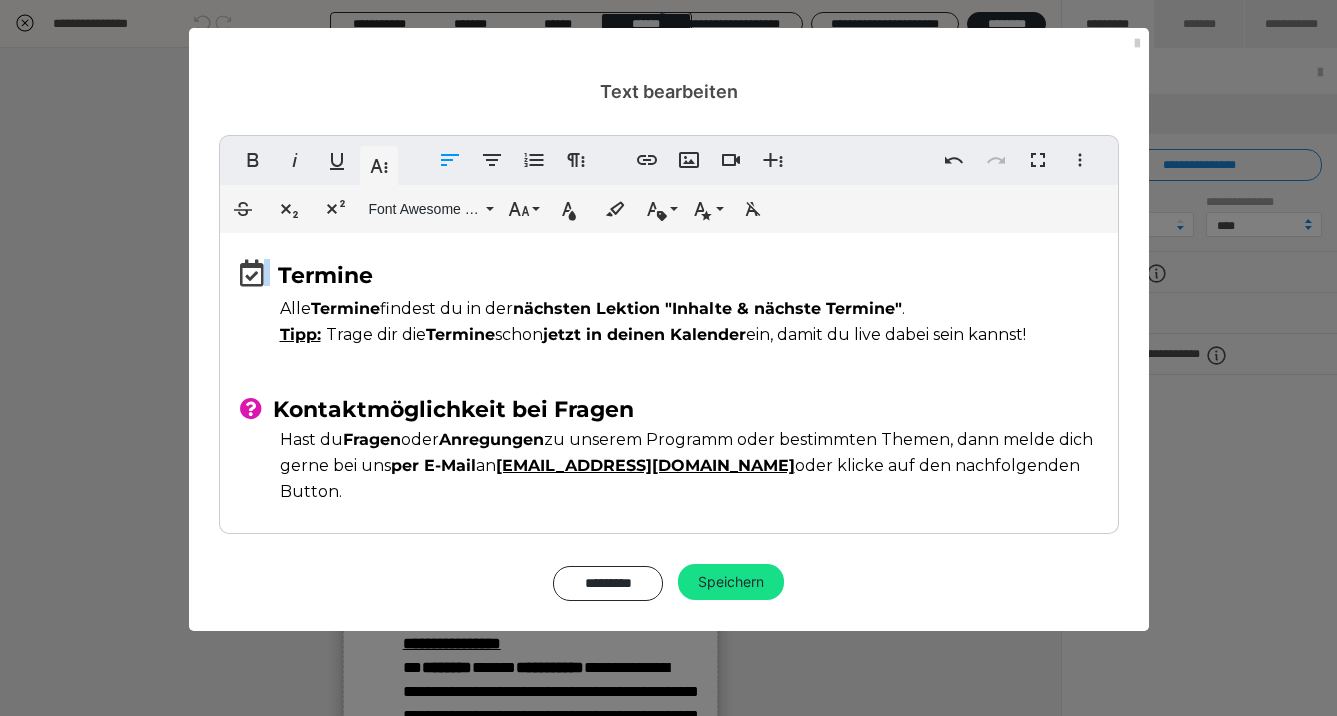 drag, startPoint x: 268, startPoint y: 283, endPoint x: 225, endPoint y: 278, distance: 43.289722 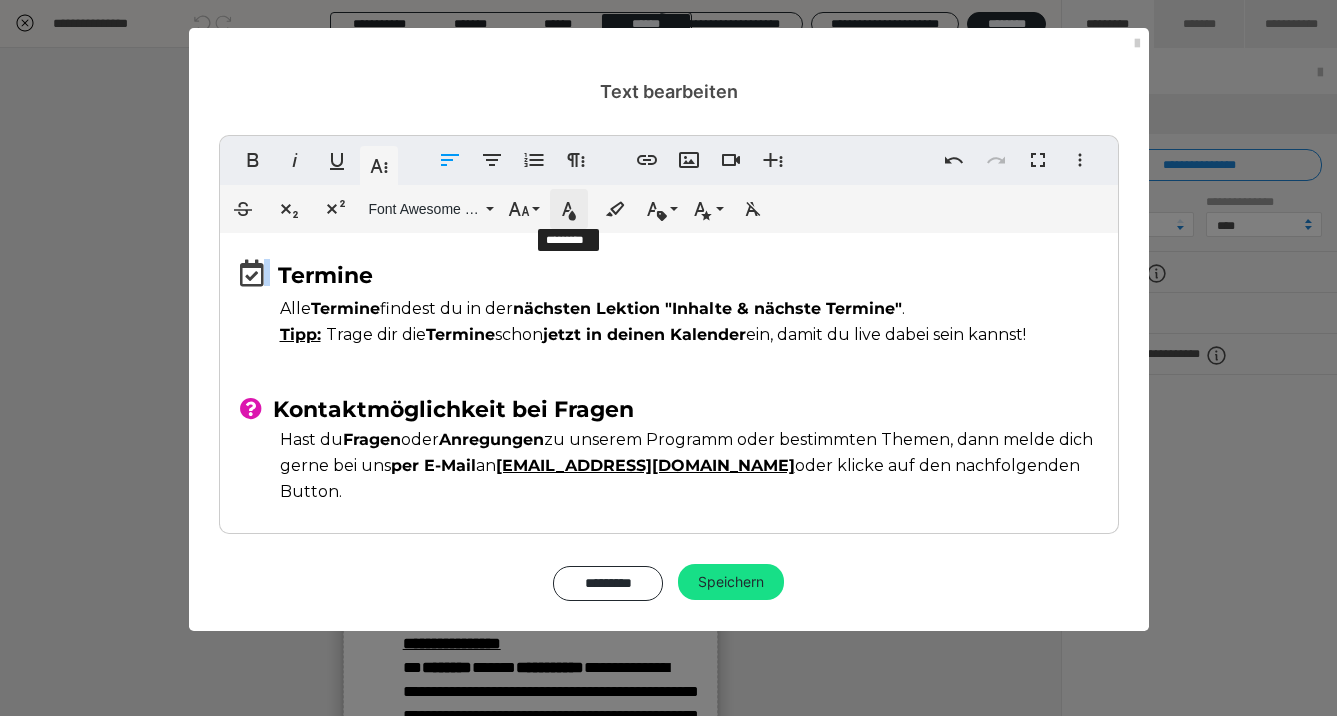 click 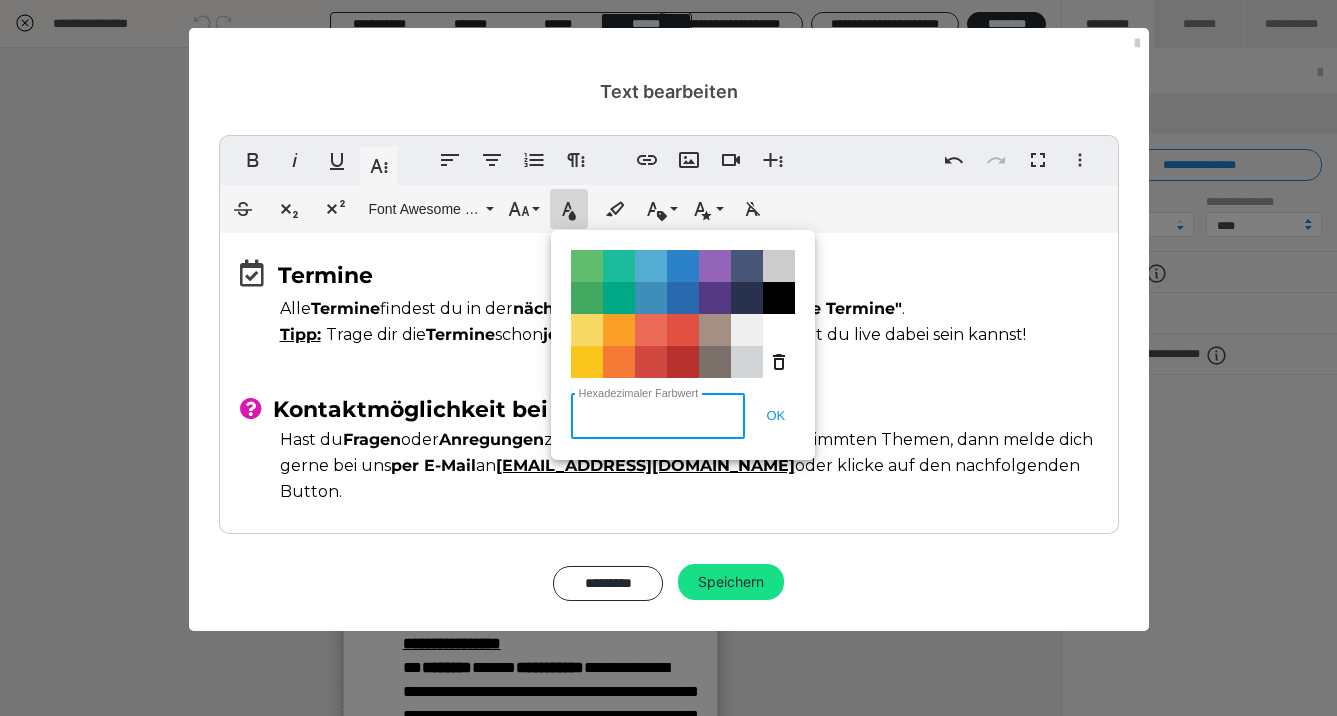 paste on "#95452f" 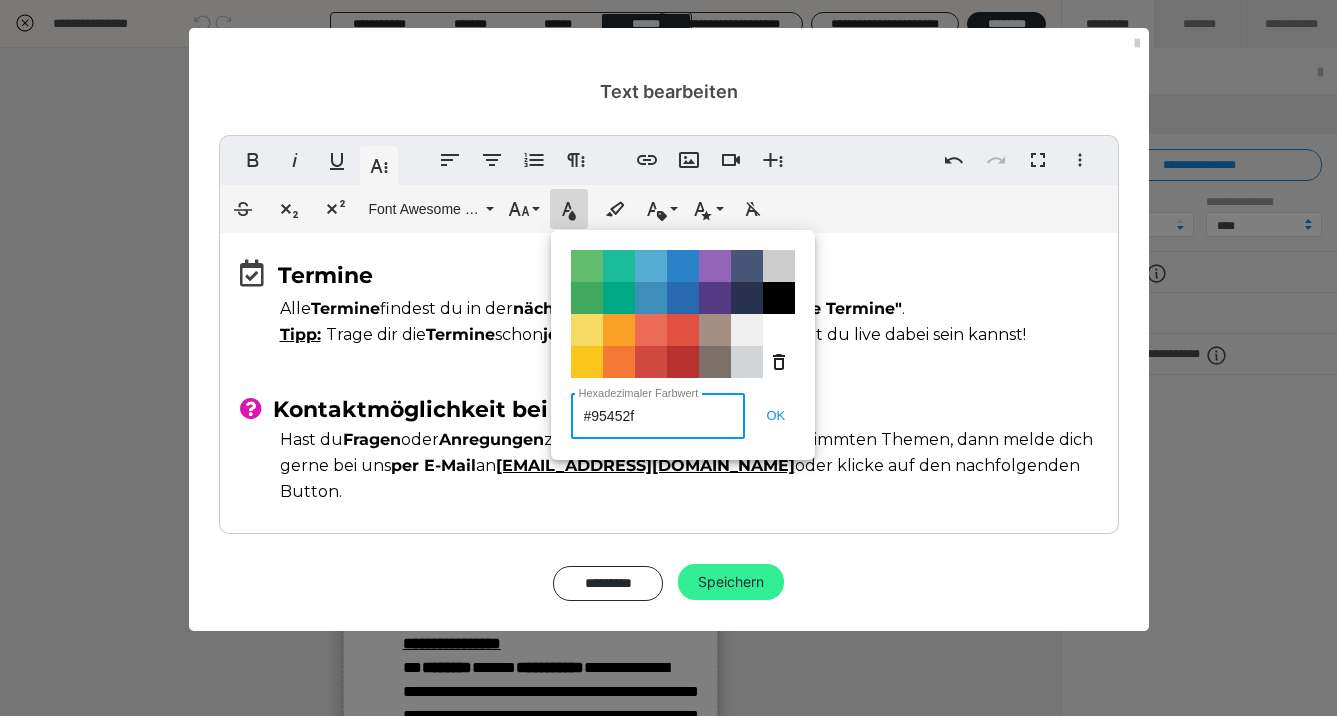 type on "#95452f" 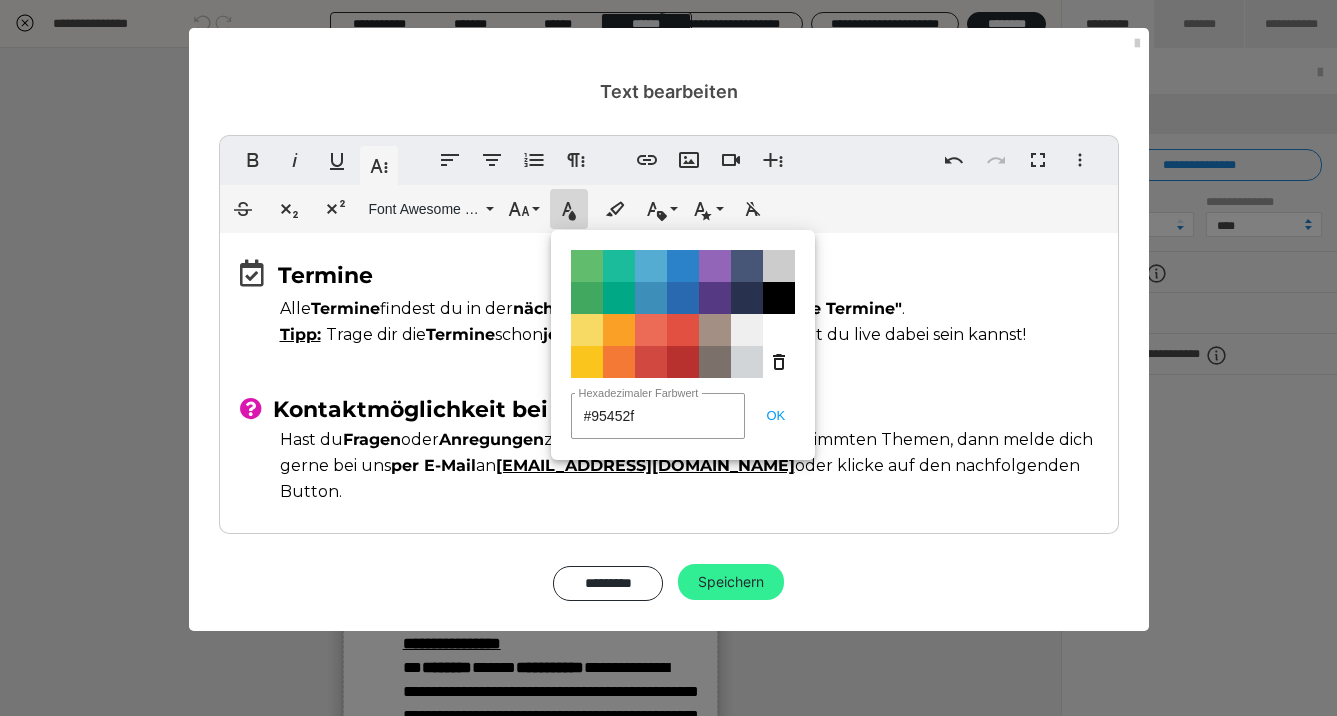 click on "Speichern" at bounding box center (731, 582) 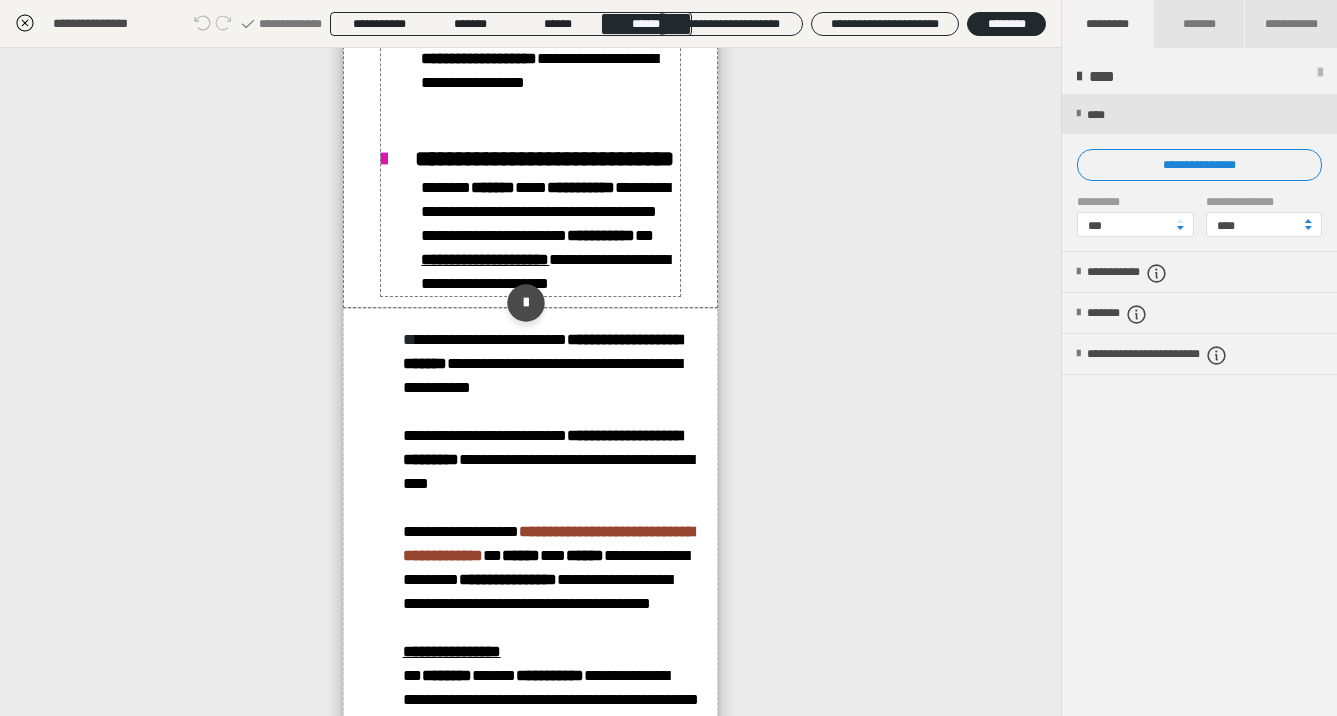 click at bounding box center [388, -47] 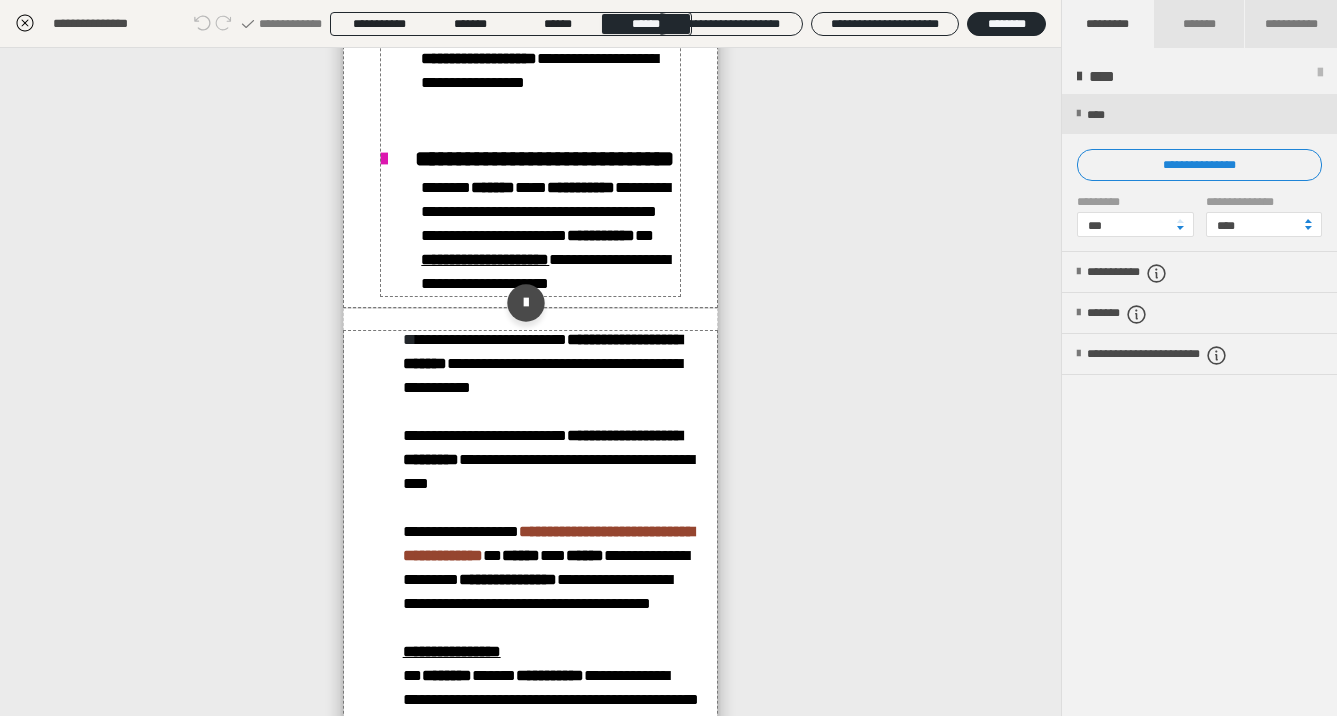 click at bounding box center (388, -47) 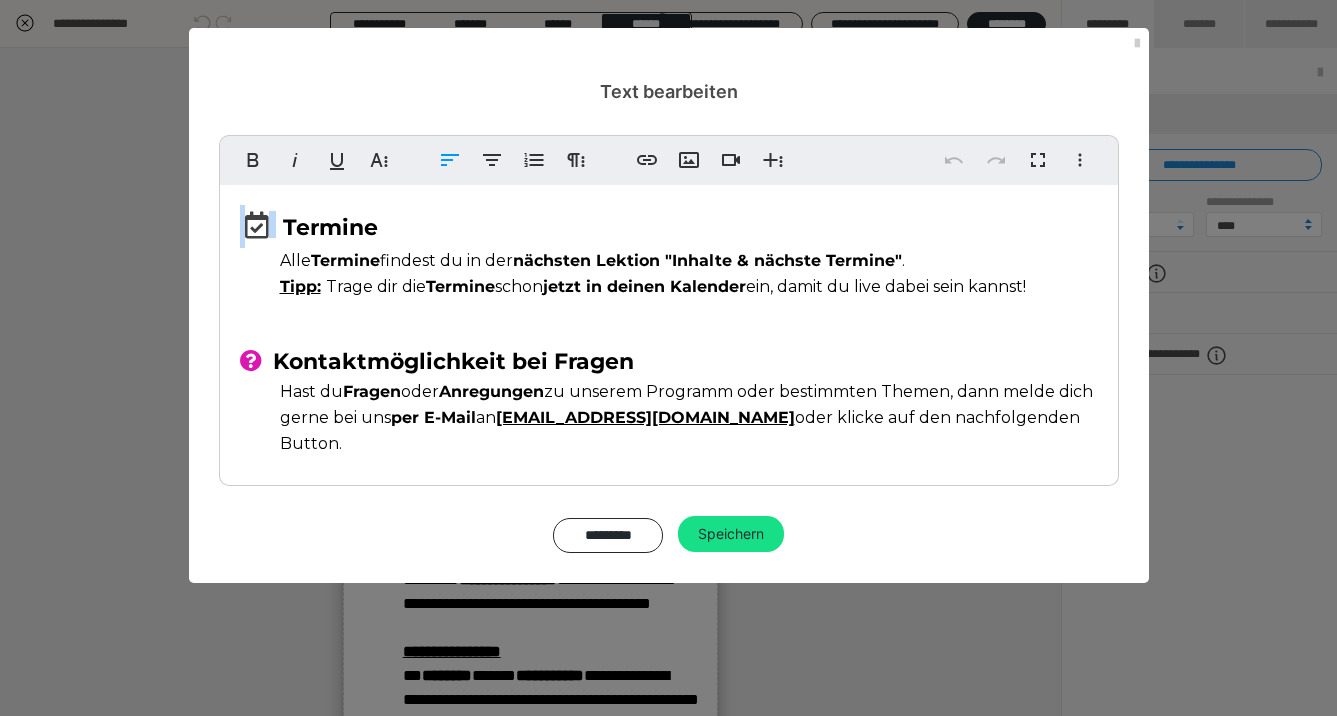 drag, startPoint x: 240, startPoint y: 221, endPoint x: 272, endPoint y: 230, distance: 33.24154 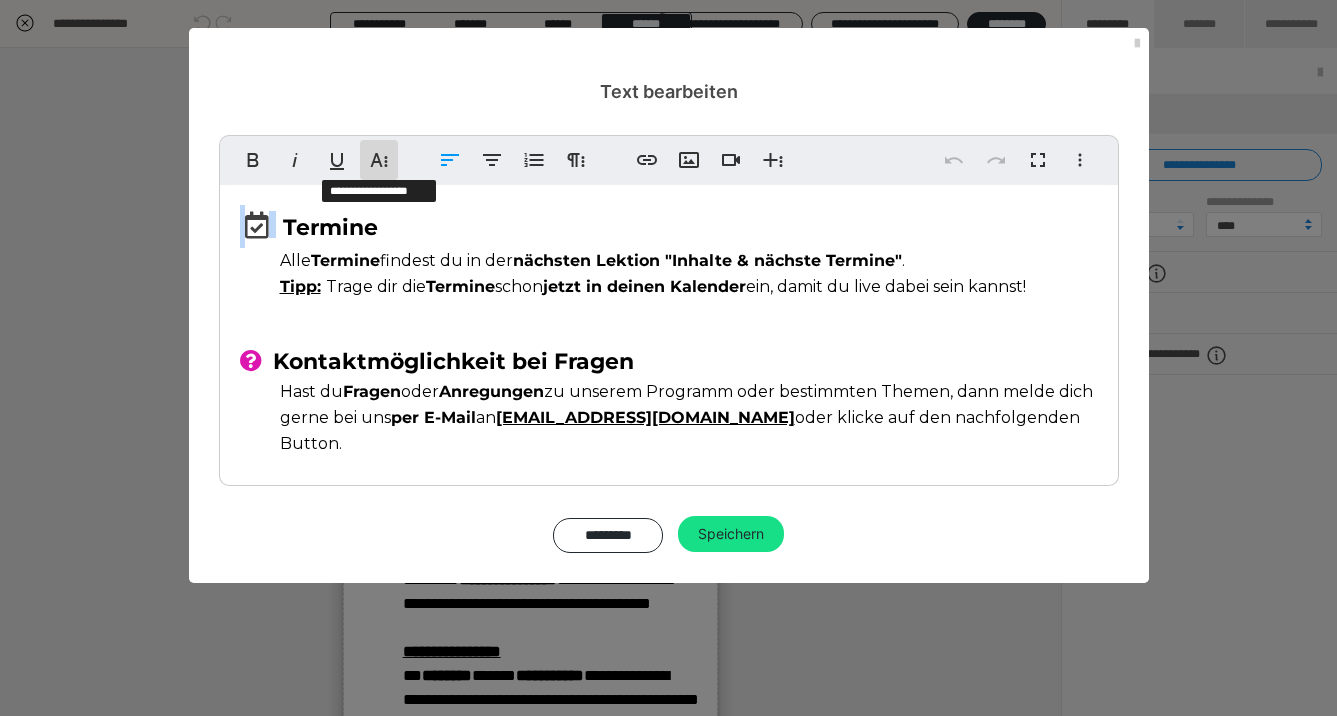 click 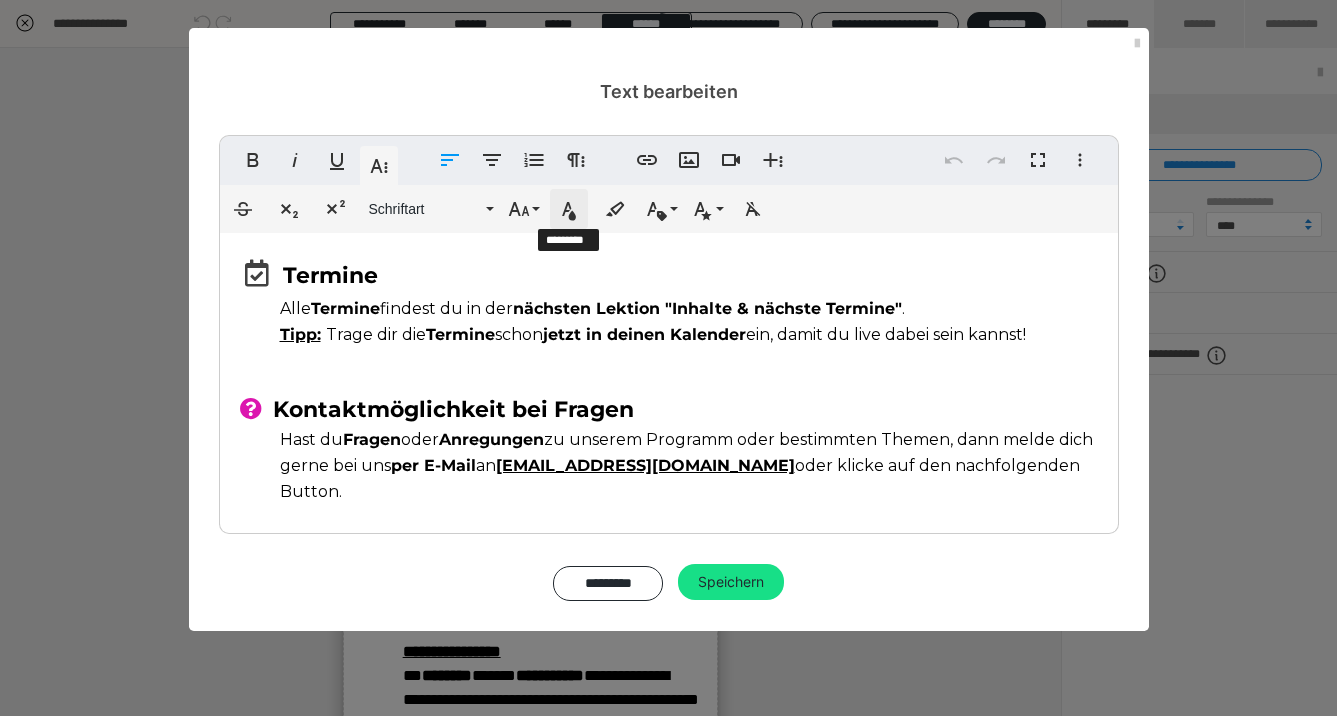 click 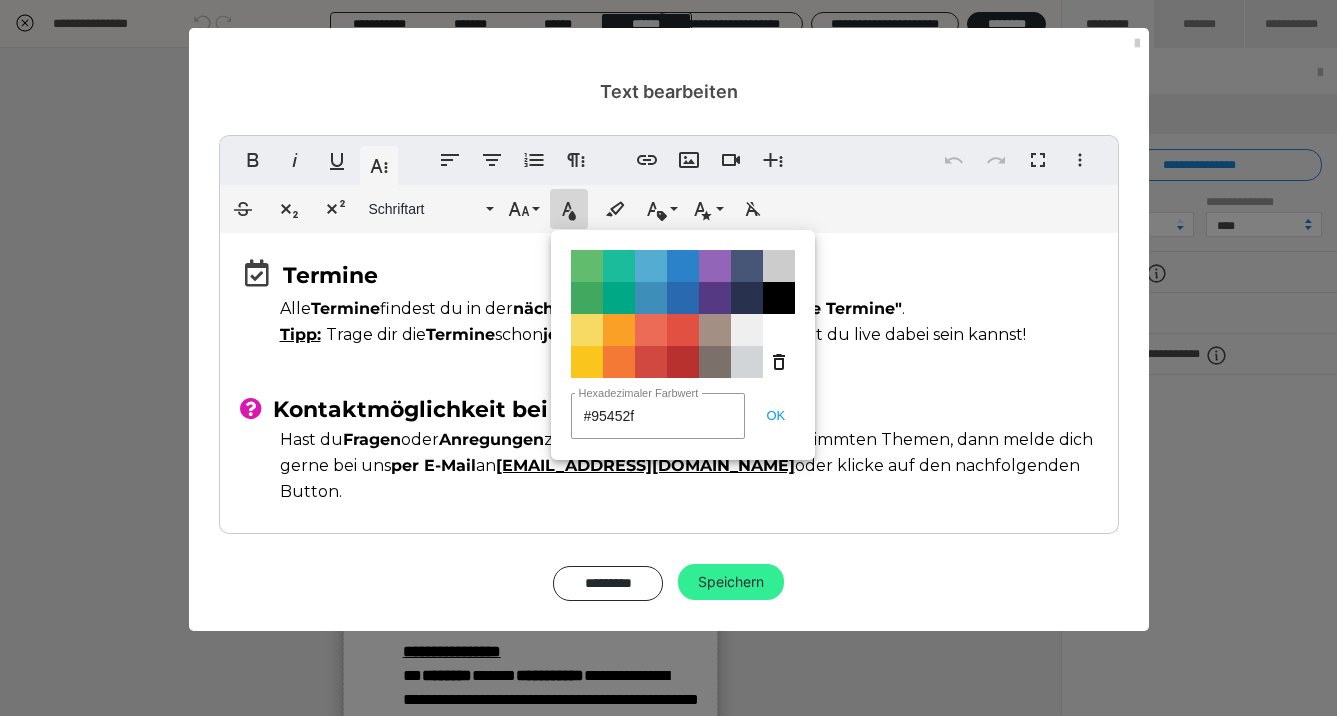 type on "#95452f" 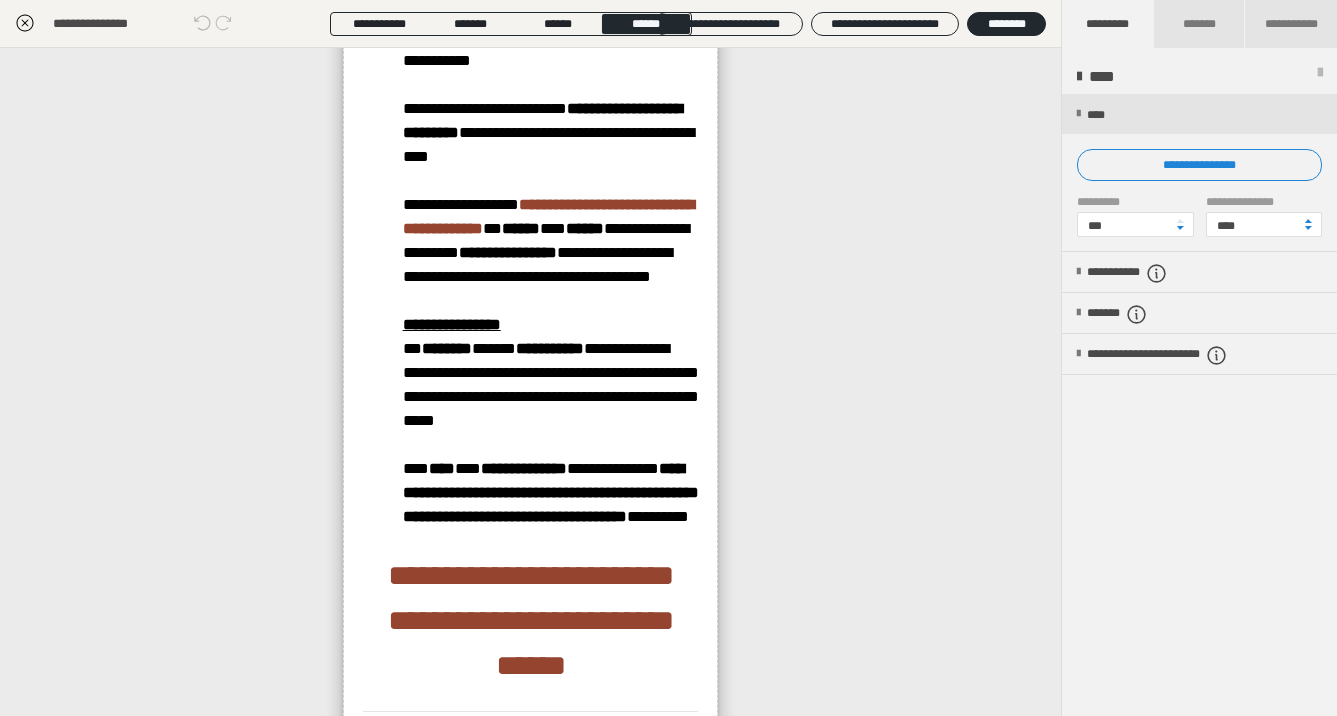 scroll, scrollTop: 2076, scrollLeft: 0, axis: vertical 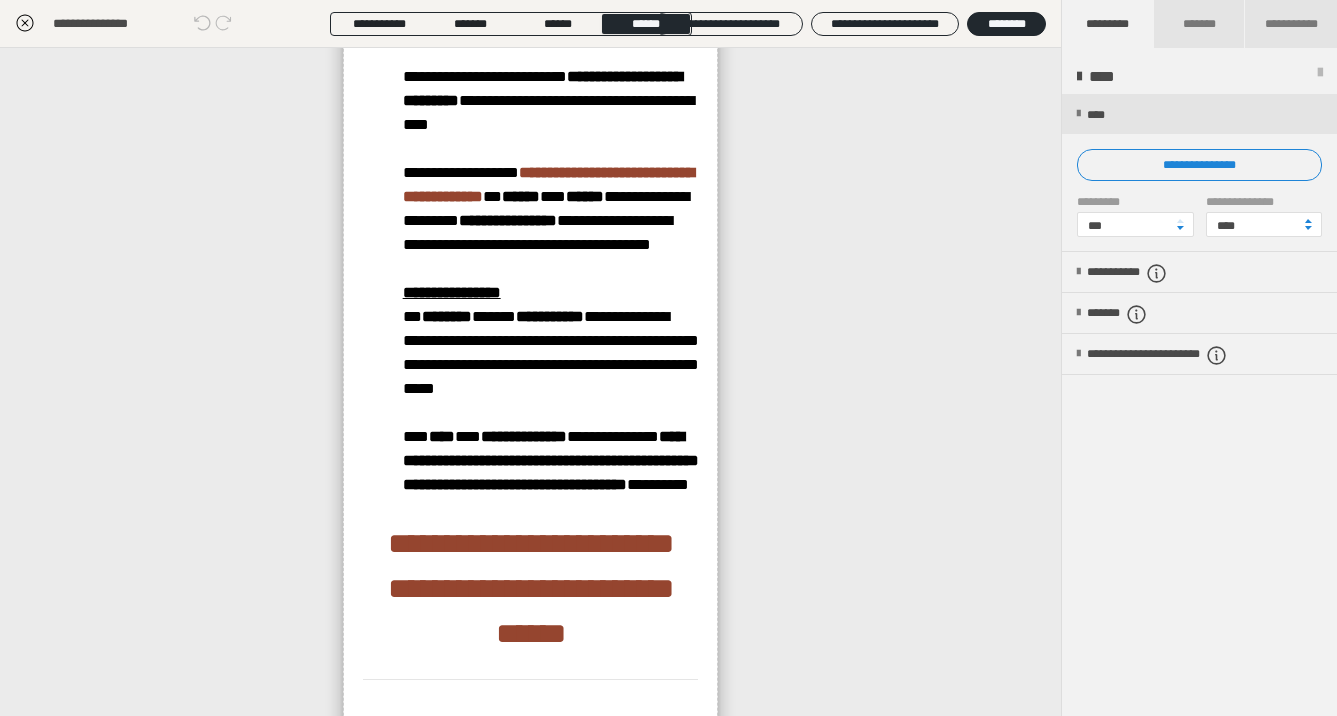 click at bounding box center [395, -200] 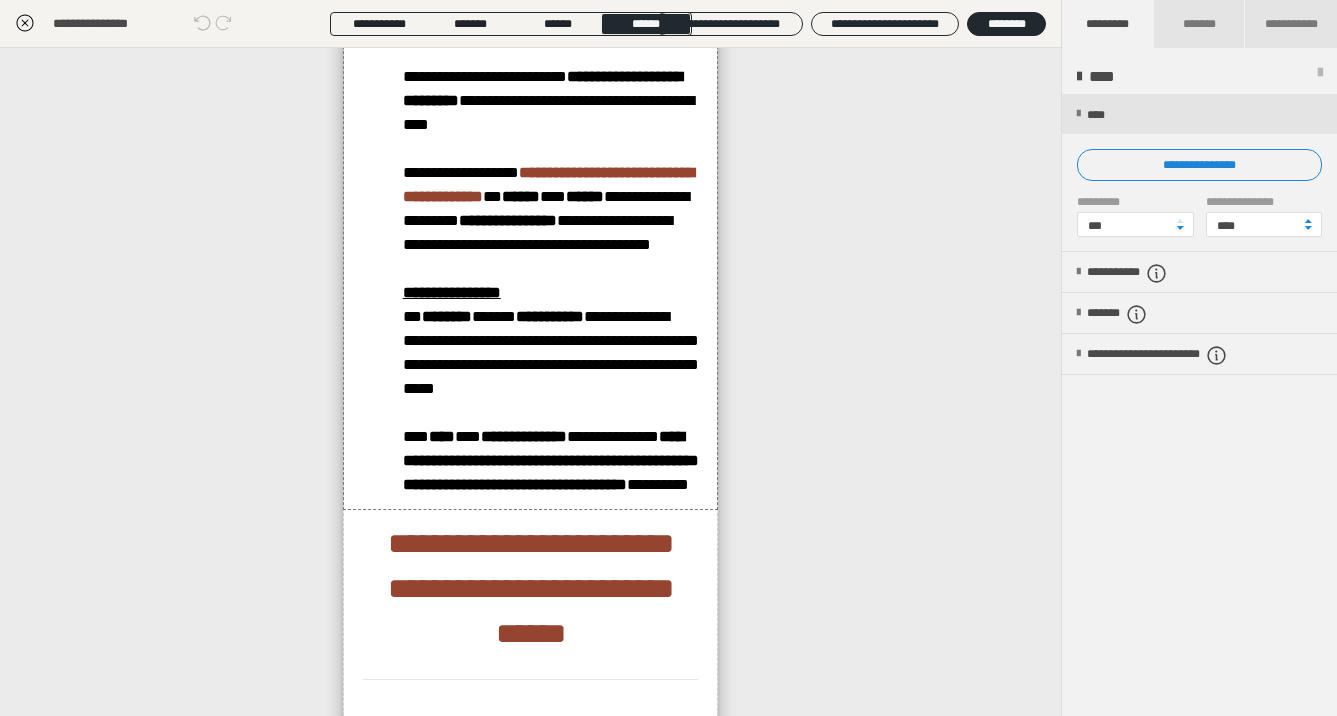 click at bounding box center [395, -200] 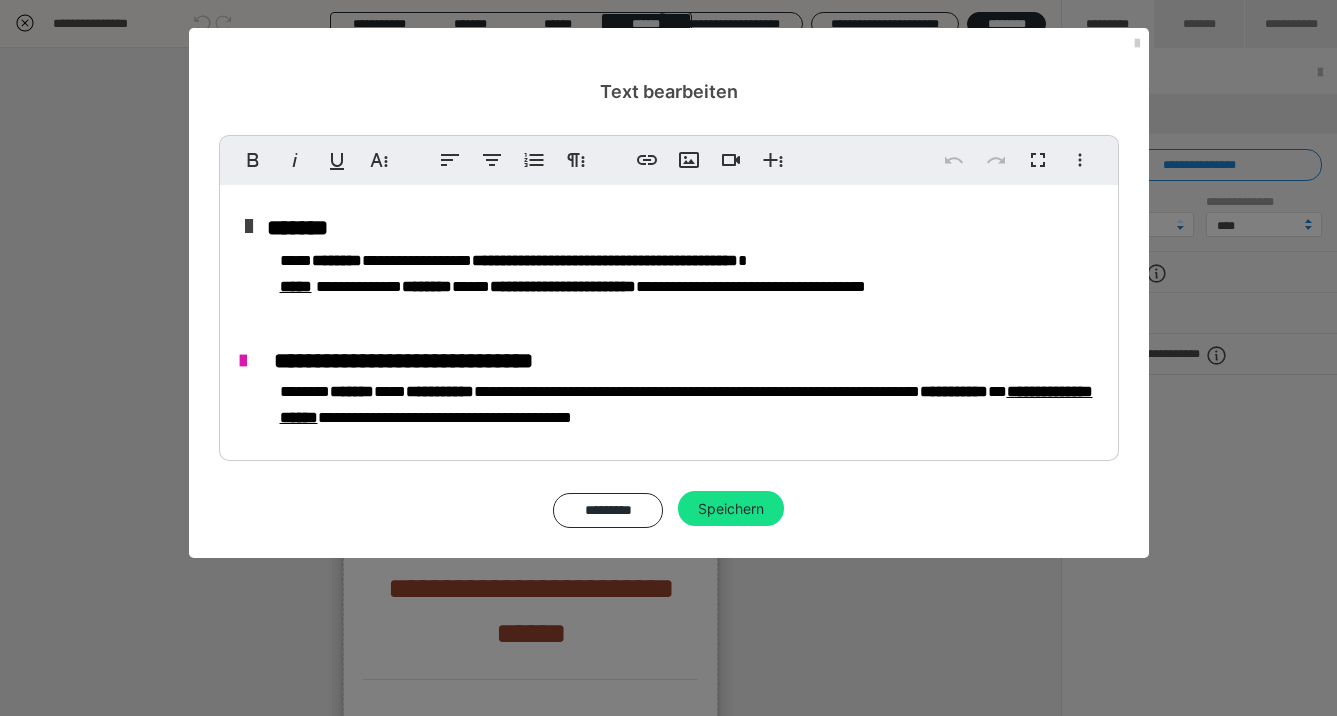 click at bounding box center (254, 361) 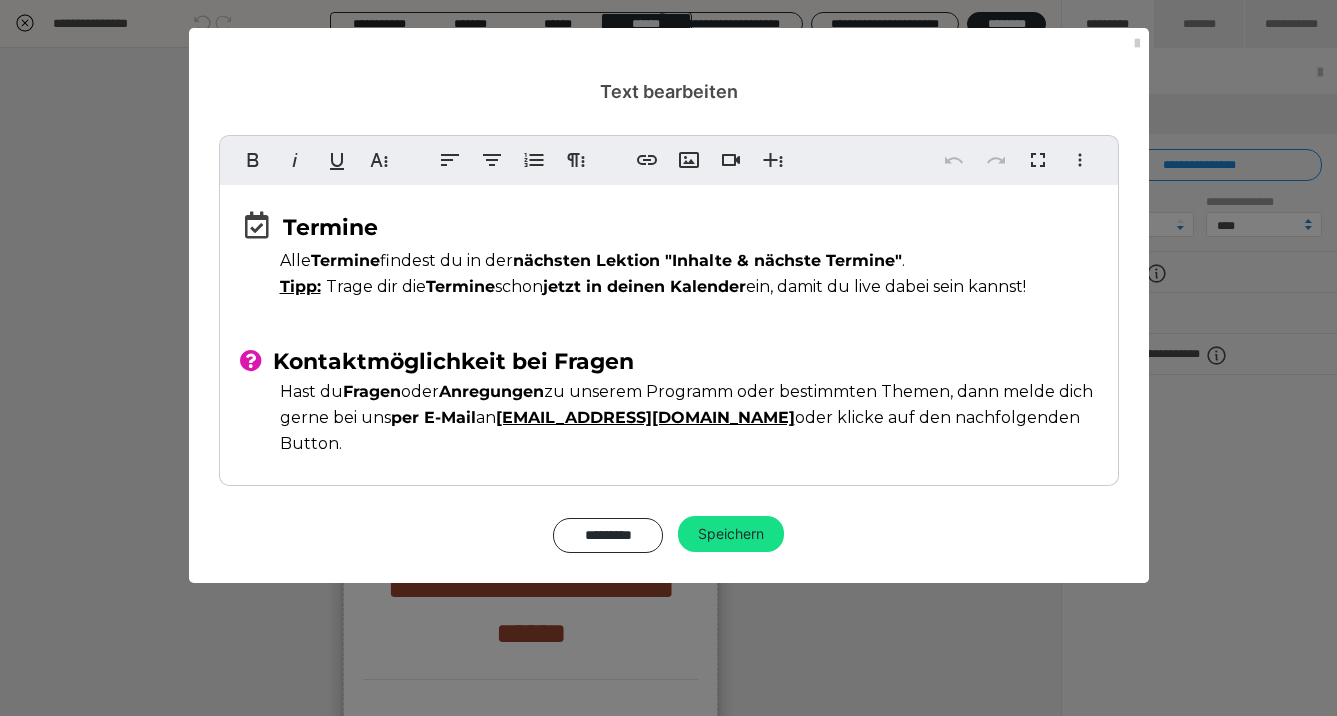 drag, startPoint x: 260, startPoint y: 358, endPoint x: 237, endPoint y: 357, distance: 23.021729 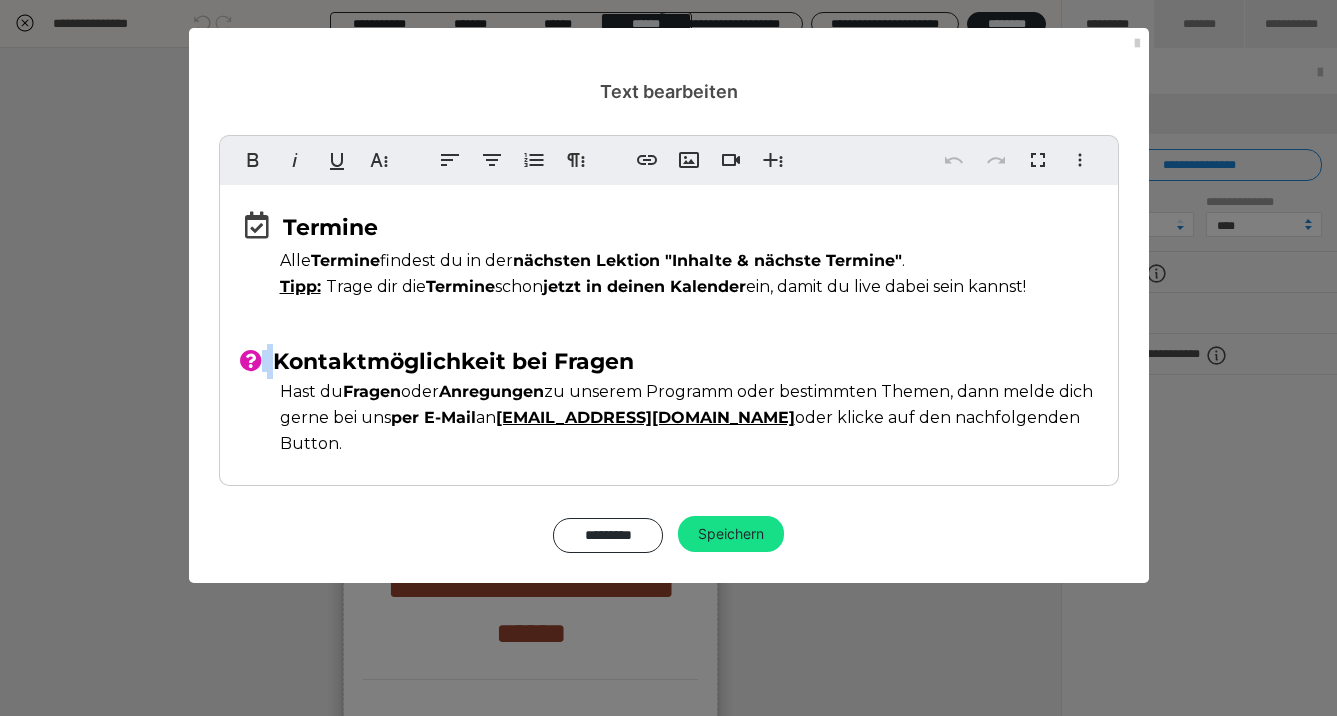 click at bounding box center (254, 361) 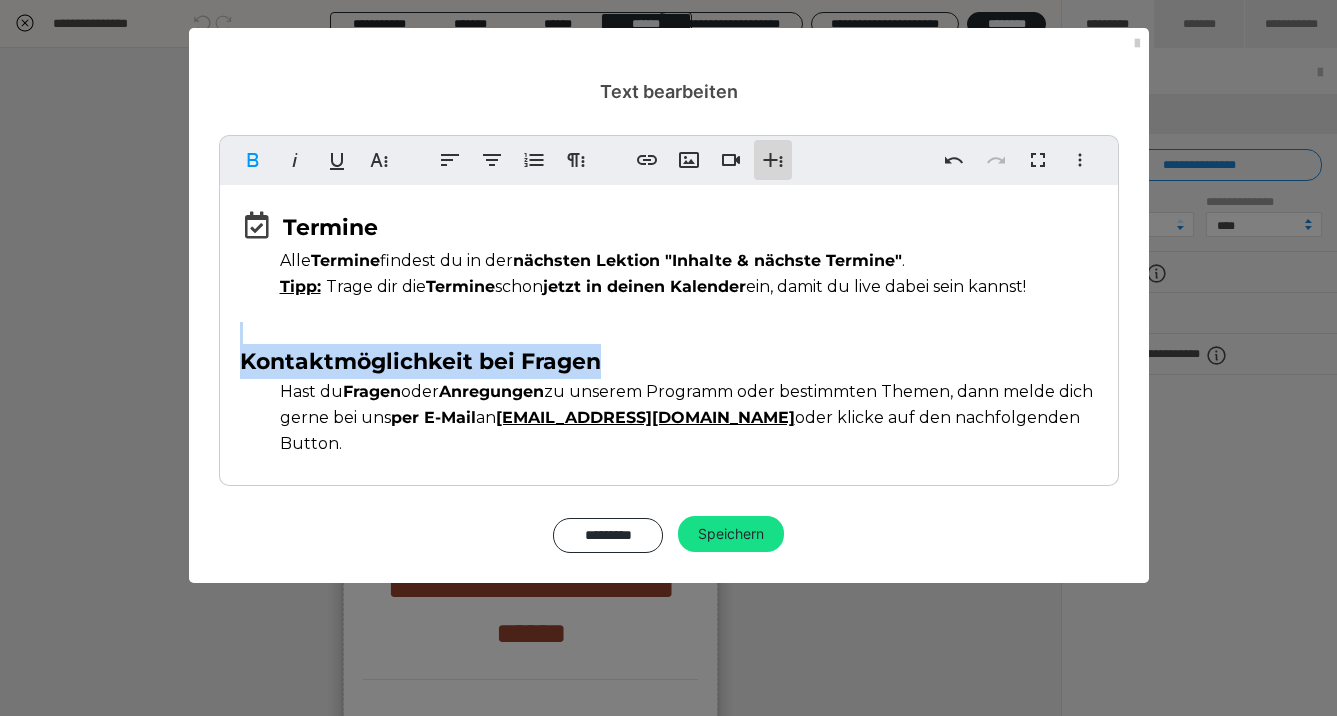 click 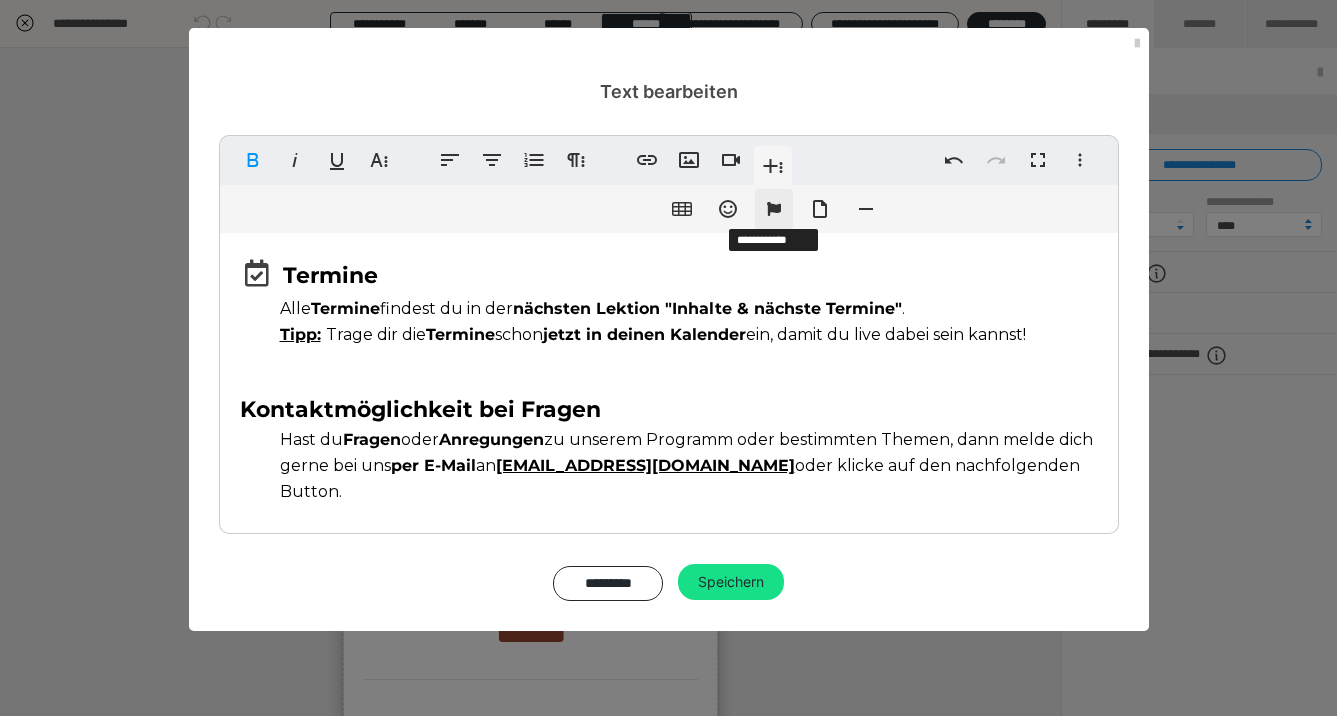 click 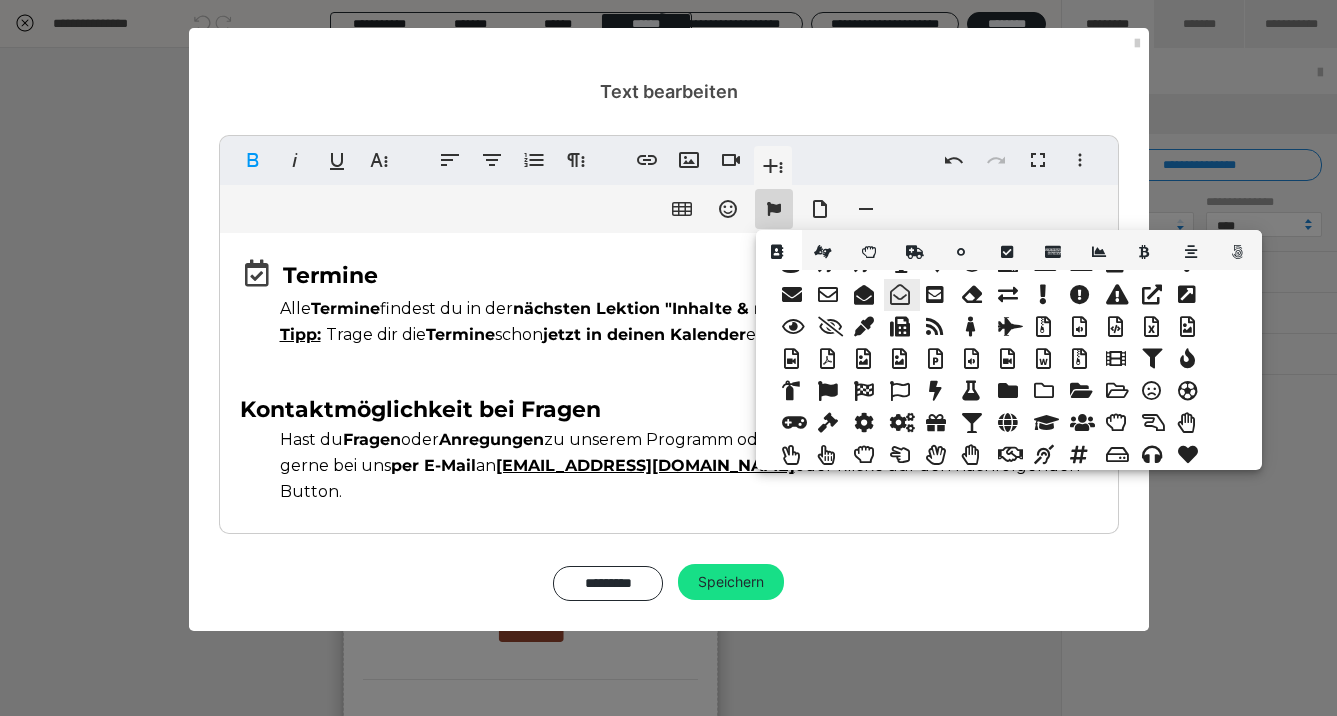 scroll, scrollTop: 366, scrollLeft: 0, axis: vertical 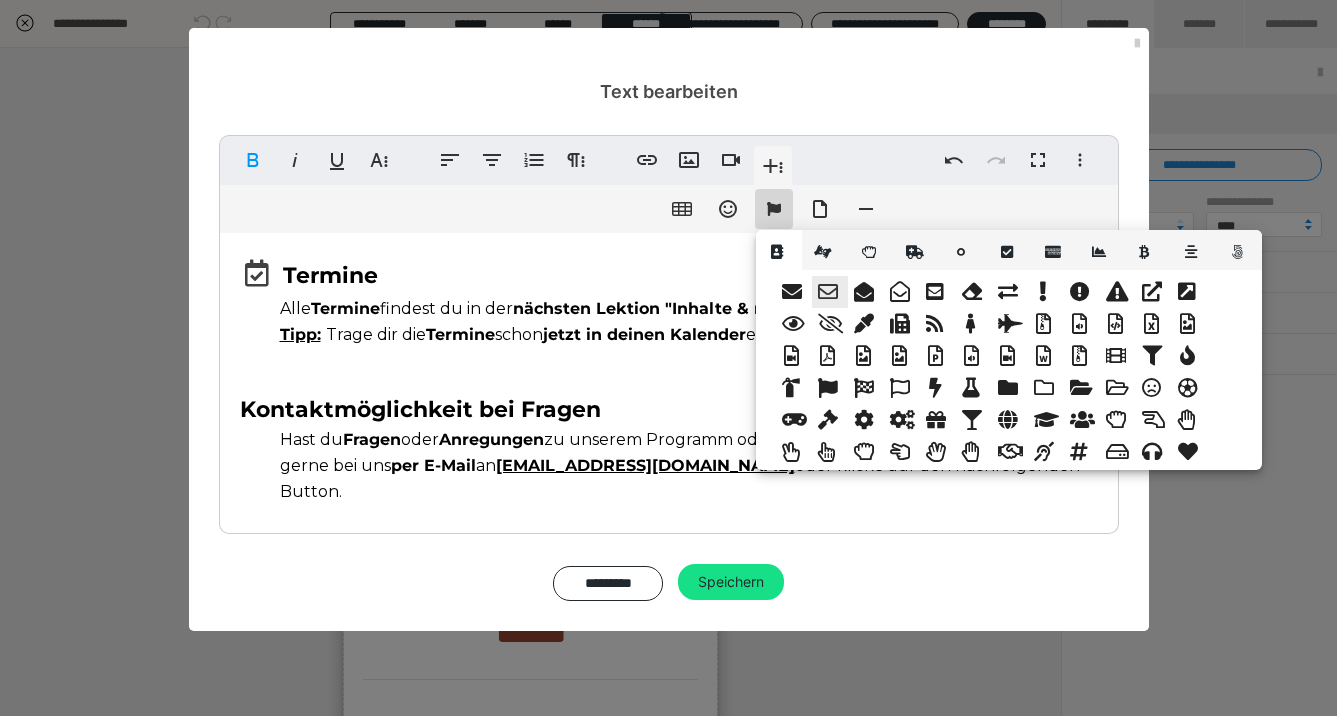click at bounding box center [830, 292] 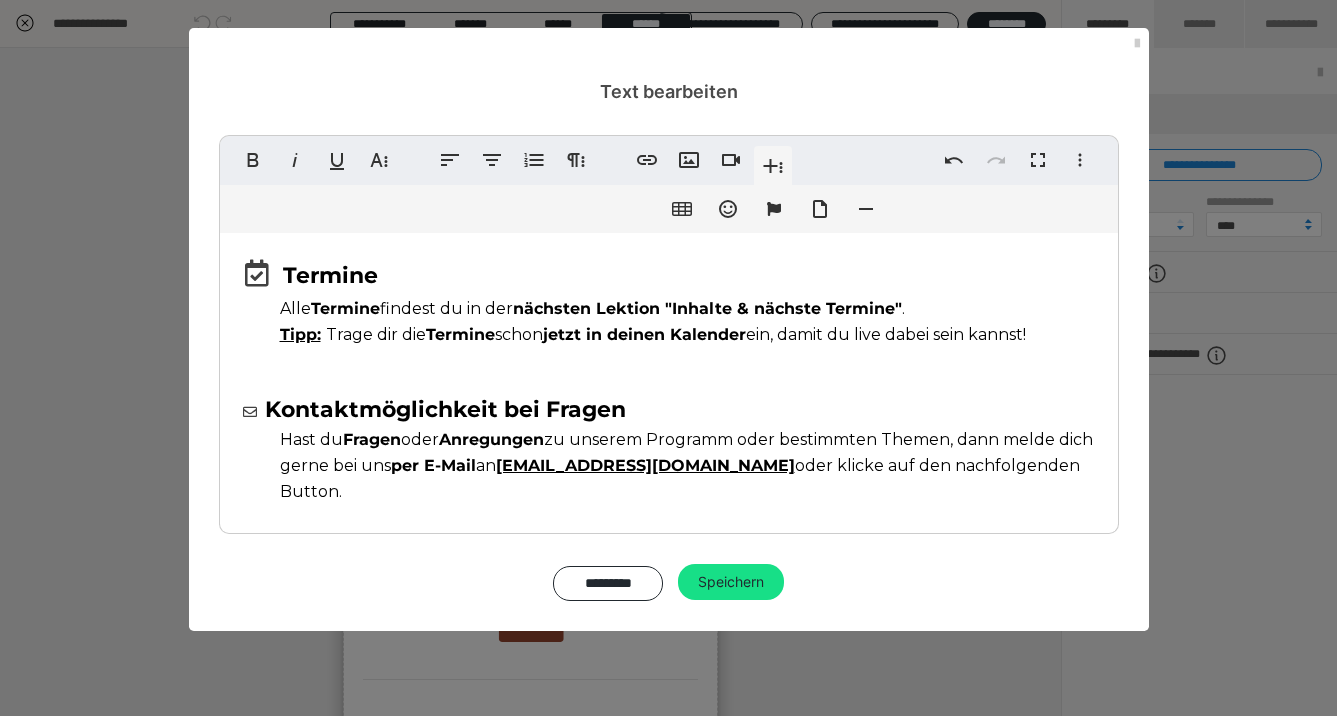 type 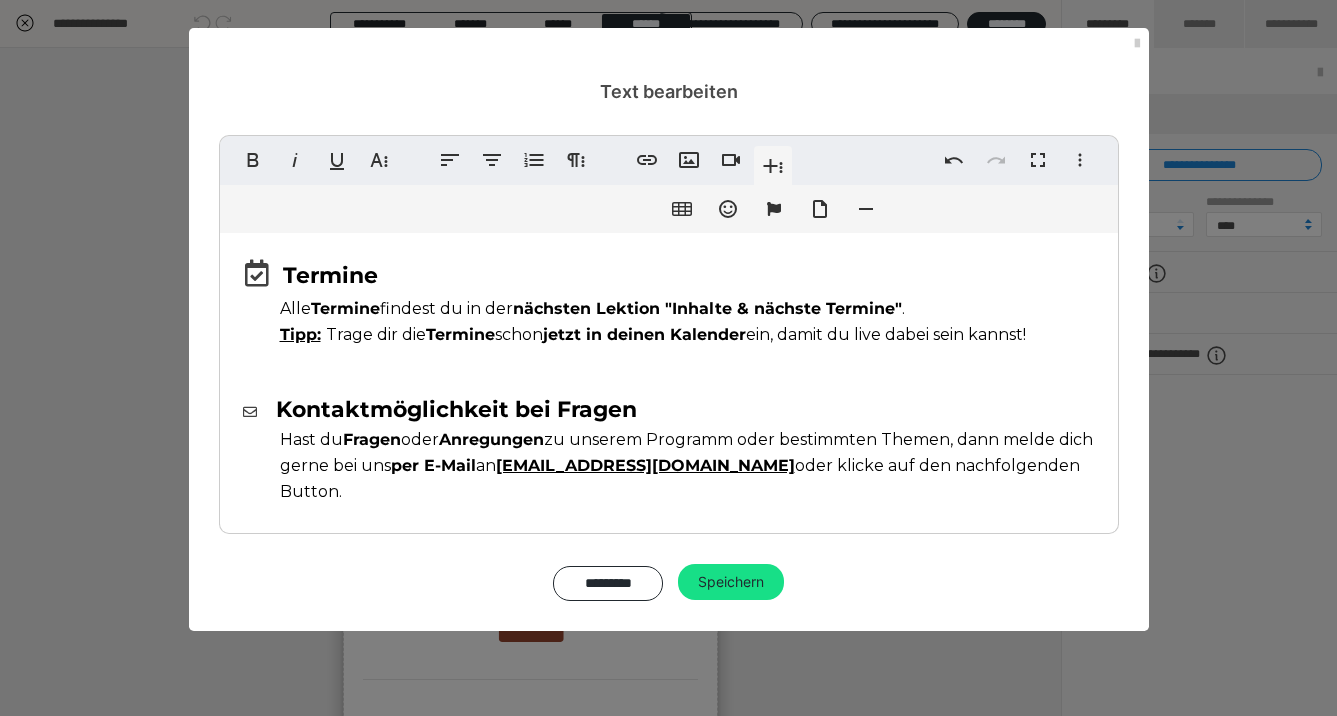 click on "Termine" at bounding box center [330, 275] 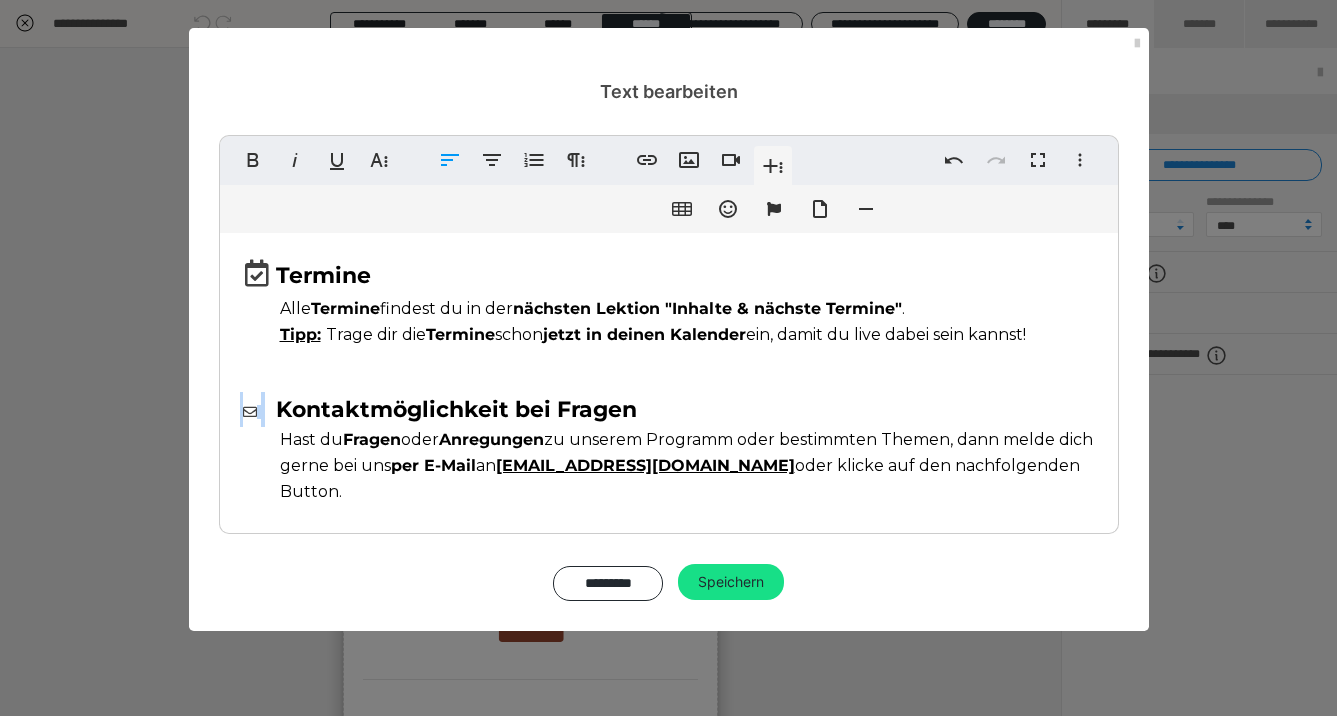 drag, startPoint x: 238, startPoint y: 412, endPoint x: 267, endPoint y: 410, distance: 29.068884 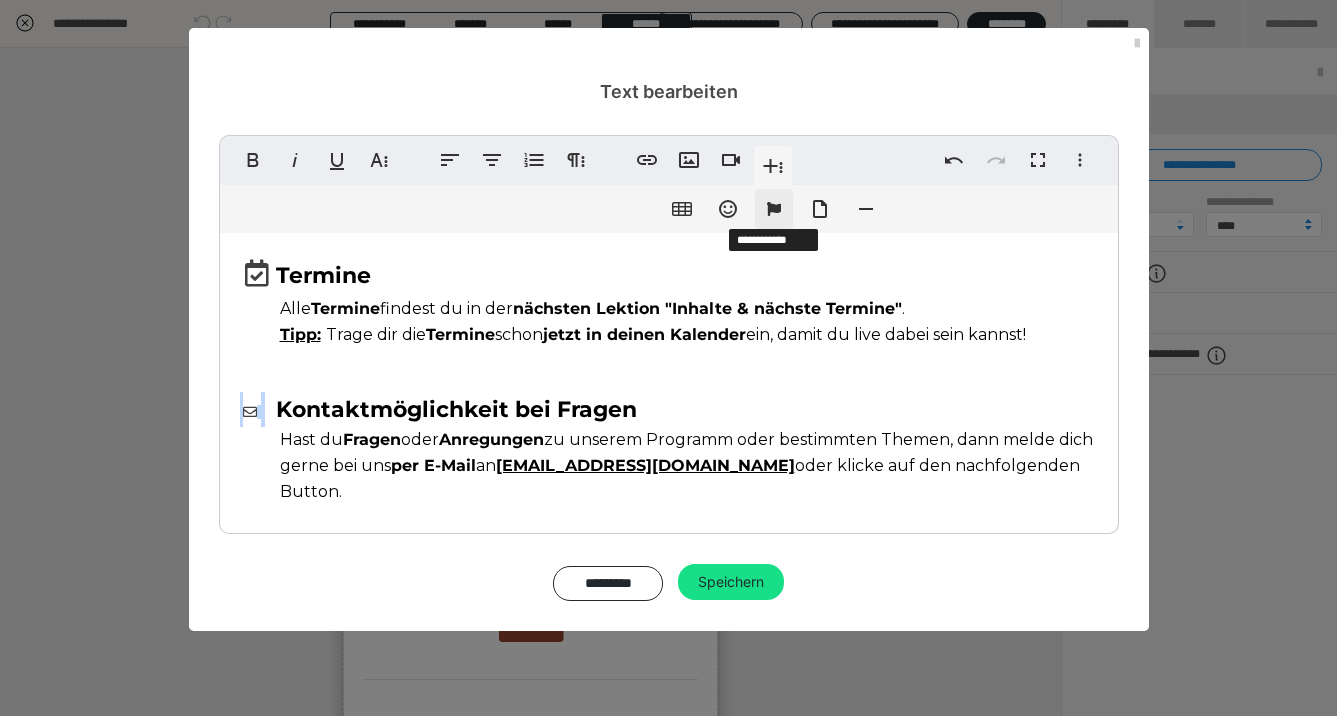 click 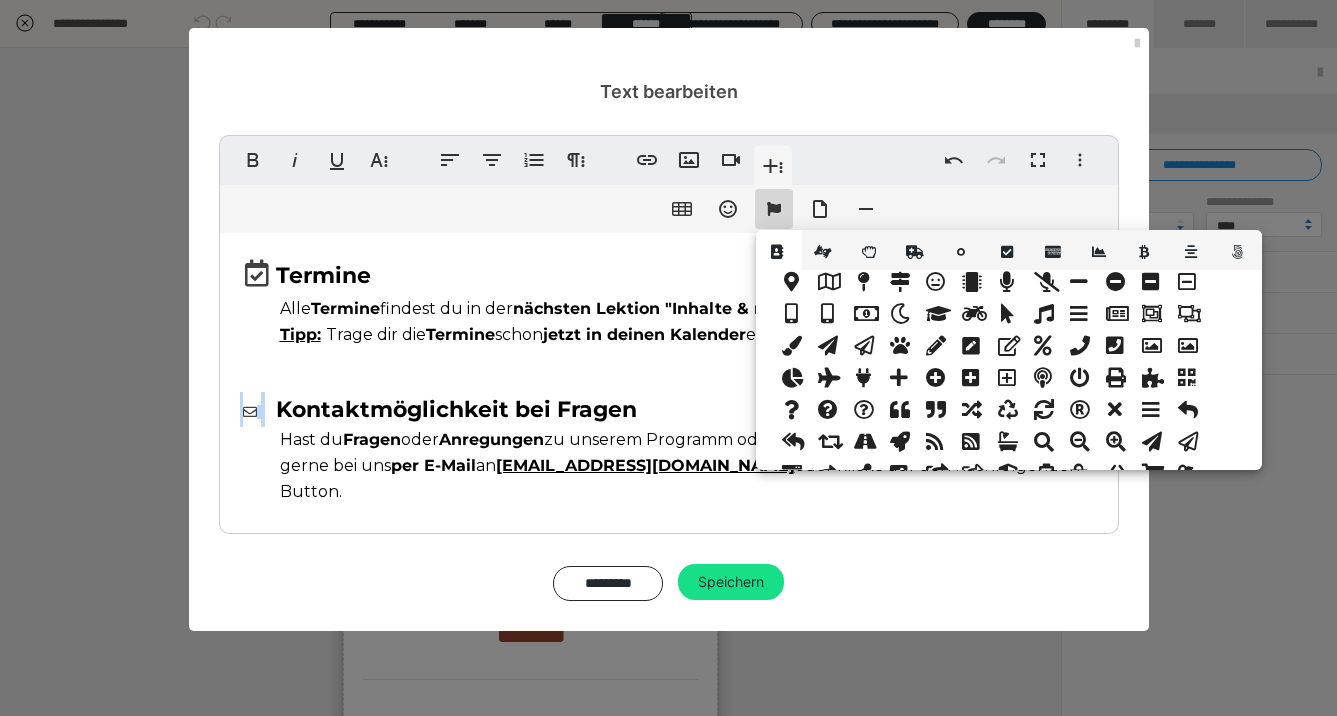 scroll, scrollTop: 706, scrollLeft: 0, axis: vertical 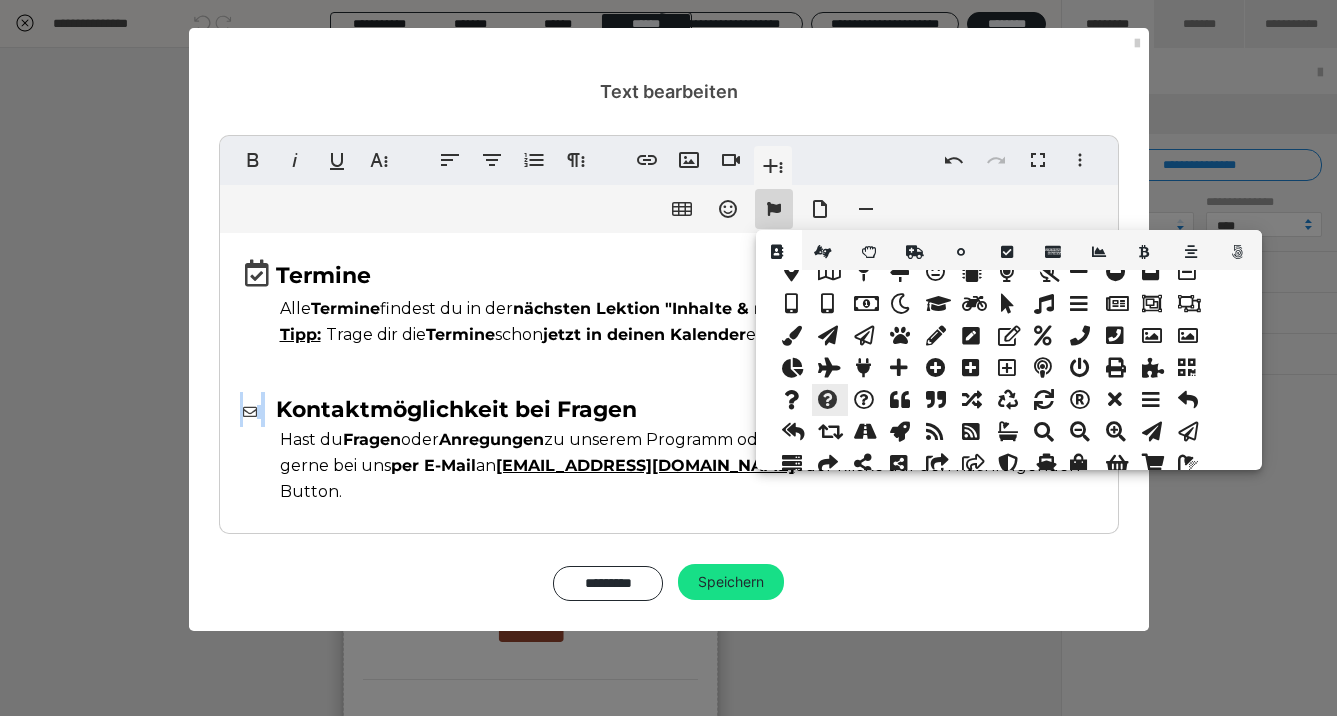 click at bounding box center (830, 400) 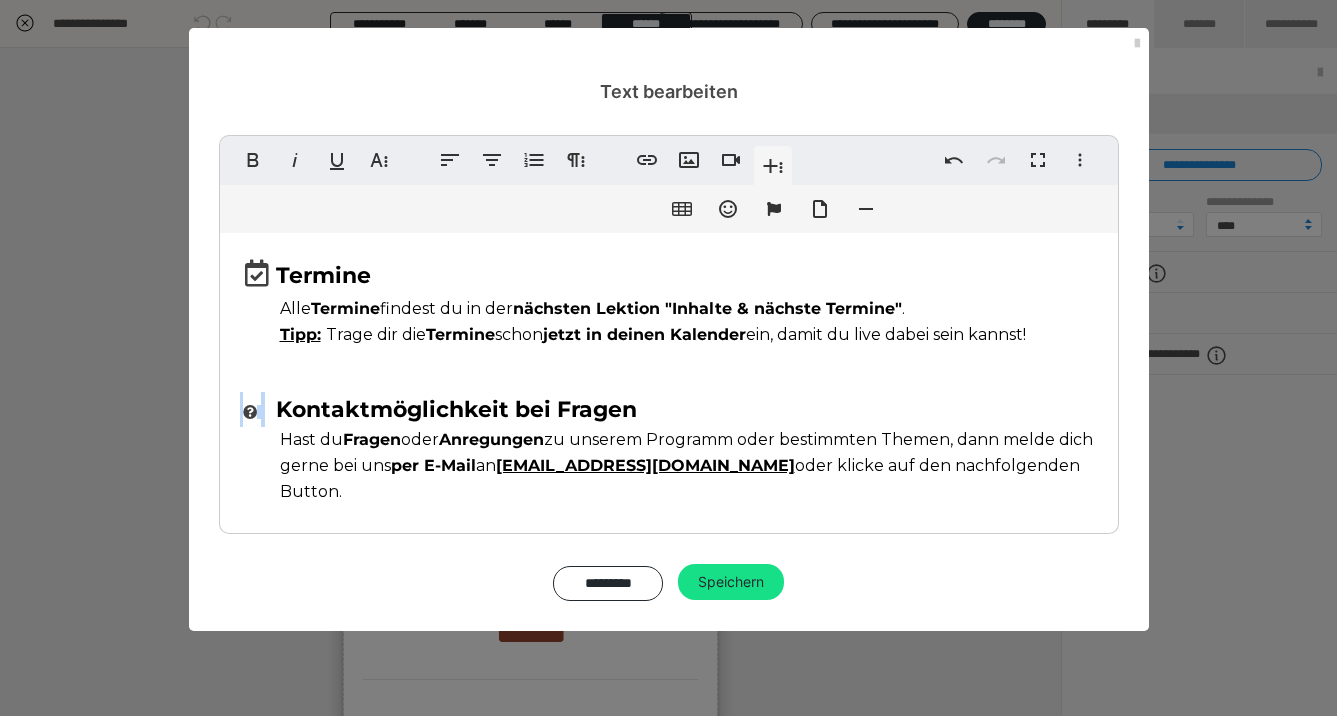 drag, startPoint x: 267, startPoint y: 415, endPoint x: 235, endPoint y: 415, distance: 32 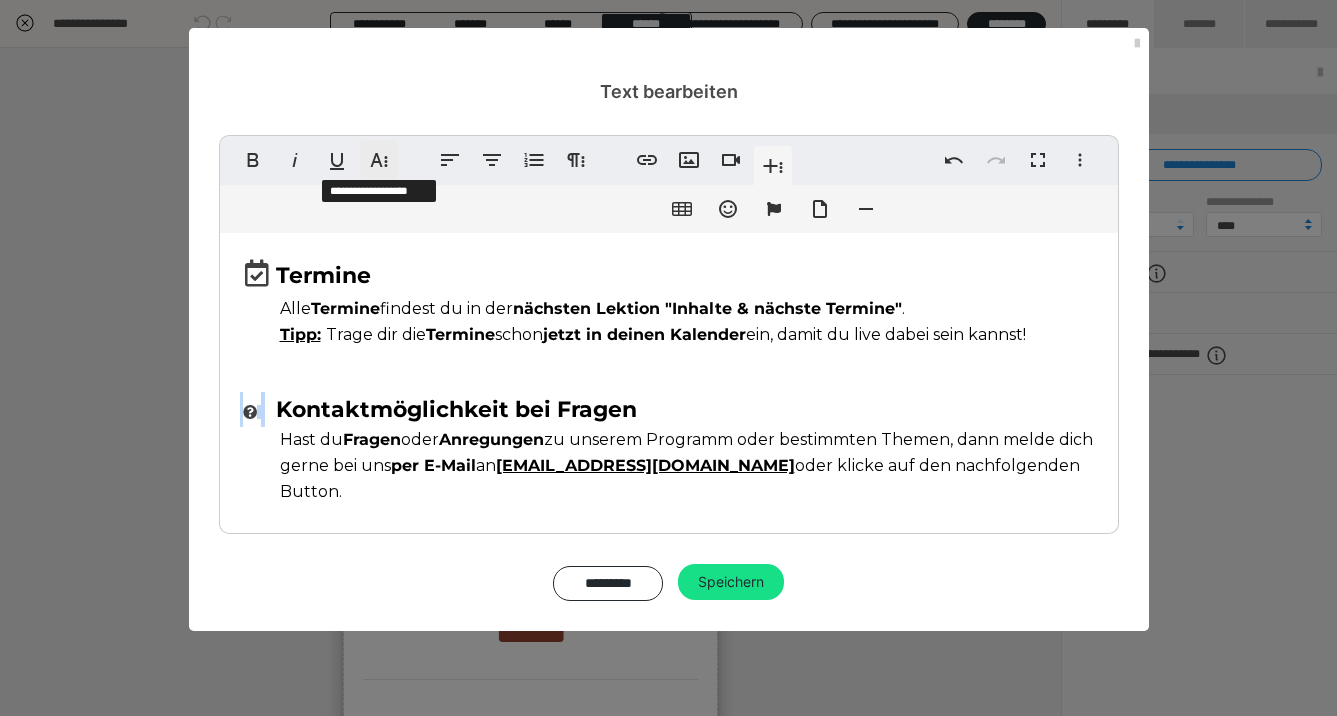 click 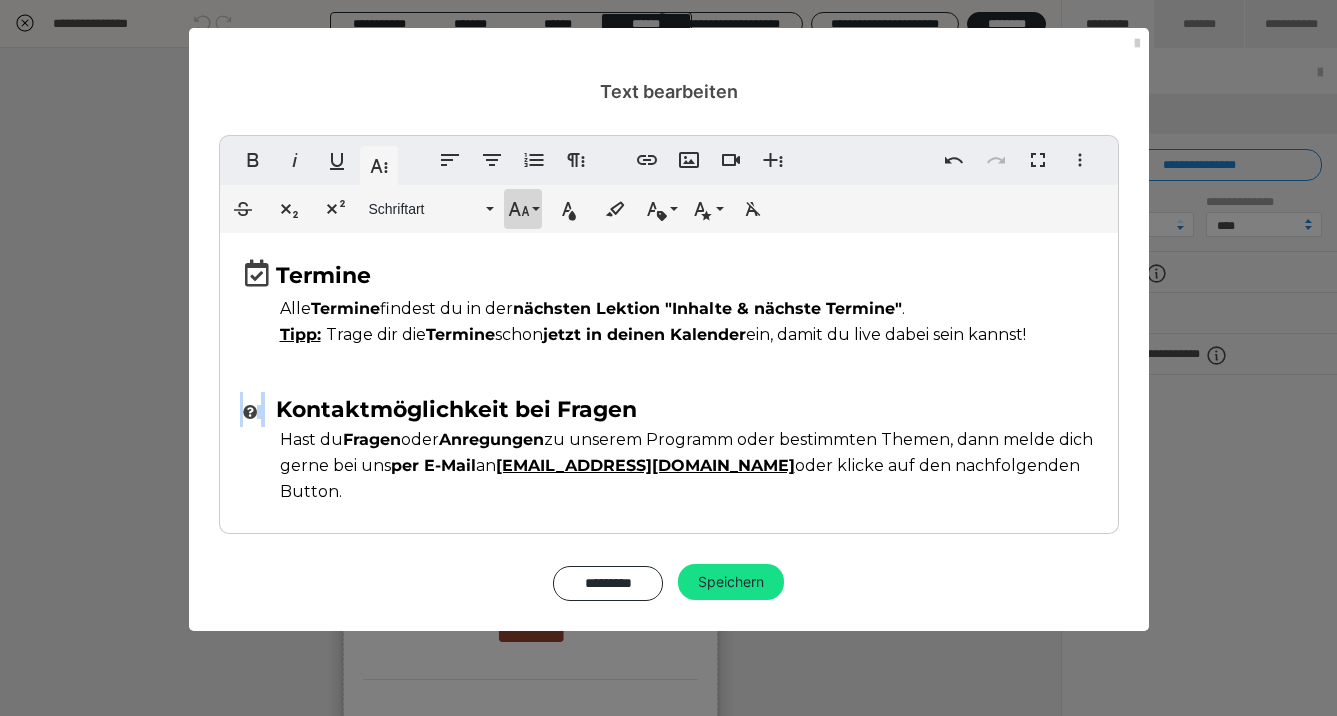 click on "Schriftgröße" at bounding box center (523, 209) 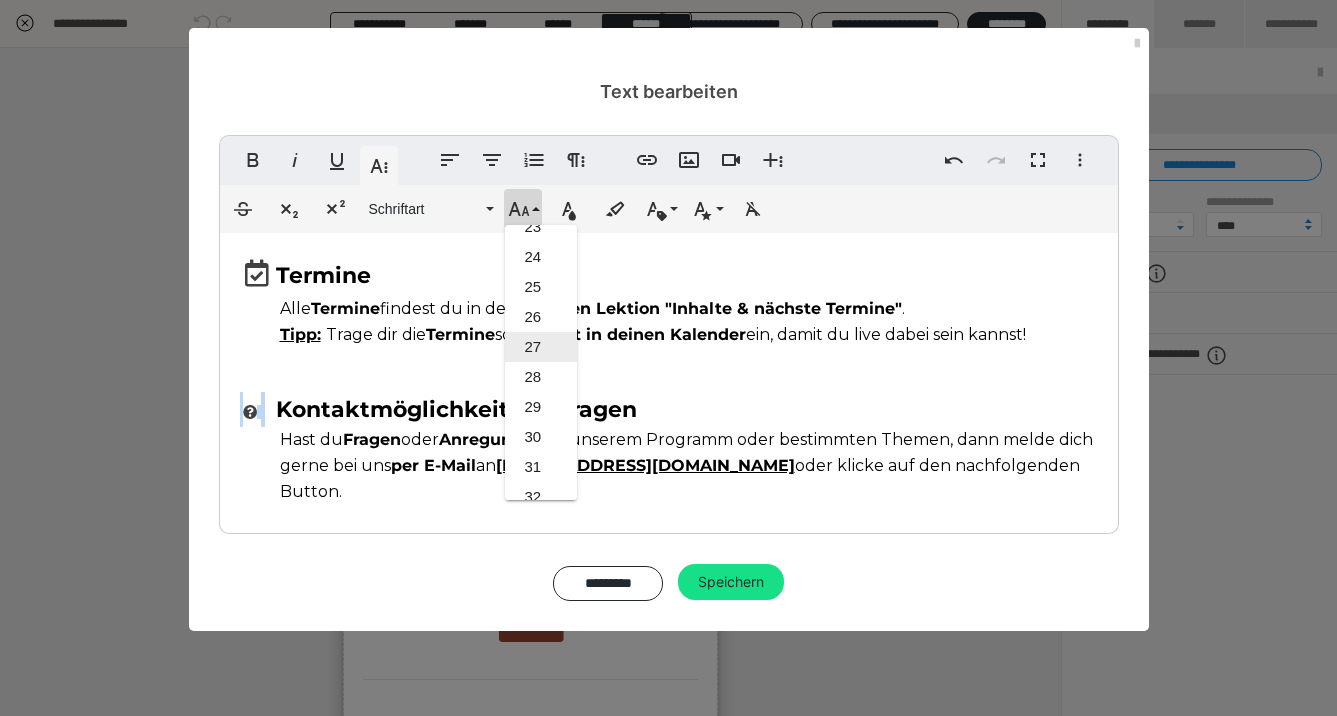 scroll, scrollTop: 680, scrollLeft: 0, axis: vertical 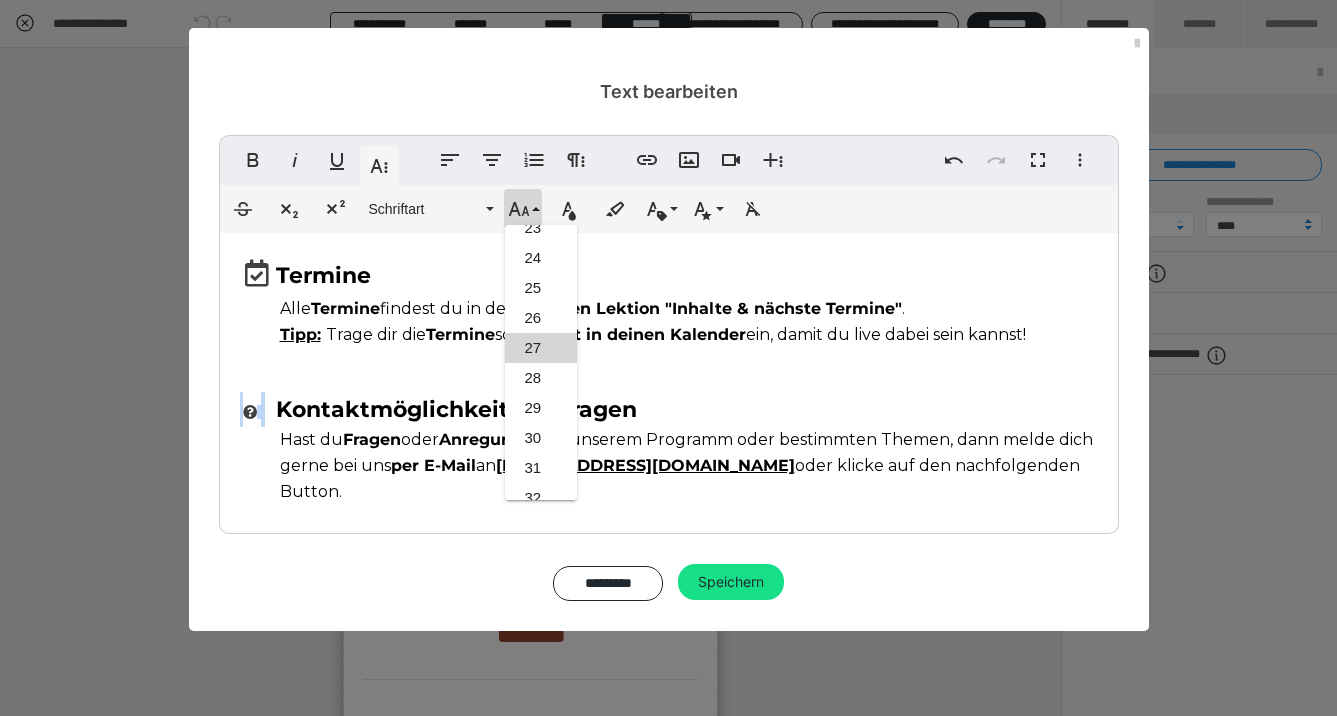 click on "27" at bounding box center [541, 348] 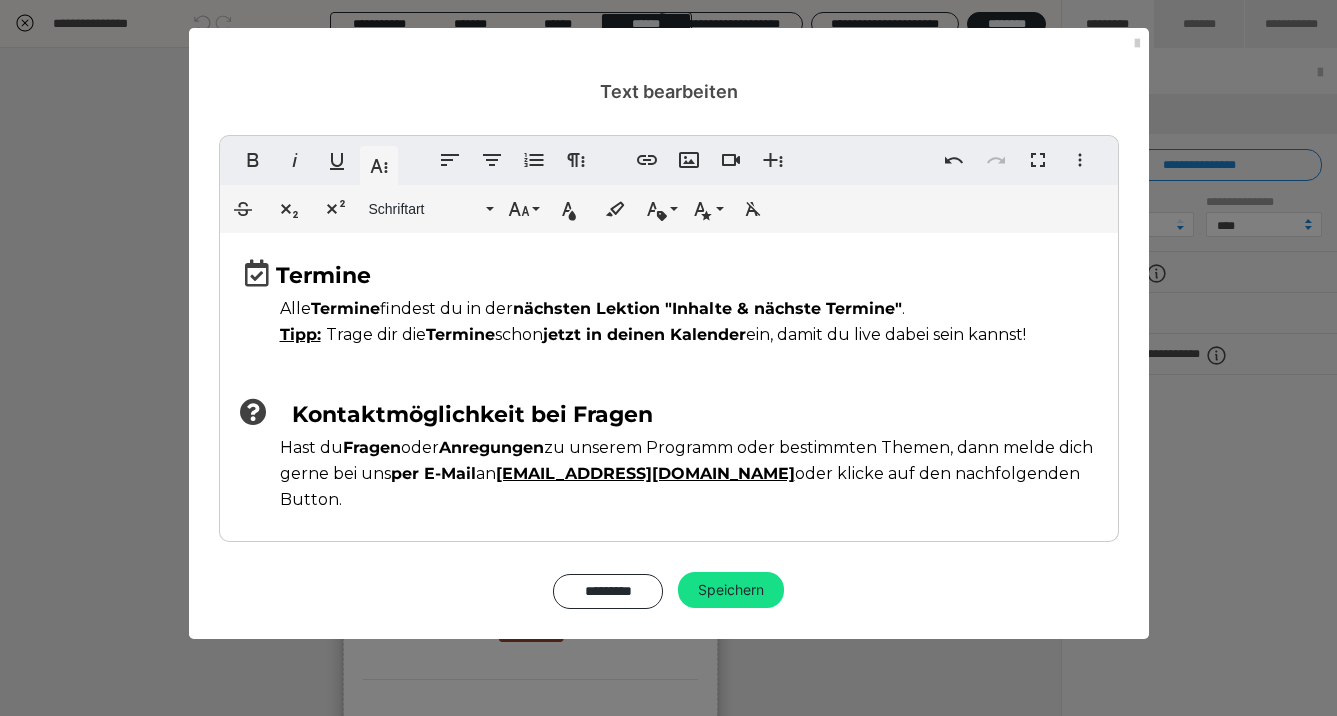click on "​ Termine Alle  Termine  findest du in der  nächsten Lektion "Inhalte & nächste Termine" . Tipp:   Trage dir die  Termine  schon  jetzt in deinen Kalender  ein, damit du live dabei sein kannst!           Kontaktmöglichkeit bei Fragen Hast du  Fragen  oder  Anregungen  zu unserem Programm oder bestimmten Themen, dann melde dich gerne bei uns  per E-Mail  an  hallo@maco-academy.de  oder klicke auf den nachfolgenden Button." at bounding box center (669, 382) 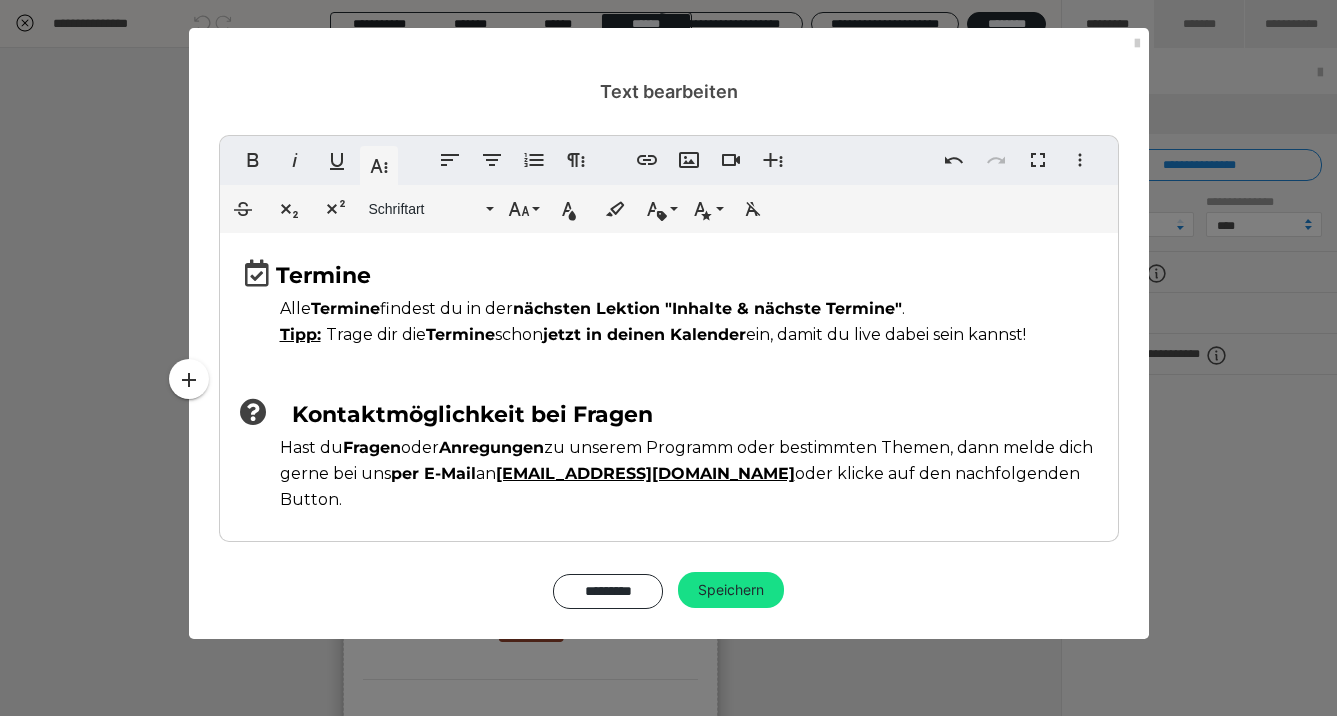 click on "​ Termine Alle  Termine  findest du in der  nächsten Lektion "Inhalte & nächste Termine" . Tipp:   Trage dir die  Termine  schon  jetzt in deinen Kalender  ein, damit du live dabei sein kannst!           Kontaktmöglichkeit bei Fragen Hast du  Fragen  oder  Anregungen  zu unserem Programm oder bestimmten Themen, dann melde dich gerne bei uns  per E-Mail  an  hallo@maco-academy.de  oder klicke auf den nachfolgenden Button." at bounding box center (669, 382) 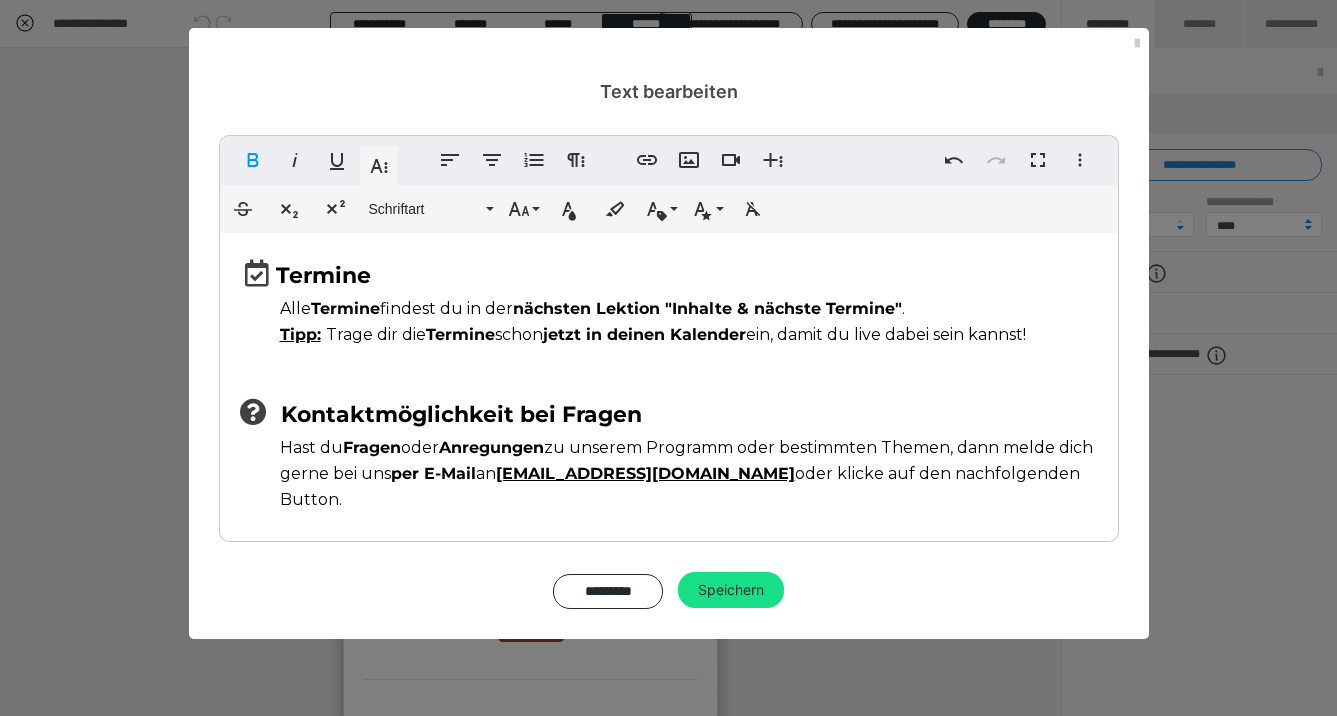 click on "Tipp:" at bounding box center [300, 334] 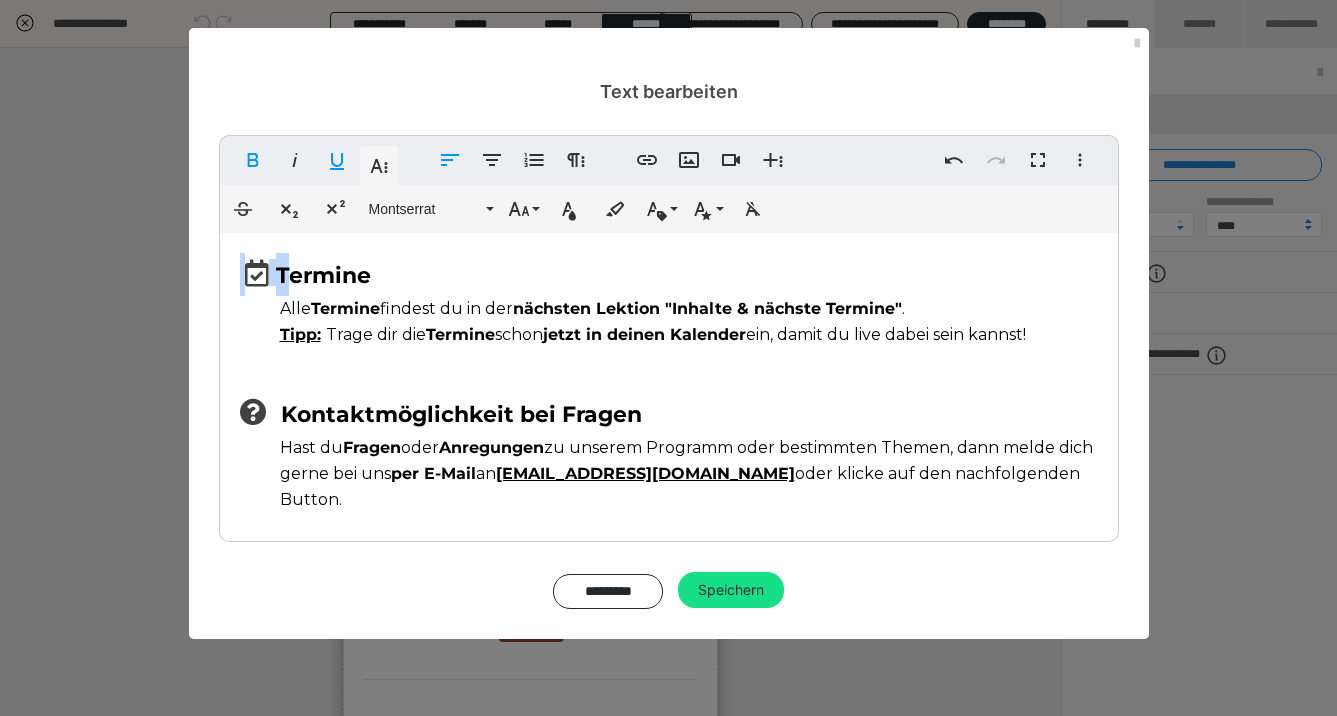 drag, startPoint x: 236, startPoint y: 283, endPoint x: 291, endPoint y: 284, distance: 55.00909 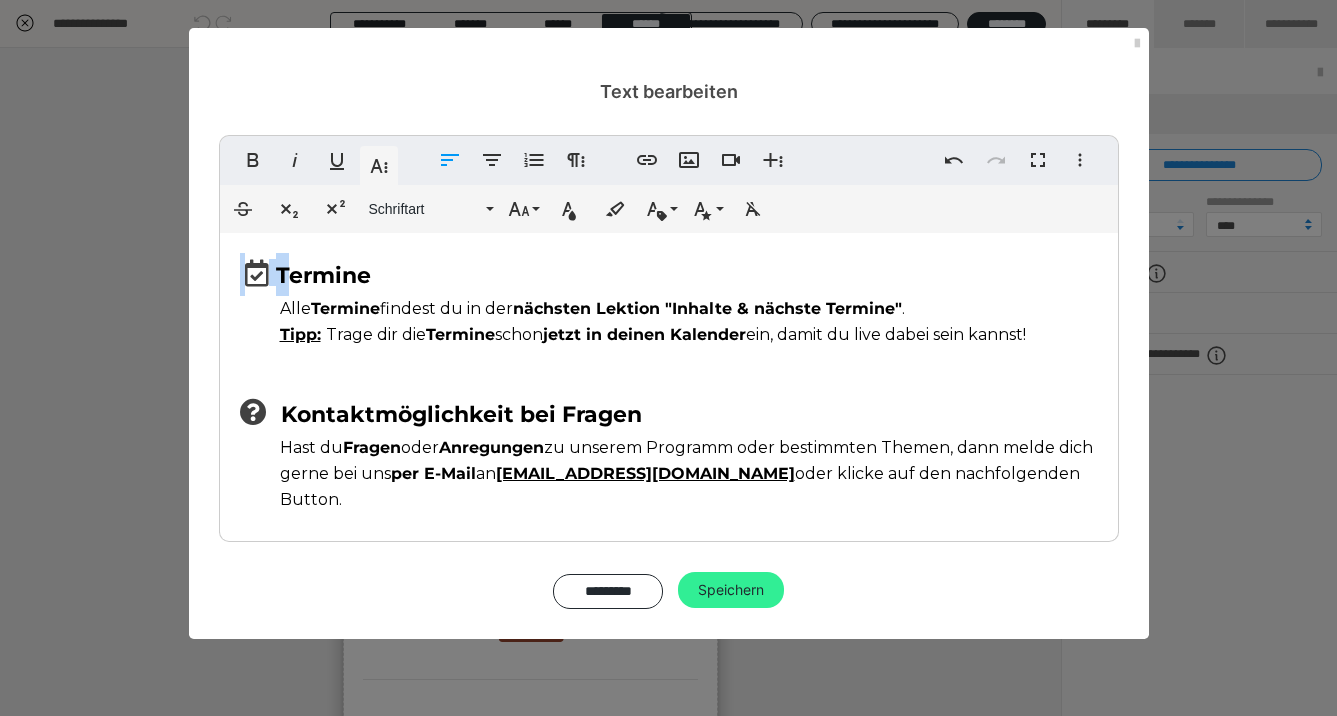 click on "Speichern" at bounding box center (731, 590) 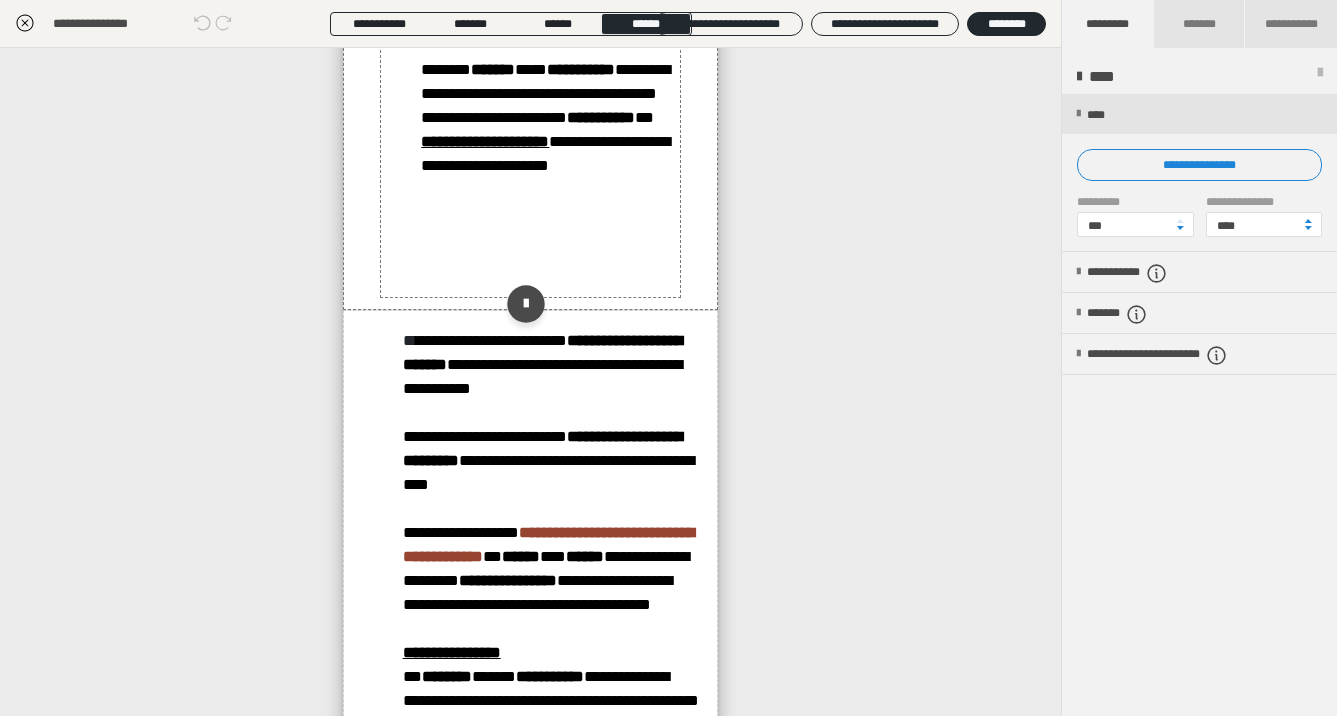 scroll, scrollTop: 1842, scrollLeft: 0, axis: vertical 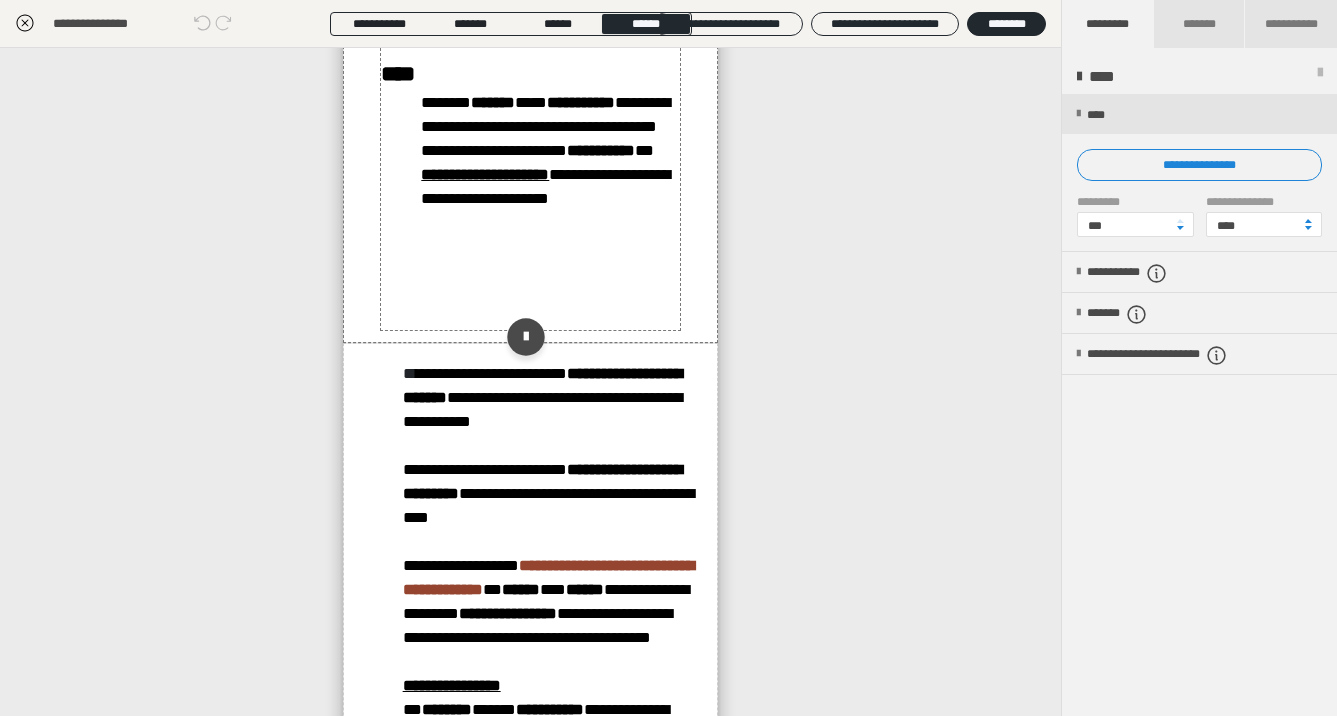 click on "**********" at bounding box center [530, 69] 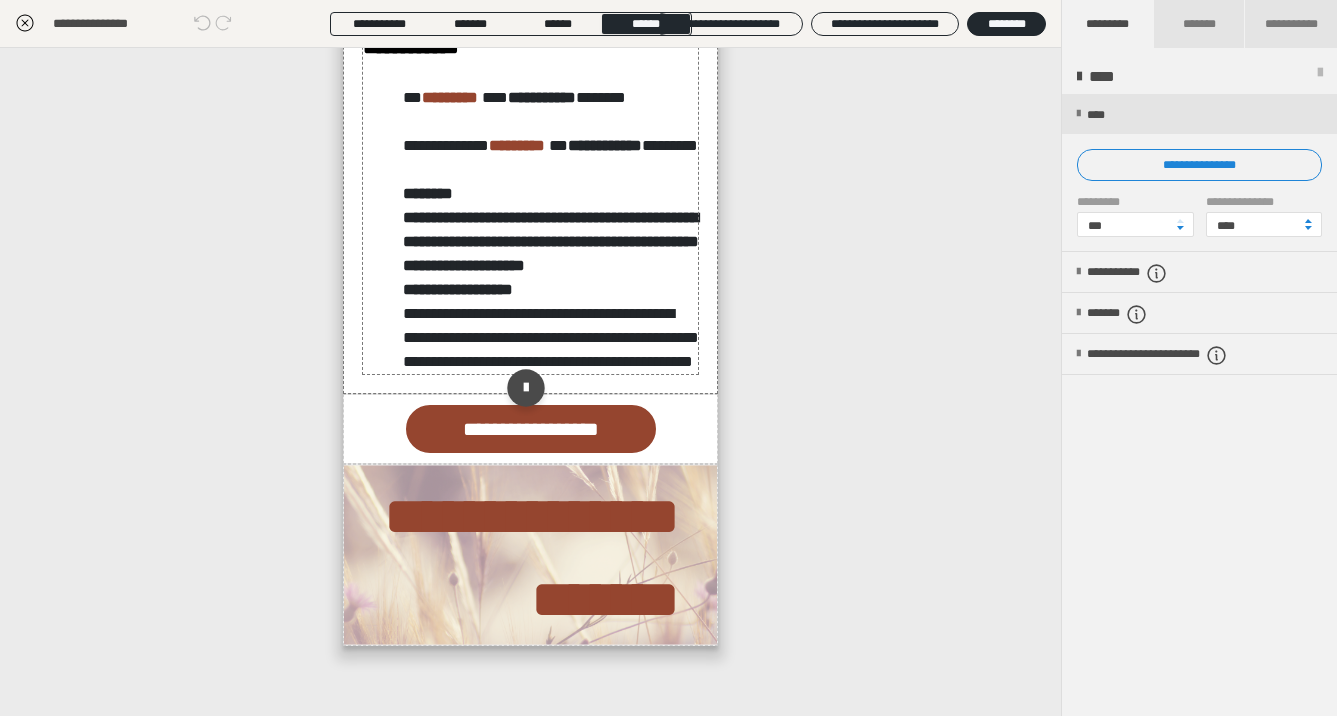 scroll, scrollTop: 3588, scrollLeft: 0, axis: vertical 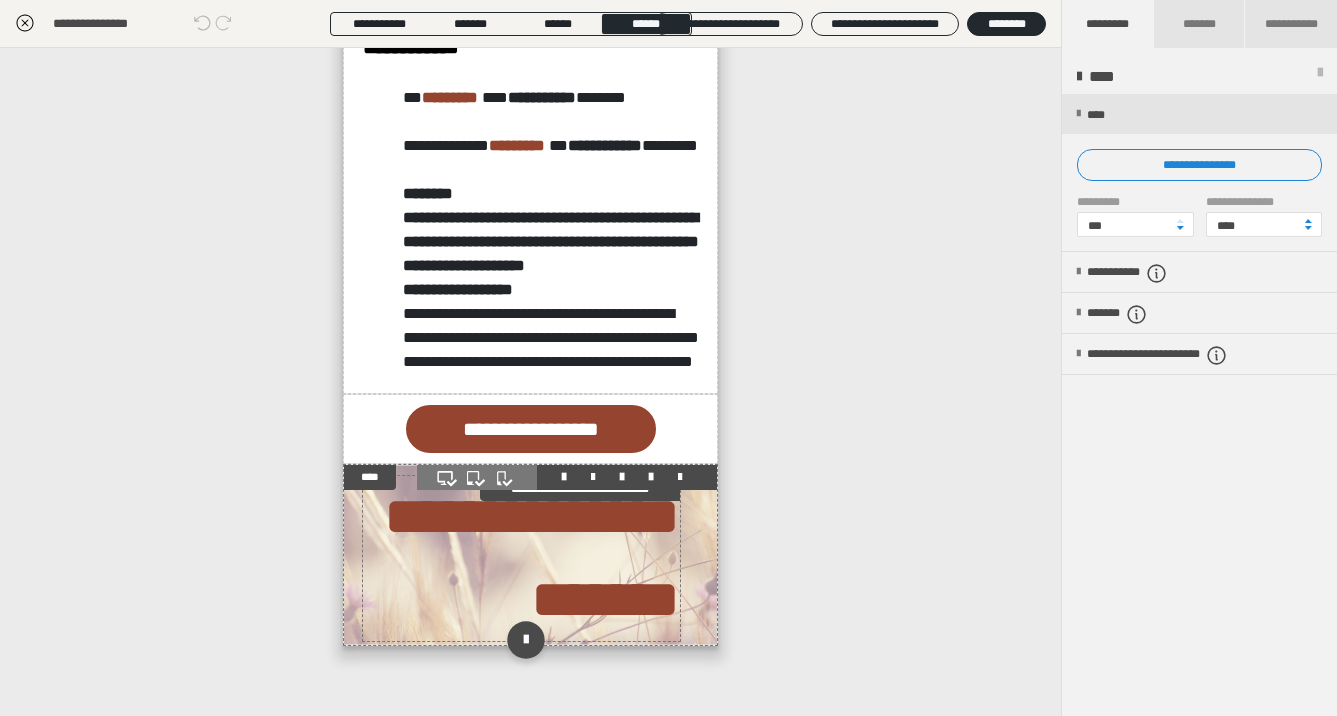 click on "**********" at bounding box center [532, 558] 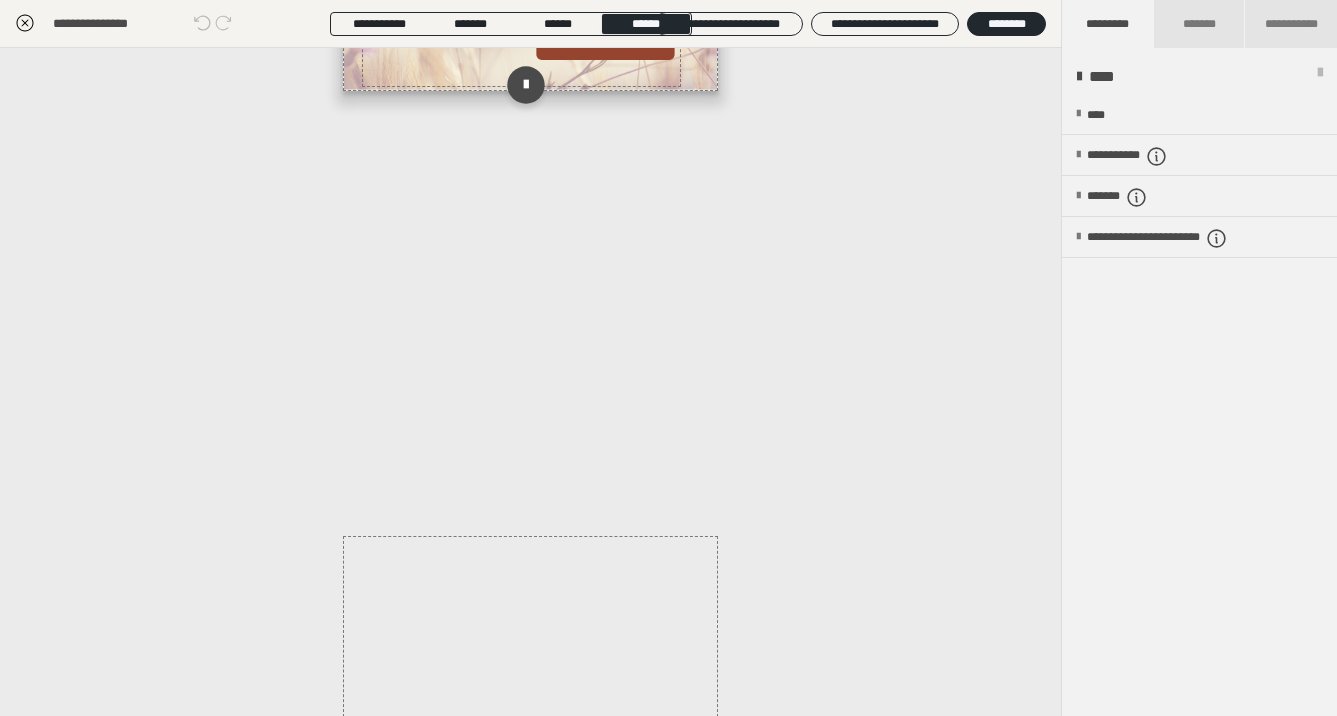 click on "**********" at bounding box center [532, 3] 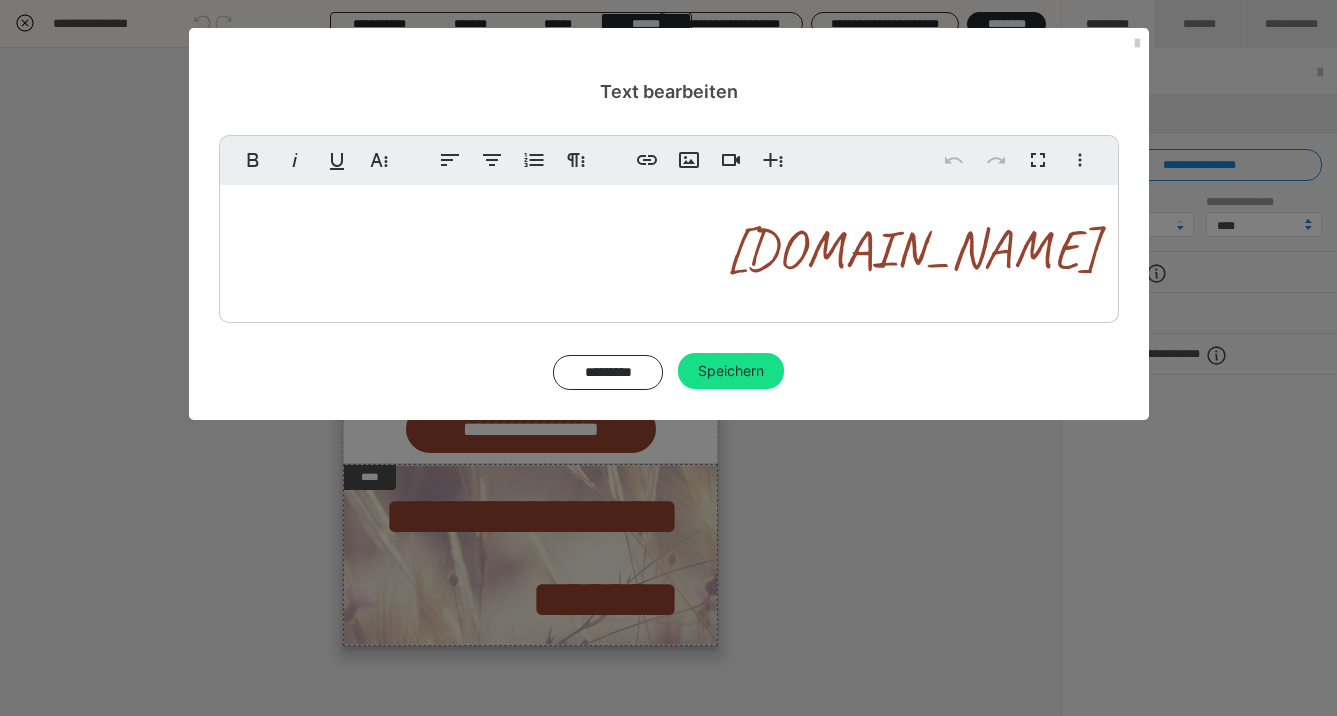 drag, startPoint x: 649, startPoint y: 263, endPoint x: 1234, endPoint y: 266, distance: 585.0077 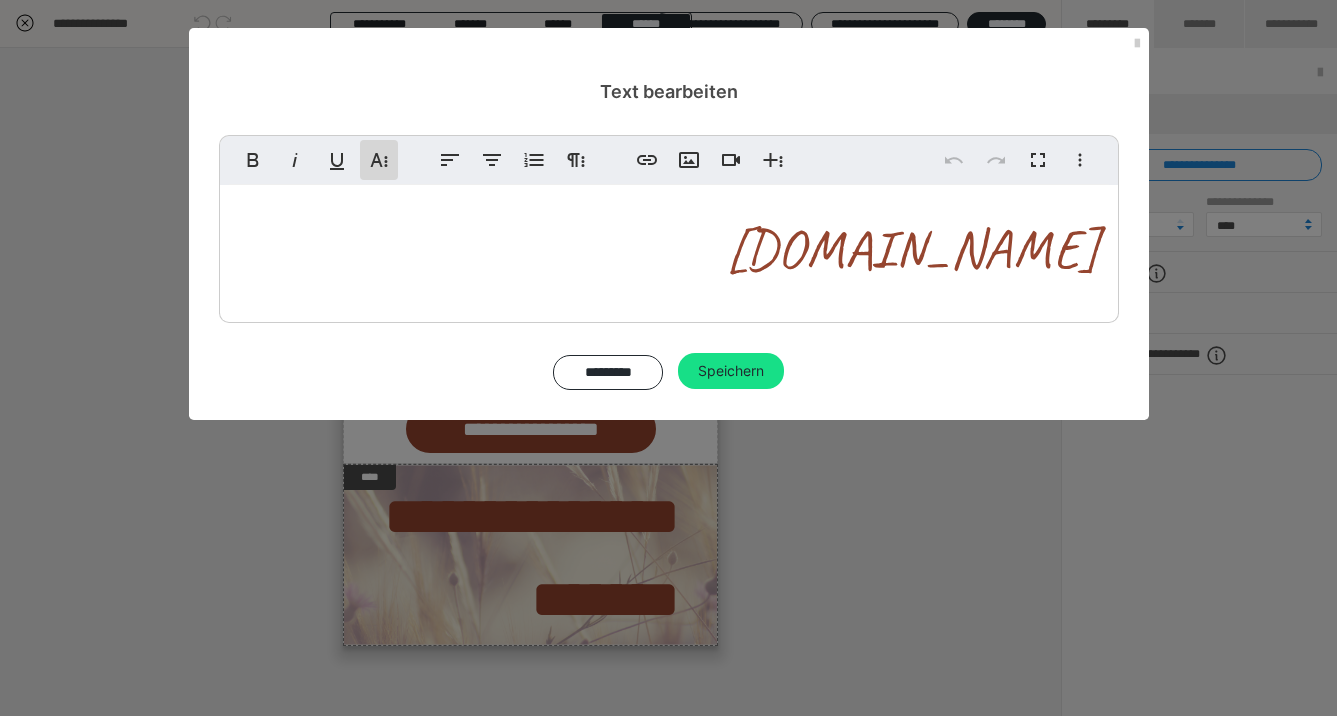 click 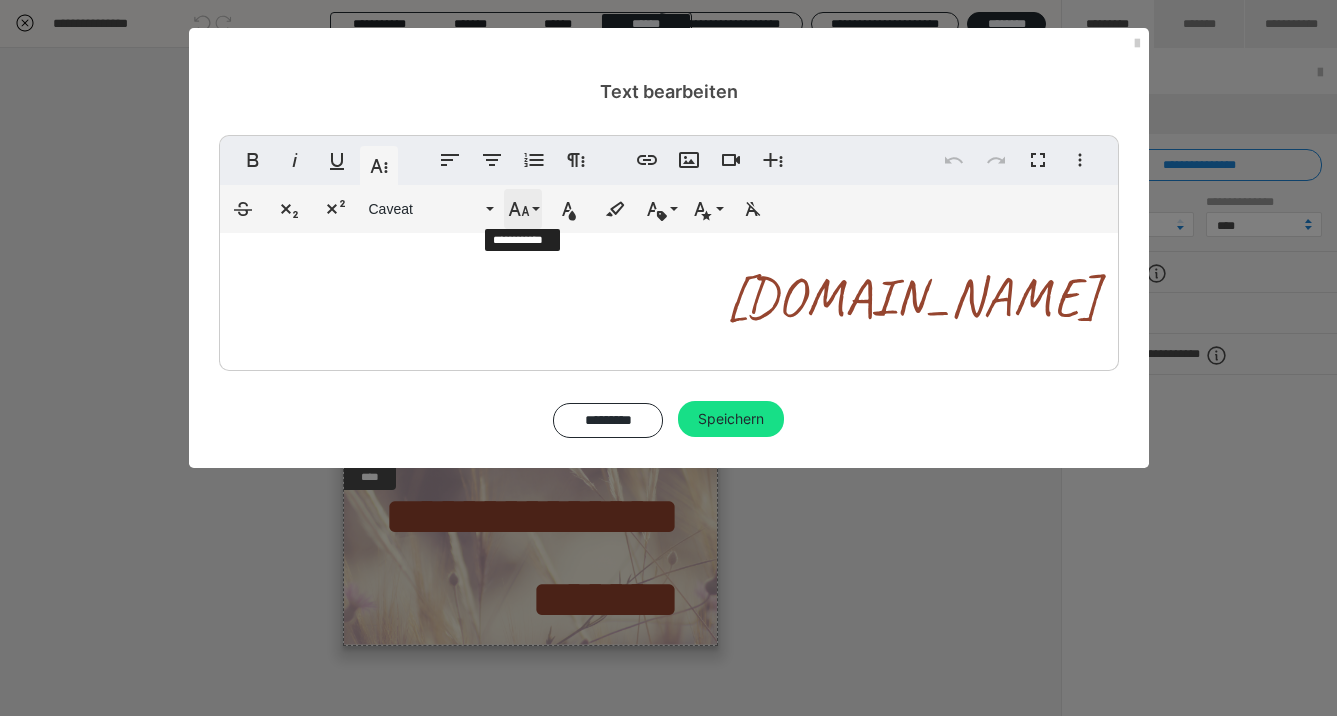 click on "Schriftgröße" at bounding box center (523, 209) 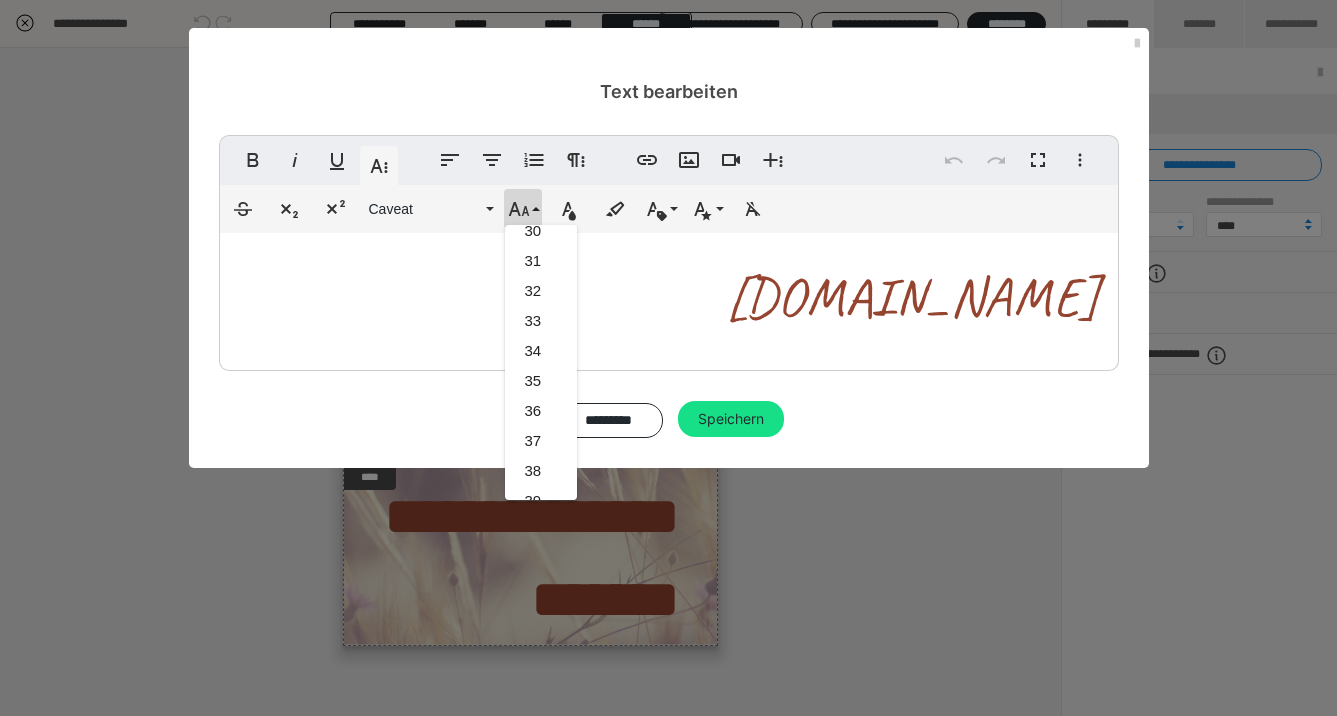 scroll, scrollTop: 885, scrollLeft: 0, axis: vertical 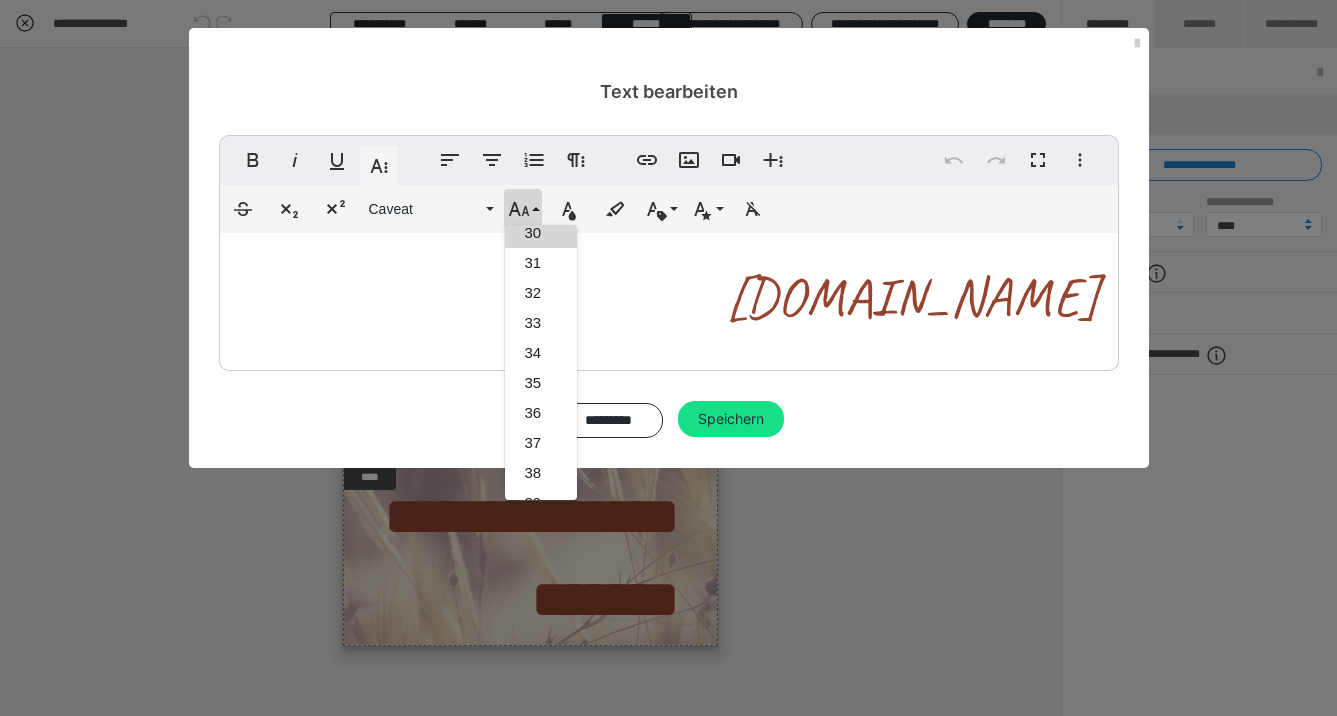 click on "30" at bounding box center (541, 233) 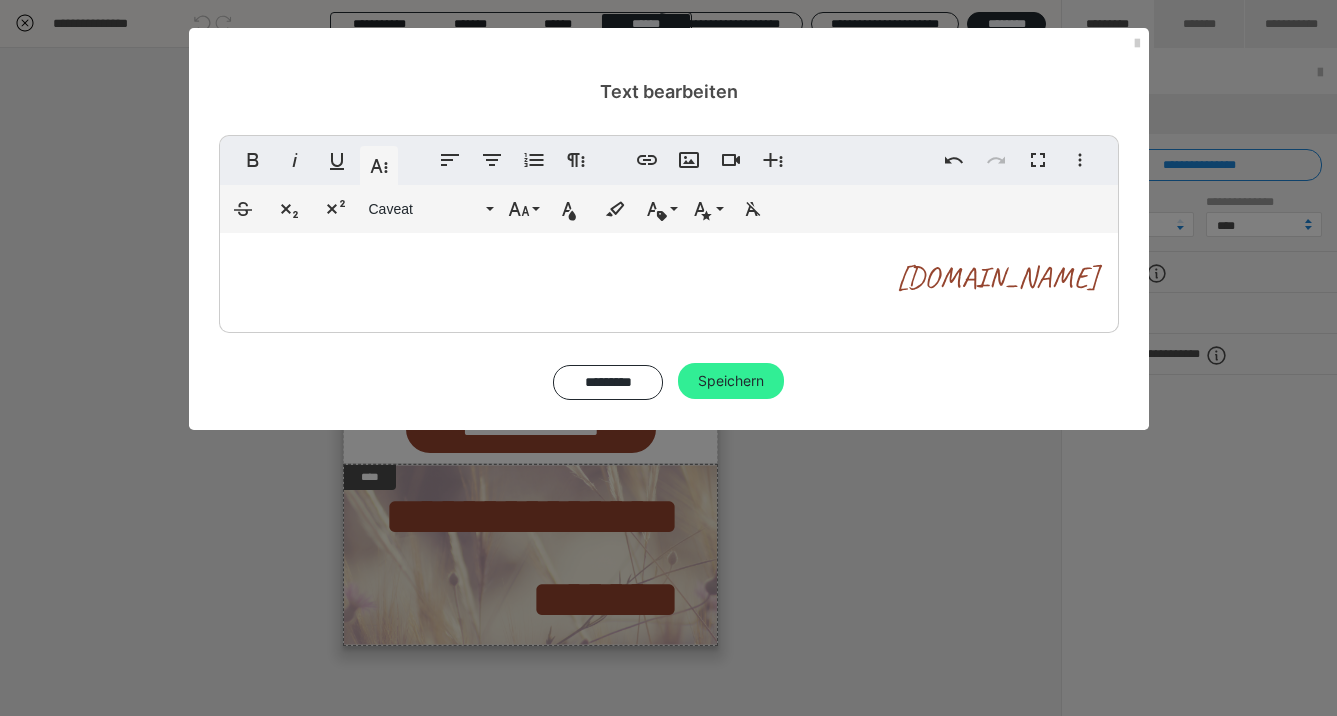 click on "Speichern" at bounding box center [731, 381] 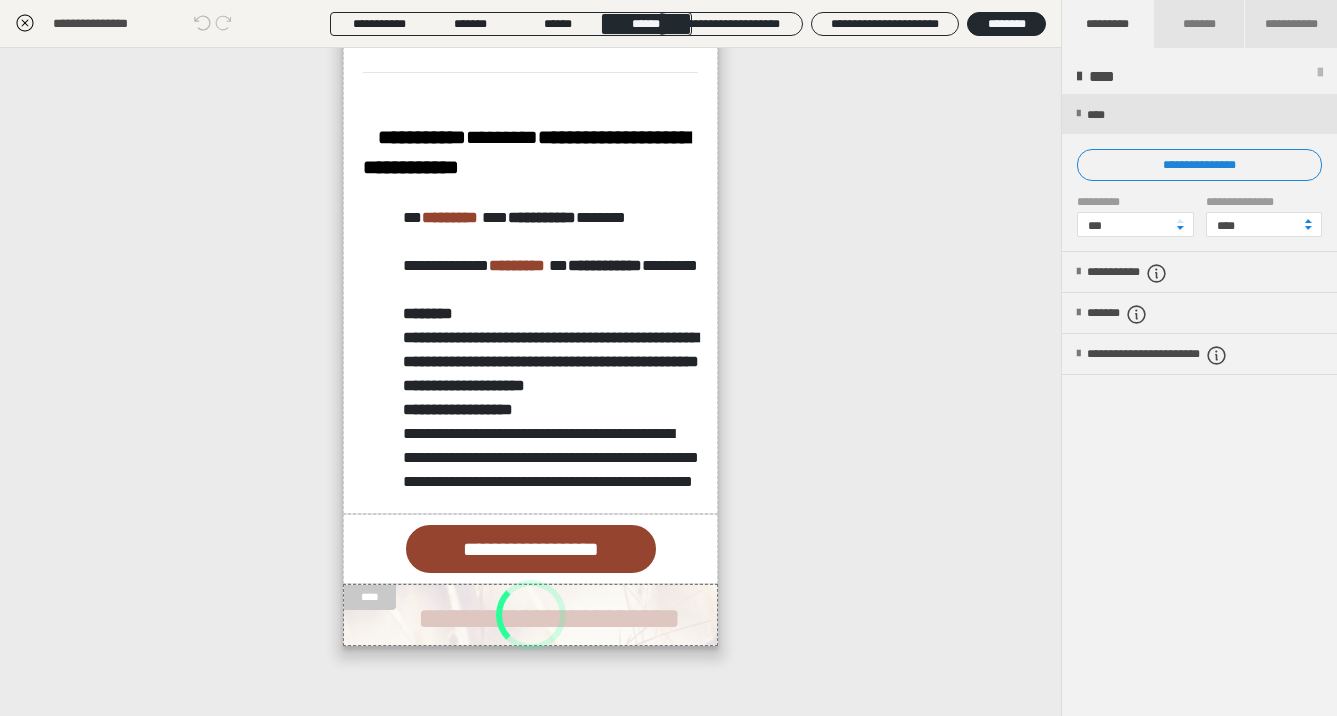 scroll, scrollTop: 3424, scrollLeft: 0, axis: vertical 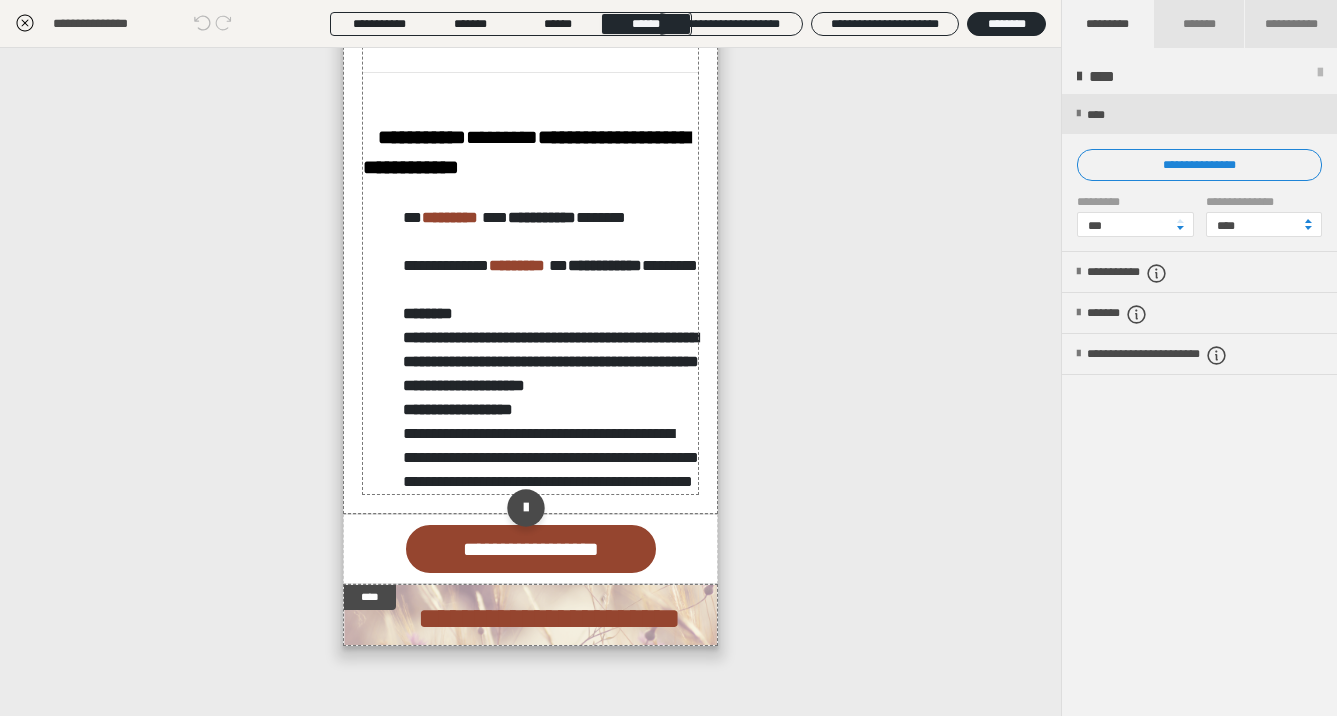 click at bounding box center [541, 290] 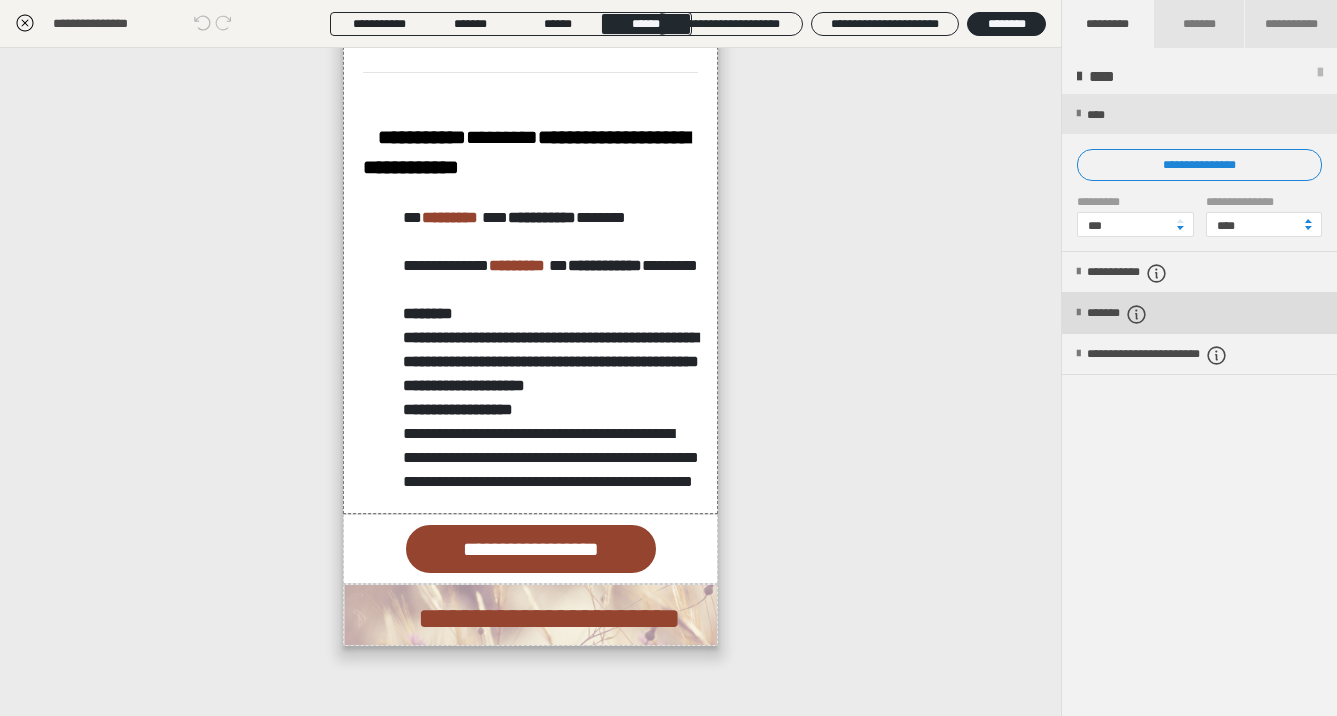 click at bounding box center (1078, 313) 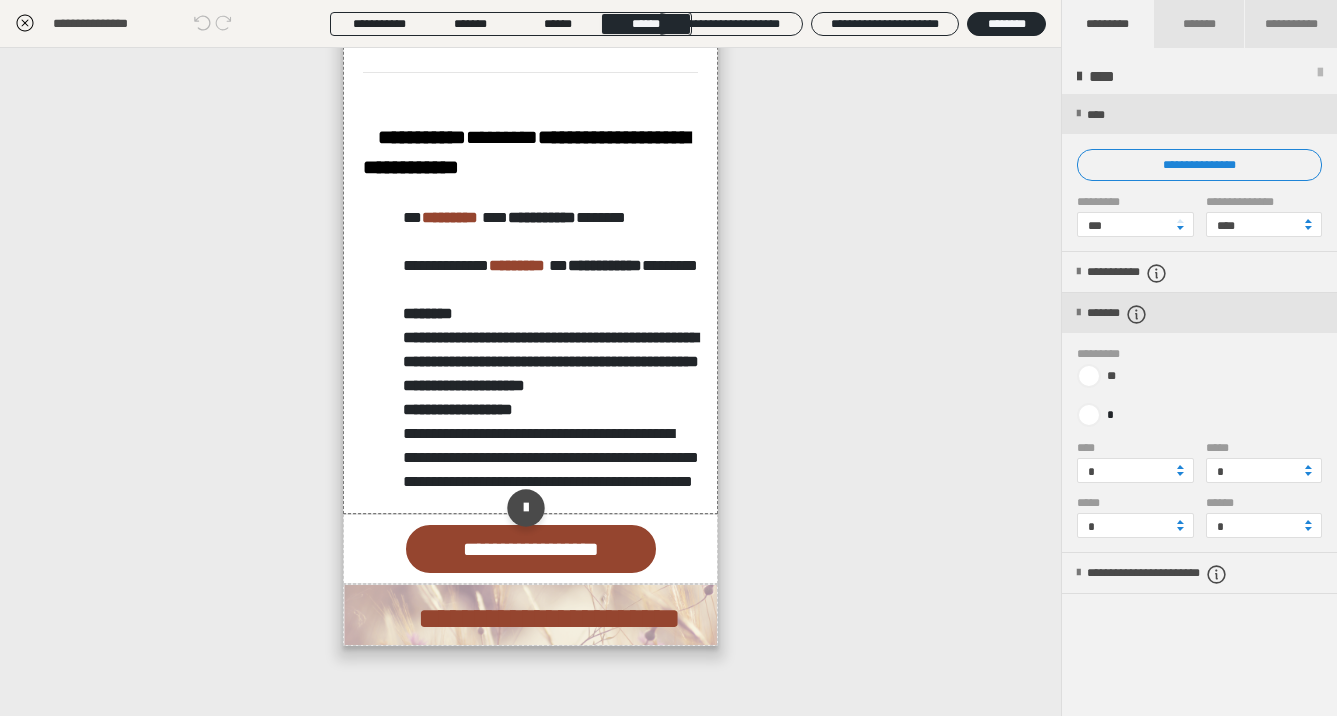 click on "**********" at bounding box center (530, -72) 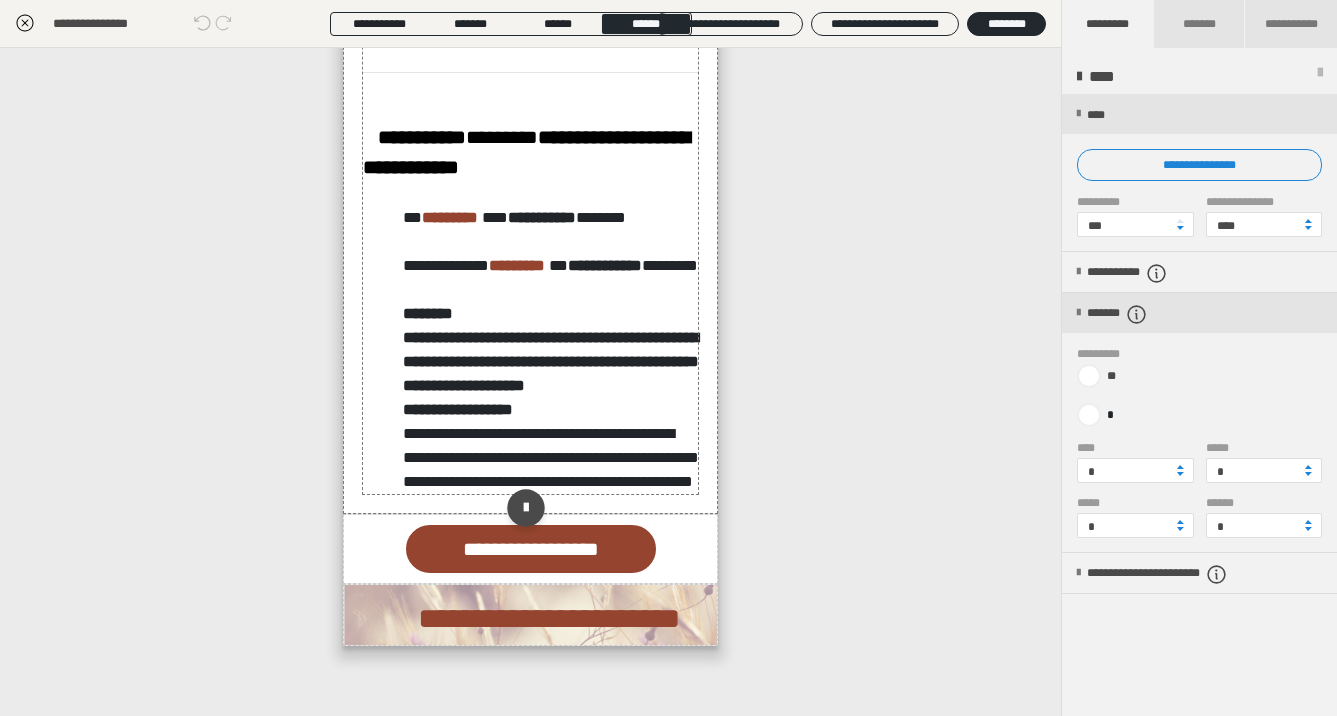 click on "**********" at bounding box center [531, -72] 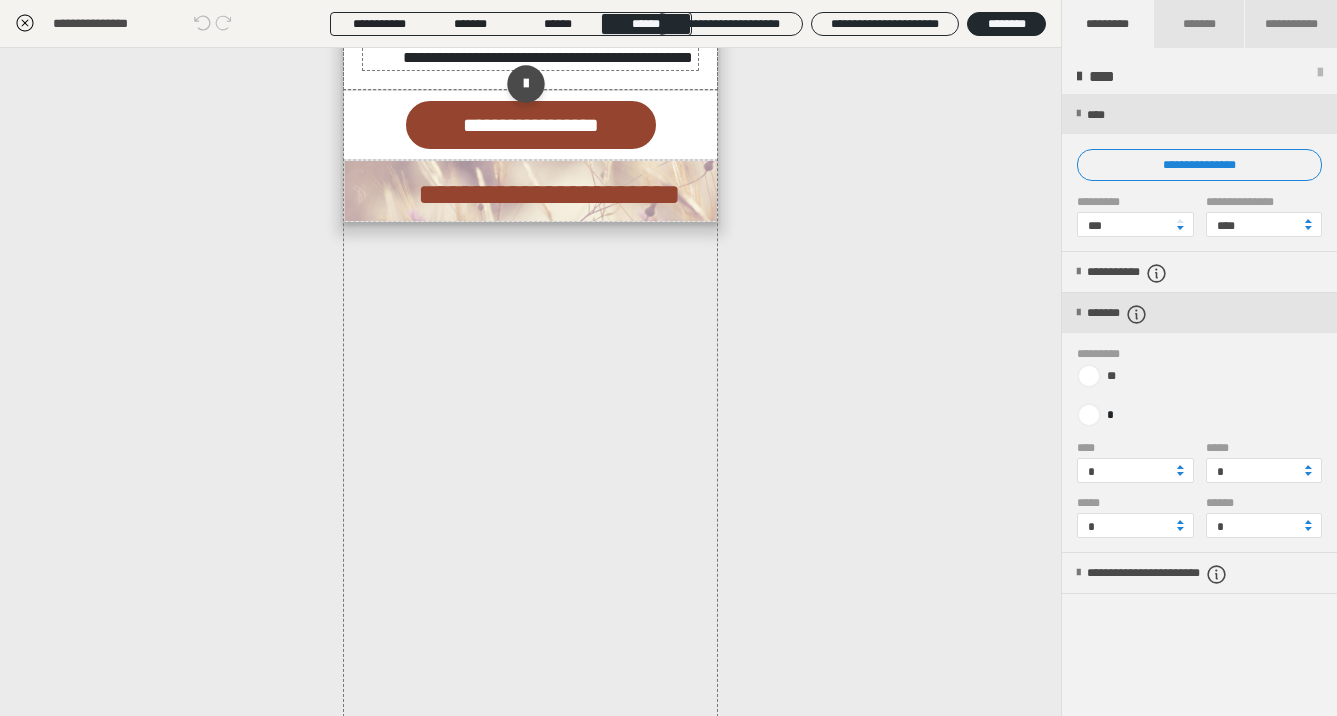 scroll, scrollTop: 3413, scrollLeft: 0, axis: vertical 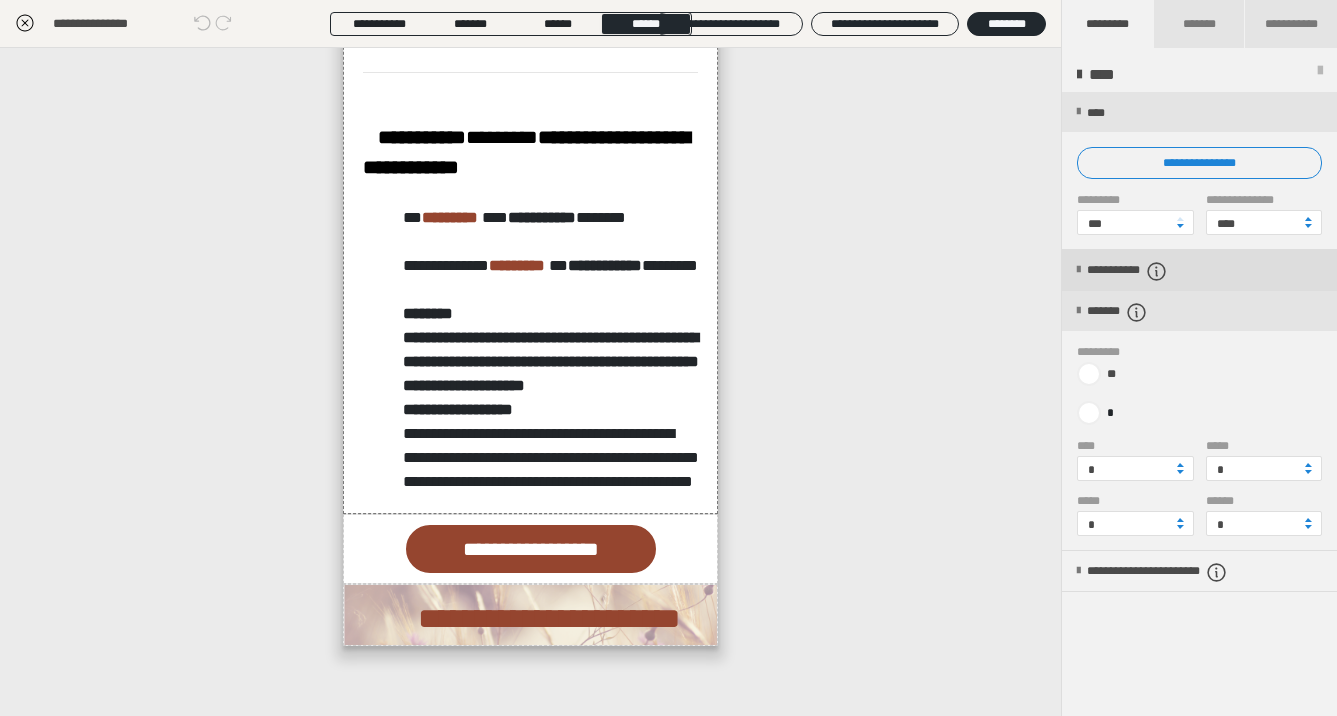 click on "**********" at bounding box center (1199, 270) 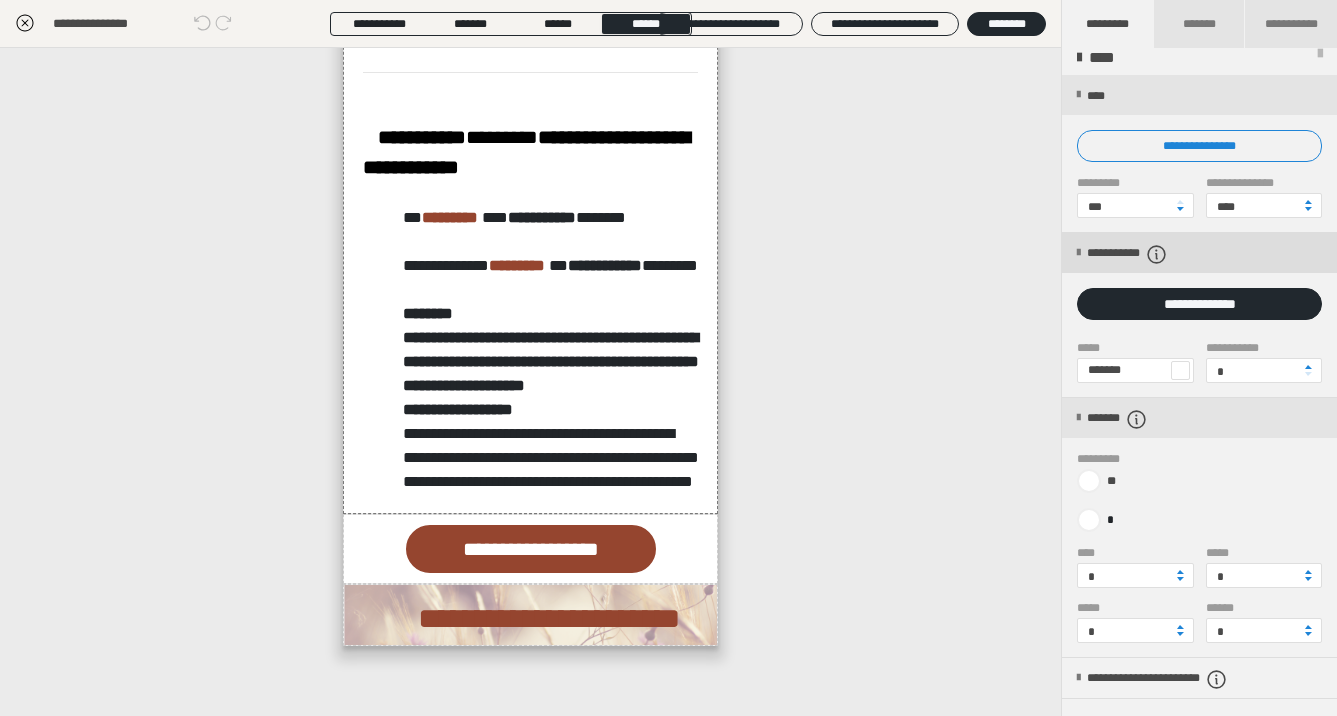 scroll, scrollTop: 23, scrollLeft: 0, axis: vertical 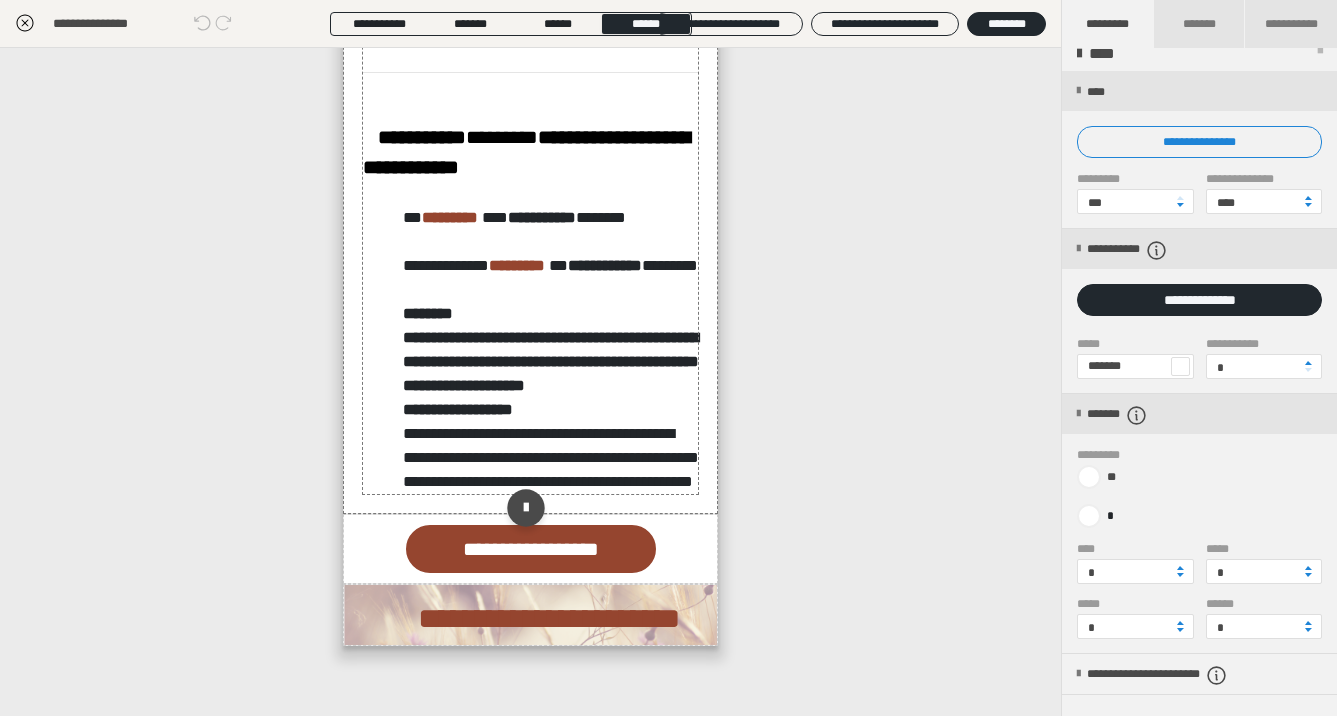 click on "**********" at bounding box center (531, -72) 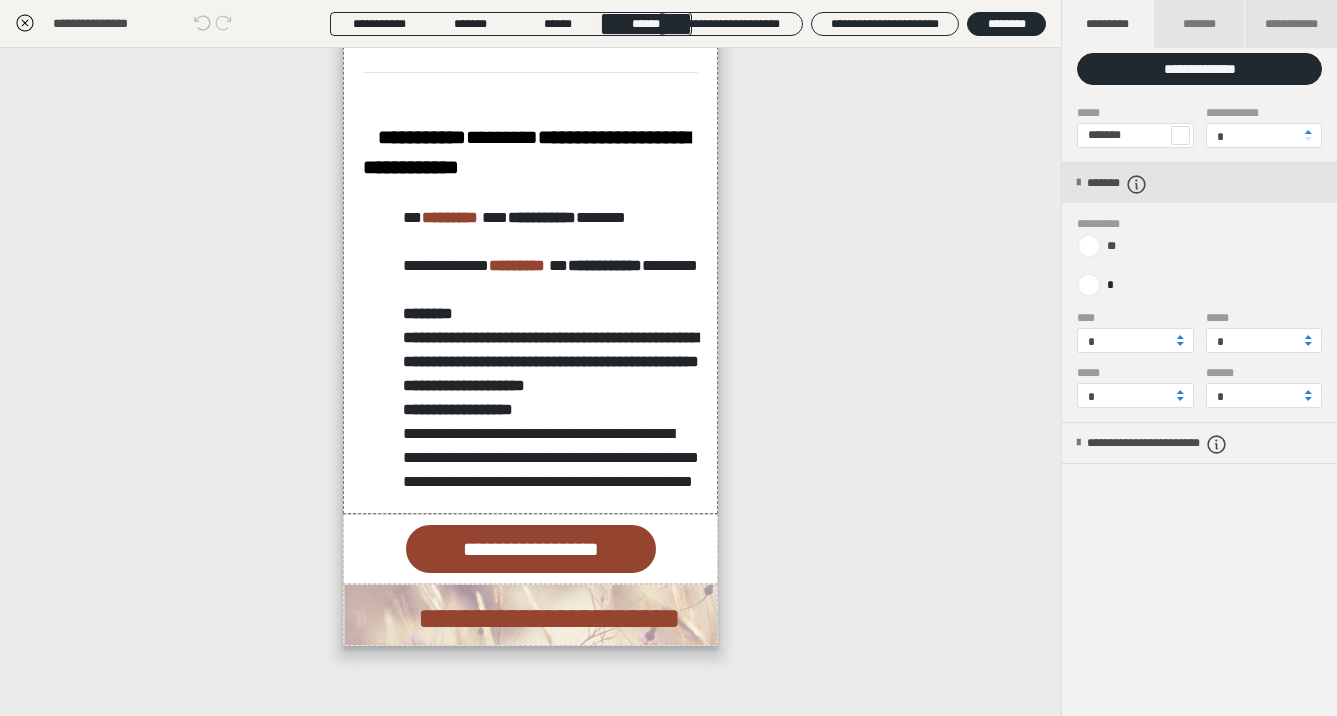 scroll, scrollTop: 254, scrollLeft: 0, axis: vertical 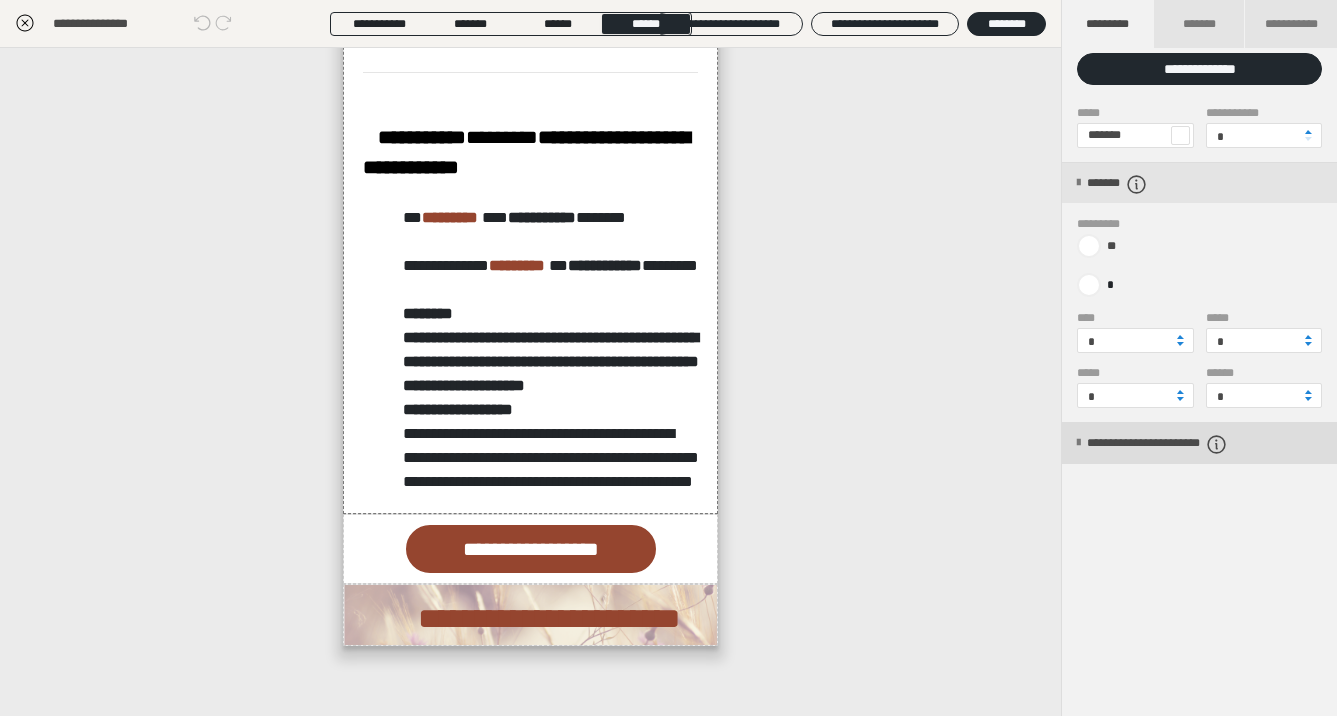 click on "**********" at bounding box center (1199, 443) 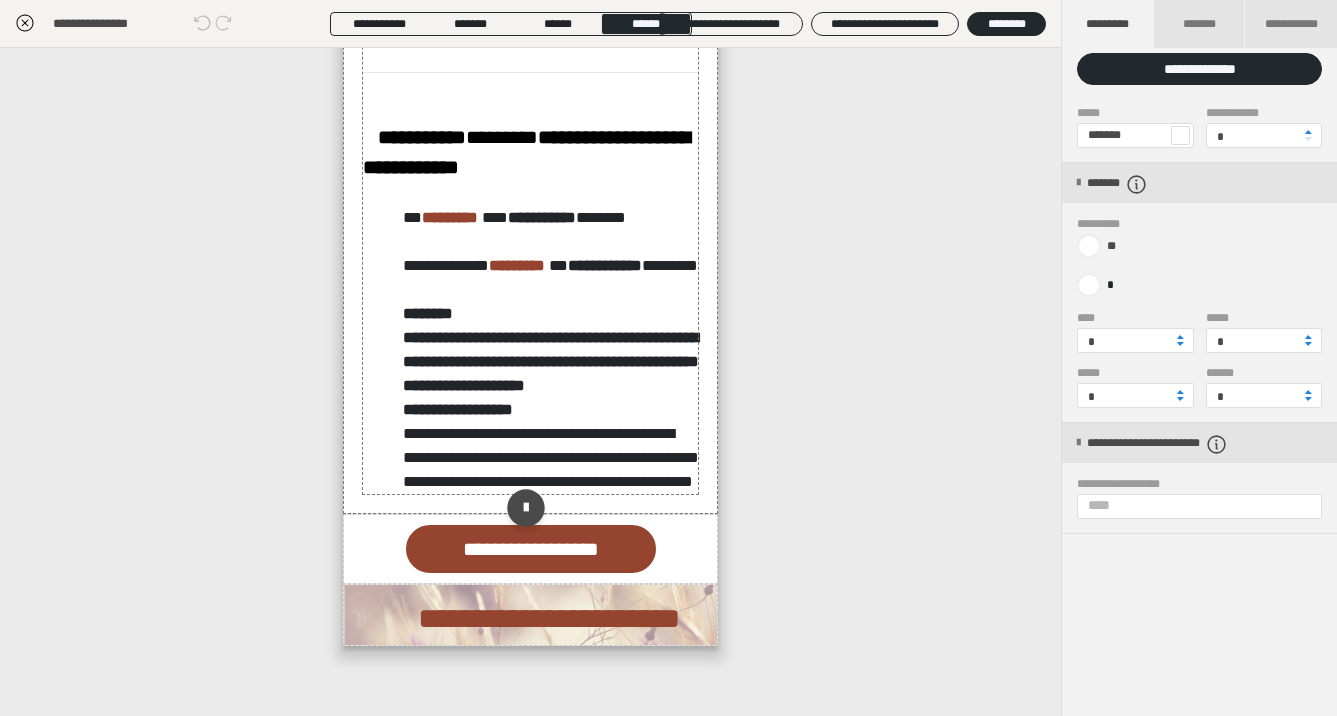 click on "********" at bounding box center (551, 314) 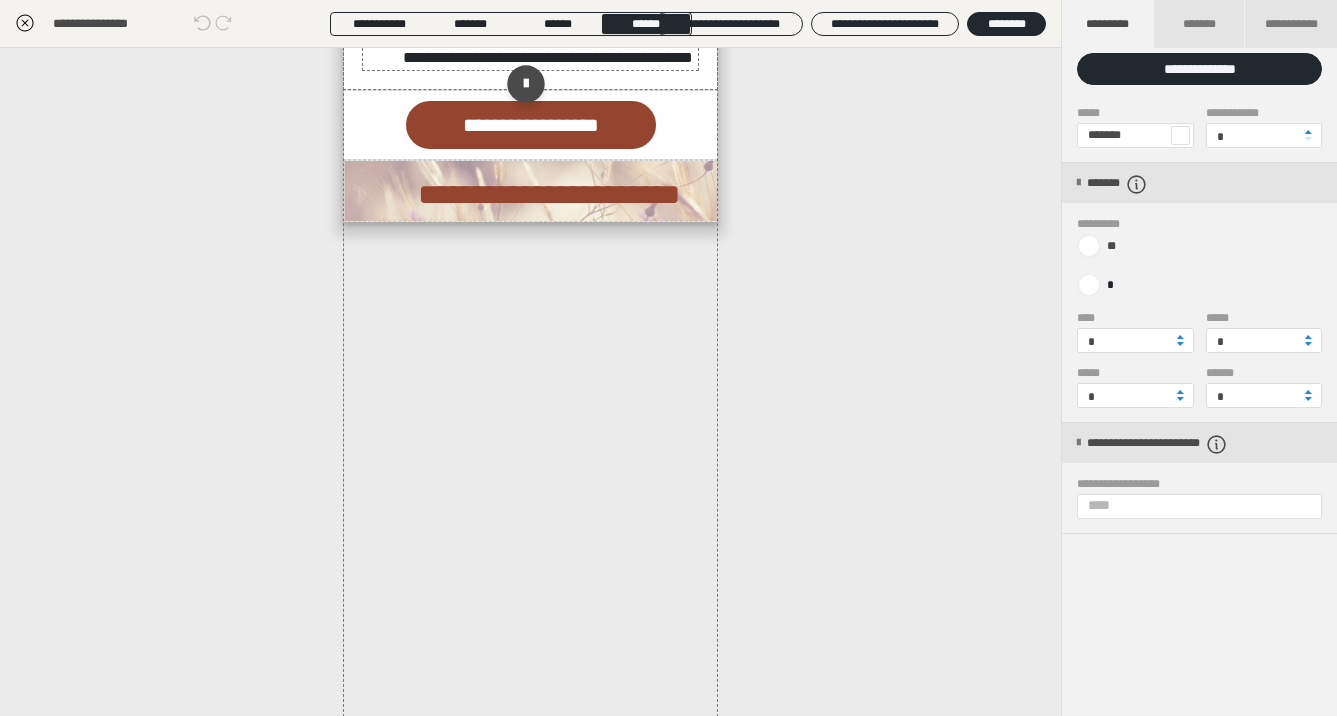 click on "**********" at bounding box center [422, -287] 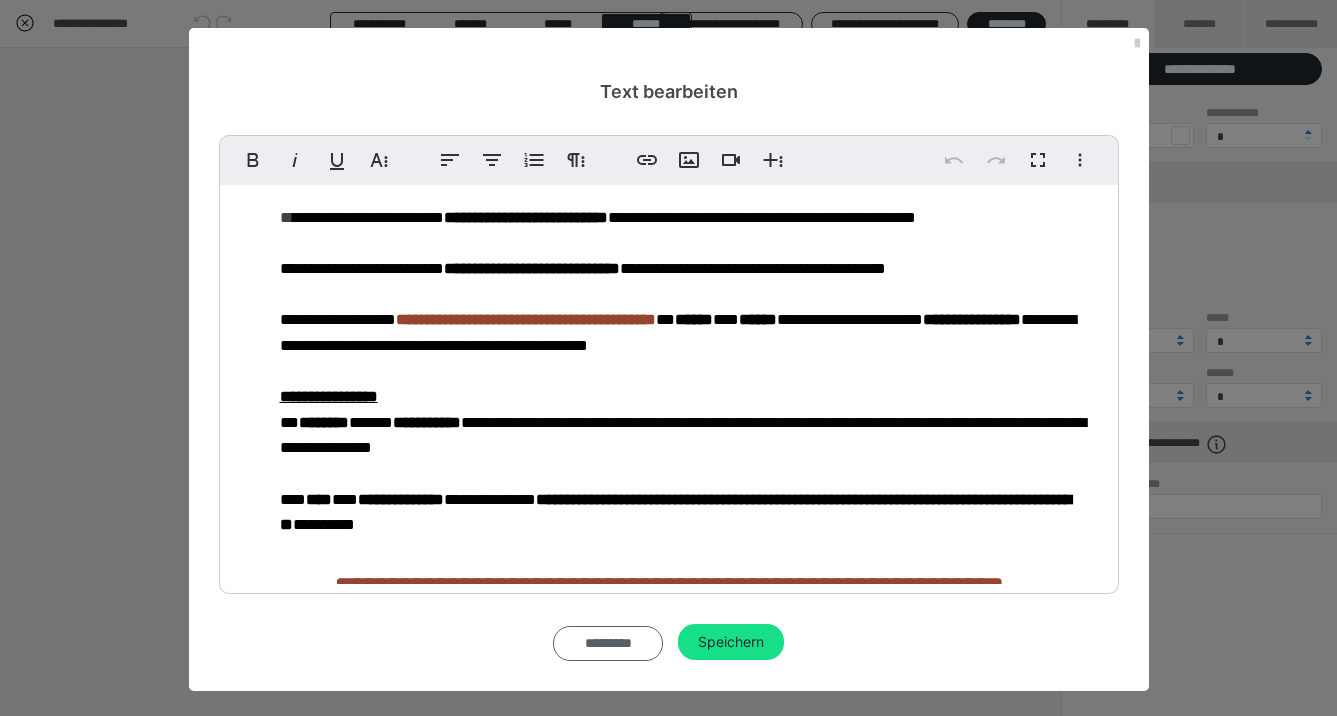 click on "*********" at bounding box center [608, 643] 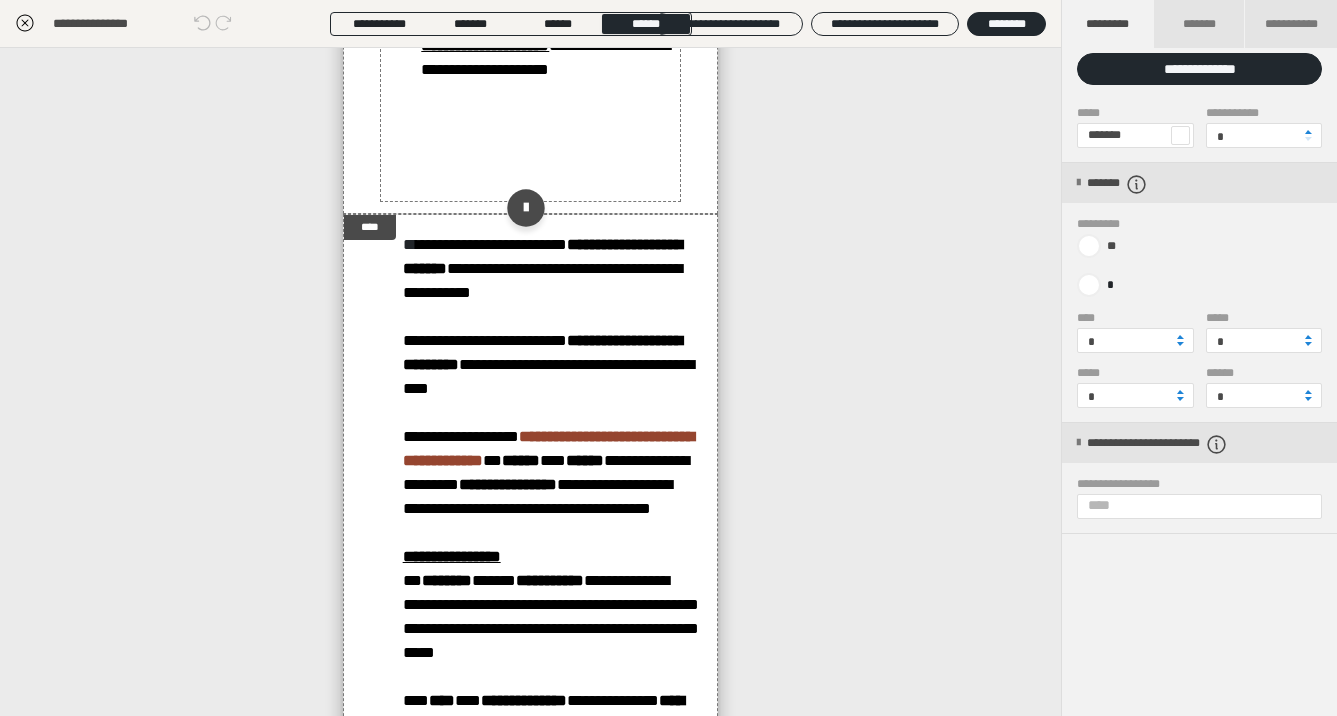 scroll, scrollTop: 1974, scrollLeft: 0, axis: vertical 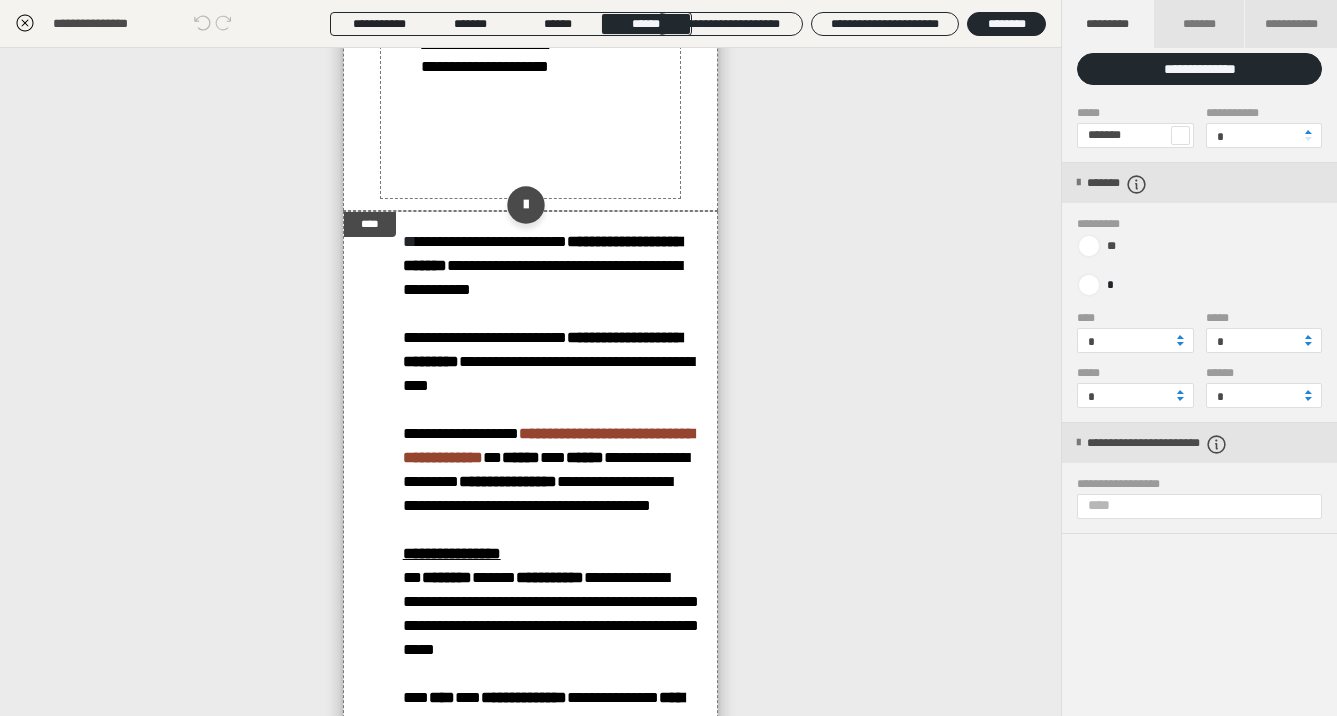 click on "**********" at bounding box center [530, -63] 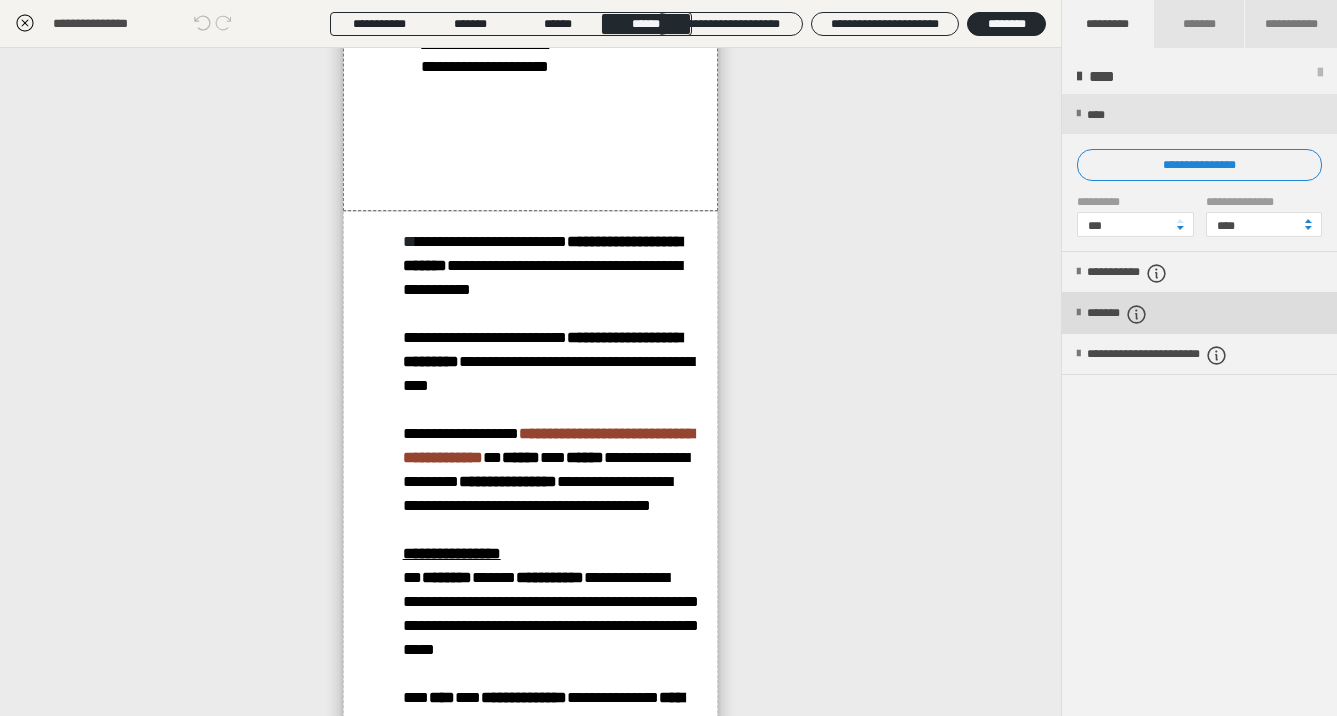 click at bounding box center [1078, 313] 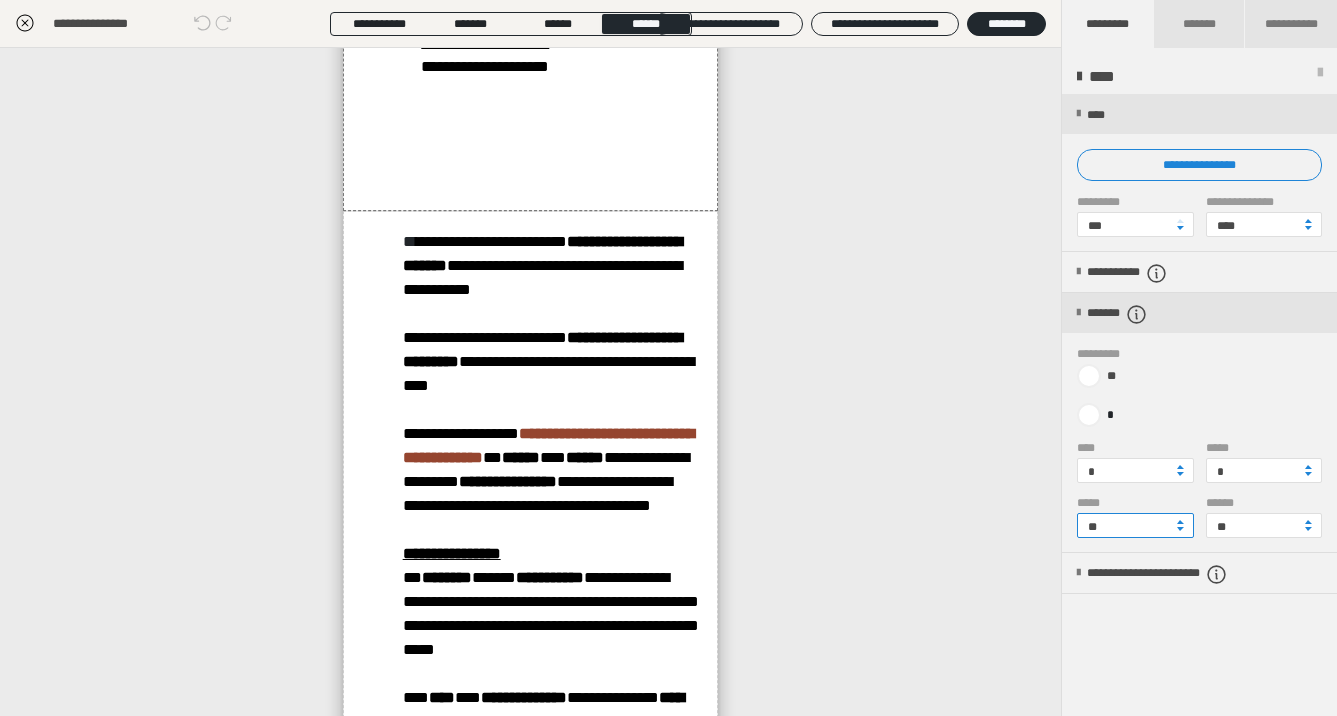drag, startPoint x: 1110, startPoint y: 529, endPoint x: 1059, endPoint y: 529, distance: 51 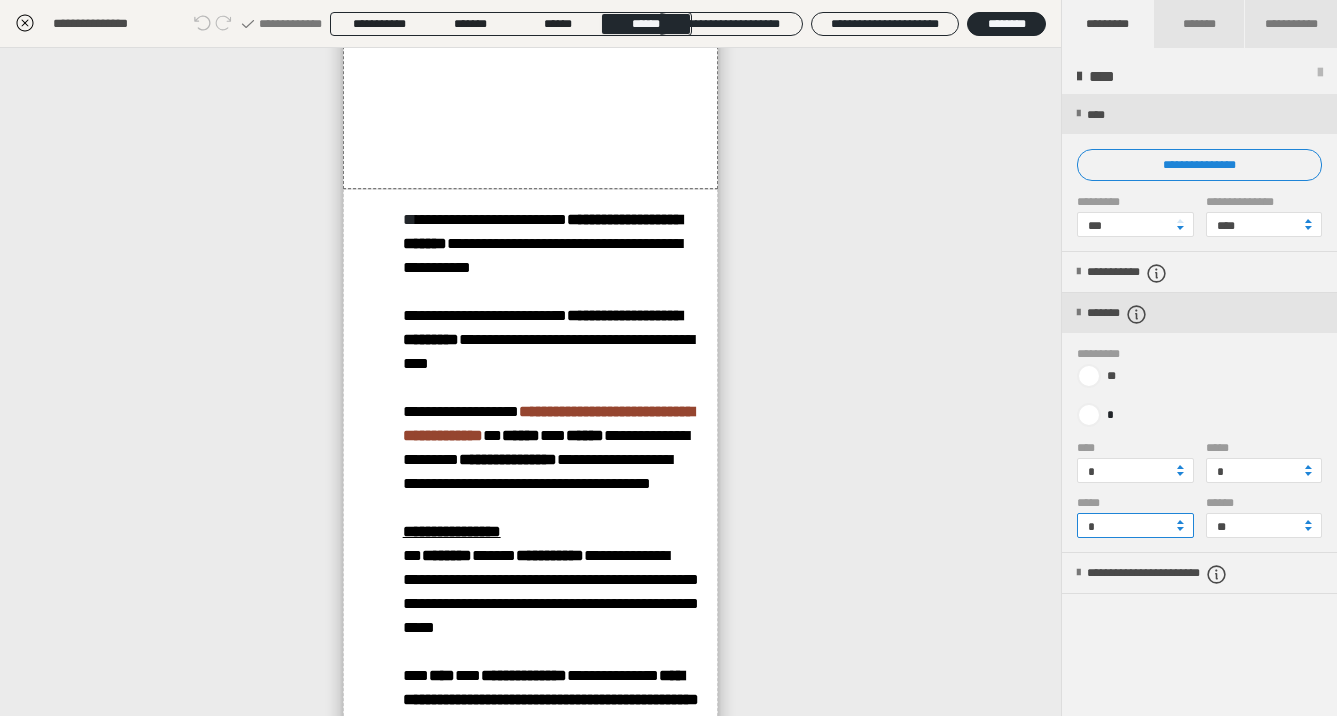 type on "*" 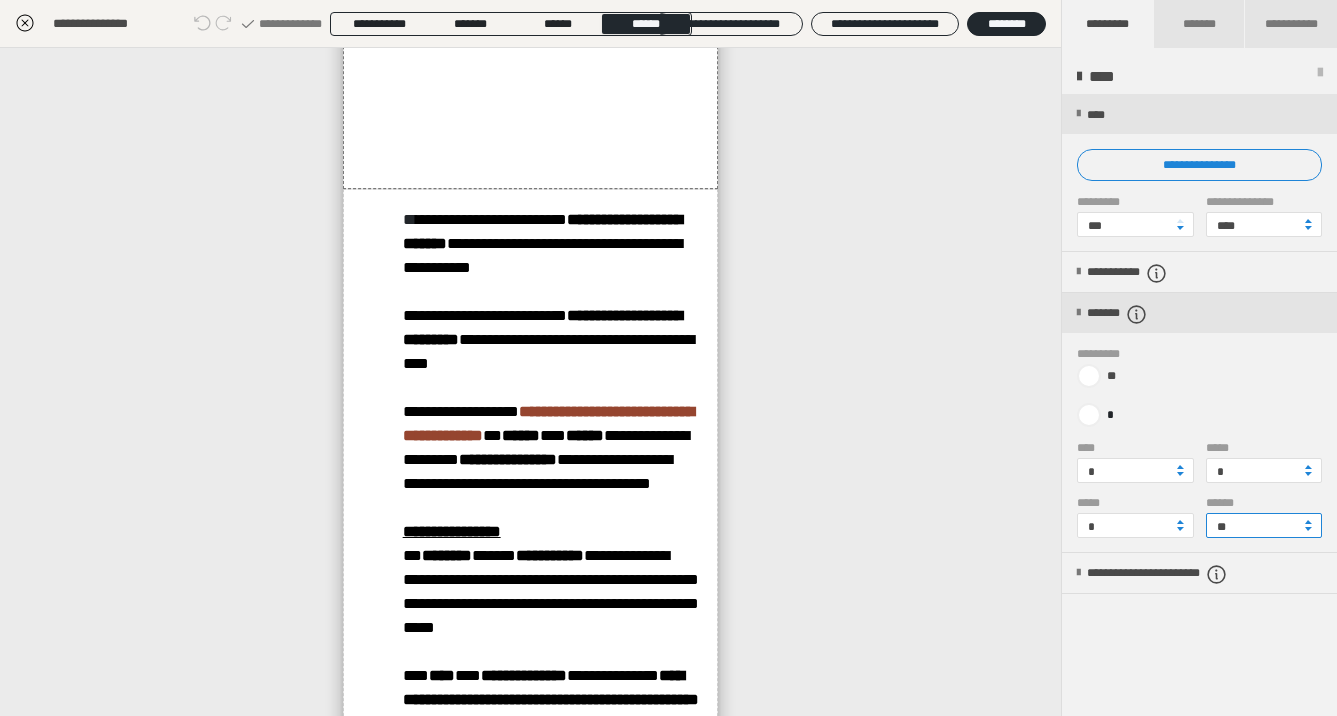 drag, startPoint x: 1239, startPoint y: 526, endPoint x: 1175, endPoint y: 527, distance: 64.00781 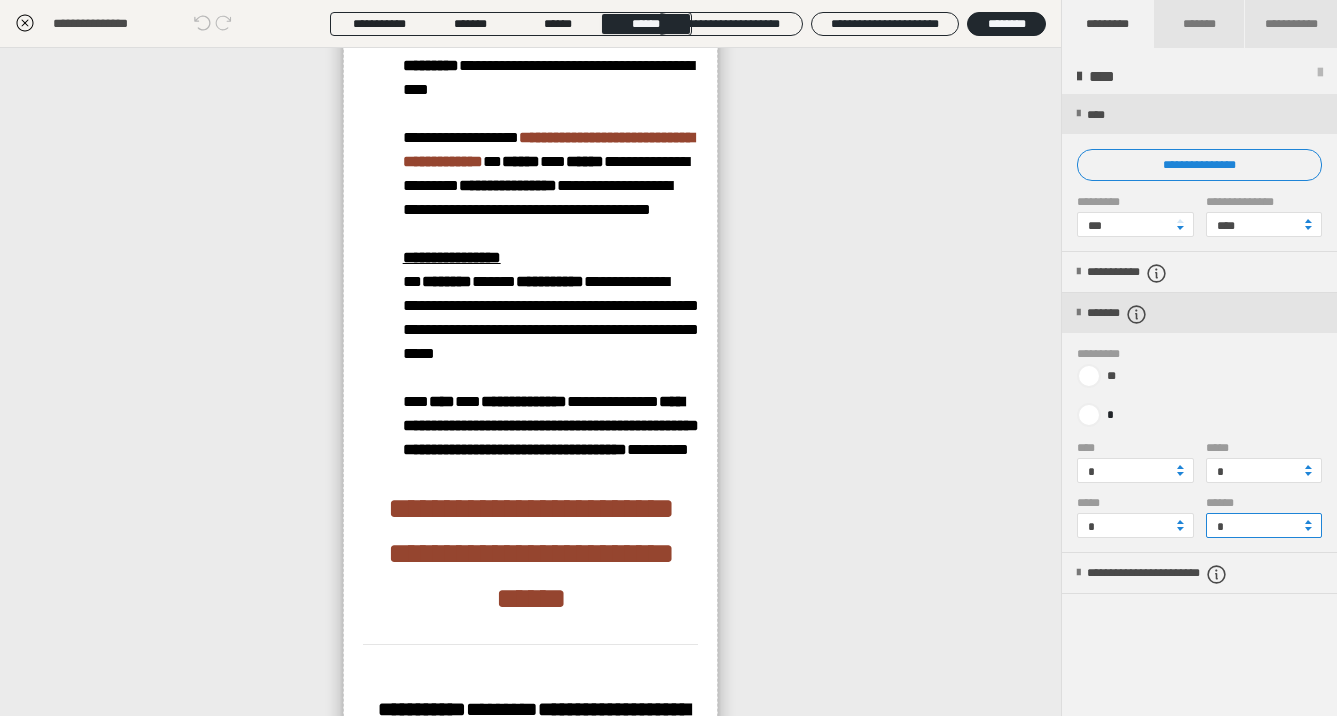 scroll, scrollTop: 2269, scrollLeft: 0, axis: vertical 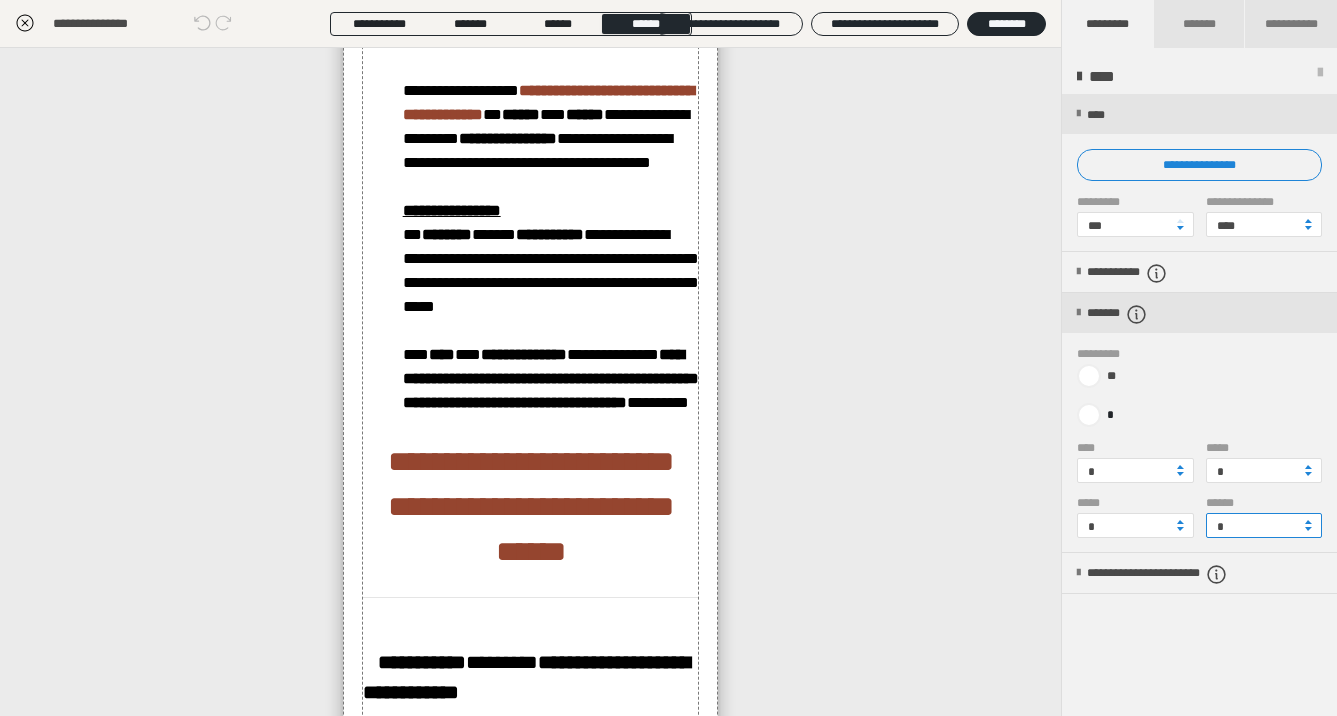 type on "*" 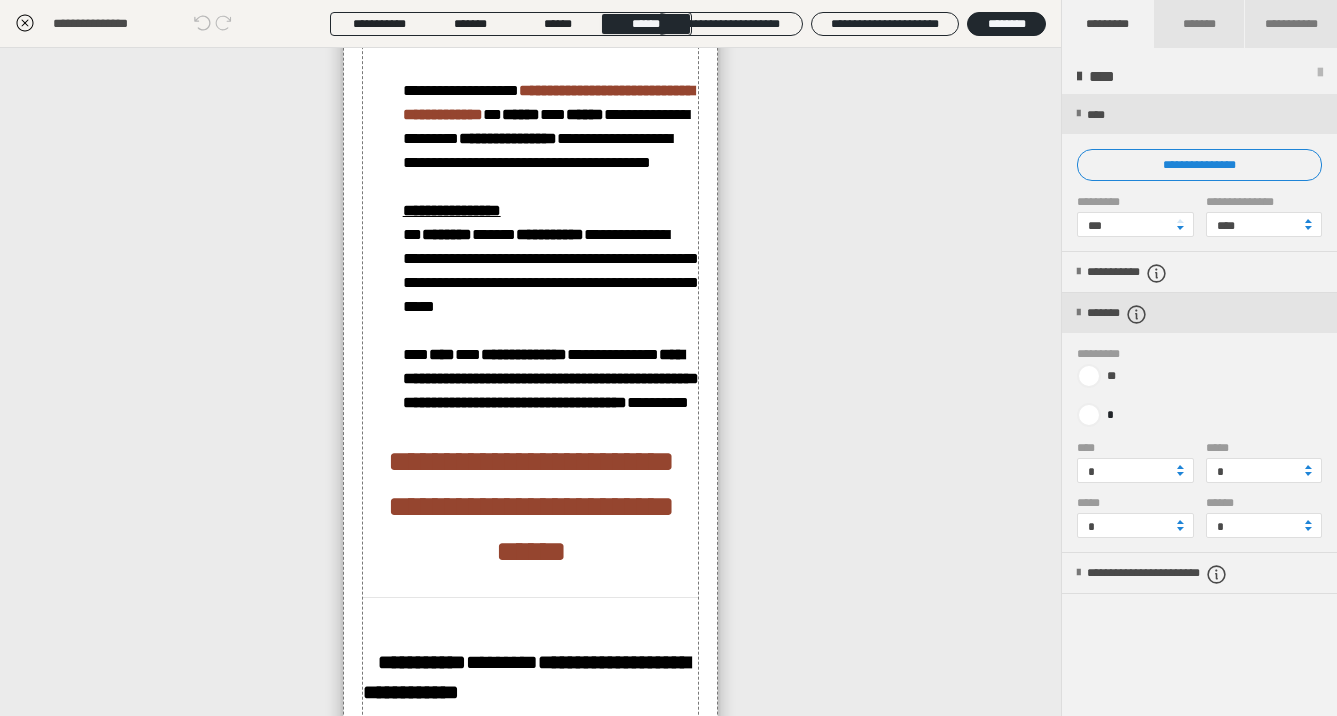 click at bounding box center [551, -29] 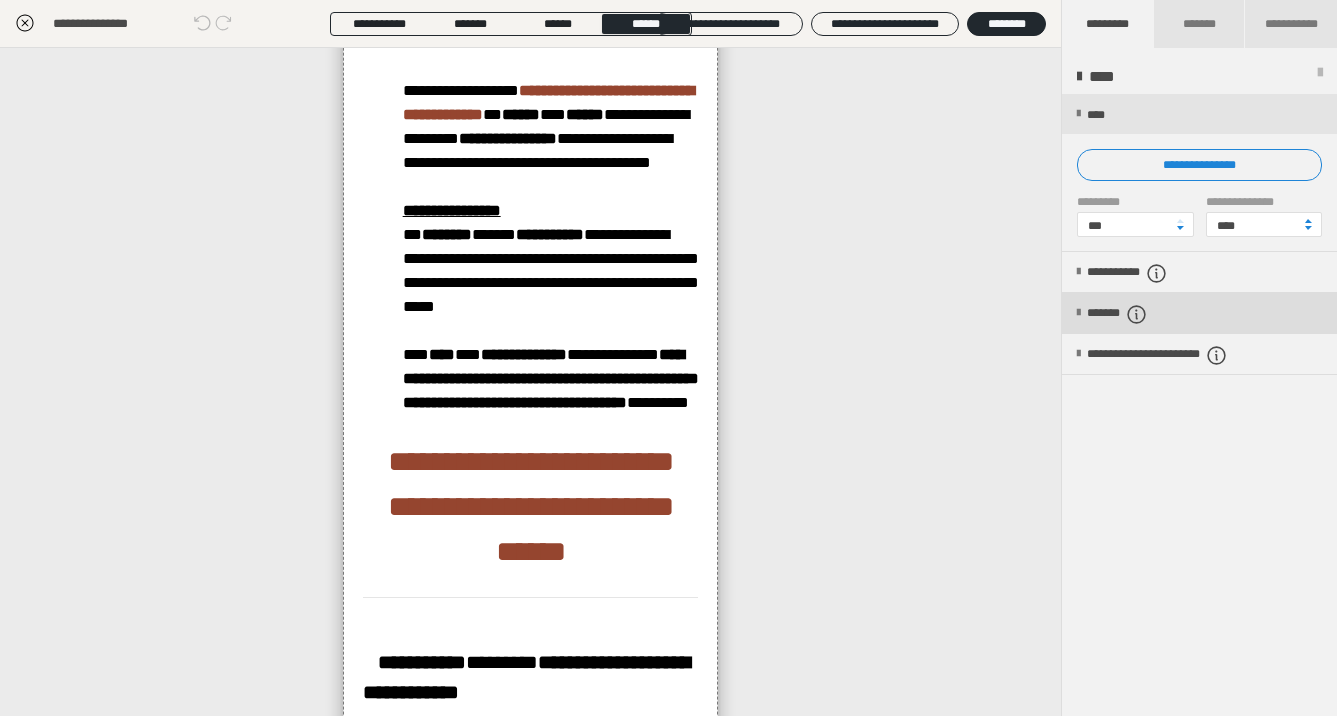 click on "*******" at bounding box center (1199, 313) 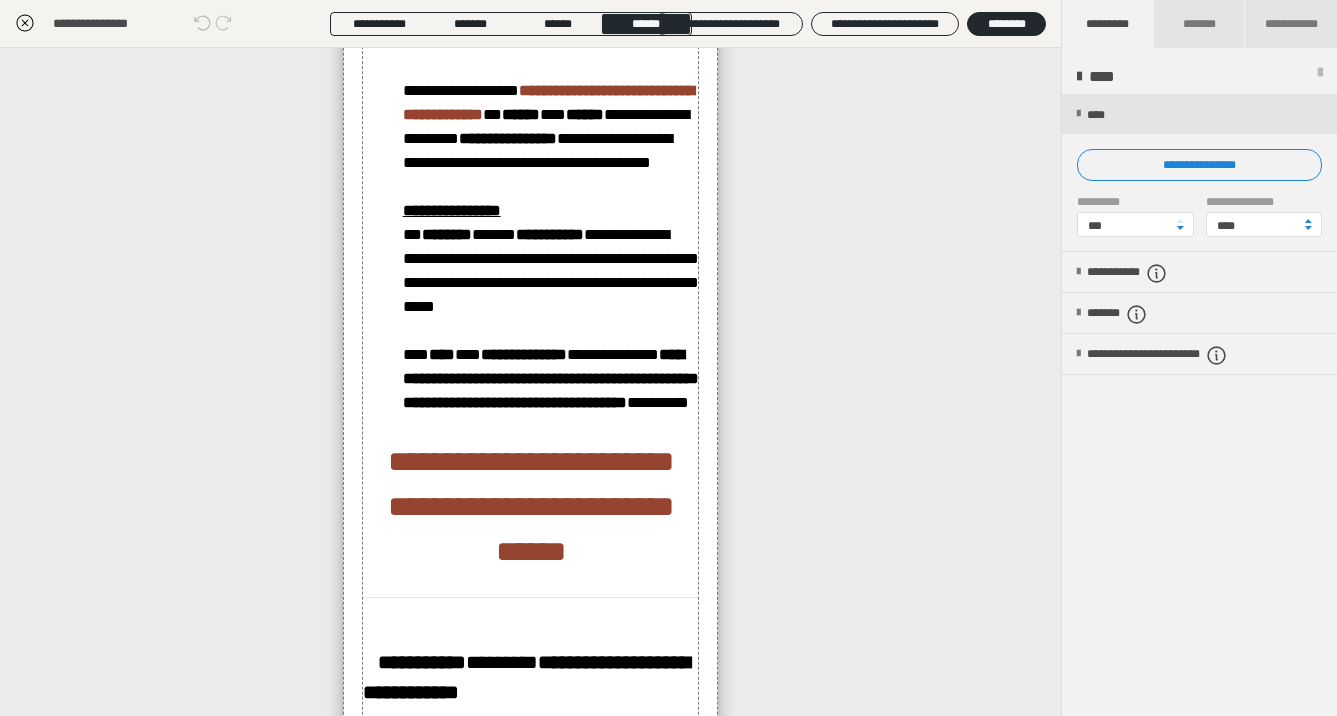 click on "**********" at bounding box center (551, -77) 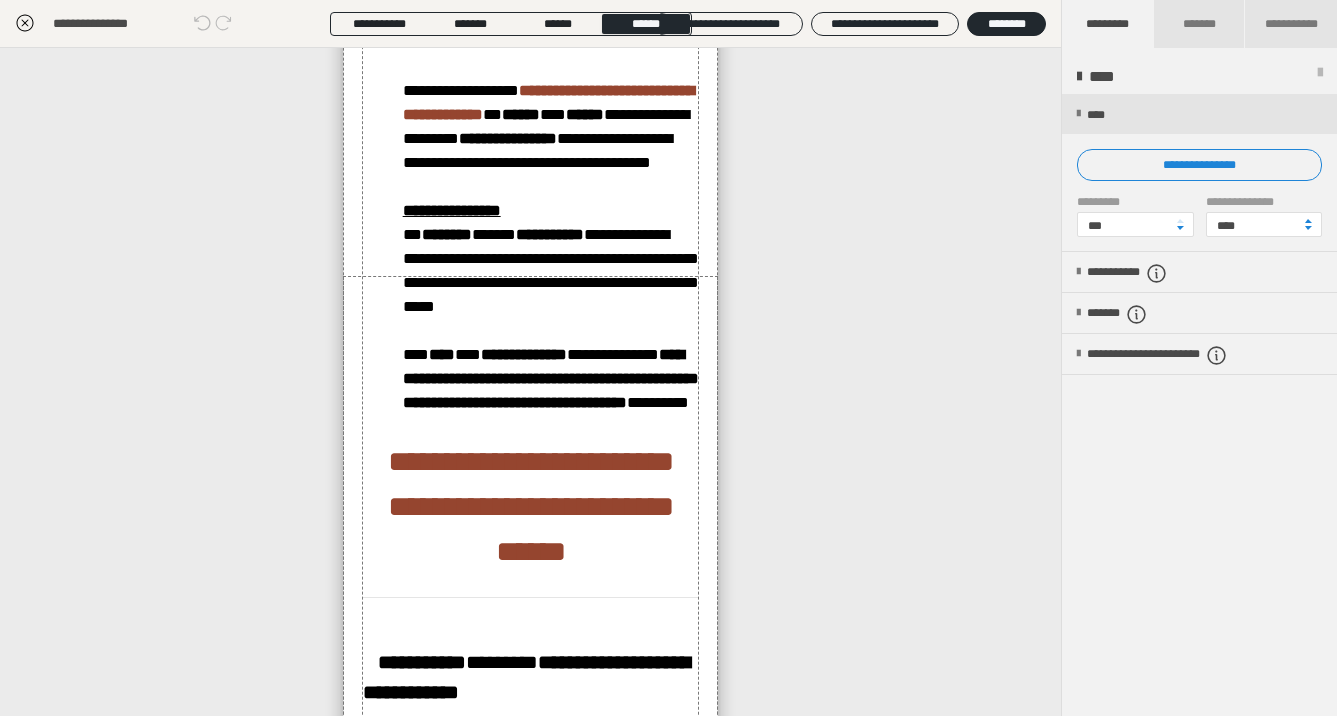 click on "**********" at bounding box center (551, -77) 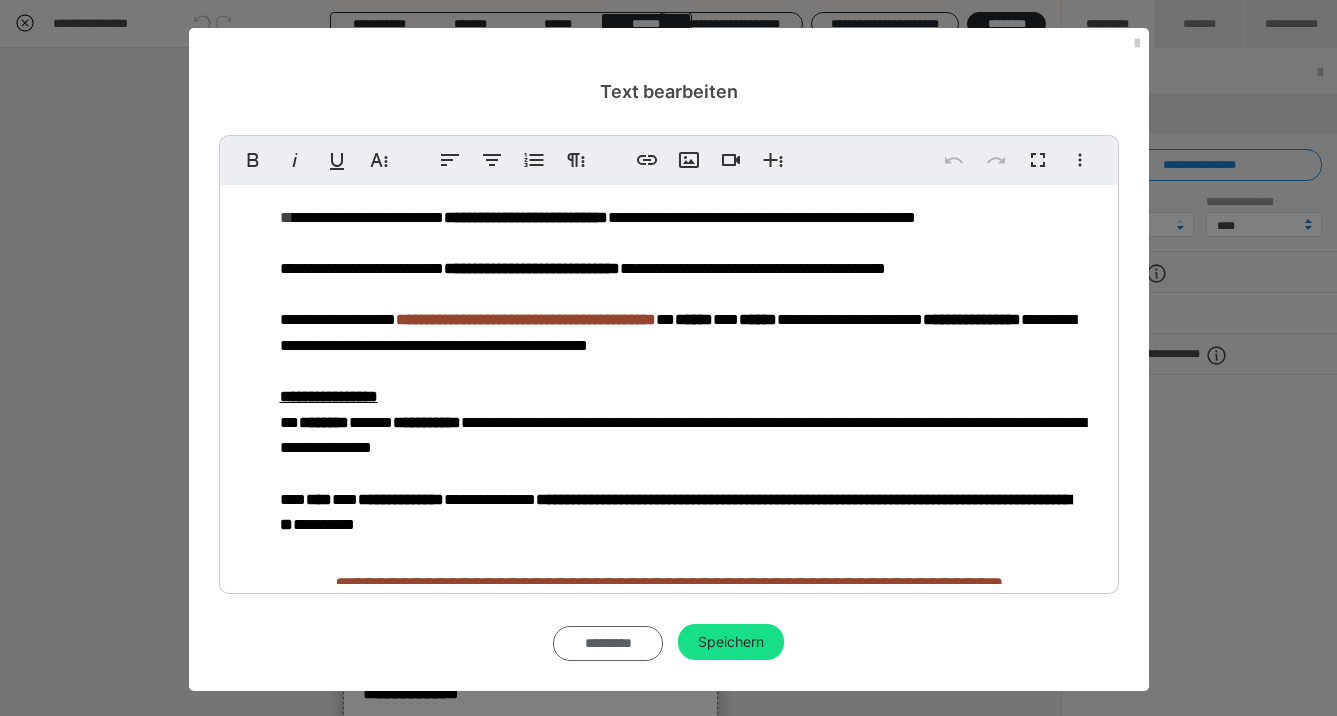 click on "*********" at bounding box center [608, 643] 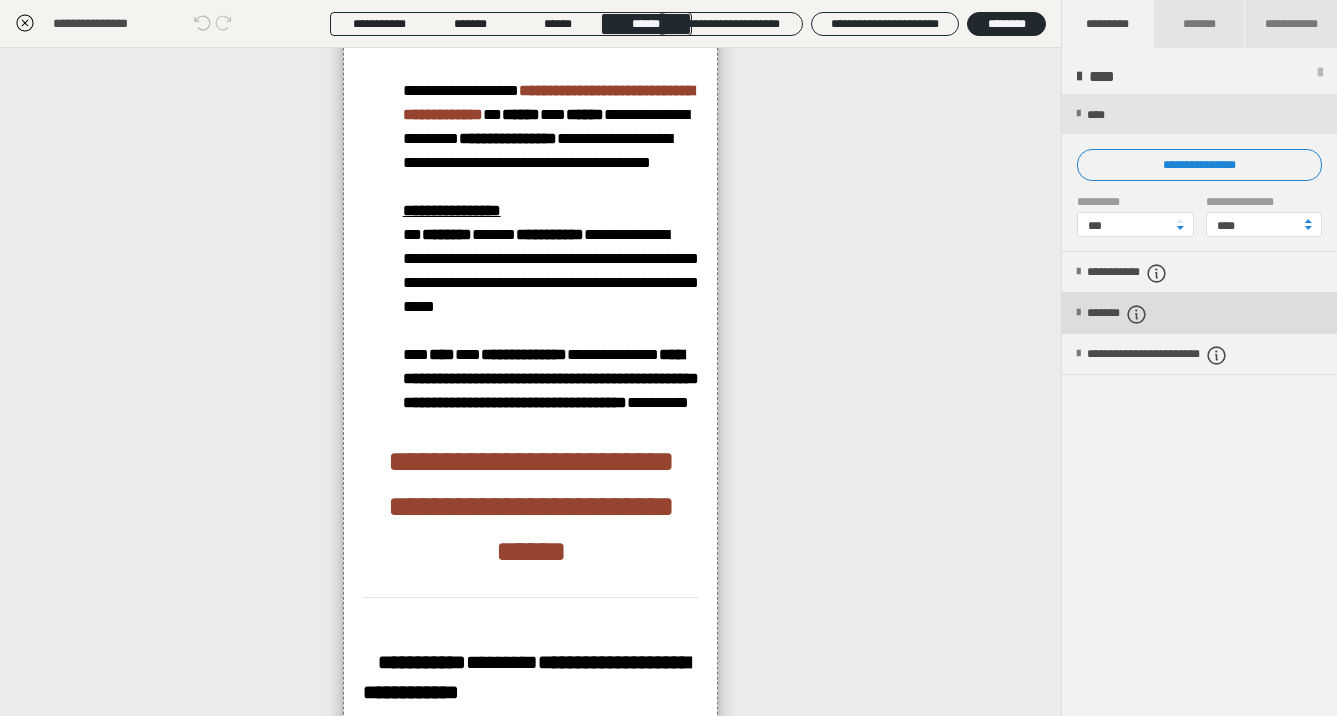 click at bounding box center (1078, 313) 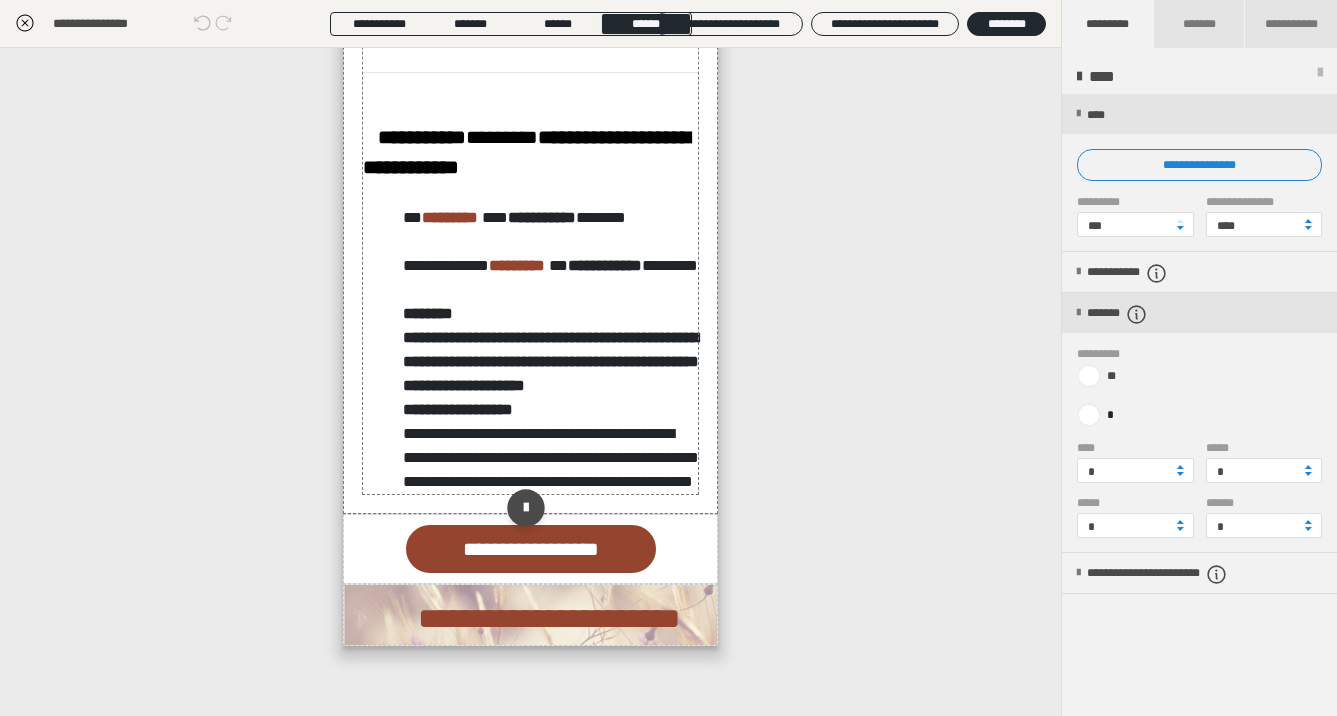 scroll, scrollTop: 3204, scrollLeft: 0, axis: vertical 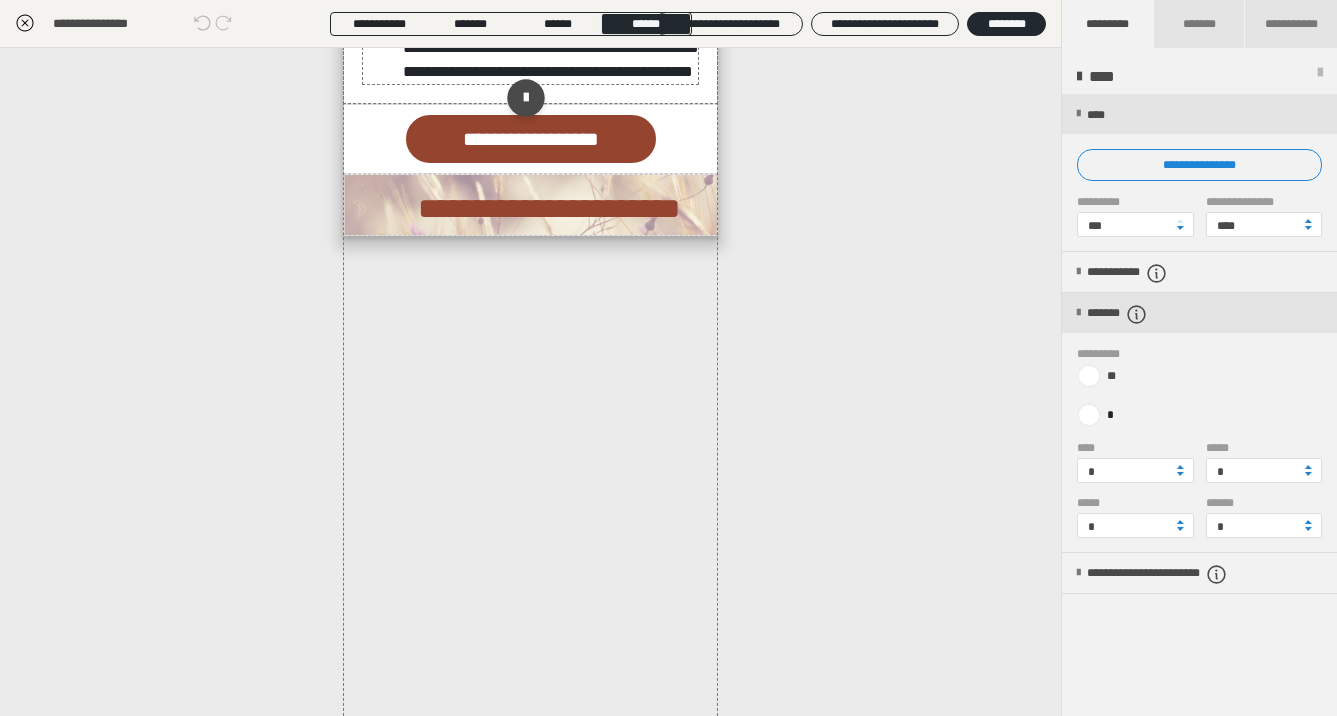 click on "**********" at bounding box center [422, -273] 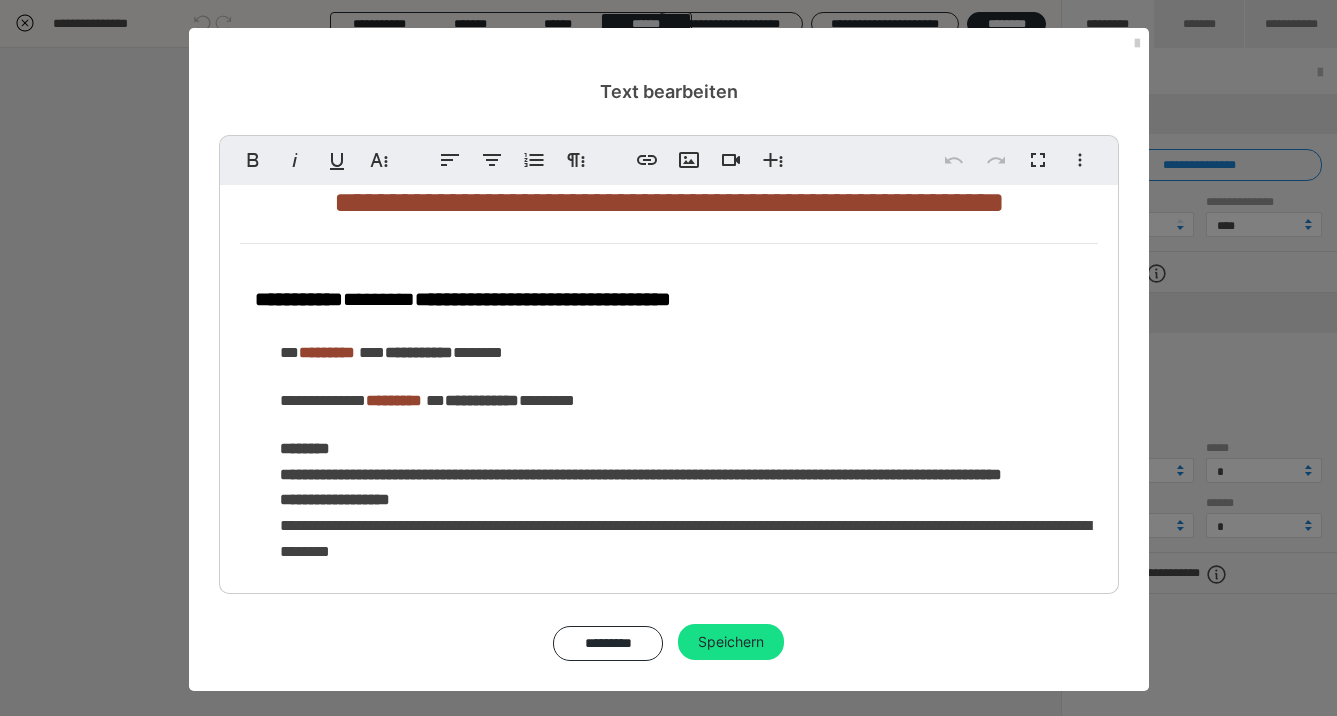 scroll, scrollTop: 446, scrollLeft: 0, axis: vertical 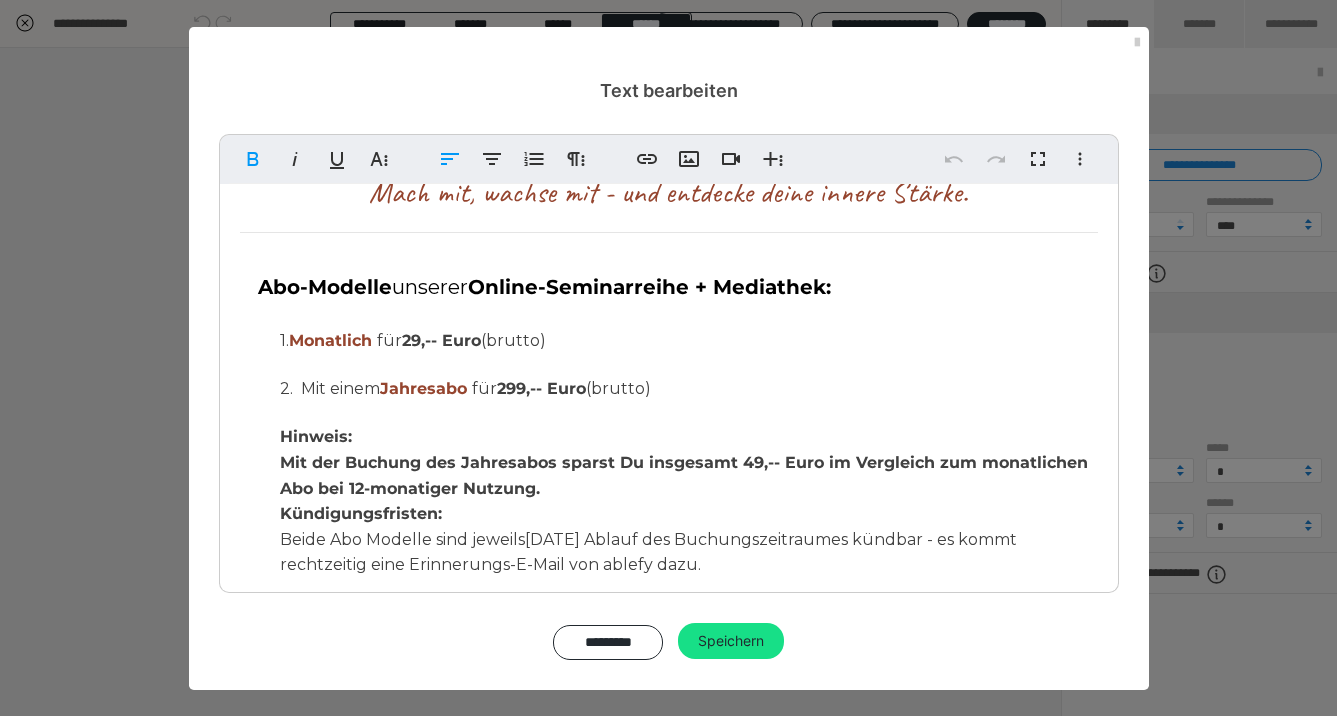 click on "Abo-Modelle" at bounding box center [325, 287] 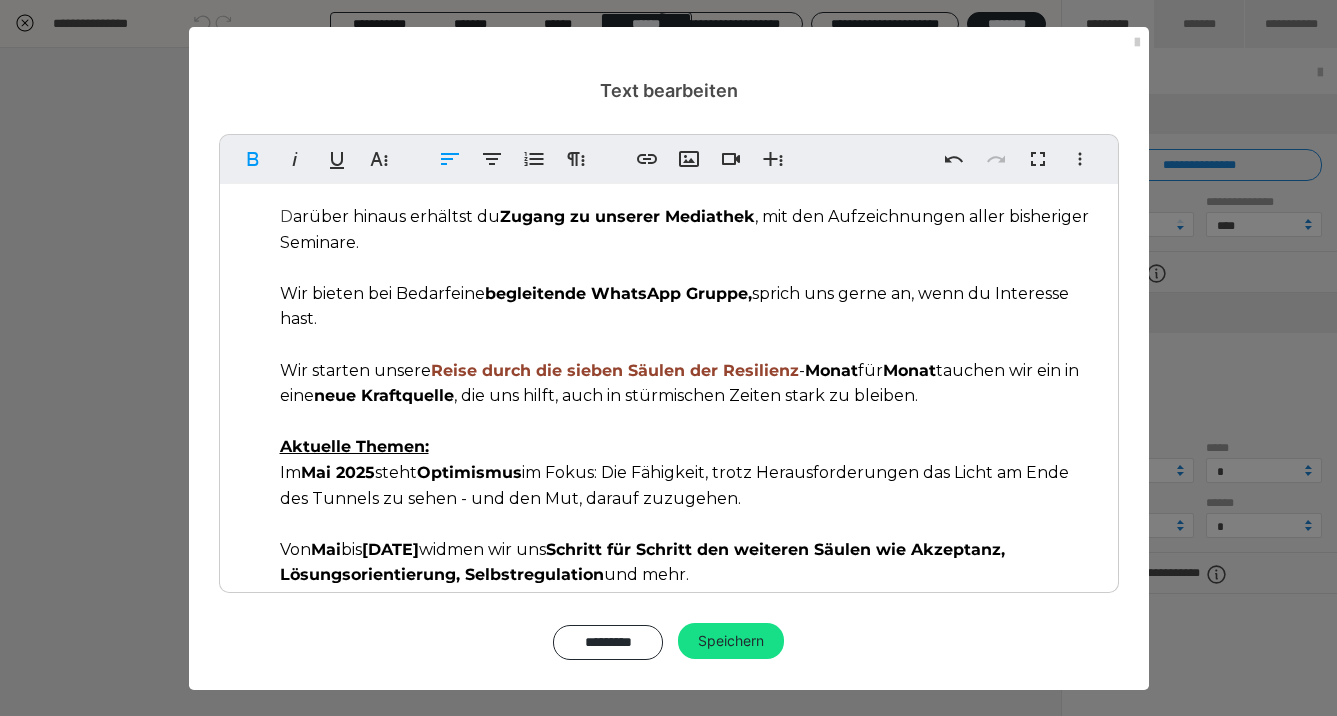scroll, scrollTop: 0, scrollLeft: 0, axis: both 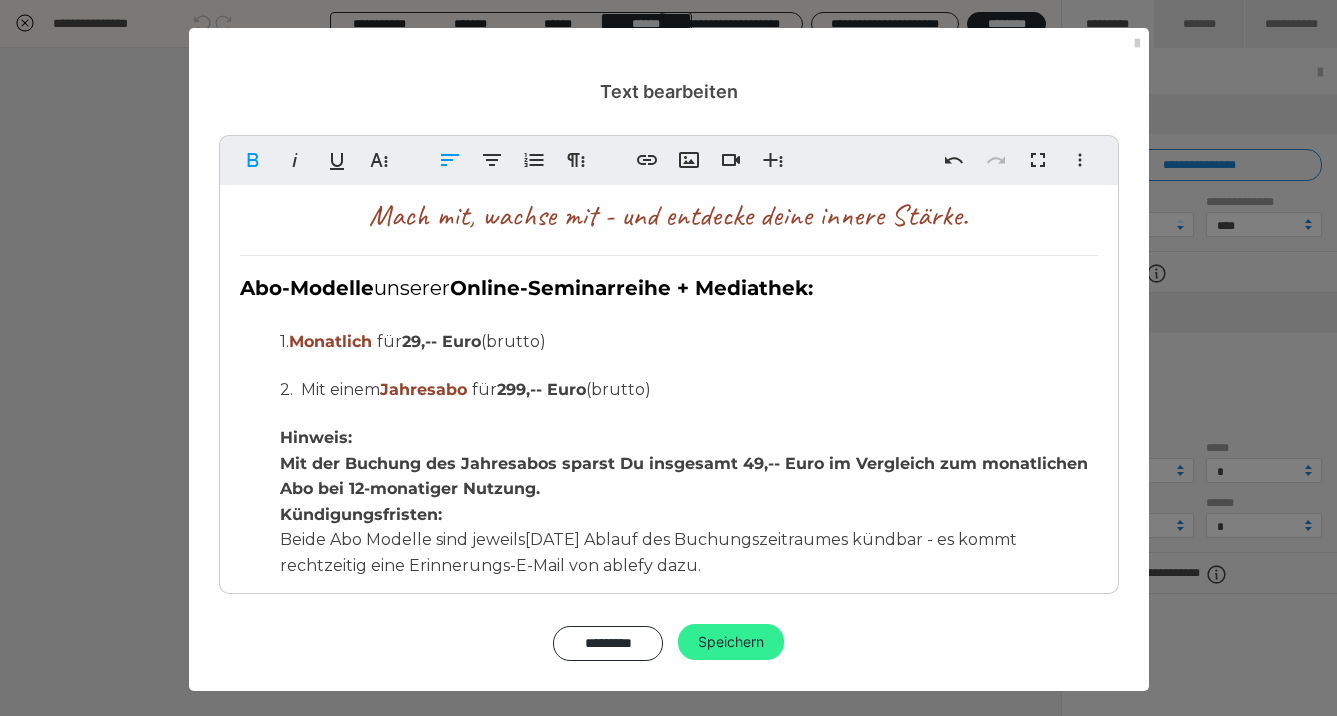 click on "Speichern" at bounding box center [731, 642] 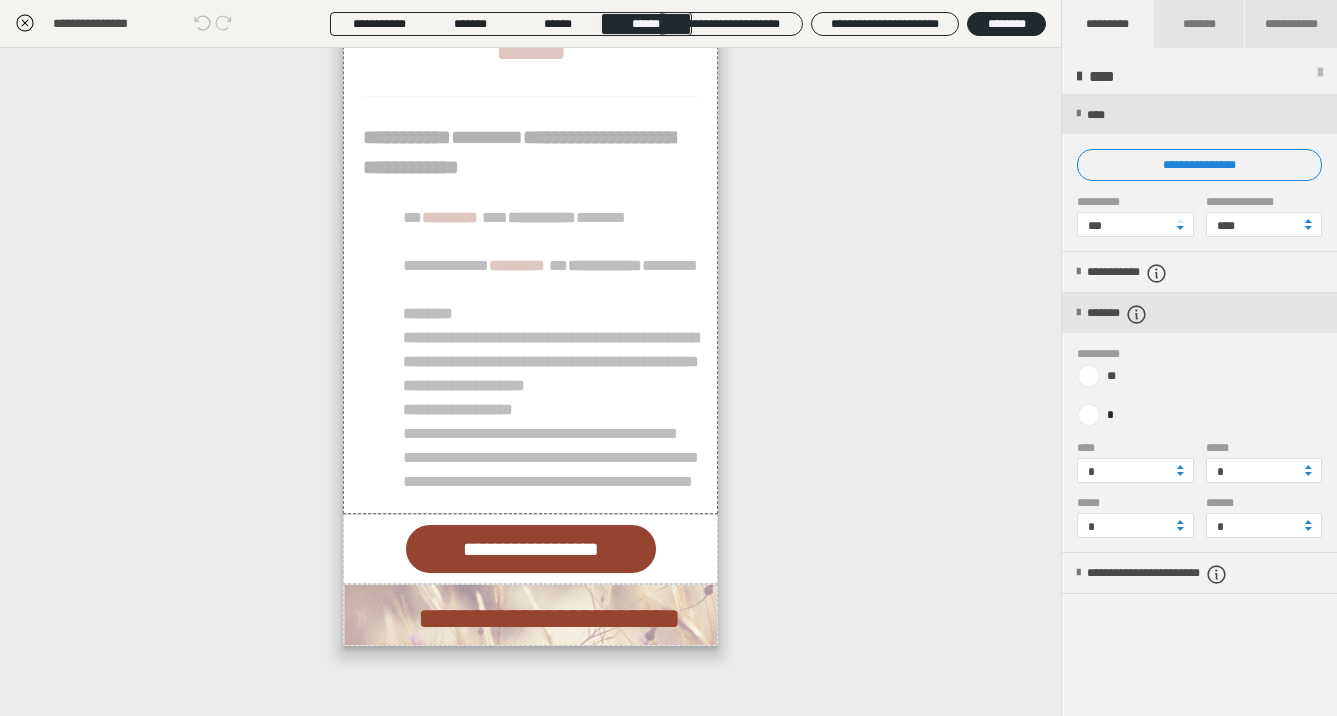 scroll, scrollTop: 2070, scrollLeft: 0, axis: vertical 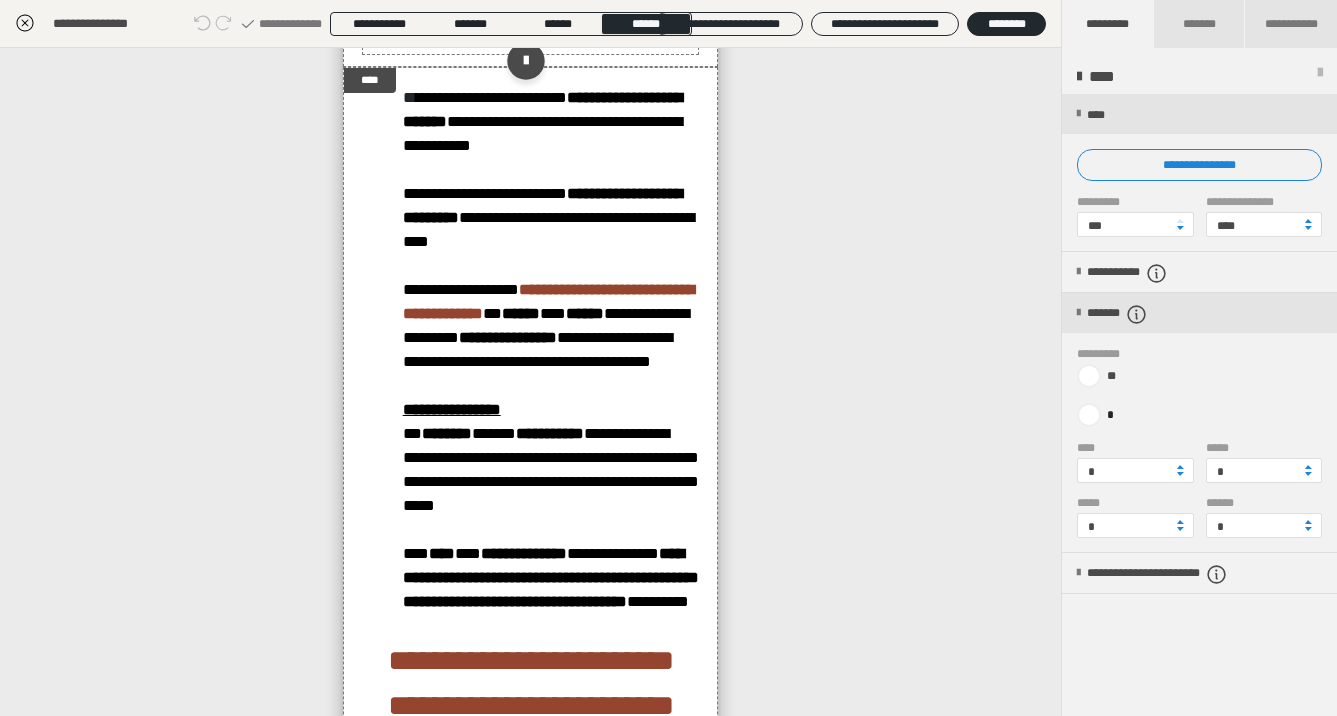 click on "**********" at bounding box center [542, -213] 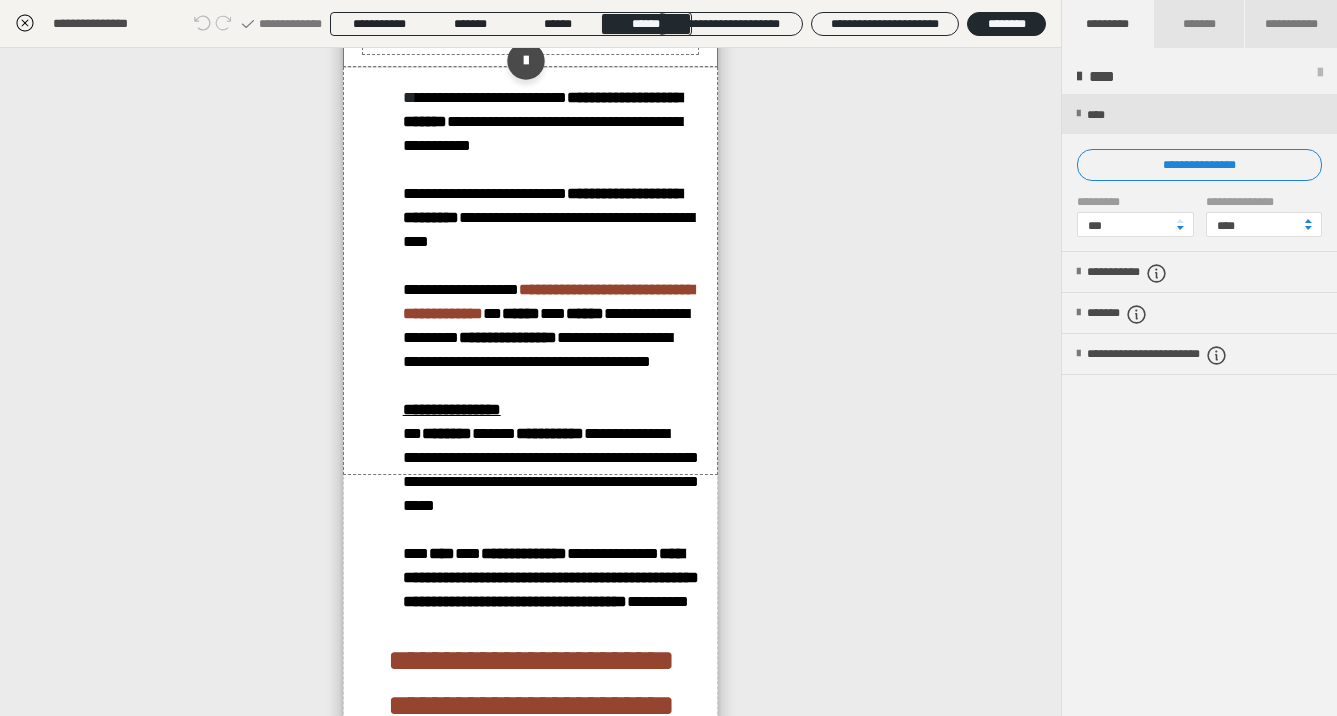 click on "**********" at bounding box center (542, -213) 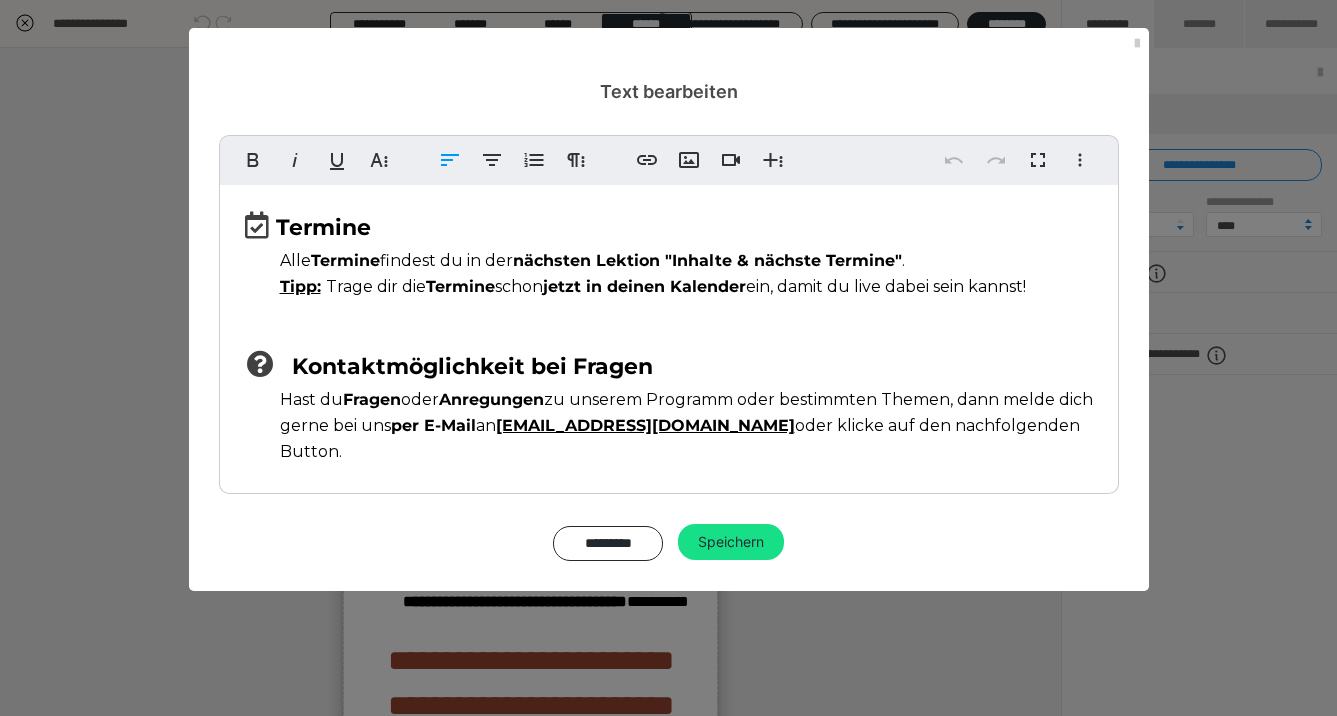 click on "Kontaktmöglichkeit bei Fragen" at bounding box center (472, 366) 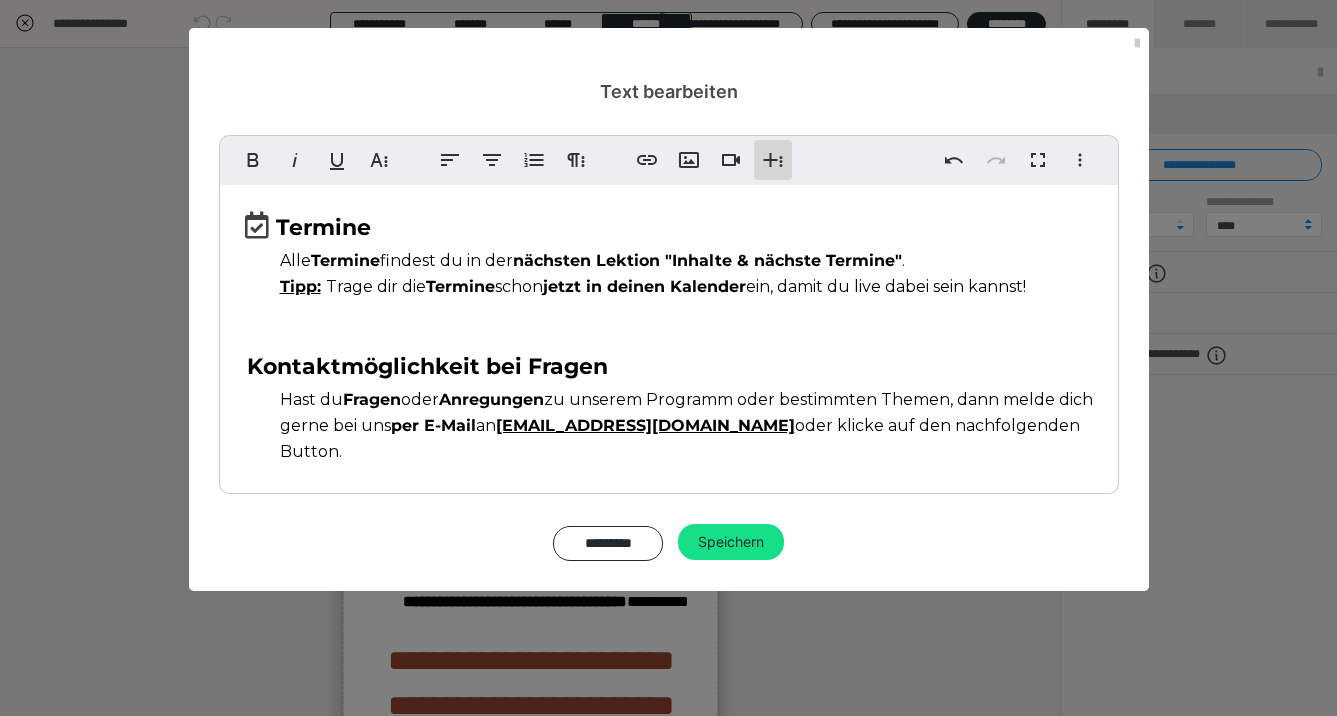 click 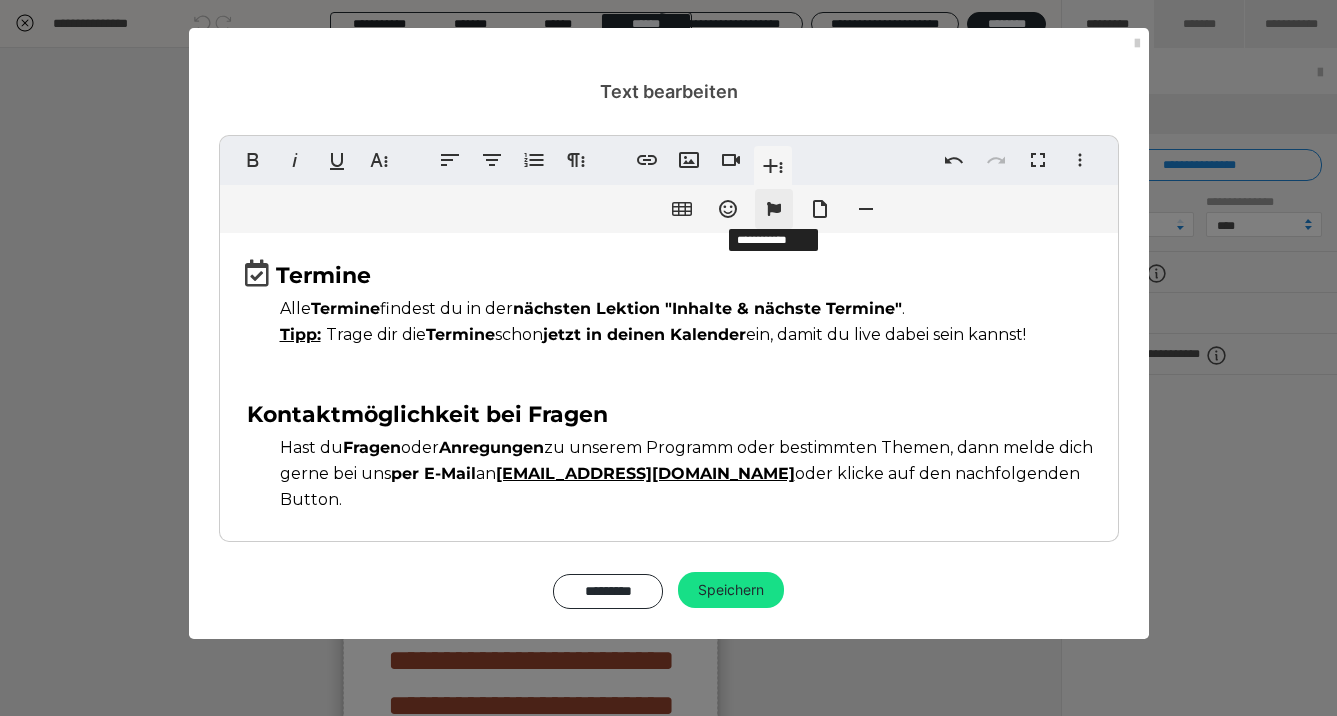 click 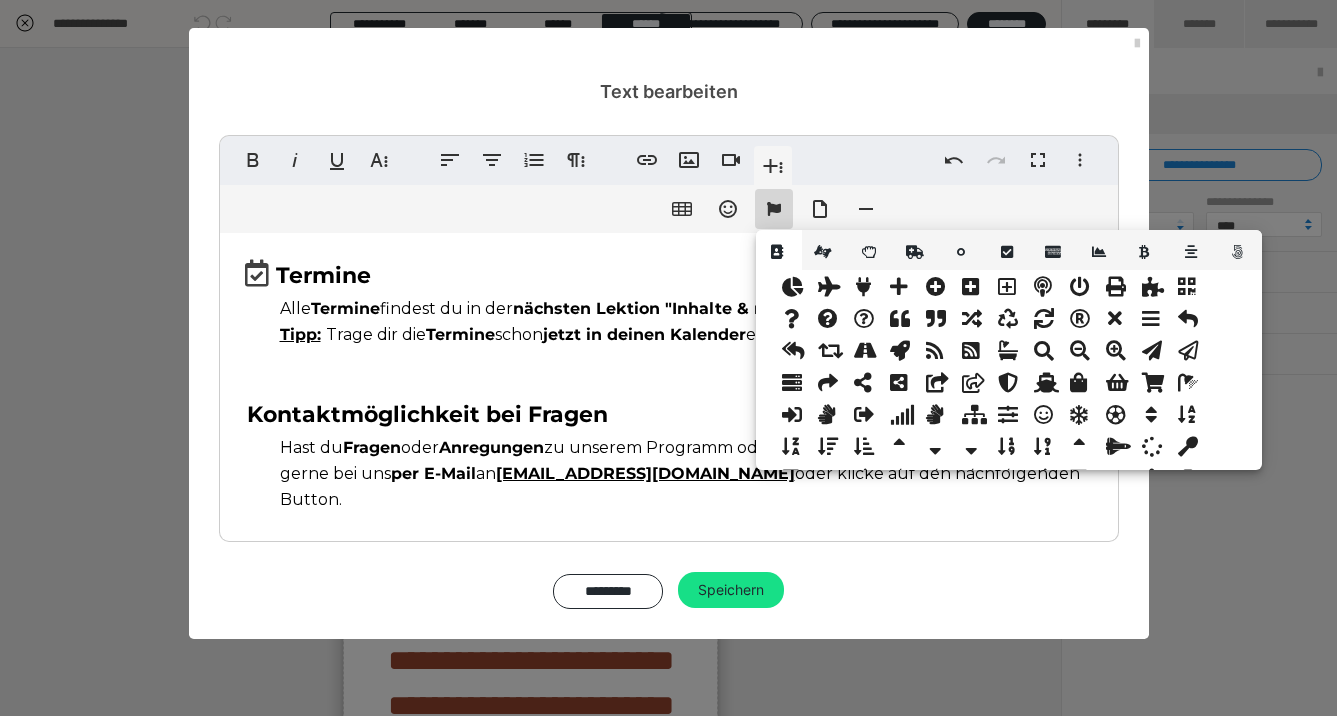 scroll, scrollTop: 777, scrollLeft: 0, axis: vertical 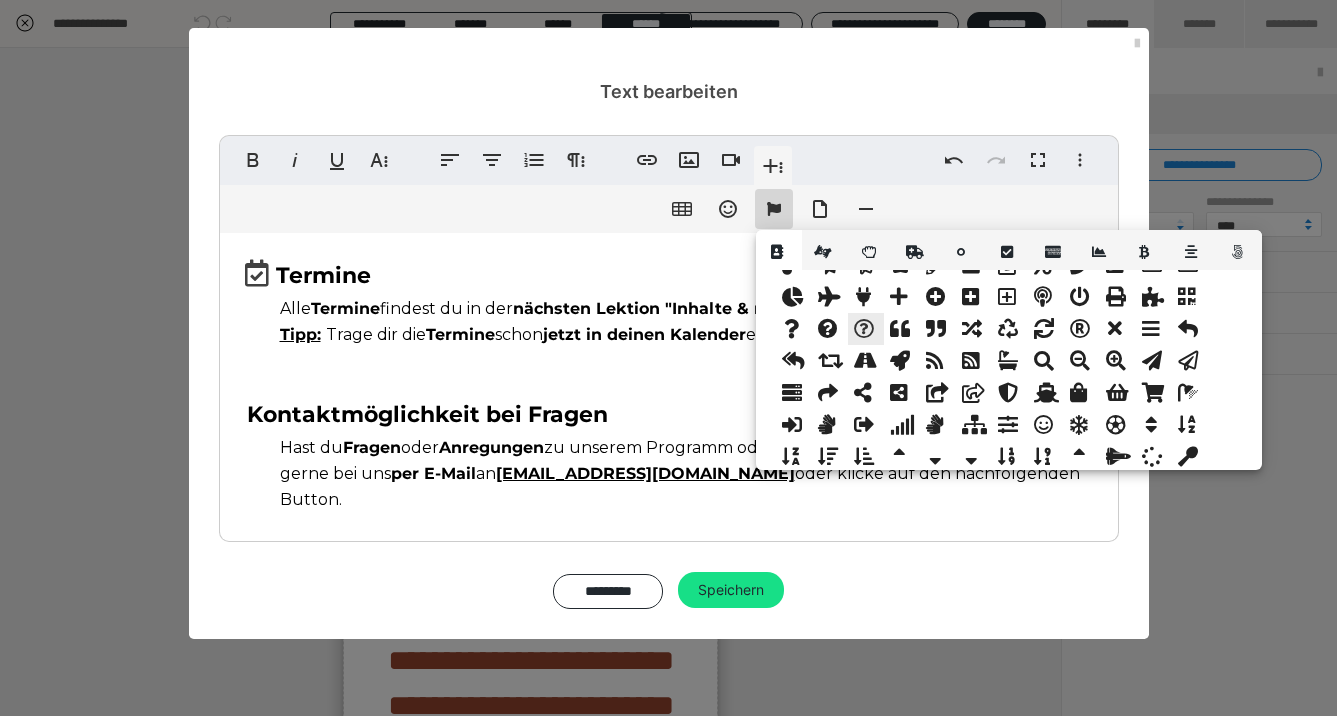 click at bounding box center [866, 329] 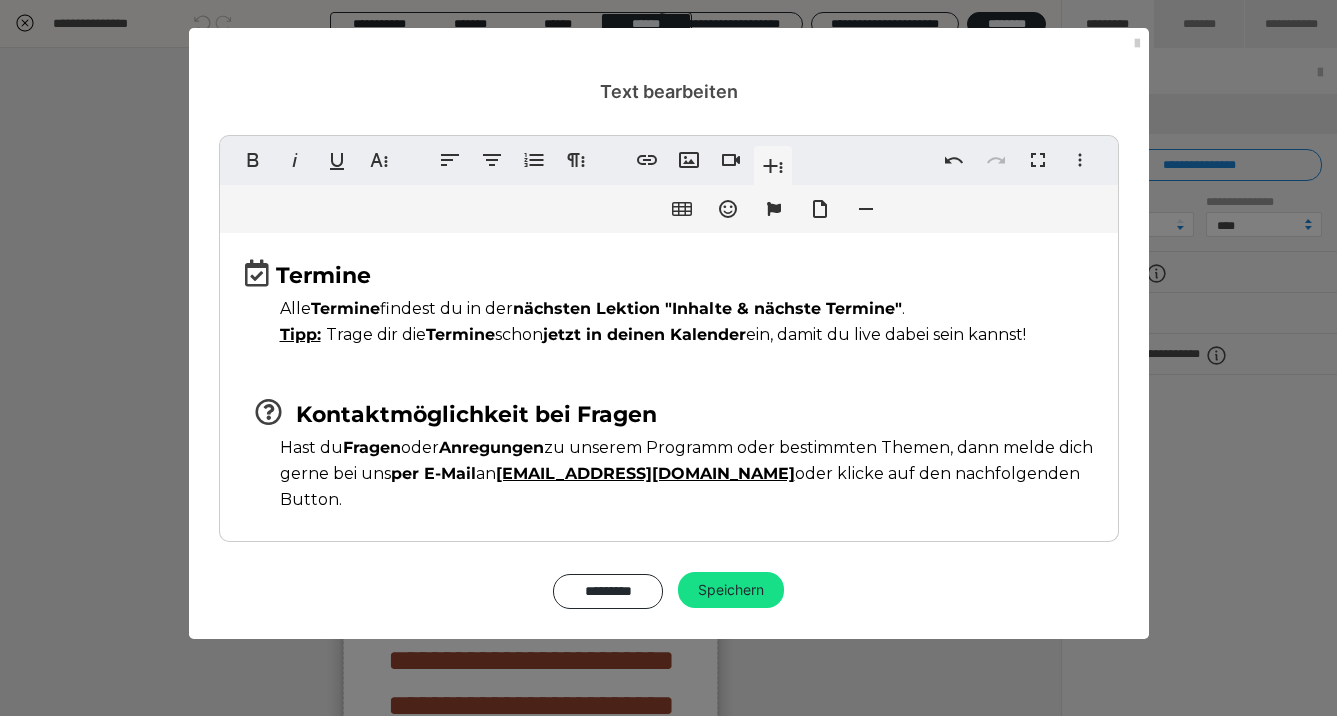 click at bounding box center [271, 413] 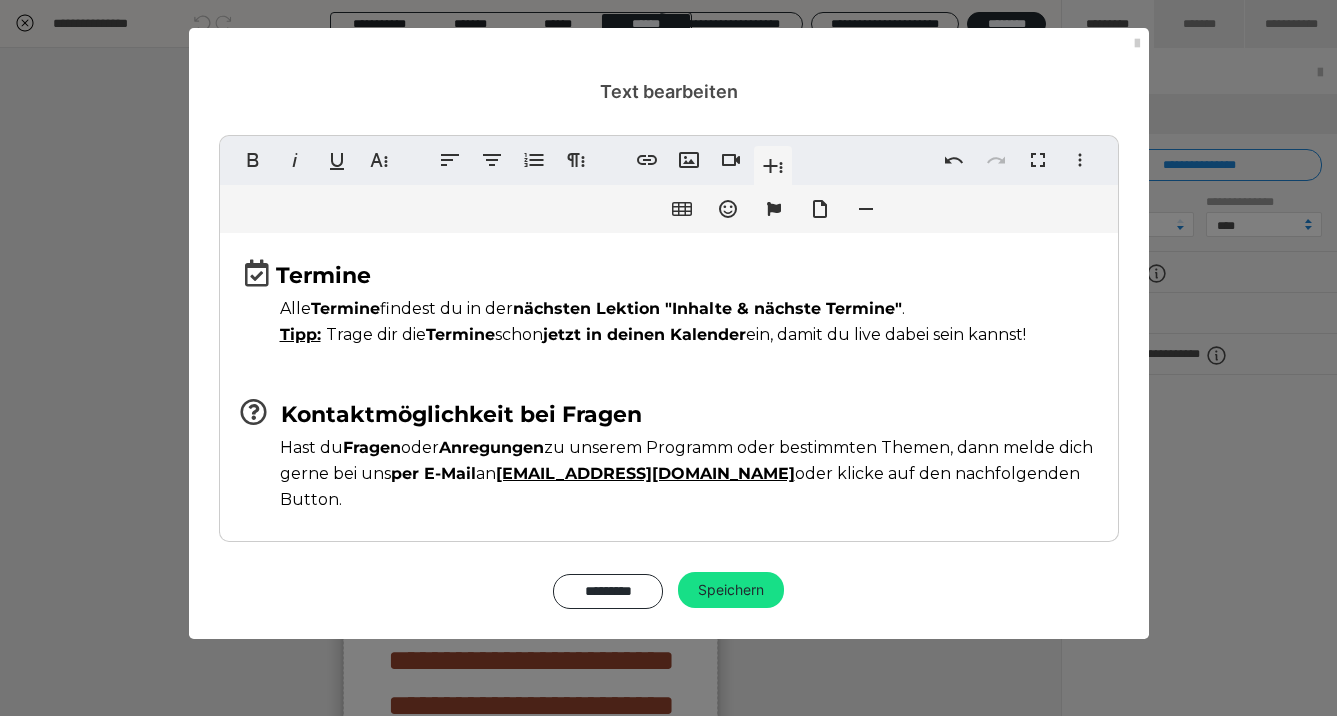 click on "Kontaktmöglichkeit bei Fragen" at bounding box center [461, 414] 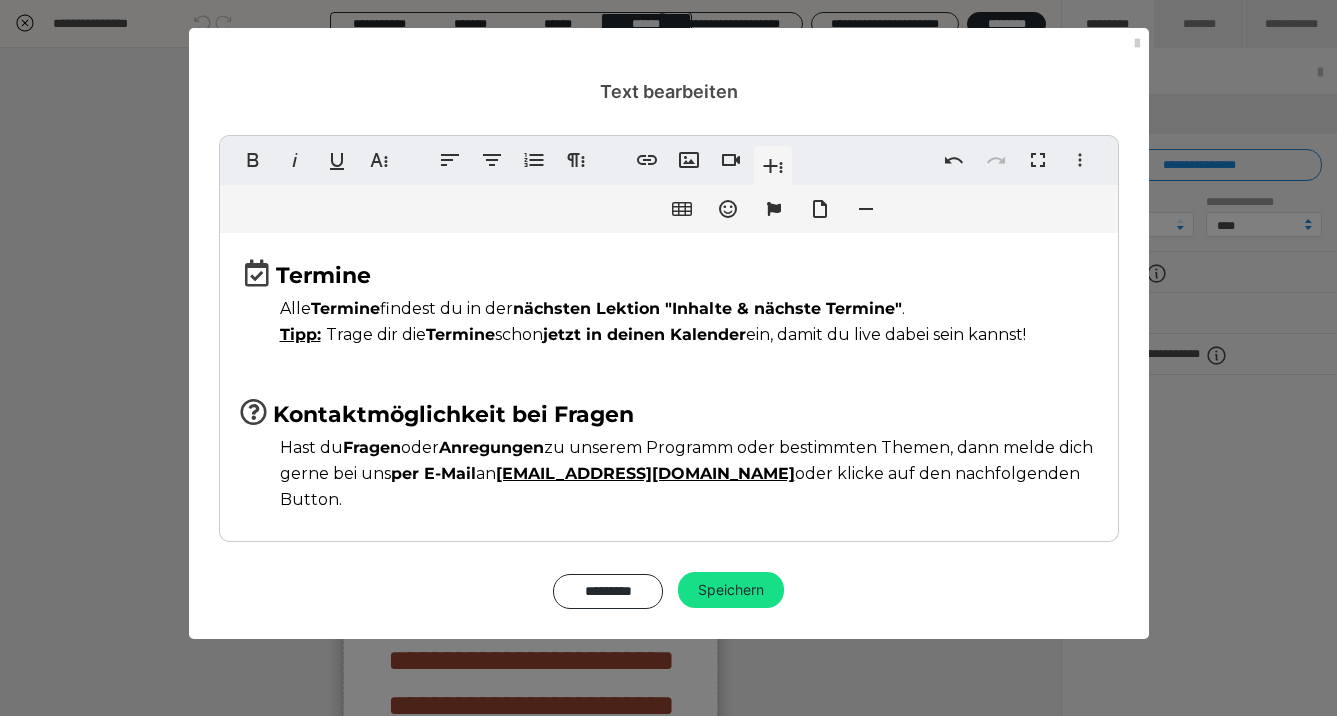 click on "Termine Alle  Termine  findest du in der  nächsten Lektion "Inhalte & nächste Termine" . Tipp:   Trage dir die  Termine  schon  jetzt in deinen Kalender  ein, damit du live dabei sein kannst!   Kontaktmöglichkeit bei Fragen Hast du  Fragen  oder  Anregungen  zu unserem Programm oder bestimmten Themen, dann melde dich gerne bei uns  per E-Mail  an  hallo@maco-academy.de  oder klicke auf den nachfolgenden Button." at bounding box center [669, 382] 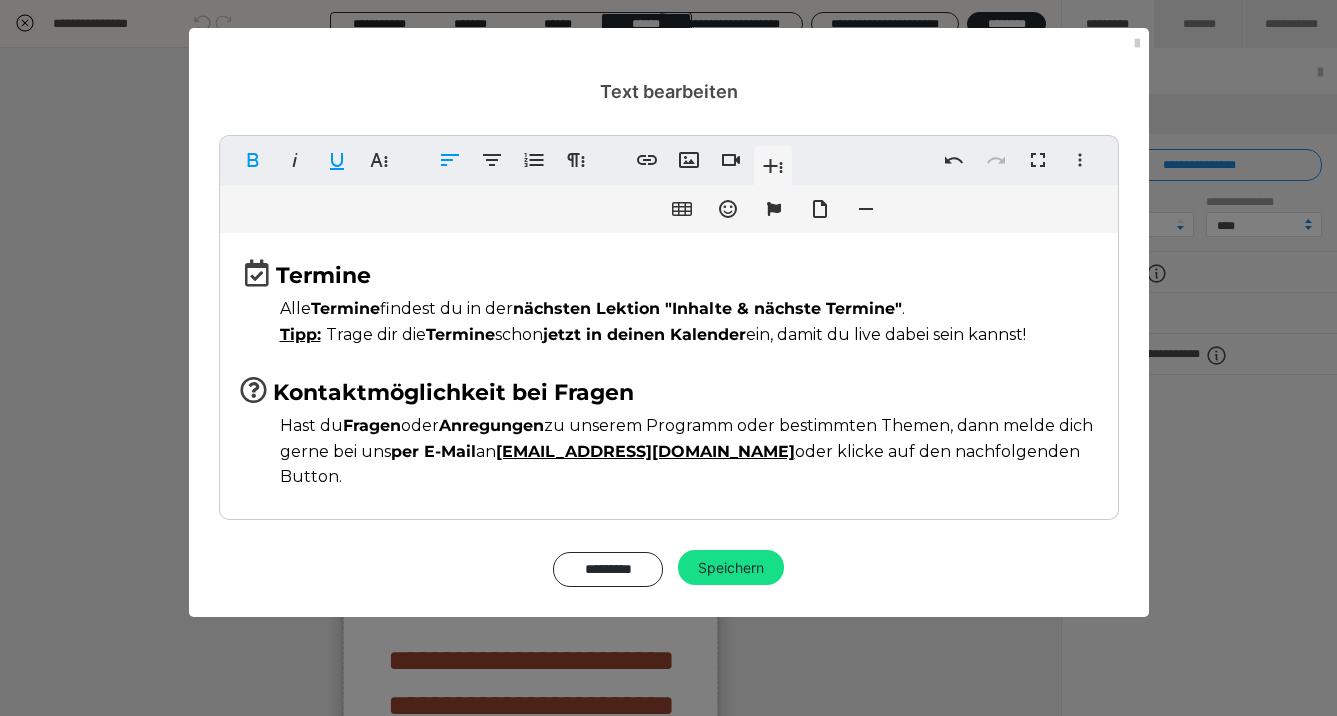click at bounding box center (243, 276) 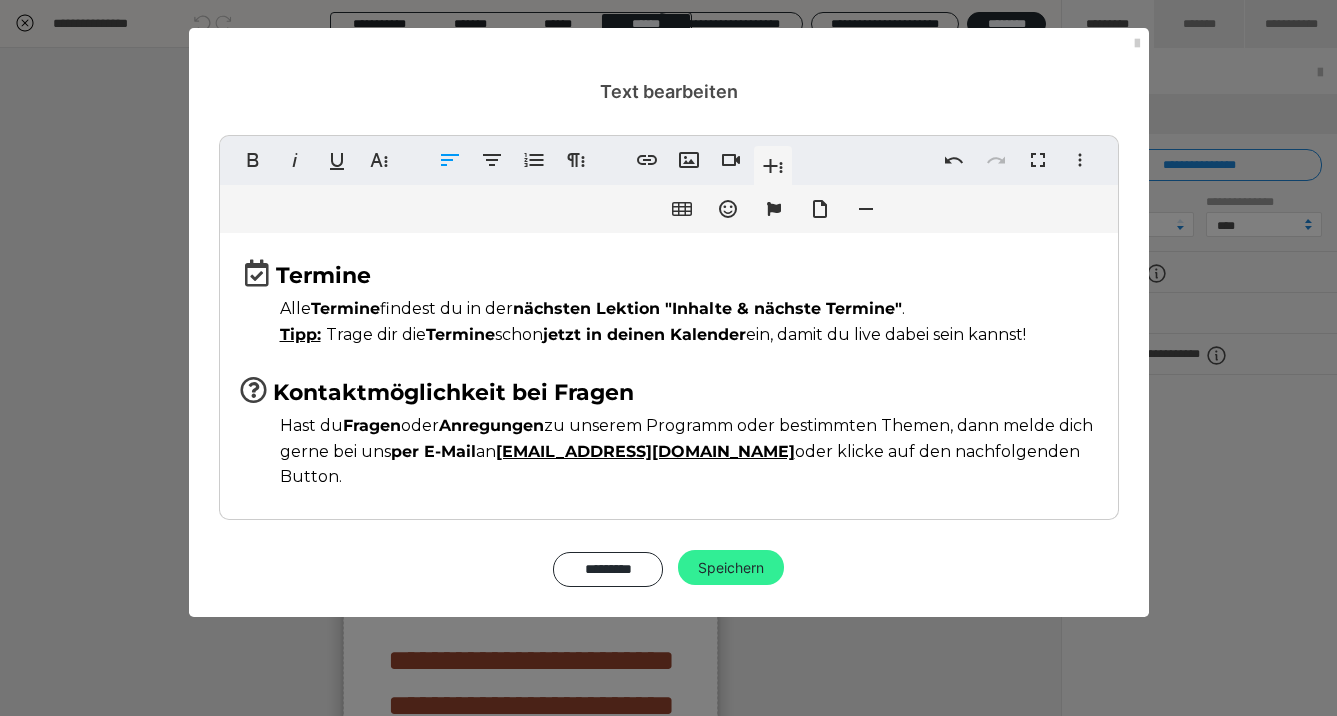 click on "Speichern" at bounding box center (731, 568) 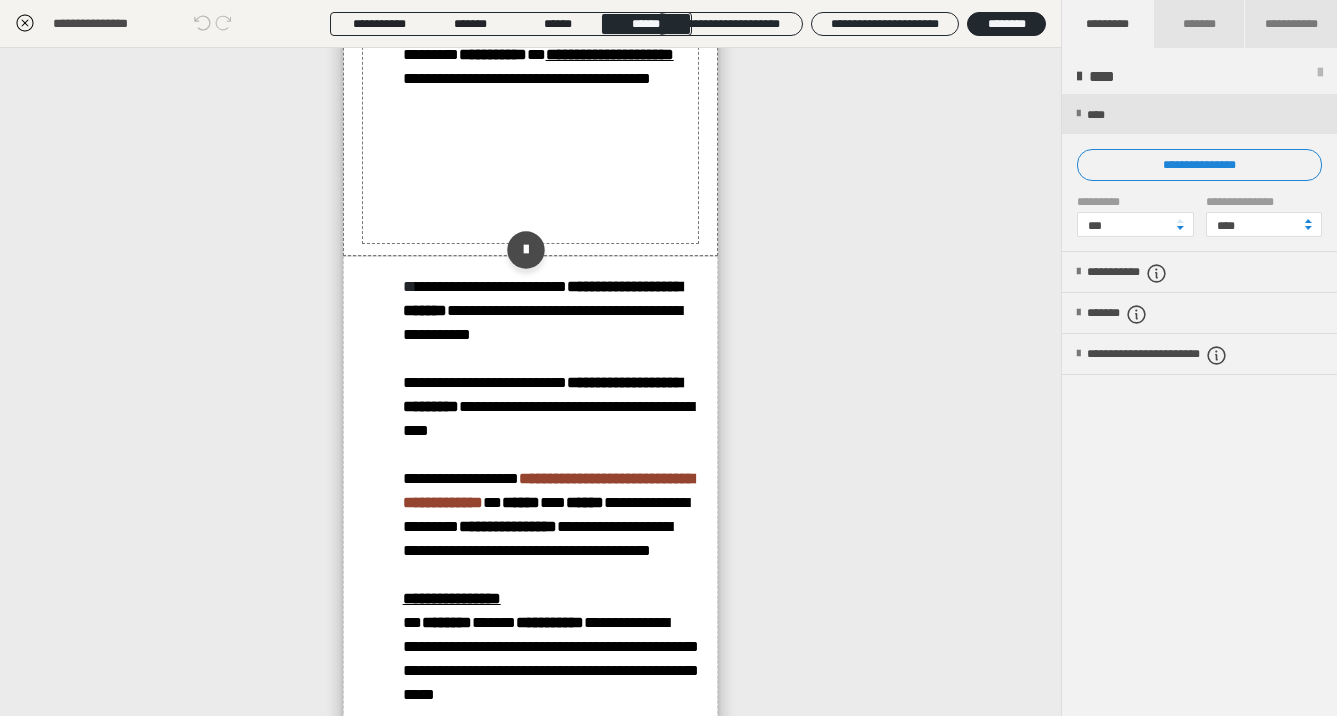 scroll, scrollTop: 1855, scrollLeft: 0, axis: vertical 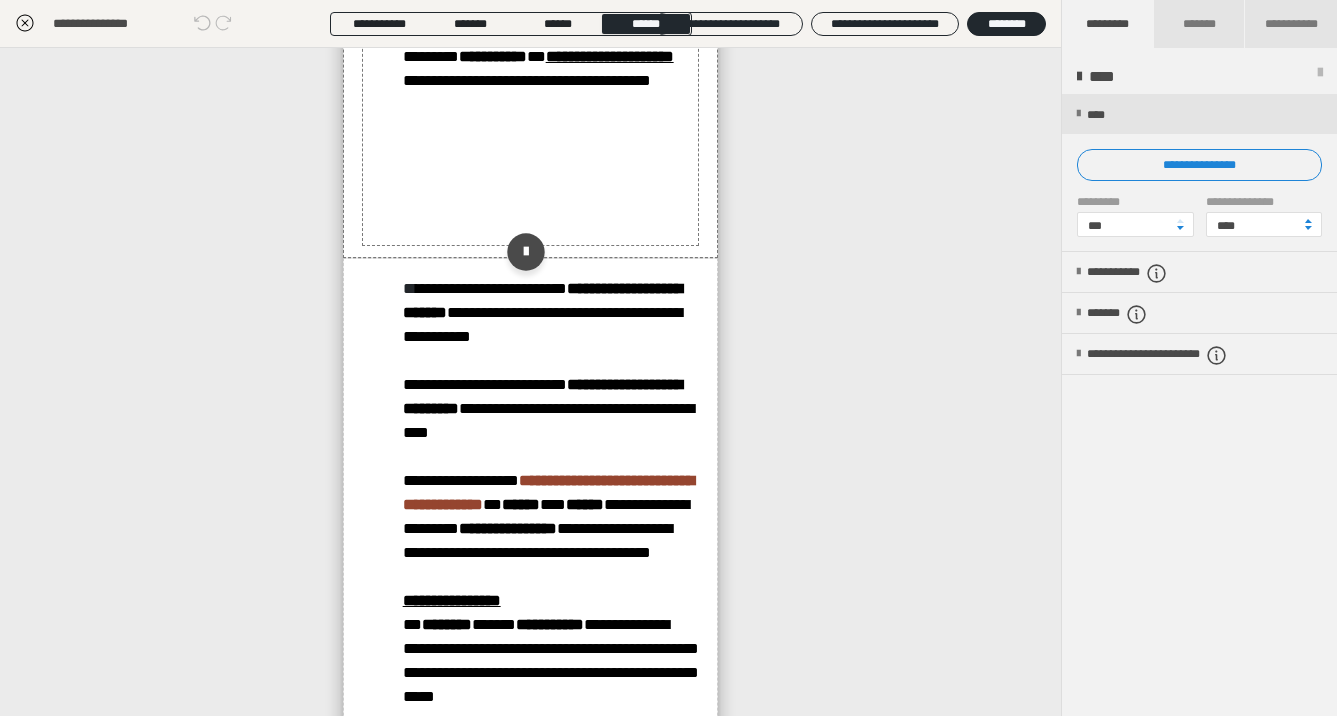 click on "**********" at bounding box center (541, -140) 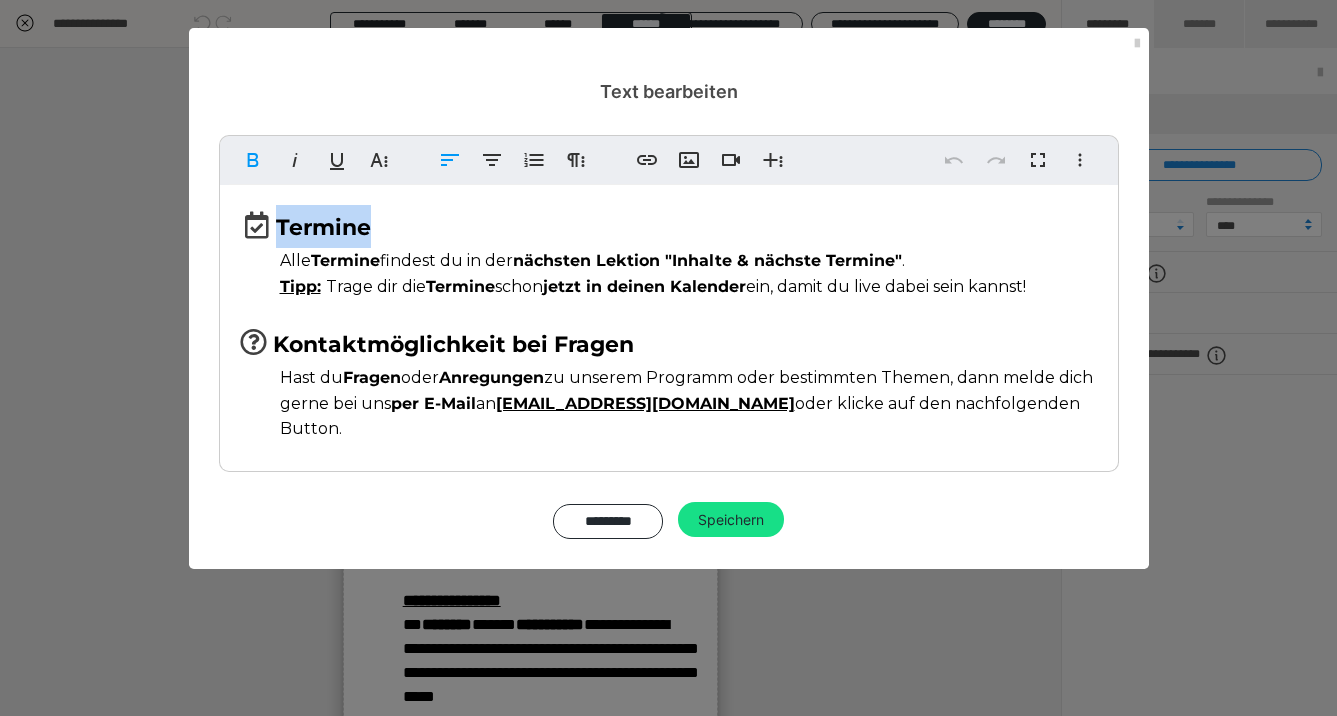 drag, startPoint x: 381, startPoint y: 228, endPoint x: 280, endPoint y: 229, distance: 101.00495 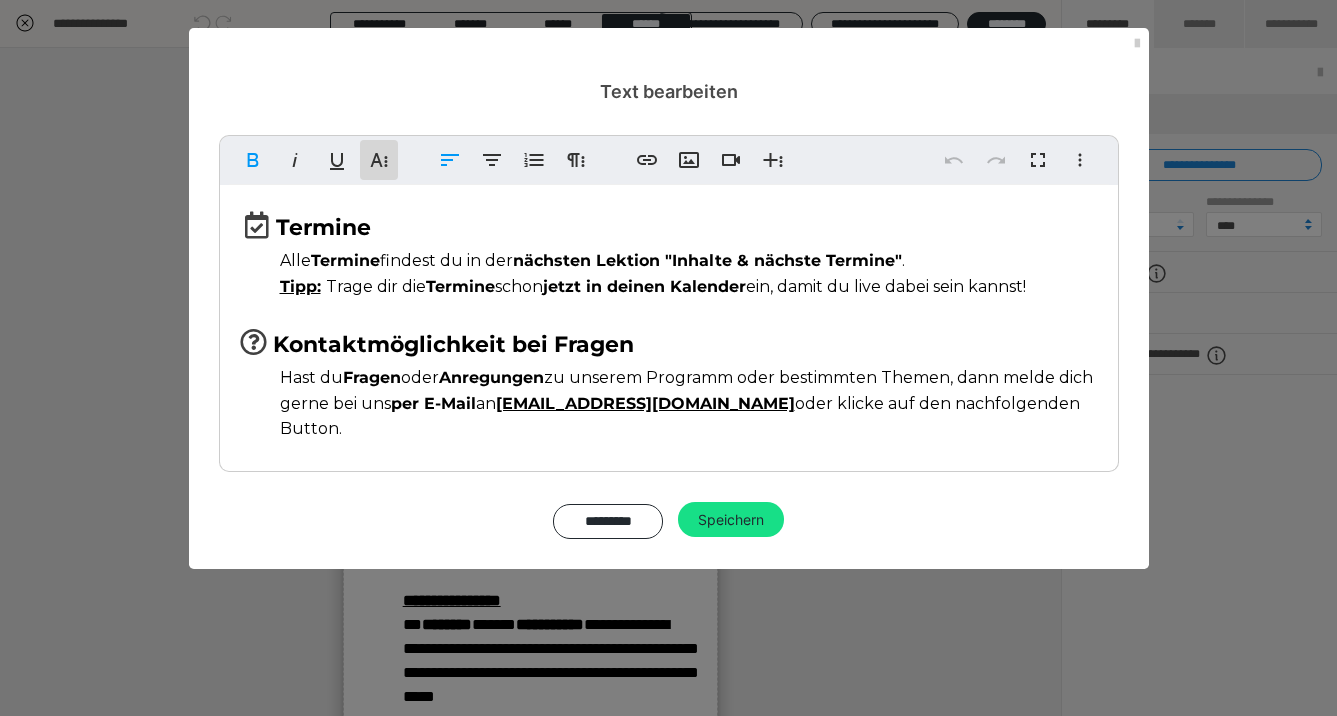 click 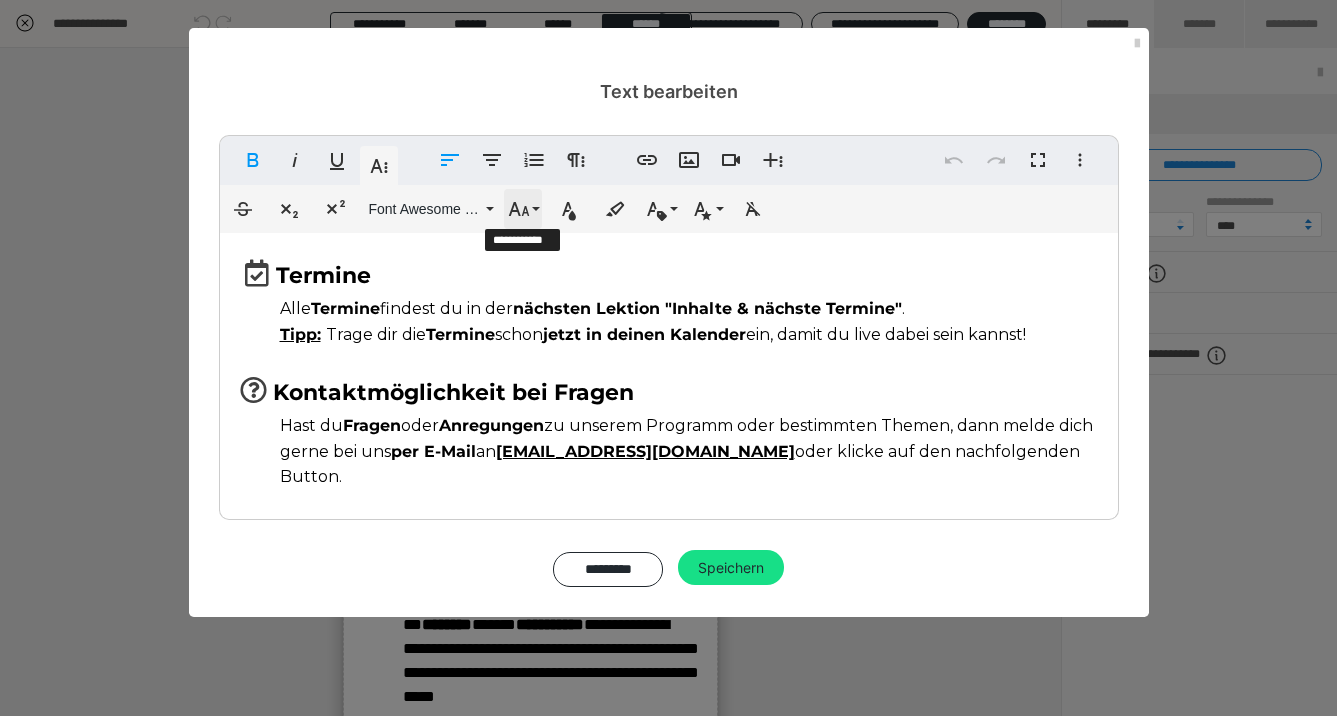 click on "Schriftgröße" at bounding box center (523, 209) 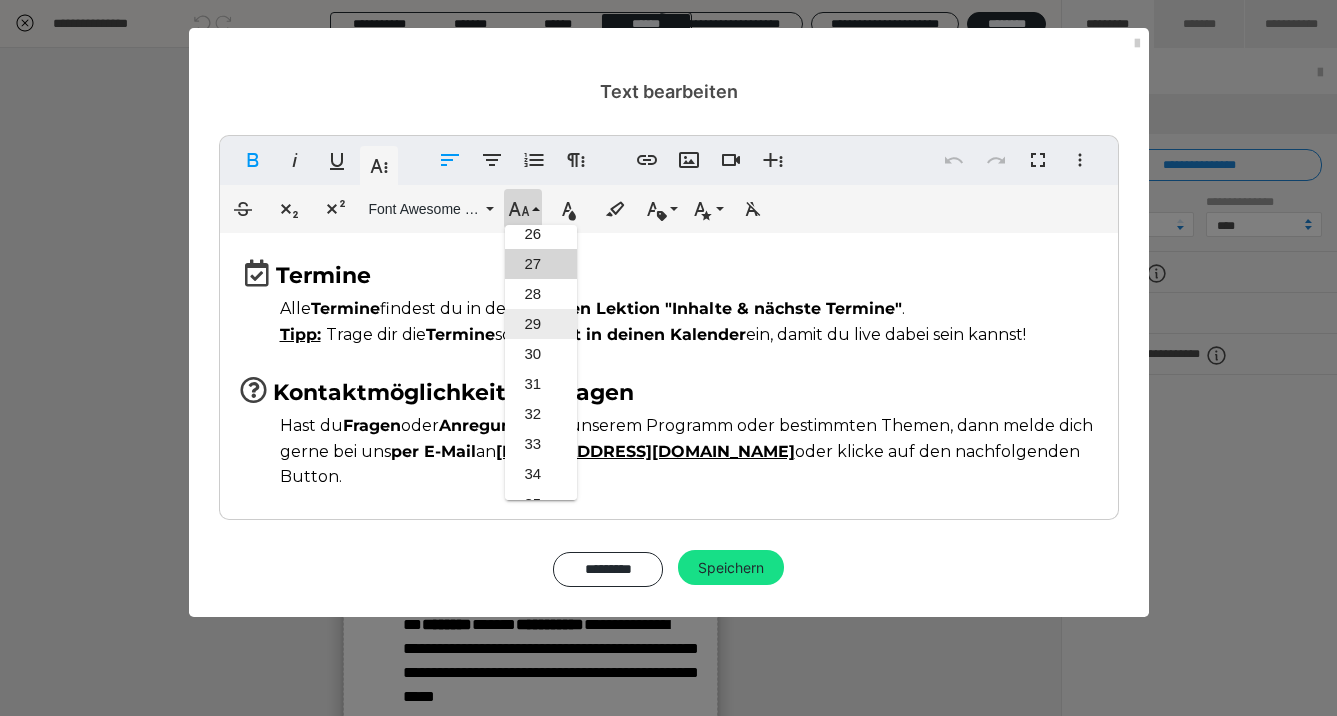 scroll, scrollTop: 707, scrollLeft: 0, axis: vertical 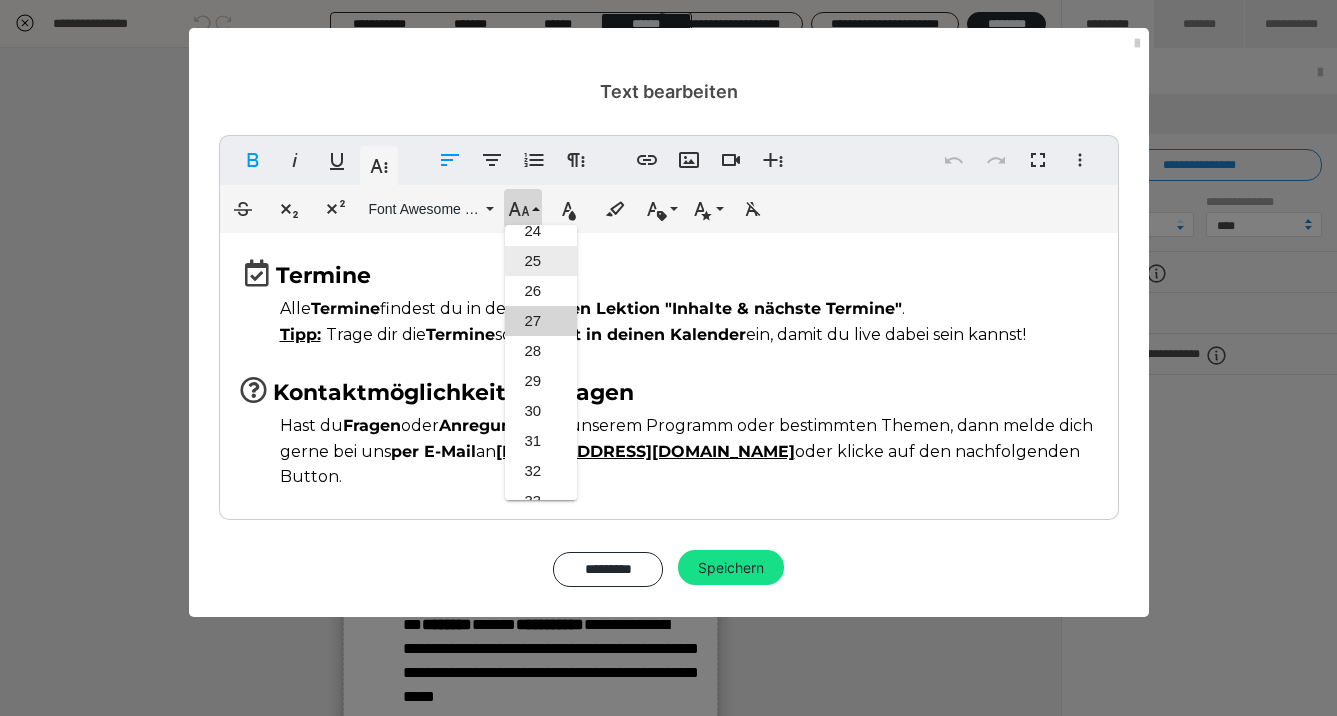 click on "25" at bounding box center [541, 261] 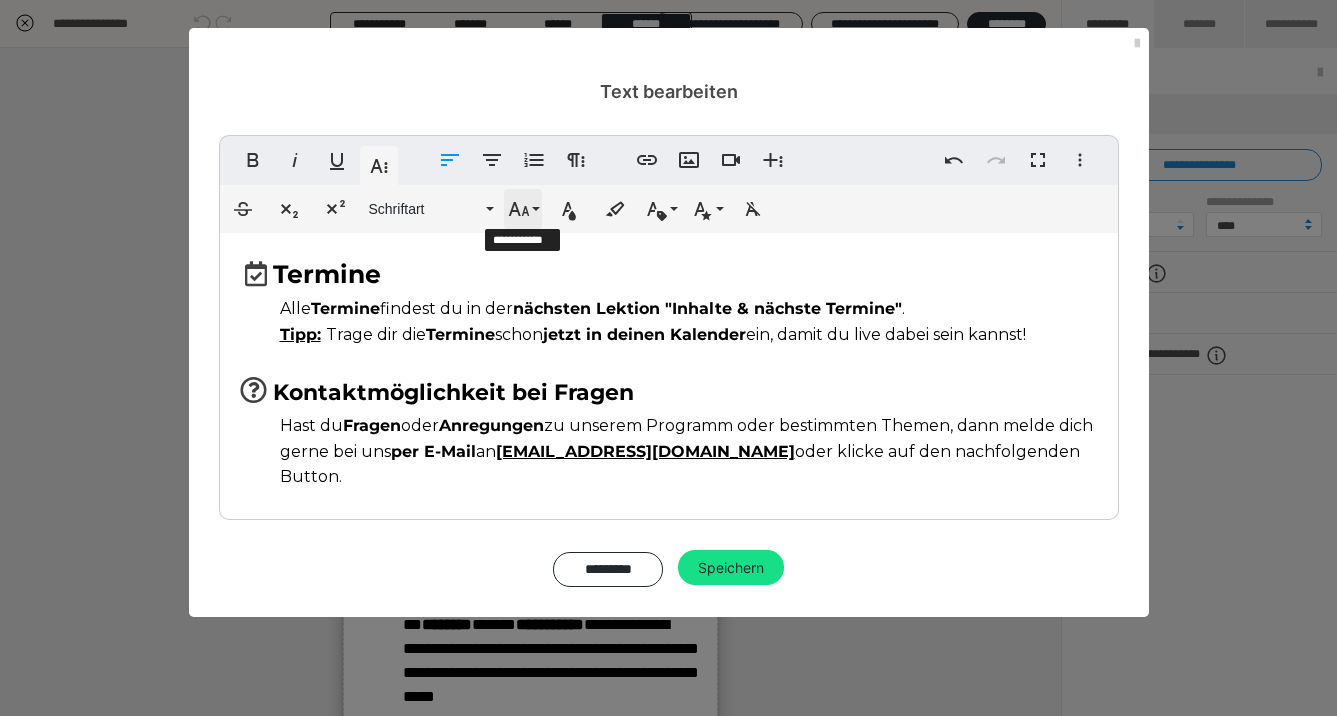 click on "Schriftgröße" at bounding box center [523, 209] 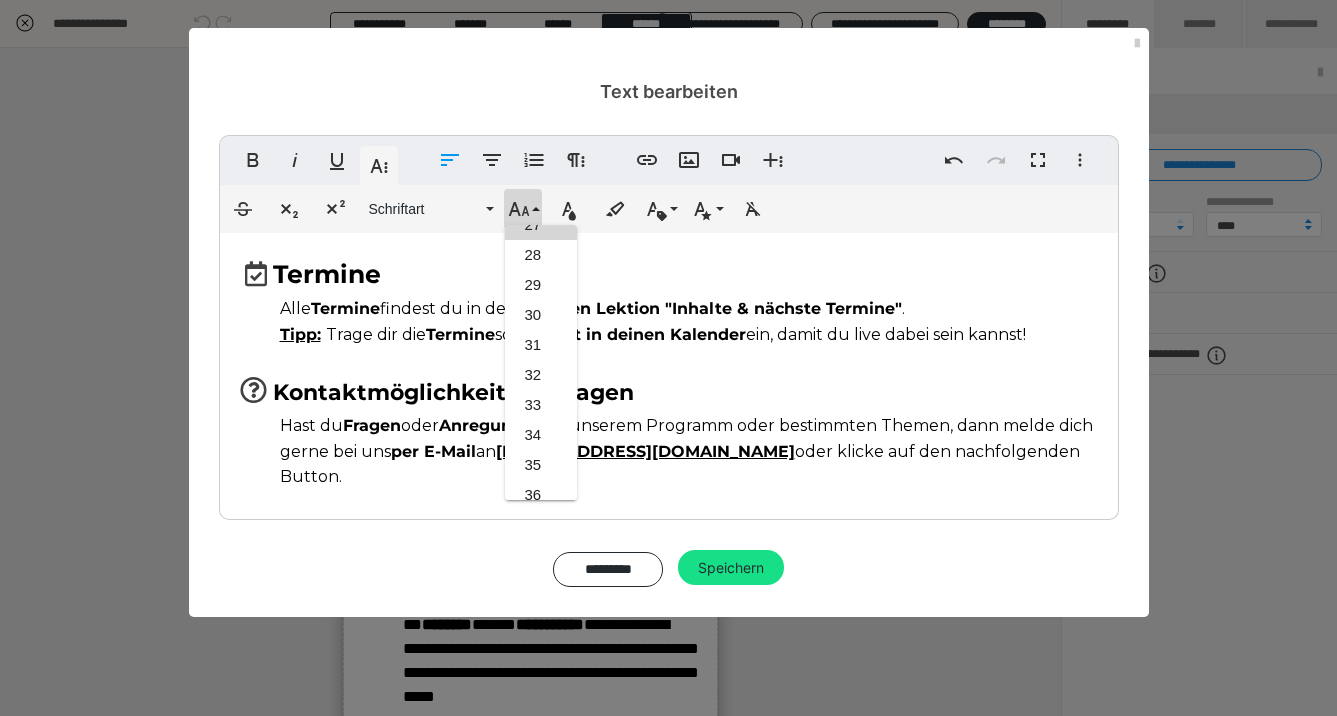 click on "Termine" at bounding box center (327, 274) 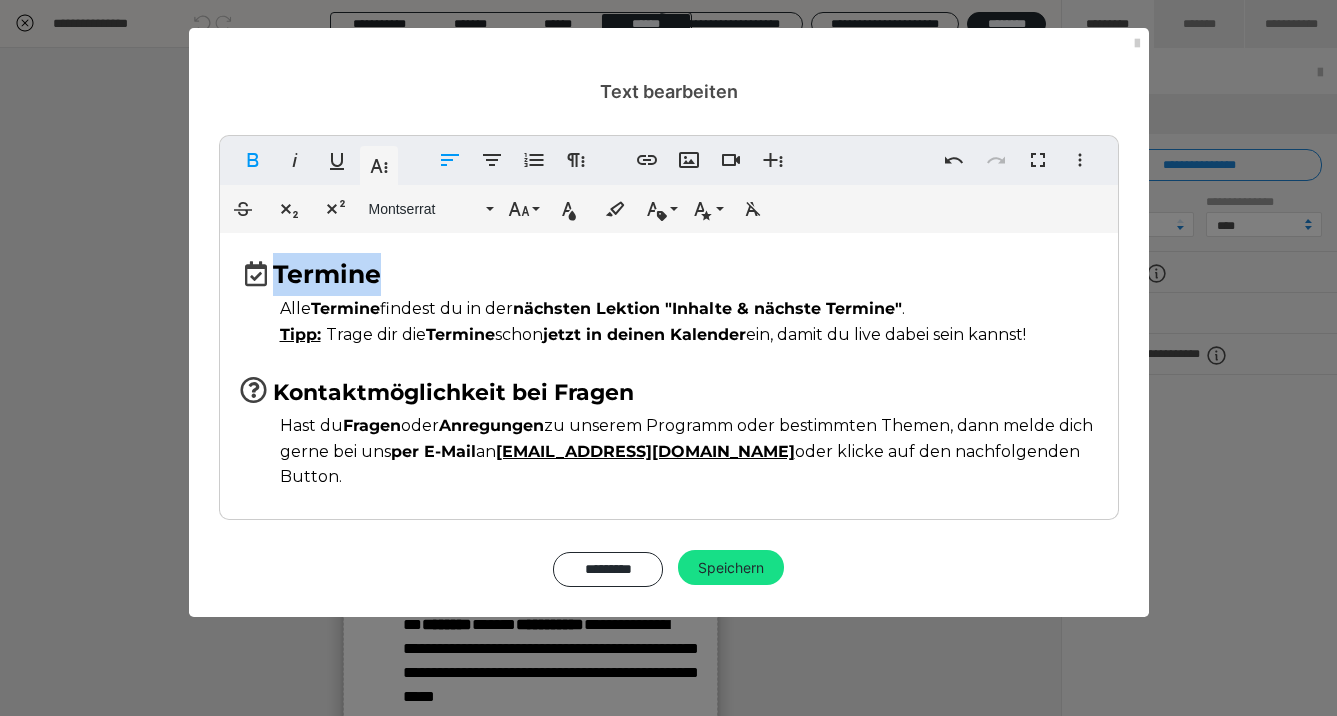 drag, startPoint x: 278, startPoint y: 275, endPoint x: 388, endPoint y: 279, distance: 110.0727 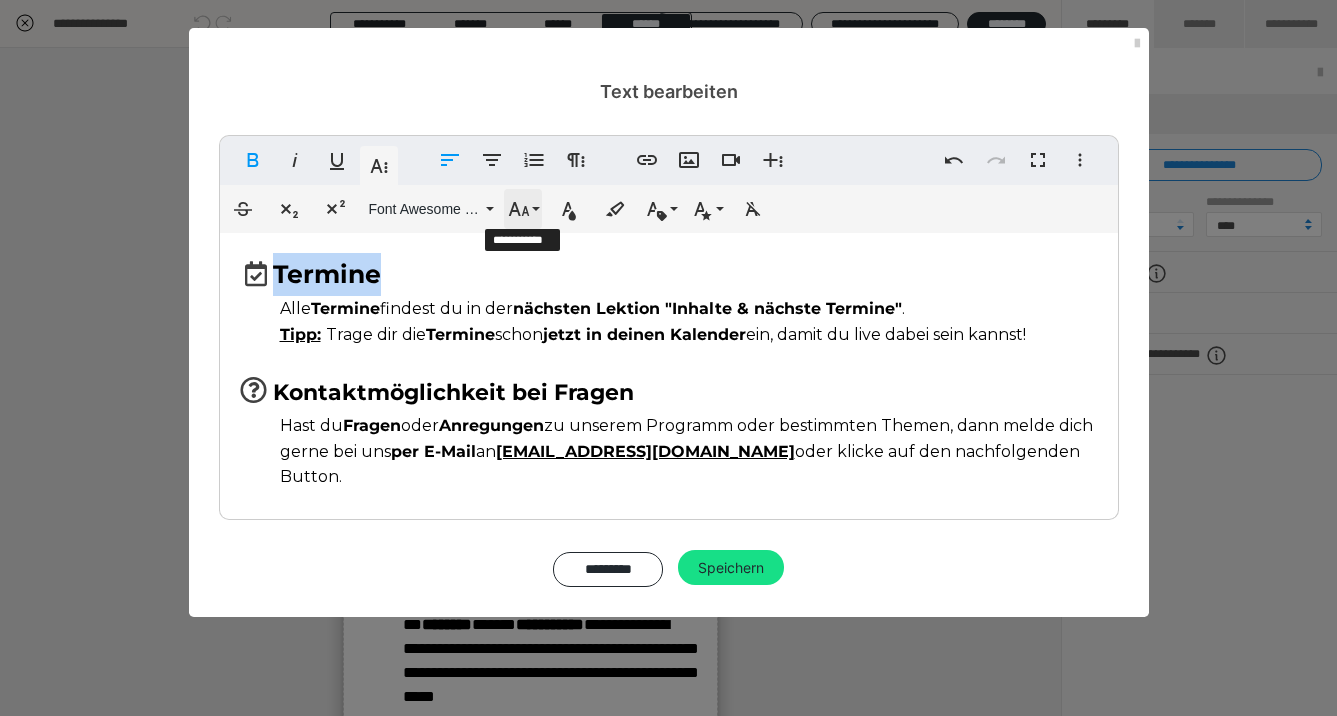 click on "Schriftgröße" at bounding box center [523, 209] 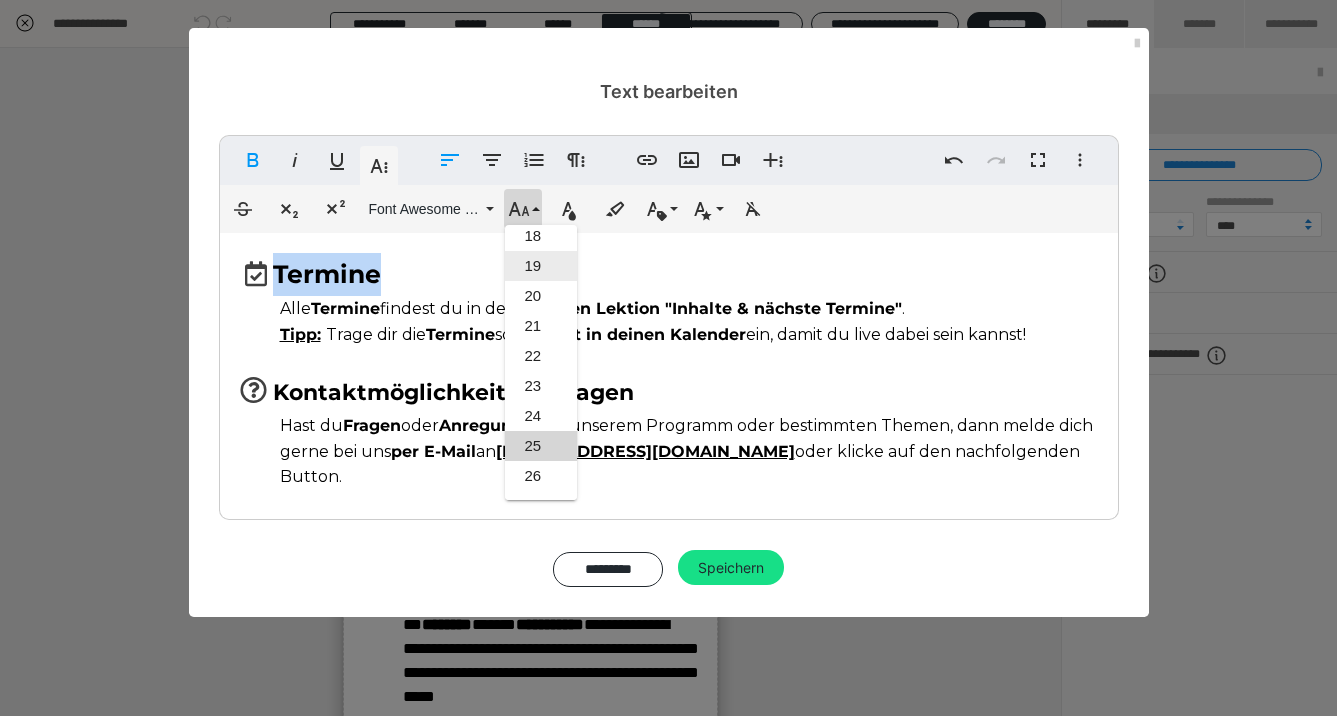 scroll, scrollTop: 533, scrollLeft: 0, axis: vertical 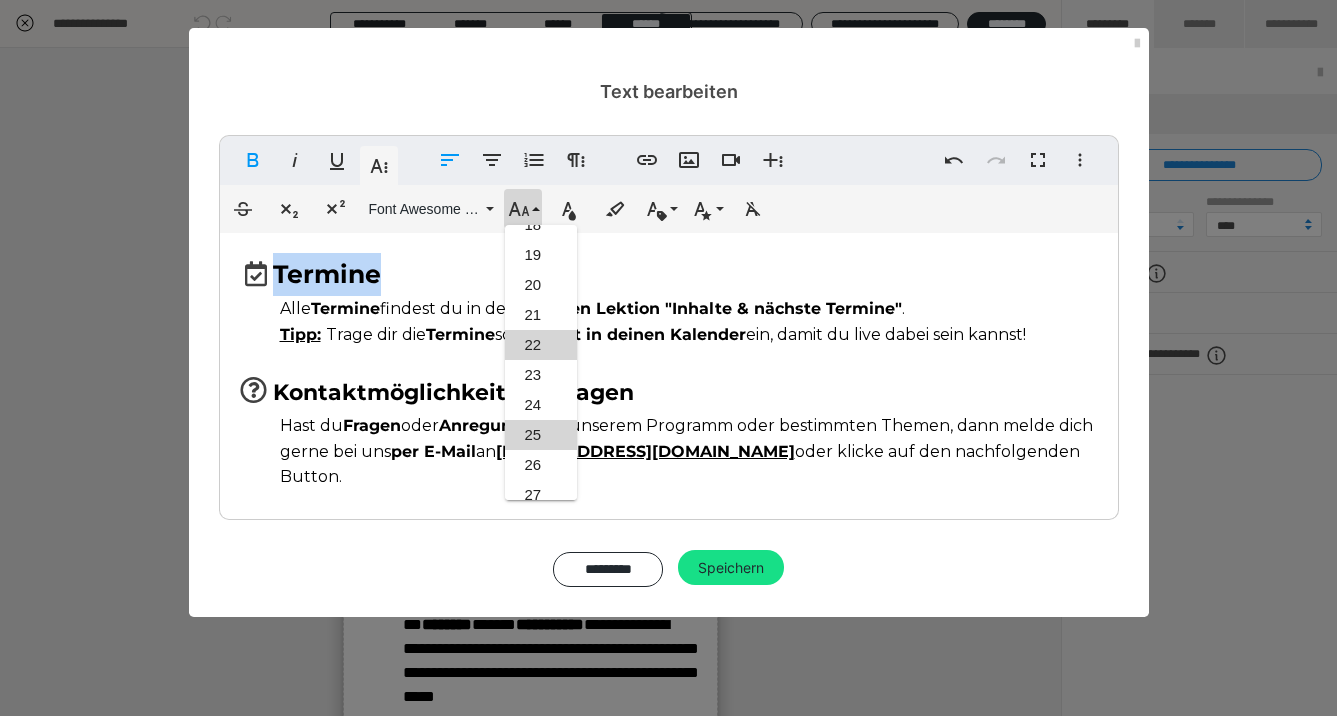 click on "22" at bounding box center (541, 345) 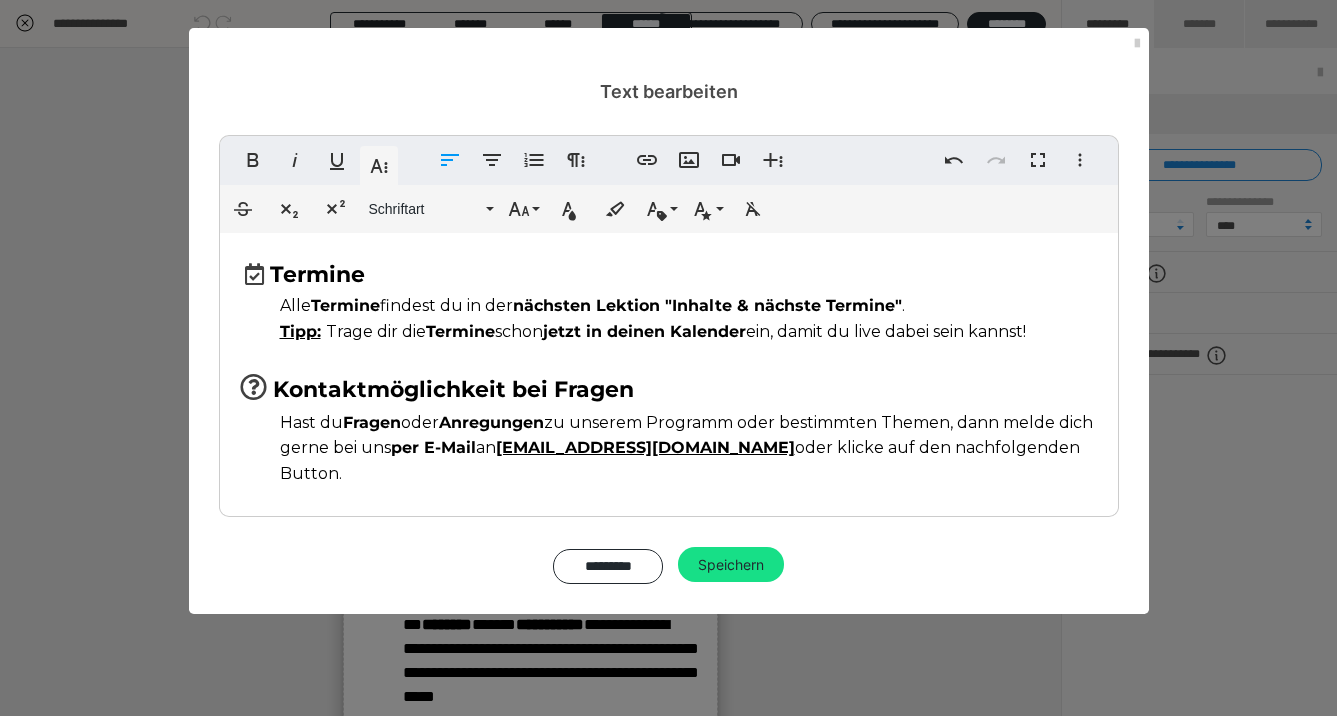 click on "Termine" at bounding box center [669, 273] 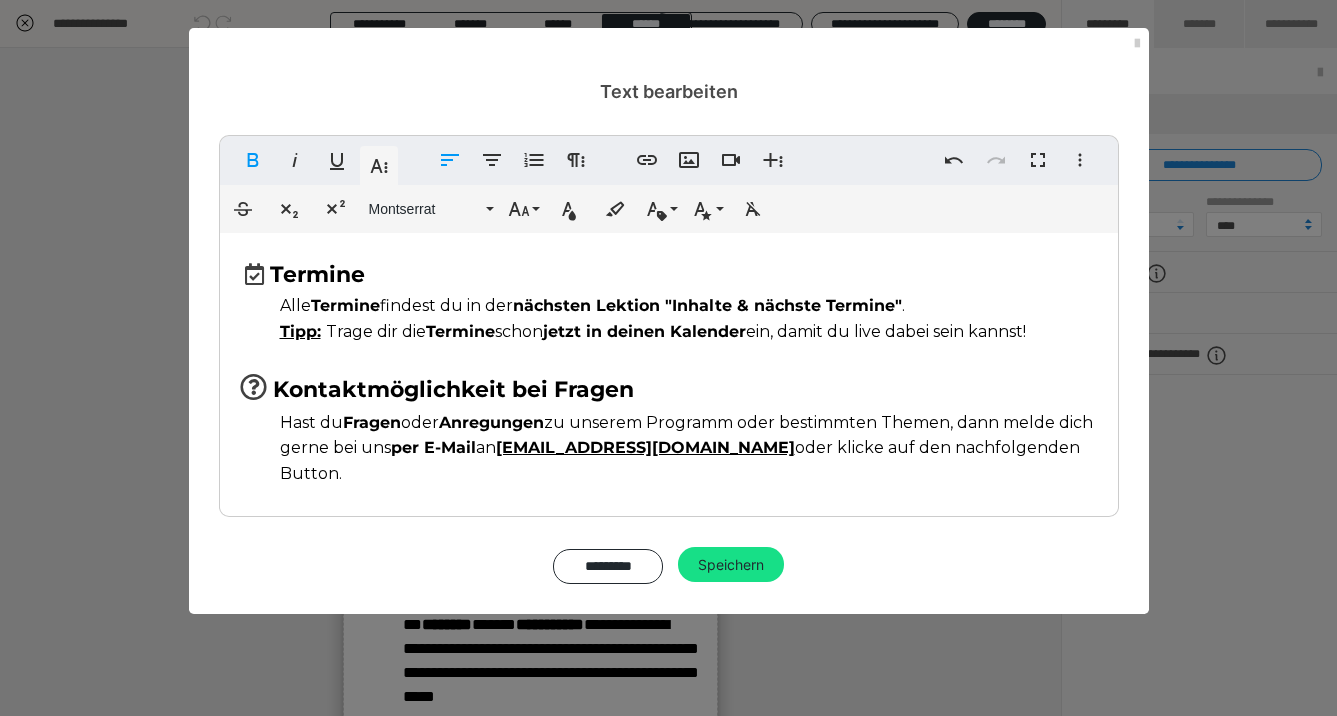 click on "Termine" at bounding box center (317, 274) 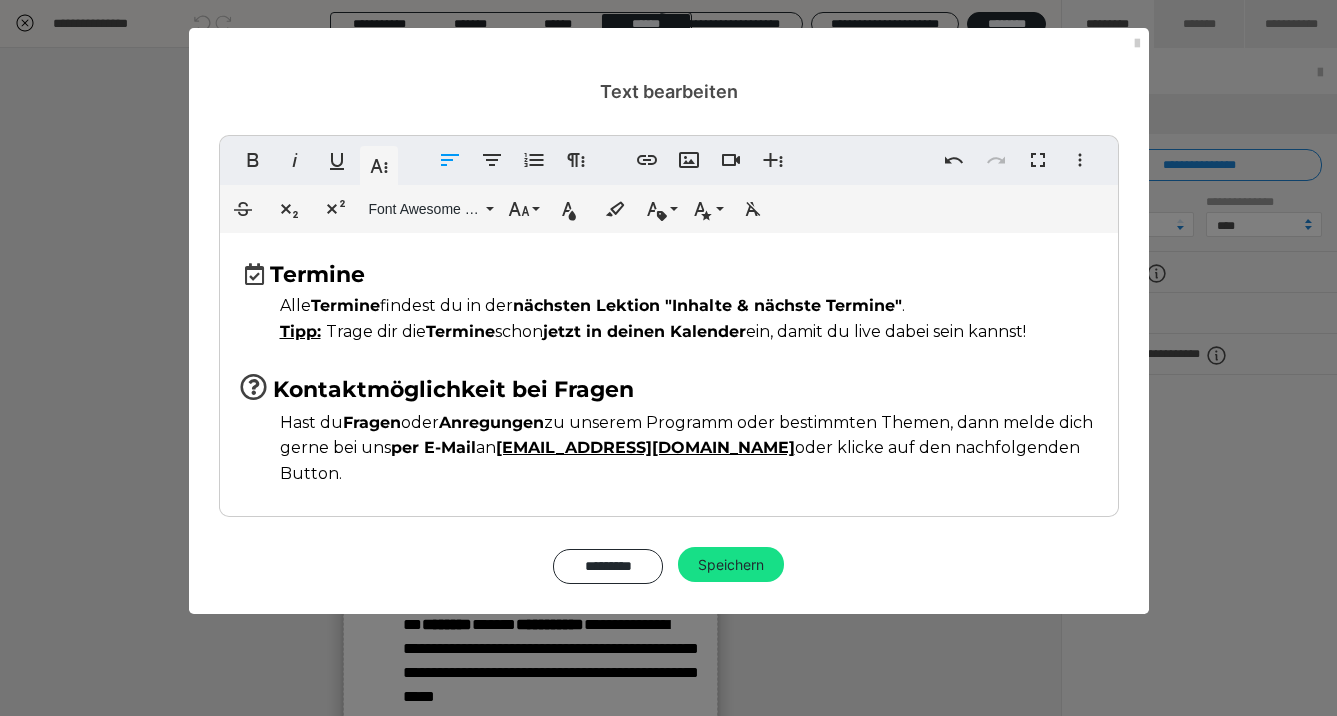 type 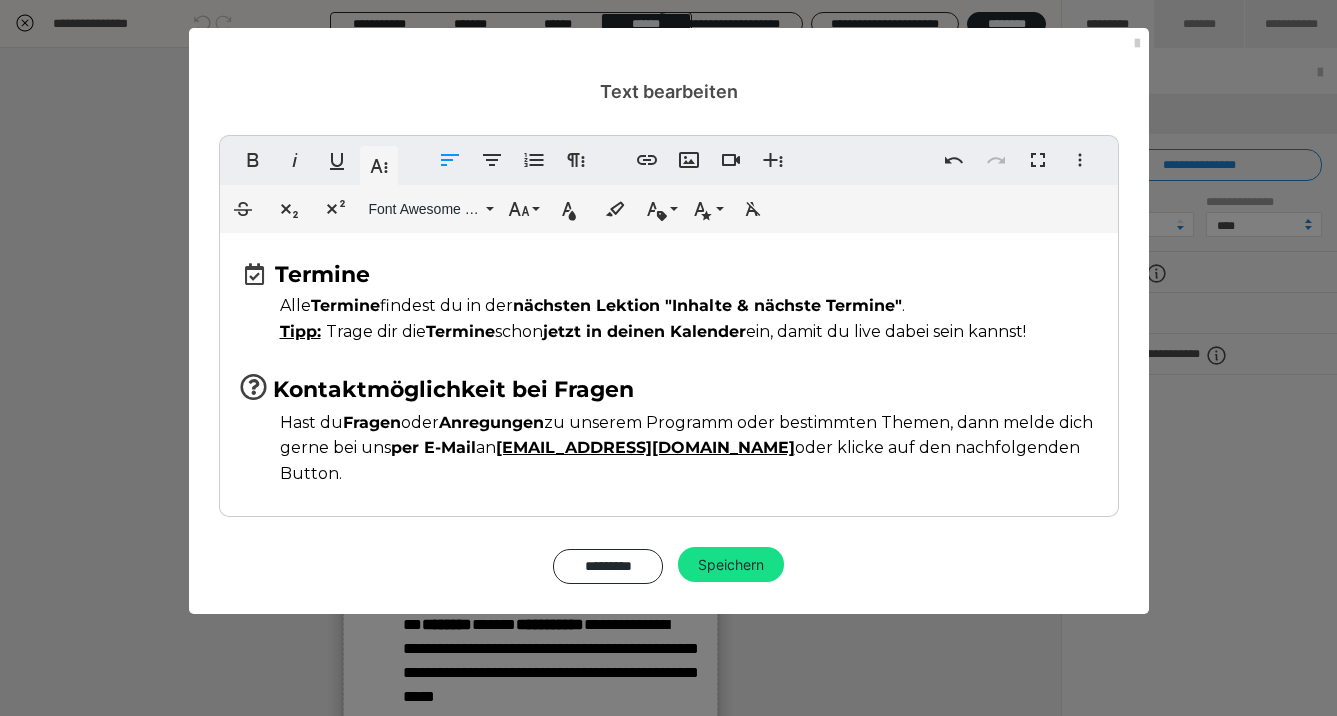 click on "Kontaktmöglichkeit bei Fragen" at bounding box center (453, 389) 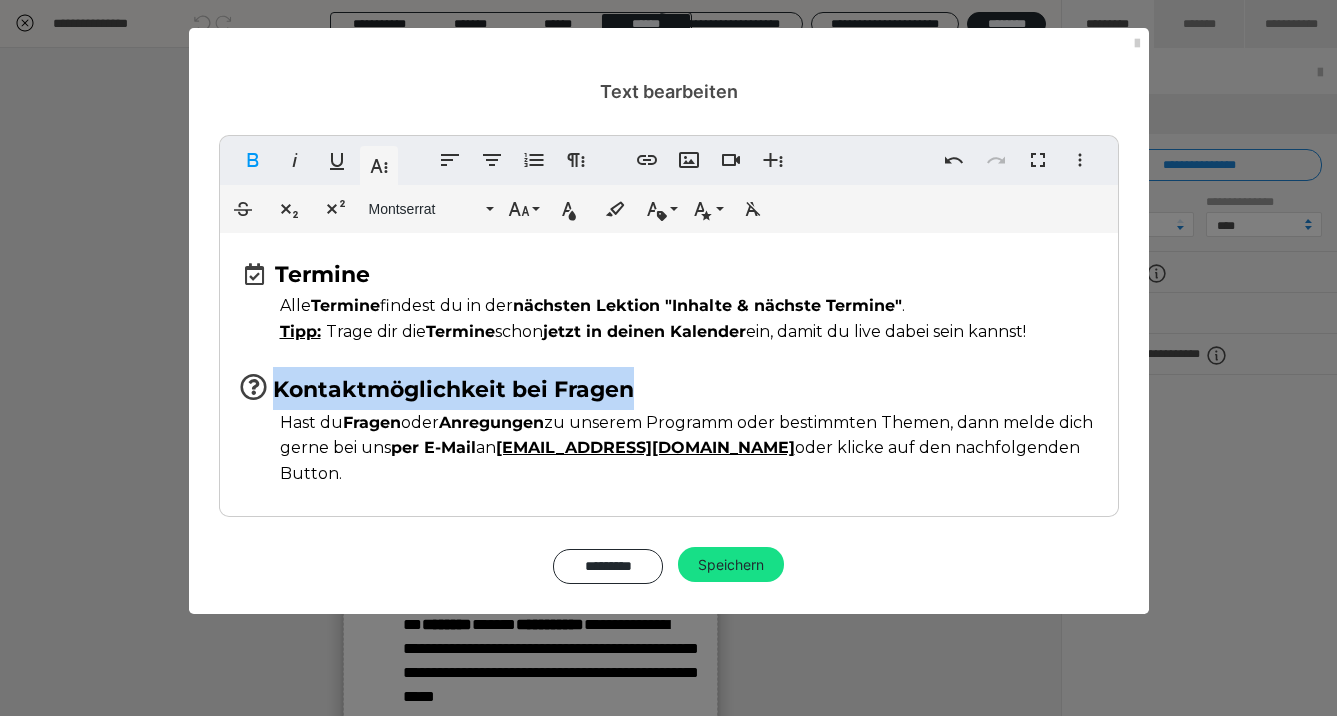 drag, startPoint x: 276, startPoint y: 389, endPoint x: 649, endPoint y: 367, distance: 373.64822 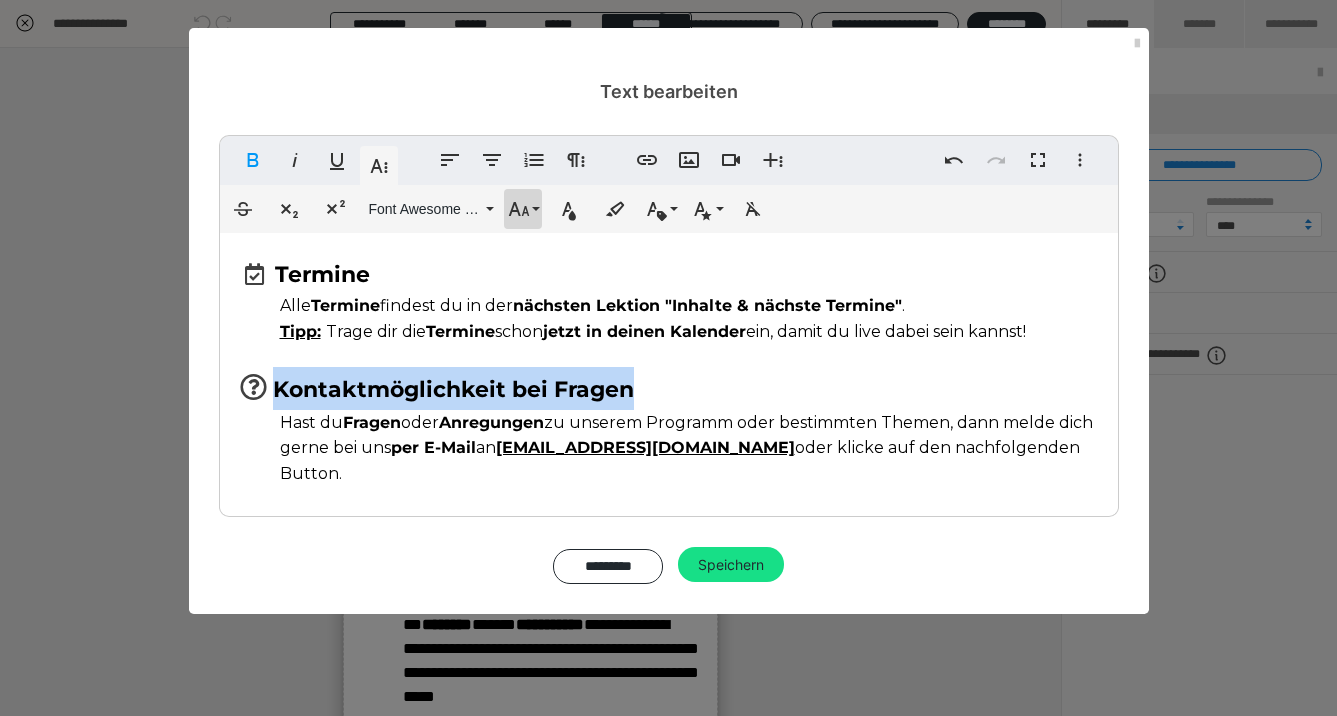 click on "Schriftgröße" at bounding box center (523, 209) 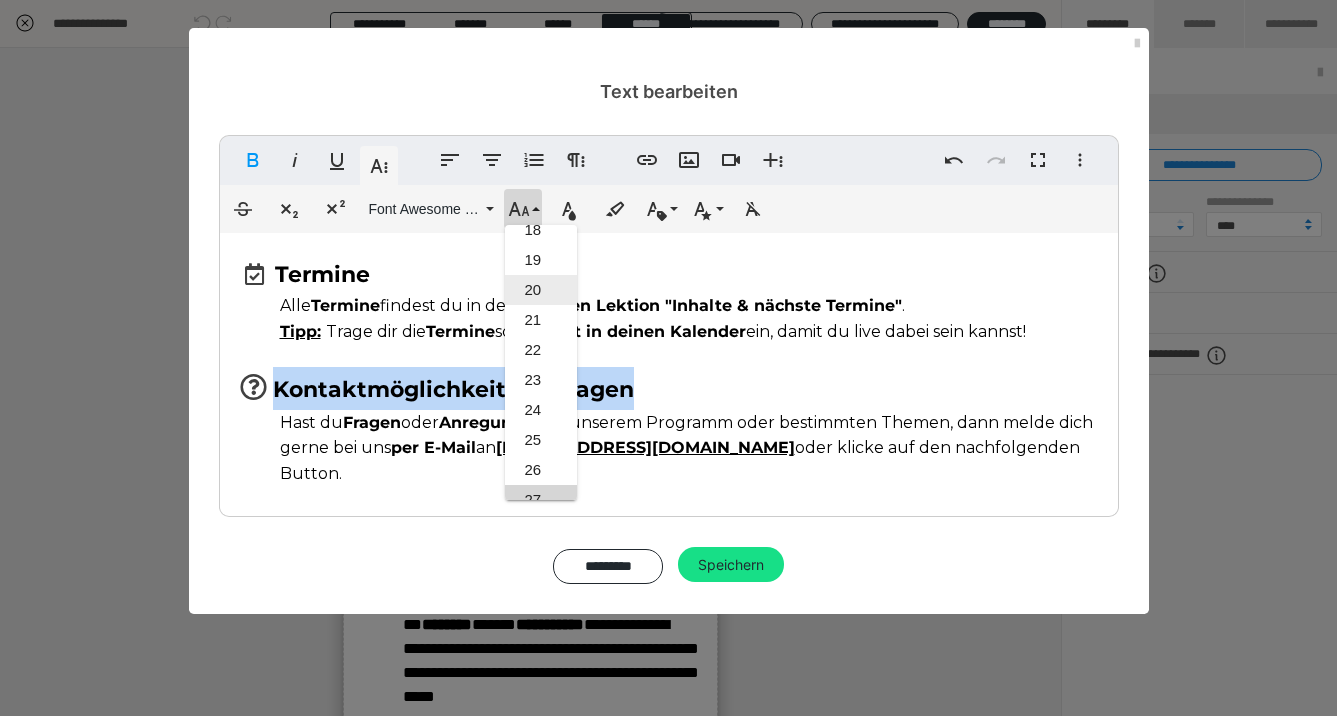 scroll, scrollTop: 525, scrollLeft: 0, axis: vertical 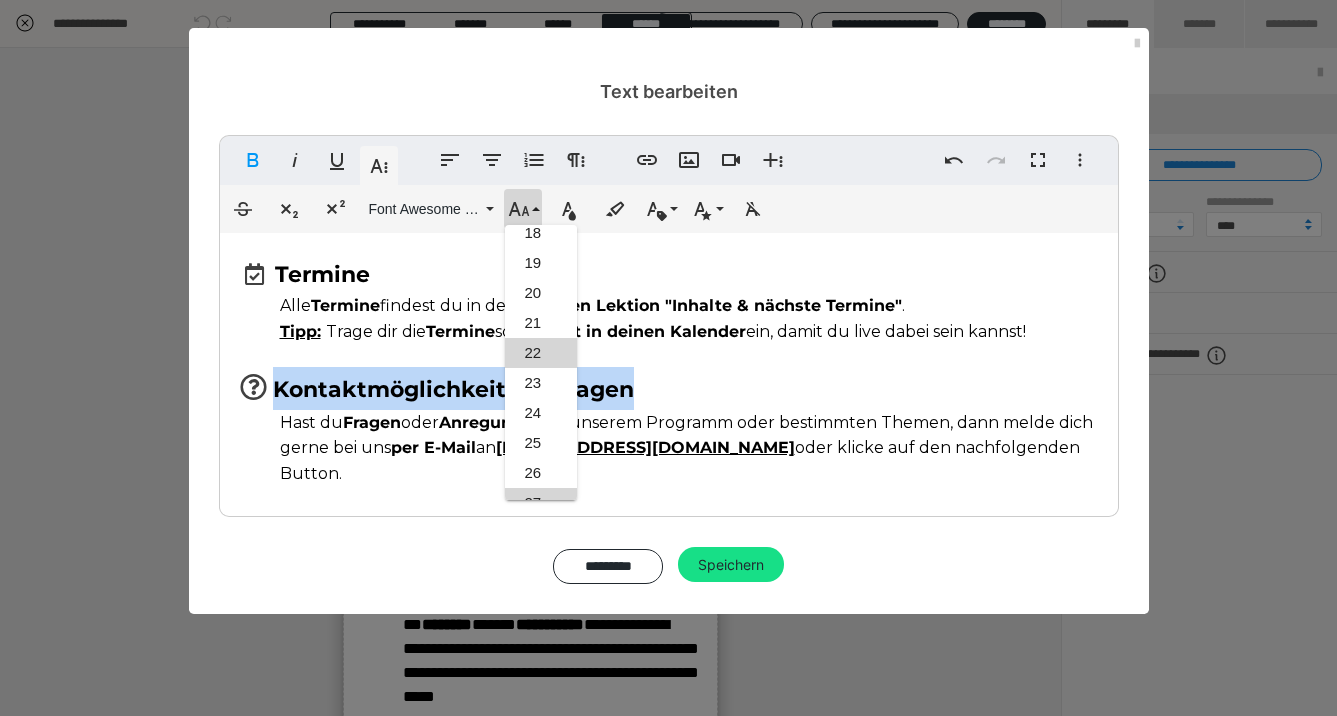 click on "22" at bounding box center [541, 353] 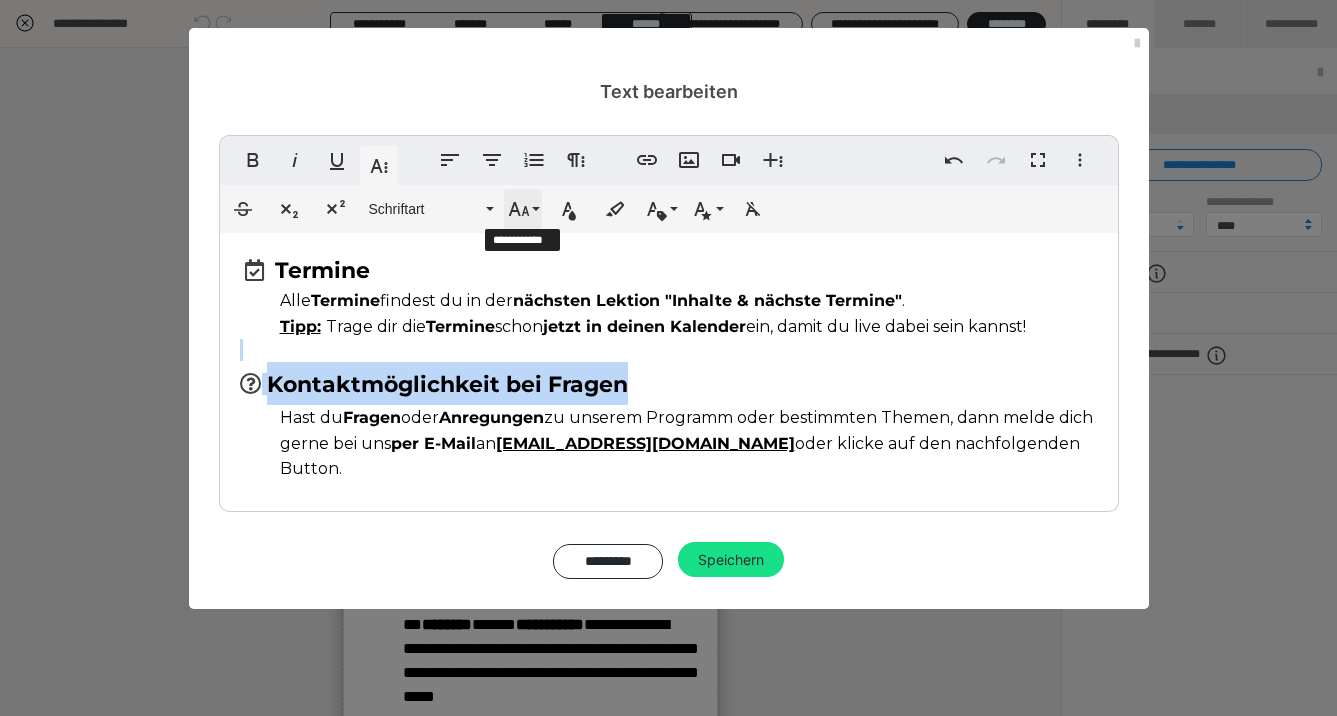 click on "Schriftgröße" at bounding box center [523, 209] 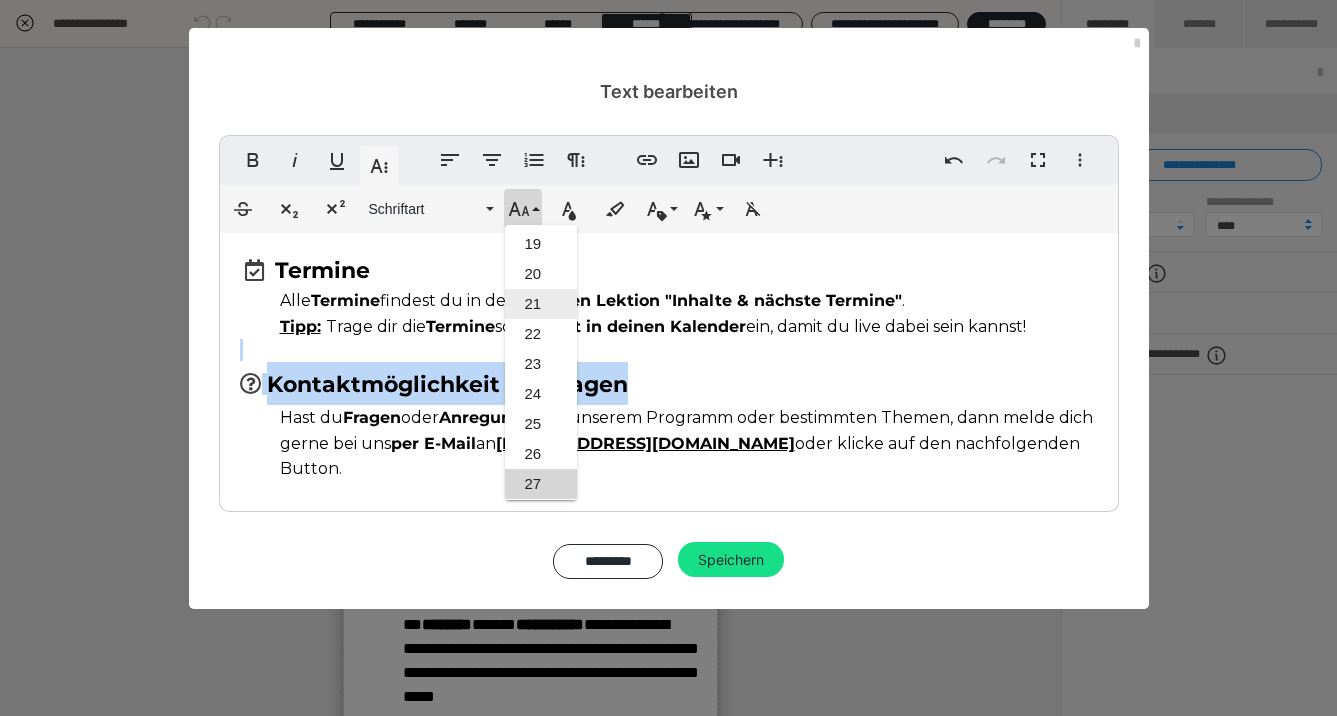 scroll, scrollTop: 482, scrollLeft: 0, axis: vertical 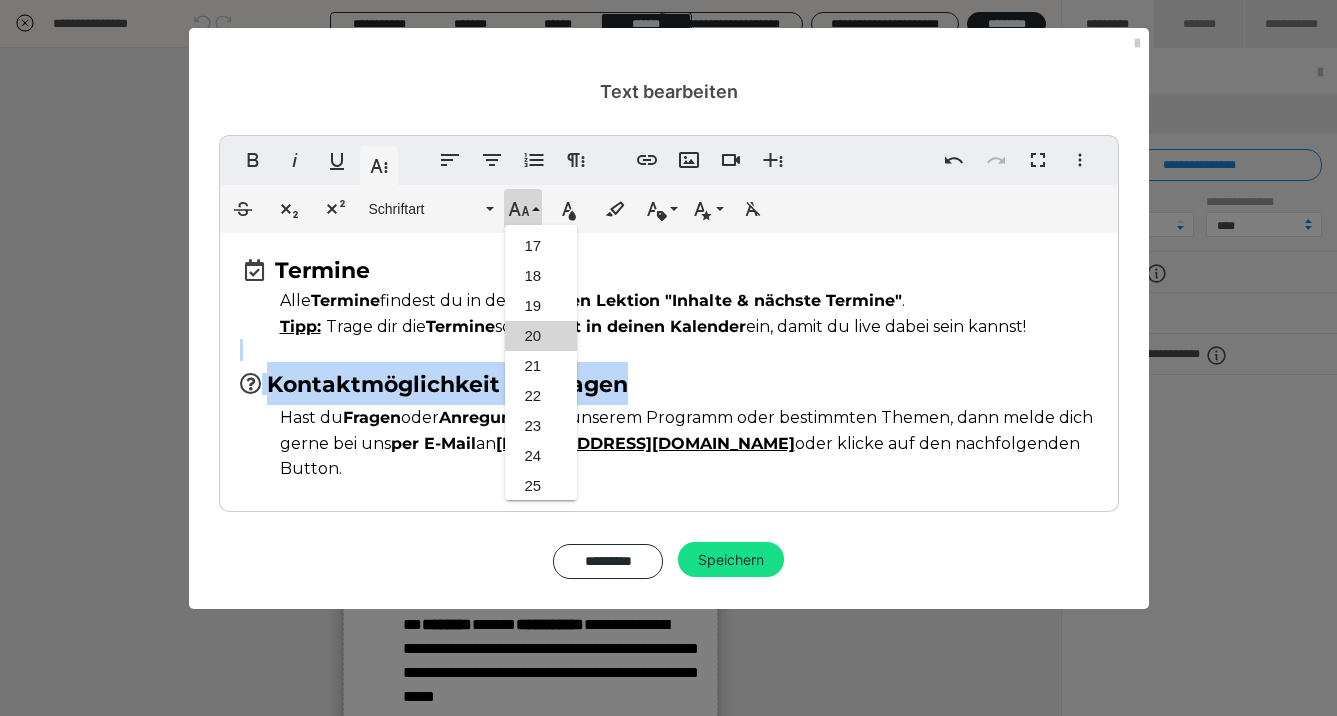 click on "20" at bounding box center (541, 336) 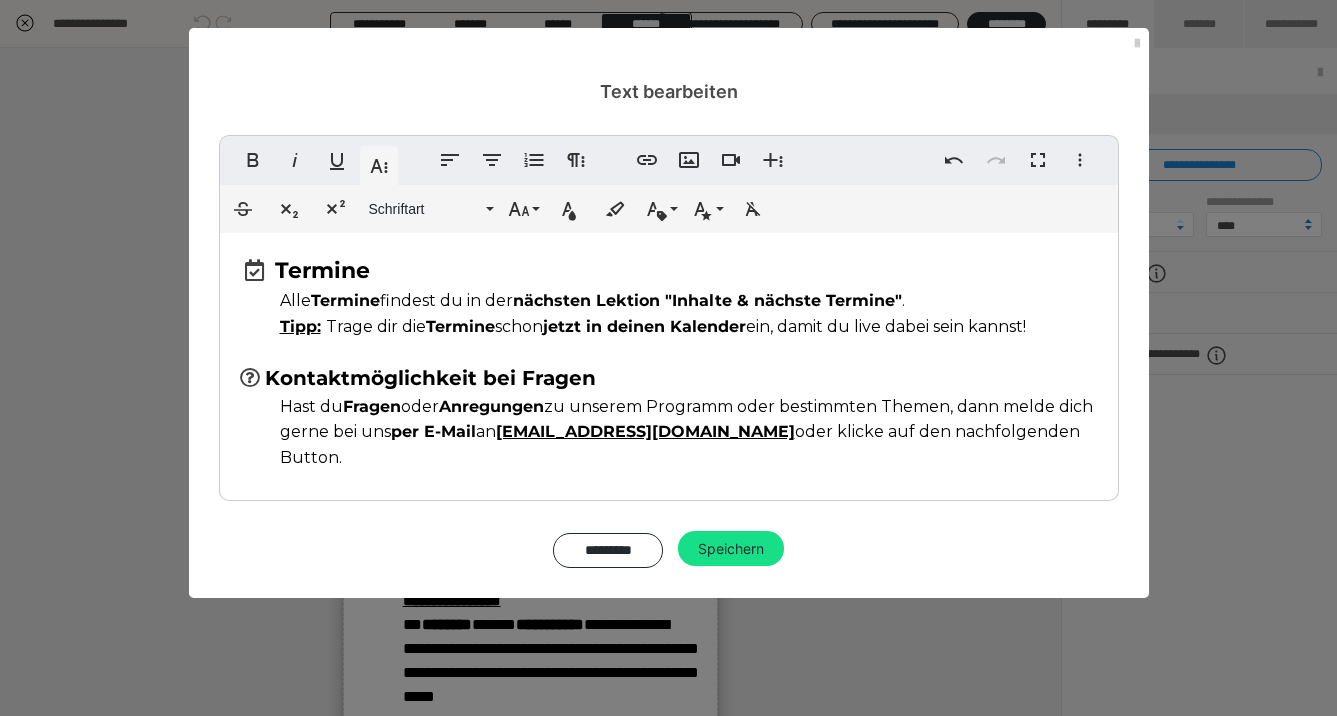 drag, startPoint x: 266, startPoint y: 378, endPoint x: 283, endPoint y: 387, distance: 19.235384 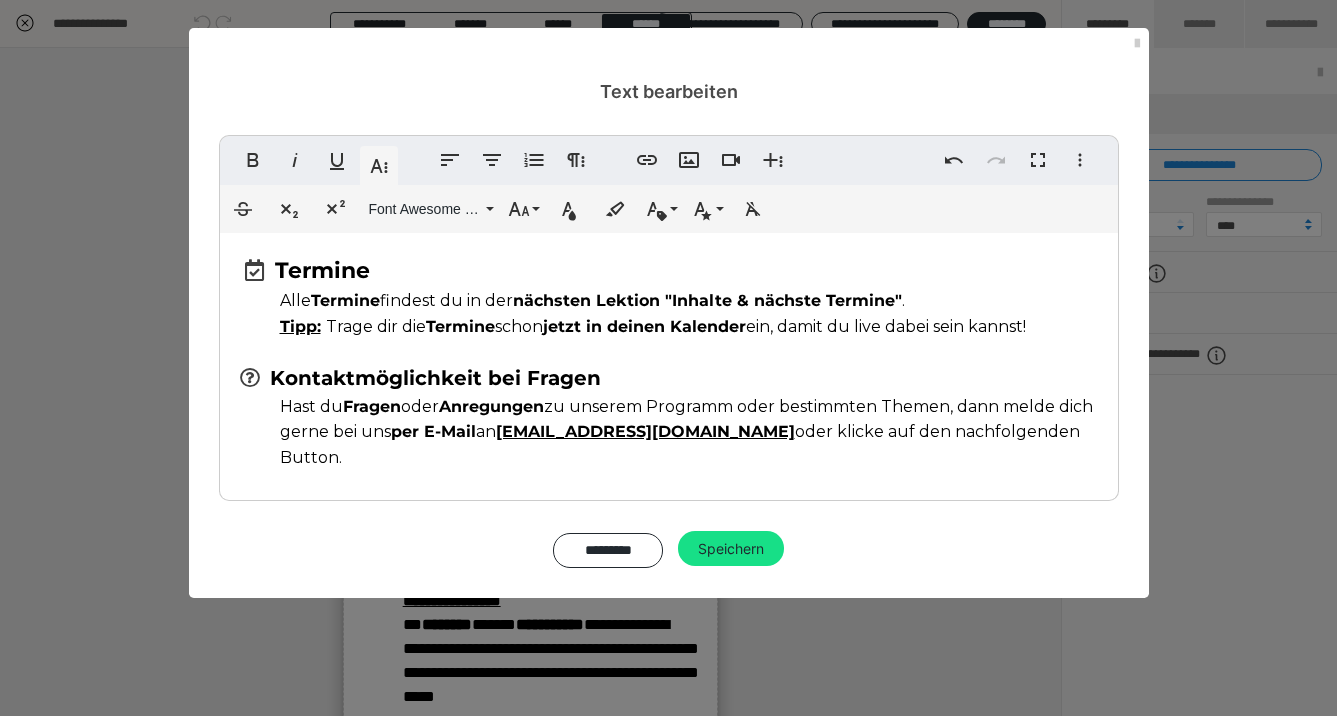 click on "Hast du  Fragen  oder  Anregungen  zu unserem Programm oder bestimmten Themen, dann melde dich gerne bei uns  per E-Mail  an" at bounding box center (686, 419) 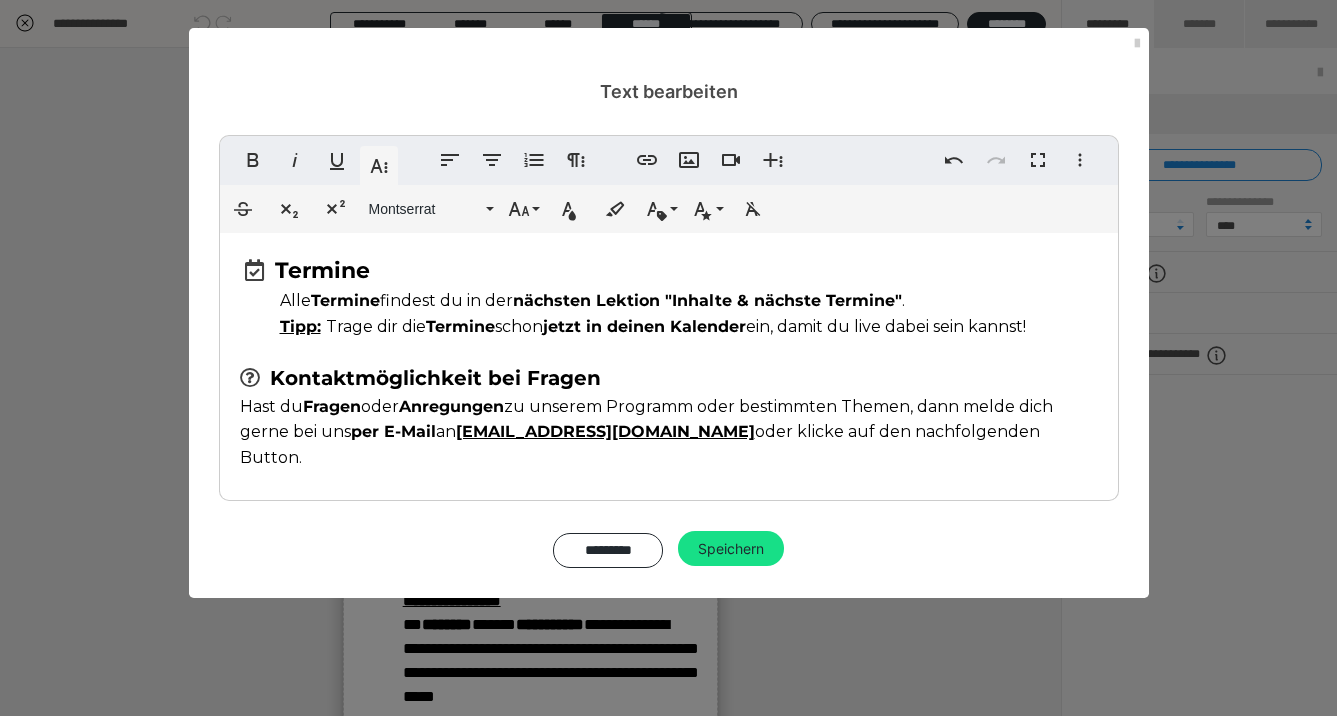 drag, startPoint x: 274, startPoint y: 377, endPoint x: 727, endPoint y: 363, distance: 453.21628 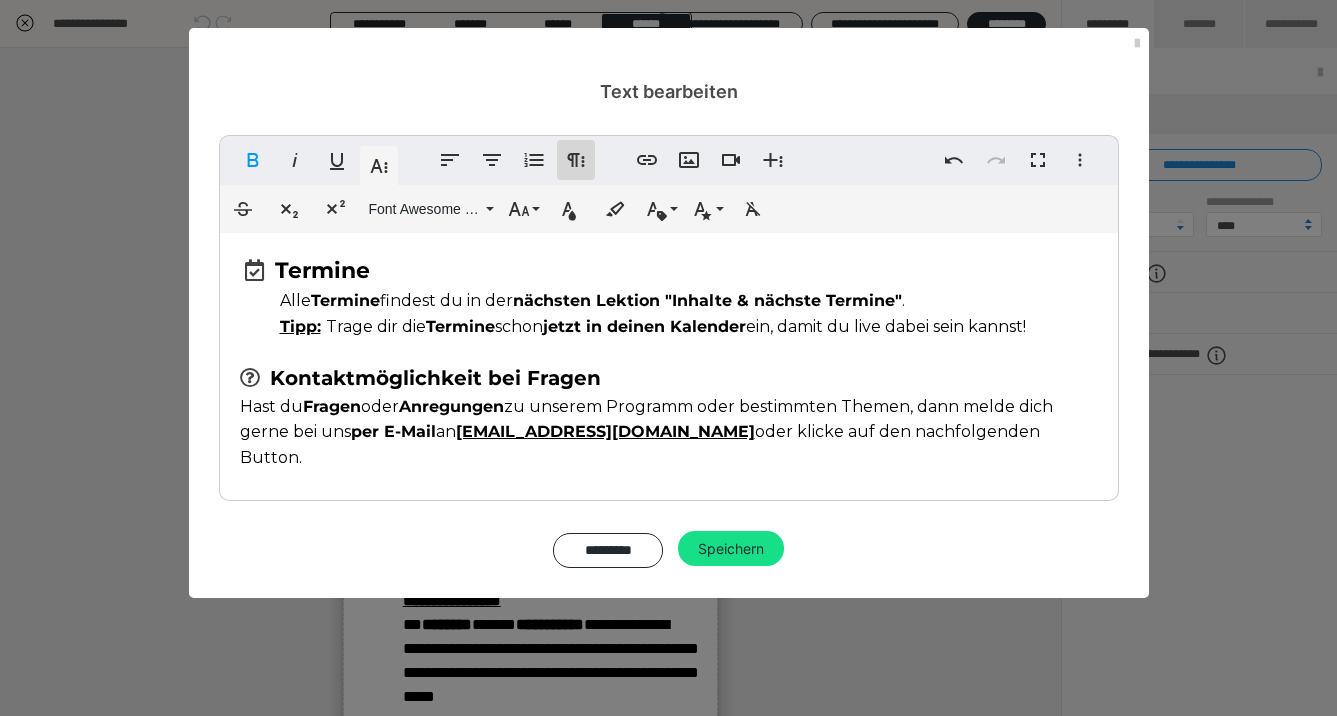 click 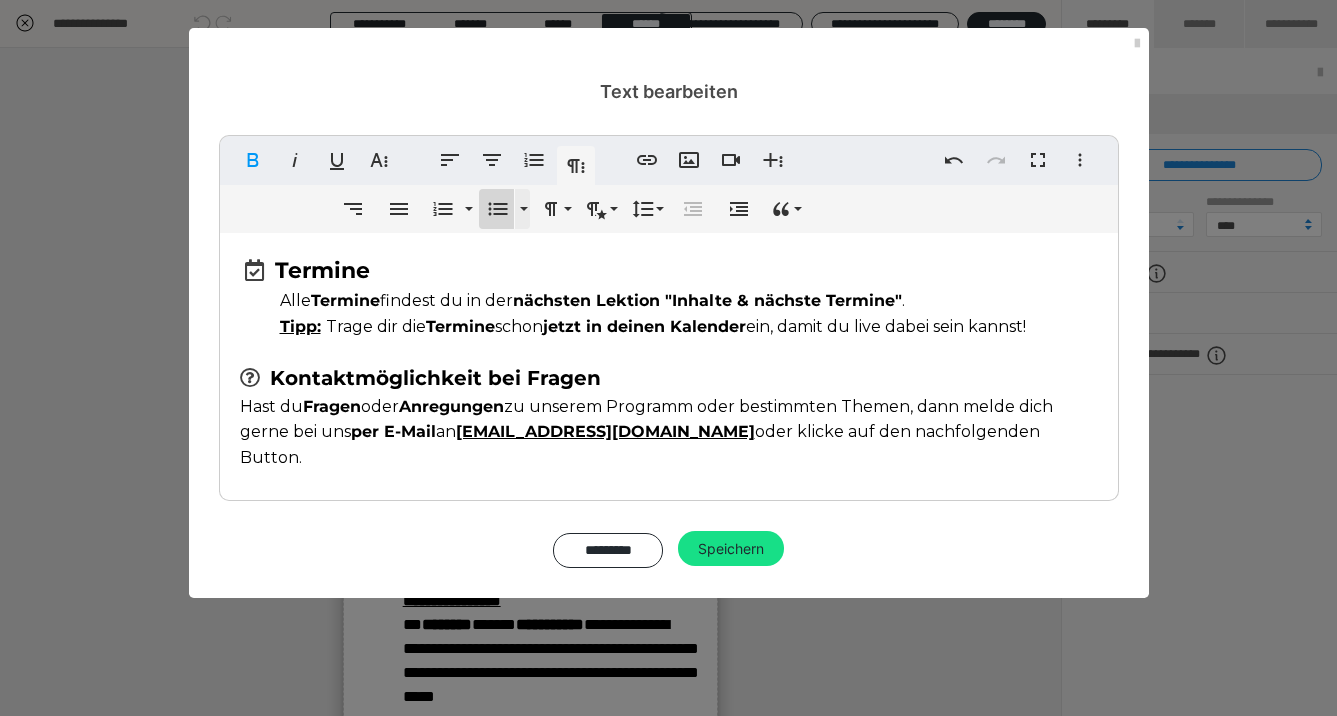 click 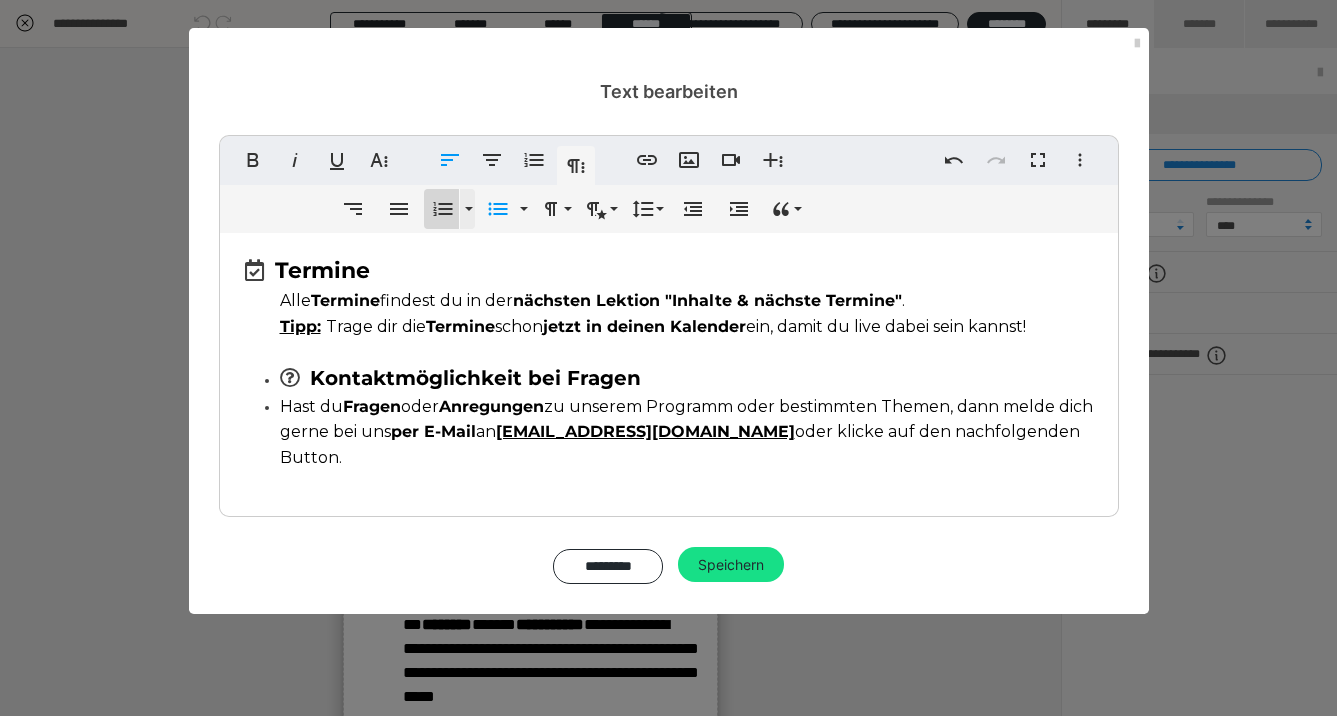 click 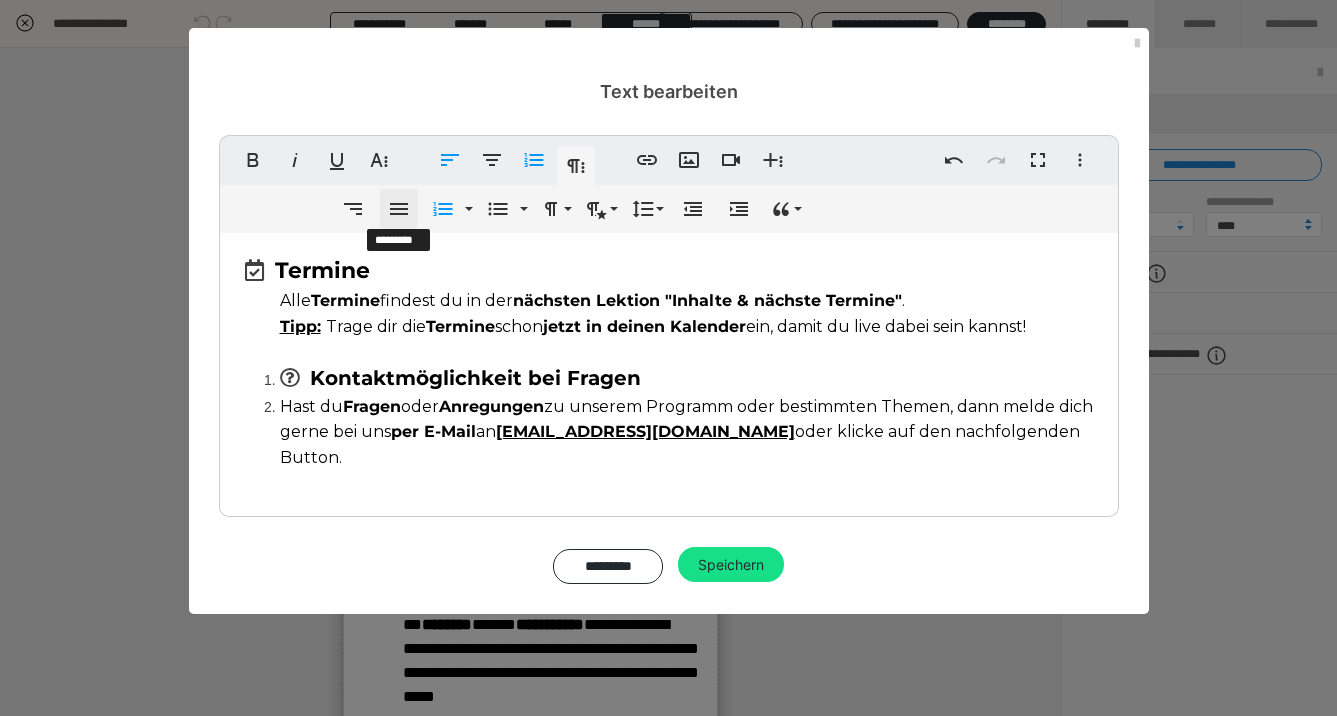 click 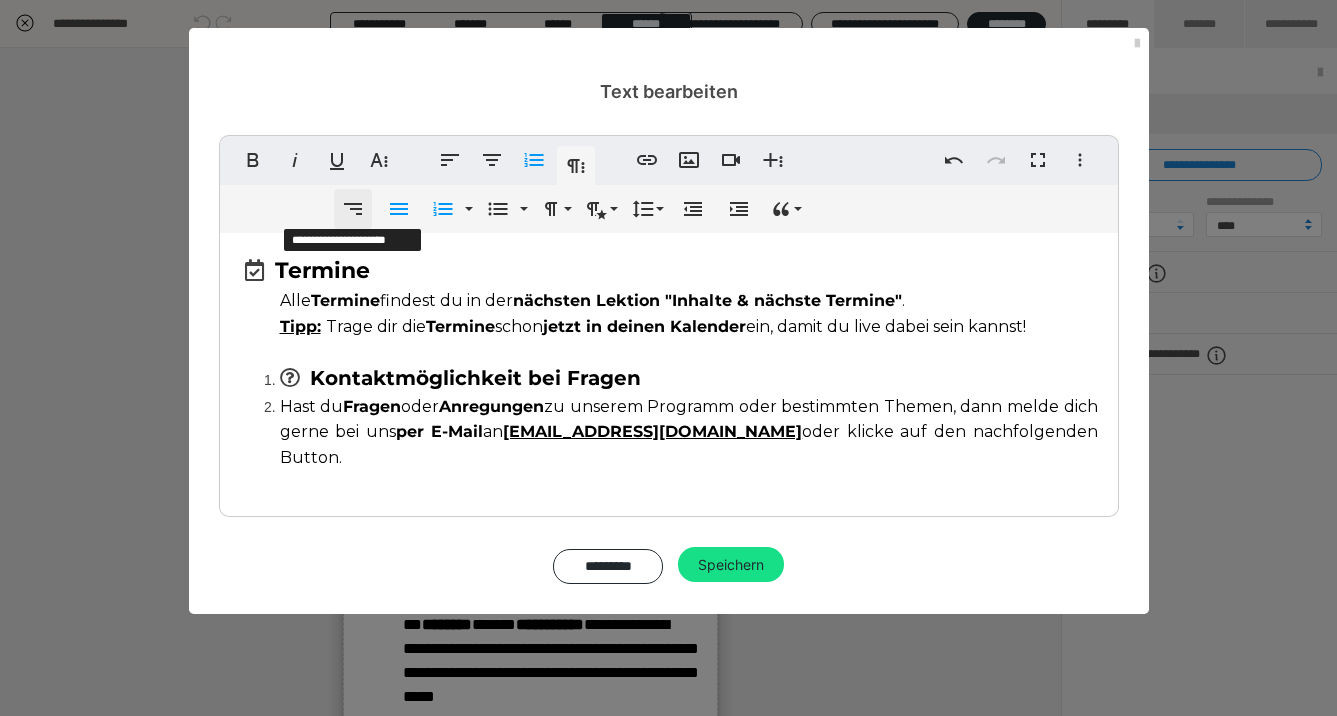 click 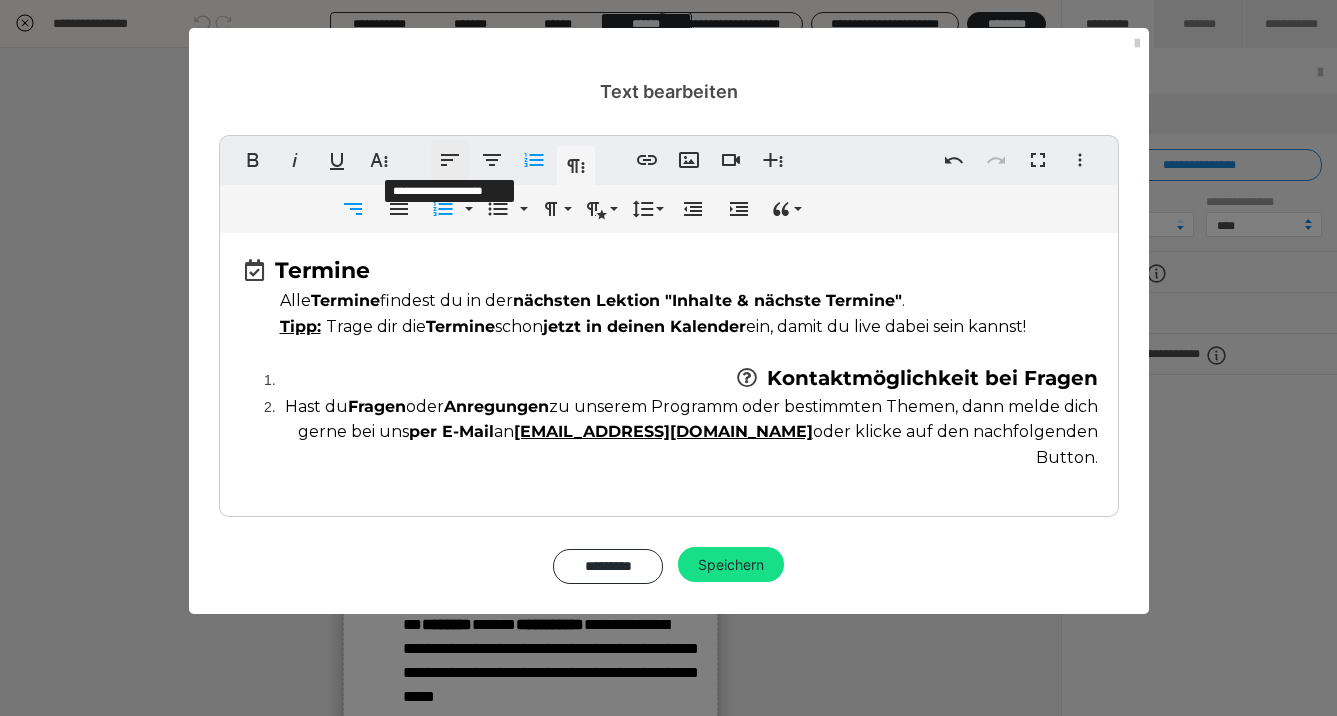 click 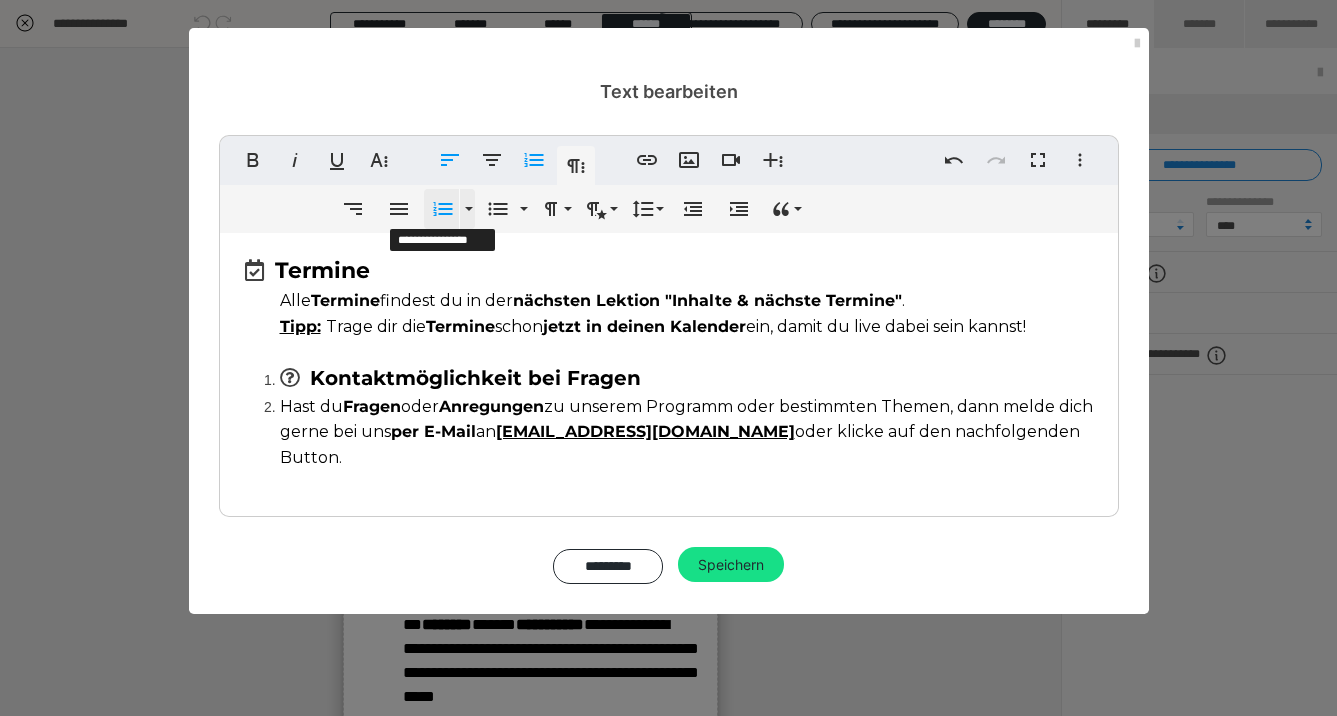 click 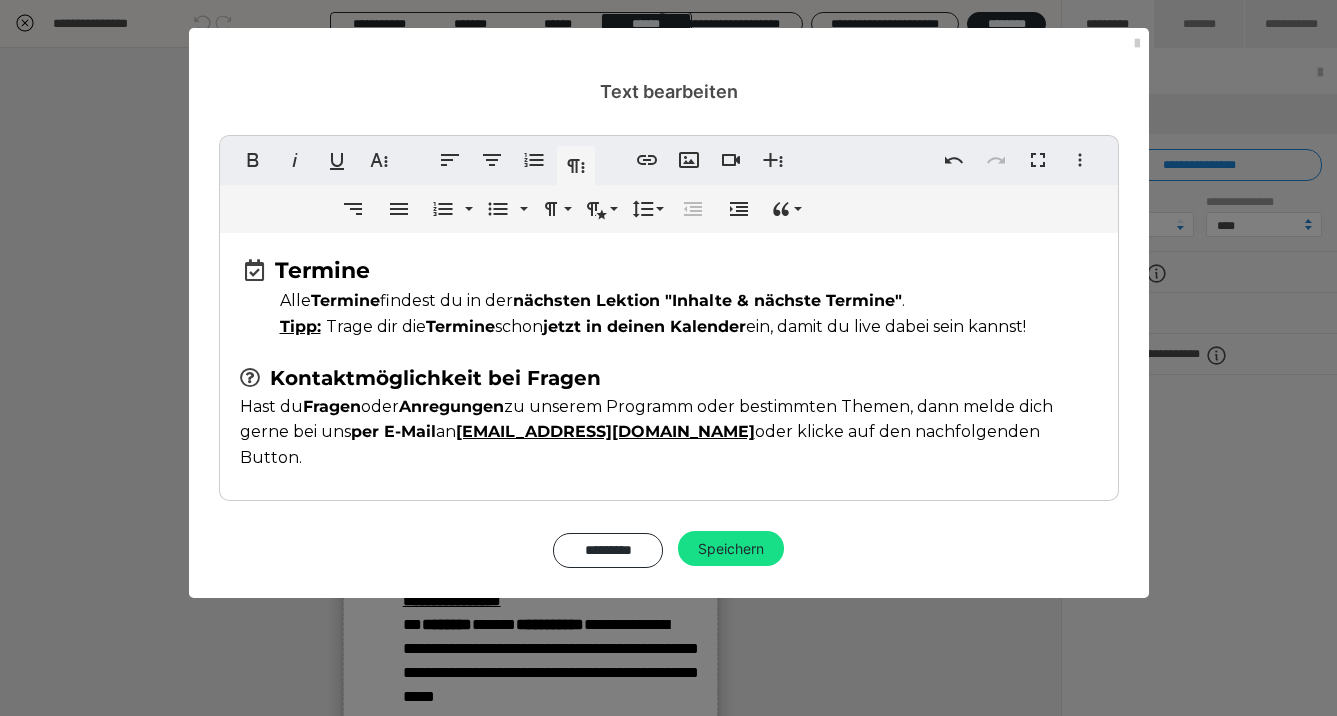click on "Anregungen" at bounding box center (451, 406) 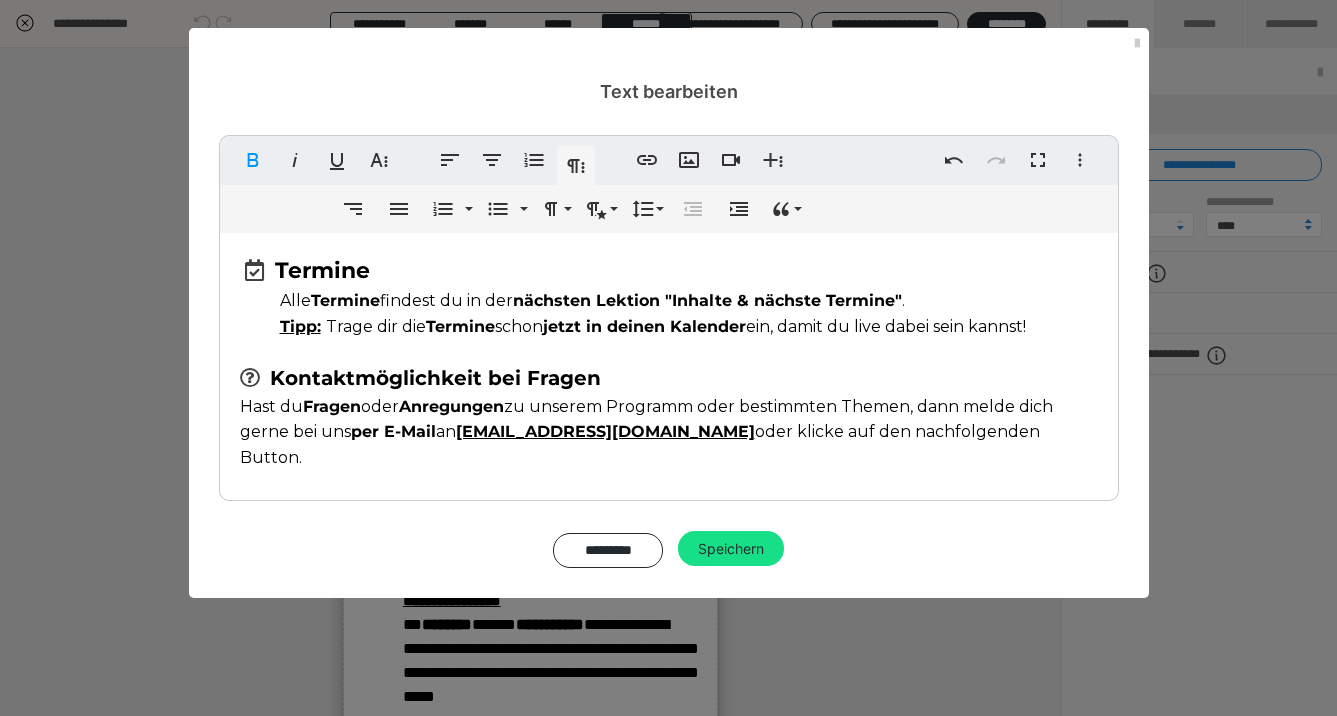 click on "Alle  Termine  findest du in der  nächsten Lektion "Inhalte & nächste Termine" ." at bounding box center [592, 300] 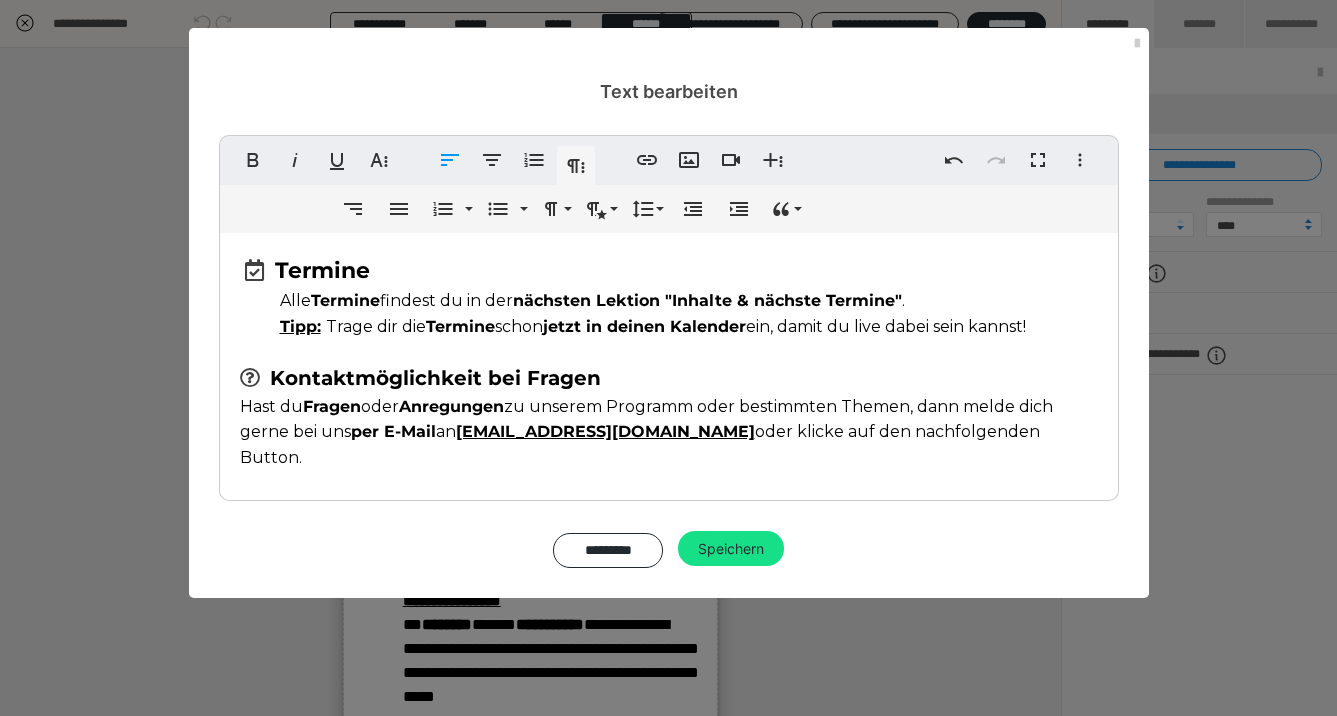 click on "Hast du  Fragen  oder  Anregungen  zu unserem Programm oder bestimmten Themen, dann melde dich gerne bei uns  per E-Mail  an" at bounding box center (646, 419) 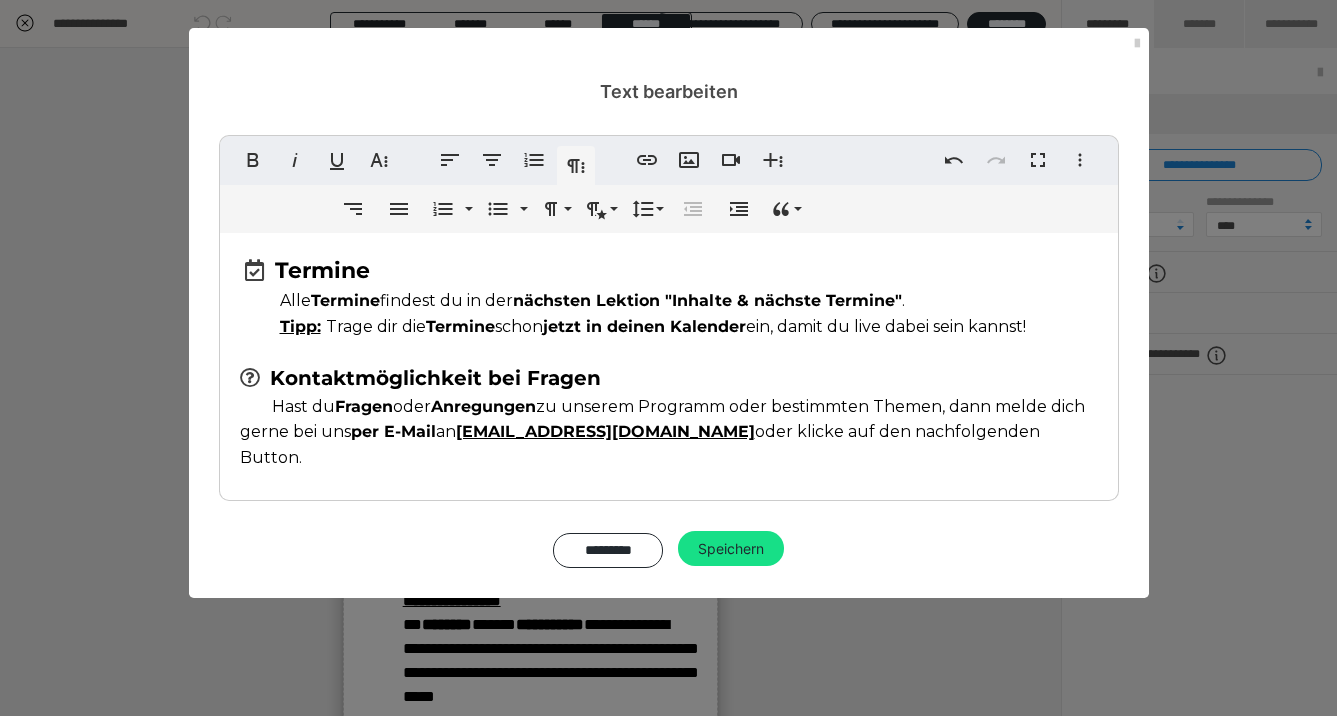 click on "Hast du  Fragen  oder  Anregungen  zu unserem Programm oder bestimmten Themen, dann melde dich gerne bei uns  per E-Mail  an" at bounding box center (662, 419) 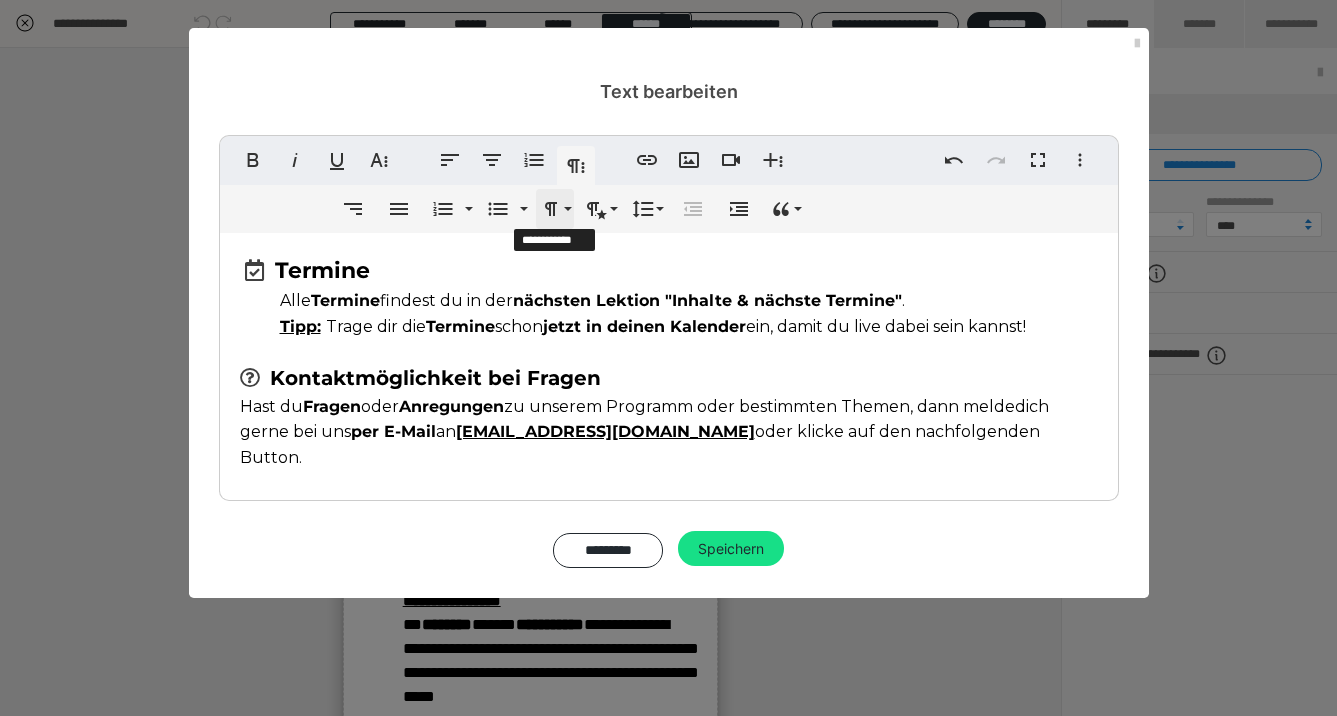click on "Formatierung" at bounding box center (555, 209) 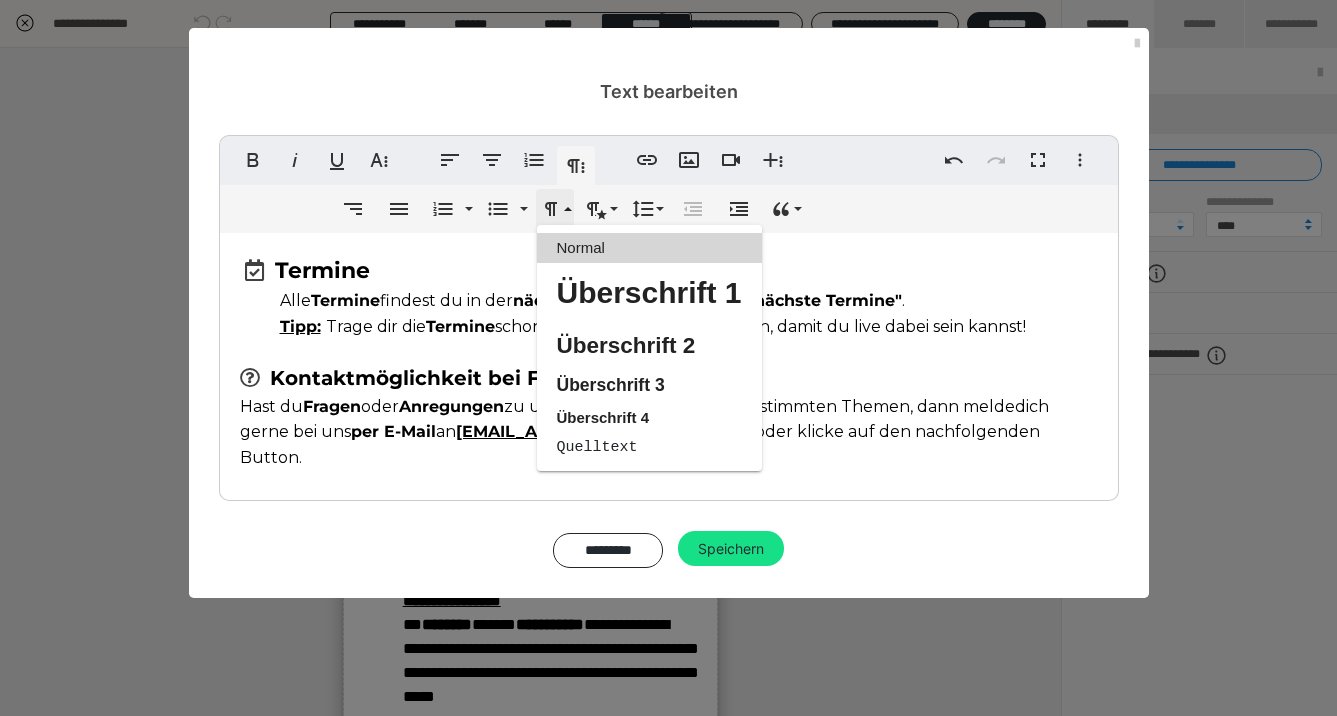 scroll, scrollTop: 0, scrollLeft: 0, axis: both 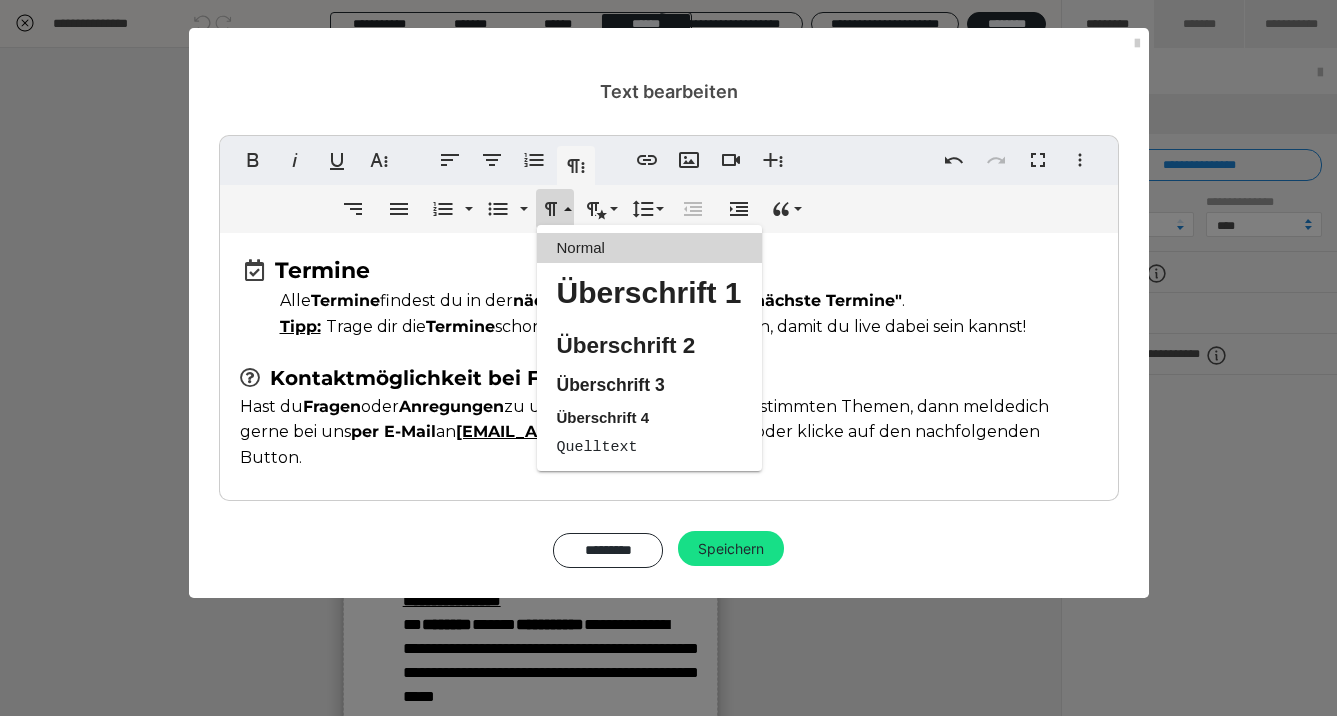 click on "Normal" at bounding box center [649, 248] 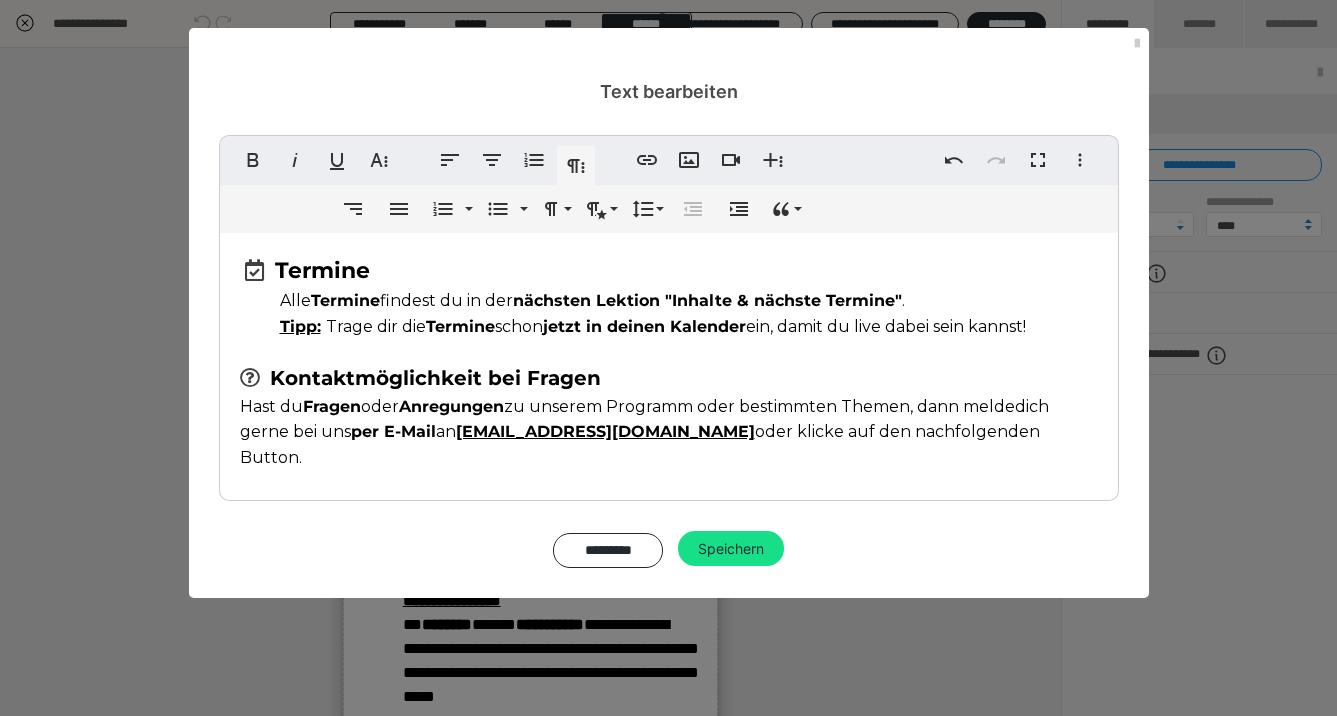click on "oder klicke auf den nachfolgenden Button." at bounding box center (640, 444) 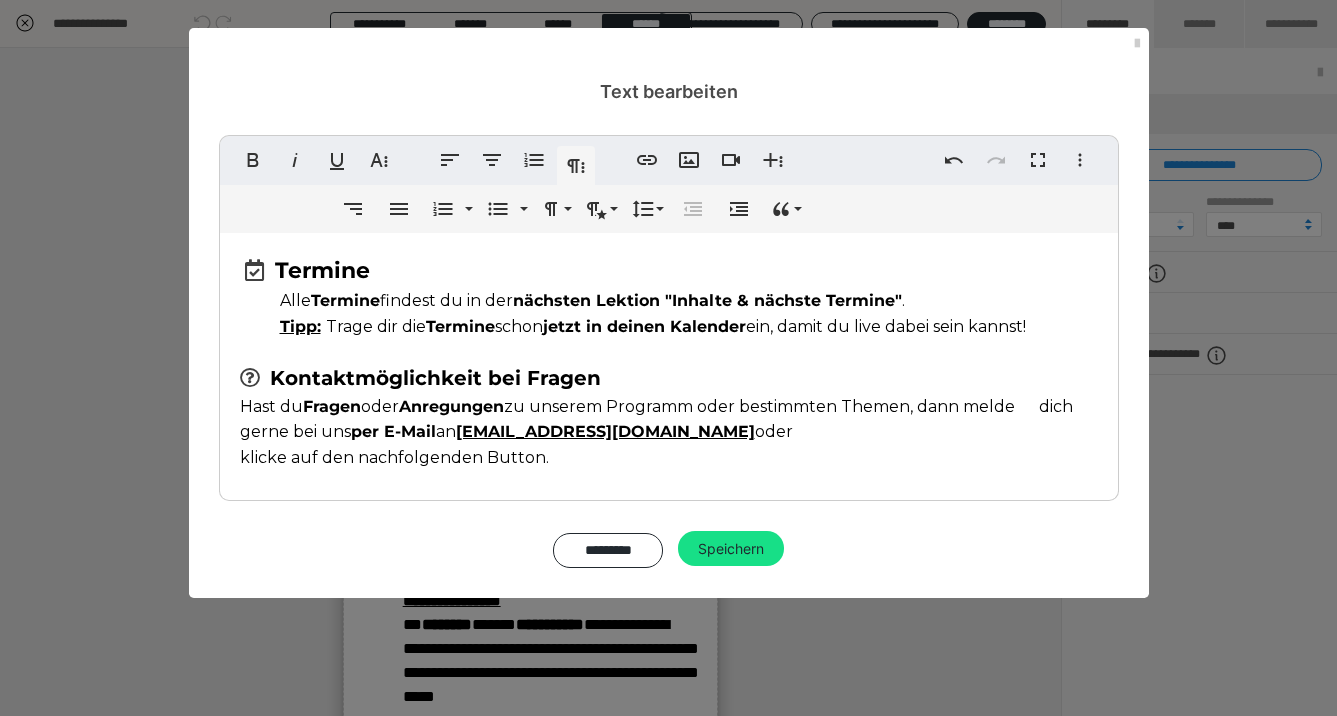 drag, startPoint x: 239, startPoint y: 435, endPoint x: 267, endPoint y: 445, distance: 29.732138 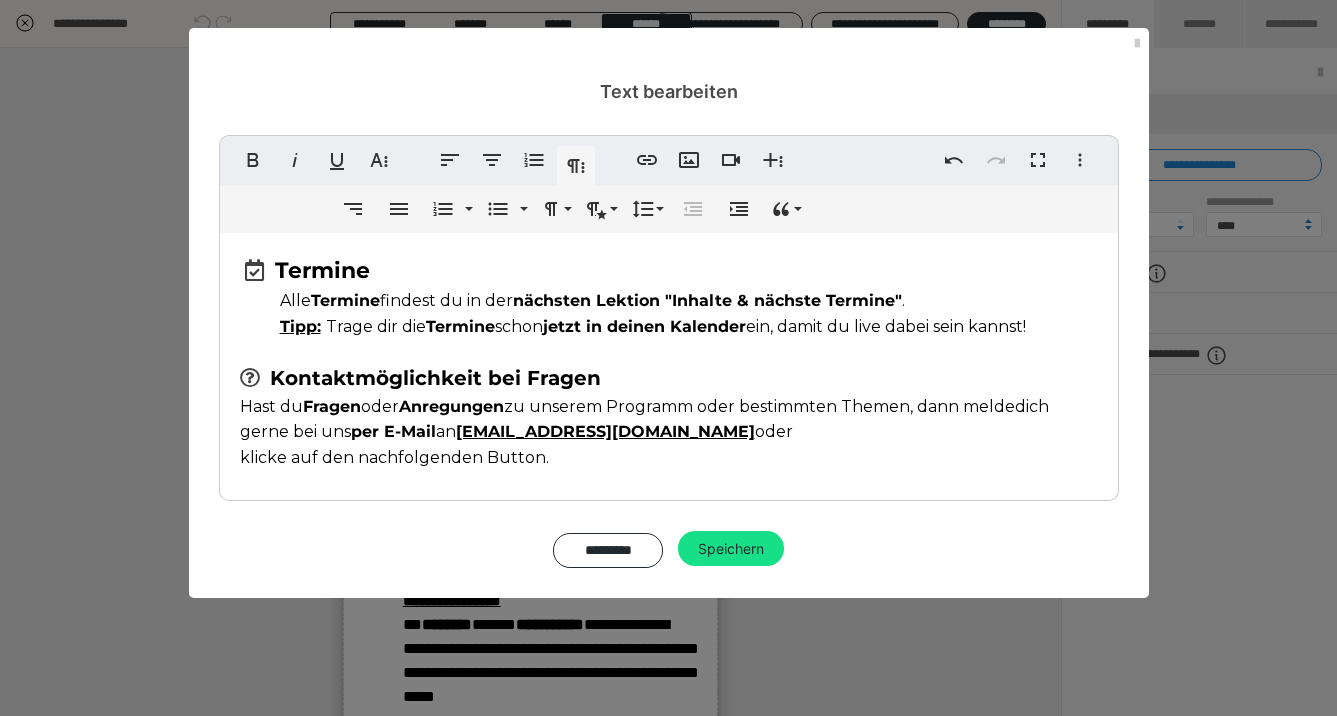 click on "Termine Alle  Termine  findest du in der  nächsten Lektion "Inhalte & nächste Termine" . Tipp:   Trage dir die  Termine  schon  jetzt in deinen Kalender  ein, damit du live dabei sein kannst!    Kontaktmöglichkeit bei Fragen         Hast du  Fragen  oder  Anregungen  zu unserem Programm oder bestimmten Themen, dann melde                dich gerne bei uns  per E-Mail  an  hallo@maco-academy.de  oder  klicke auf den nachfolgenden Button." at bounding box center [669, 362] 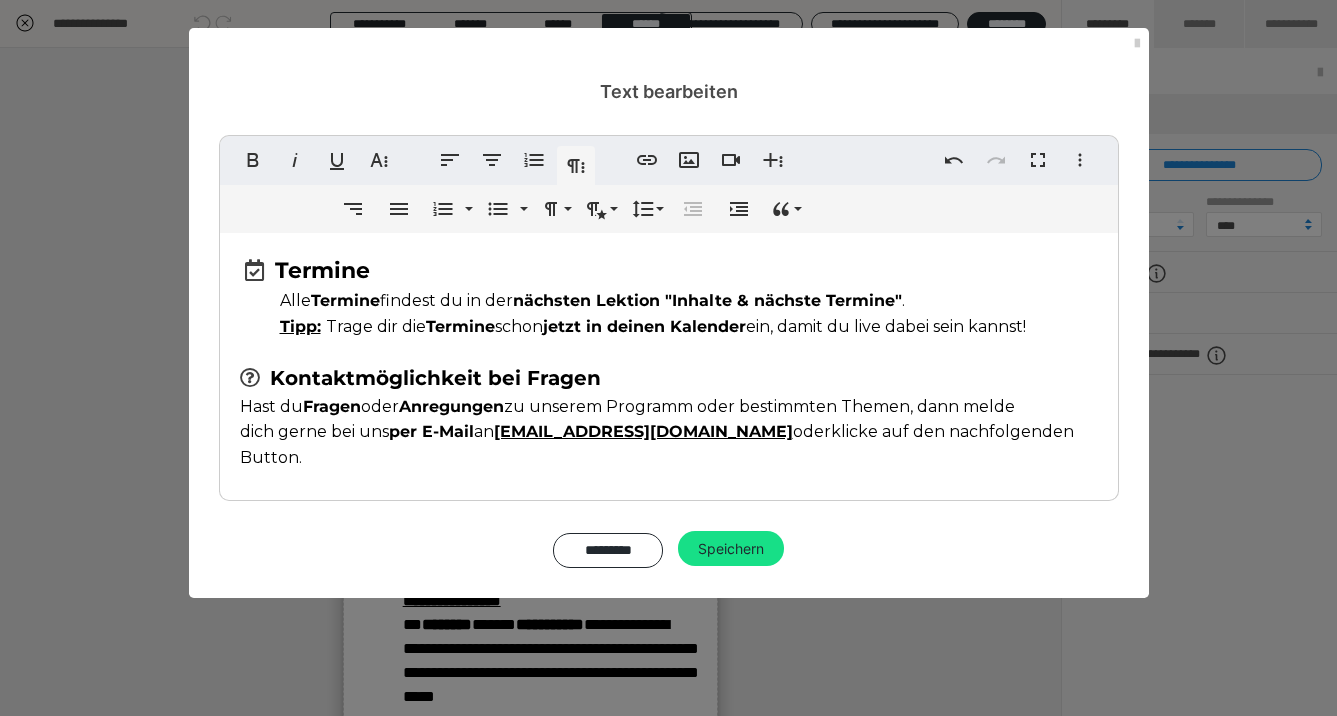 click on "Termine Alle  Termine  findest du in der  nächsten Lektion "Inhalte & nächste Termine" . Tipp:   Trage dir die  Termine  schon  jetzt in deinen Kalender  ein, damit du live dabei sein kannst!    Kontaktmöglichkeit bei Fragen         Hast du  Fragen  oder  Anregungen  zu unserem Programm oder bestimmten Themen, dann melde               dich gerne bei uns  per E-Mail  an  hallo@maco-academy.de  oder  klicke auf den nachfolgenden Button." at bounding box center (669, 362) 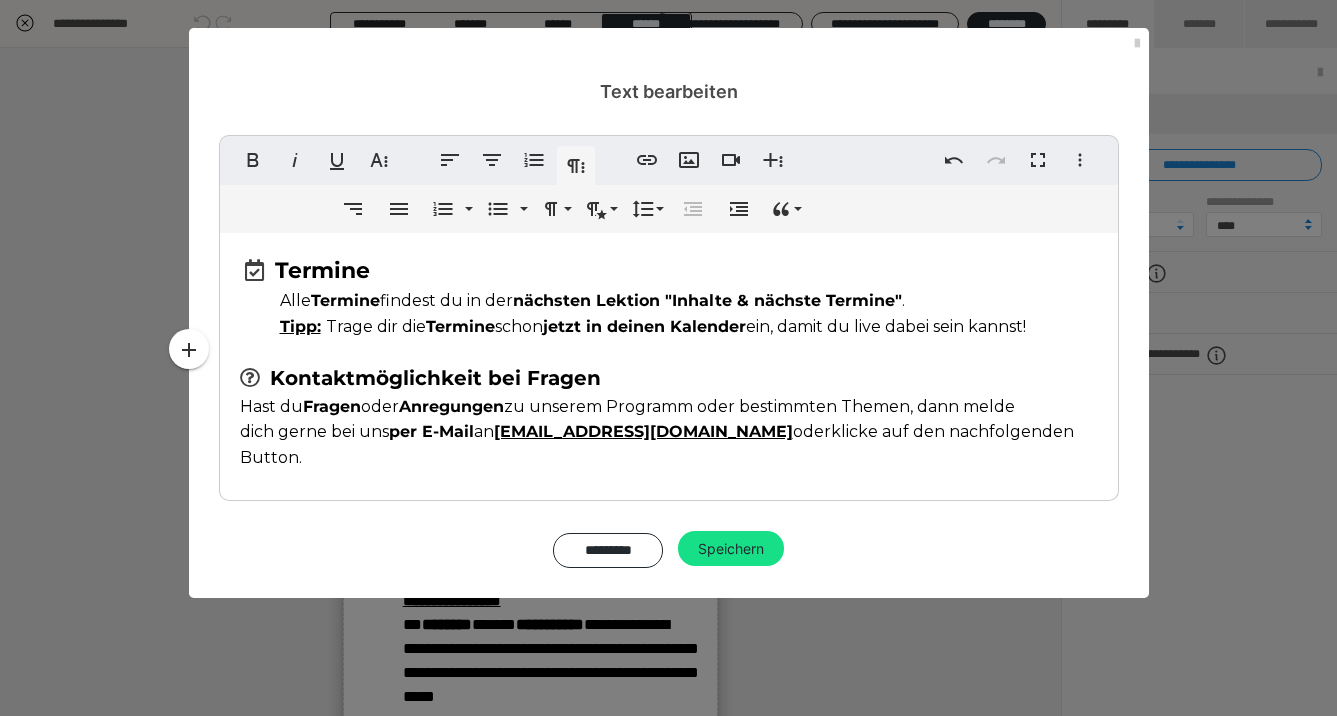 click on "Termine" at bounding box center [669, 270] 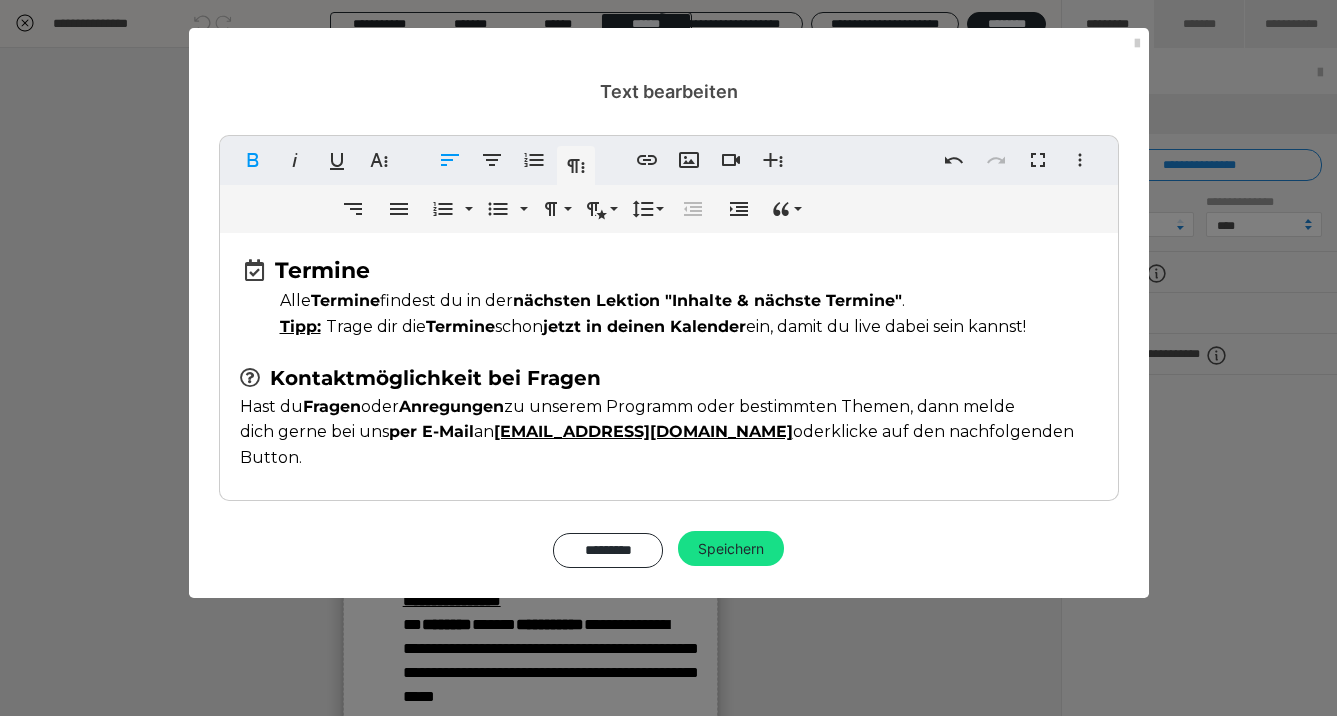 click on "Alle  Termine  findest du in der  nächsten Lektion "Inhalte & nächste Termine" ." at bounding box center (689, 301) 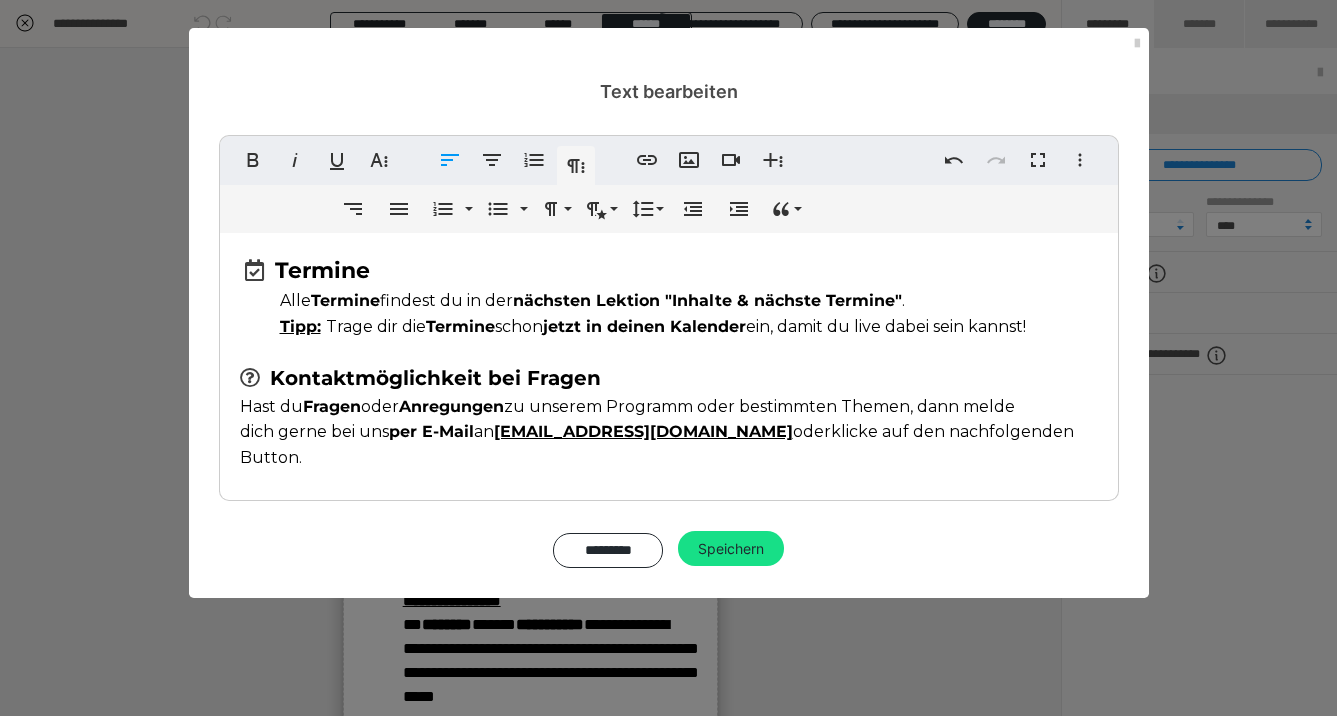 click on "Hast du  Fragen  oder  Anregungen  zu unserem Programm oder bestimmten Themen, dann melde               dich gerne bei uns  per E-Mail  an" at bounding box center [655, 419] 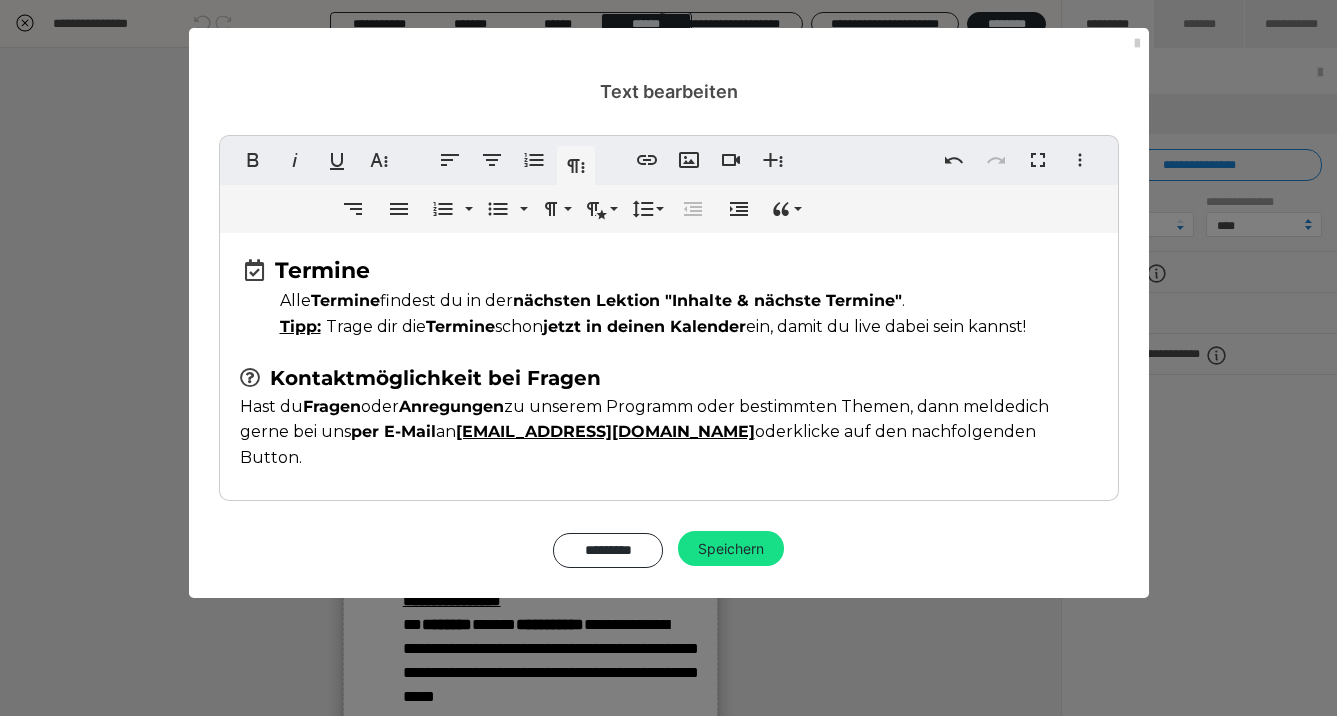 click on "dich gerne bei uns  per E-Mail  an" at bounding box center (644, 419) 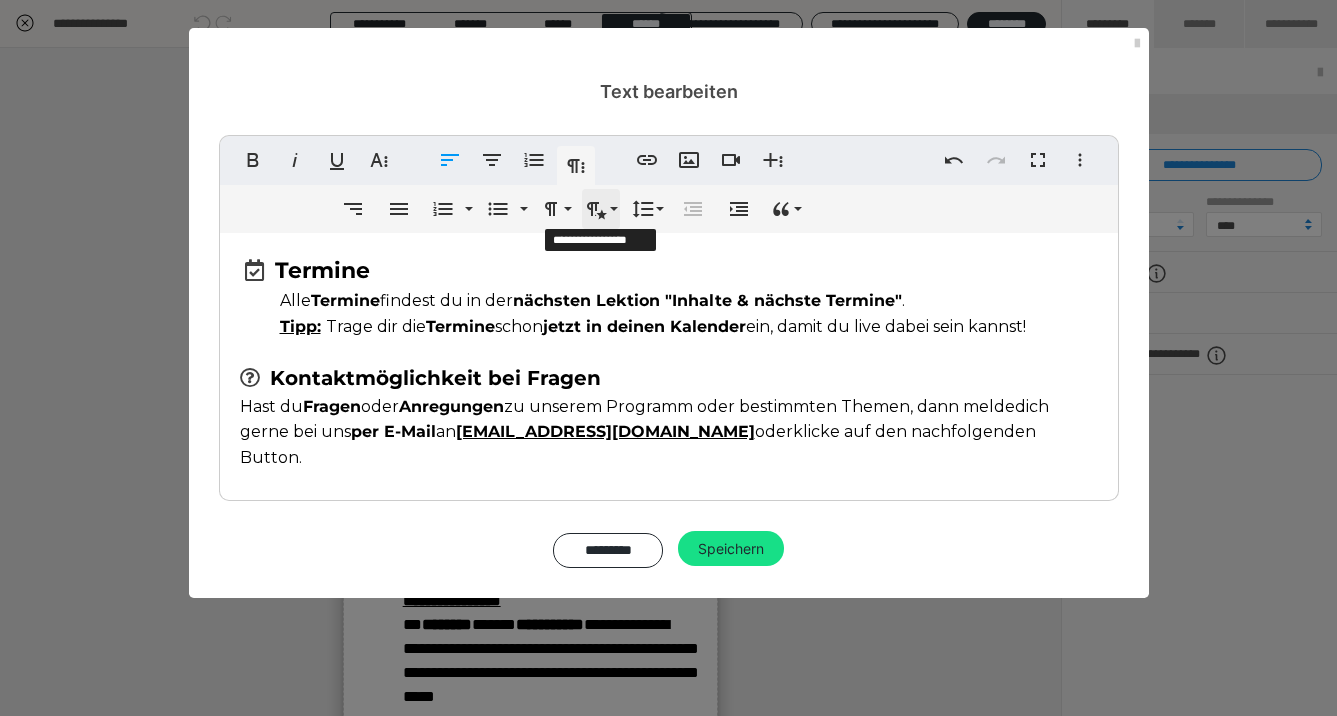 click on "Absatzformatierung" at bounding box center (601, 209) 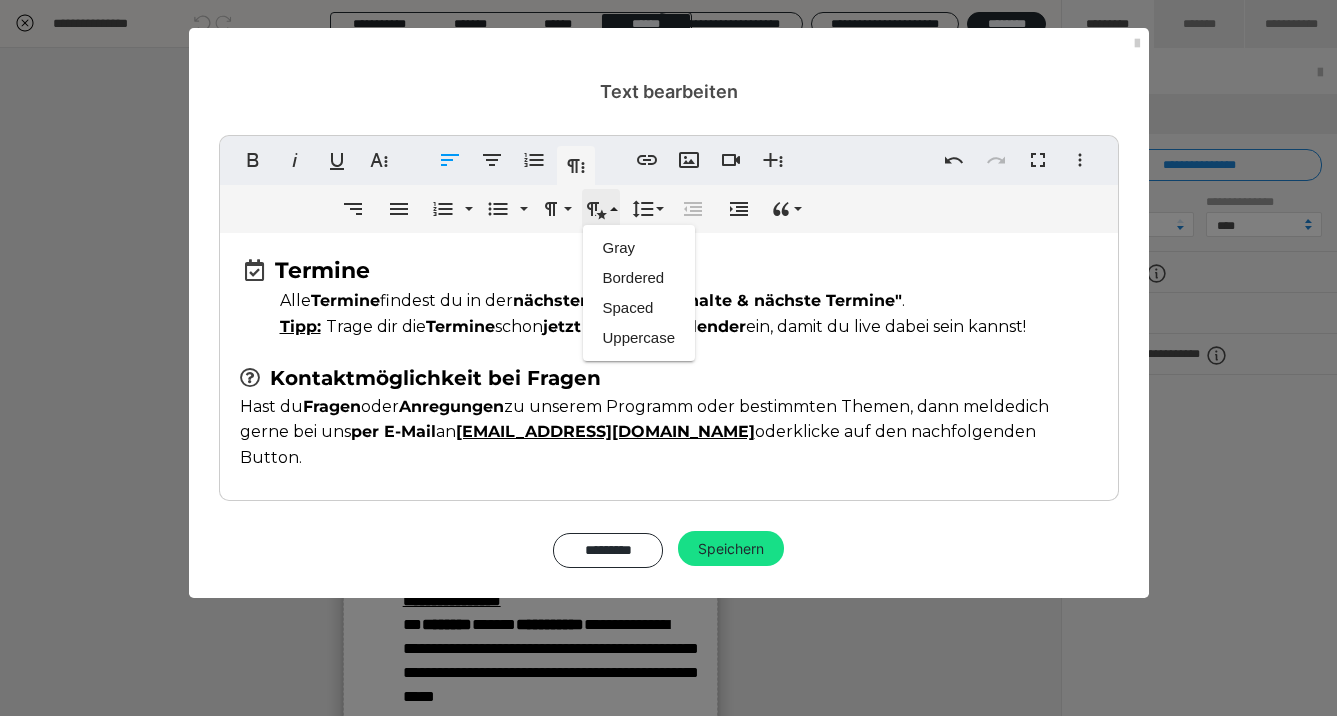 click on "Absatzformatierung" at bounding box center [601, 209] 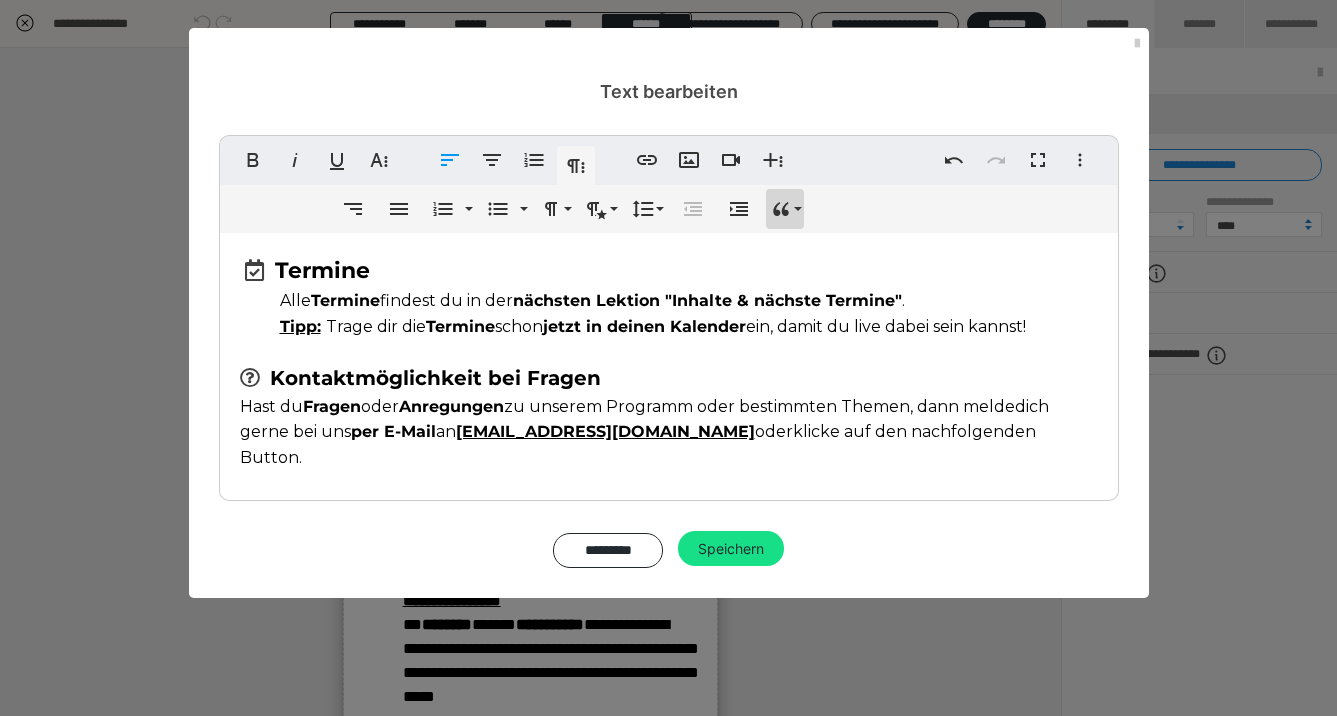 click on "Zitieren" at bounding box center (785, 209) 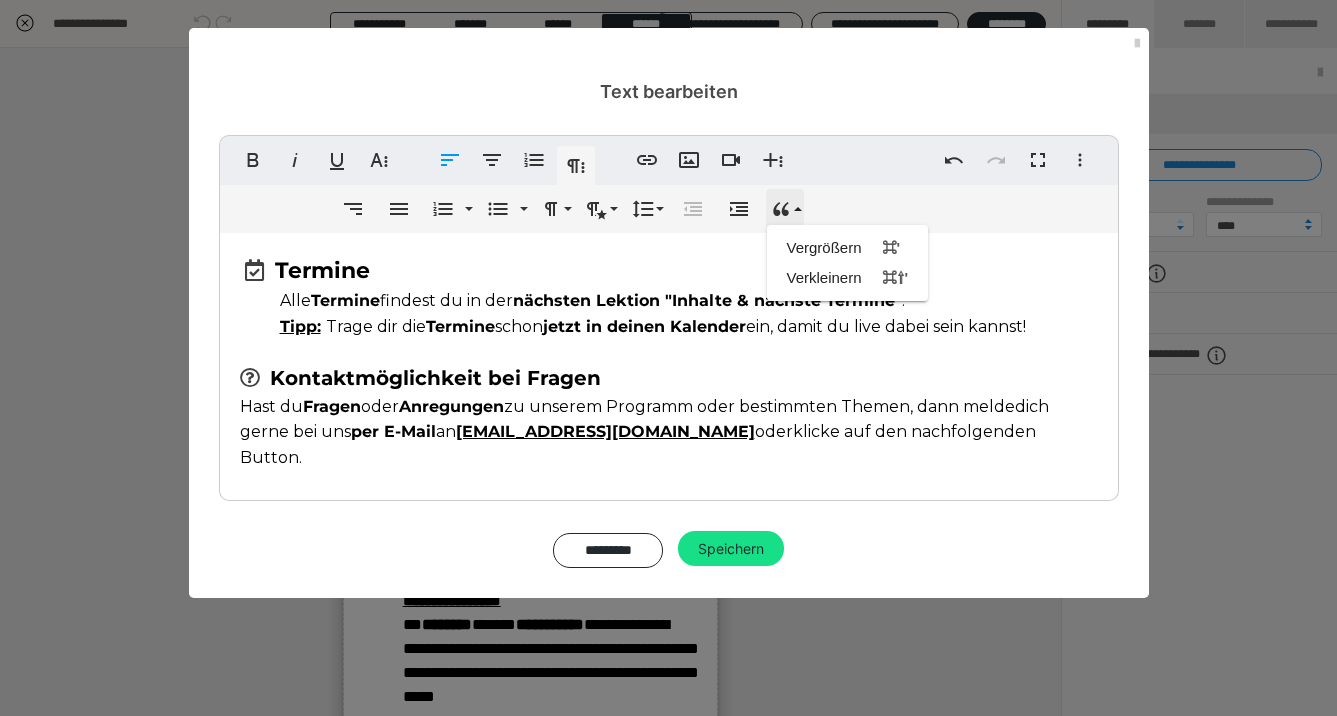 click on "Zitieren" at bounding box center [785, 209] 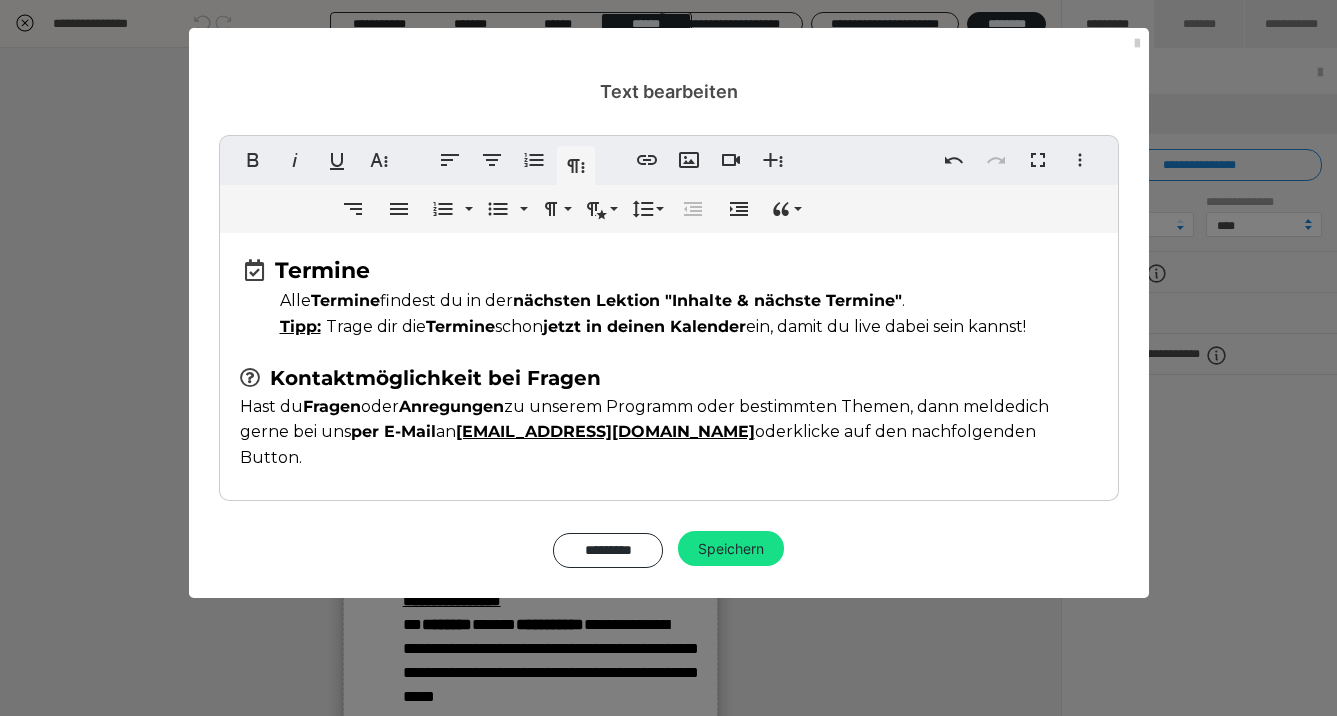 click on "Hast du  Fragen  oder  Anregungen  zu unserem Programm oder bestimmten Themen, dann melde" at bounding box center (627, 406) 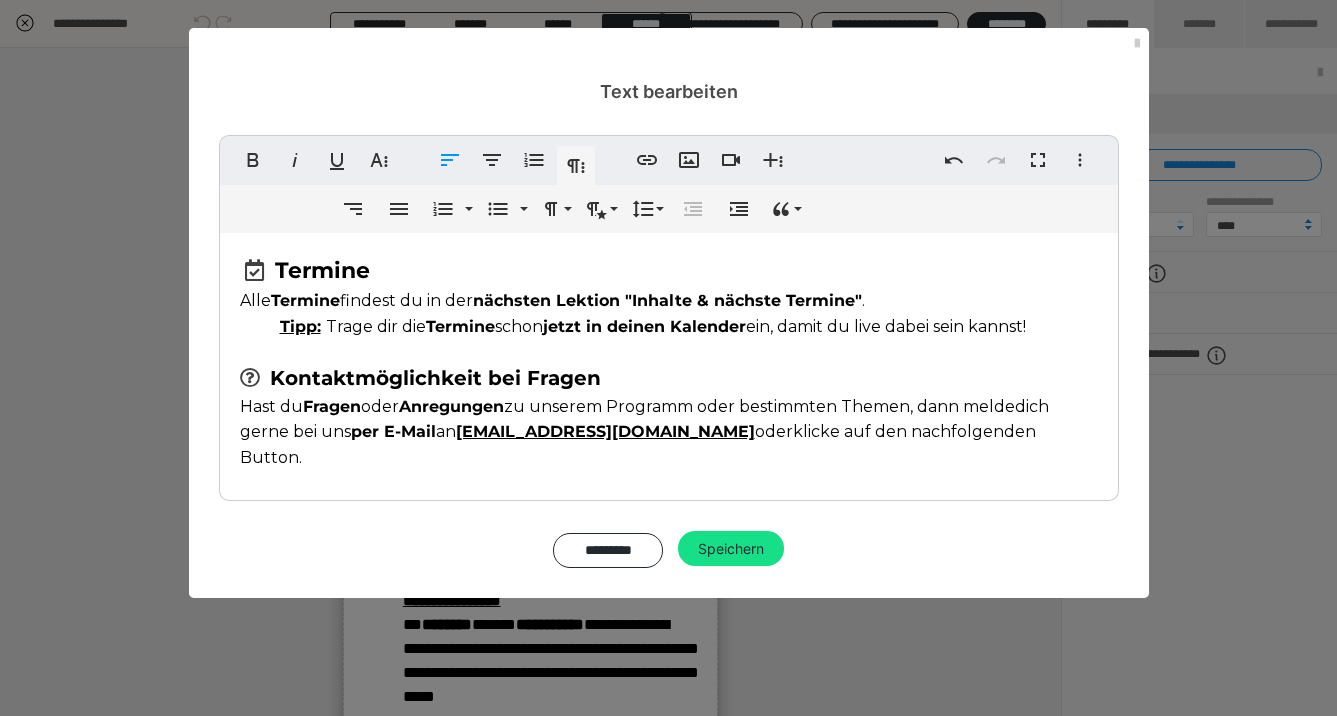 click on "Termine Alle  Termine  findest du in der  nächsten Lektion "Inhalte & nächste Termine" . Tipp:   Trage dir die  Termine  schon  jetzt in deinen Kalender  ein, damit du live dabei sein kannst!    Kontaktmöglichkeit bei Fragen Hast du  Fragen  oder  Anregungen  zu unserem Programm oder bestimmten Themen, dann melde  ​ dich gerne bei uns  per E-Mail  an  hallo@maco-academy.de  oder  klicke auf den nachfolgenden Button." at bounding box center (669, 362) 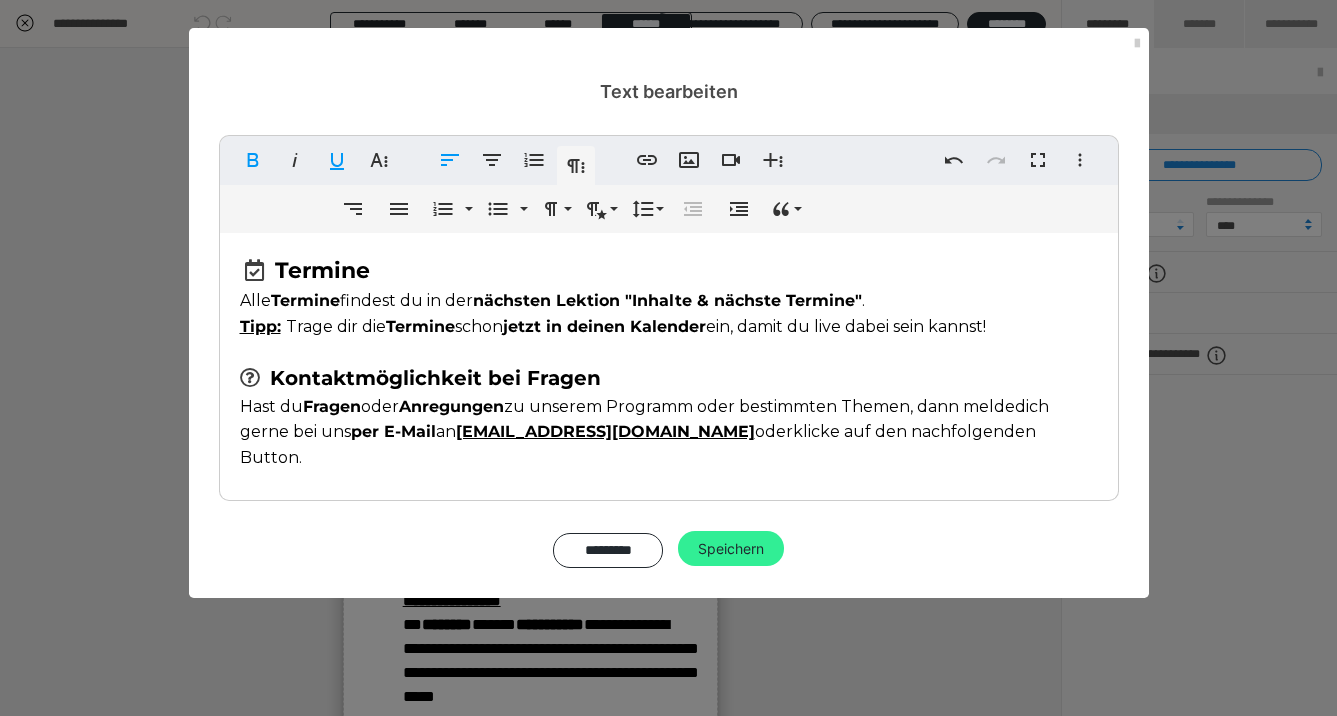click on "Speichern" at bounding box center (731, 549) 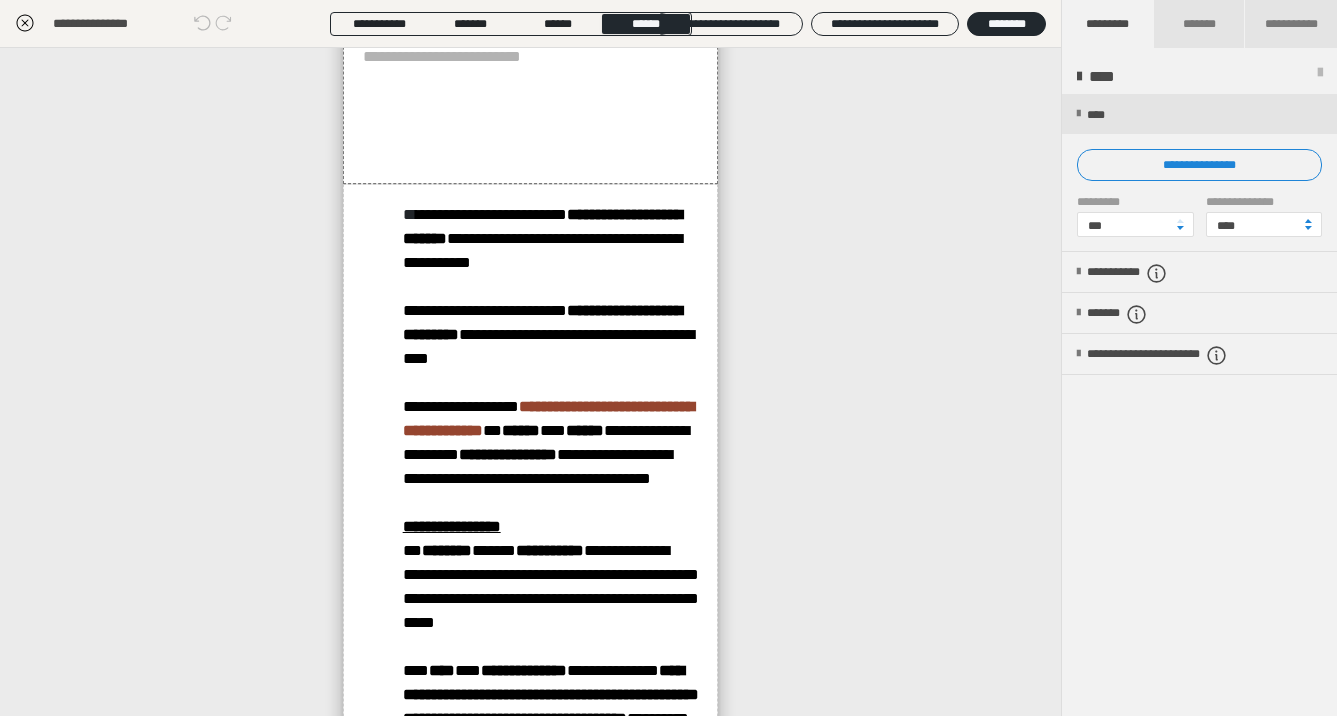 scroll, scrollTop: 1863, scrollLeft: 0, axis: vertical 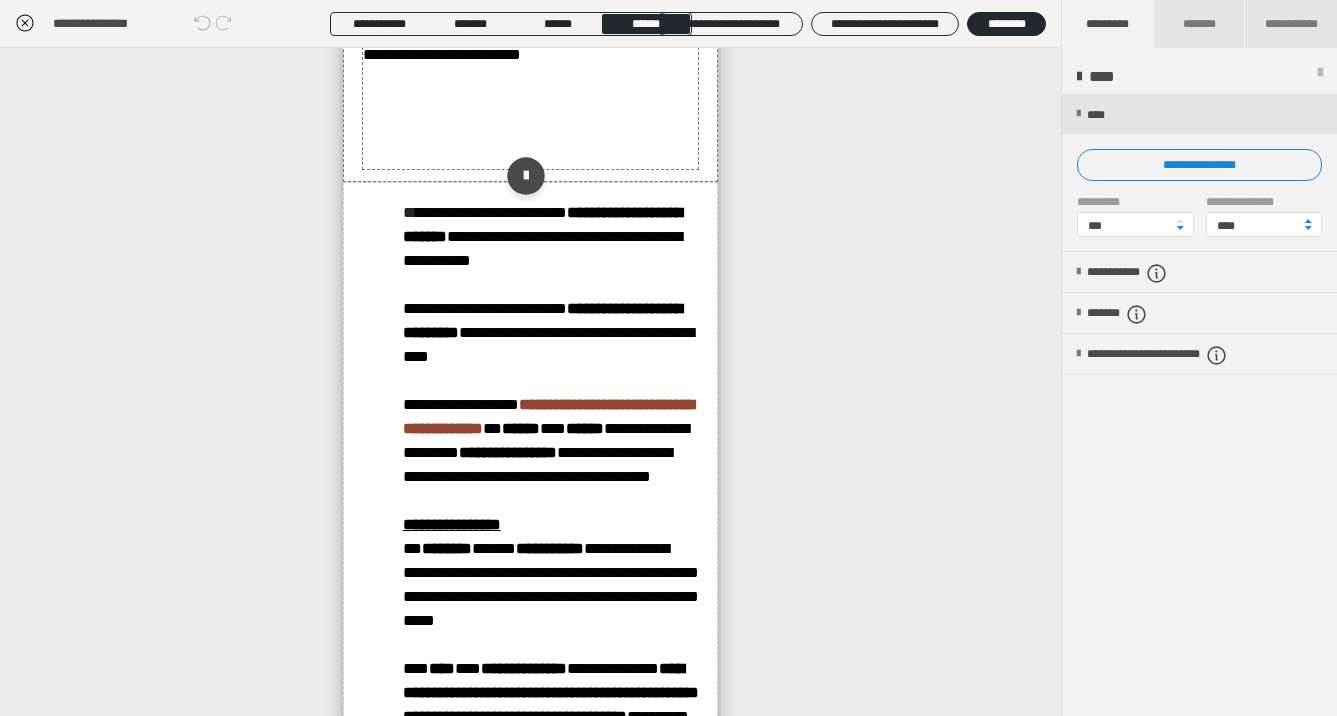 click on "**********" at bounding box center [510, -44] 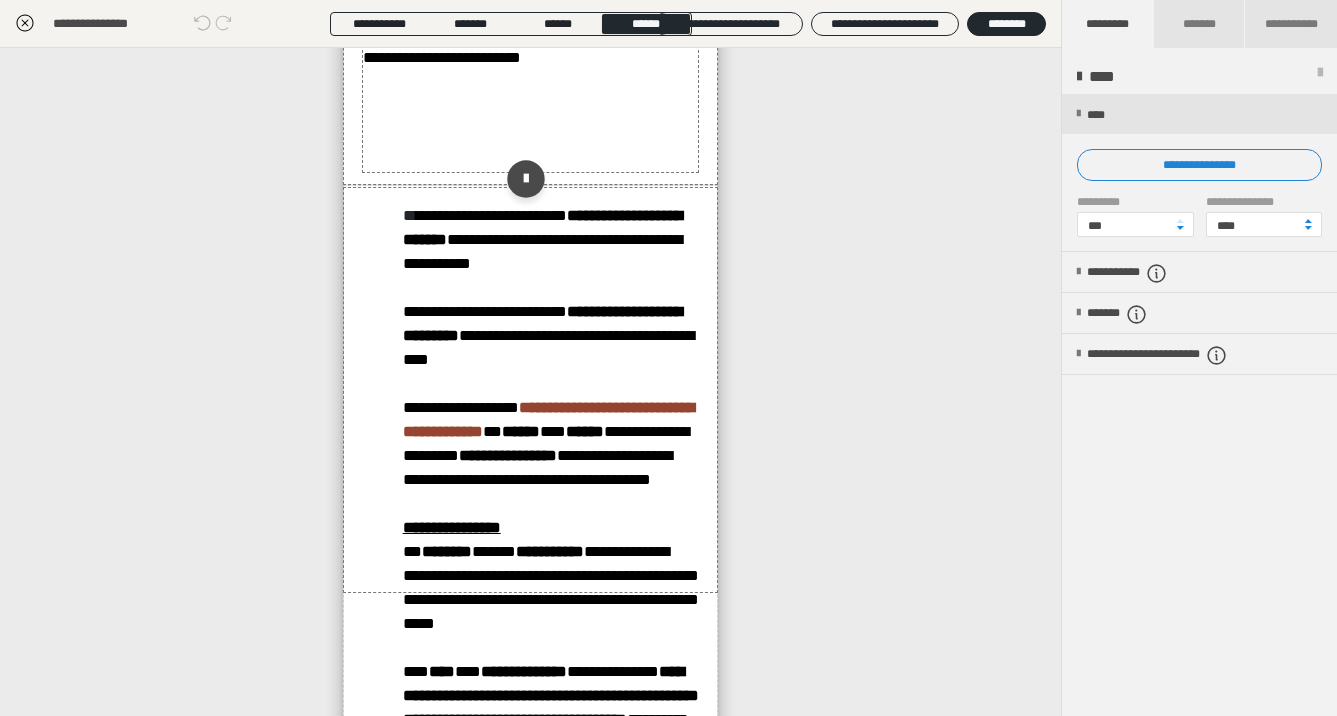 click on "**********" at bounding box center (531, -19) 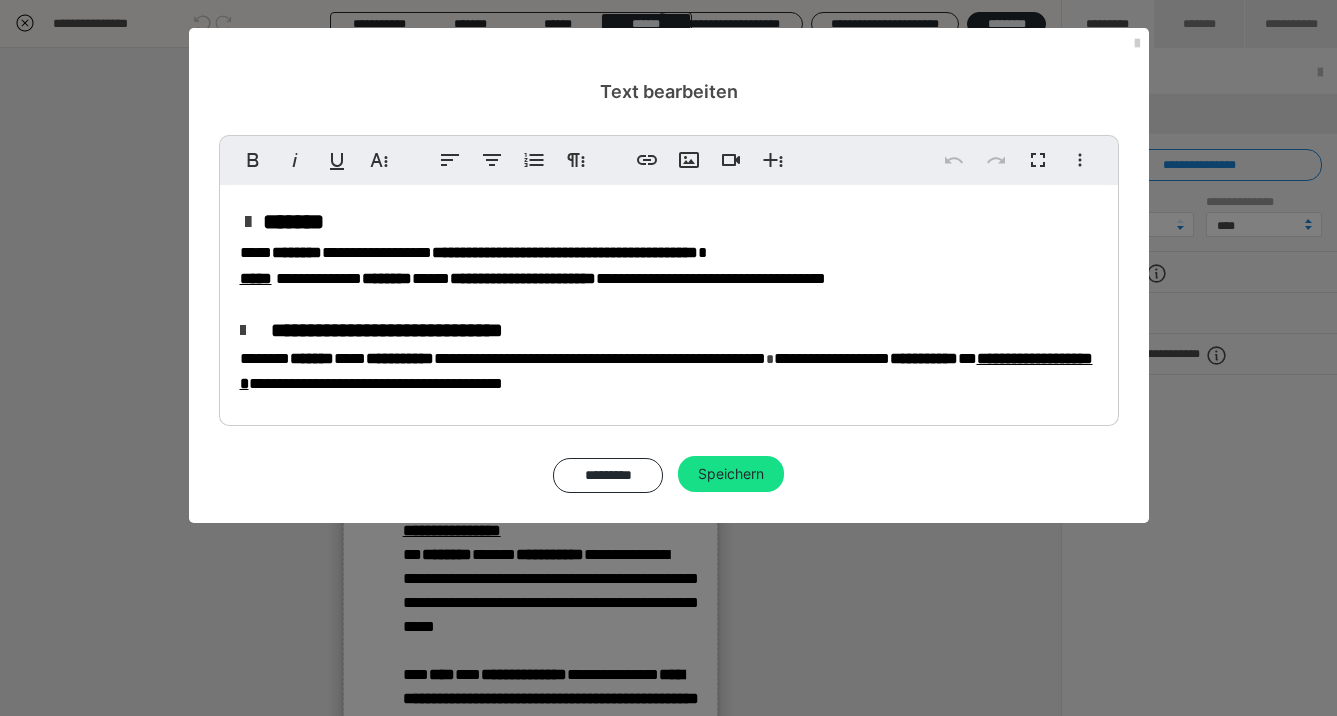 click on "**********" at bounding box center [387, 330] 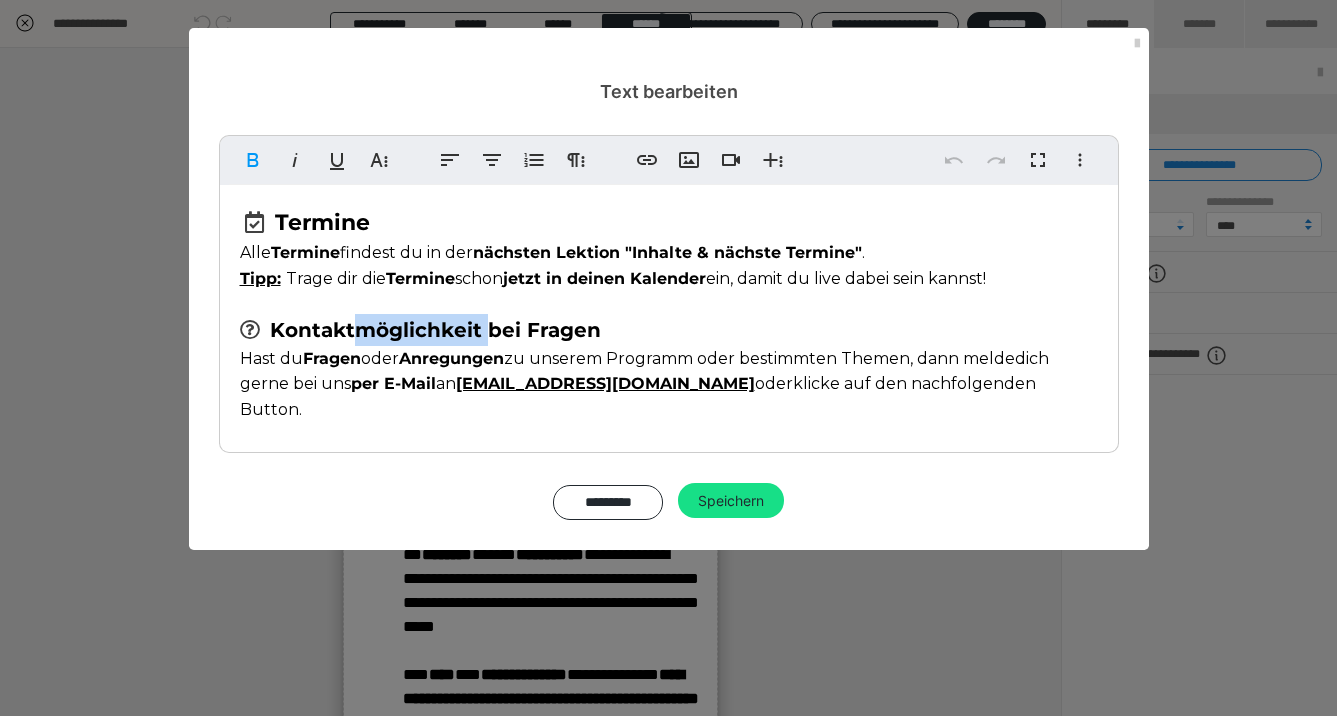 drag, startPoint x: 486, startPoint y: 330, endPoint x: 355, endPoint y: 327, distance: 131.03435 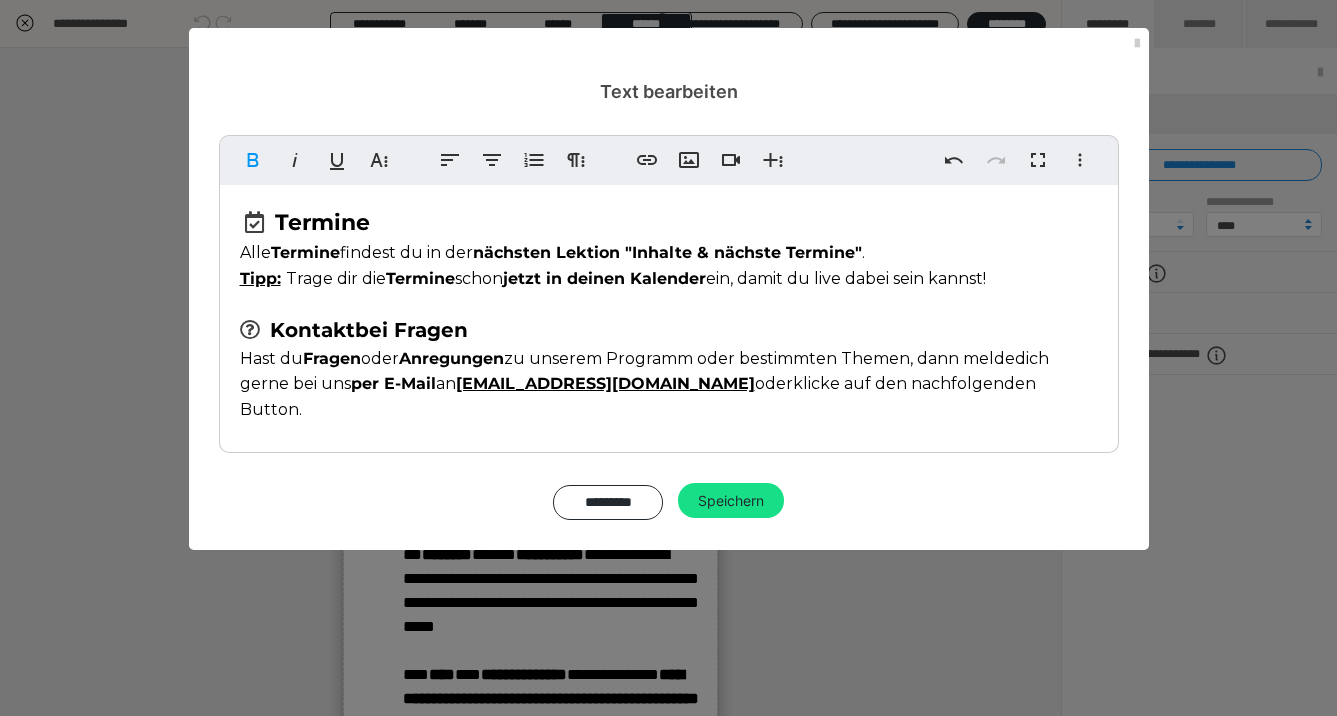 type 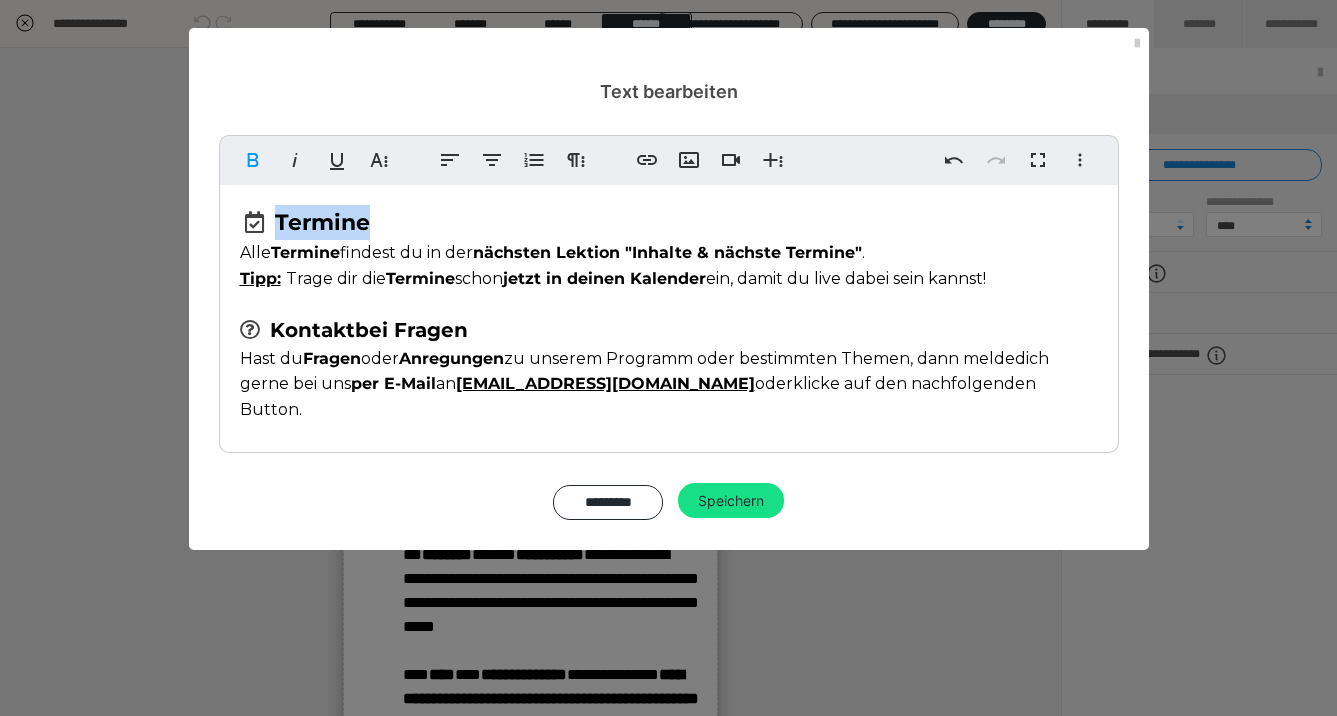 drag, startPoint x: 280, startPoint y: 225, endPoint x: 381, endPoint y: 229, distance: 101.07918 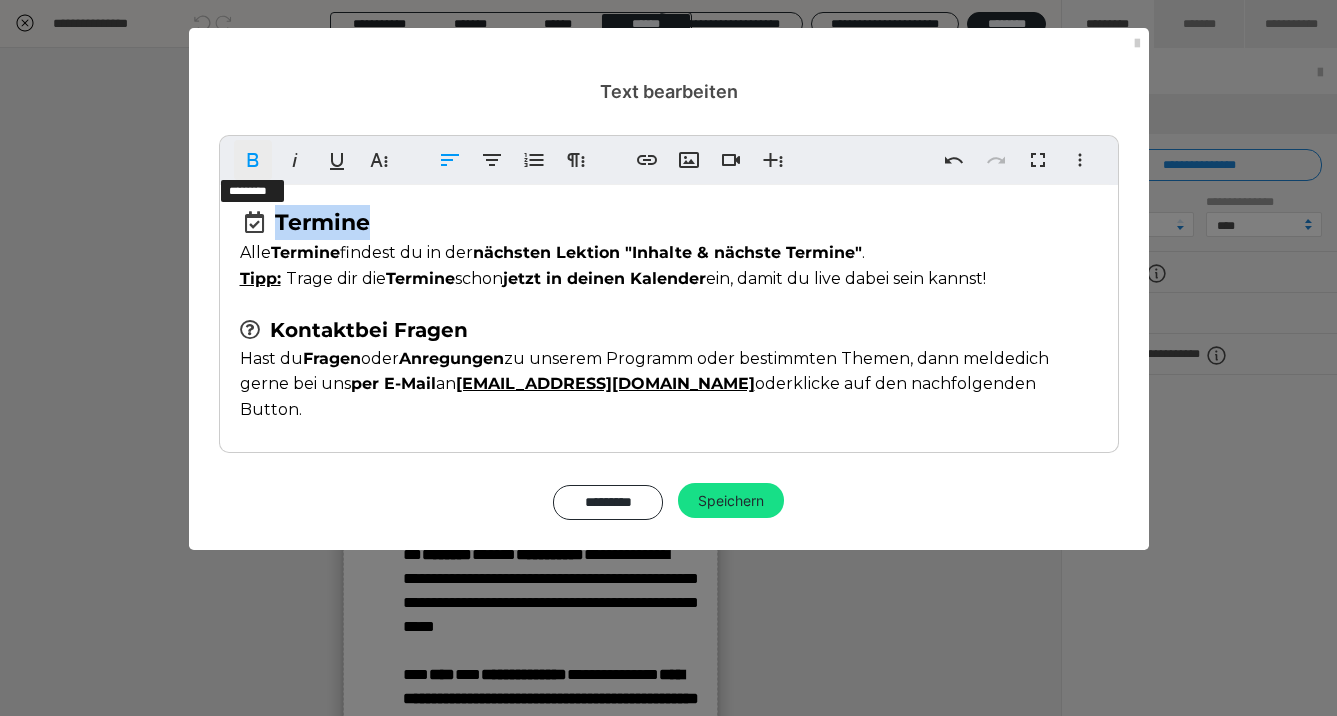 click 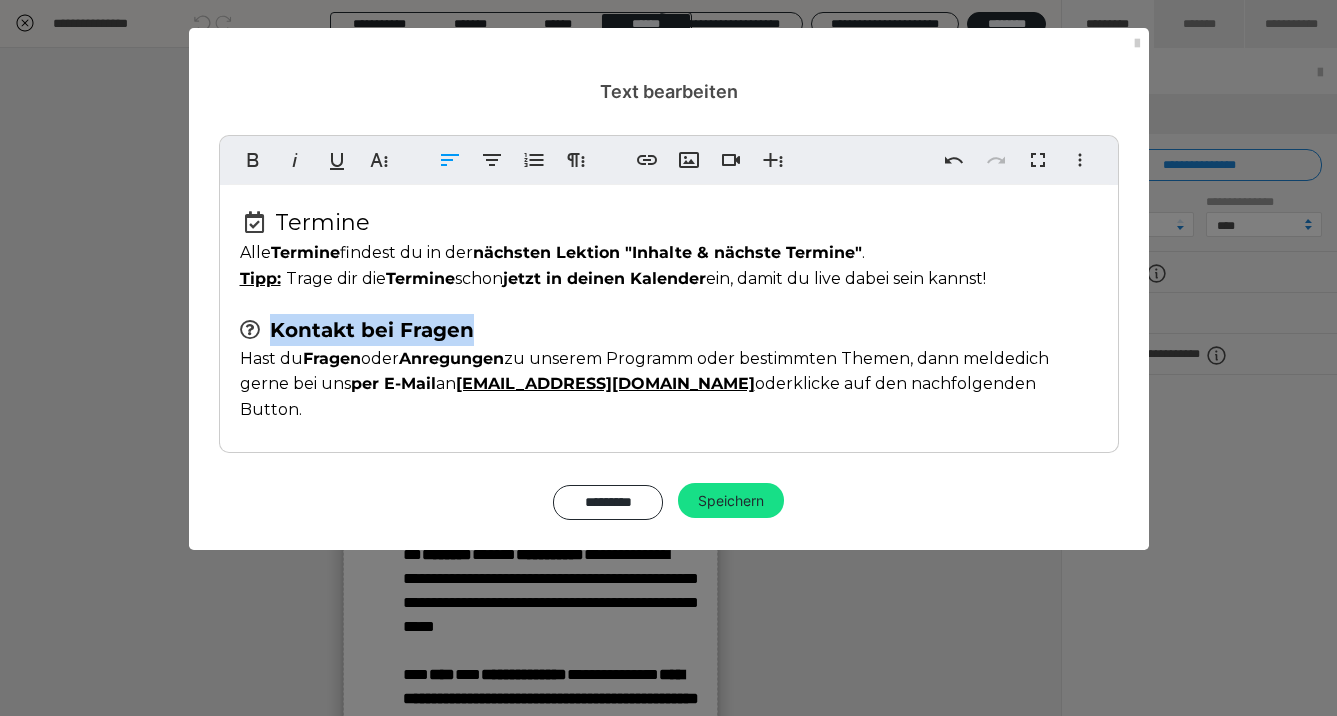 drag, startPoint x: 275, startPoint y: 333, endPoint x: 455, endPoint y: 295, distance: 183.96739 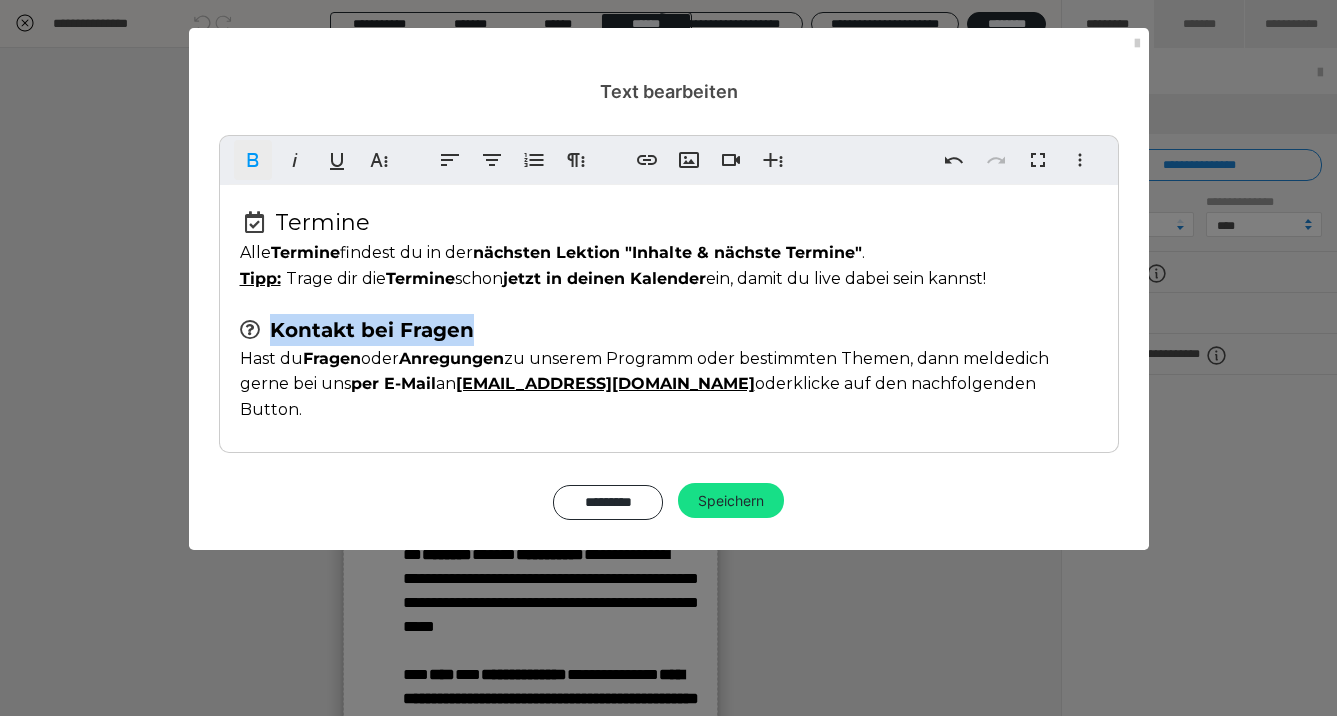 click 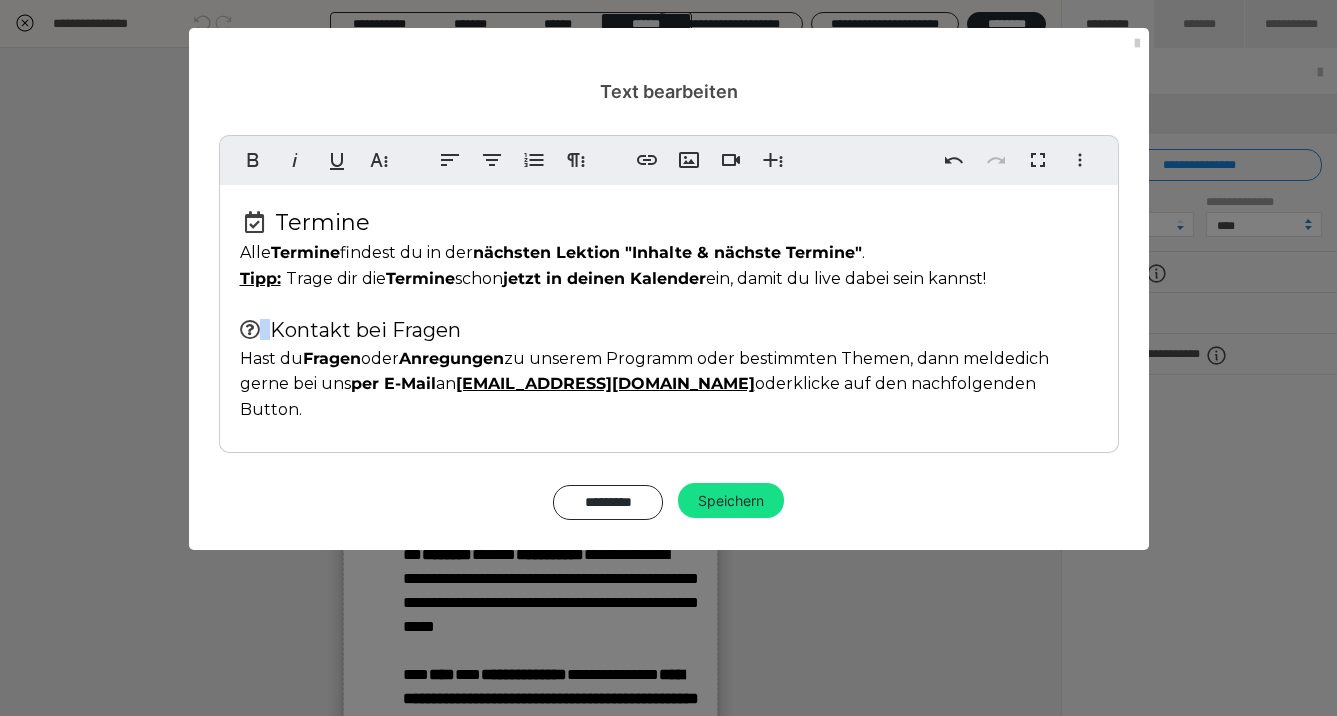 click on "Termine Alle  Termine  findest du in der  nächsten Lektion "Inhalte & nächste Termine" . Tipp:   Trage dir die  Termine  schon  jetzt in deinen Kalender  ein, damit du live dabei sein kannst!    Kontakt bei Fragen Hast du  Fragen  oder  Anregungen  zu unserem Programm oder bestimmten Themen, dann melde  ​ dich gerne bei uns  per E-Mail  an  hallo@maco-academy.de  oder  klicke auf den nachfolgenden Button." at bounding box center [669, 314] 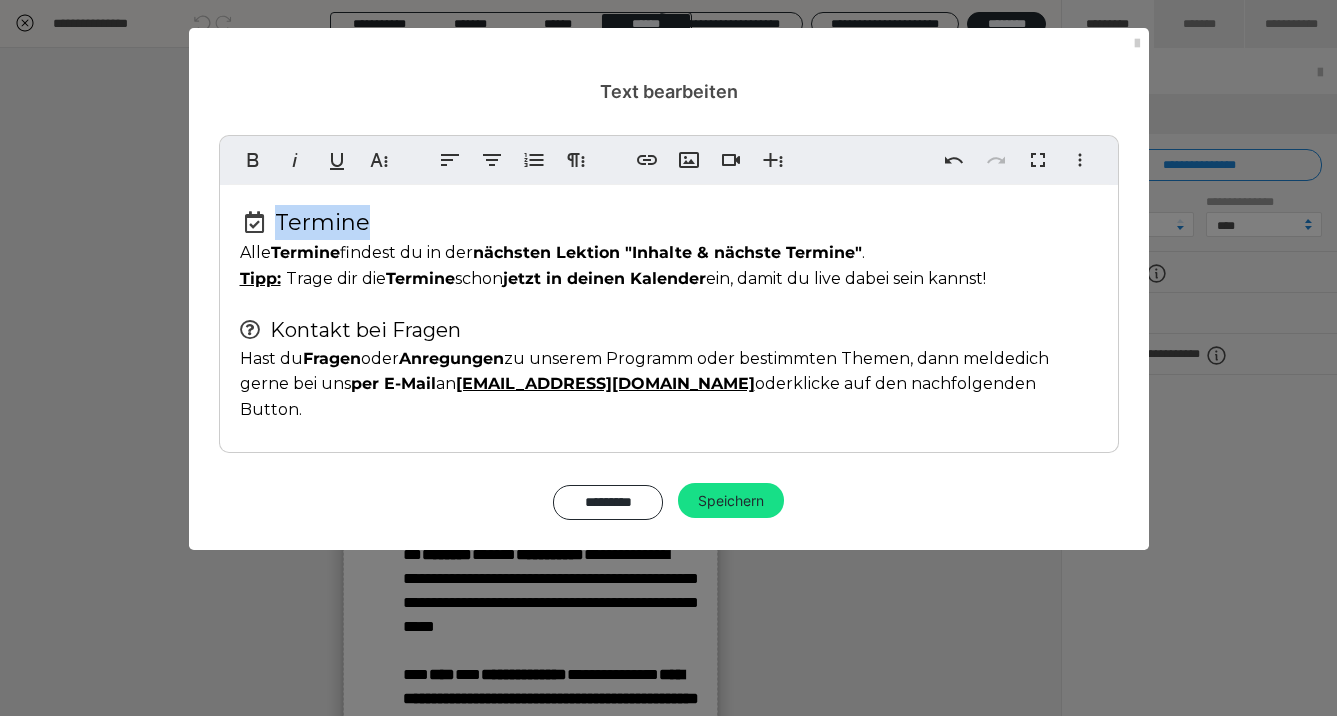 drag, startPoint x: 280, startPoint y: 230, endPoint x: 364, endPoint y: 231, distance: 84.00595 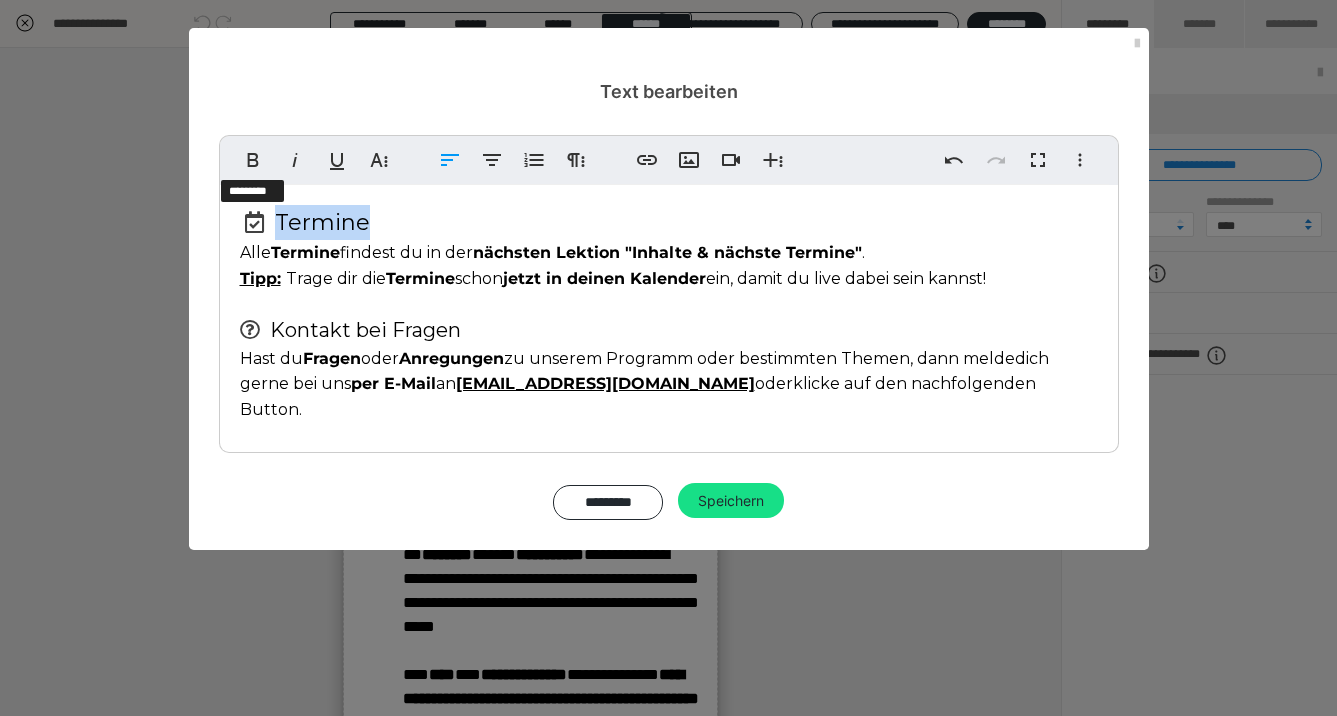 drag, startPoint x: 250, startPoint y: 160, endPoint x: 261, endPoint y: 183, distance: 25.495098 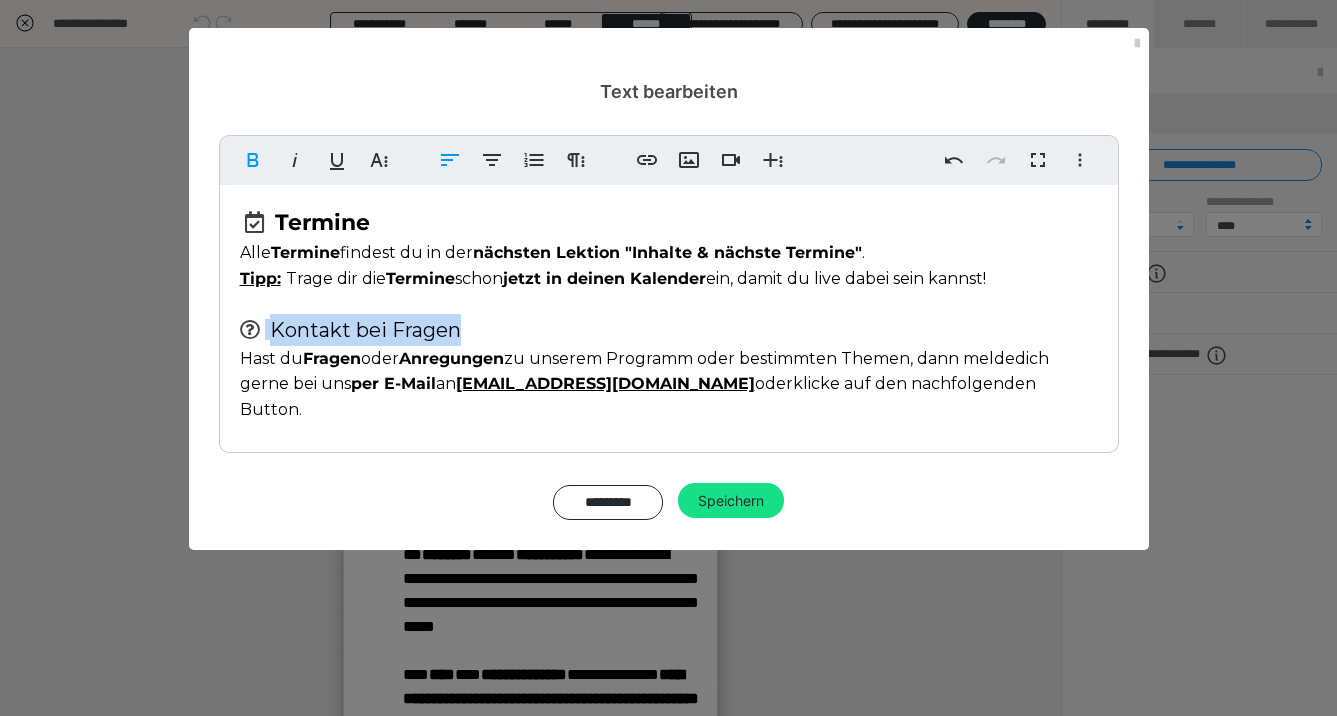 drag, startPoint x: 266, startPoint y: 336, endPoint x: 492, endPoint y: 336, distance: 226 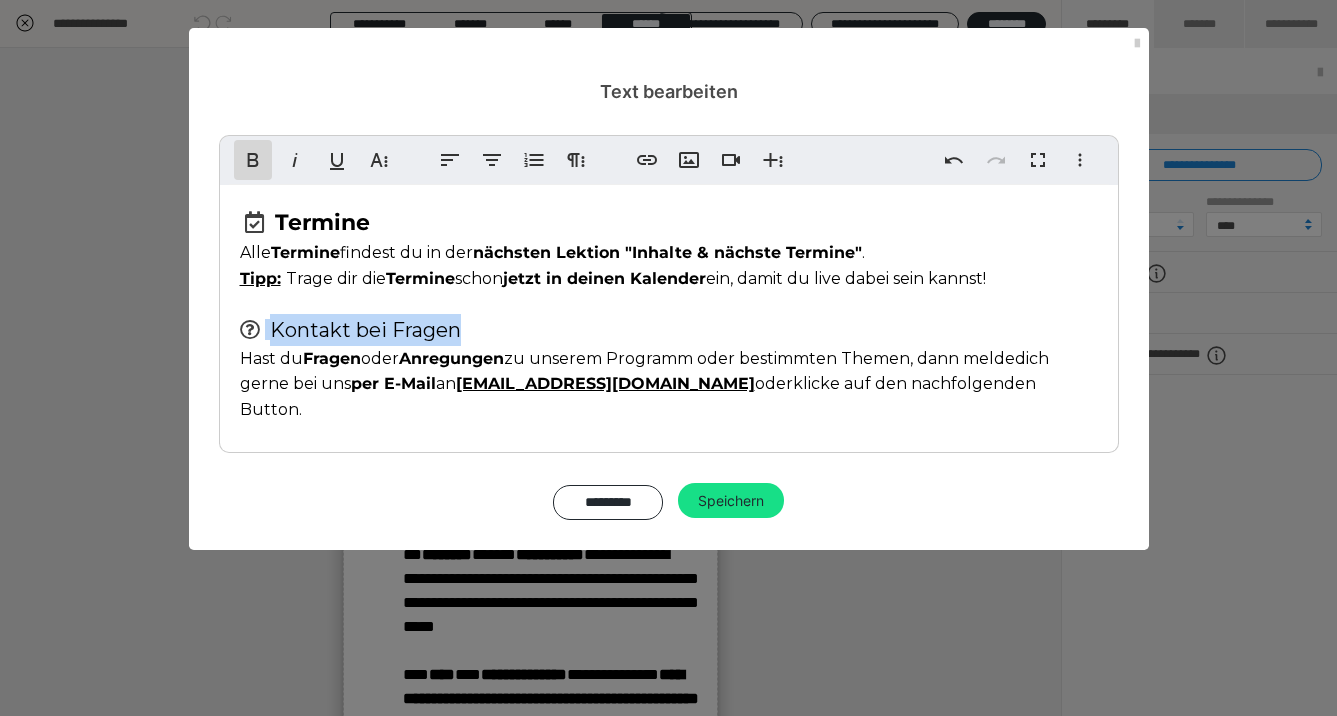 click 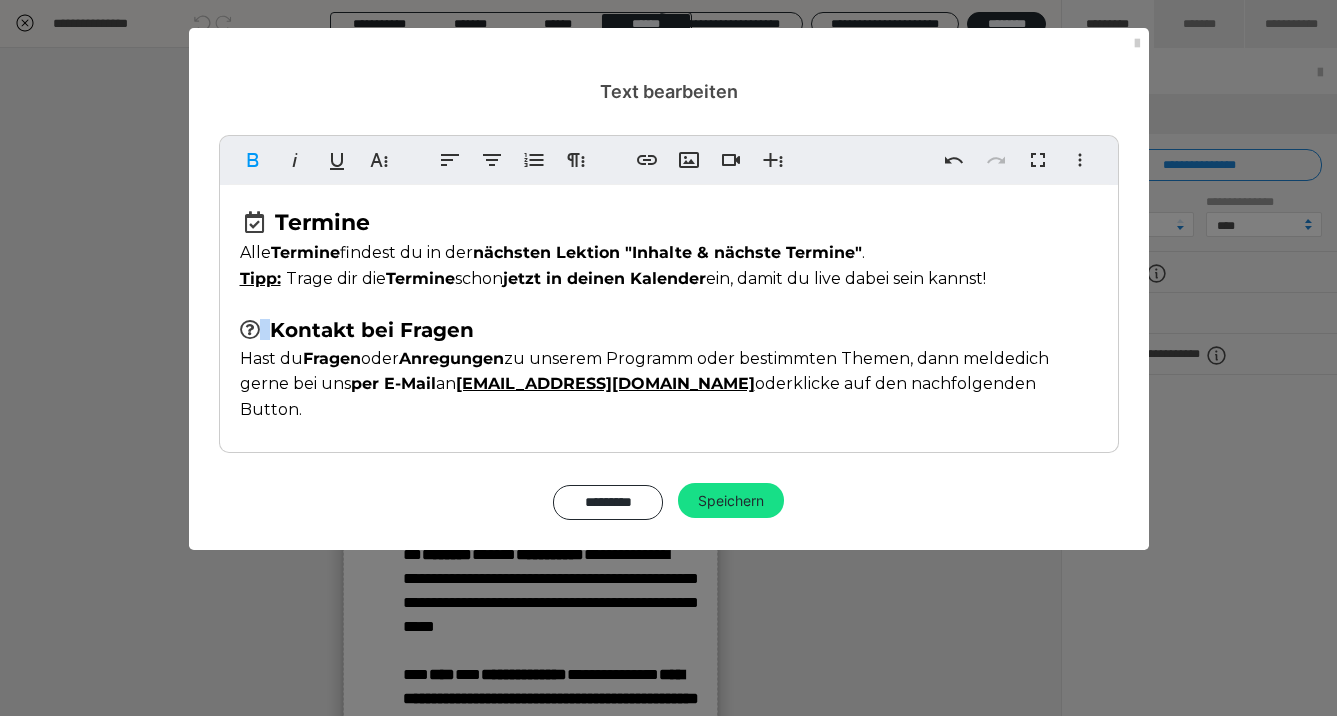 click on "Termine Alle  Termine  findest du in der  nächsten Lektion "Inhalte & nächste Termine" . Tipp:   Trage dir die  Termine  schon  jetzt in deinen Kalender  ein, damit du live dabei sein kannst!     Kontakt bei Fragen Hast du  Fragen  oder  Anregungen  zu unserem Programm oder bestimmten Themen, dann melde  ​ dich gerne bei uns  per E-Mail  an  hallo@maco-academy.de  oder  klicke auf den nachfolgenden Button." at bounding box center (669, 314) 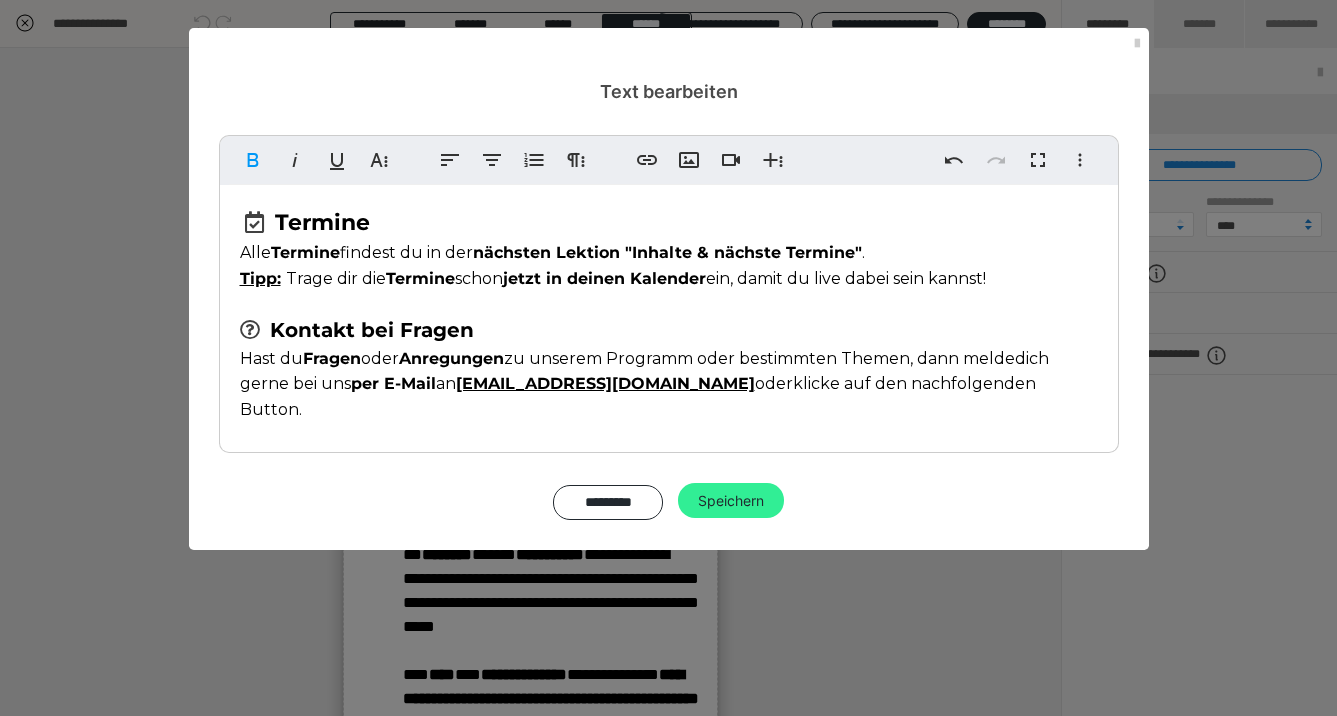 click on "Speichern" at bounding box center (731, 501) 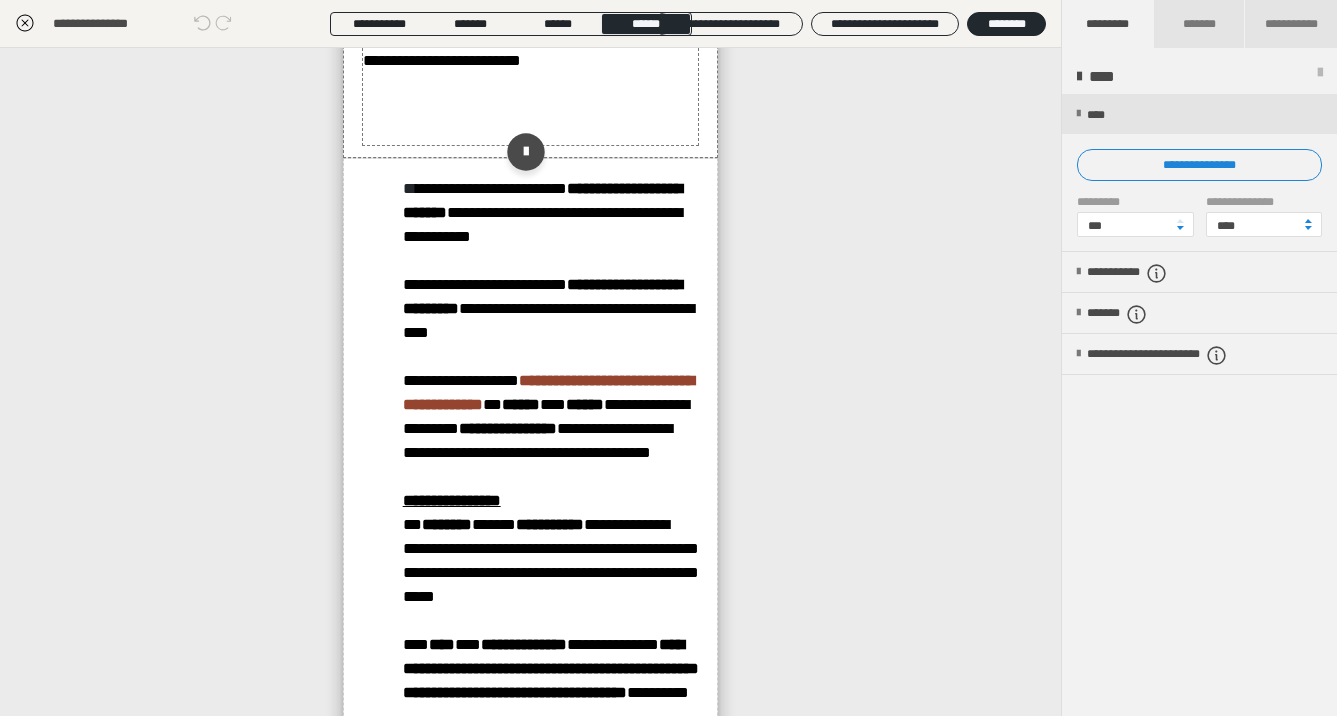 click on "*******" at bounding box center (420, -162) 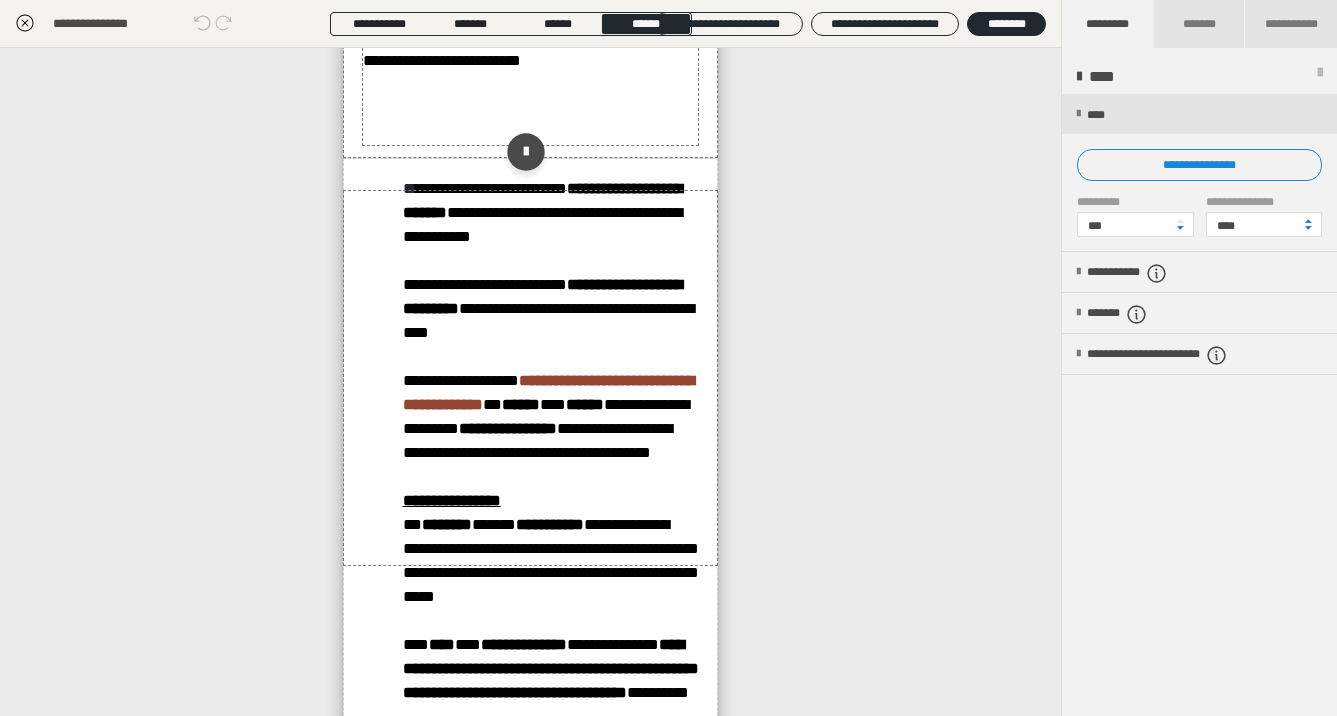 click on "*******" at bounding box center (420, -162) 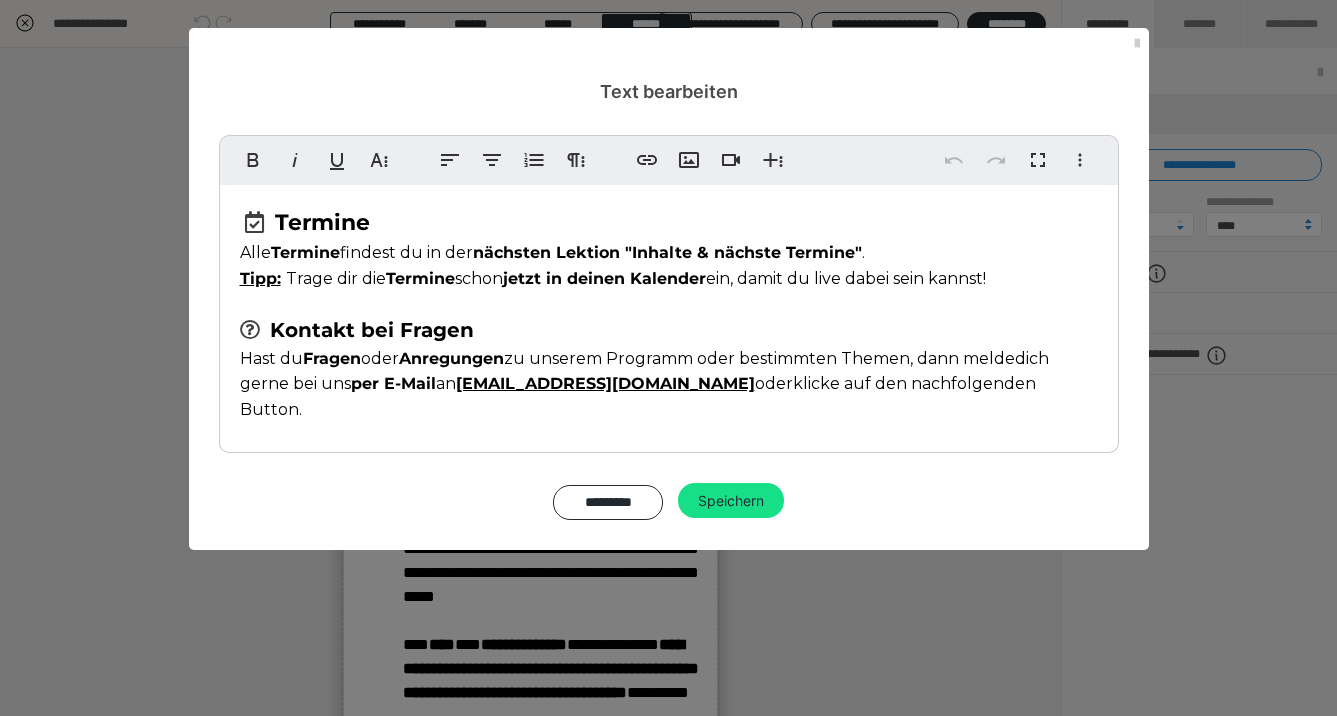click at bounding box center (243, 223) 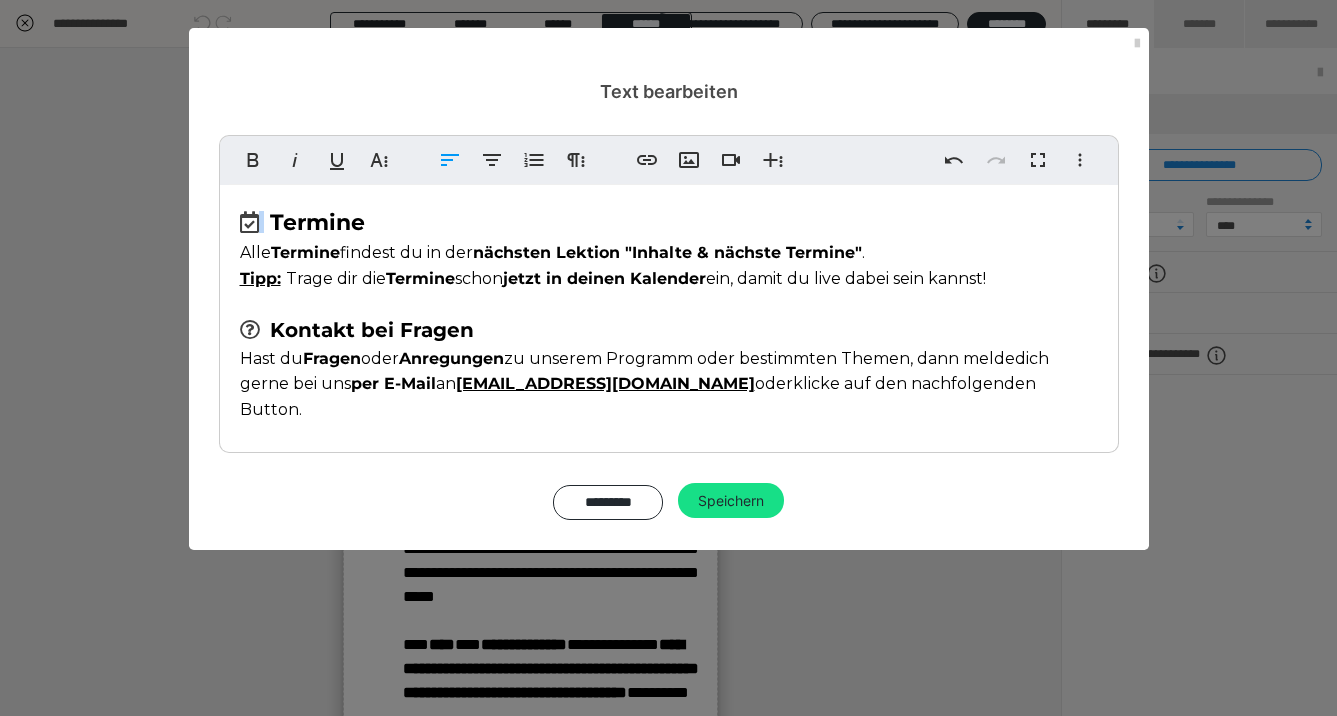 drag, startPoint x: 266, startPoint y: 230, endPoint x: 213, endPoint y: 222, distance: 53.600372 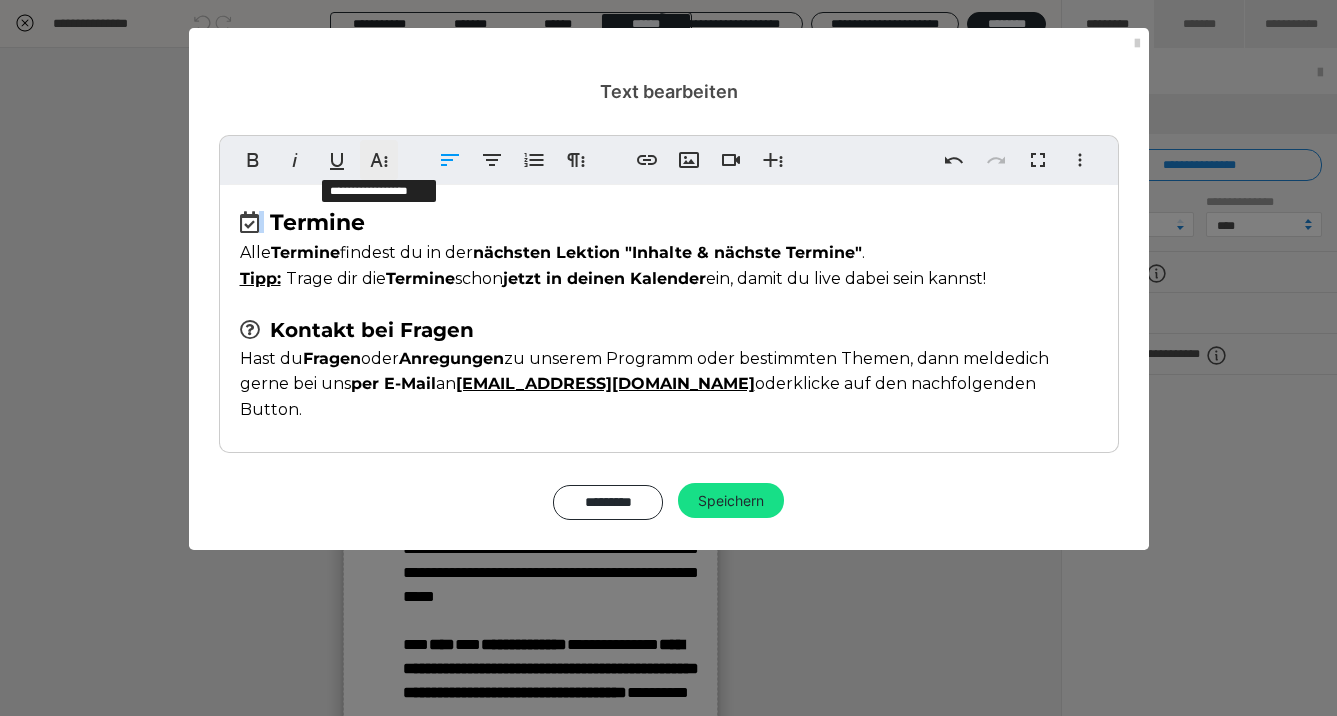 click 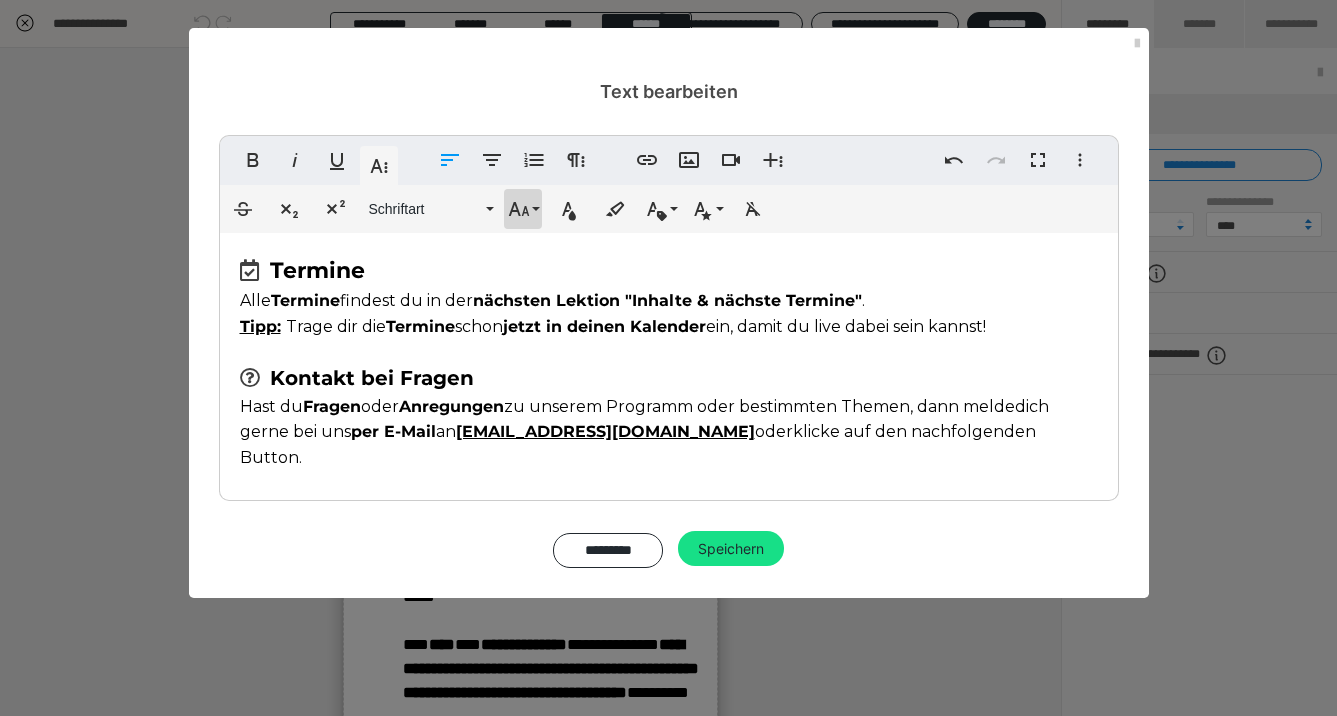 click on "Schriftgröße" at bounding box center [523, 209] 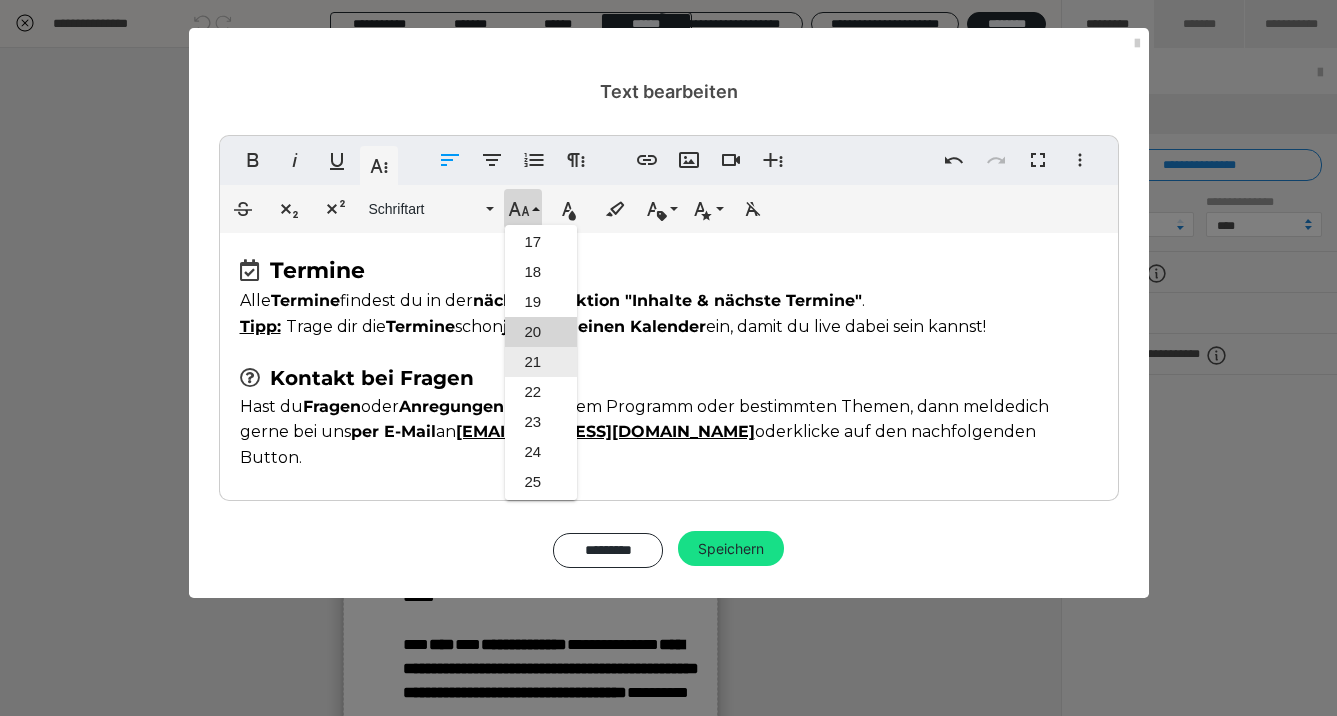 scroll, scrollTop: 482, scrollLeft: 0, axis: vertical 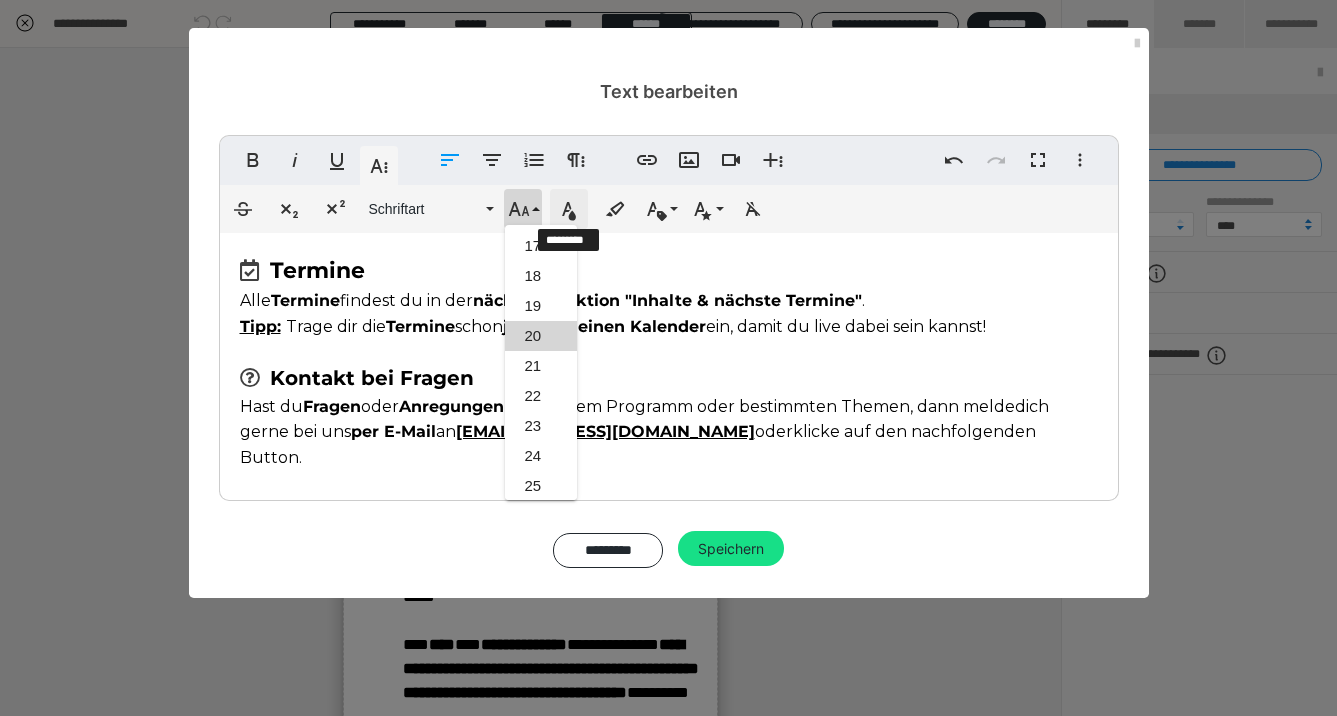 click 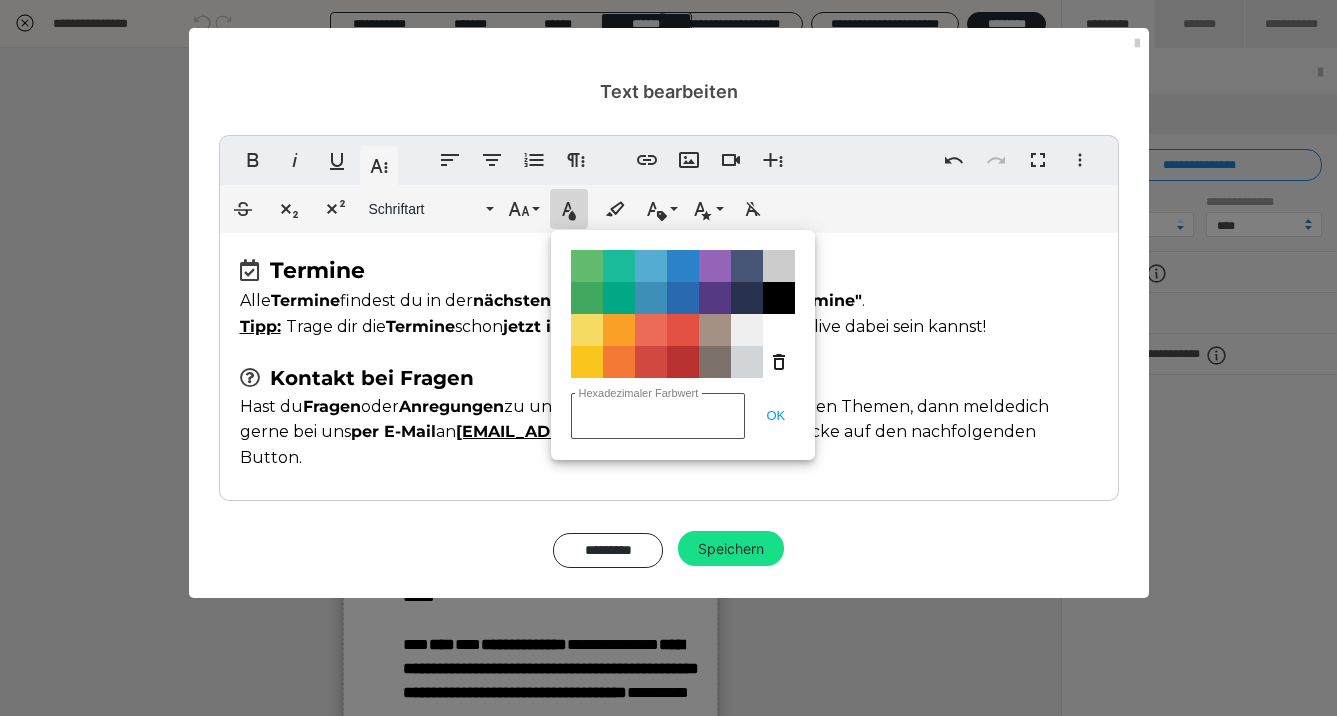 type on "#95452f" 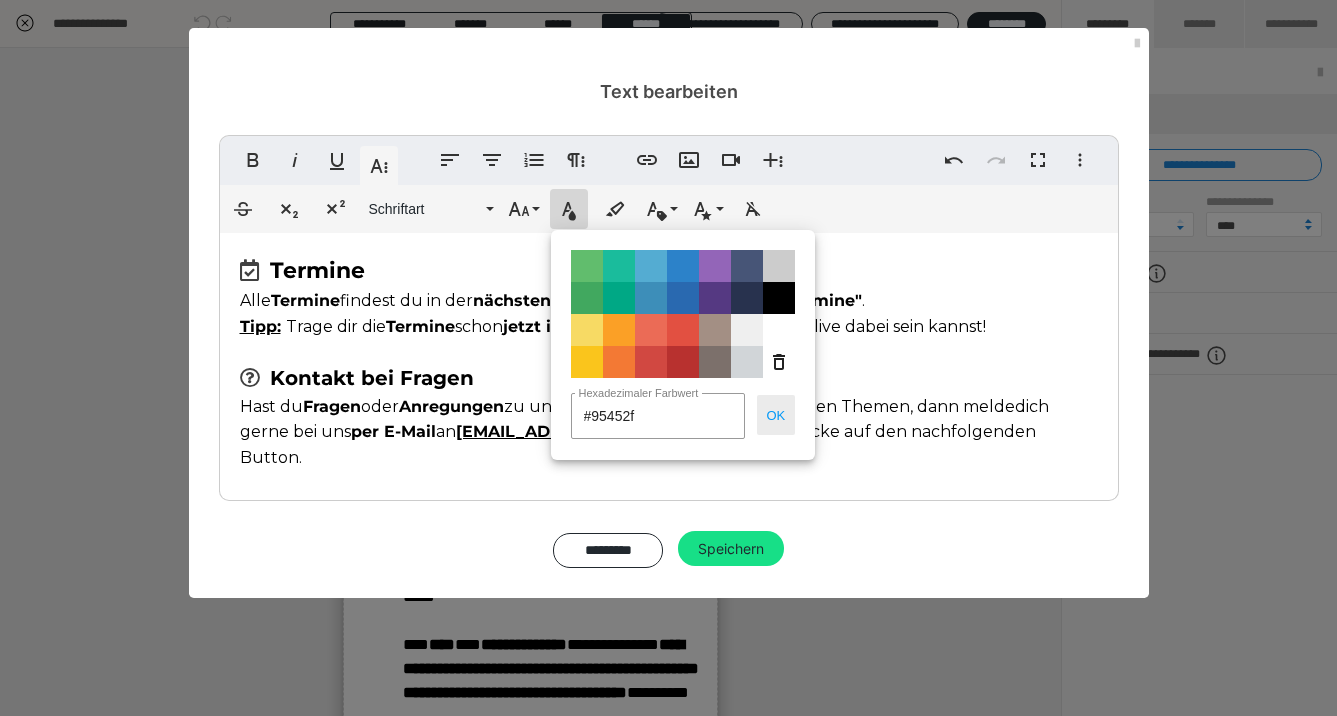 click on "OK" at bounding box center (776, 415) 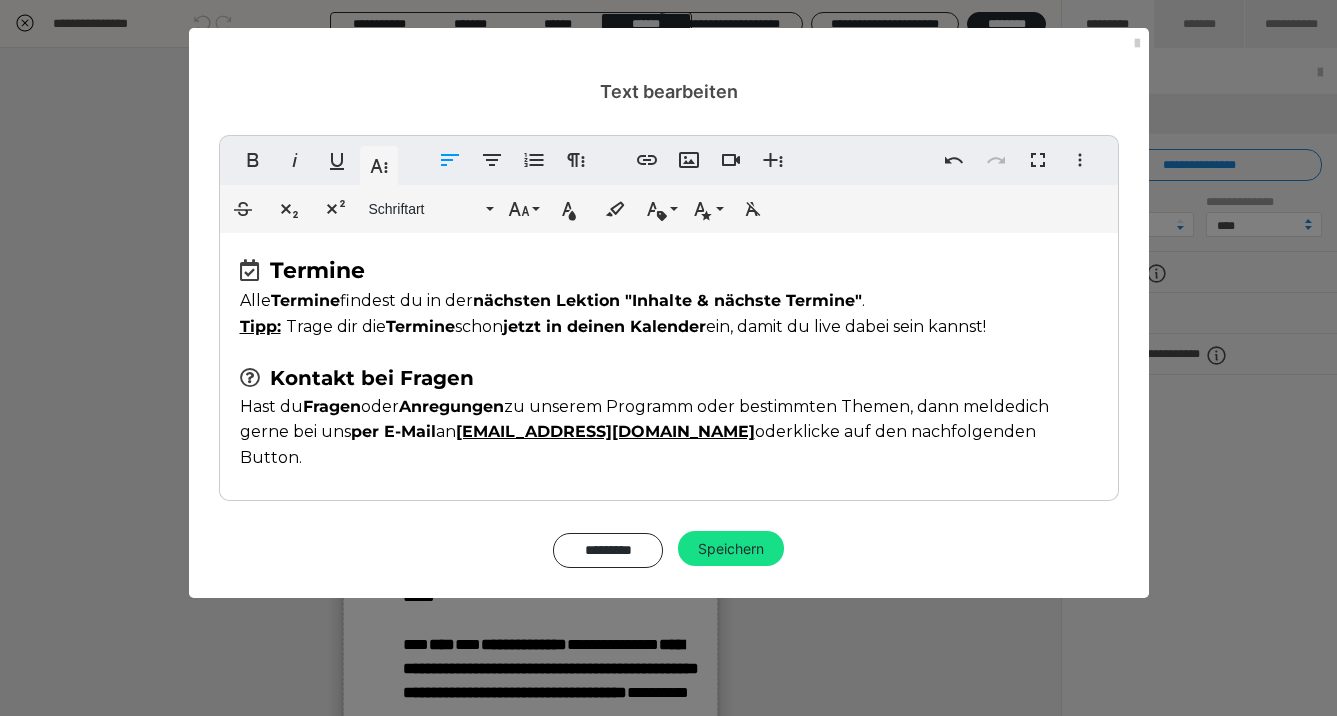click on "Tipp:   Trage dir die  Termine  schon  jetzt in deinen Kalender  ein, damit du live dabei sein kannst!" at bounding box center [669, 327] 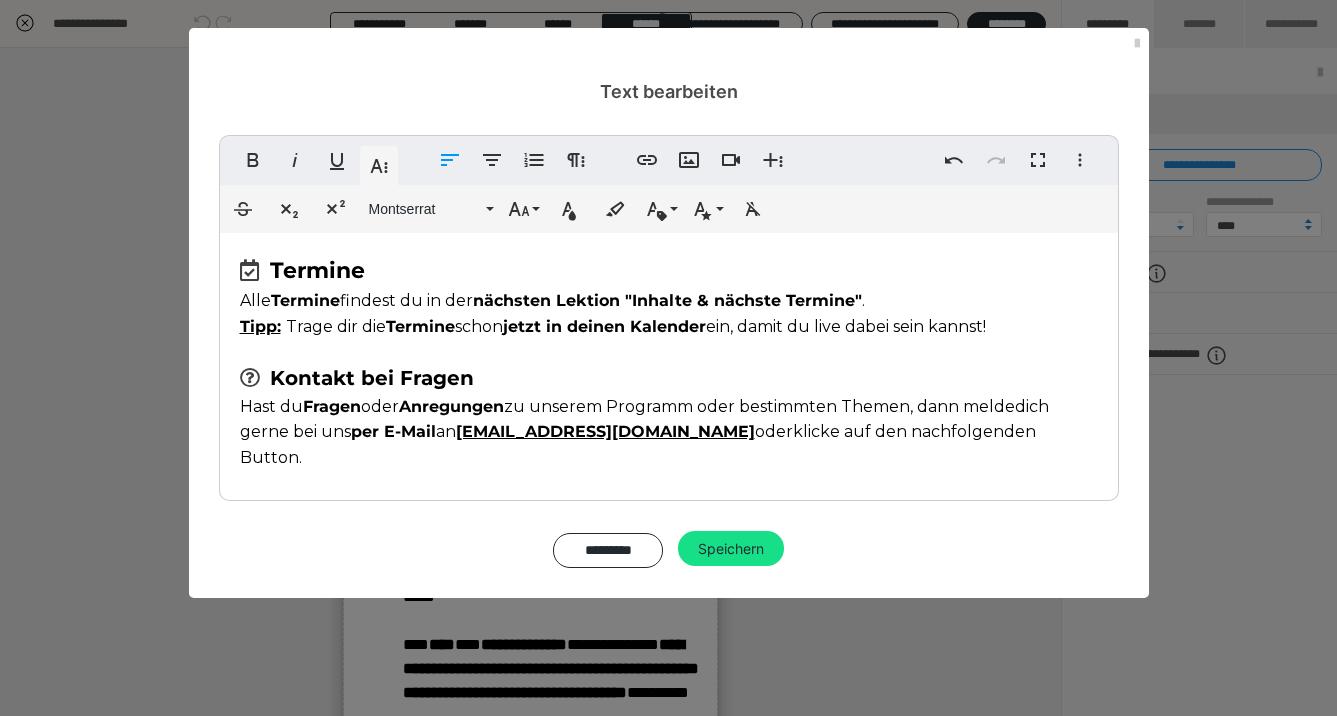 drag, startPoint x: 259, startPoint y: 377, endPoint x: 233, endPoint y: 376, distance: 26.019224 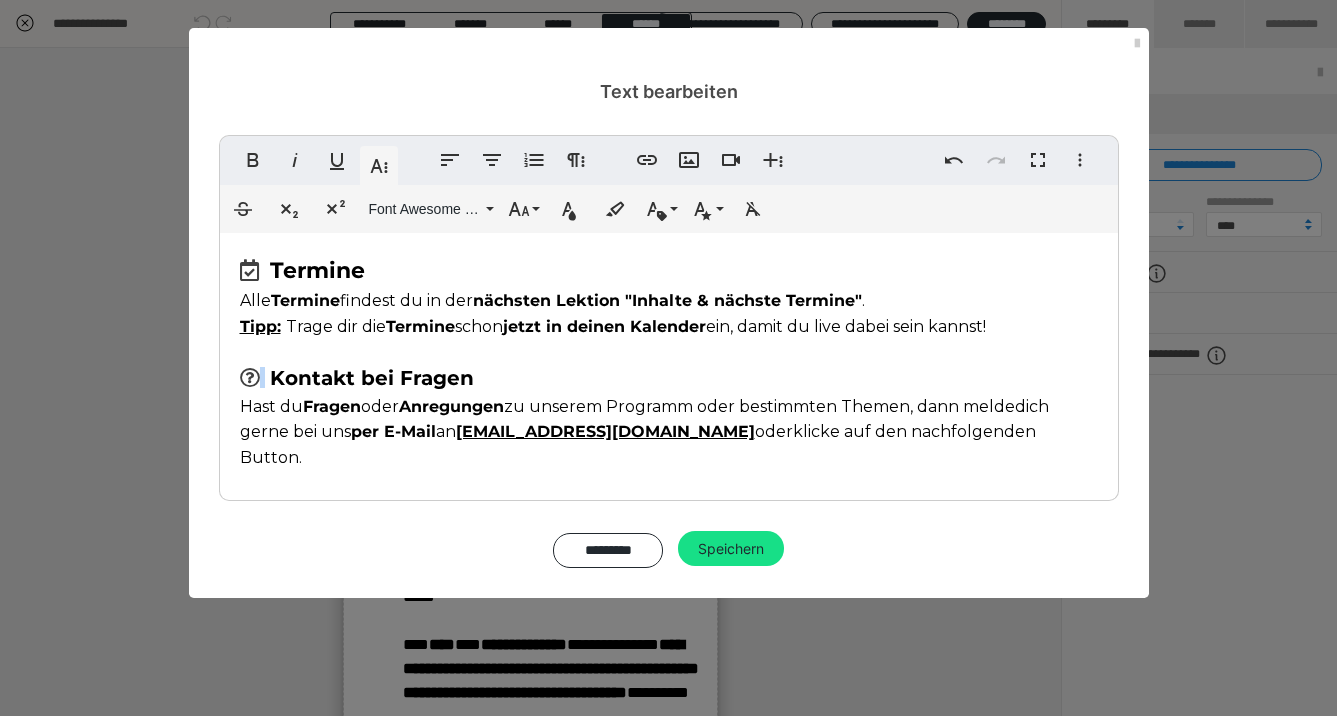 drag, startPoint x: 232, startPoint y: 376, endPoint x: 254, endPoint y: 378, distance: 22.090721 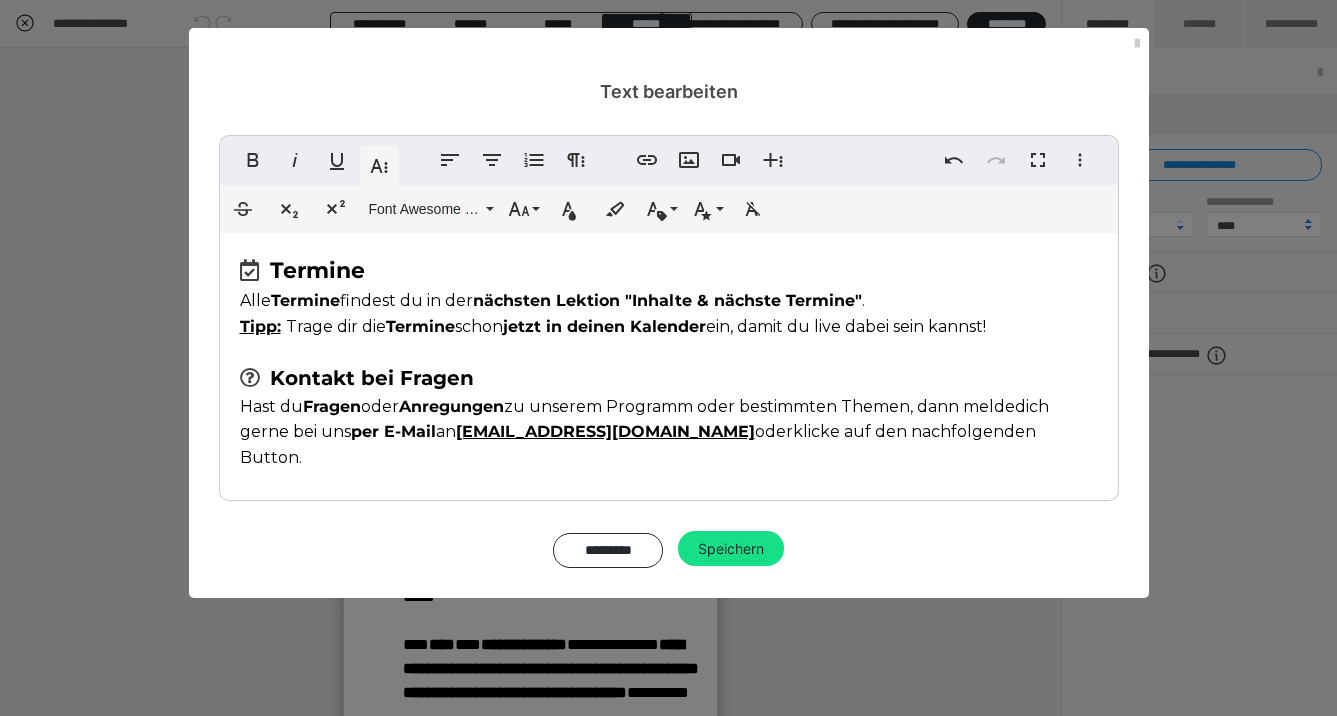 click at bounding box center [255, 378] 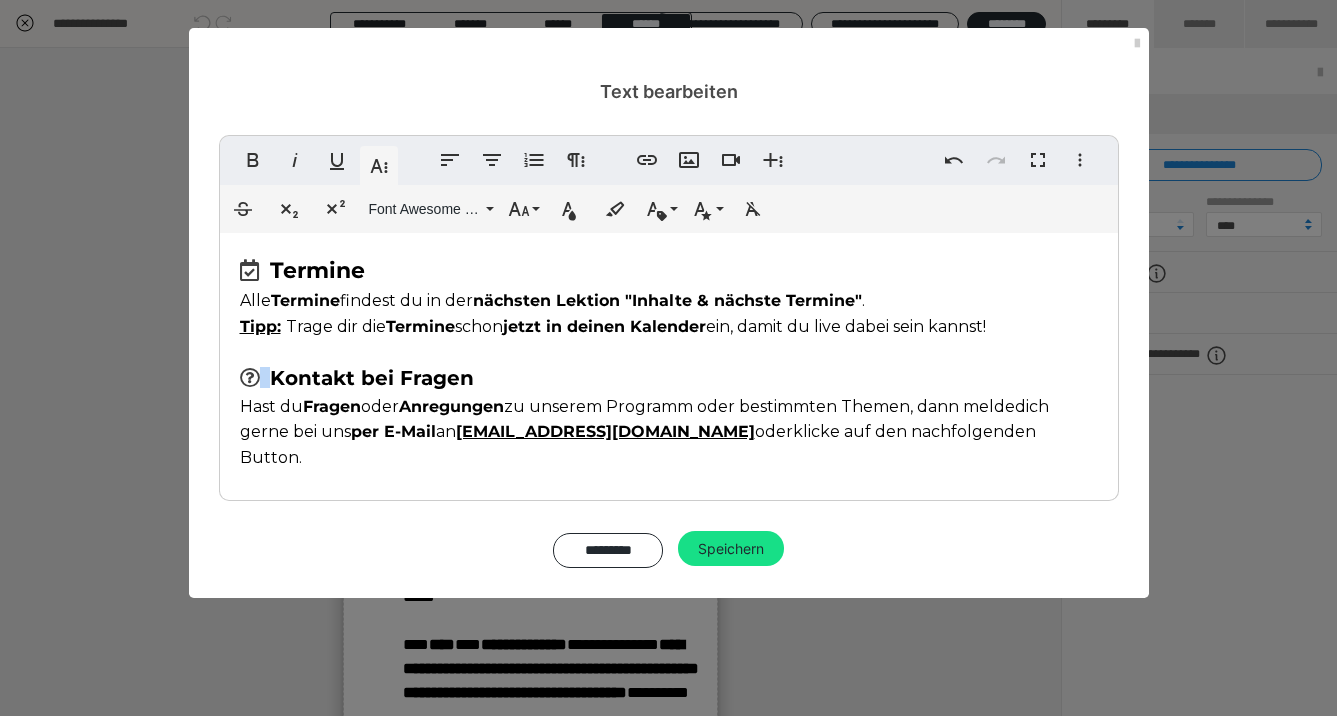 click on "​    Termine Alle  Termine  findest du in der  nächsten Lektion "Inhalte & nächste Termine" . Tipp:   Trage dir die  Termine  schon  jetzt in deinen Kalender  ein, damit du live dabei sein kannst!     Kontakt bei Fragen Hast du  Fragen  oder  Anregungen  zu unserem Programm oder bestimmten Themen, dann melde  ​ dich gerne bei uns  per E-Mail  an  hallo@maco-academy.de  oder  klicke auf den nachfolgenden Button." at bounding box center [669, 362] 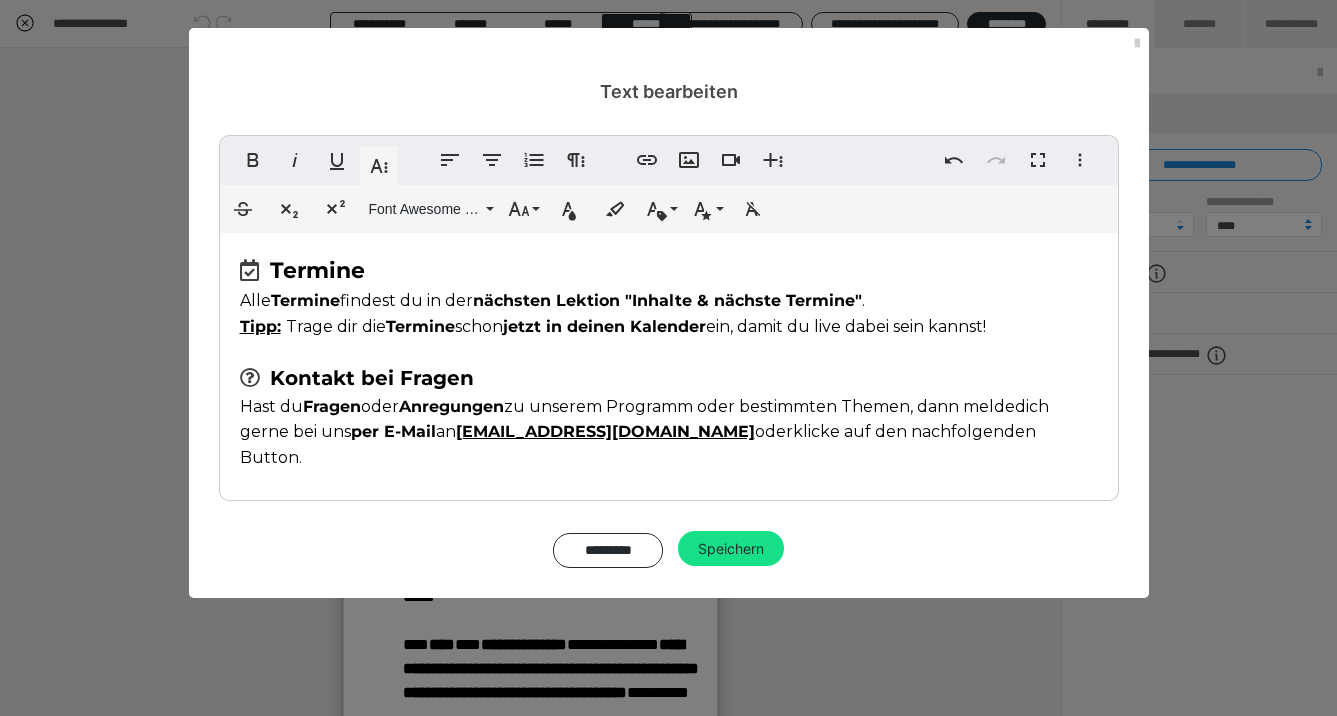 click on "​    Termine Alle  Termine  findest du in der  nächsten Lektion "Inhalte & nächste Termine" . Tipp:   Trage dir die  Termine  schon  jetzt in deinen Kalender  ein, damit du live dabei sein kannst!     Kontakt bei Fragen Hast du  Fragen  oder  Anregungen  zu unserem Programm oder bestimmten Themen, dann melde  ​ dich gerne bei uns  per E-Mail  an  hallo@maco-academy.de  oder  klicke auf den nachfolgenden Button." at bounding box center [669, 362] 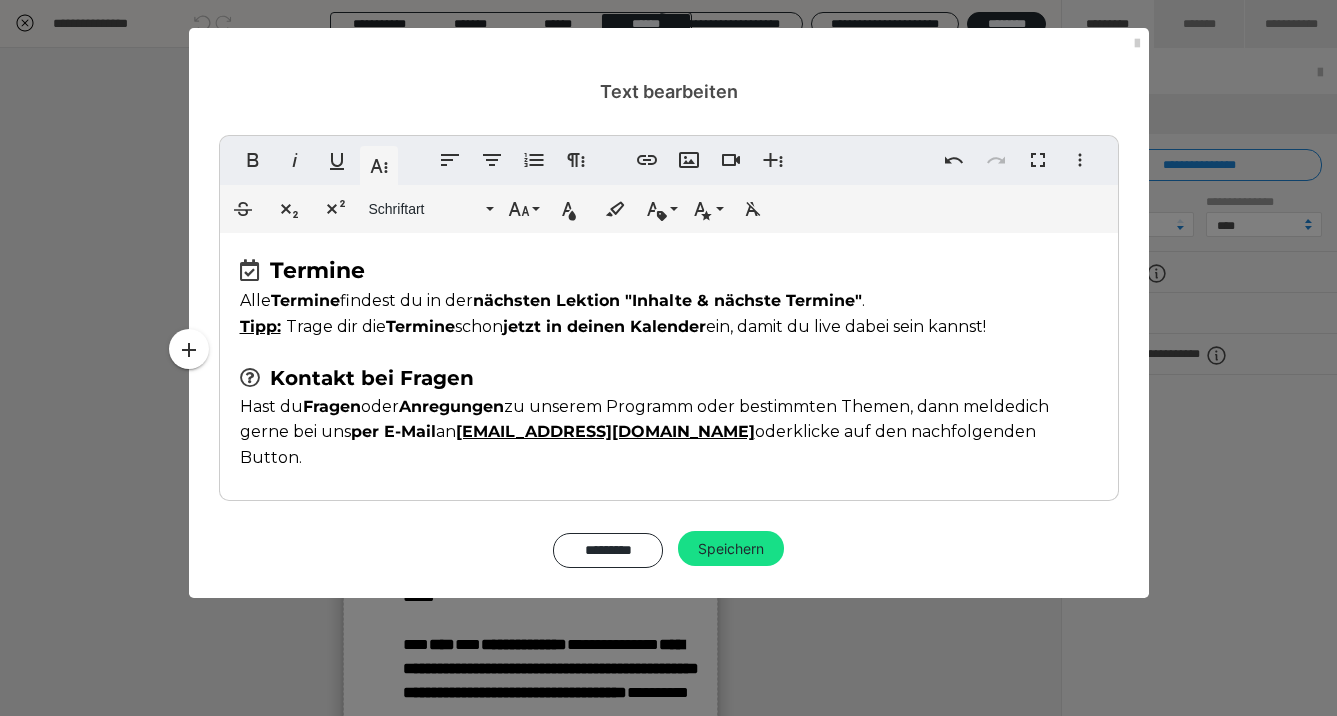 click on "Fett Kursiv Unterstrichen Weitere Textformate Linksbündig ausrichten Zentriert ausrichten Nummerierte Liste Weitere Absatzformate Link einfügen Bild einfügen Video einfügen Weitere Reichhaltige Formate Rückgängig Wiederholen Vollbild Weitere Formate Durchgestrichen Tiefgestellt Hochgestellt Schriftart ABeeZee Abhaya Libre Abril FatFace Alegreya Alice Amaranth Amatic SC Anonymous Pro Anton Arapey Archivo Black Archivo Light Archivo Medium Archivo Arimo Arvo B612 Barlow Bebas Neue Belleza Big Shoulders Stencil Display BioRhyme Blinker Cairo Cardo Catamaran Caveat Caveat Brush Comfortaa Concert One Cormorant Cormorant Garamond Courier Prime Crimson Text Dancing Script Eczar Exo Exo 2 Figtree Fira Sans Fjalla One Forum Frank Ruhl Libre Fraunces Grandstander IBM Plex Serif Inconsolata Inder Indie Flower Inter Josefin Sans Jost Karla Lato Lexend Deca Libre Baskerville Libre Franklin Lilita One Lobster Lobster Two Lora Merienda Merriweather Montserrat Montserrat Black Montserrat Extra Bold Montserrat Light 1 2" at bounding box center [669, 351] 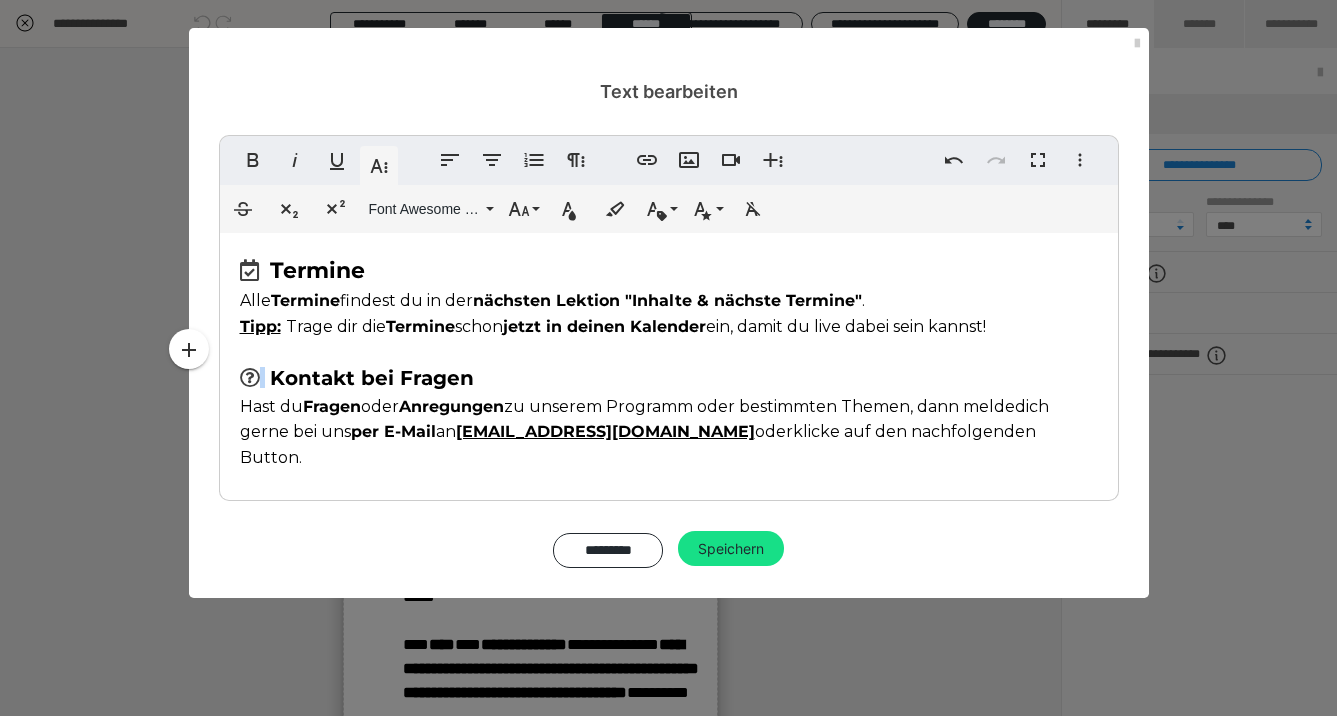 drag, startPoint x: 265, startPoint y: 377, endPoint x: 216, endPoint y: 369, distance: 49.648766 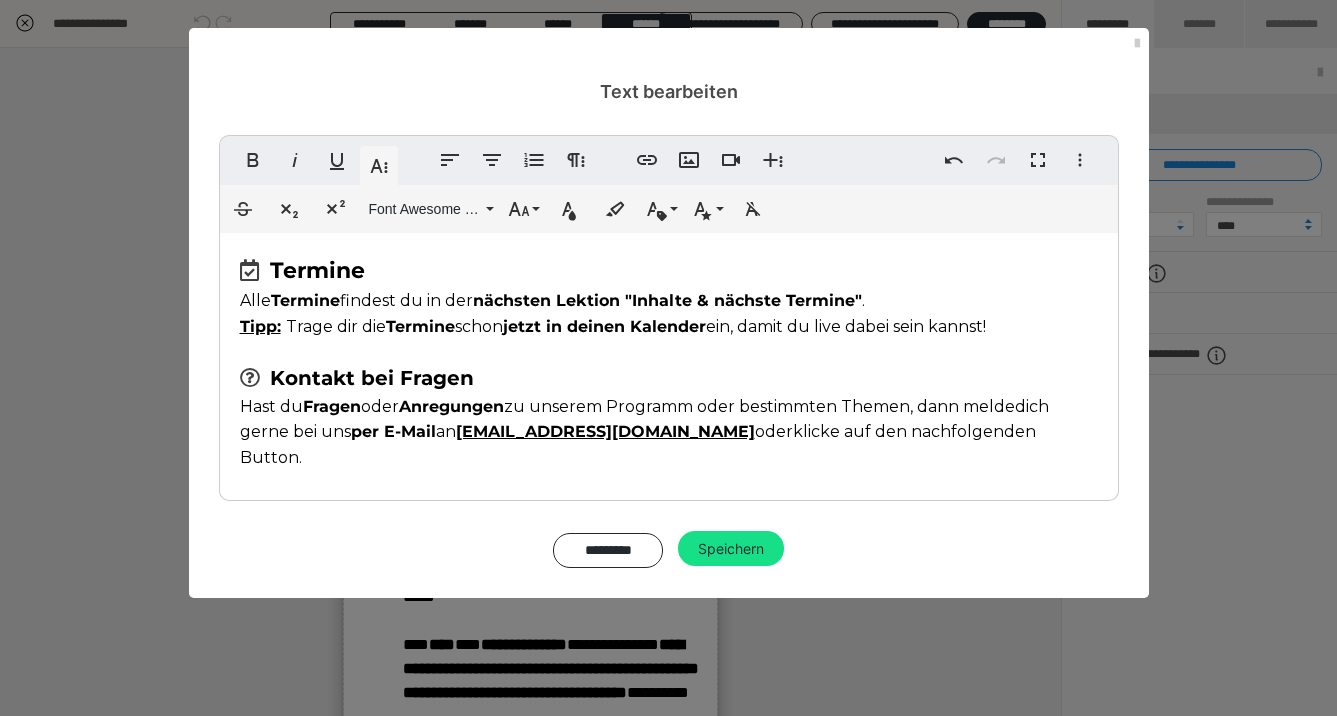 click at bounding box center [255, 378] 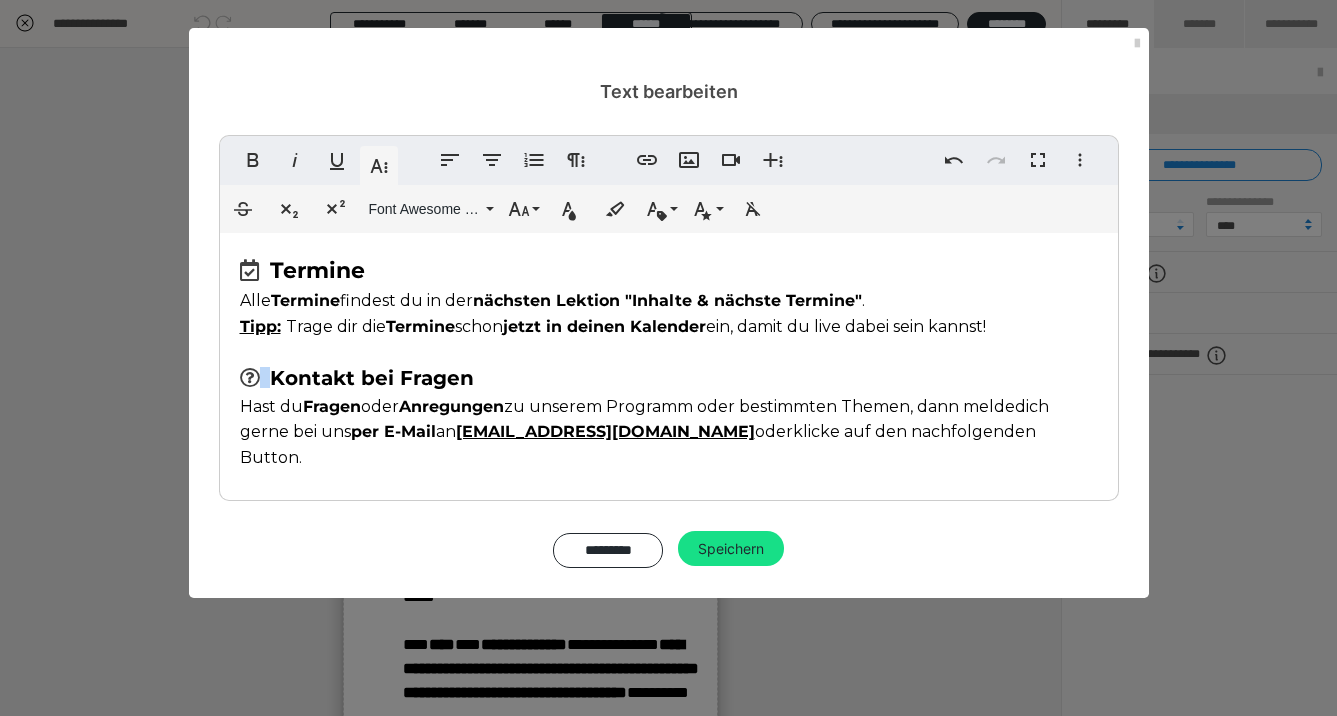 click at bounding box center (255, 378) 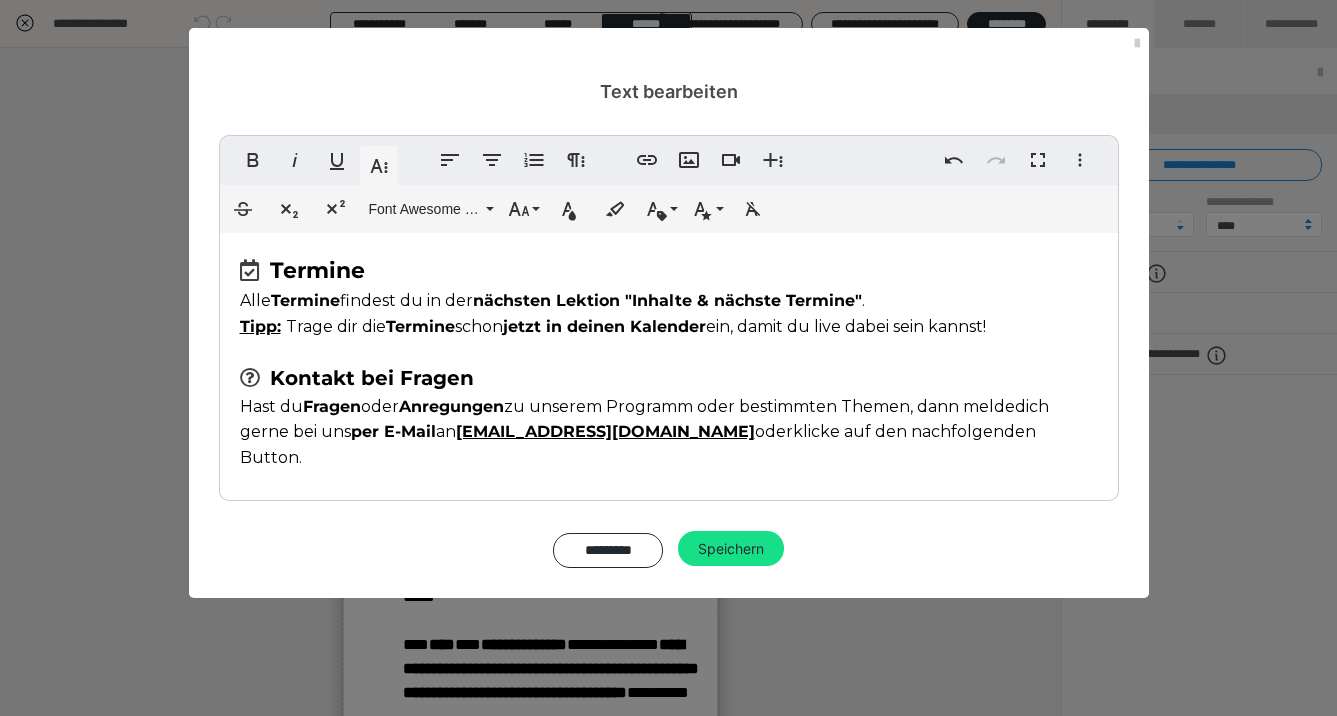 click on "Fett Kursiv Unterstrichen Weitere Textformate Linksbündig ausrichten Zentriert ausrichten Nummerierte Liste Weitere Absatzformate Link einfügen Bild einfügen Video einfügen Weitere Reichhaltige Formate Rückgängig Wiederholen Vollbild Weitere Formate Durchgestrichen Tiefgestellt Hochgestellt Font Awesome 5 Pro ABeeZee Abhaya Libre Abril FatFace Alegreya Alice Amaranth Amatic SC Anonymous Pro Anton Arapey Archivo Black Archivo Light Archivo Medium Archivo Arimo Arvo B612 Barlow Bebas Neue Belleza Big Shoulders Stencil Display BioRhyme Blinker Cairo Cardo Catamaran Caveat Caveat Brush Comfortaa Concert One Cormorant Cormorant Garamond Courier Prime Crimson Text Dancing Script Eczar Exo Exo 2 Figtree Fira Sans Fjalla One Forum Frank Ruhl Libre Fraunces Grandstander IBM Plex Serif Inconsolata Inder Indie Flower Inter Josefin Sans Jost Karla Lato Lexend Deca Libre Baskerville Libre Franklin Lilita One Lobster Lobster Two Lora Merienda Merriweather Montserrat Montserrat Black Montserrat Extra Bold Mulish Rubik" at bounding box center (669, 351) 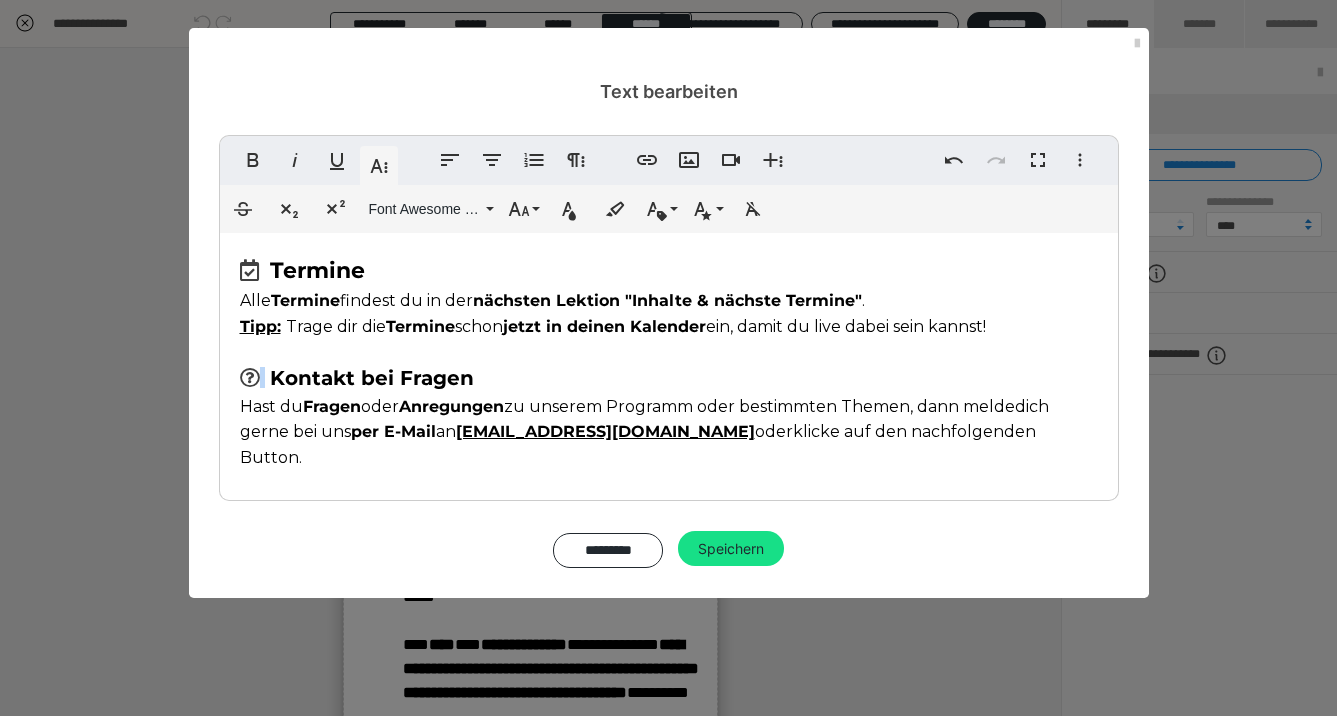 drag, startPoint x: 263, startPoint y: 375, endPoint x: 264, endPoint y: 361, distance: 14.035668 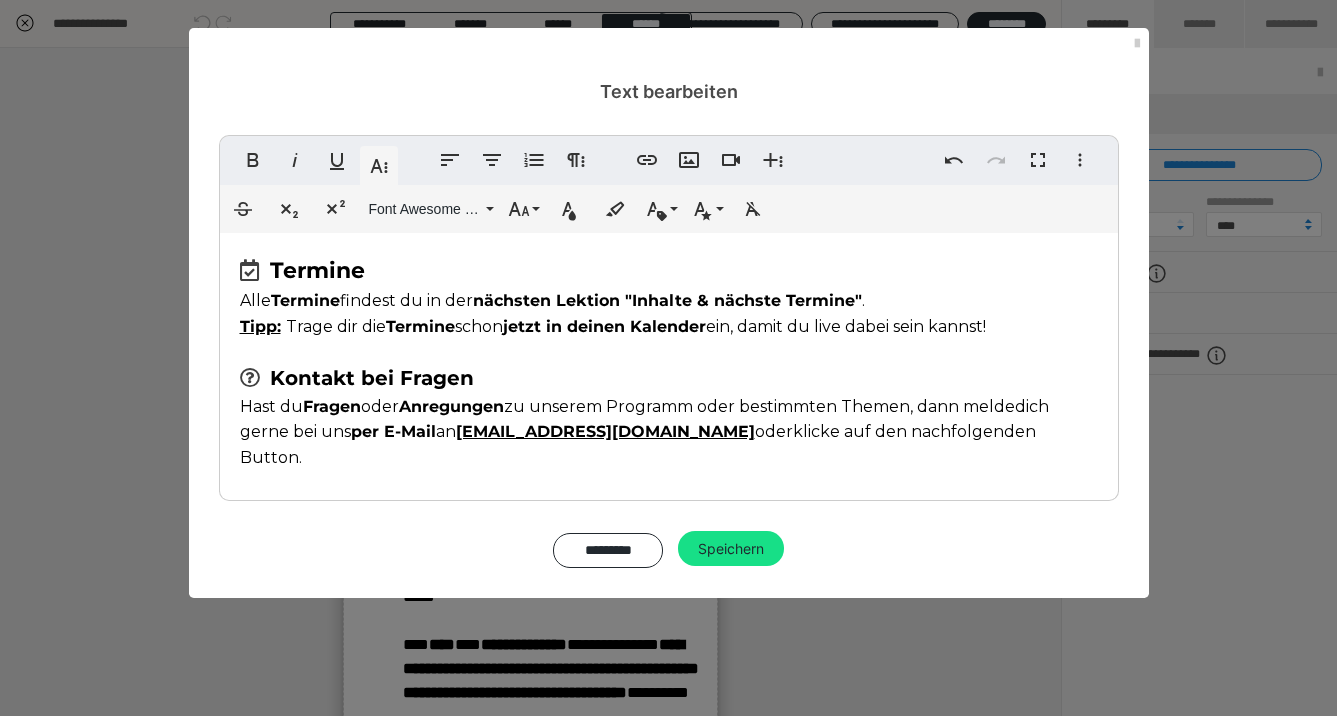 click on "​    Termine Alle  Termine  findest du in der  nächsten Lektion "Inhalte & nächste Termine" . Tipp:   Trage dir die  Termine  schon  jetzt in deinen Kalender  ein, damit du live dabei sein kannst!     Kontakt bei Fragen Hast du  Fragen  oder  Anregungen  zu unserem Programm oder bestimmten Themen, dann melde  ​ dich gerne bei uns  per E-Mail  an  hallo@maco-academy.de  oder  klicke auf den nachfolgenden Button." at bounding box center [669, 362] 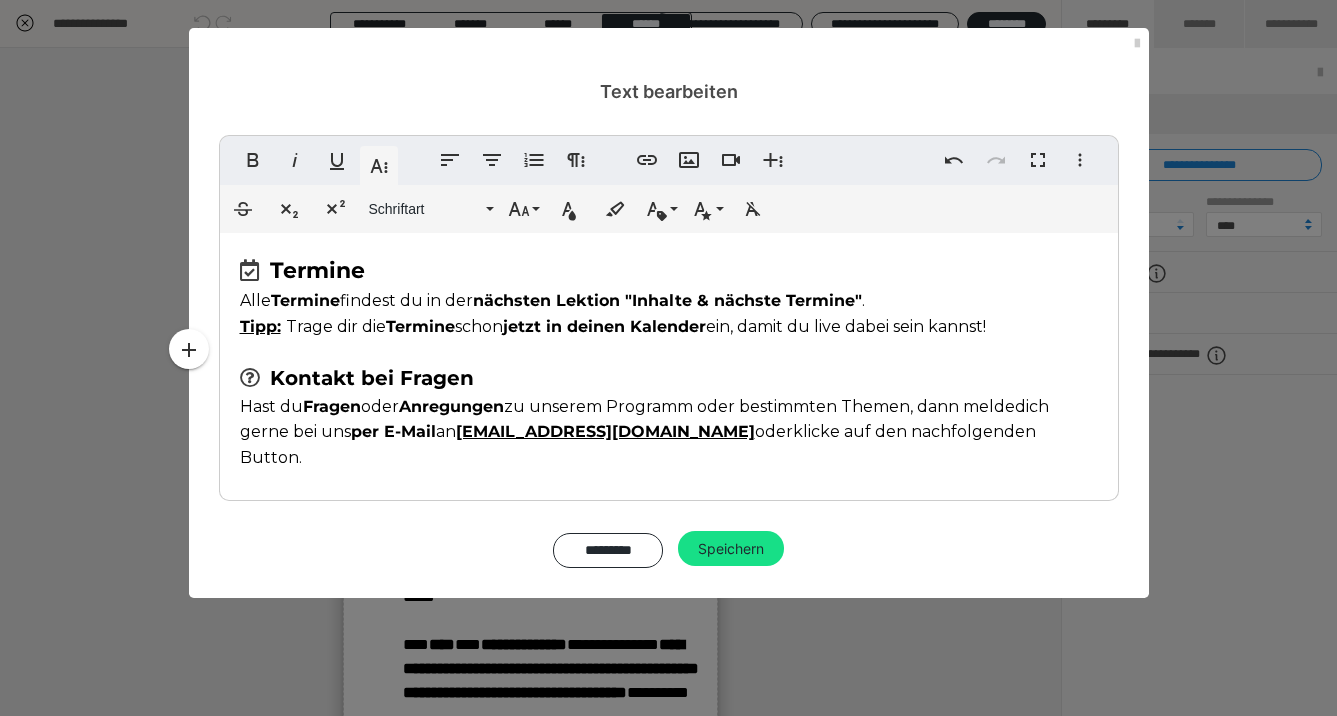 click on "​    Termine Alle  Termine  findest du in der  nächsten Lektion "Inhalte & nächste Termine" . Tipp:   Trage dir die  Termine  schon  jetzt in deinen Kalender  ein, damit du live dabei sein kannst!     Kontakt bei Fragen Hast du  Fragen  oder  Anregungen  zu unserem Programm oder bestimmten Themen, dann melde  ​ dich gerne bei uns  per E-Mail  an  hallo@maco-academy.de  oder  klicke auf den nachfolgenden Button." at bounding box center (669, 362) 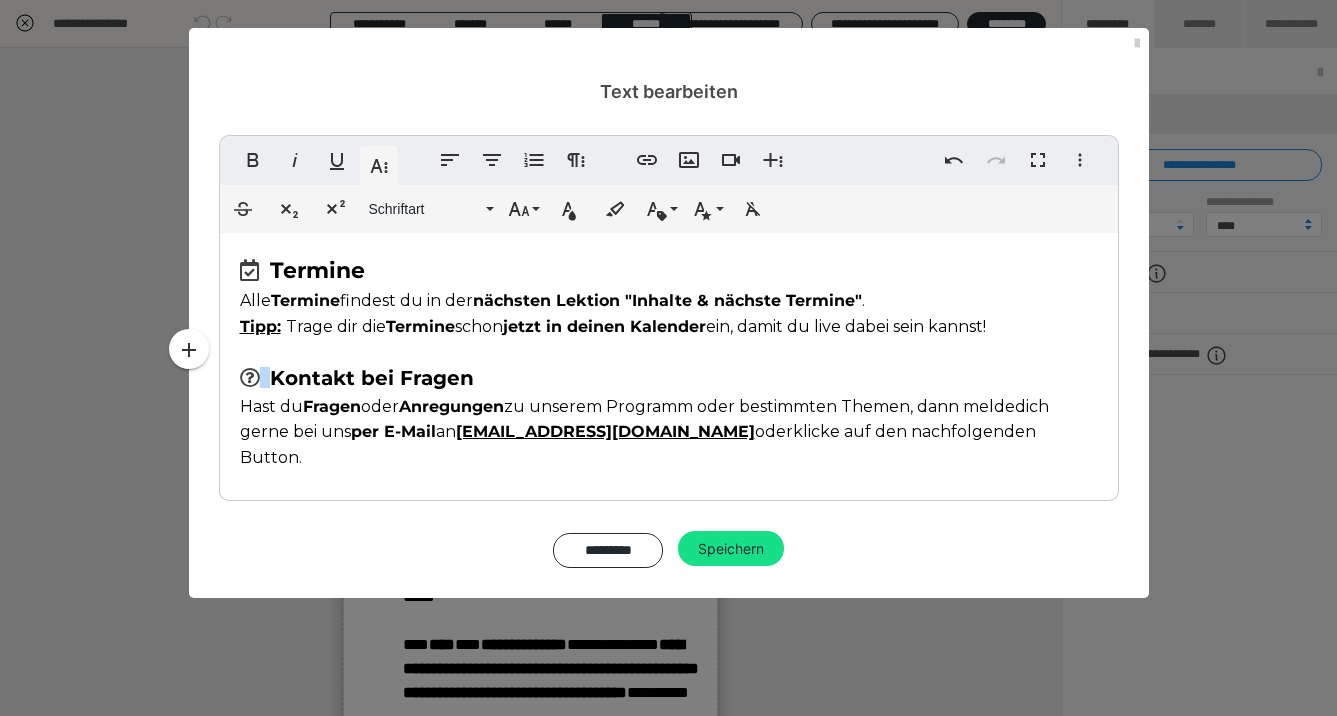 click on "​    Termine Alle  Termine  findest du in der  nächsten Lektion "Inhalte & nächste Termine" . Tipp:   Trage dir die  Termine  schon  jetzt in deinen Kalender  ein, damit du live dabei sein kannst!     Kontakt bei Fragen Hast du  Fragen  oder  Anregungen  zu unserem Programm oder bestimmten Themen, dann melde  ​ dich gerne bei uns  per E-Mail  an  hallo@maco-academy.de  oder  klicke auf den nachfolgenden Button." at bounding box center [669, 362] 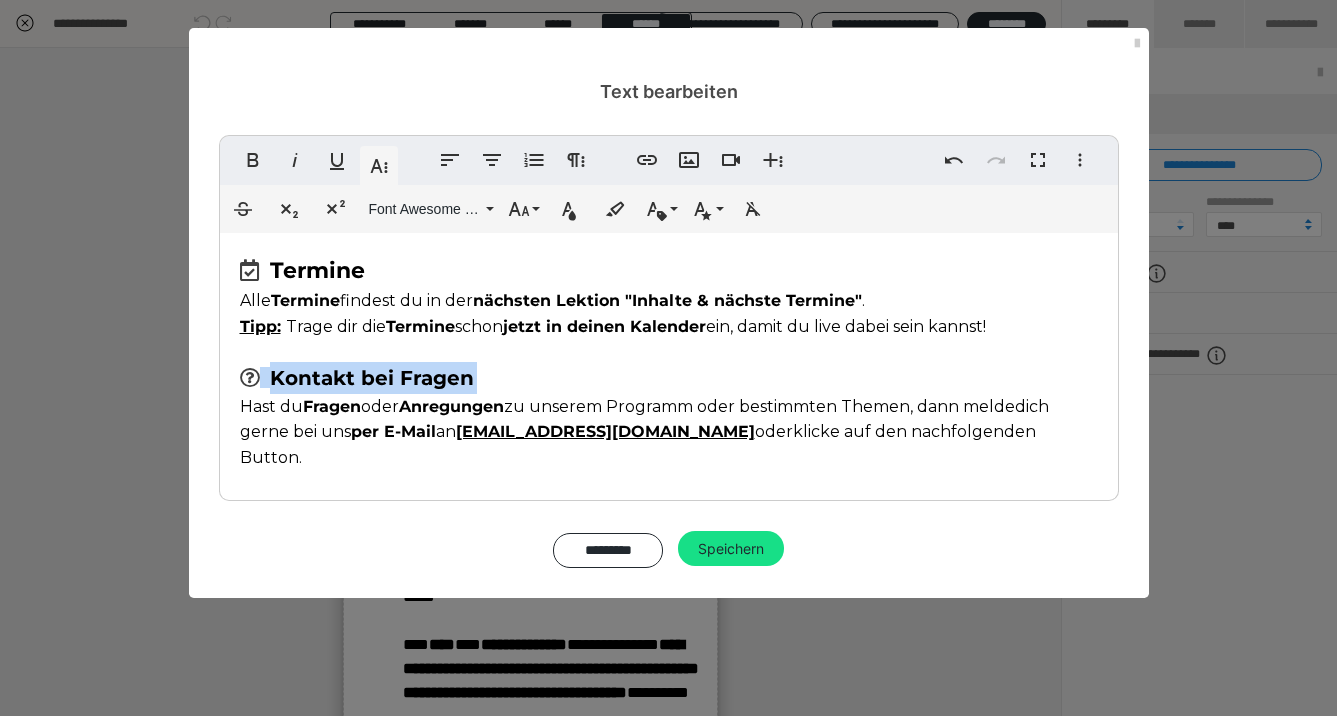 click on "​    Termine Alle  Termine  findest du in der  nächsten Lektion "Inhalte & nächste Termine" . Tipp:   Trage dir die  Termine  schon  jetzt in deinen Kalender  ein, damit du live dabei sein kannst!     Kontakt bei Fragen Hast du  Fragen  oder  Anregungen  zu unserem Programm oder bestimmten Themen, dann melde  ​ dich gerne bei uns  per E-Mail  an  hallo@maco-academy.de  oder  klicke auf den nachfolgenden Button." at bounding box center (669, 362) 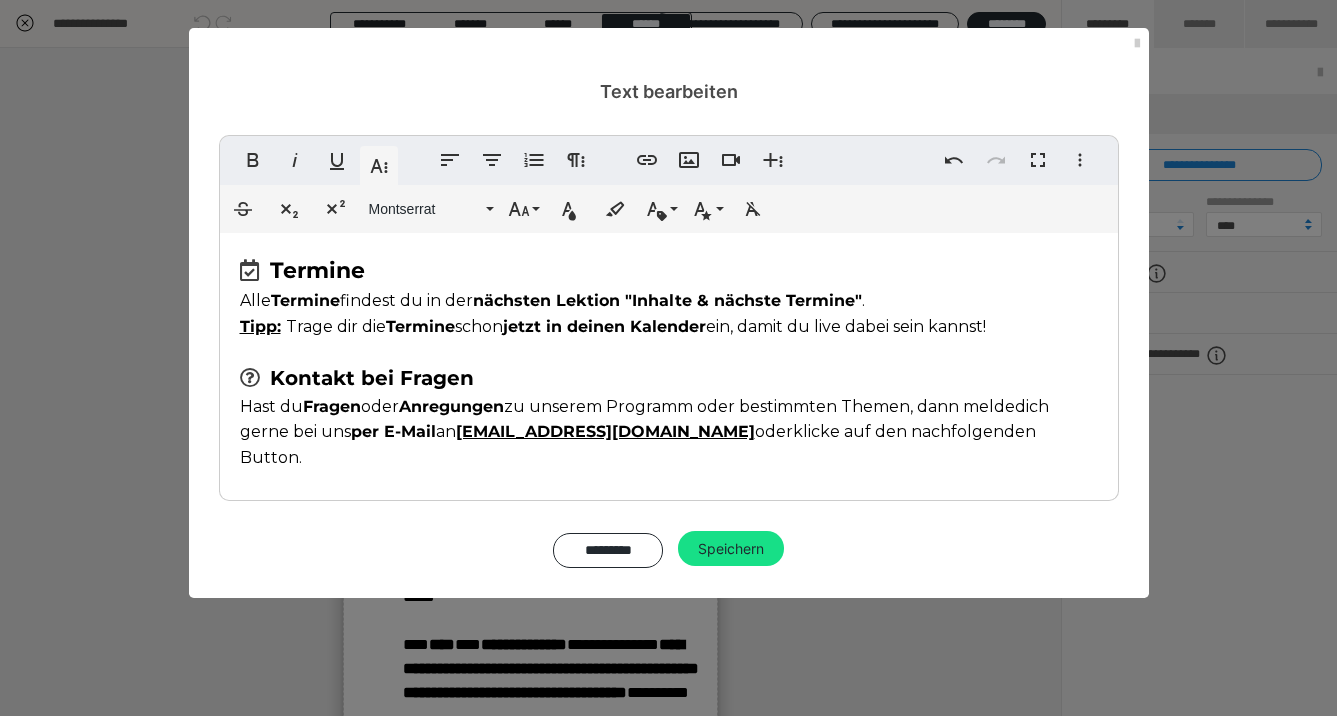 drag, startPoint x: 211, startPoint y: 372, endPoint x: 255, endPoint y: 372, distance: 44 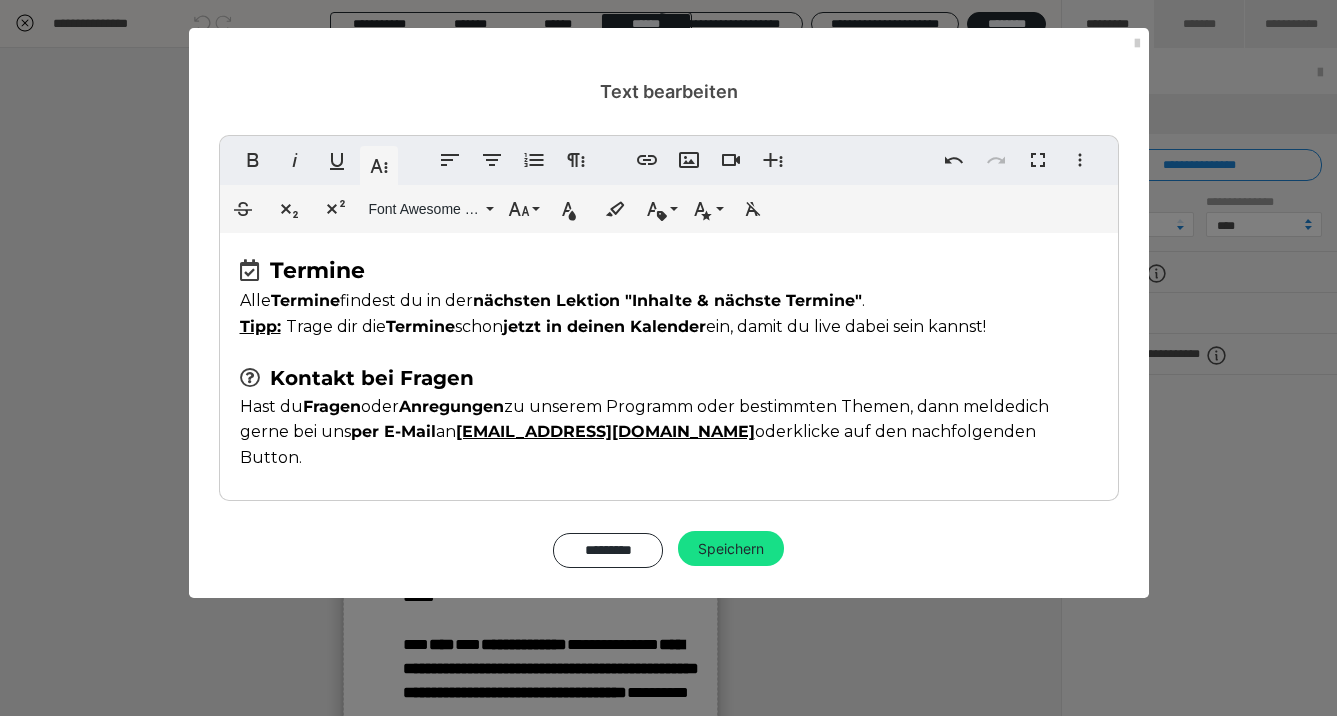 click at bounding box center [255, 378] 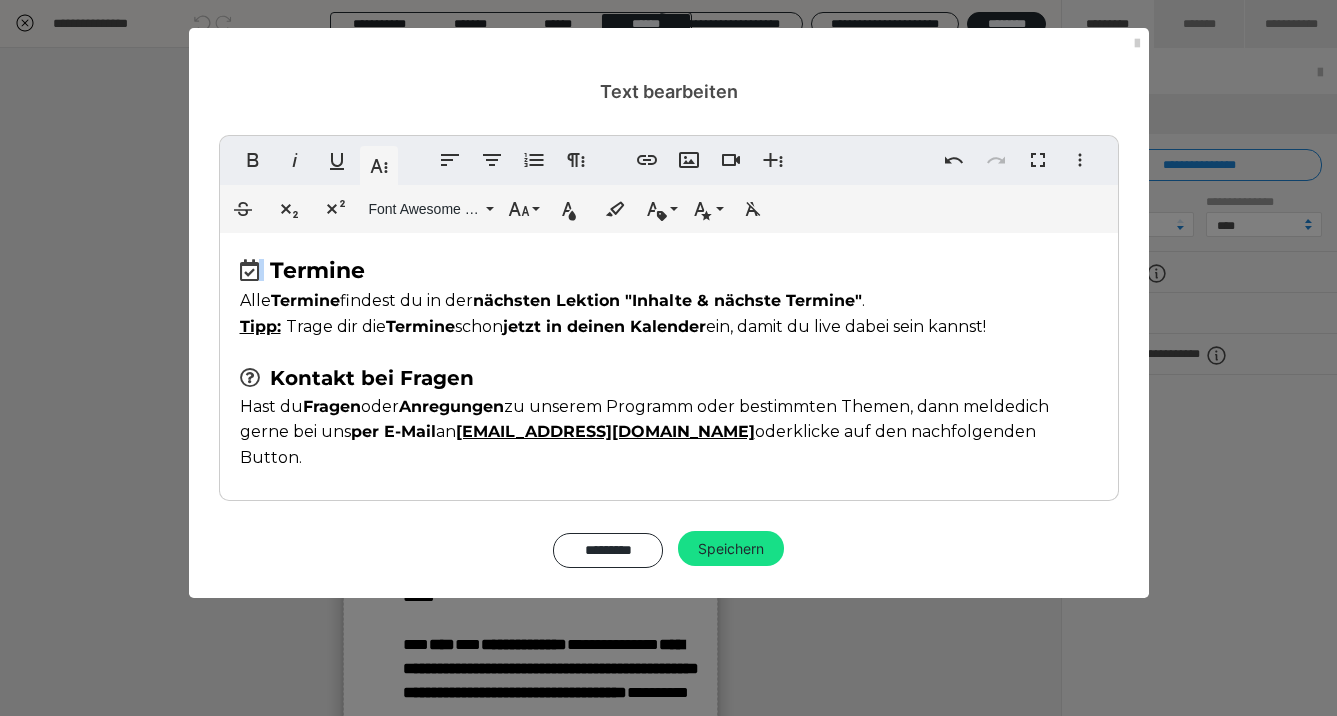 drag, startPoint x: 265, startPoint y: 274, endPoint x: 213, endPoint y: 271, distance: 52.086468 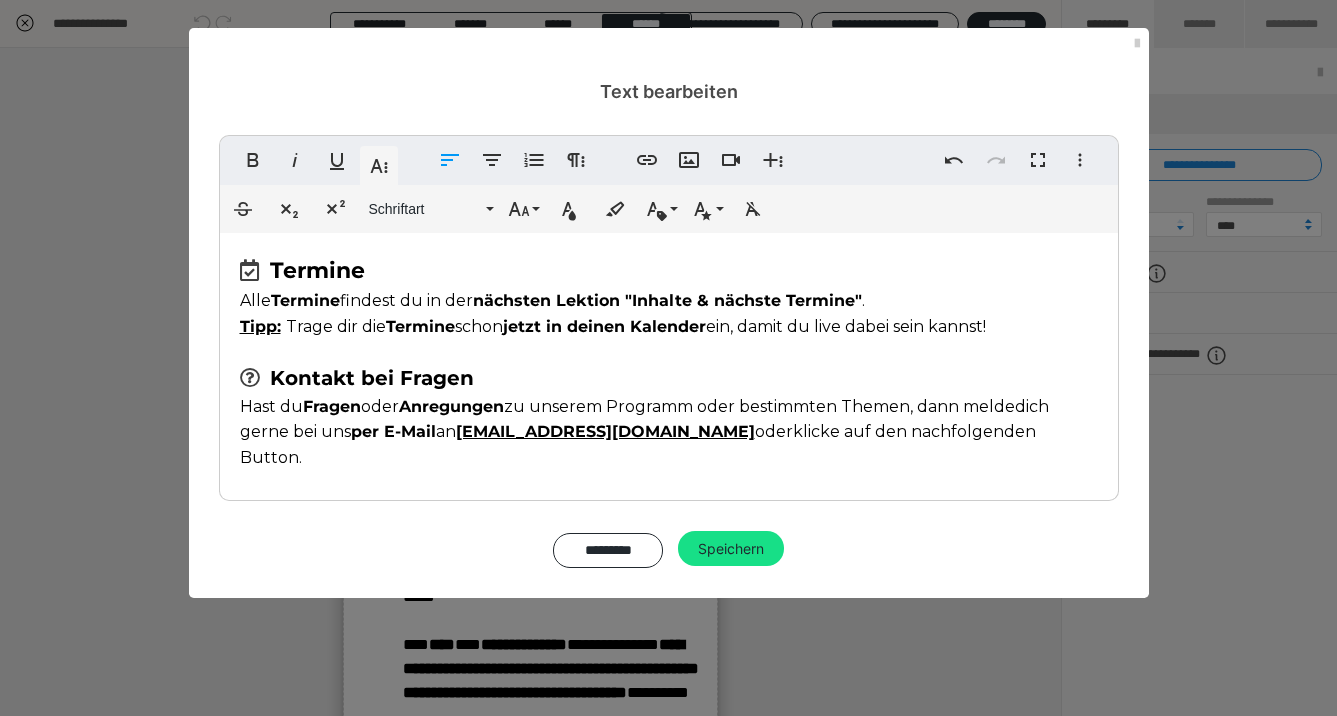 click at bounding box center (267, 377) 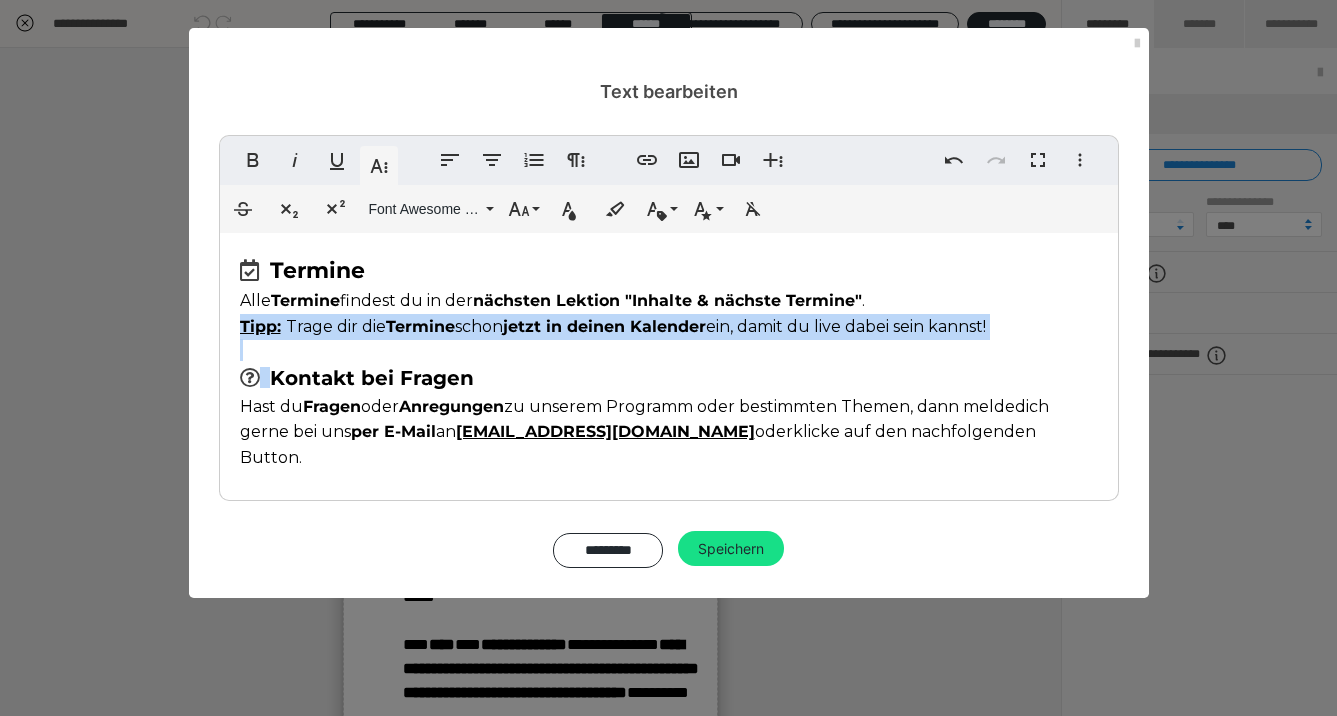drag, startPoint x: 269, startPoint y: 376, endPoint x: 182, endPoint y: 350, distance: 90.80198 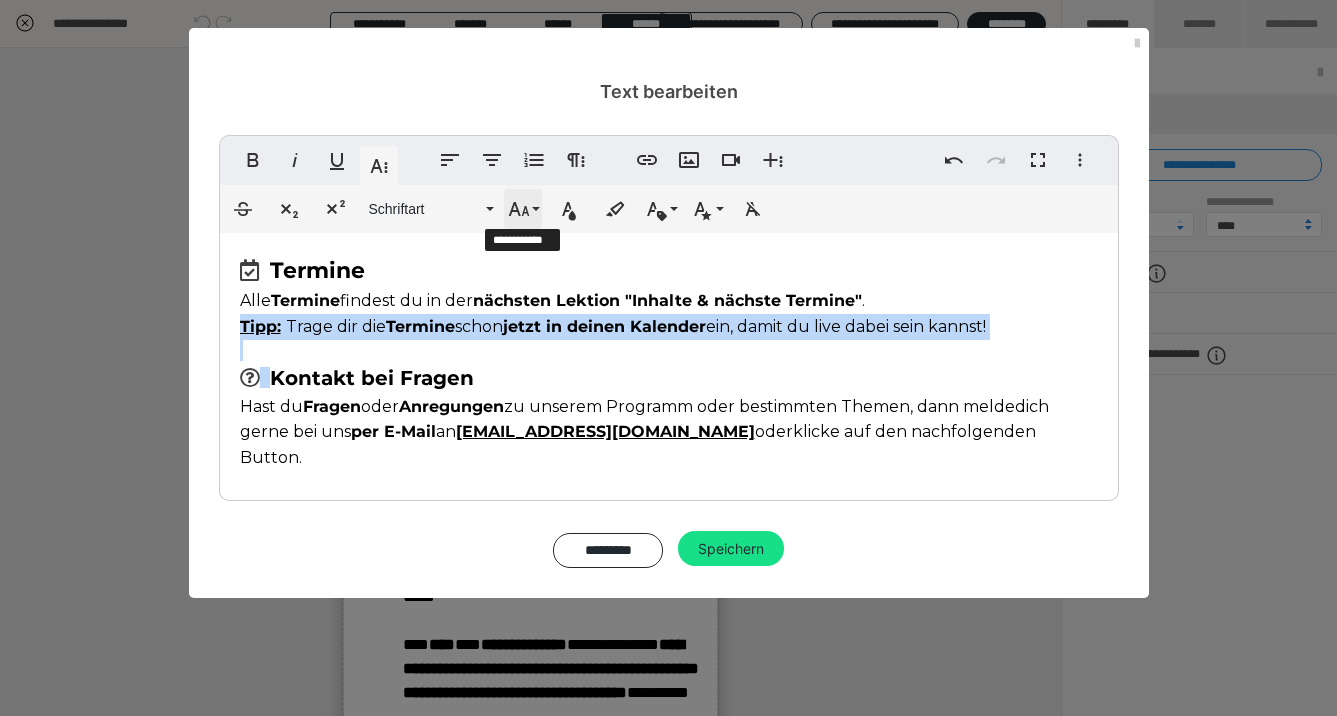 click on "Schriftgröße" at bounding box center [523, 209] 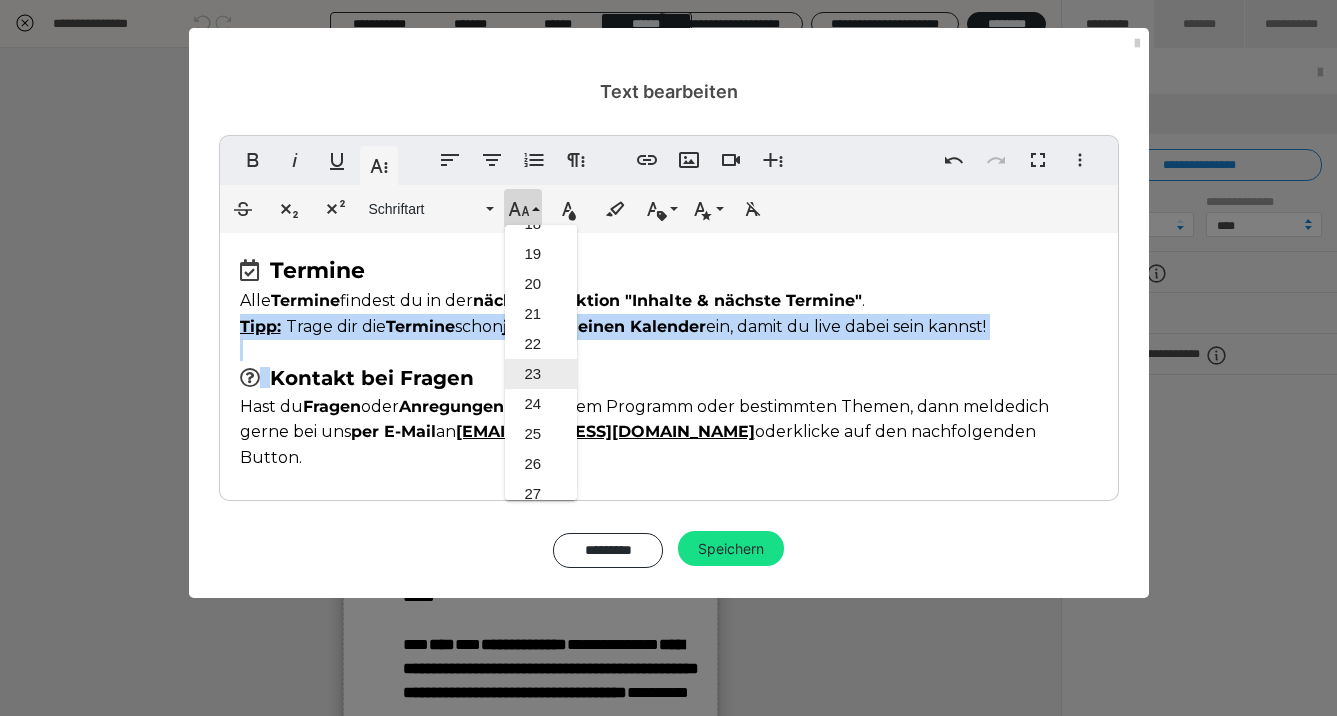 scroll, scrollTop: 557, scrollLeft: 0, axis: vertical 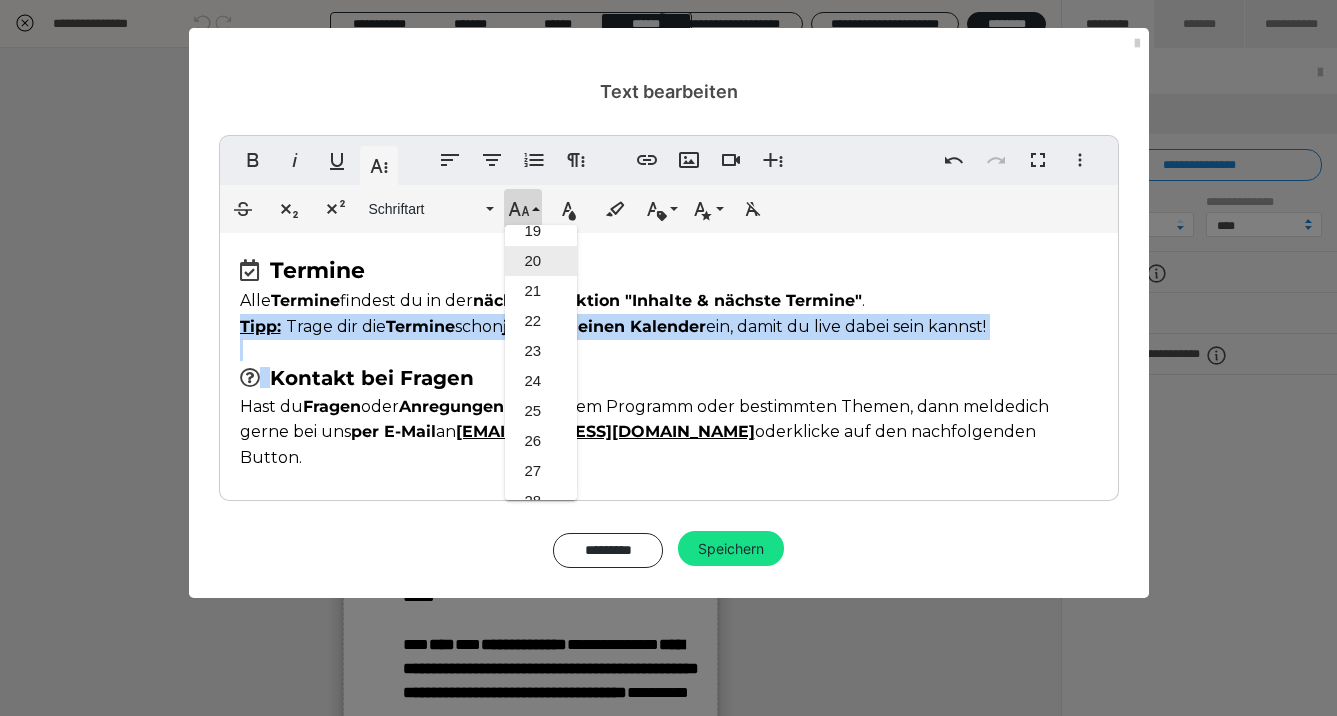 click on "20" at bounding box center (541, 261) 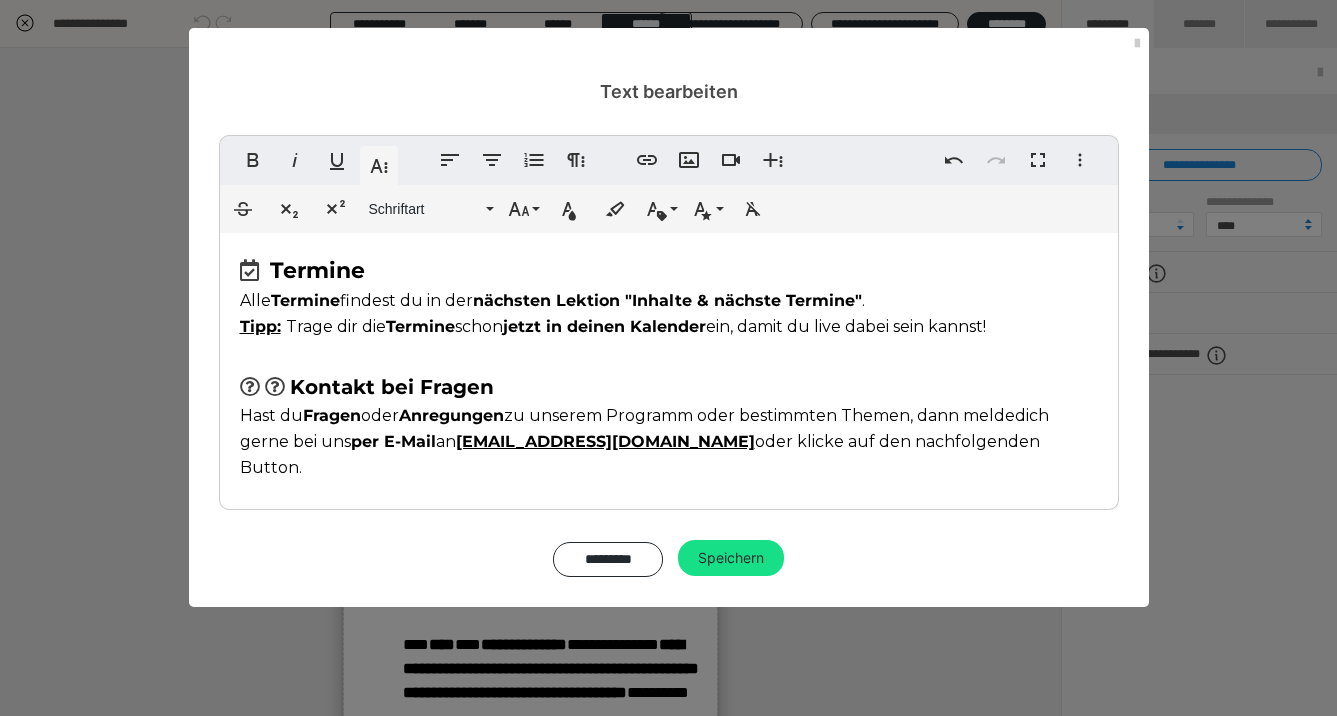 click on "​    Termine Alle  Termine  findest du in der  nächsten Lektion "Inhalte & nächste Termine" . Tipp:   Trage dir die  Termine  schon  jetzt in deinen Kalender  ein, damit du live dabei sein kannst!     Kontakt bei Fragen Hast du  Fragen  oder  Anregungen  zu unserem Programm oder bestimmten Themen, dann melde  ​ dich gerne bei uns  per E-Mail  an  hallo@maco-academy.de  oder klicke auf den nachfolgenden Button." at bounding box center (669, 366) 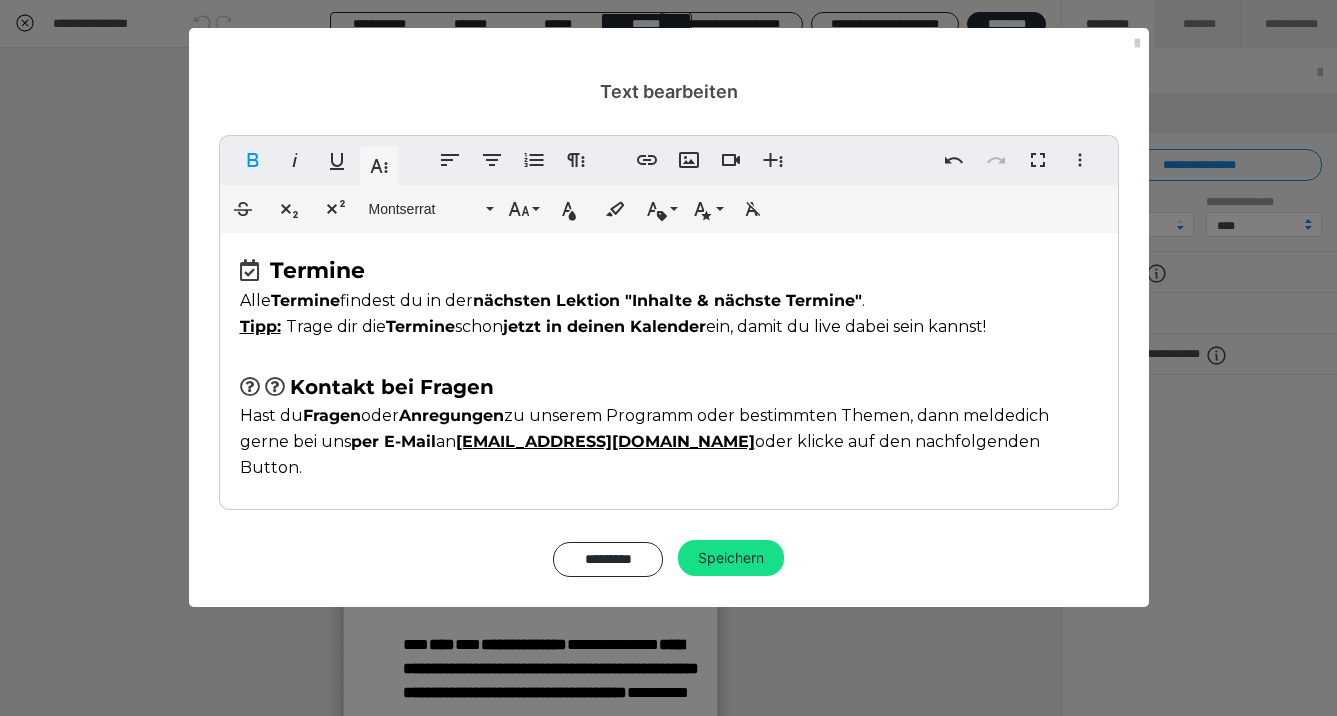 click at bounding box center (287, 386) 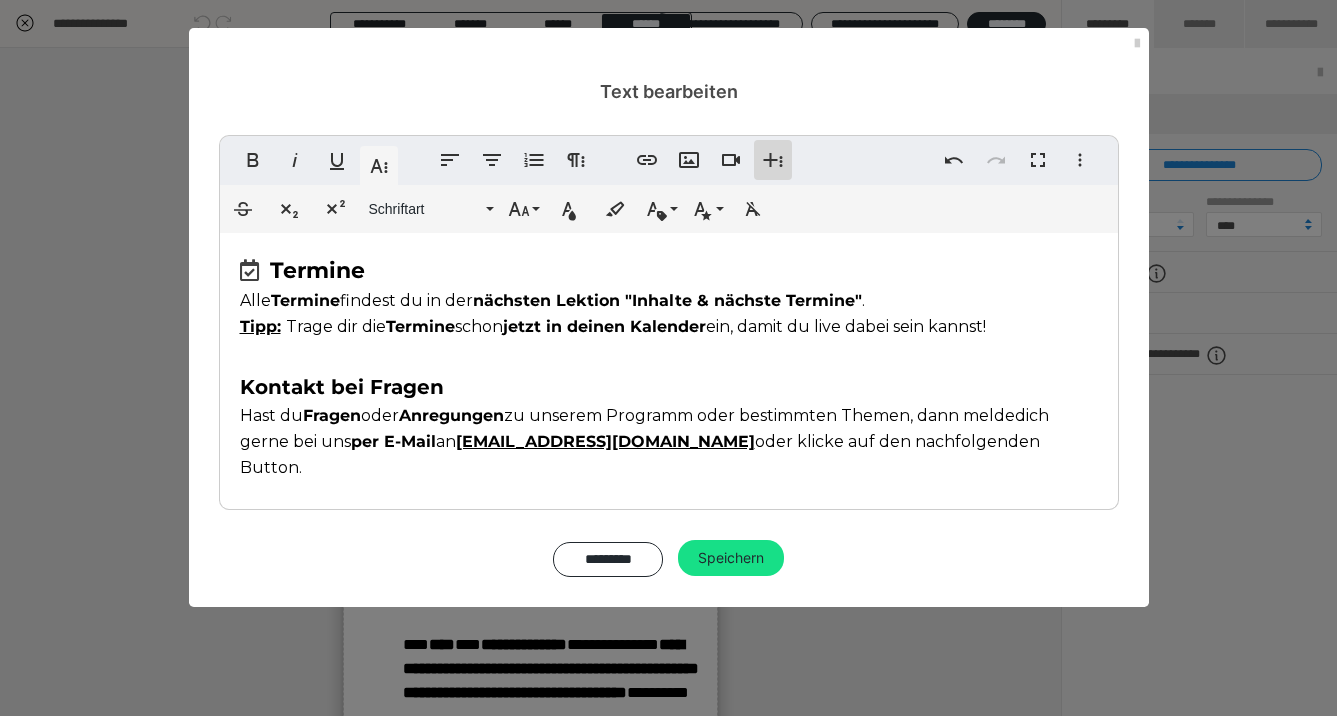 click on "Weitere Reichhaltige Formate" at bounding box center (773, 160) 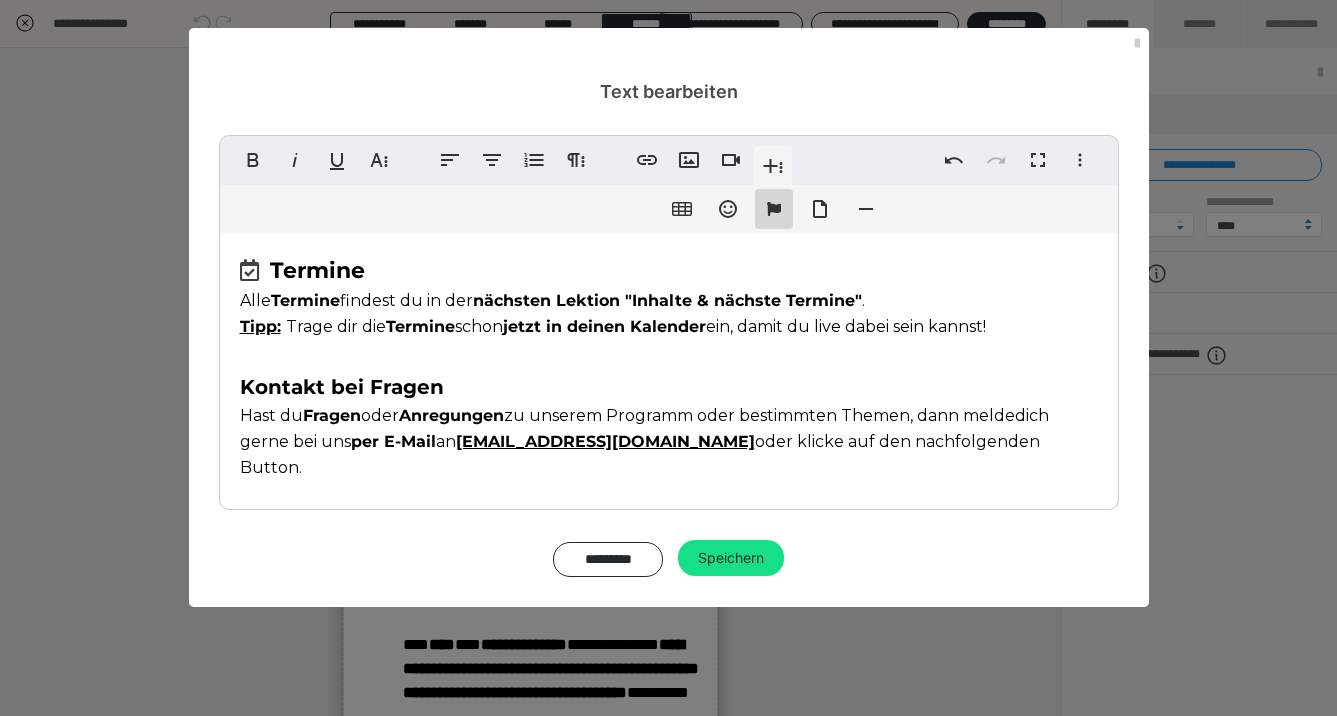 click 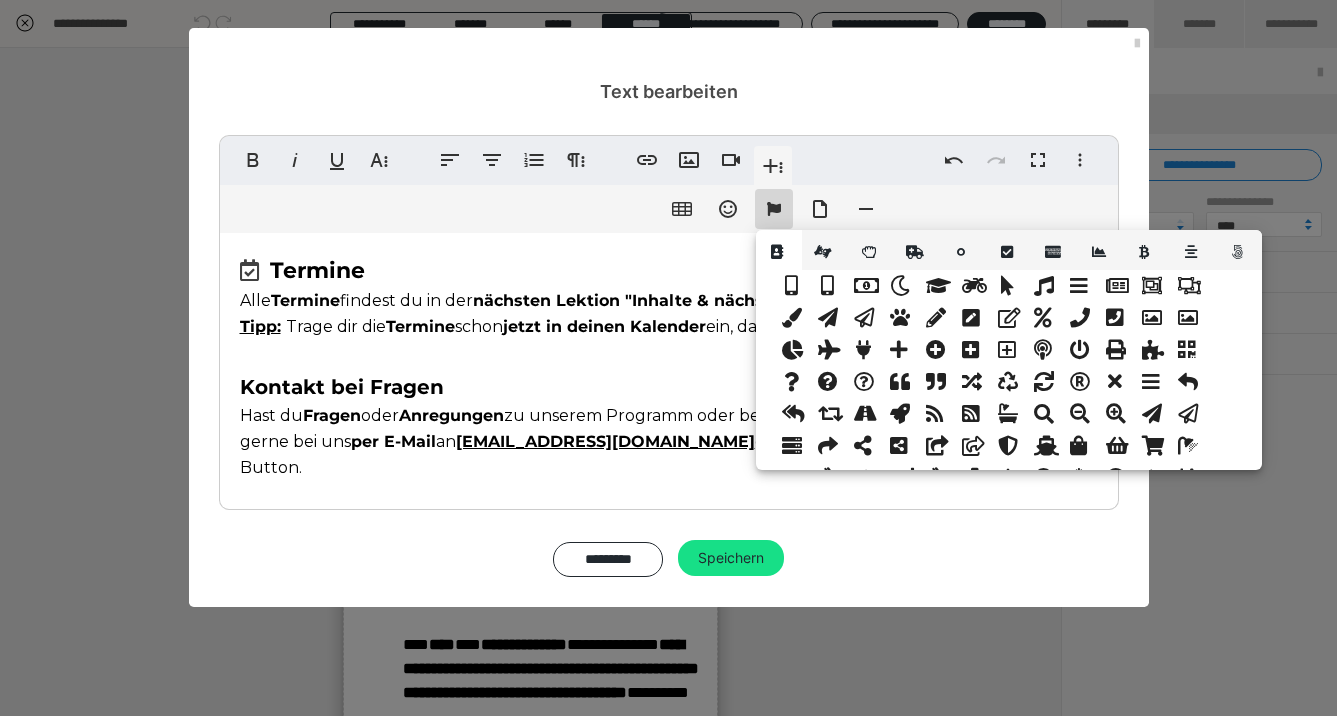 scroll, scrollTop: 718, scrollLeft: 0, axis: vertical 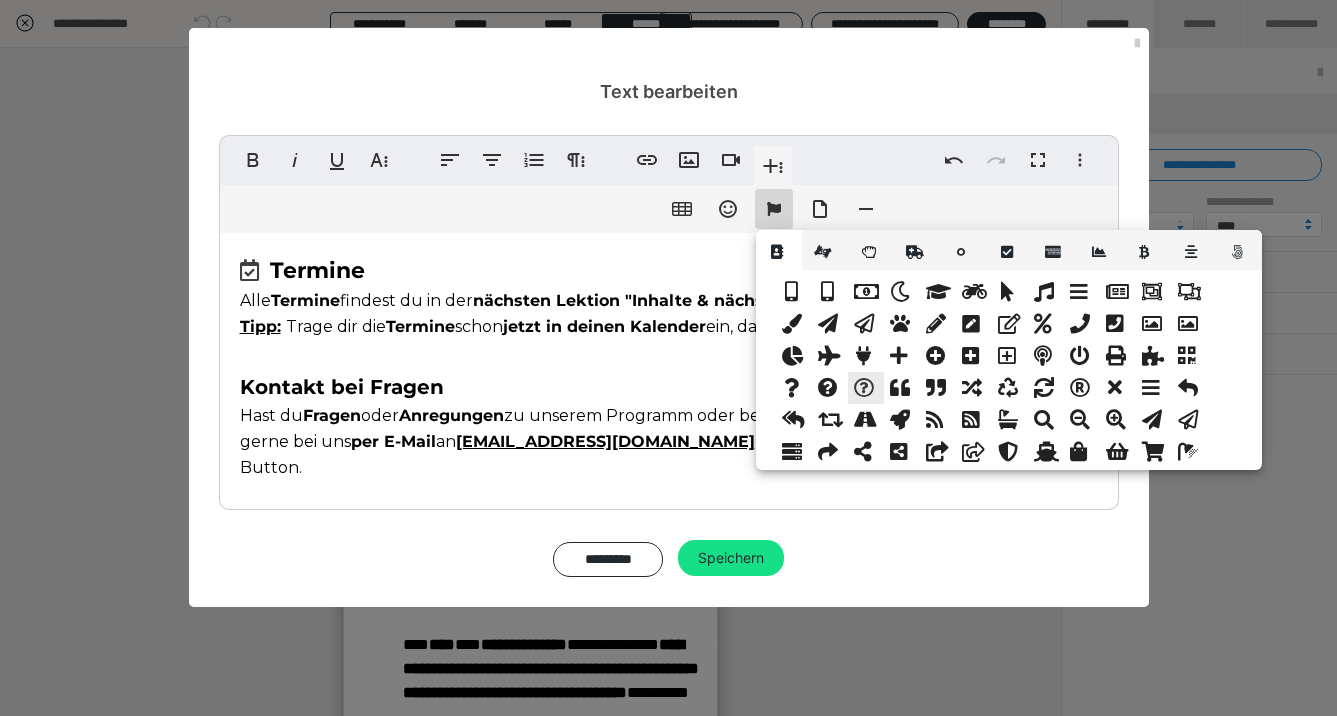 click at bounding box center (866, 388) 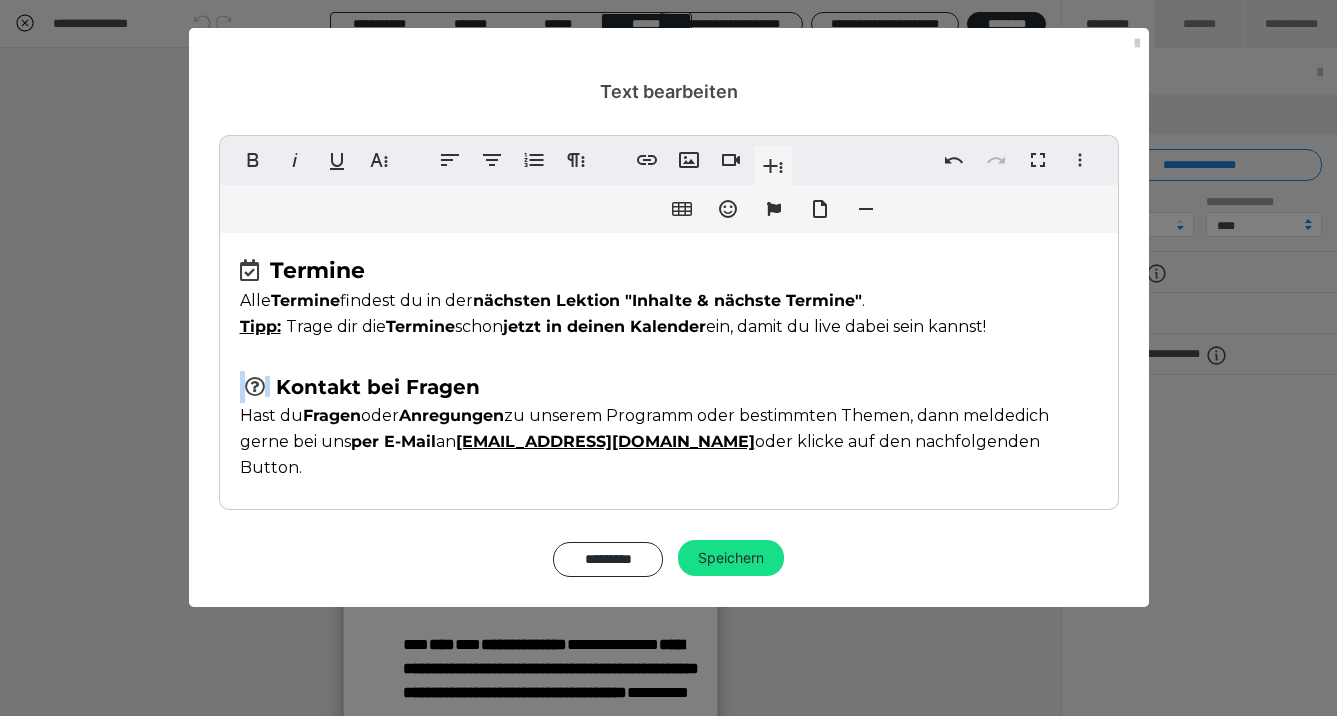 drag, startPoint x: 271, startPoint y: 386, endPoint x: 227, endPoint y: 385, distance: 44.011364 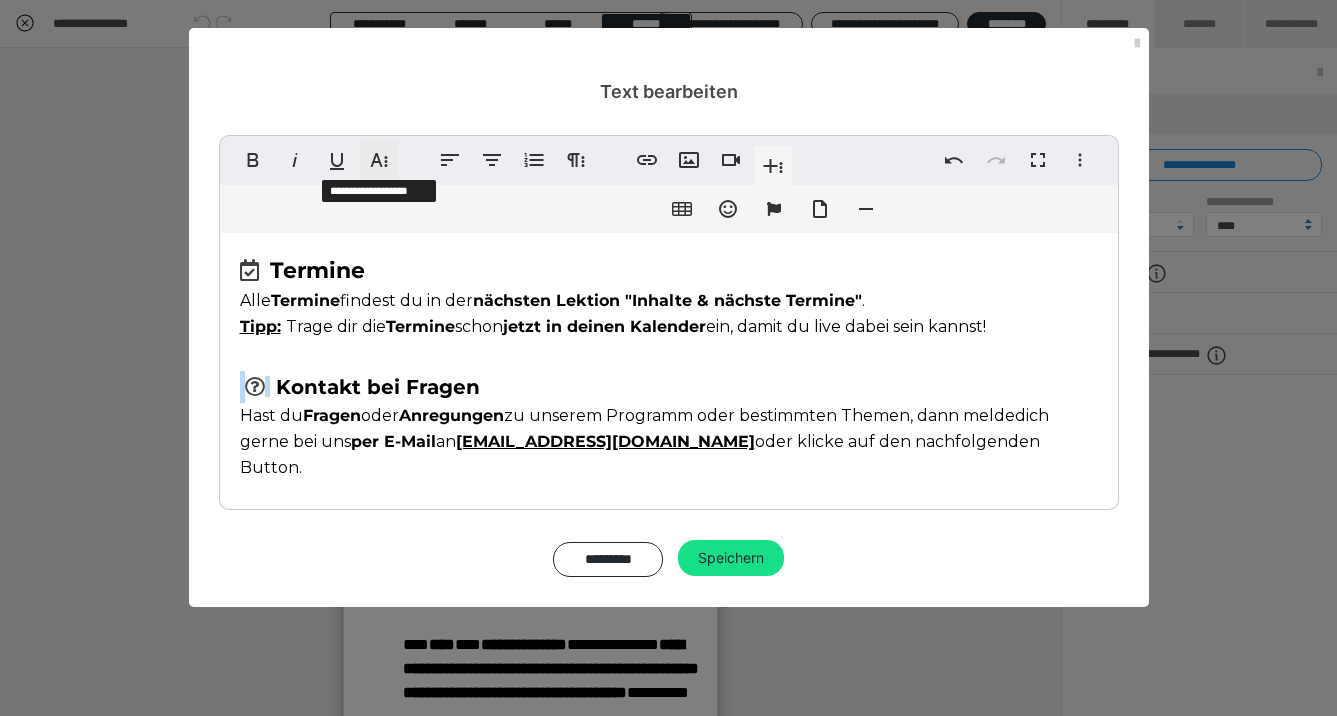 click 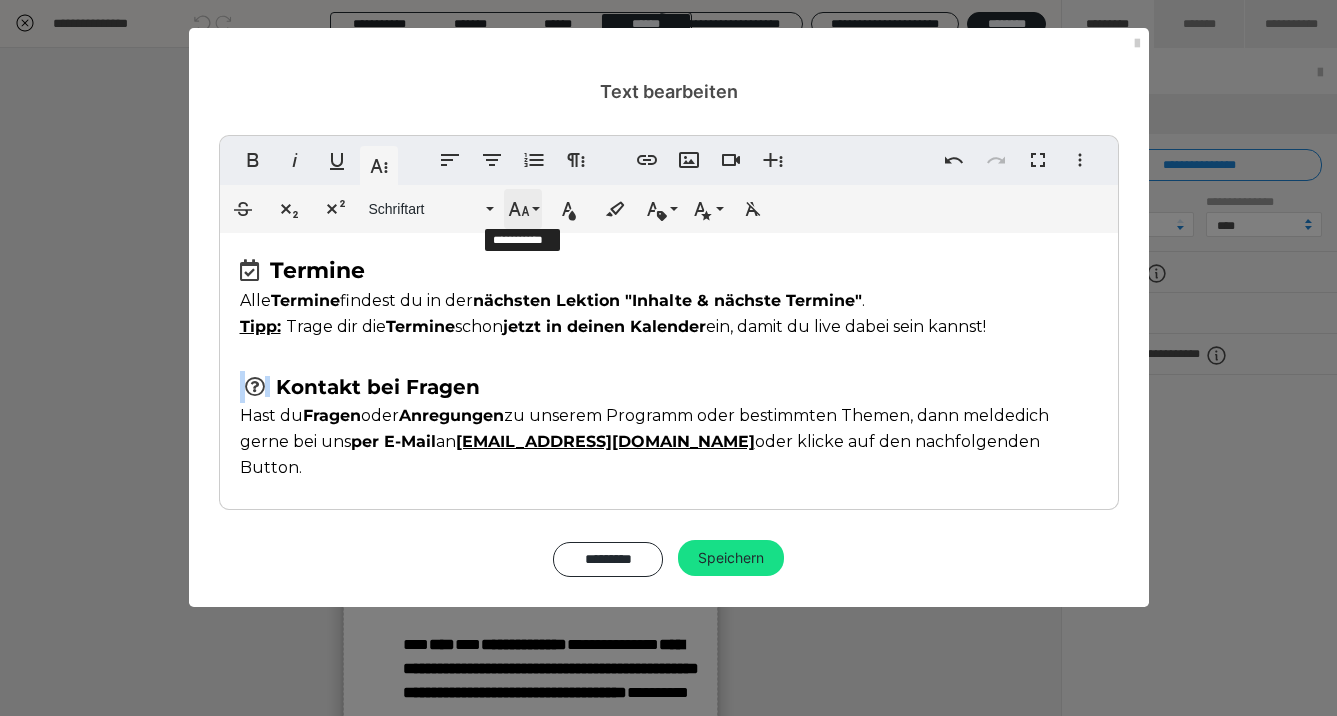 click on "Schriftgröße" at bounding box center [523, 209] 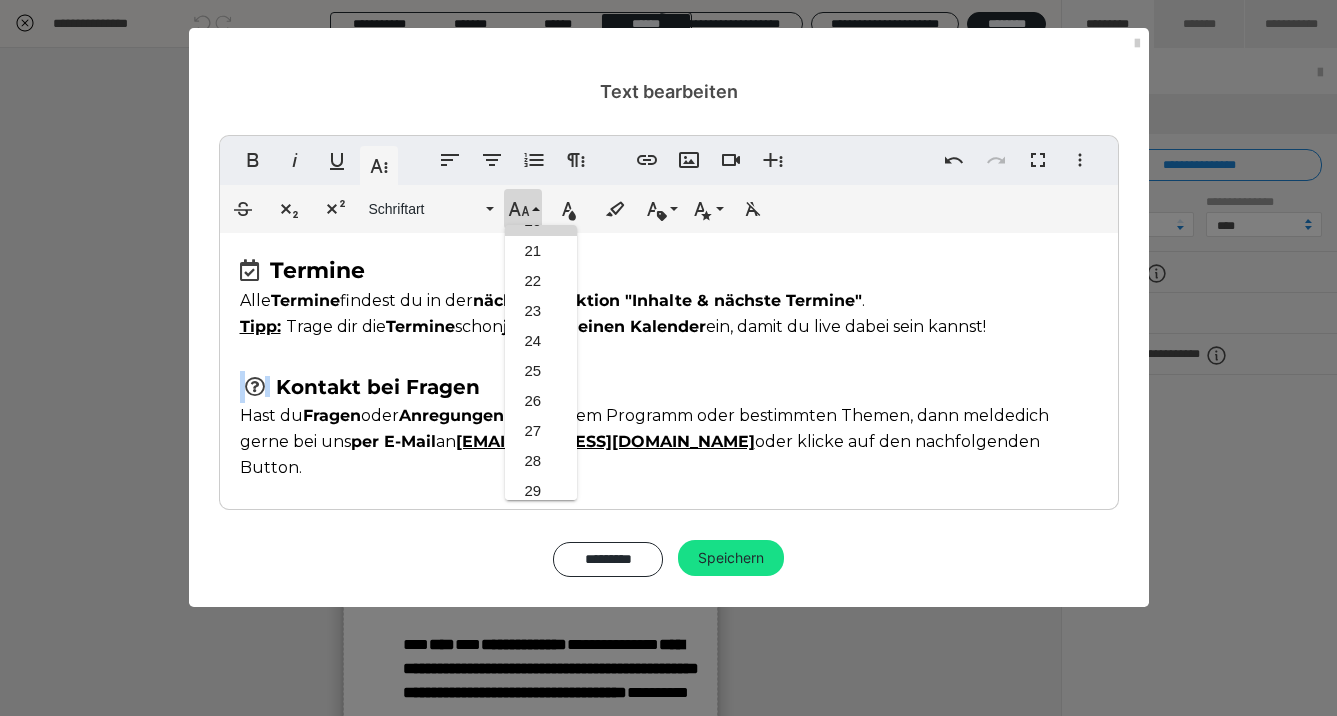 scroll, scrollTop: 596, scrollLeft: 0, axis: vertical 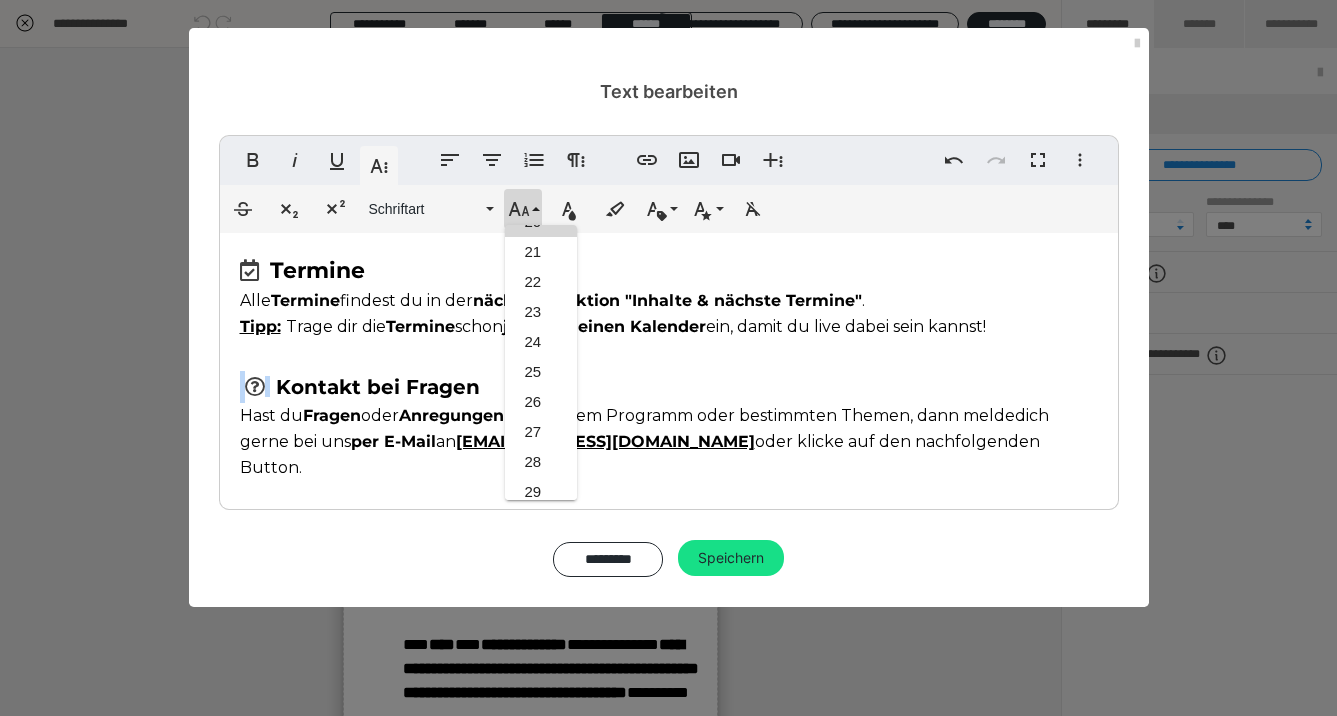 click on "20" at bounding box center (541, 222) 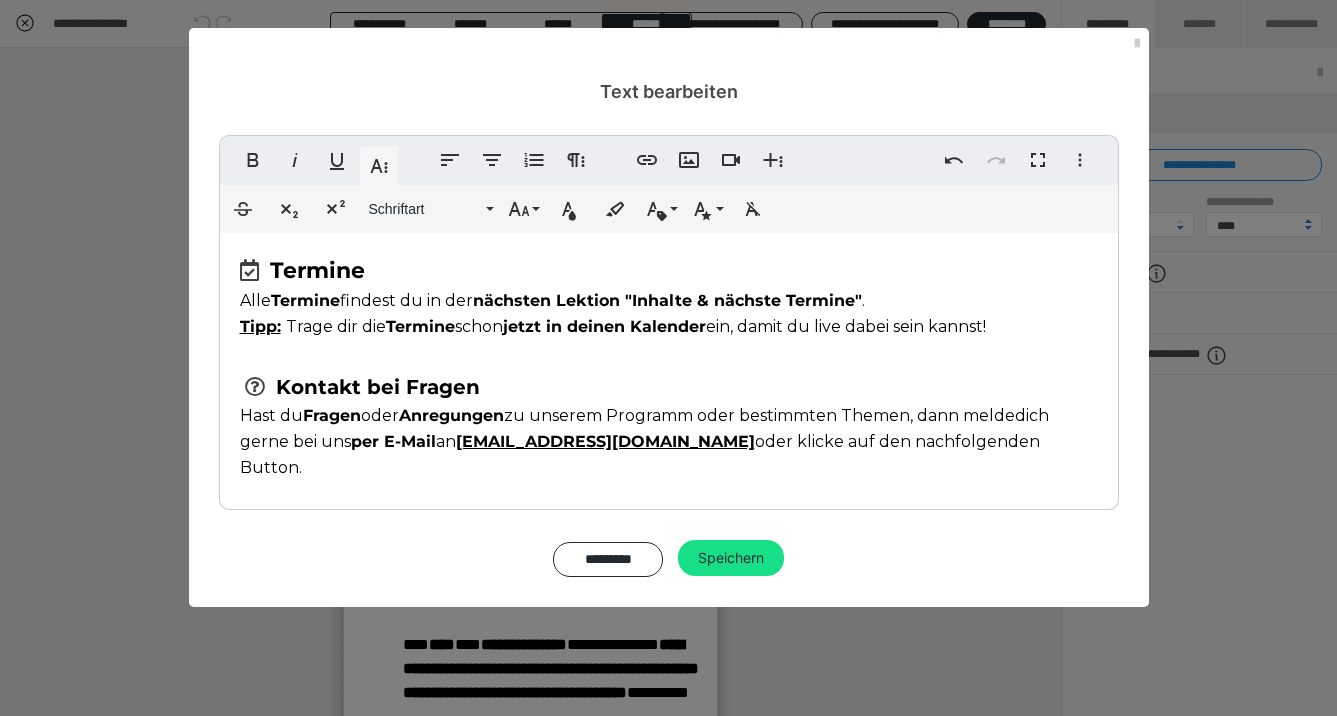 click on "​    Termine Alle  Termine  findest du in der  nächsten Lektion "Inhalte & nächste Termine" . Tipp:   Trage dir die  Termine  schon  jetzt in deinen Kalender  ein, damit du live dabei sein kannst!       Kontakt bei Fragen Hast du  Fragen  oder  Anregungen  zu unserem Programm oder bestimmten Themen, dann melde  ​ dich gerne bei uns  per E-Mail  an  hallo@maco-academy.de  oder klicke auf den nachfolgenden Button." at bounding box center [669, 366] 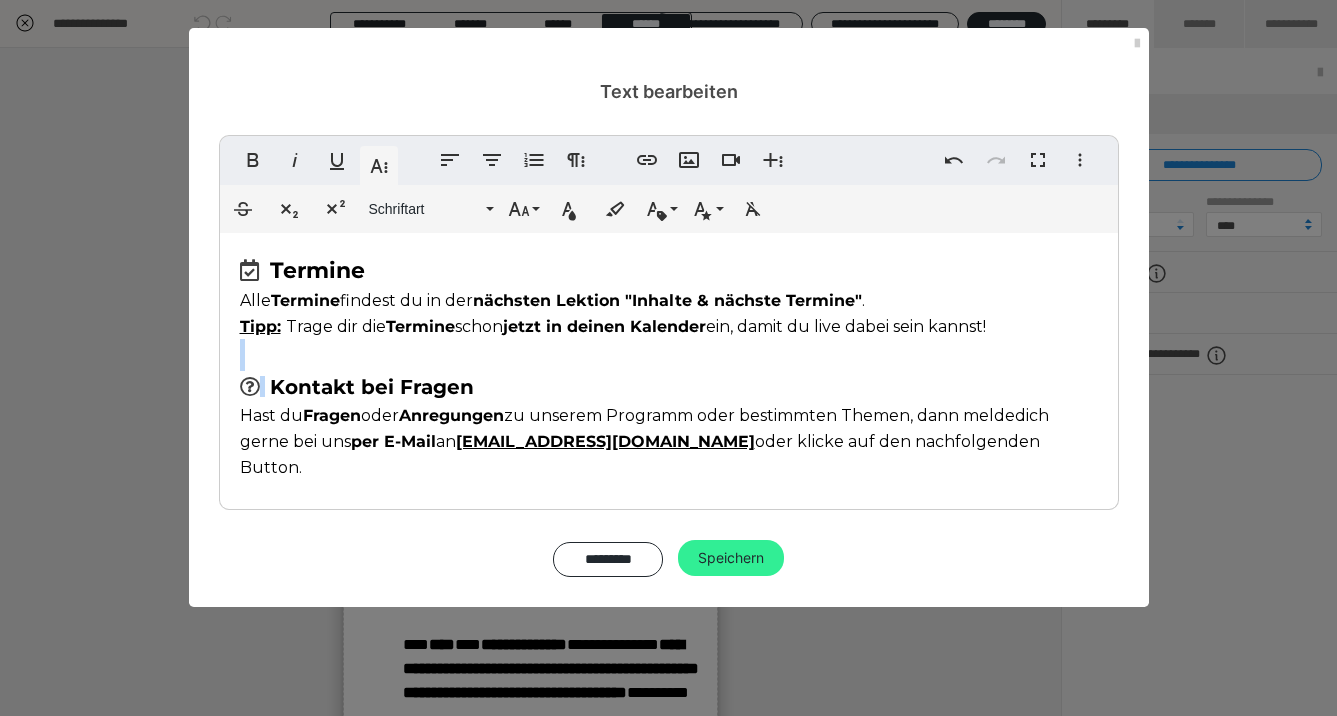 click on "Speichern" at bounding box center [731, 558] 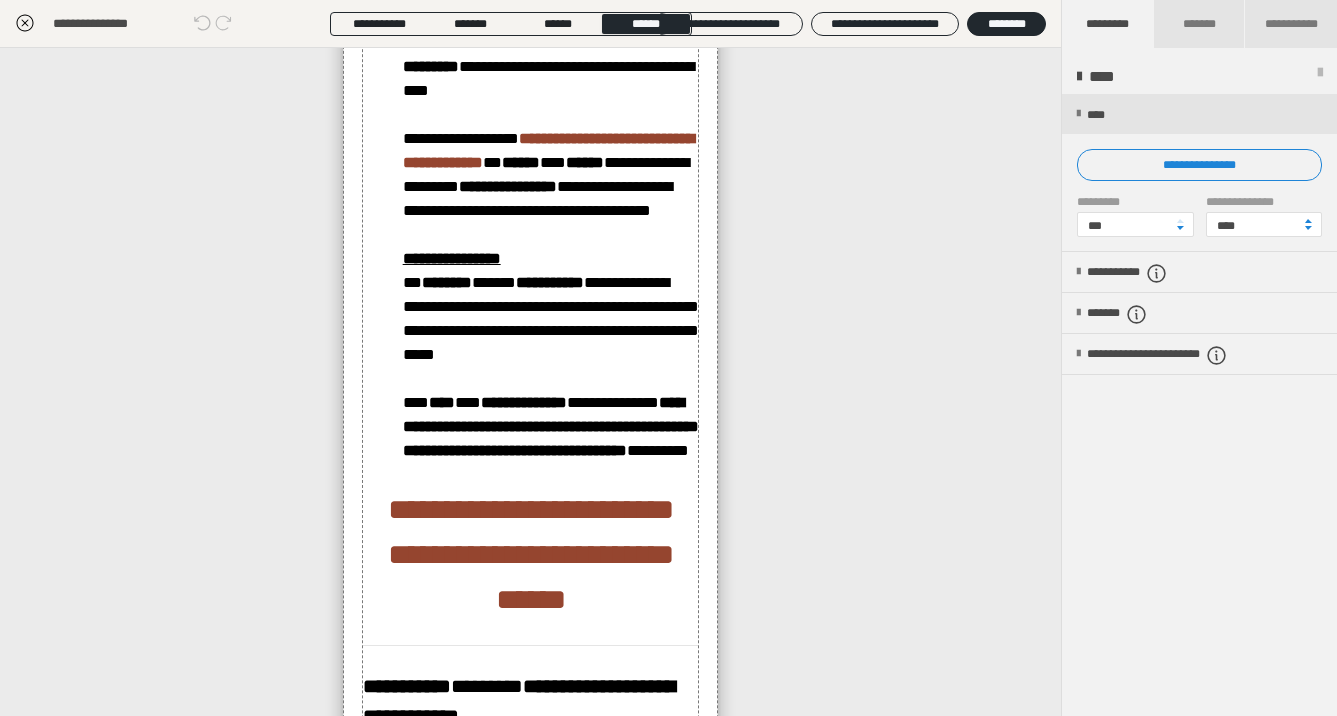 scroll, scrollTop: 2140, scrollLeft: 0, axis: vertical 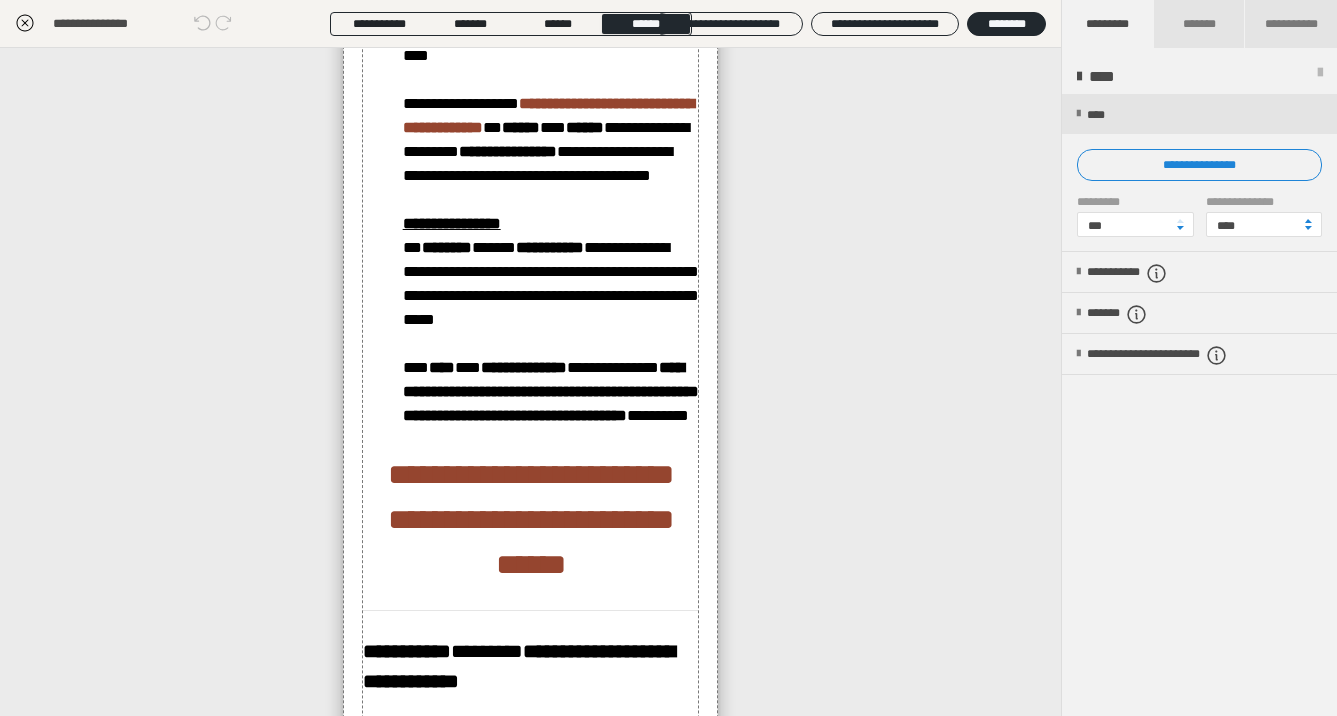 click on "**********" at bounding box center (551, -64) 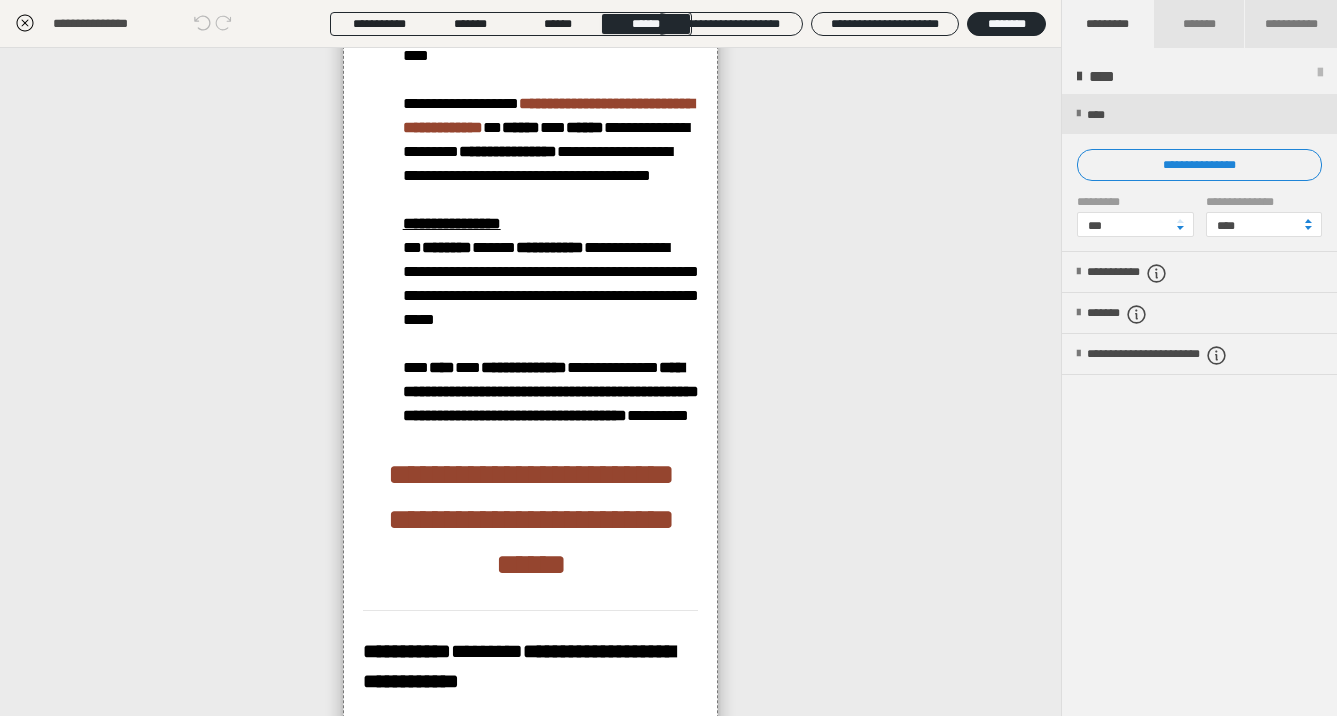 click on "**********" at bounding box center (531, -311) 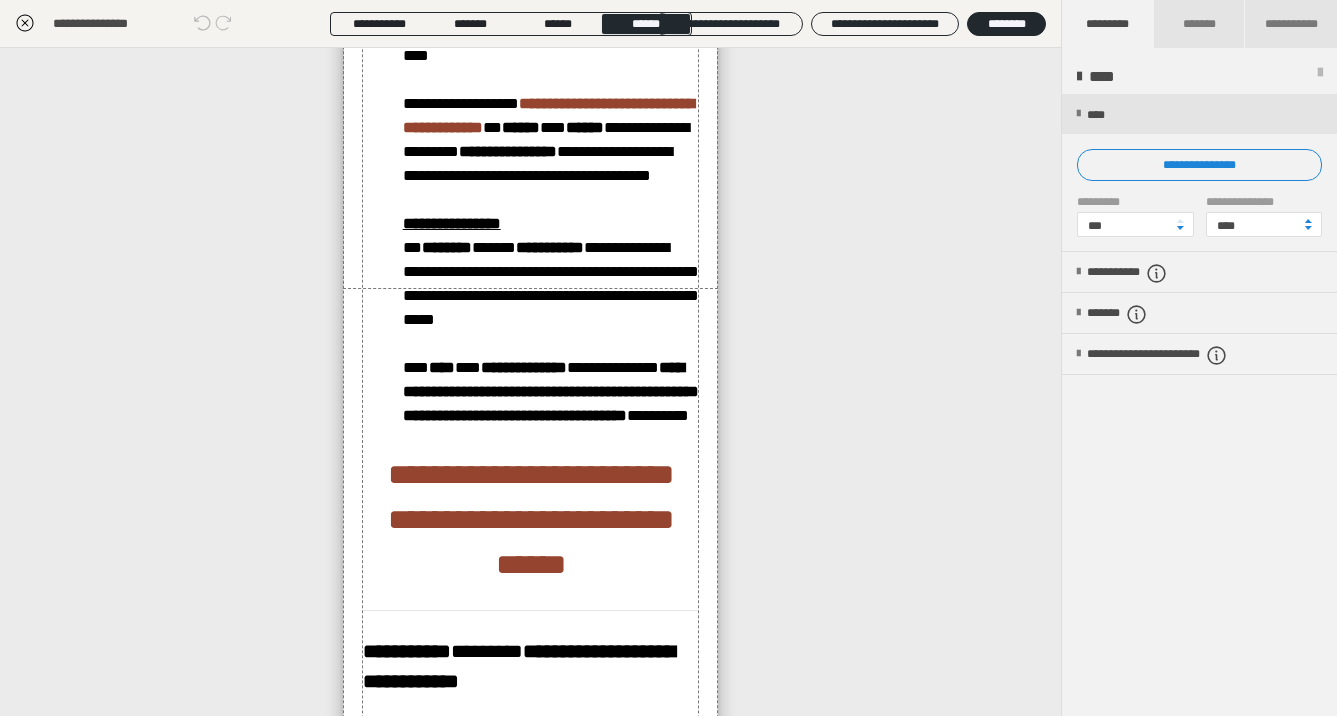 click on "**********" at bounding box center (551, -64) 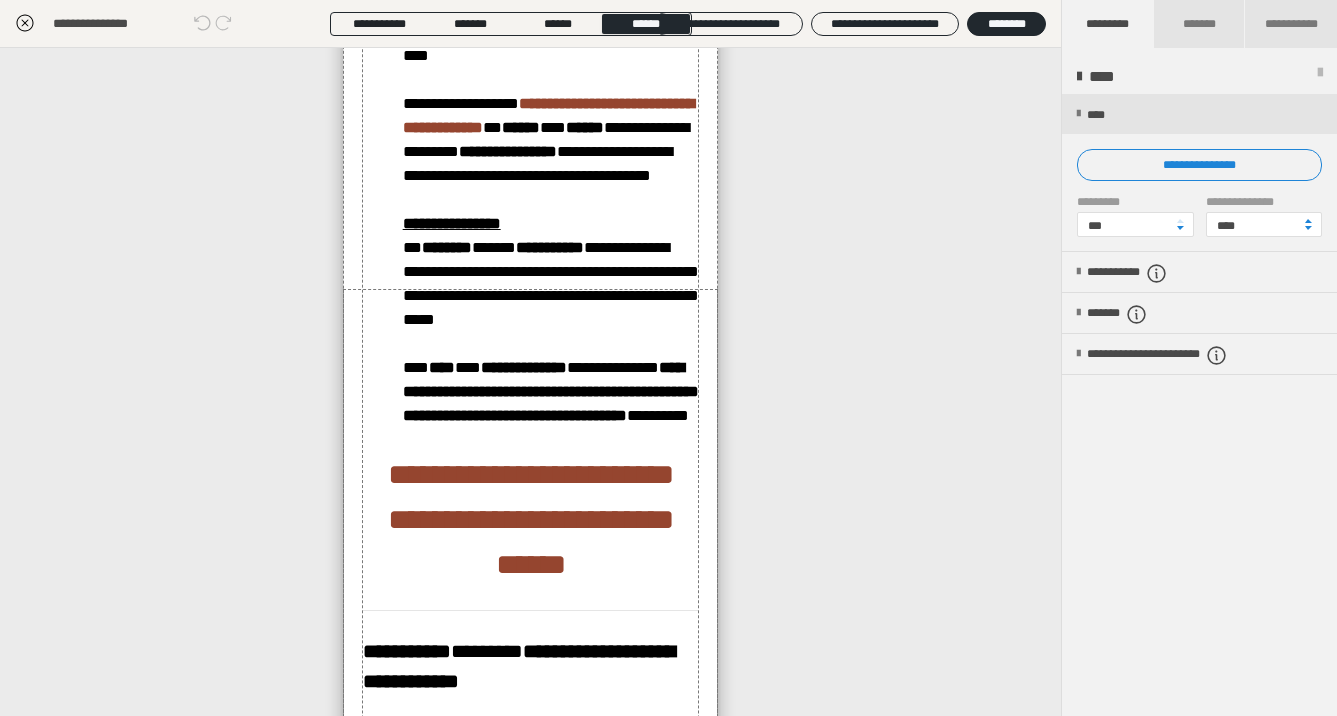 click on "**********" at bounding box center (551, -64) 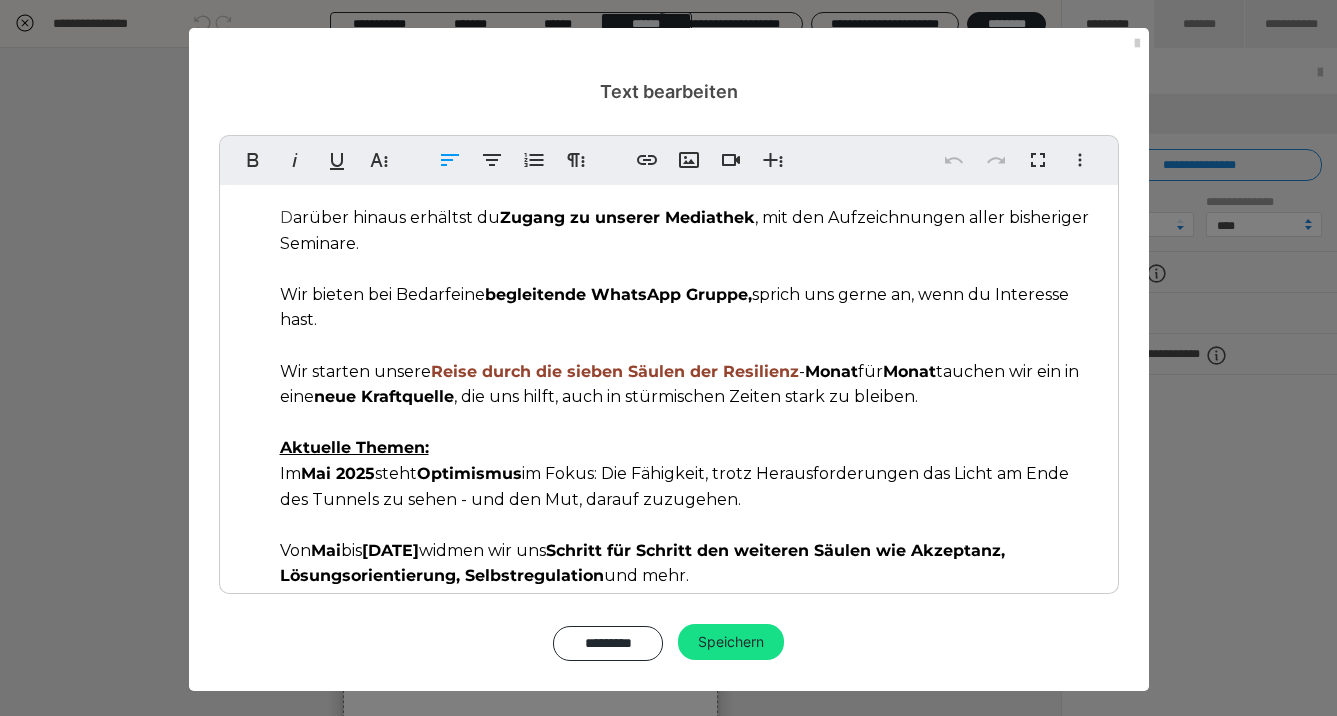 drag, startPoint x: 279, startPoint y: 221, endPoint x: 778, endPoint y: 460, distance: 553.28296 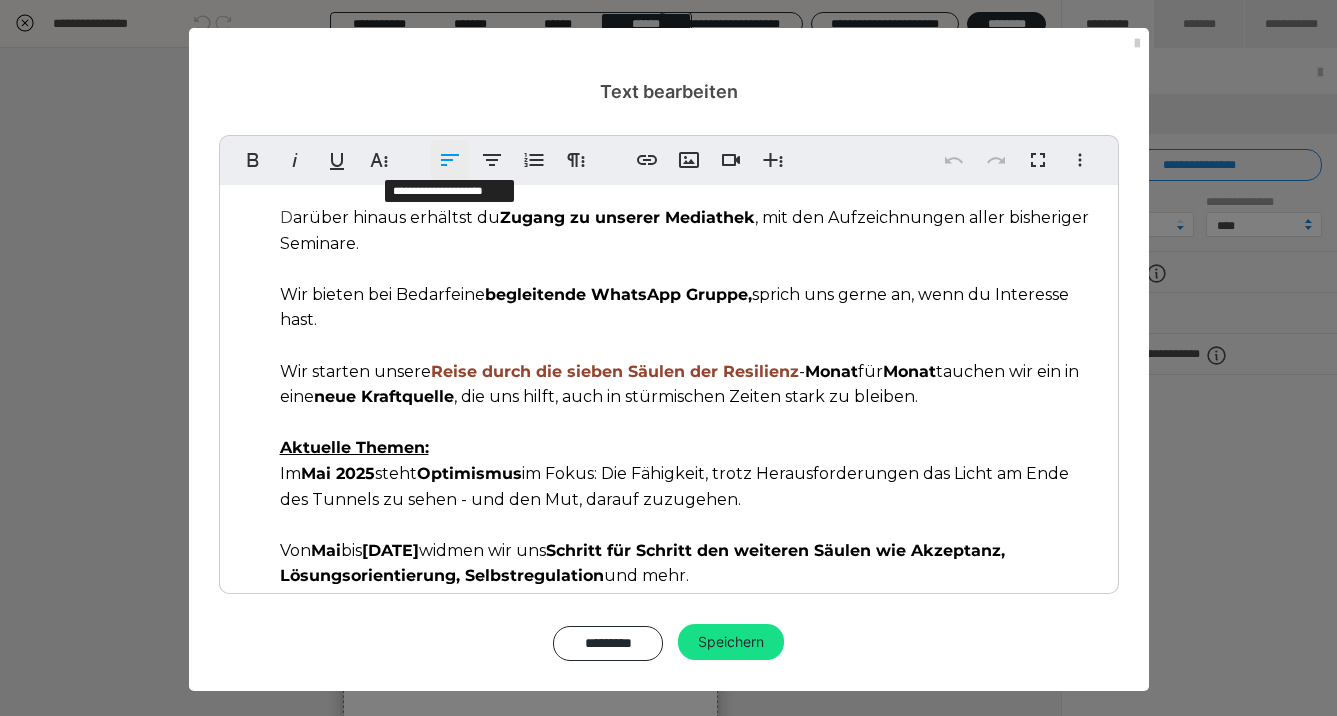 click 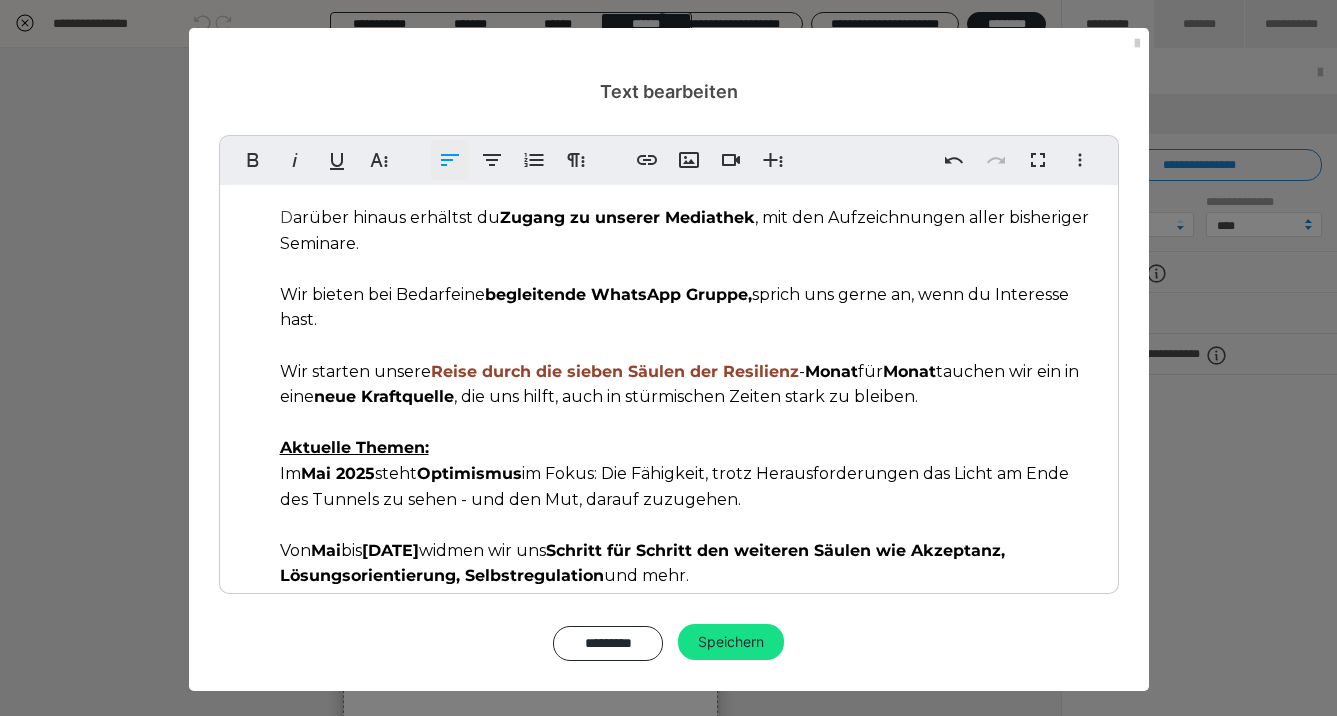 click 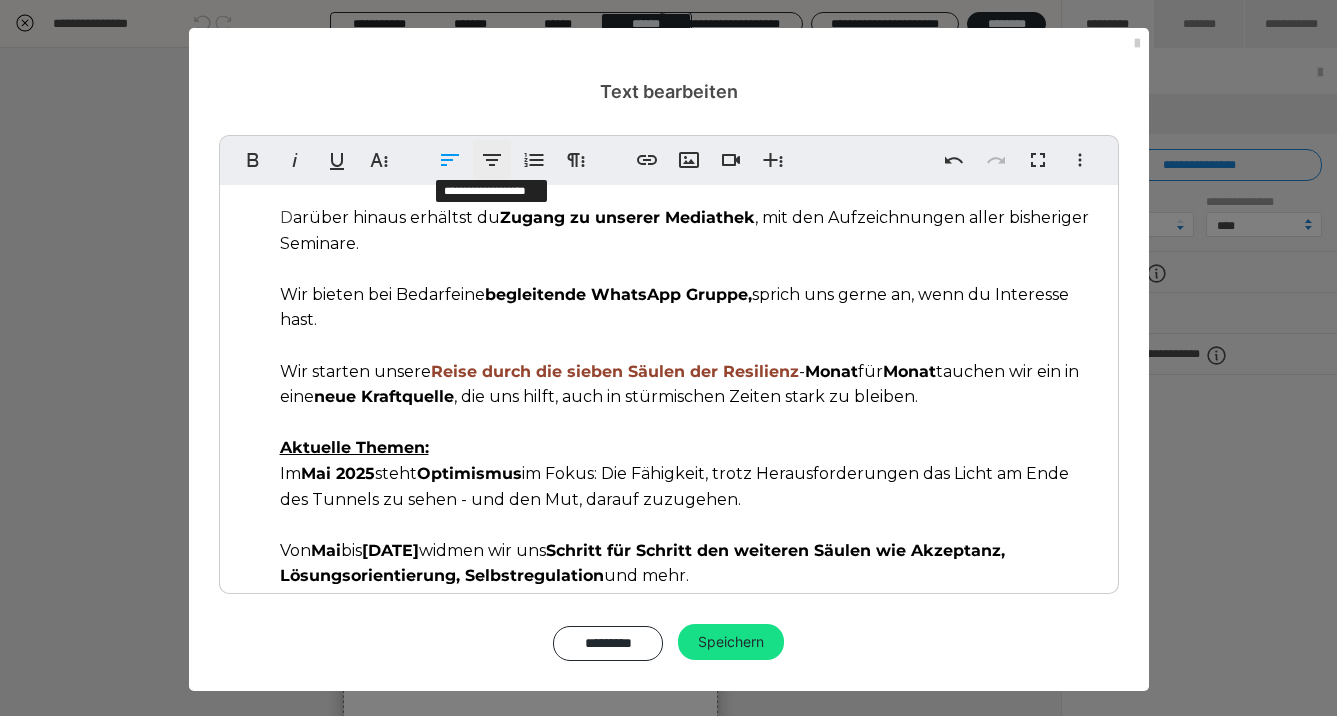 click 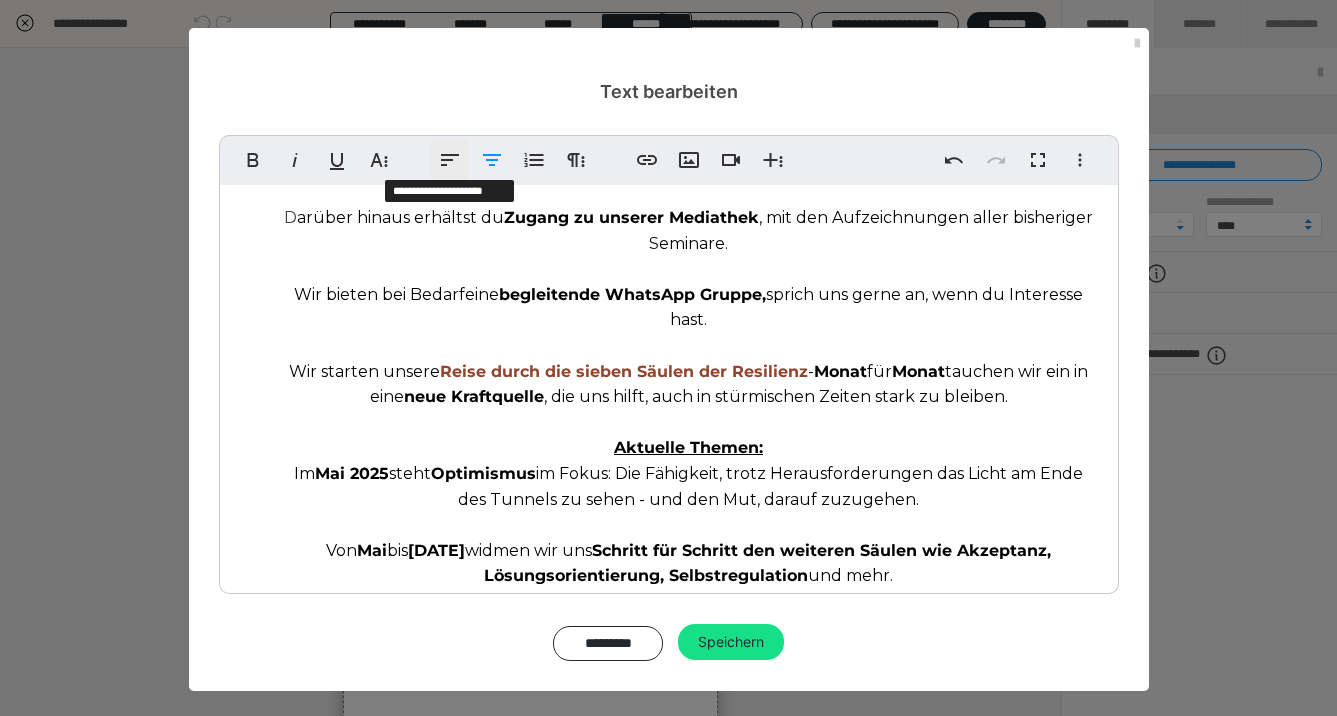 click 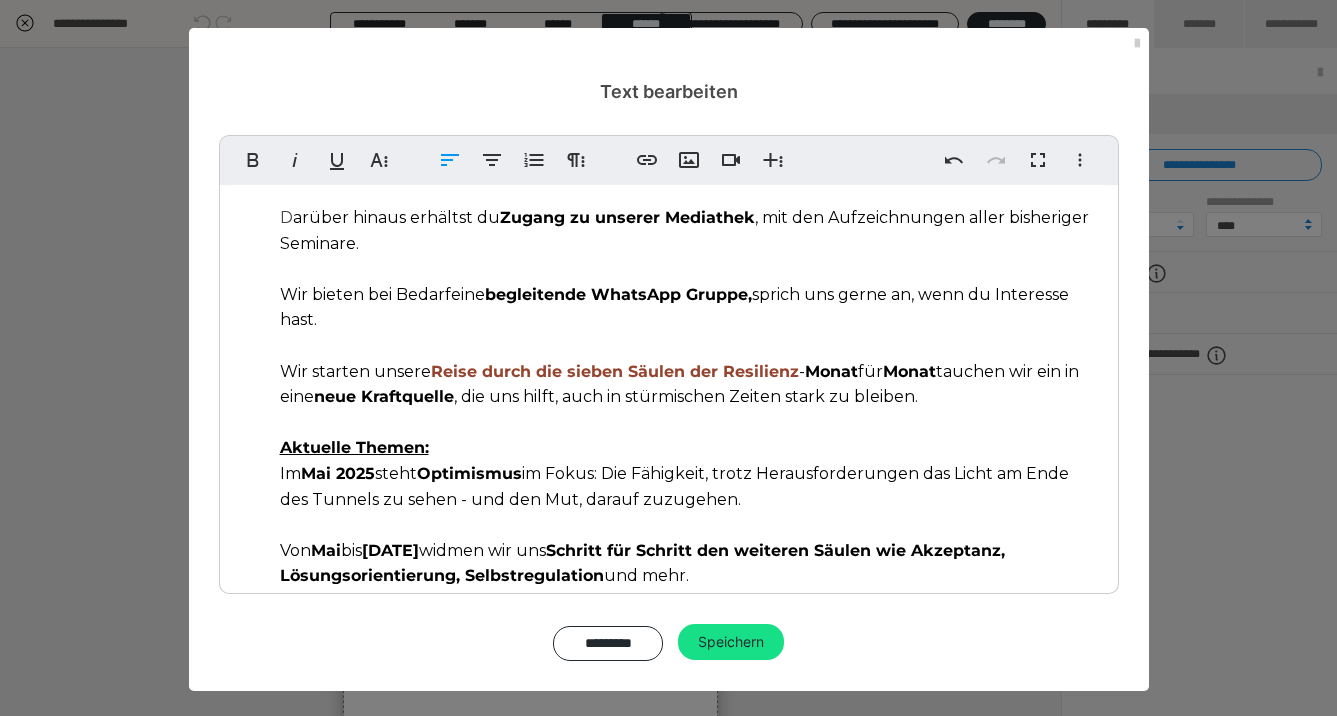 click on "D arüber hinaus erhältst du  Zugang zu unserer Mediathek , mit den Aufzeichnungen aller bisheriger Seminare." at bounding box center [689, 230] 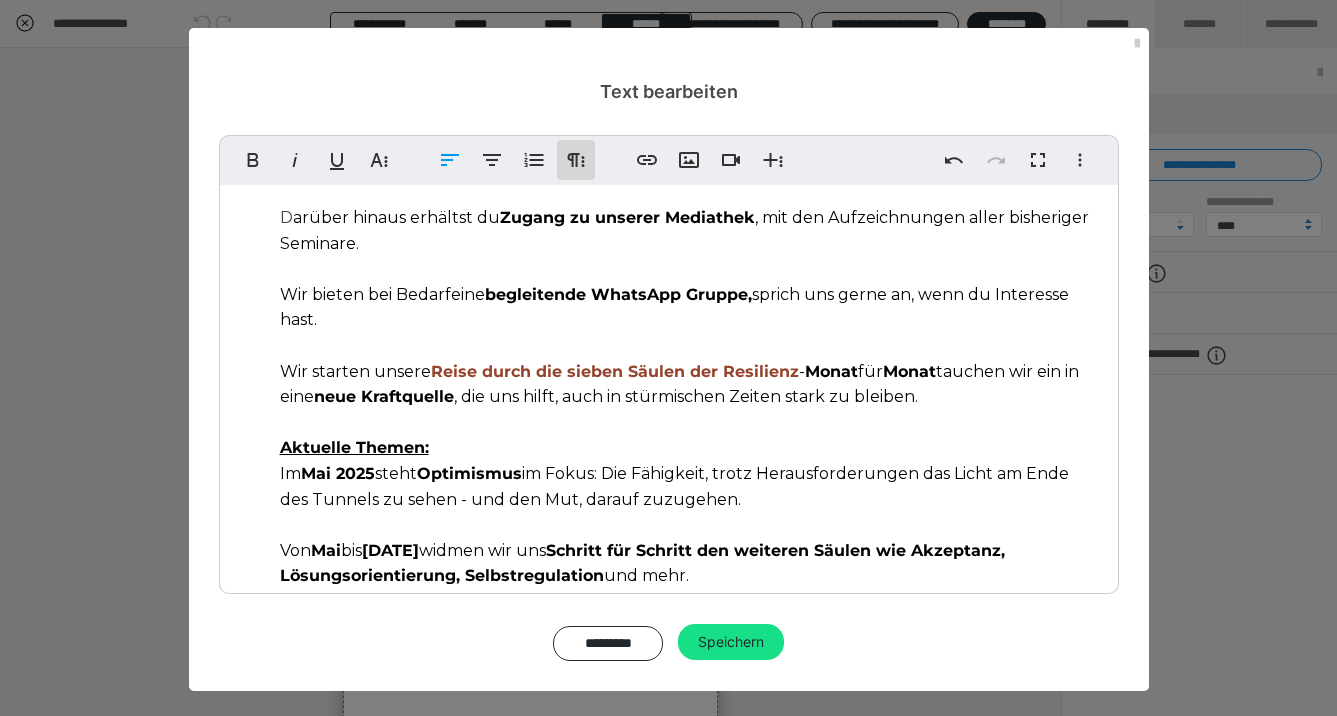 click 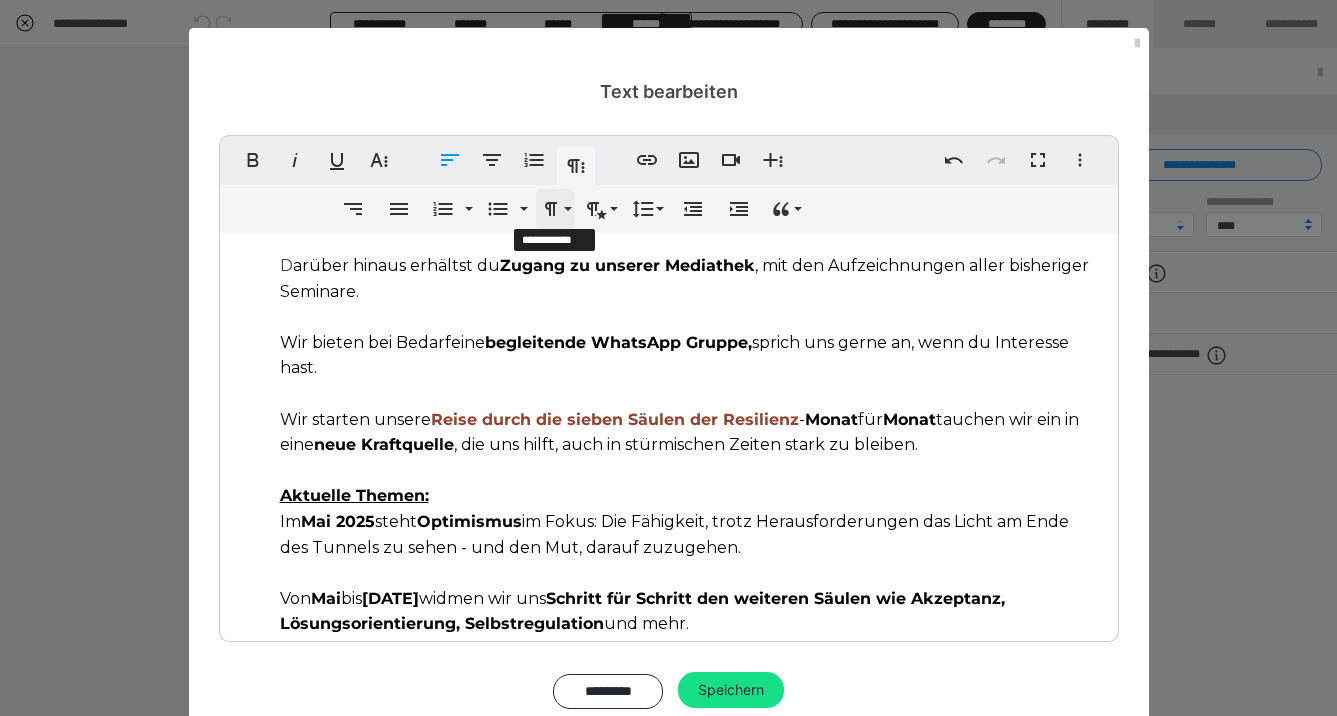 click on "Formatierung" at bounding box center (555, 209) 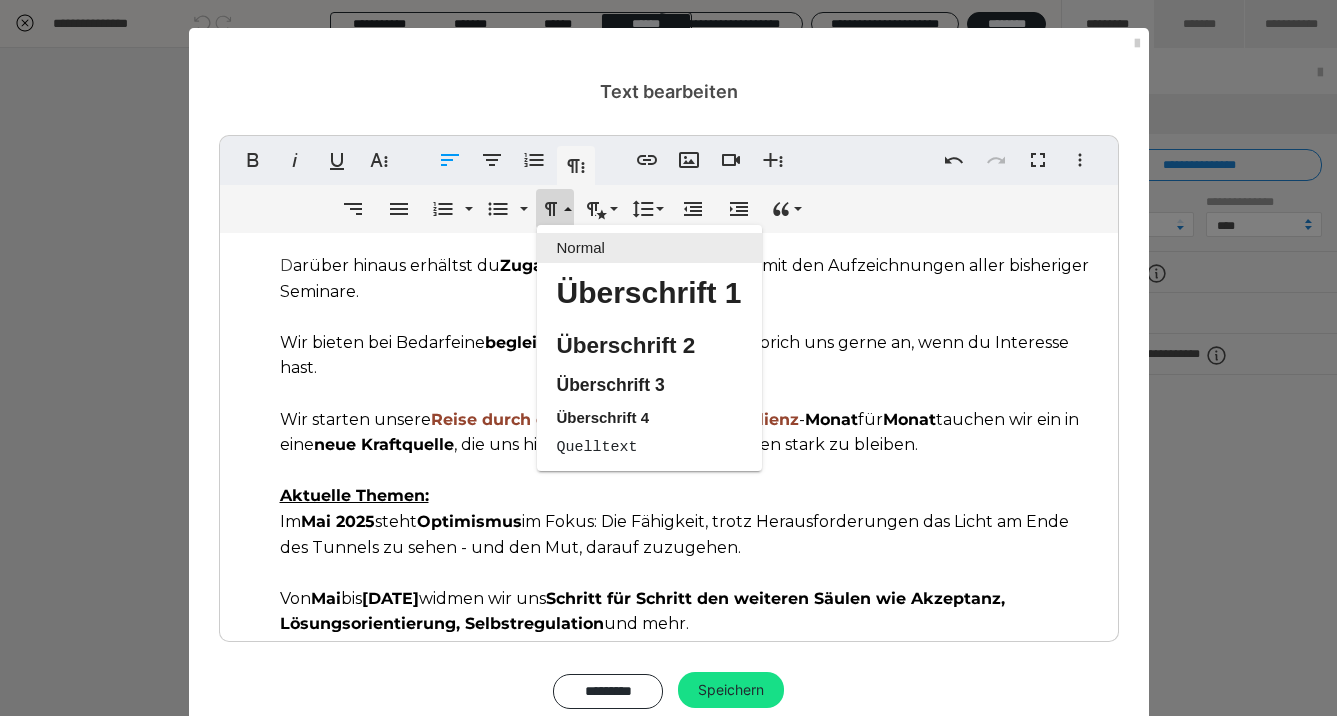click on "Normal" at bounding box center [649, 248] 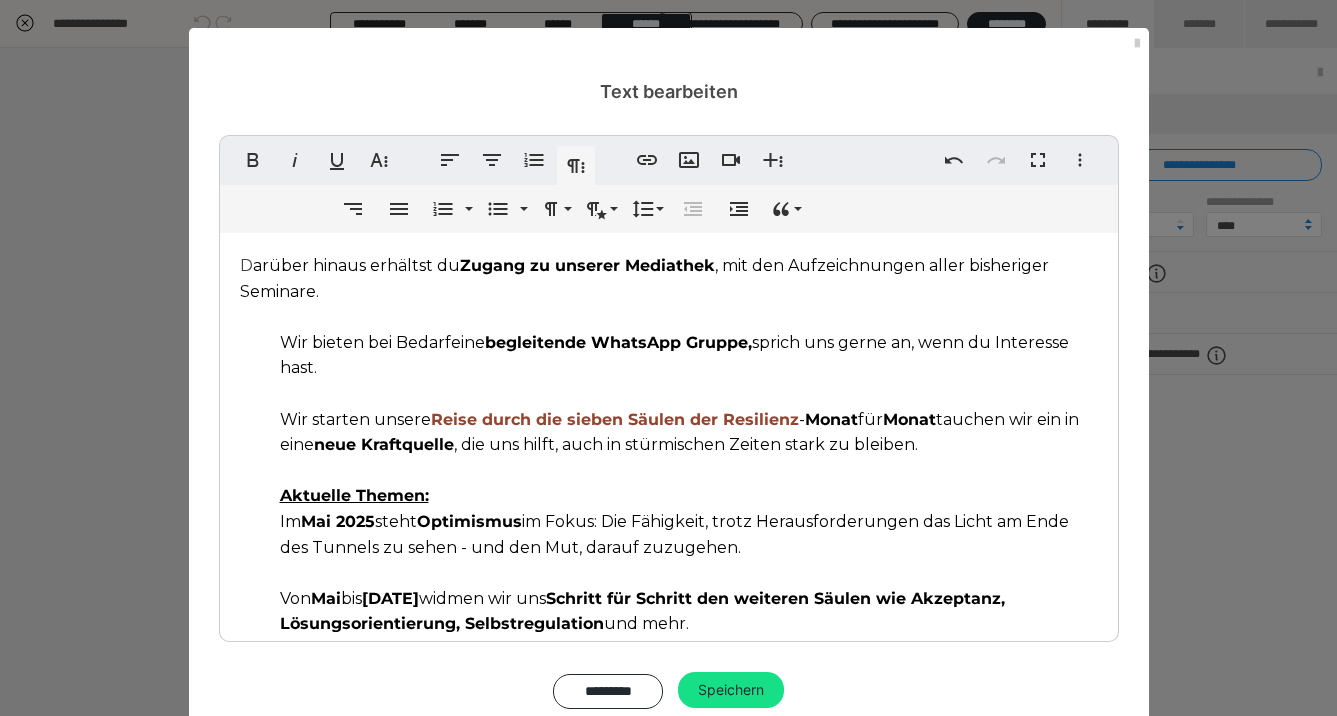 click on "D arüber hinaus erhältst du  Zugang zu unserer Mediathek , mit den Aufzeichnungen aller bisheriger Seminare.   Wir bieten bei Bedarf  eine  begleitende WhatsApp Gruppe,  sprich uns gerne an, wenn du Interesse hast. Wir starten unsere  Reise durch die sieben Säulen der Resilienz  -  Monat  für  Monat  tauchen wir ein in eine  neue Kraftquelle , die uns hilft, auch in stürmischen Zeiten stark zu bleiben. Aktuelle Themen: Im  Mai 2025  steht  Optimismus  im Fokus: Die Fähigkeit, trotz Herausforderungen das Licht am Ende des Tunnels zu sehen - und den Mut, darauf zuzugehen. Von  Mai  bis  November 2025  widmen wir uns  Schritt für Schritt den weiteren Säulen wie Akzeptanz, Lösungsorientierung, Selbstregulation  und mehr. Mach mit, wachse mit - und entdecke deine innere Stärke. Abo-Modelle  u nserer  Online-Seminarreihe + Mediathek: 1.    Monatlich   für  29,-- Euro  (brutto) 2.  Mit einem  Jahresabo   für  299,-- Euro  (brutto) Hinweis: Kündigungsfristen:" at bounding box center [669, 652] 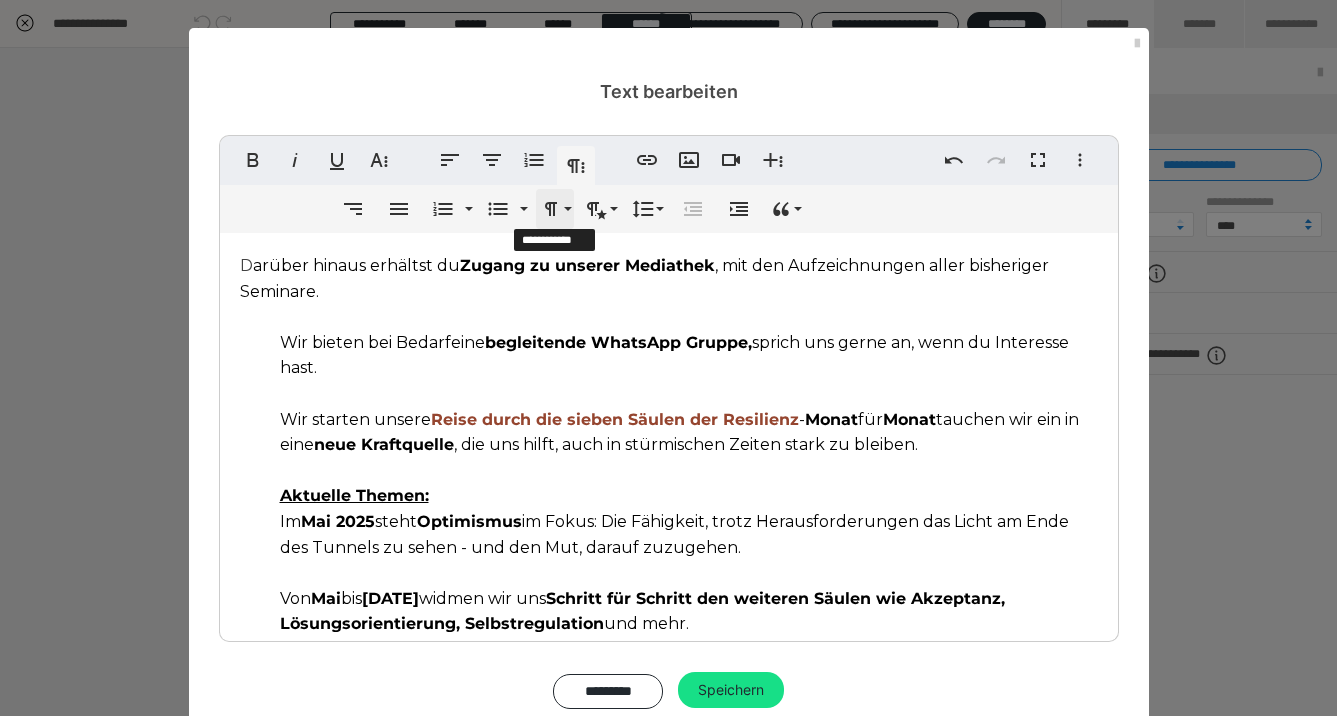click on "Formatierung" at bounding box center [555, 209] 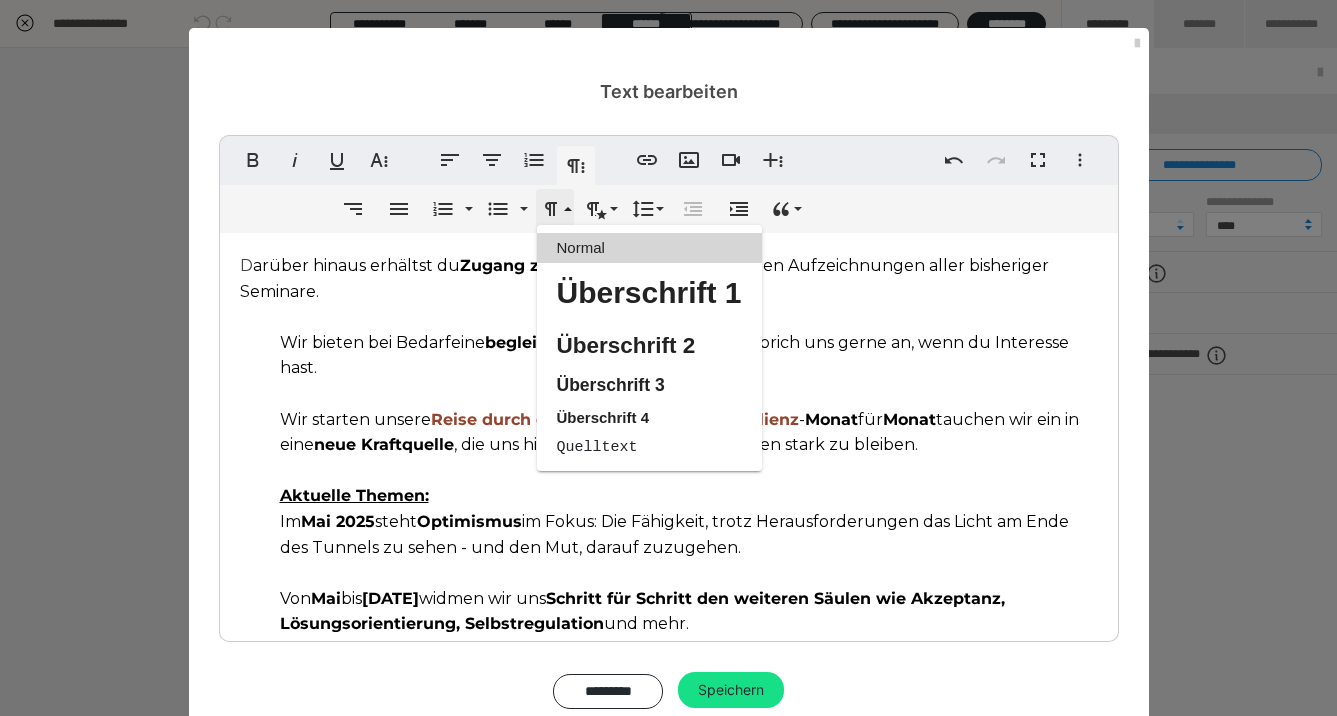 scroll, scrollTop: 0, scrollLeft: 0, axis: both 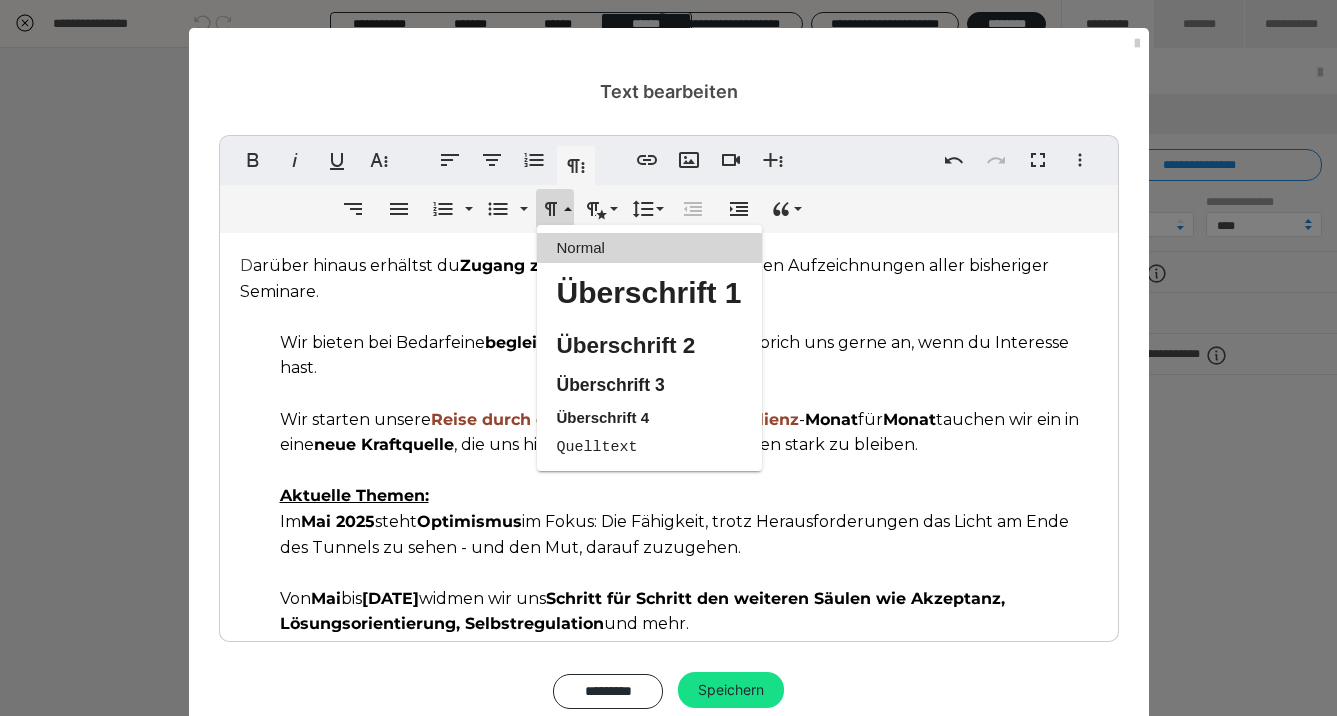 click at bounding box center (689, 317) 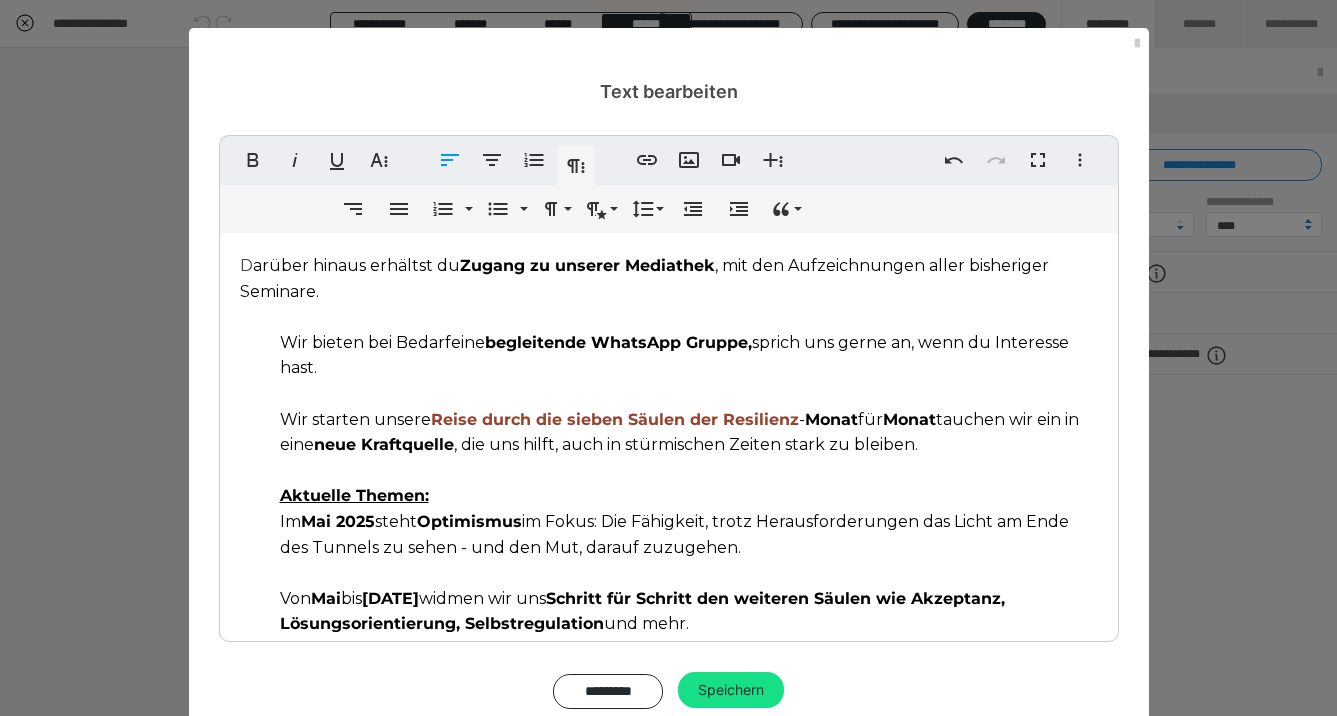 drag, startPoint x: 276, startPoint y: 319, endPoint x: 896, endPoint y: 559, distance: 664.8308 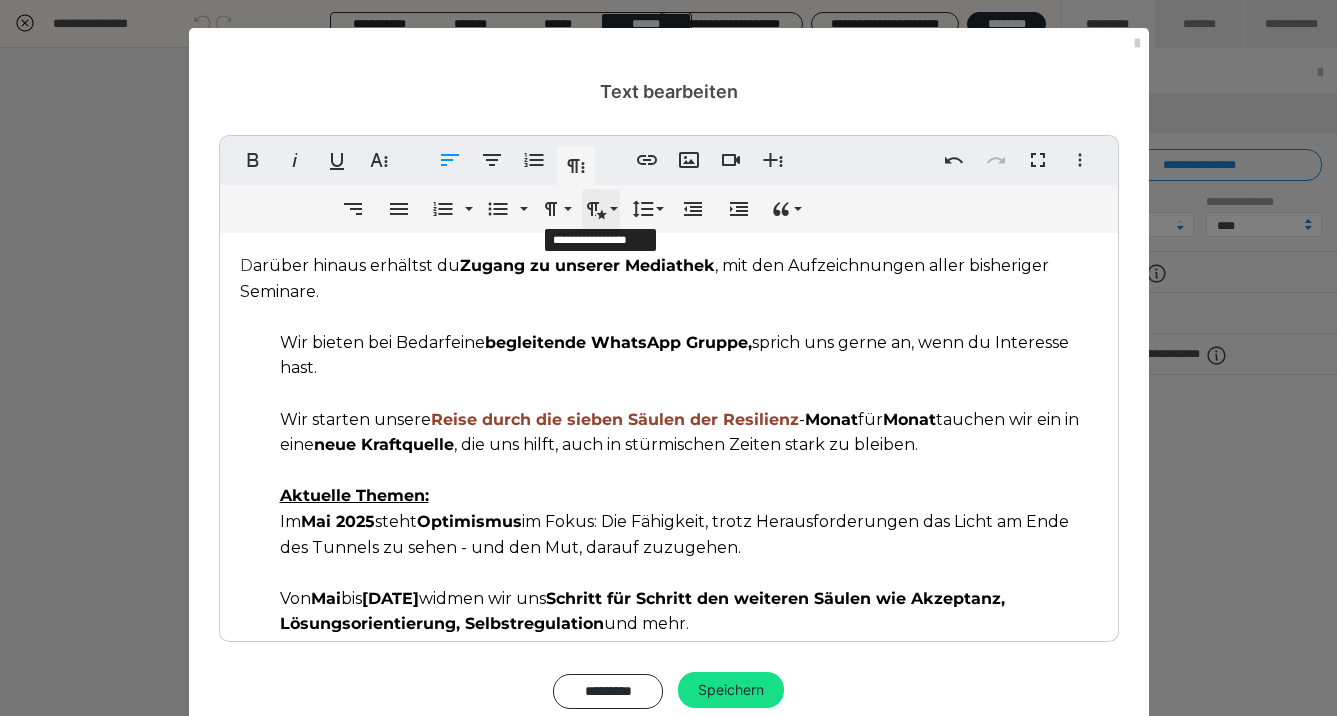 click on "Absatzformatierung" at bounding box center [601, 209] 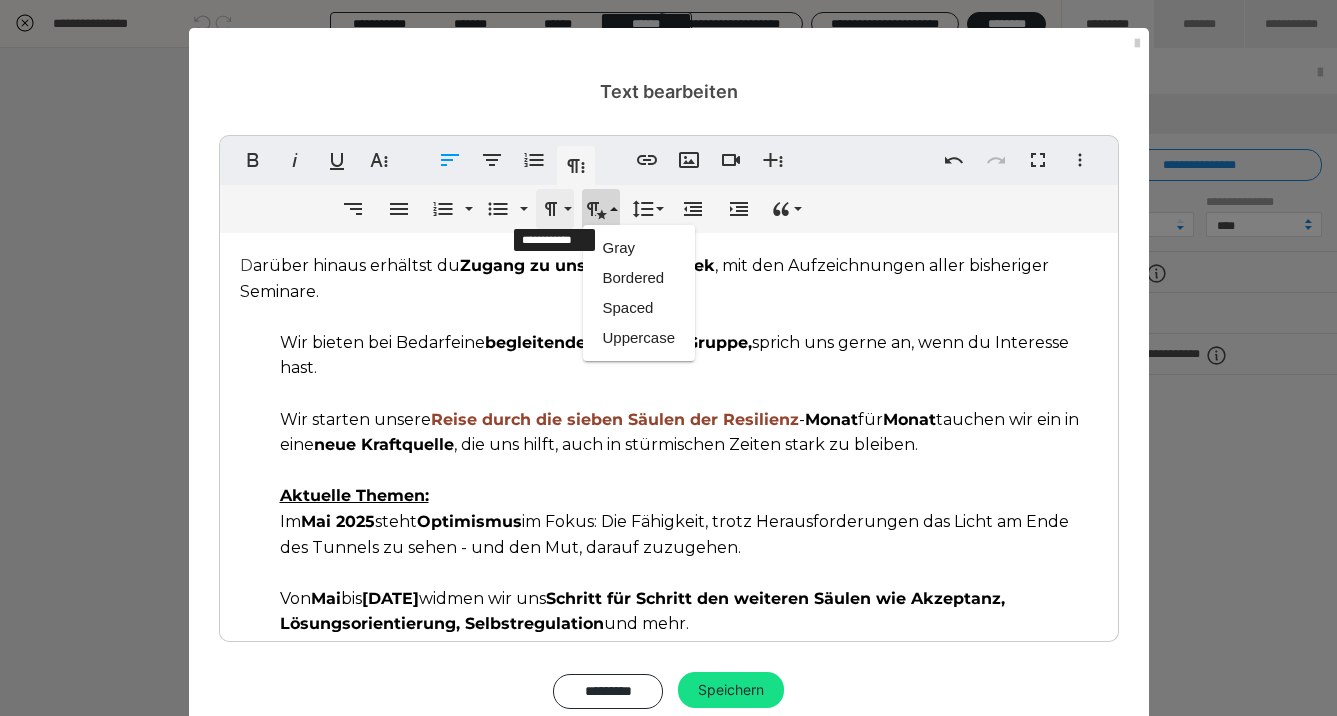 click on "Formatierung" at bounding box center (555, 209) 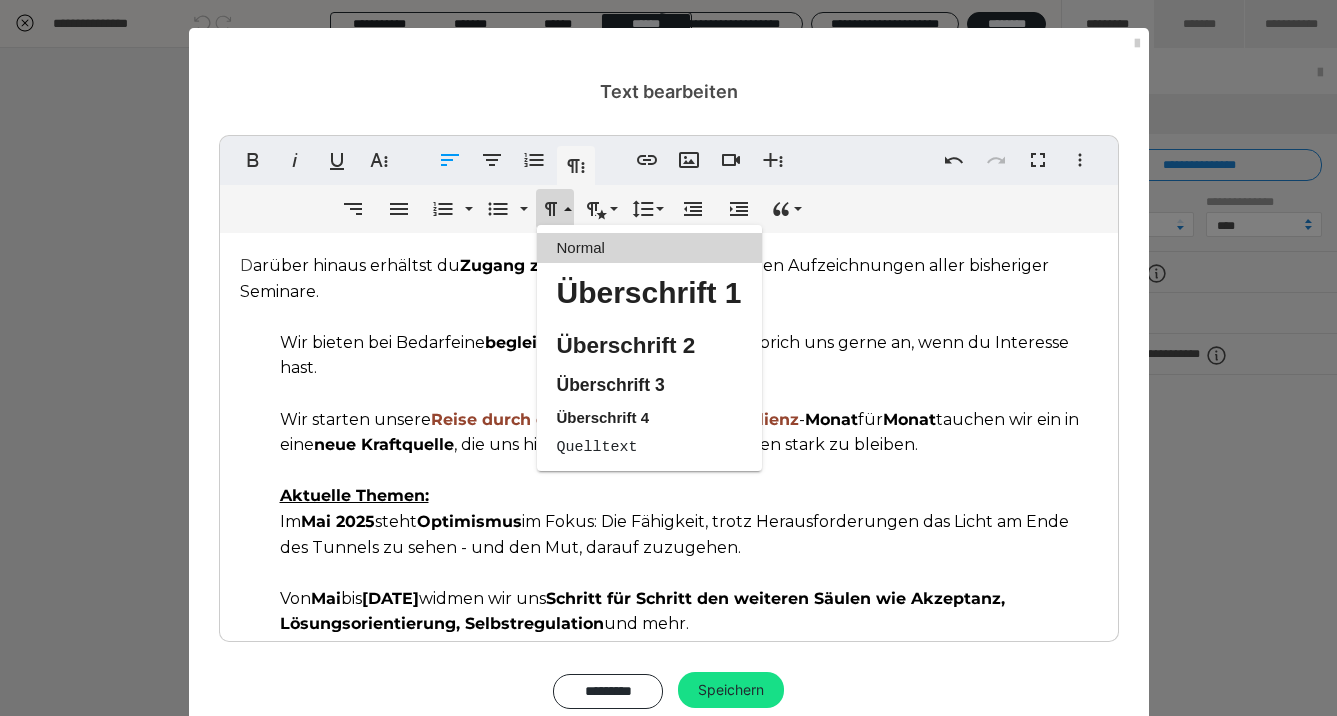 click on "Normal" at bounding box center (649, 248) 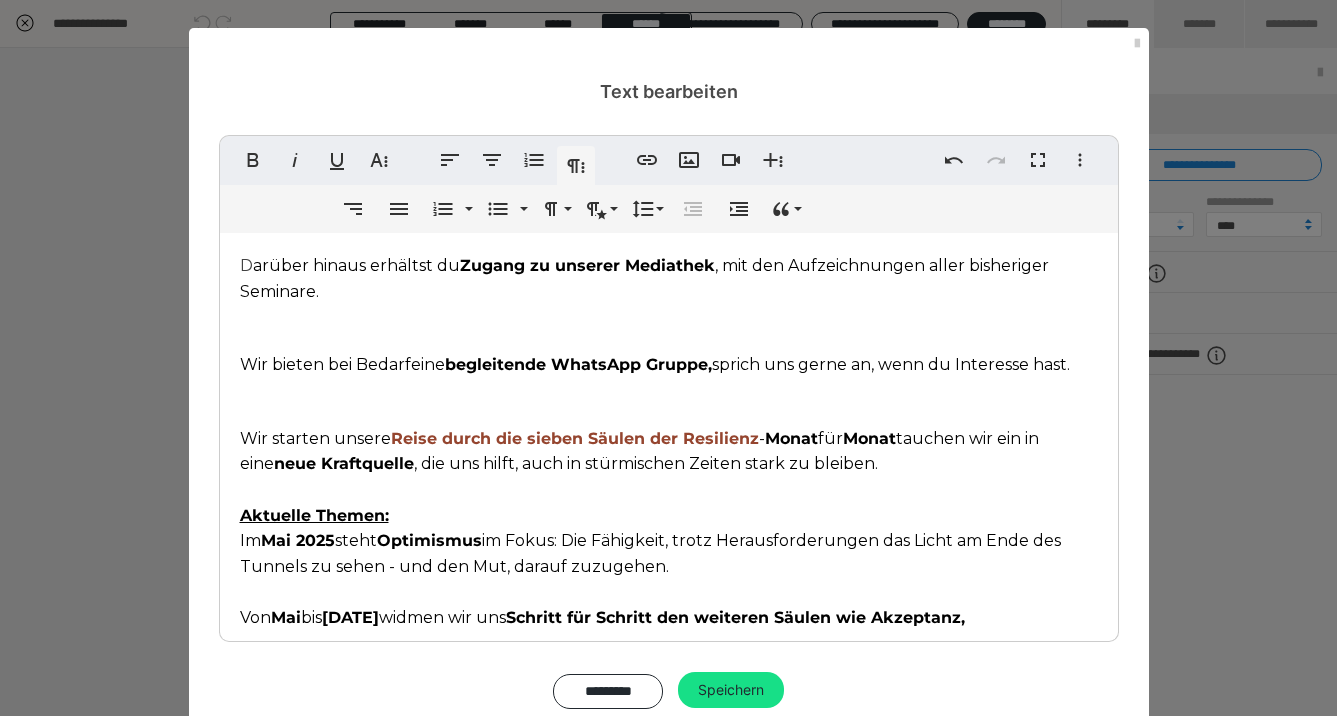 click on "Text bearbeiten Fett Kursiv Unterstrichen Weitere Textformate Linksbündig ausrichten Zentriert ausrichten Nummerierte Liste Weitere Absatzformate Link einfügen Bild einfügen Video einfügen Weitere Reichhaltige Formate Rückgängig Wiederholen Vollbild Weitere Formate Durchgestrichen Tiefgestellt Hochgestellt Montserrat ABeeZee Abhaya Libre Abril FatFace Alegreya Alice Amaranth Amatic SC Anonymous Pro Anton Arapey Archivo Black Archivo Light Archivo Medium Archivo Arimo Arvo B612 Barlow Bebas Neue Belleza Big Shoulders Stencil Display BioRhyme Blinker Cairo Cardo Catamaran Caveat Caveat Brush Comfortaa Concert One Cormorant Cormorant Garamond Courier Prime Crimson Text Dancing Script Eczar Exo Exo 2 Figtree Fira Sans Fjalla One Forum Frank Ruhl Libre Fraunces Grandstander IBM Plex Serif Inconsolata Inder Indie Flower Inter Josefin Sans Jost Karla Lato Lexend Deca Libre Baskerville Libre Franklin Lilita One Lobster Lobster Two Lora Merienda Merriweather Montserrat Montserrat Black Montserrat Extra Bold 1 2" at bounding box center (668, 358) 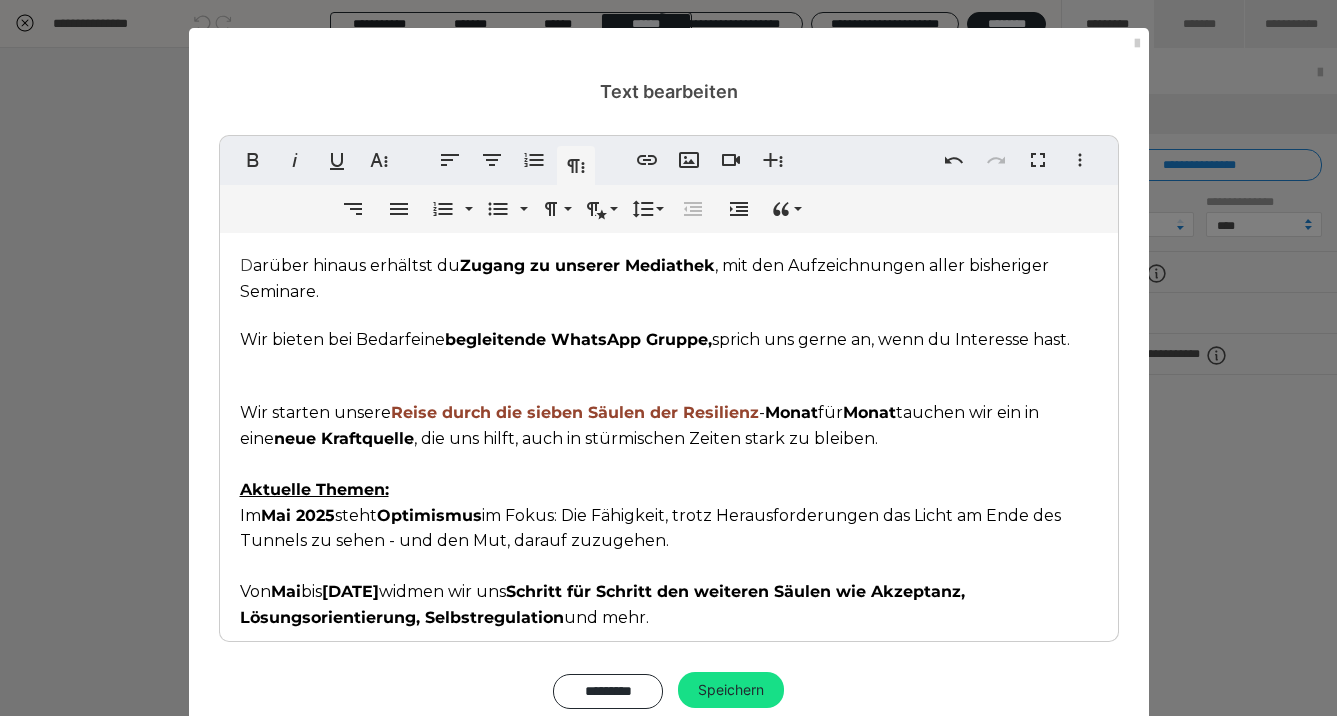 click on "D arüber hinaus erhältst du  Zugang zu unserer Mediathek , mit den Aufzeichnungen aller bisheriger Seminare. Wir bieten bei Bedarf  eine  begleitende WhatsApp Gruppe,  sprich uns gerne an, wenn du Interesse hast. Wir starten unsere  Reise durch die sieben Säulen der Resilienz  -  Monat  für  Monat  tauchen wir ein in eine  neue Kraftquelle , die uns hilft, auch in stürmischen Zeiten stark zu bleiben. Aktuelle Themen: Im  Mai 2025  steht  Optimismus  im Fokus: Die Fähigkeit, trotz Herausforderungen das Licht am Ende des Tunnels zu sehen - und den Mut, darauf zuzugehen. Von  Mai  bis  November 2025  widmen wir uns  Schritt für Schritt den weiteren Säulen wie Akzeptanz, Lösungsorientierung, Selbstregulation  und mehr. Mach mit, wachse mit - und entdecke deine innere Stärke. Abo-Modelle  u nserer  Online-Seminarreihe + Mediathek: 1.    Monatlich   für  29,-- Euro  (brutto) 2.  Mit einem  Jahresabo   für  299,-- Euro  (brutto) Hinweis: Kündigungsfristen:" at bounding box center [669, 648] 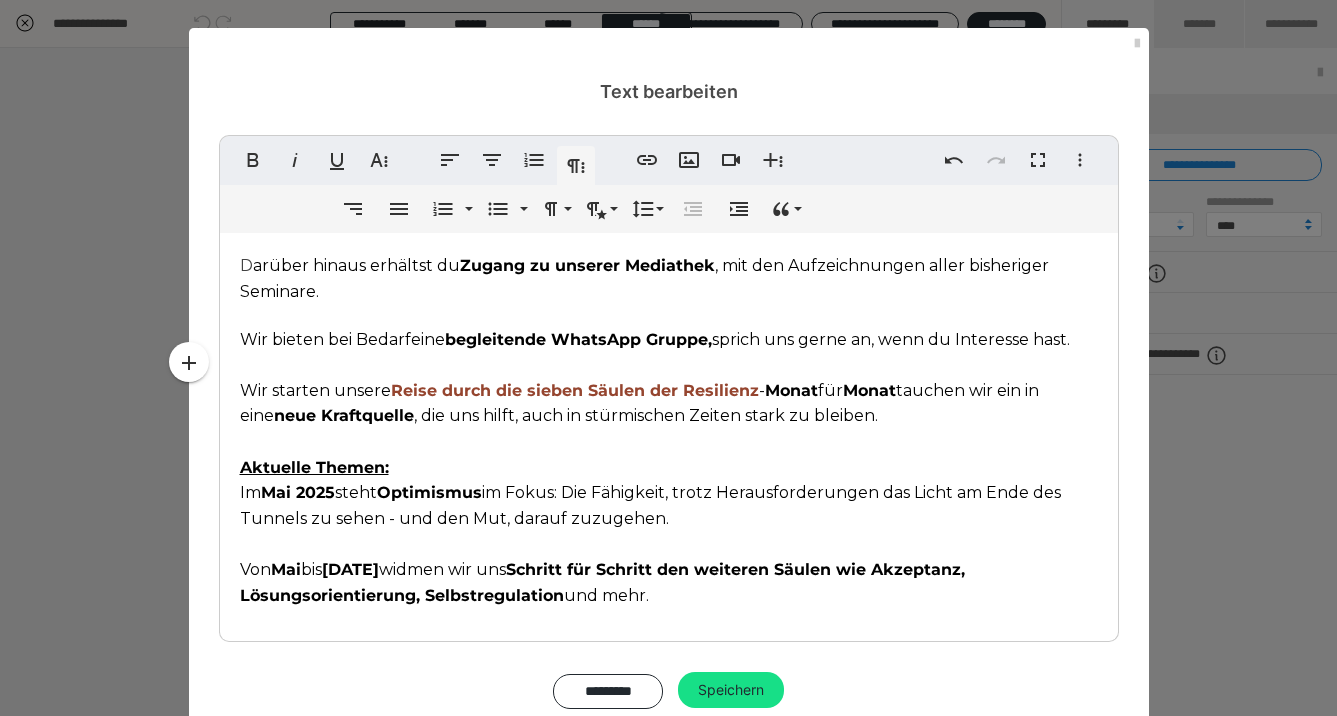 click at bounding box center [669, 637] 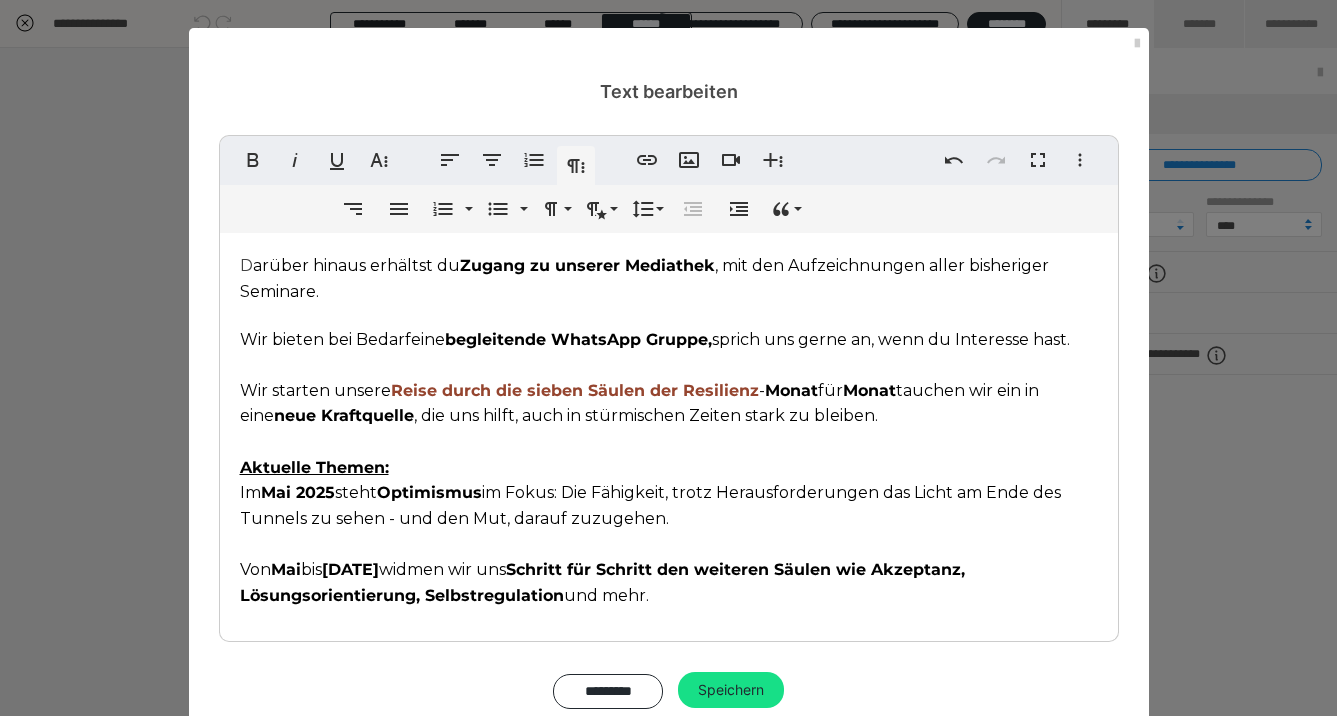 click on "Mach mit, wachse mit - und entdecke deine innere Stärke." at bounding box center (669, 645) 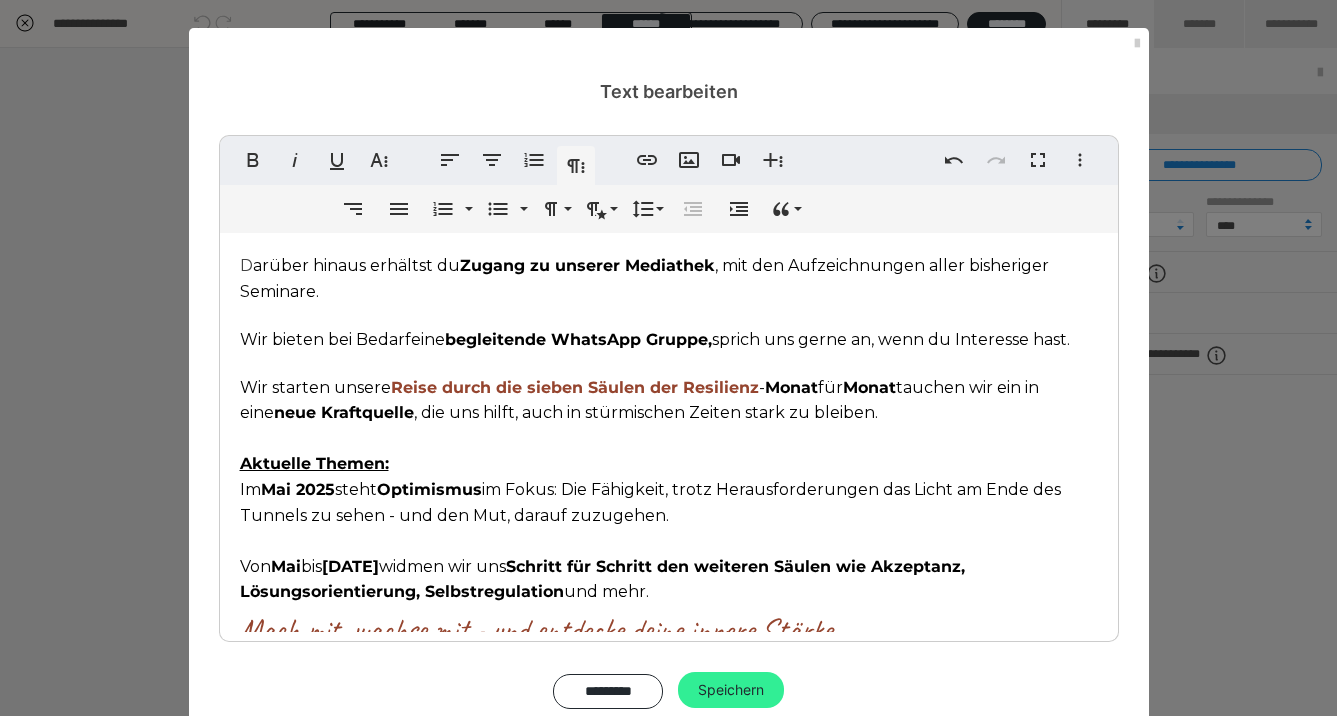 click on "Speichern" at bounding box center [731, 690] 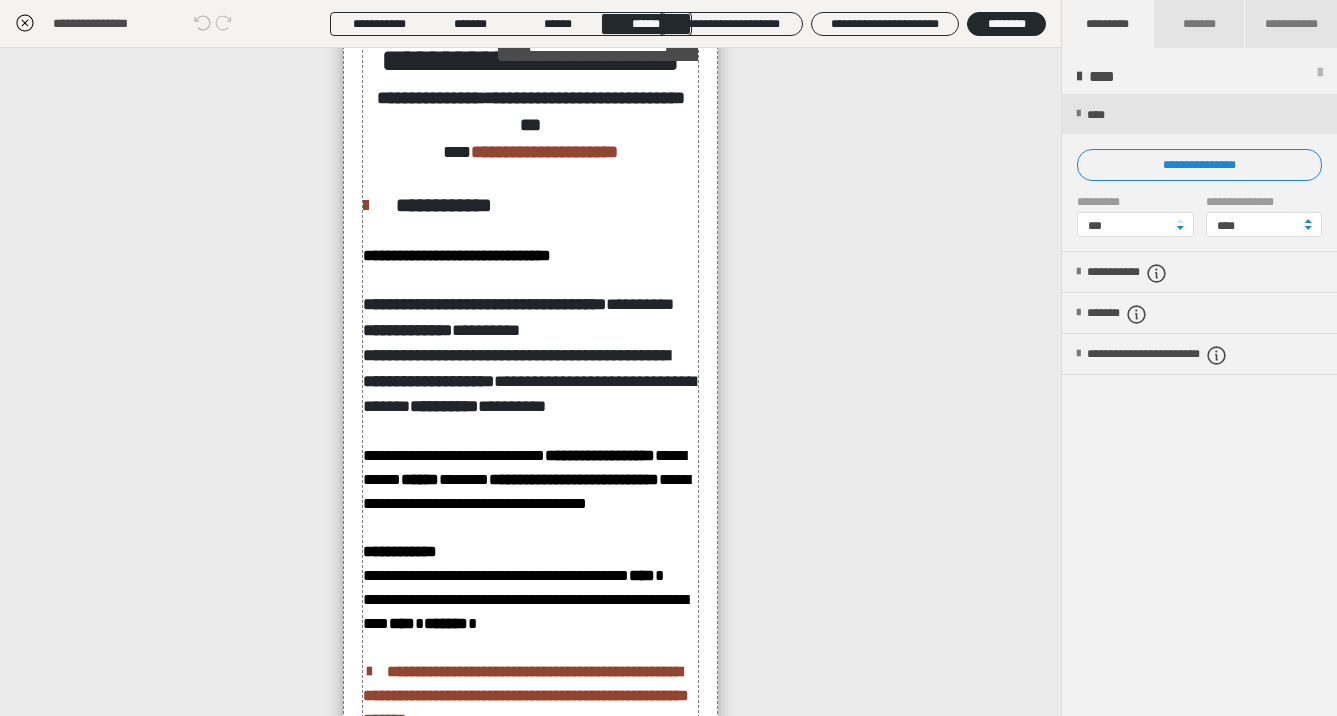 scroll, scrollTop: 144, scrollLeft: 0, axis: vertical 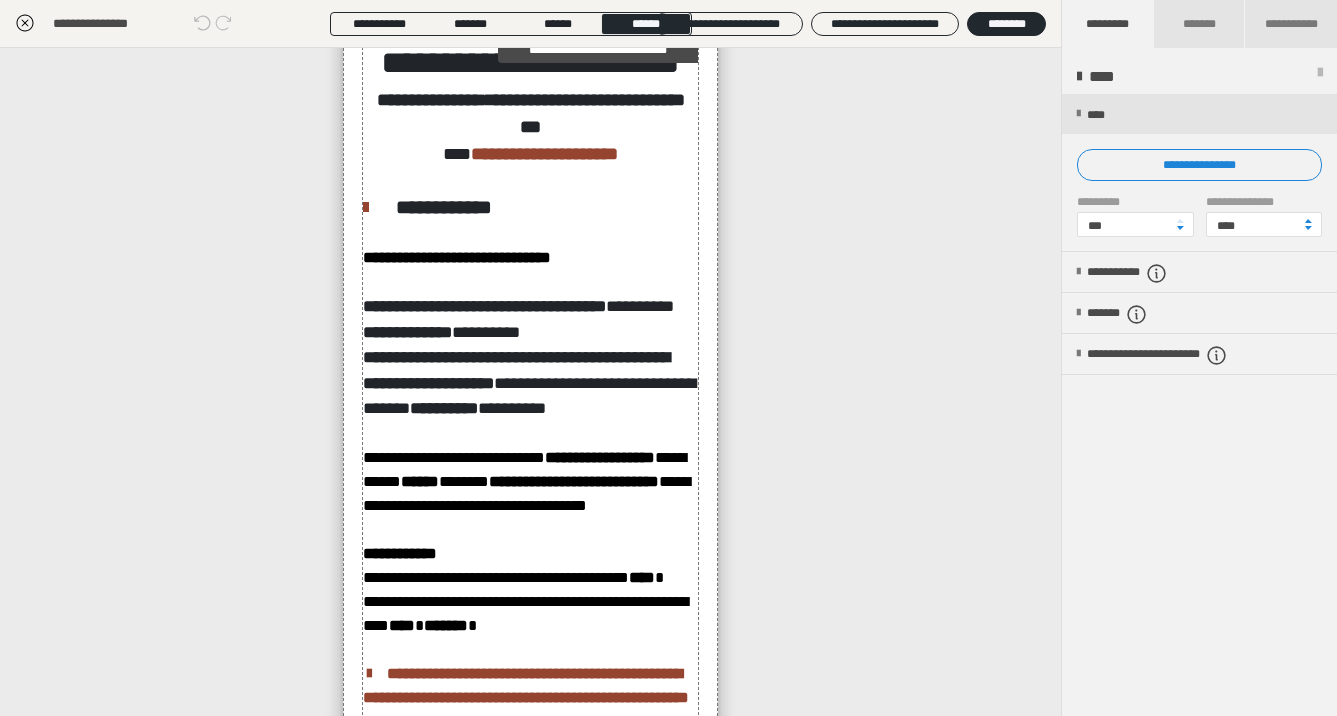 click at bounding box center [377, 207] 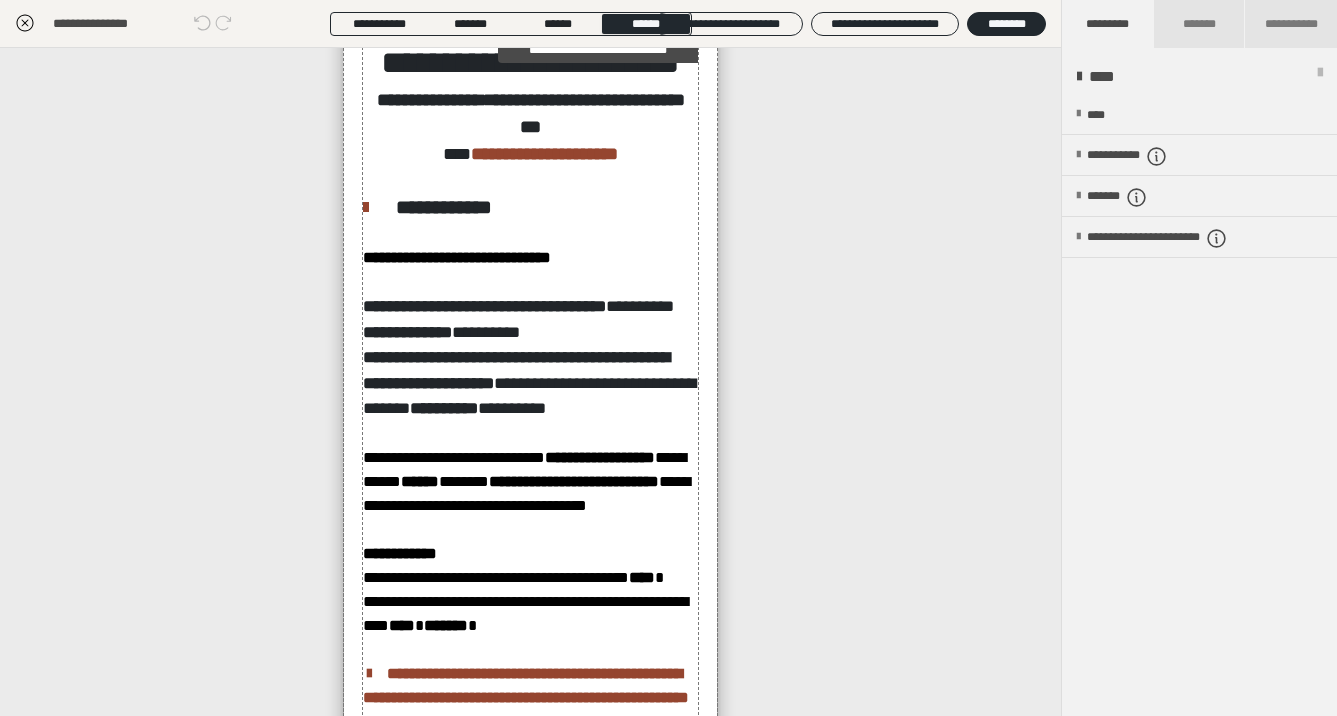 click at bounding box center [377, 207] 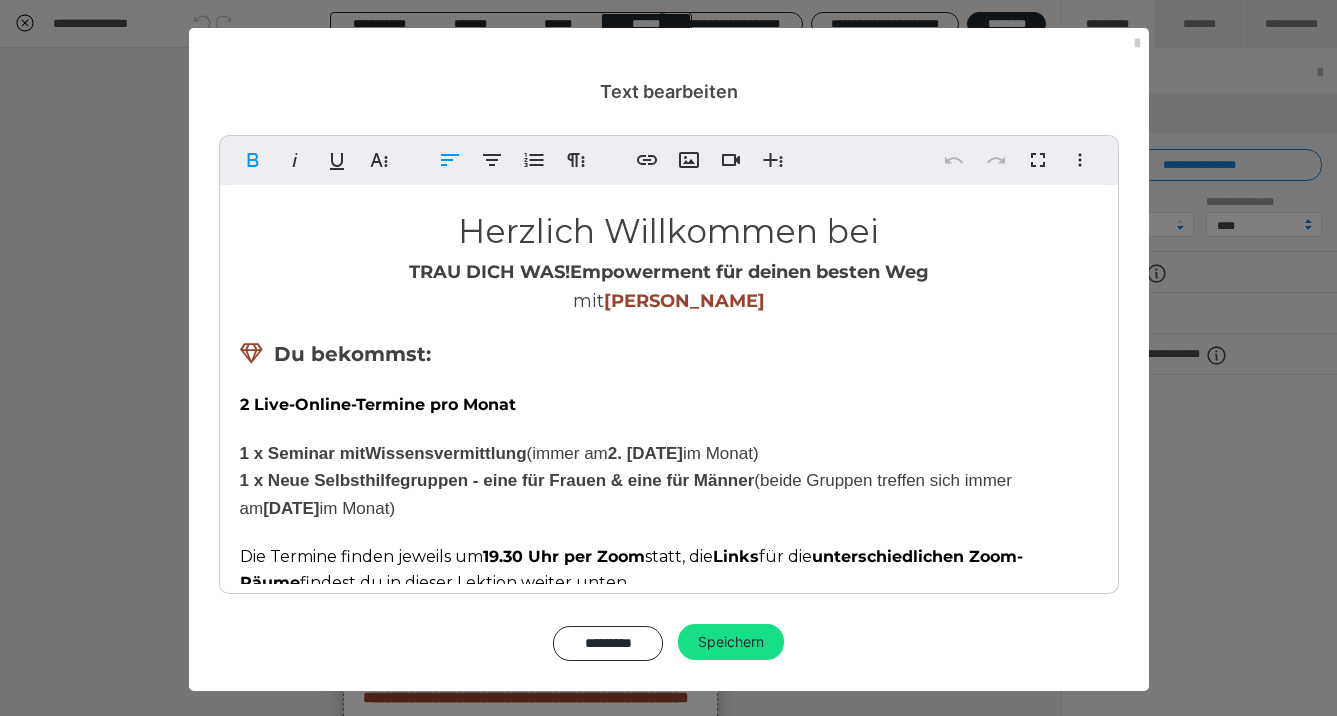 drag, startPoint x: 259, startPoint y: 344, endPoint x: 231, endPoint y: 341, distance: 28.160255 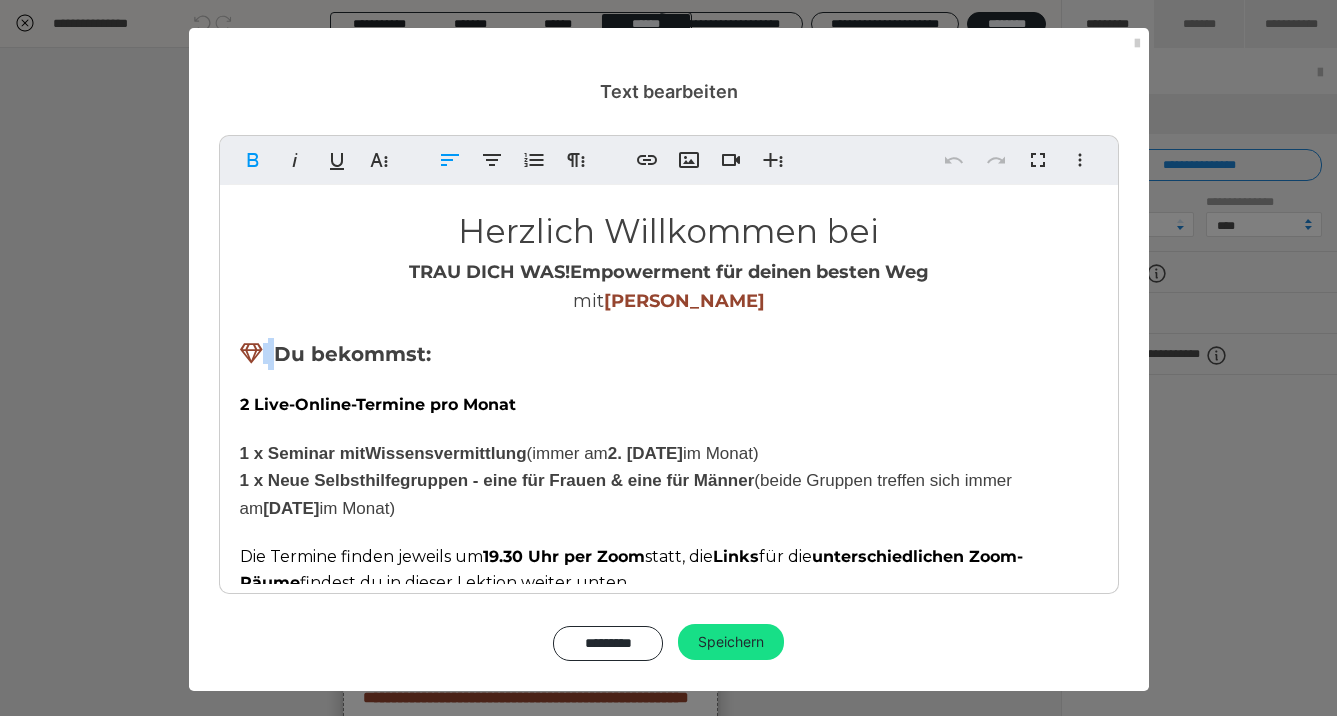 drag, startPoint x: 227, startPoint y: 343, endPoint x: 275, endPoint y: 351, distance: 48.6621 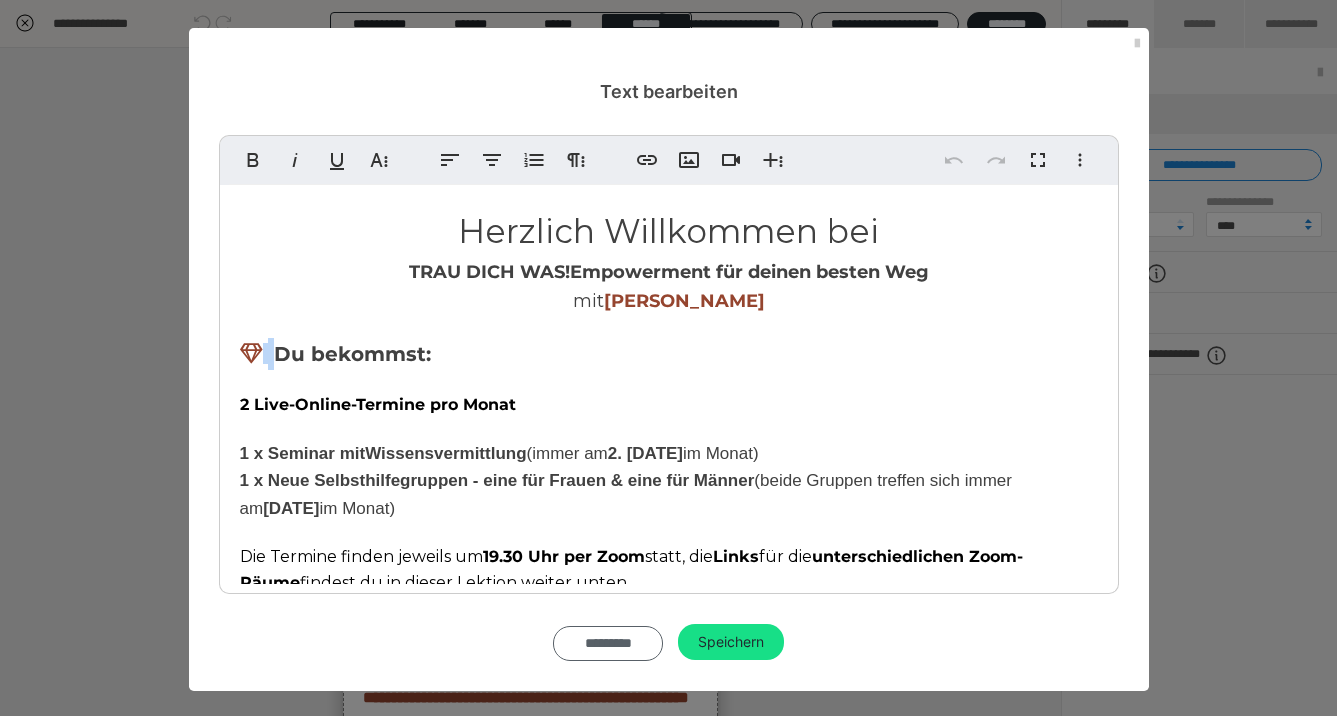 click on "*********" at bounding box center [608, 643] 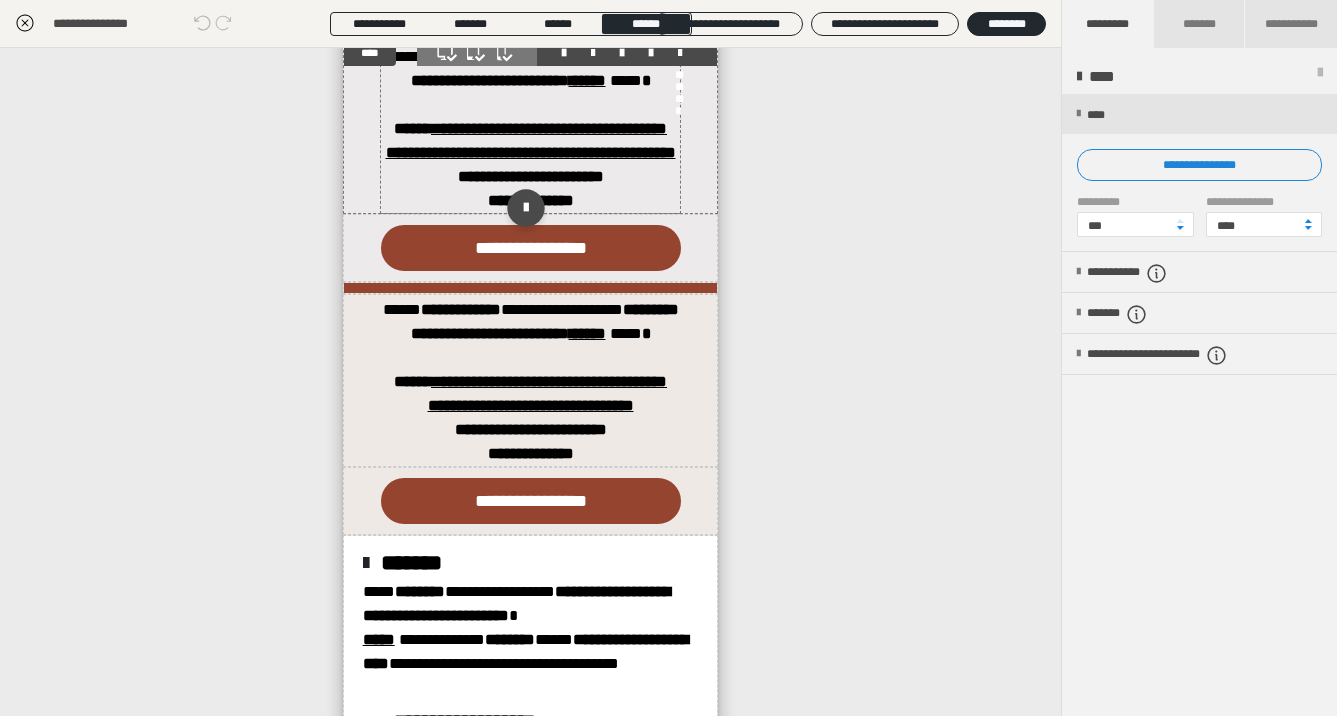 scroll, scrollTop: 1107, scrollLeft: 0, axis: vertical 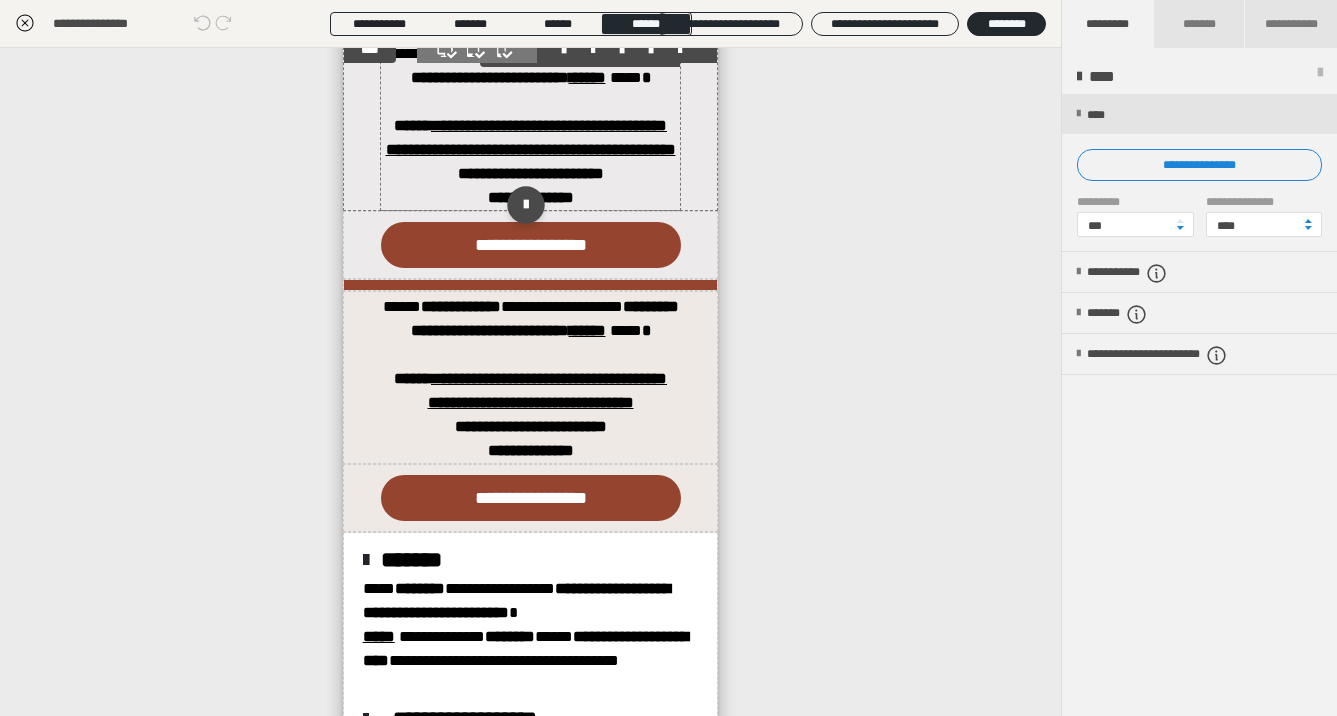 click on "**********" at bounding box center (530, 126) 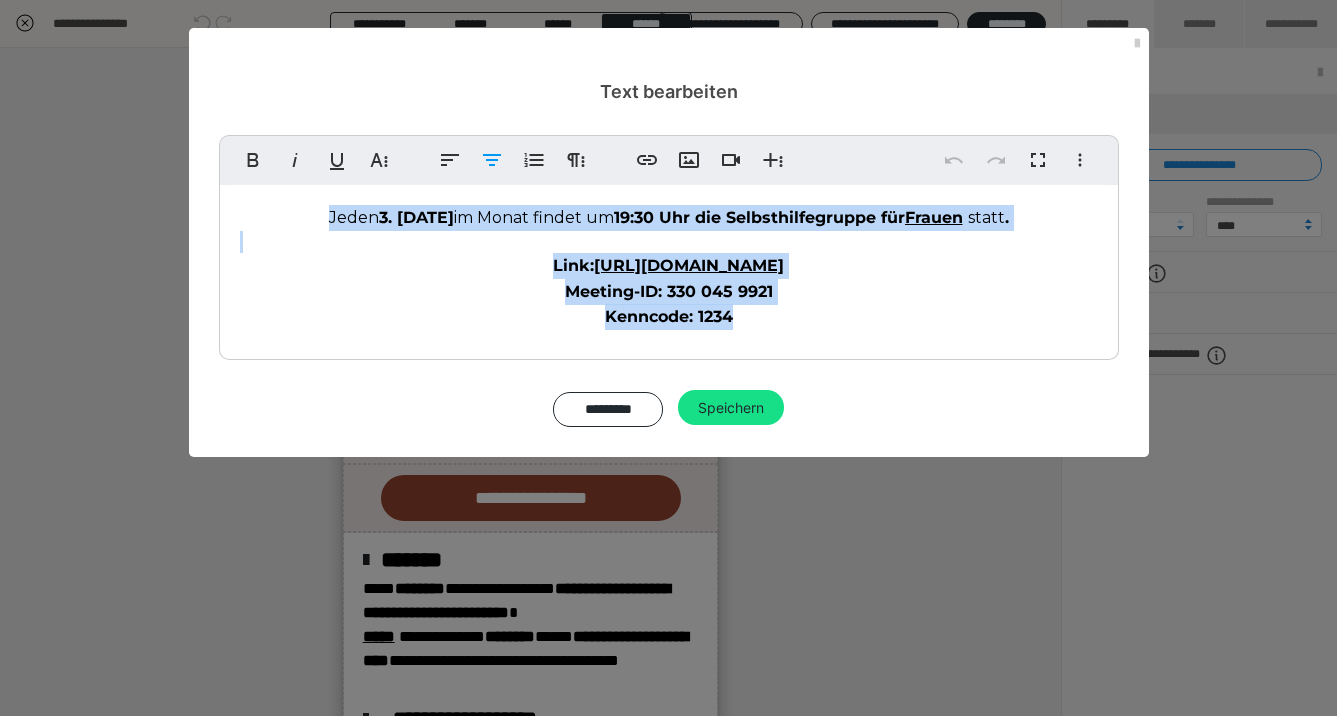 drag, startPoint x: 296, startPoint y: 218, endPoint x: 780, endPoint y: 341, distance: 499.3846 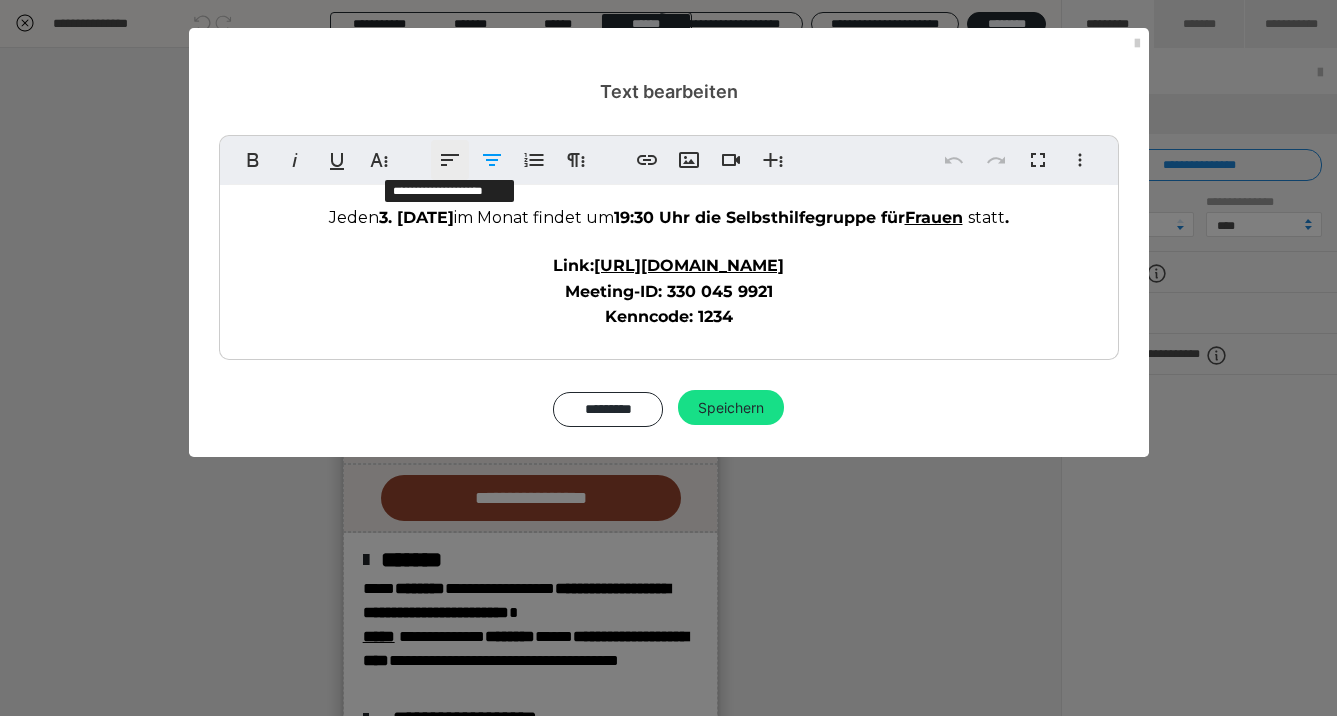 click 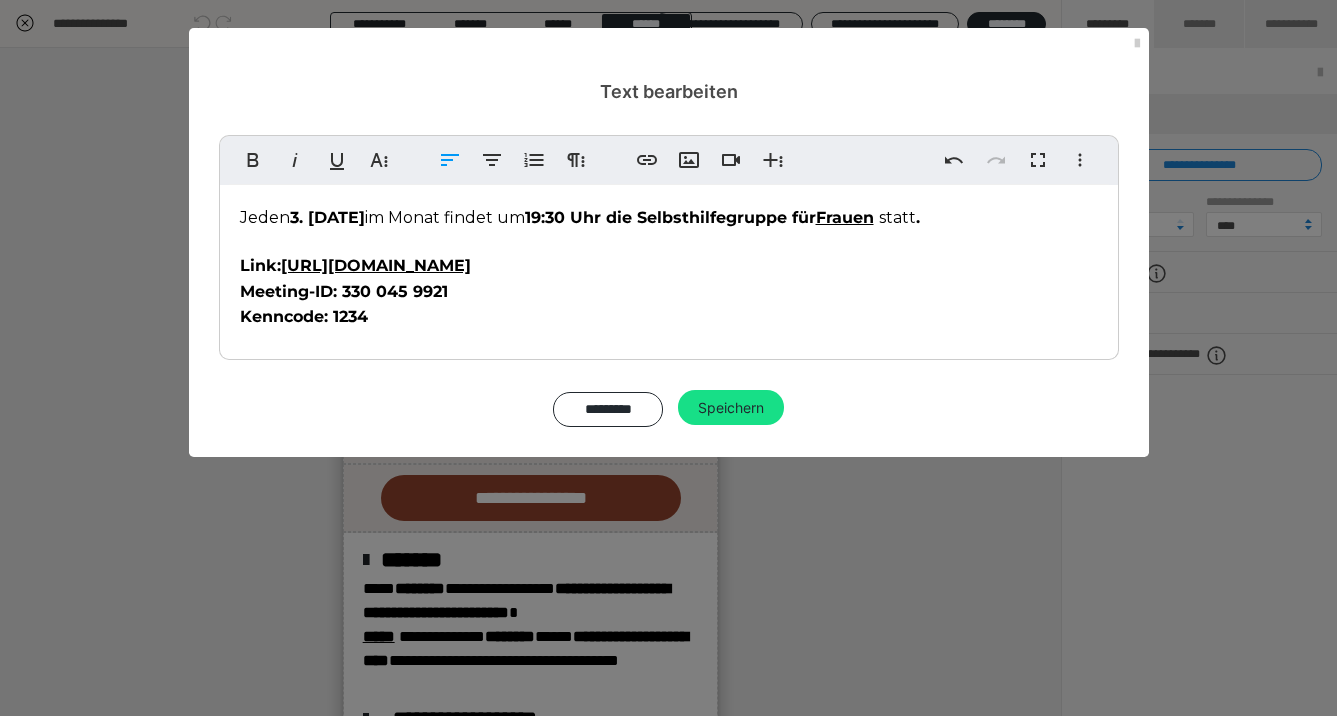 click on "Link:  https://us02web.zoom.us/j/3300459921pwd=nQ0aVj6KOj3nplIPIjN5BFU5ClKevn.1&omn=89850645141 Meeting-ID: 330 045 9921 Kenncode: 1234" at bounding box center (355, 291) 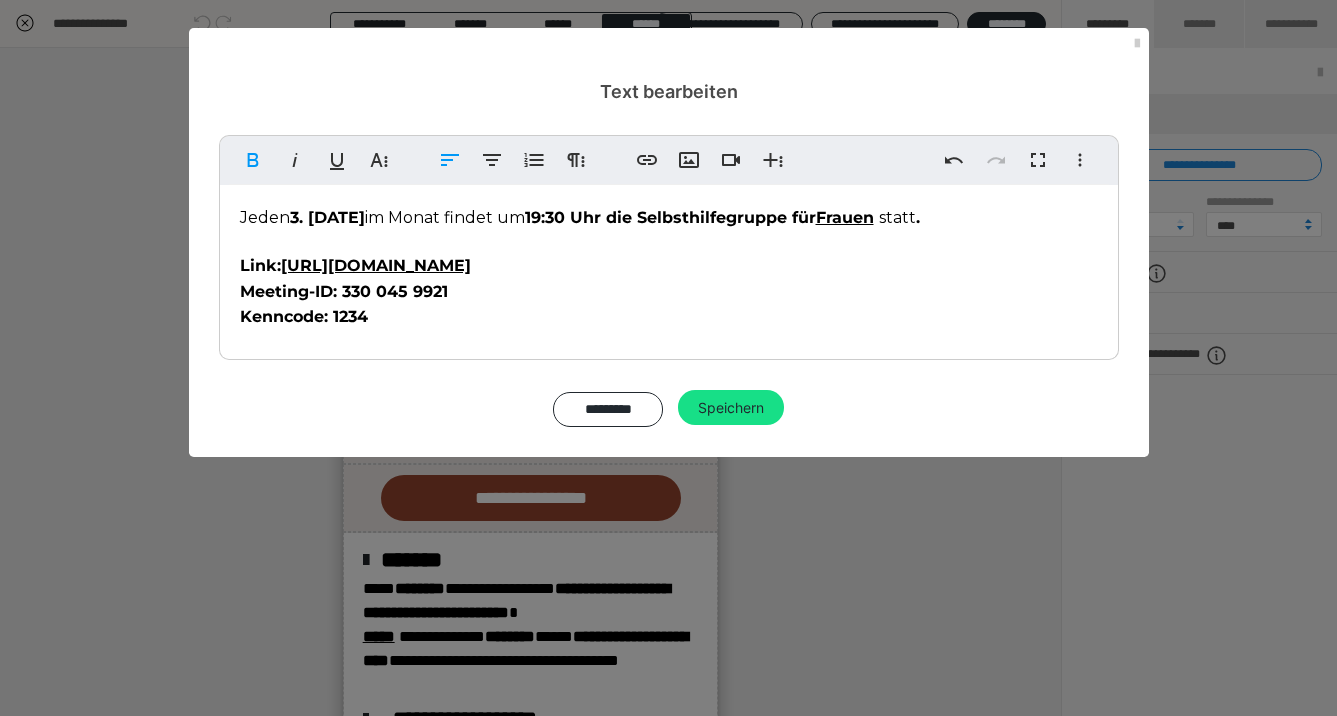 click on "https://us02web.zoom.us/j/3300459921pwd=nQ0aVj6KOj3nplIPIjN5BFU5ClKevn.1&omn=89850645141" at bounding box center (376, 265) 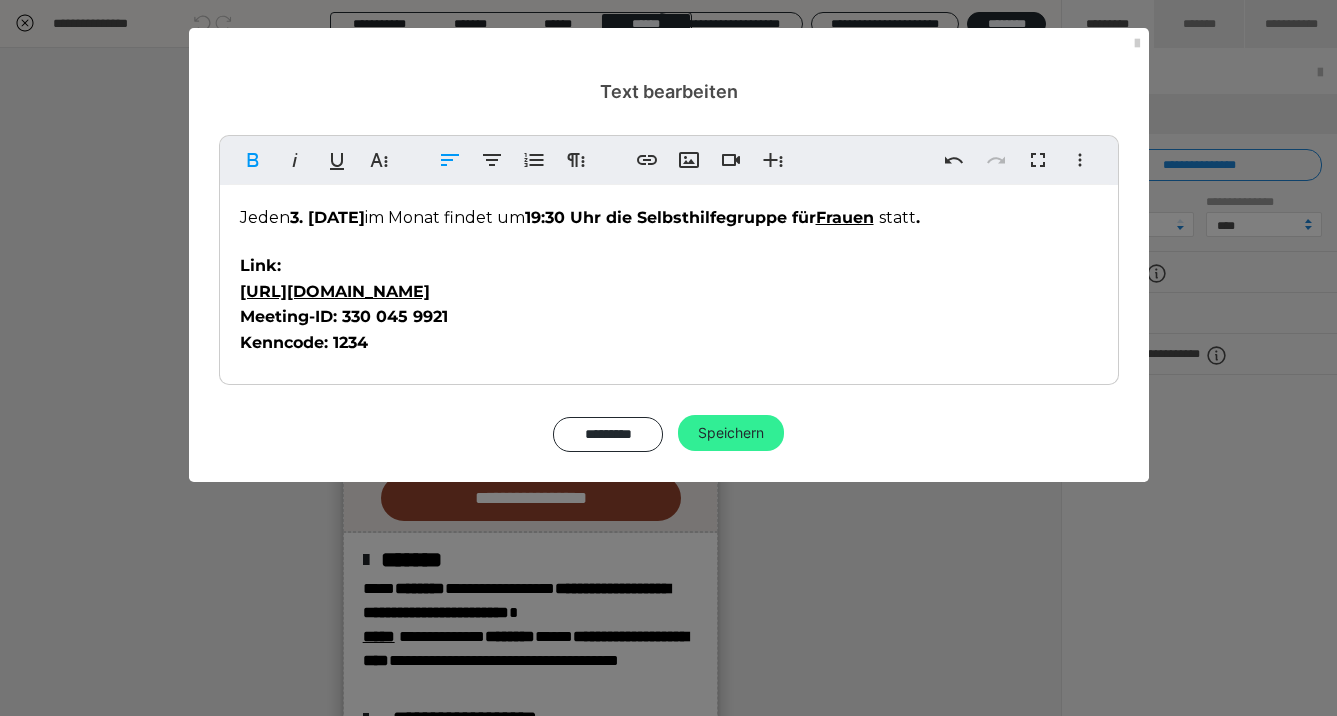 click on "Speichern" at bounding box center [731, 433] 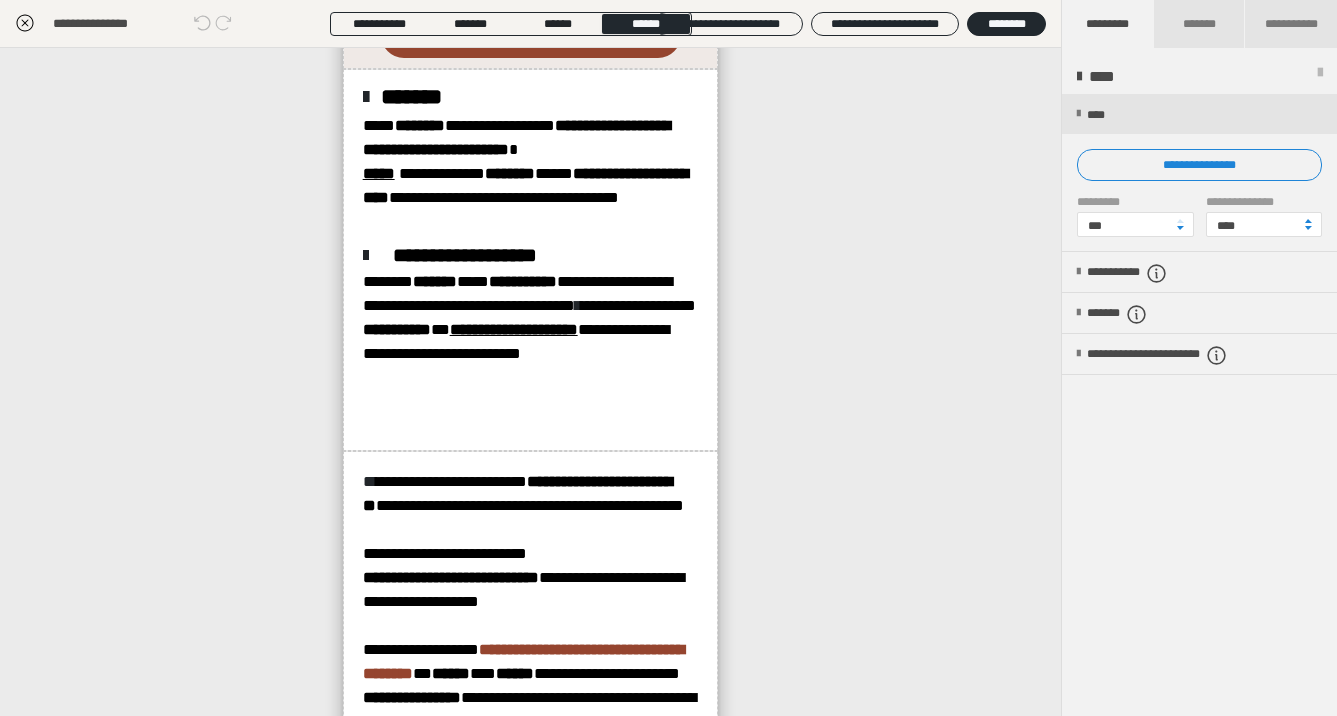 scroll, scrollTop: 1595, scrollLeft: 0, axis: vertical 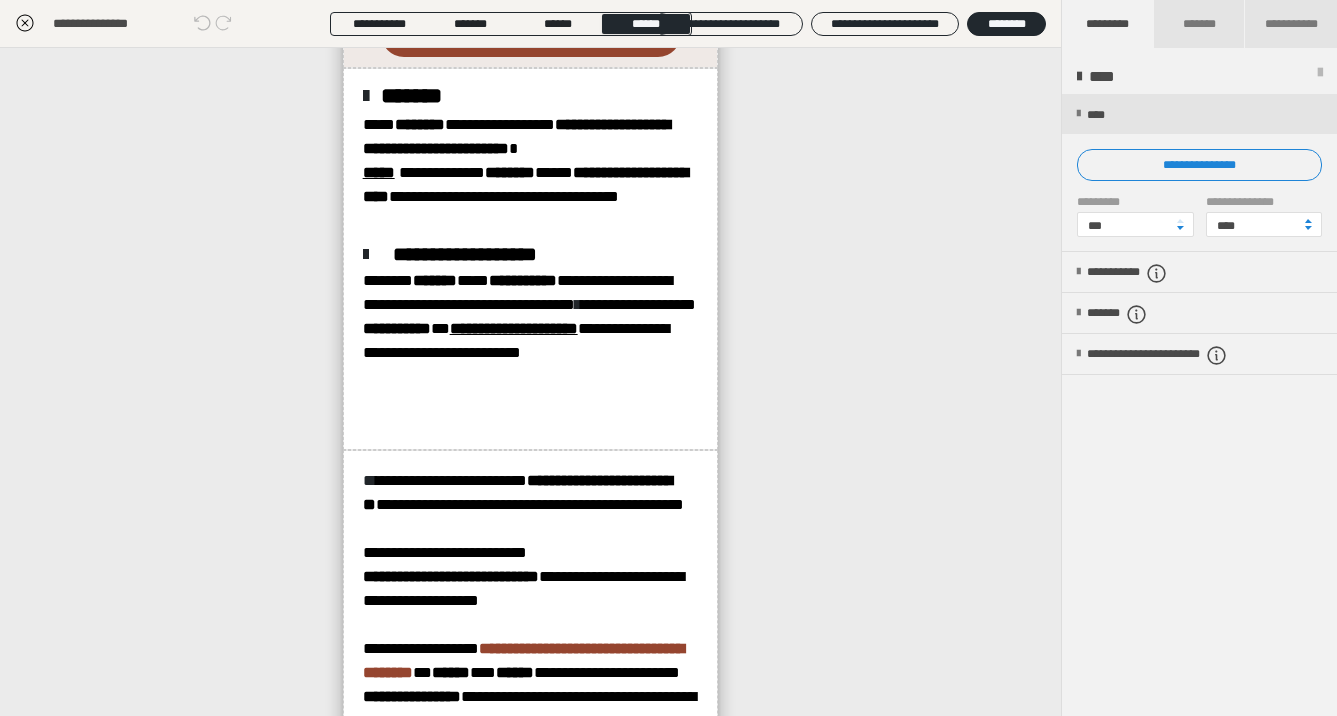 click on "**********" at bounding box center [530, -50] 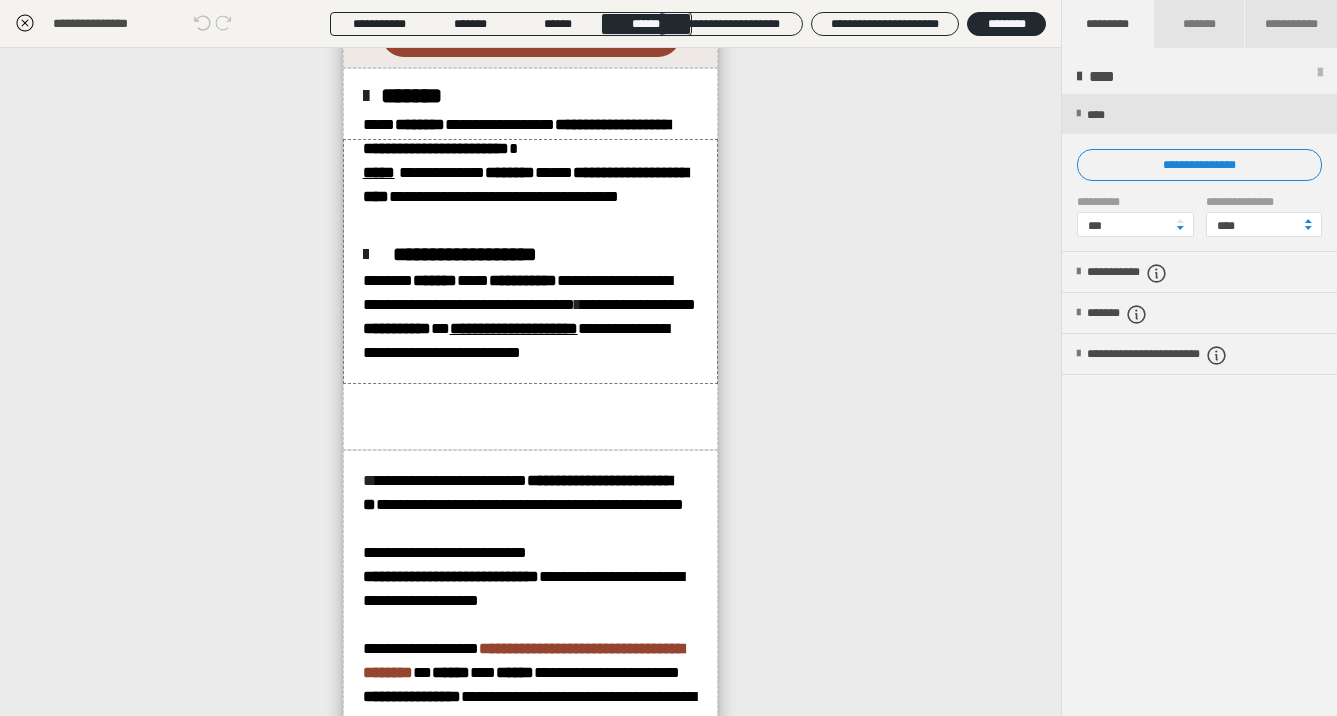 click on "**********" at bounding box center [530, -50] 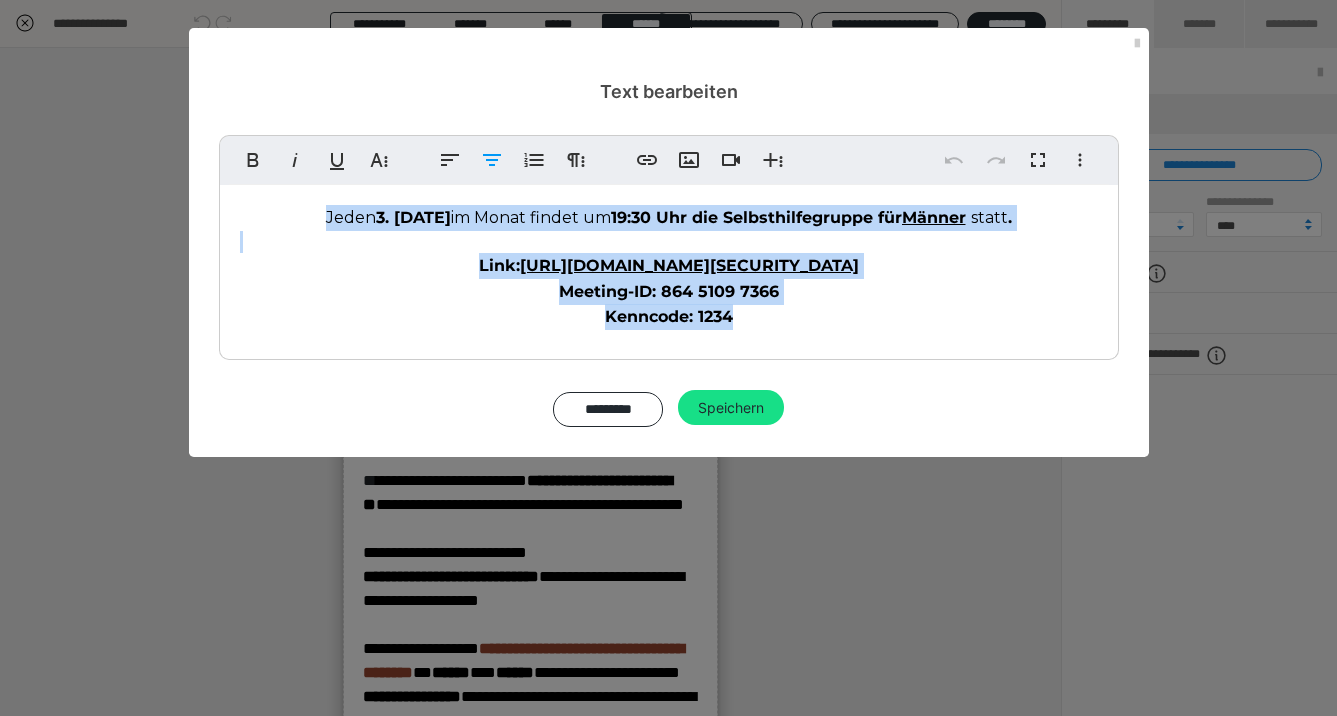 drag, startPoint x: 288, startPoint y: 220, endPoint x: 680, endPoint y: 269, distance: 395.05063 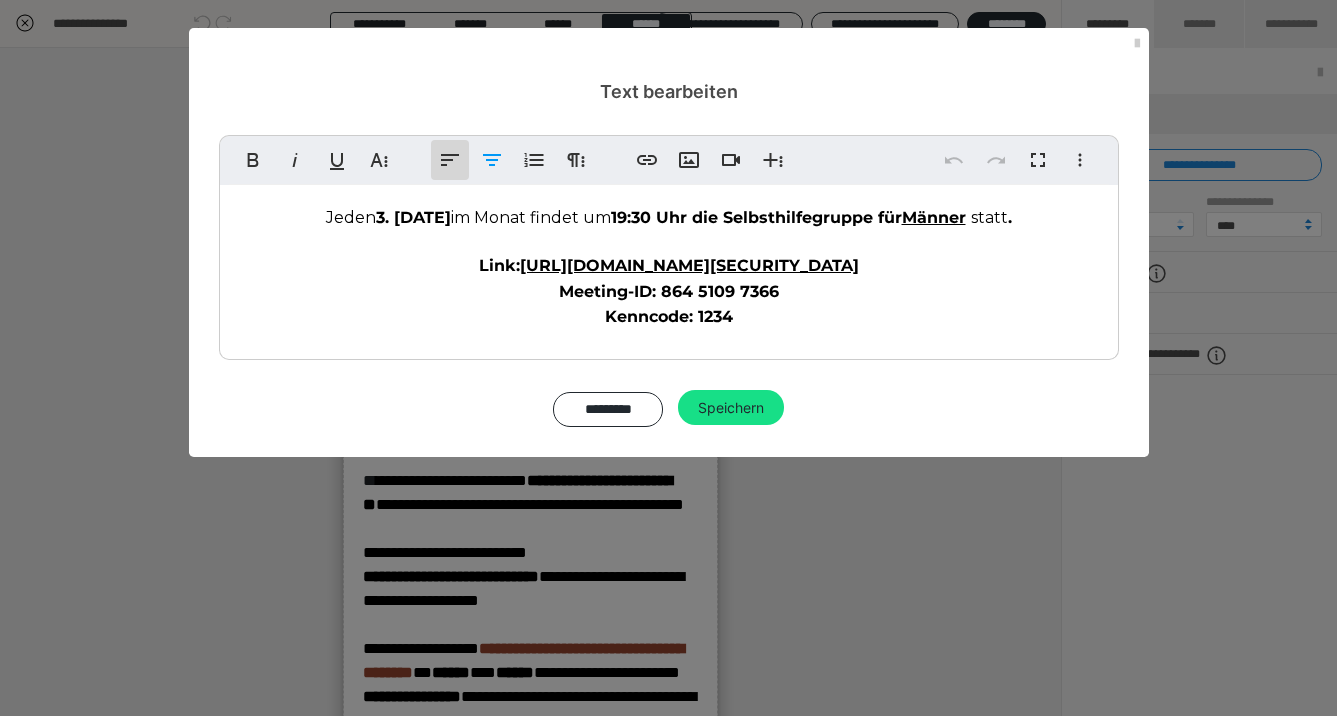 click 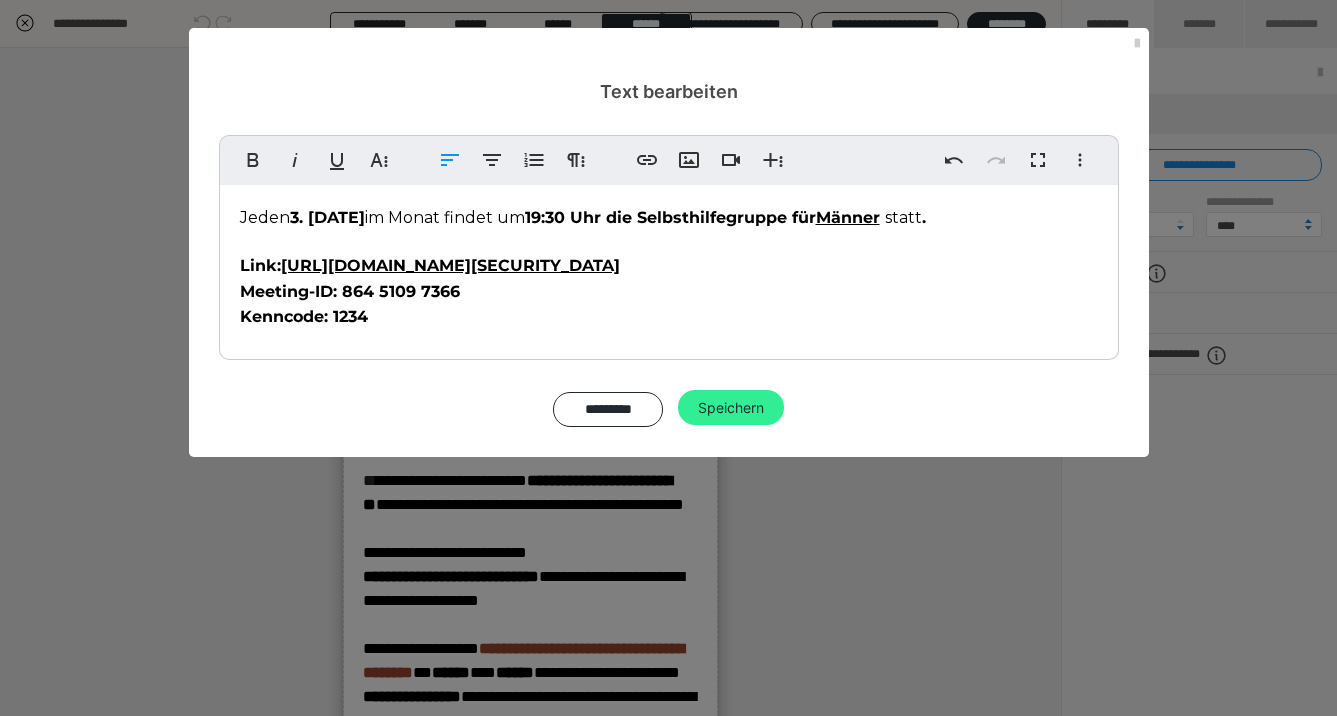 click on "Speichern" at bounding box center (731, 408) 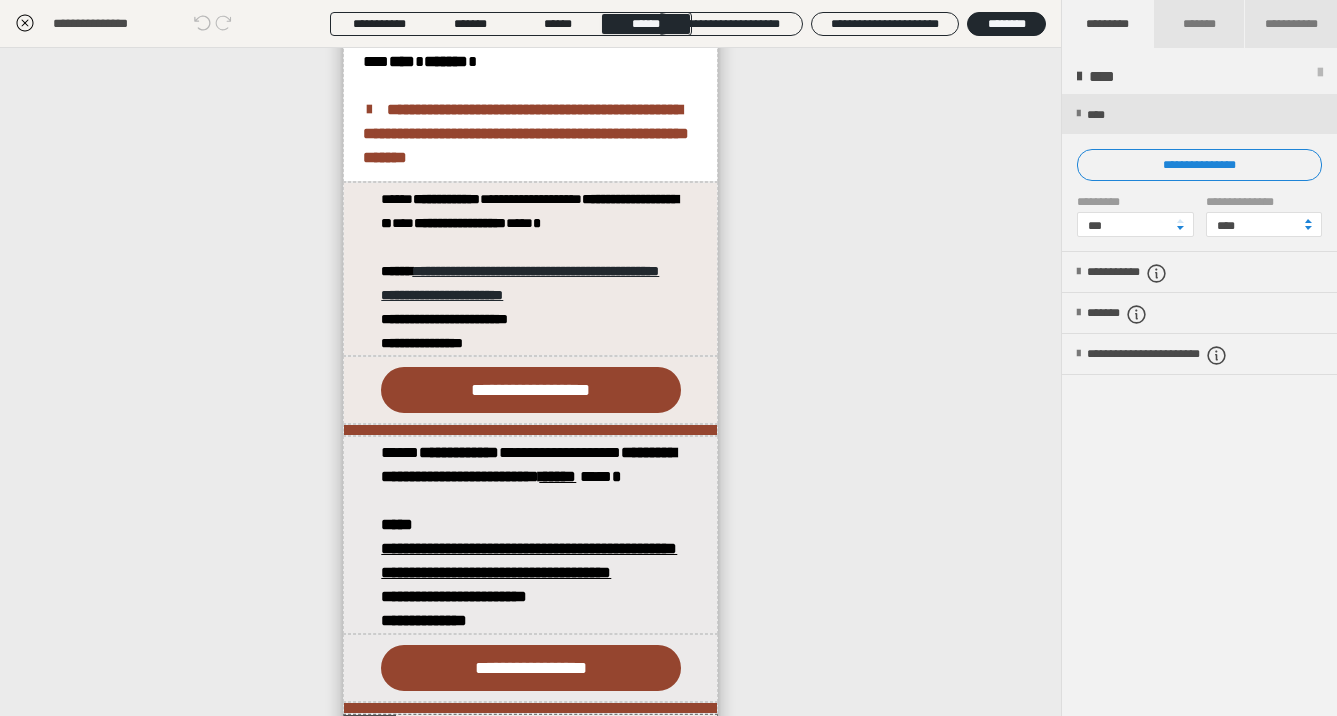 scroll, scrollTop: 707, scrollLeft: 0, axis: vertical 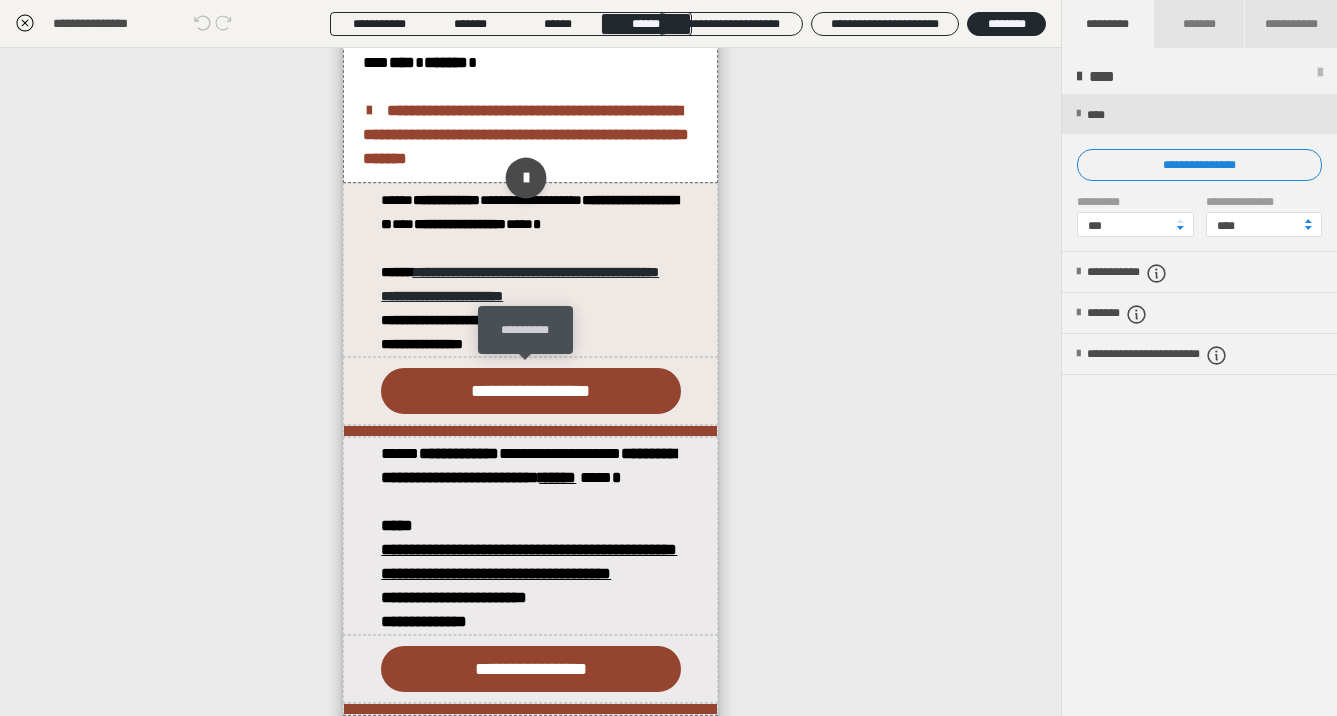 click at bounding box center [526, 177] 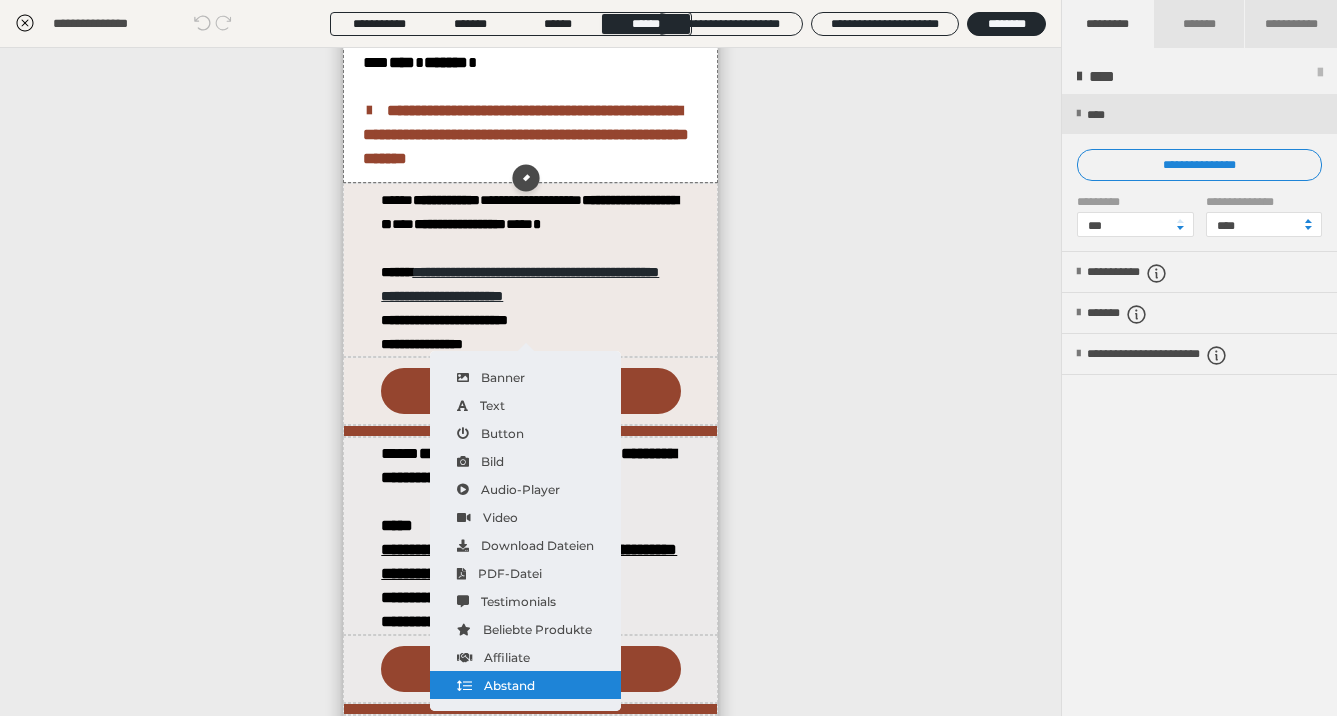 click on "Abstand" at bounding box center (525, 685) 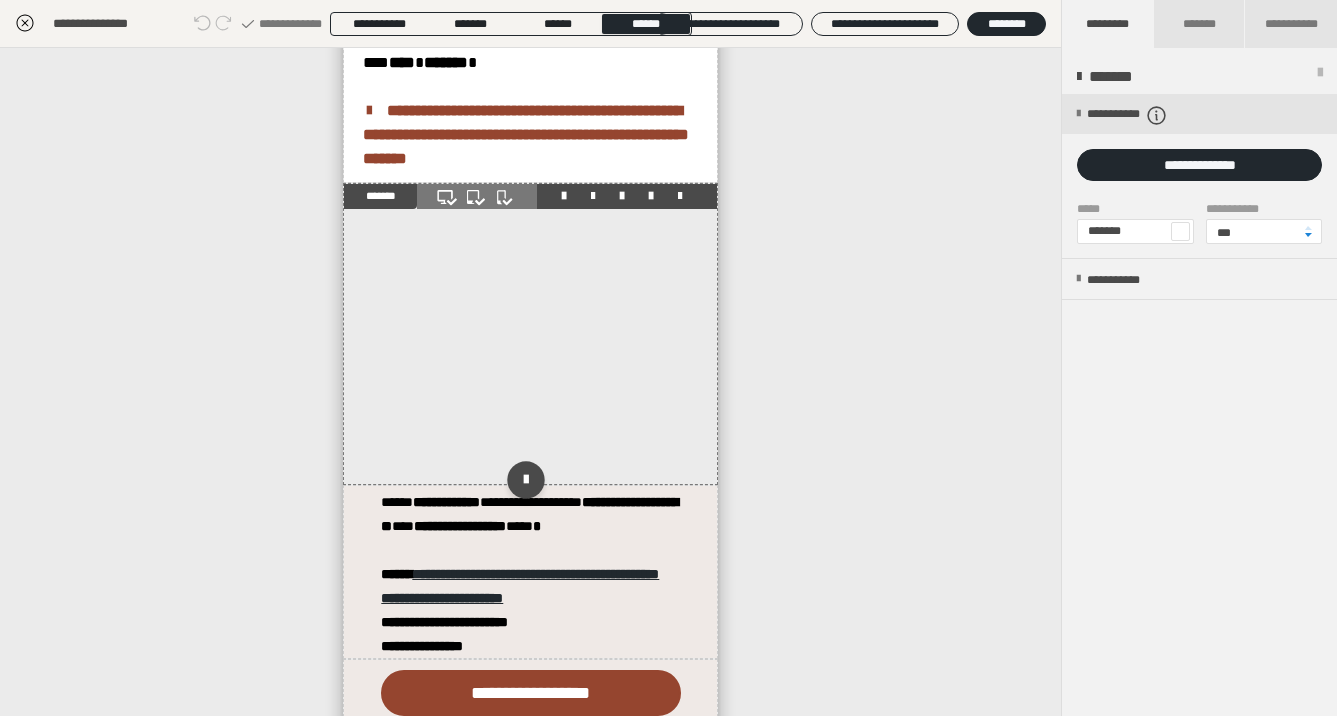 click at bounding box center (530, 334) 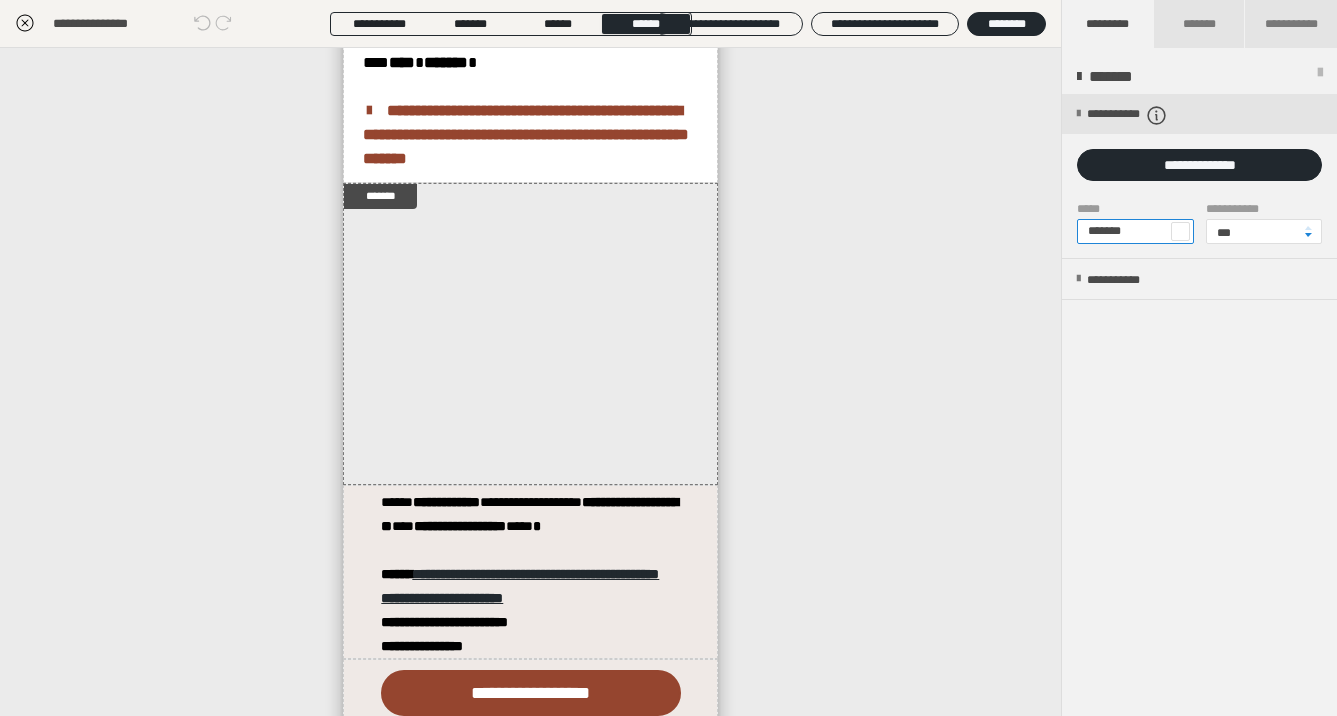 drag, startPoint x: 1162, startPoint y: 234, endPoint x: 1061, endPoint y: 235, distance: 101.00495 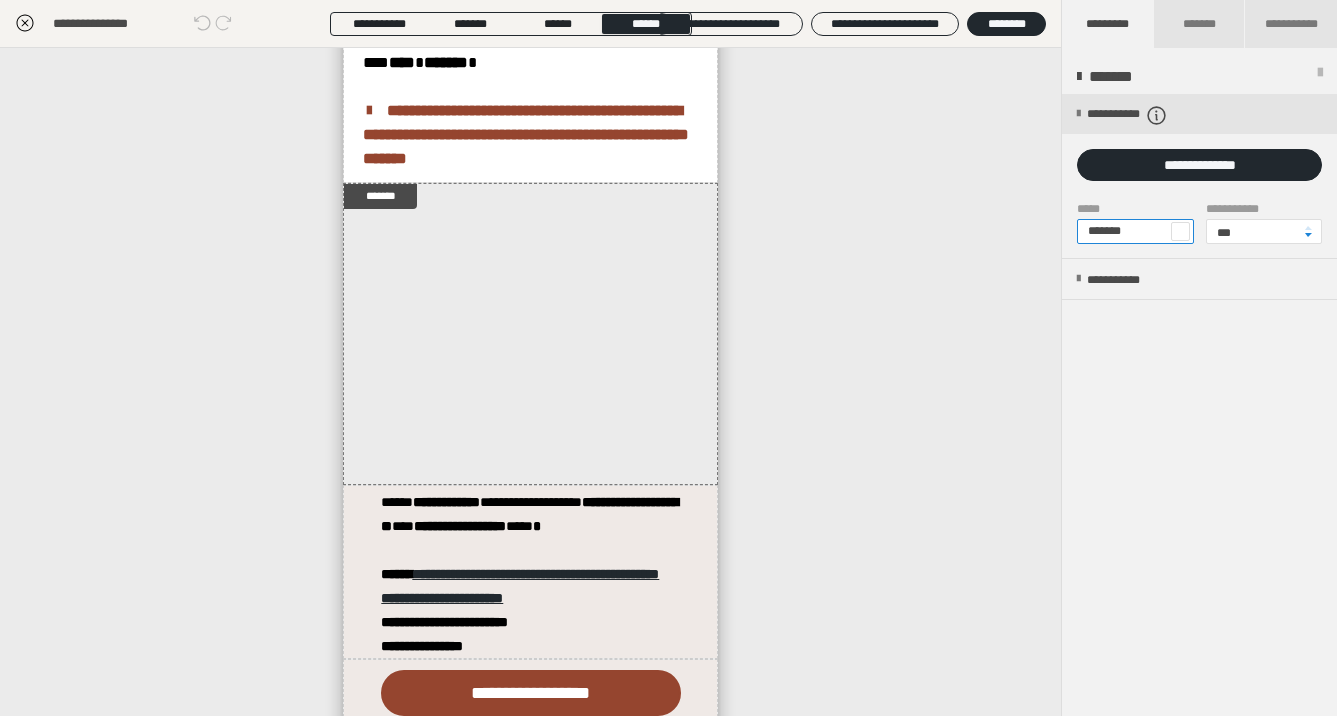 paste 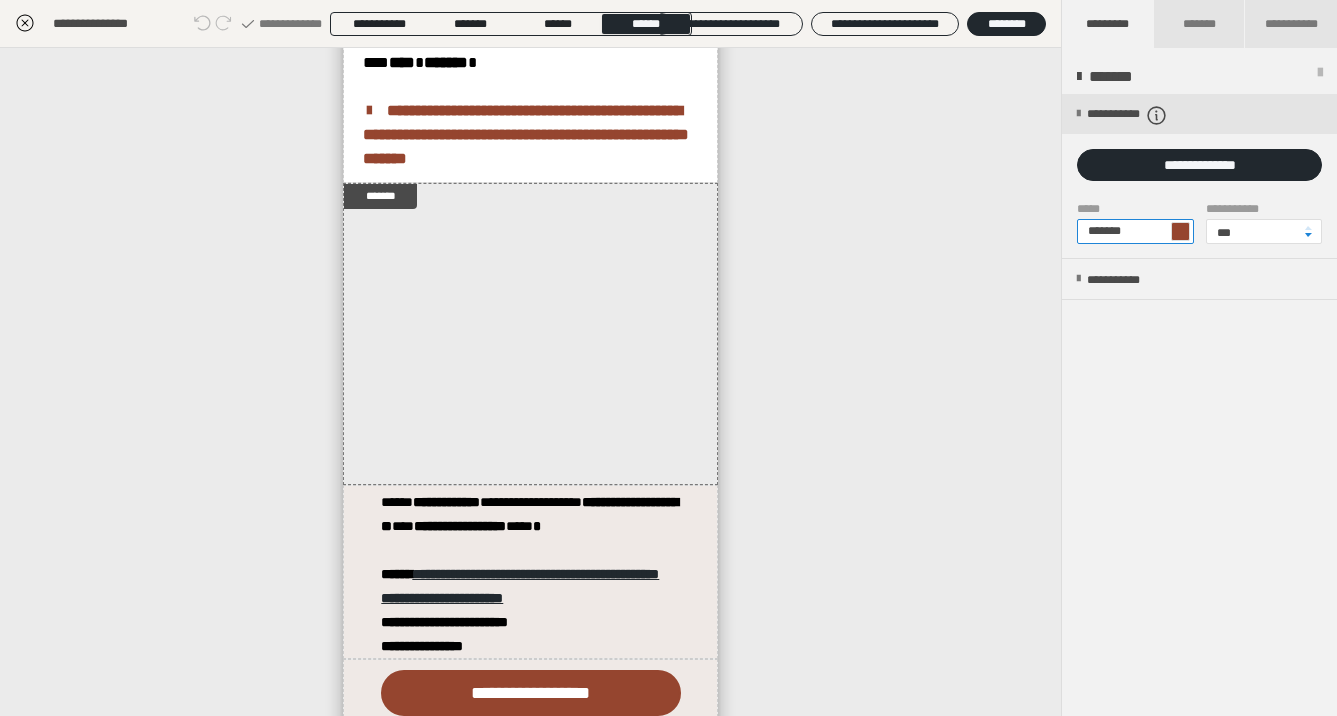 type on "*******" 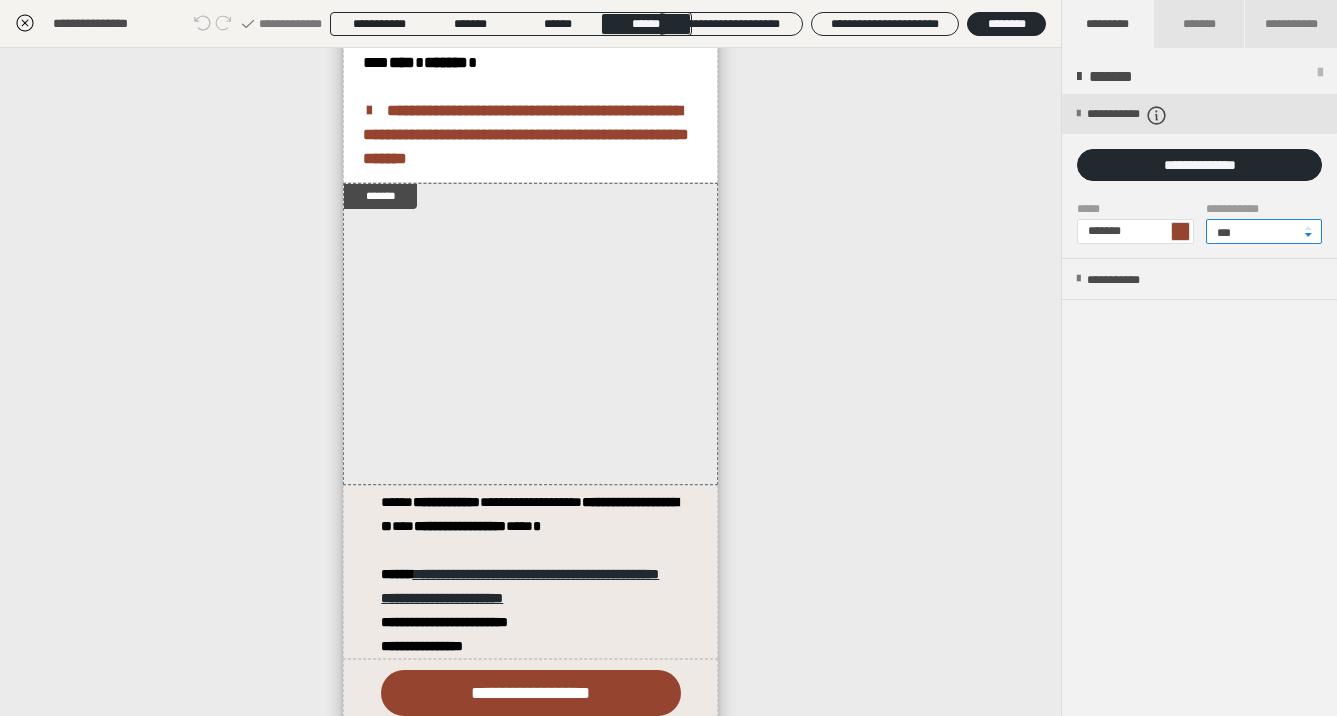 drag, startPoint x: 1253, startPoint y: 232, endPoint x: 1093, endPoint y: 253, distance: 161.37224 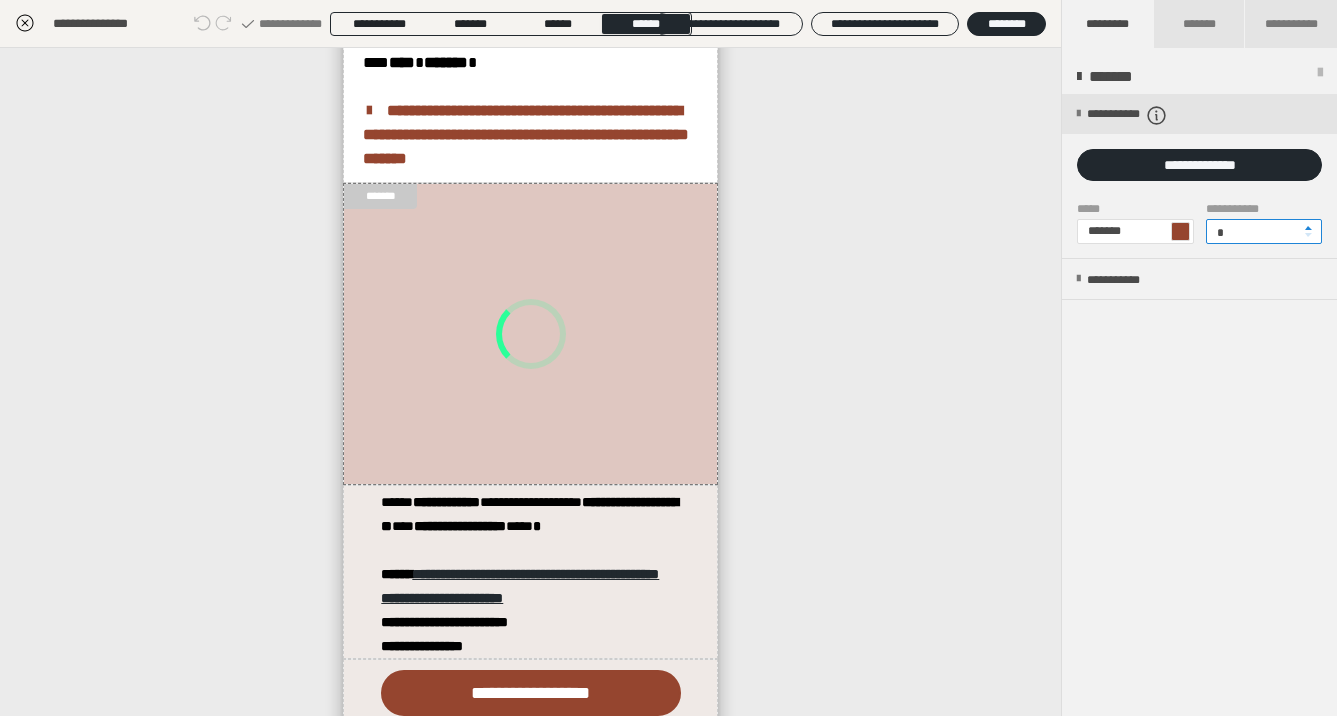 type on "*" 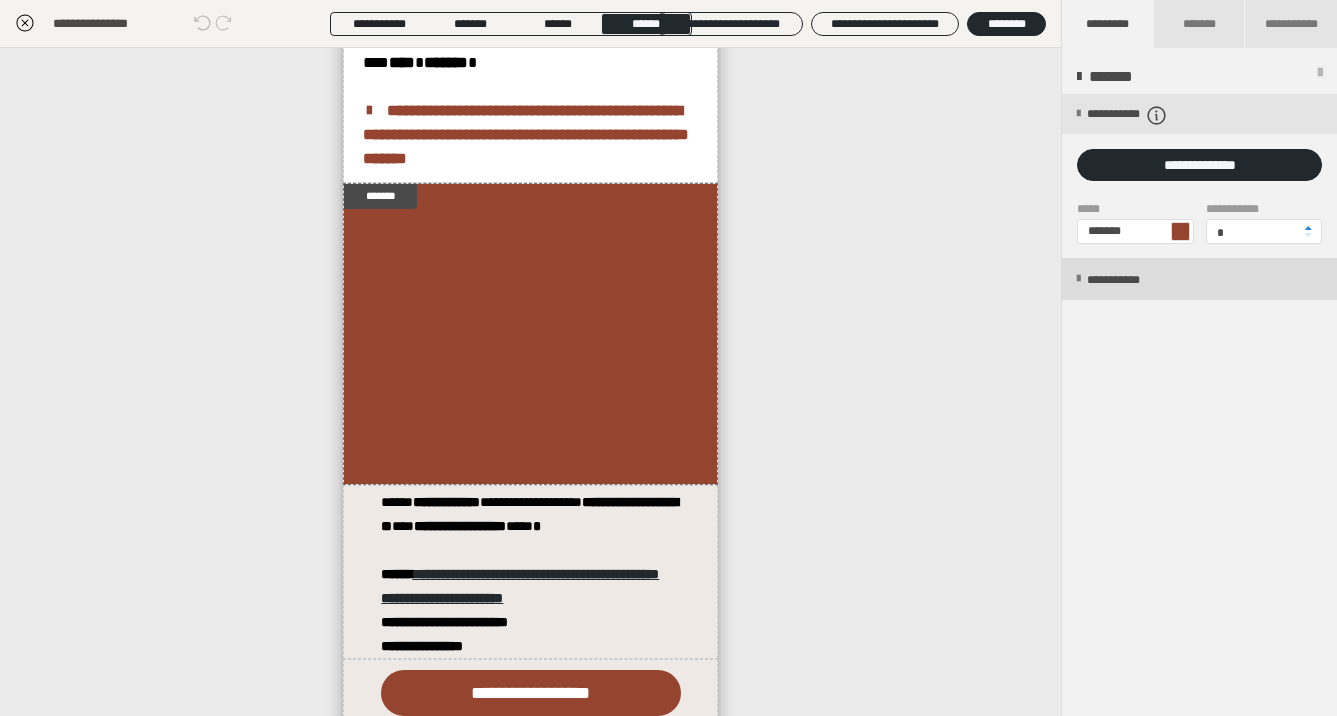 click at bounding box center (1078, 279) 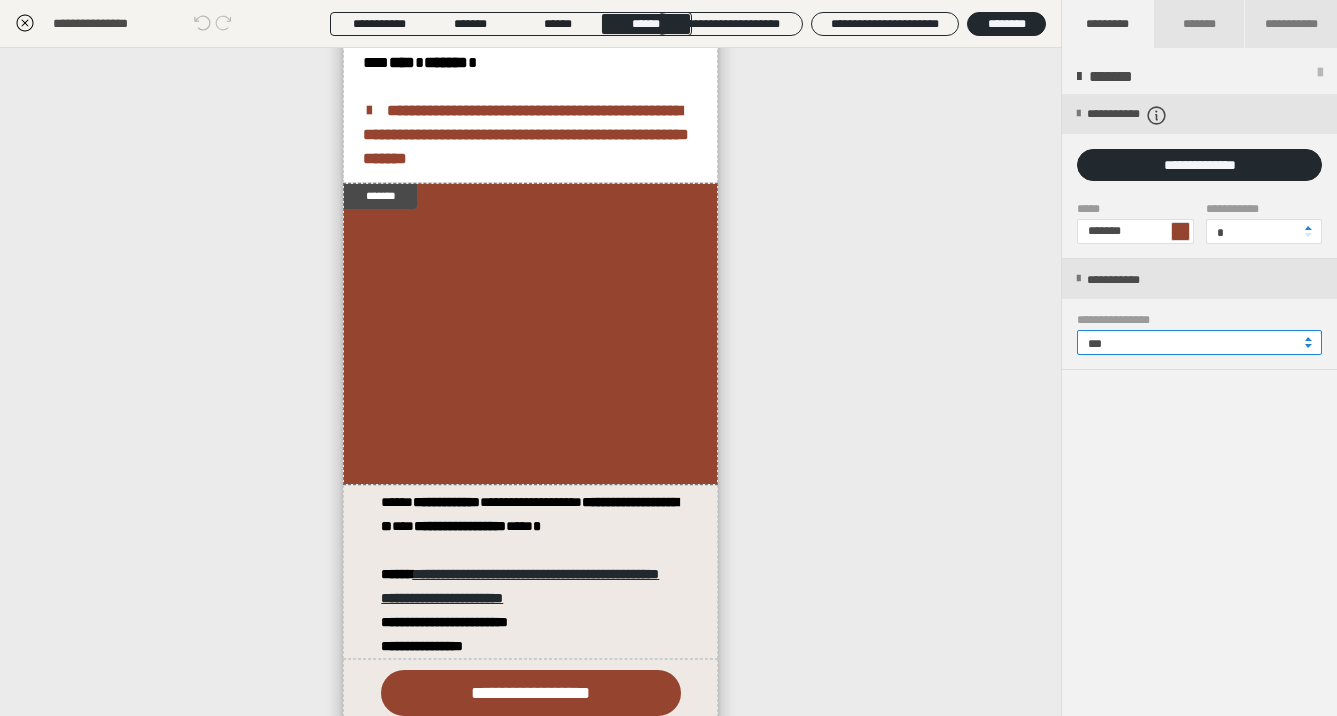 drag, startPoint x: 1114, startPoint y: 345, endPoint x: 1065, endPoint y: 344, distance: 49.010204 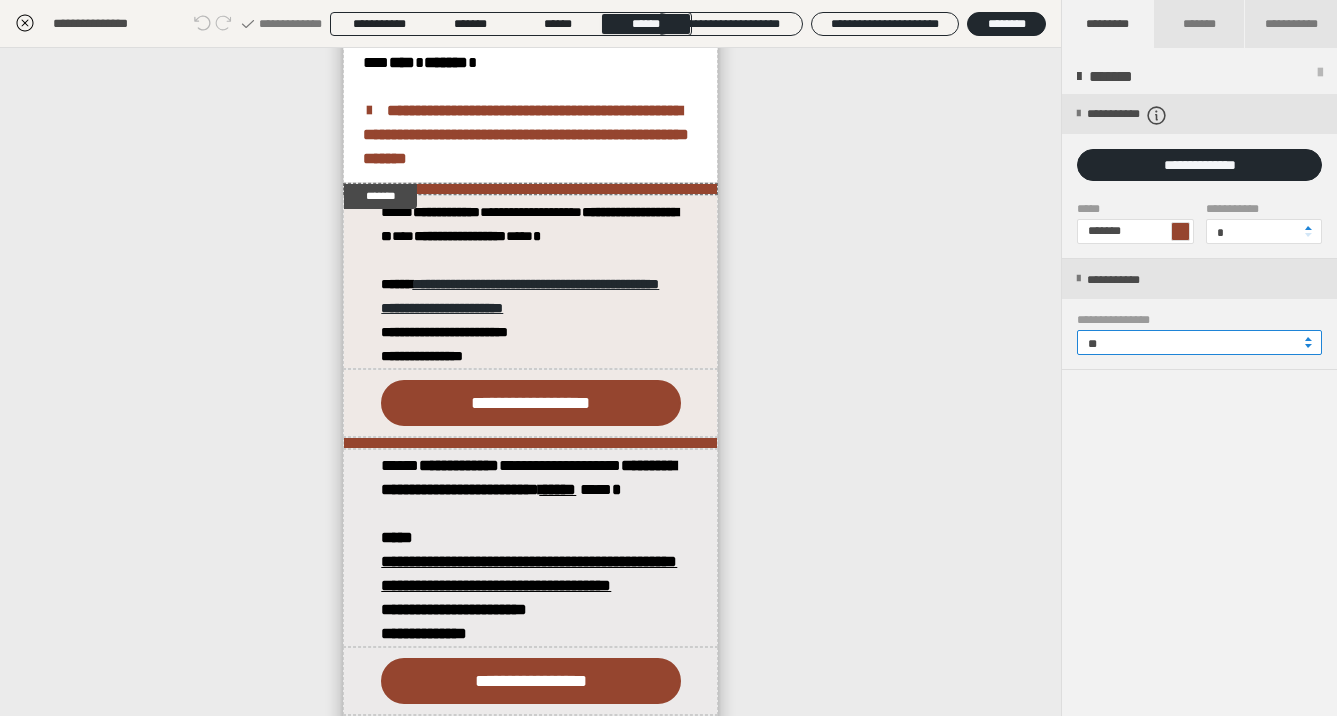 type on "**" 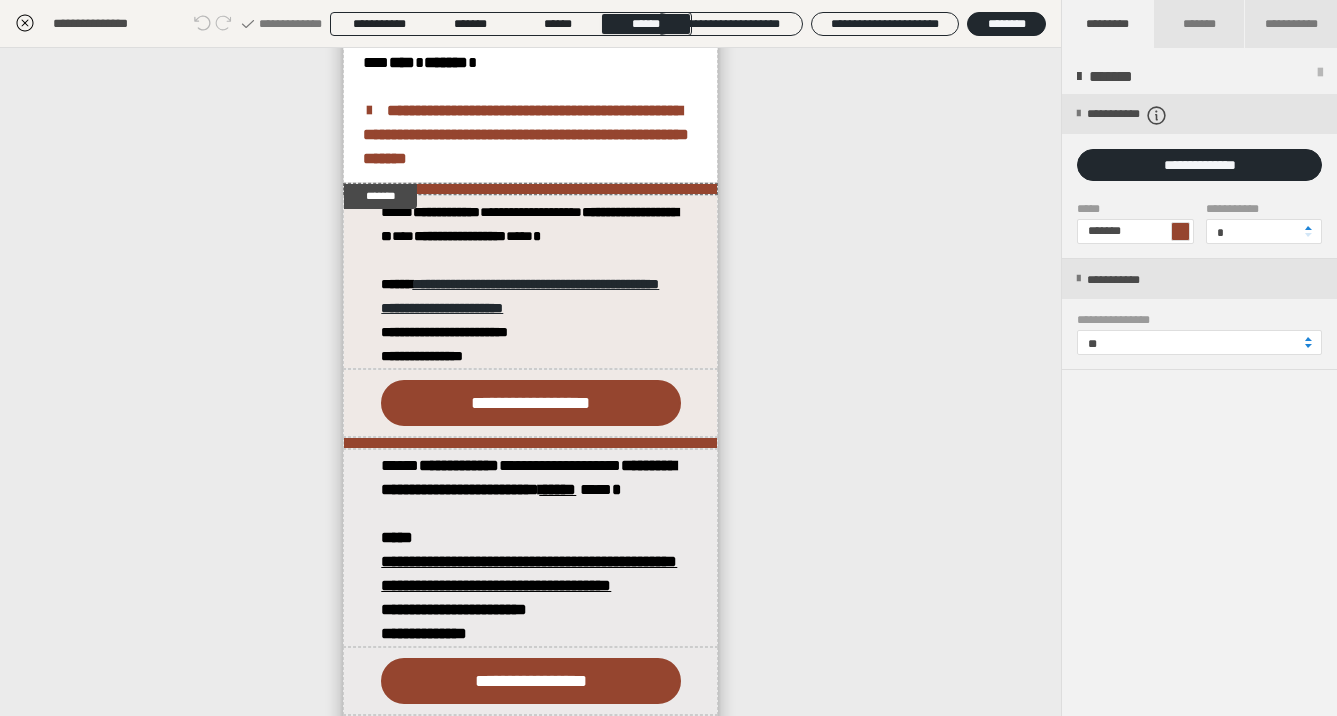 drag, startPoint x: 988, startPoint y: 326, endPoint x: 998, endPoint y: 311, distance: 18.027756 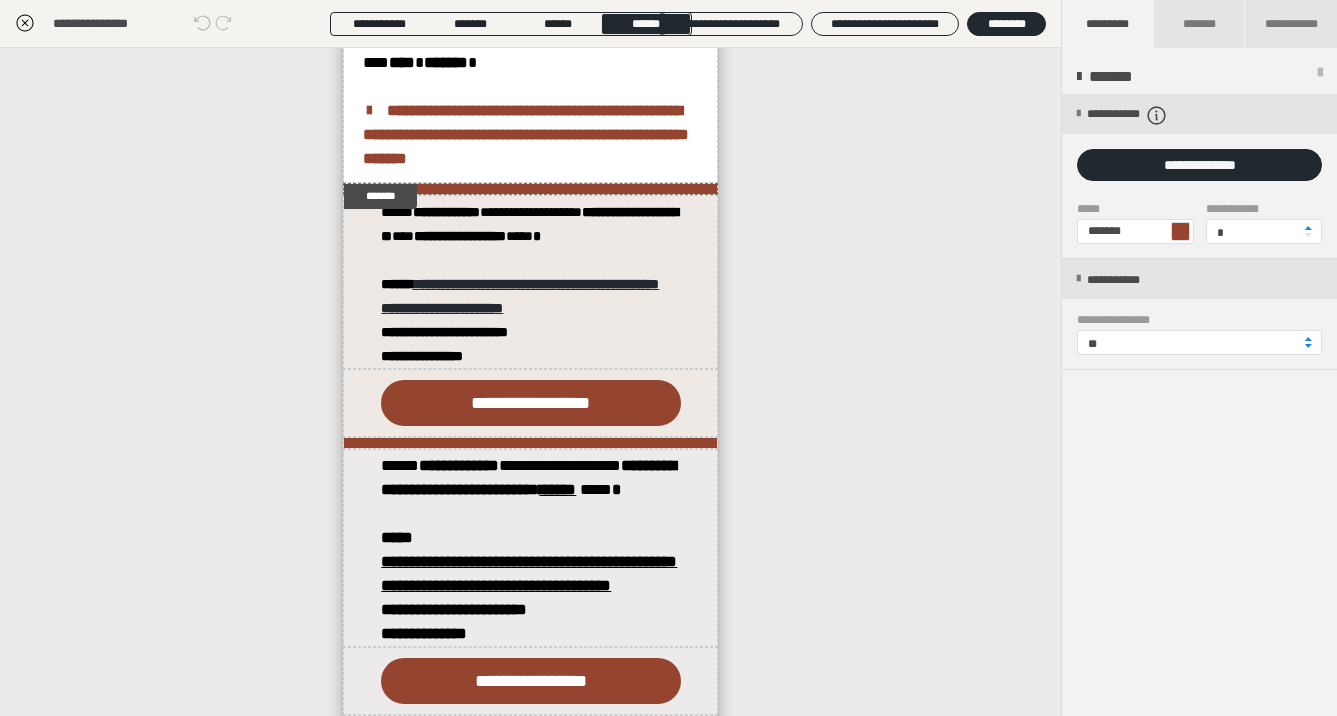 click on "**********" at bounding box center (530, 382) 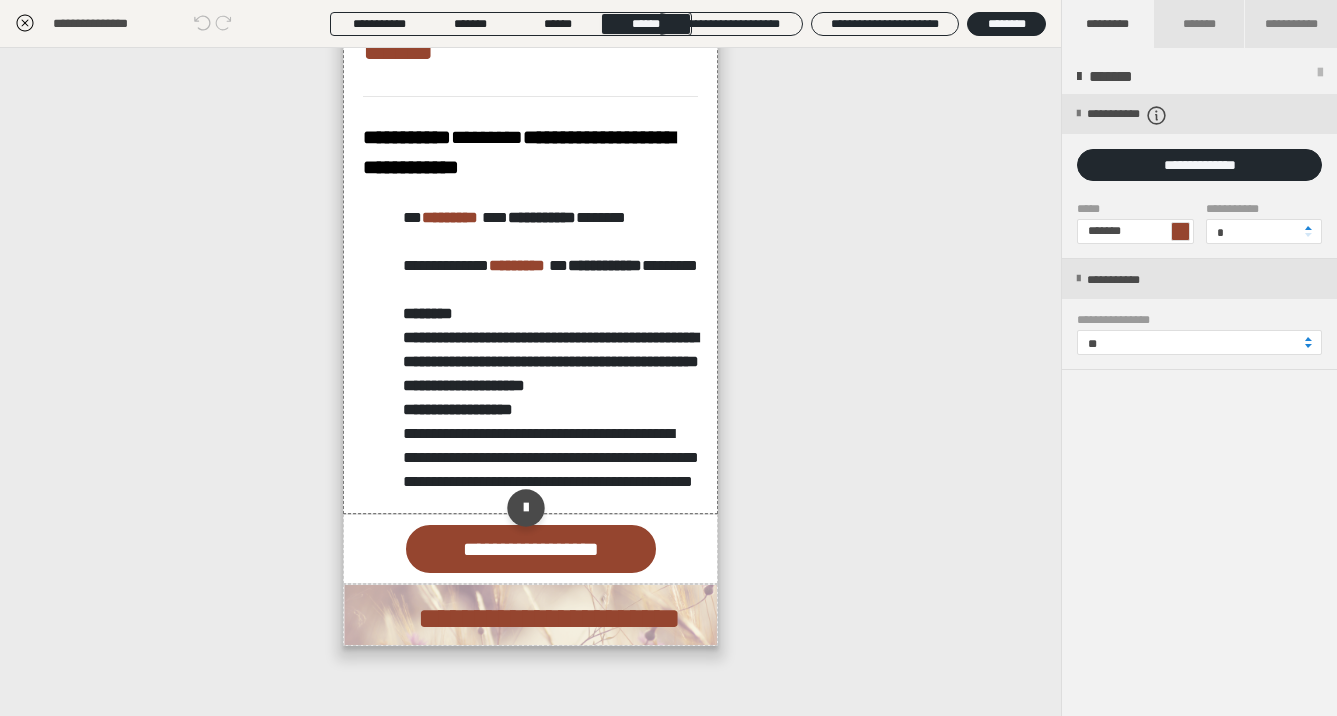 scroll, scrollTop: 2702, scrollLeft: 0, axis: vertical 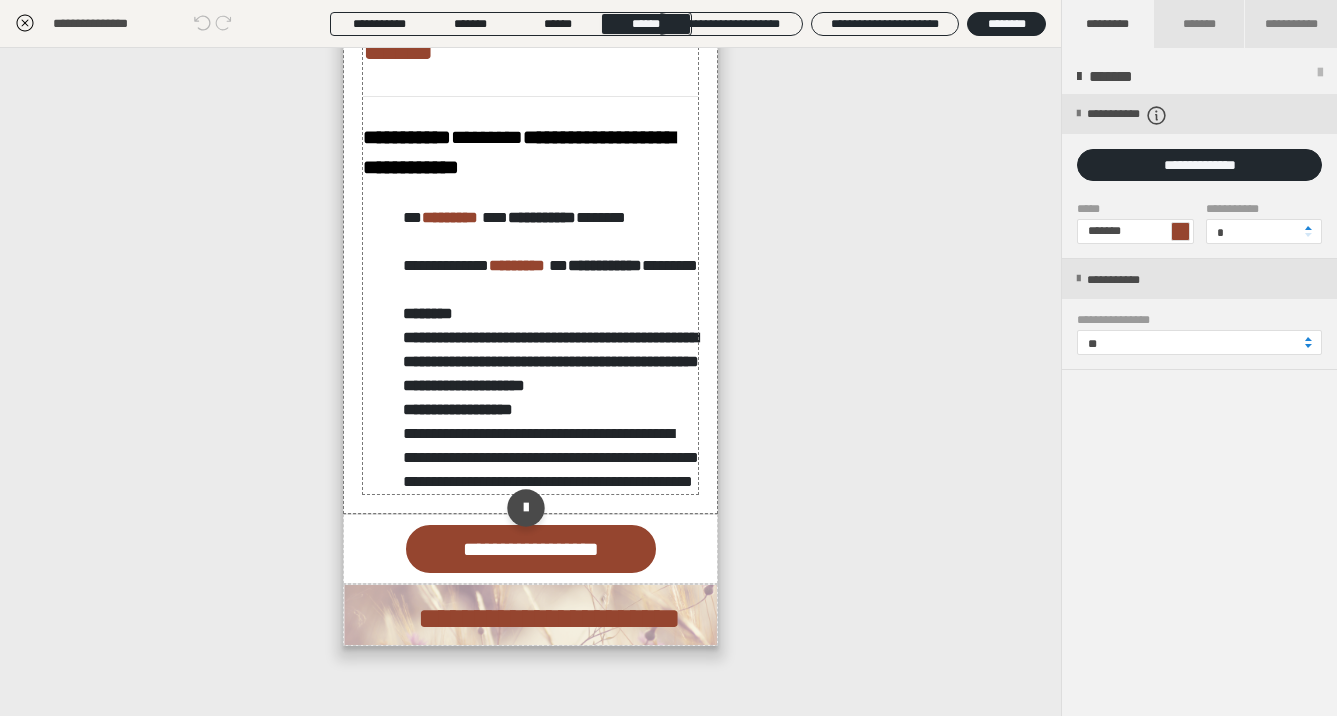 click on "**********" at bounding box center [506, 5] 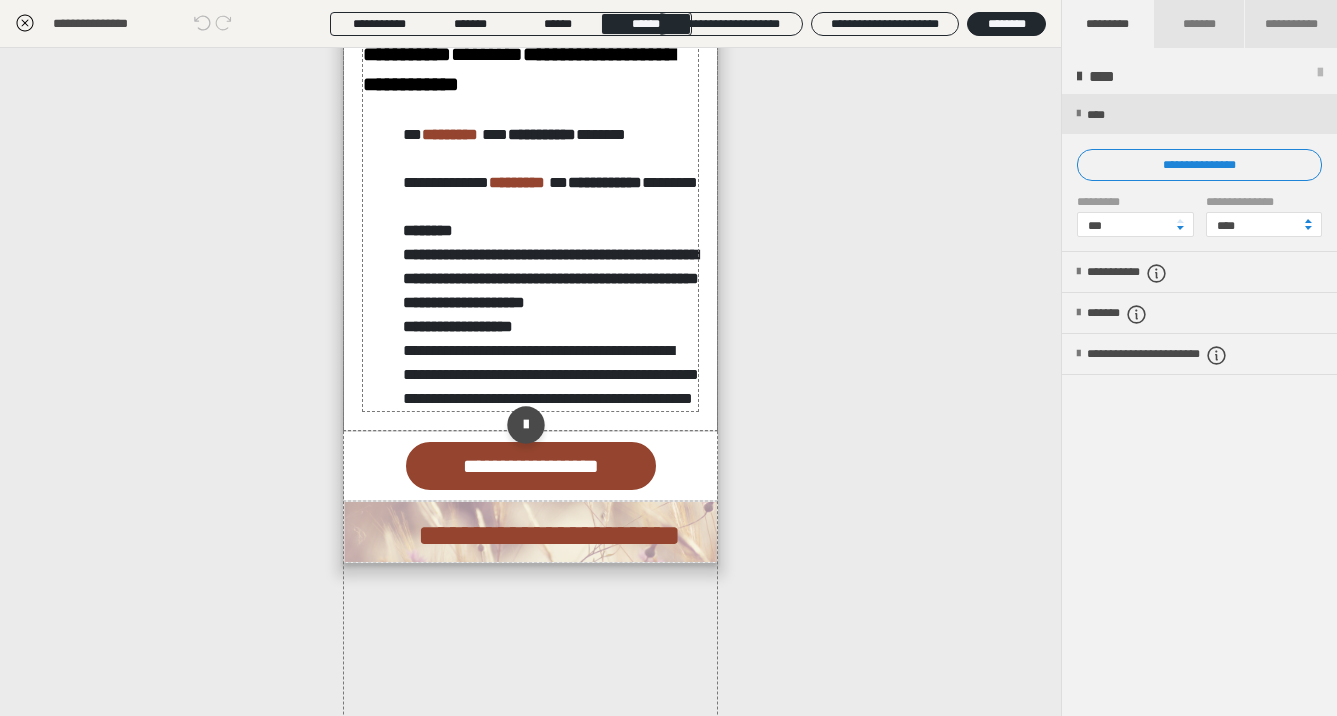 click on "**********" at bounding box center (531, -107) 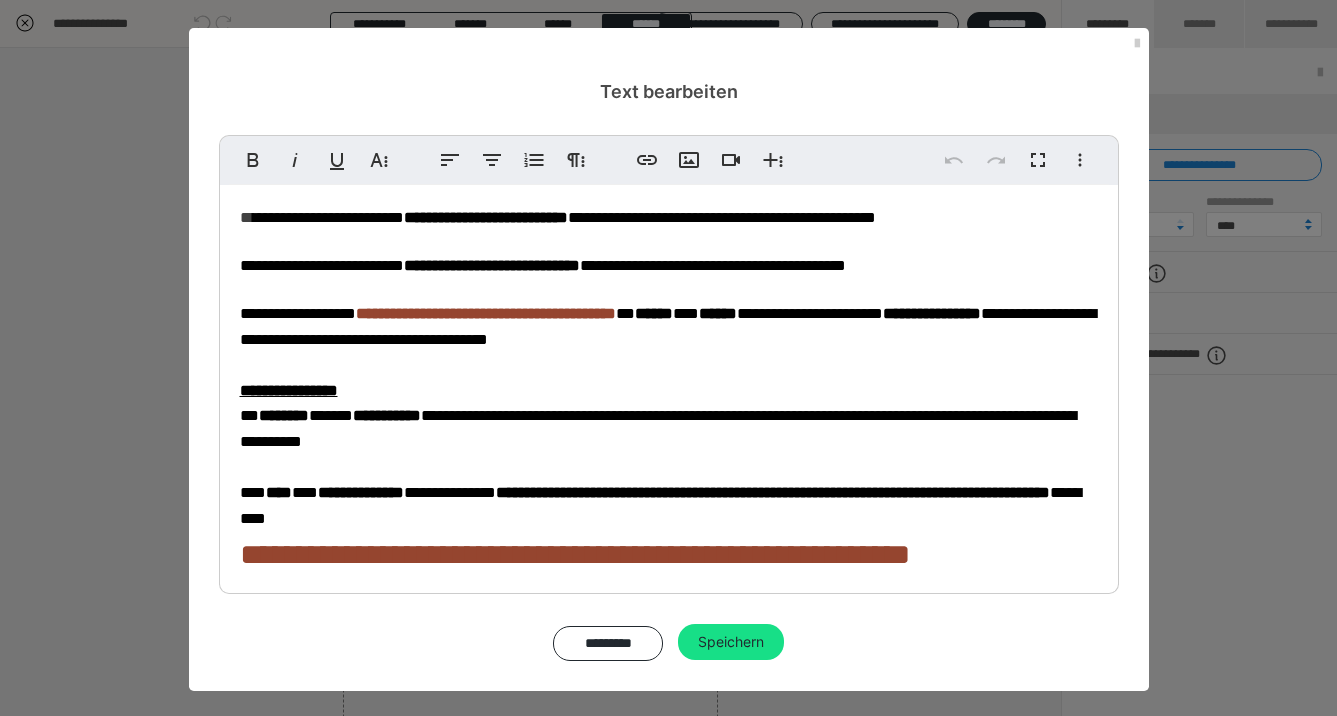 scroll, scrollTop: 2699, scrollLeft: 0, axis: vertical 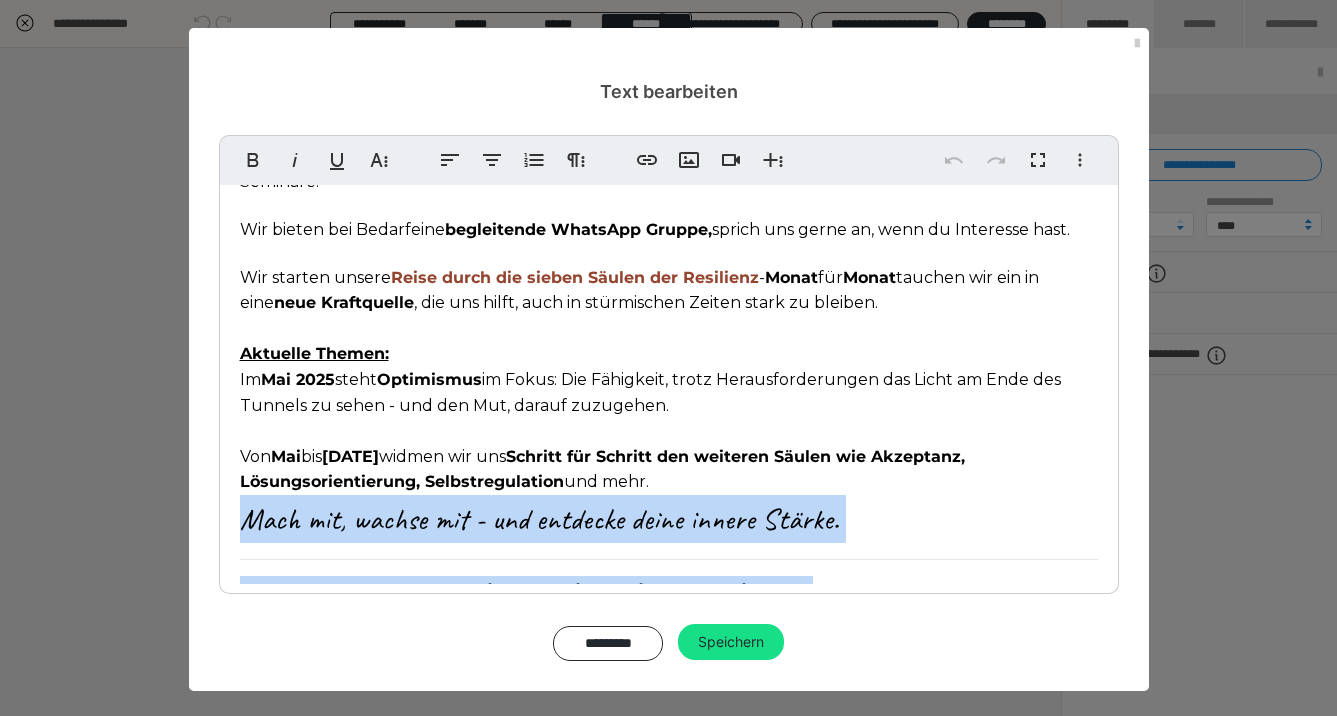 drag, startPoint x: 242, startPoint y: 568, endPoint x: 719, endPoint y: 472, distance: 486.56448 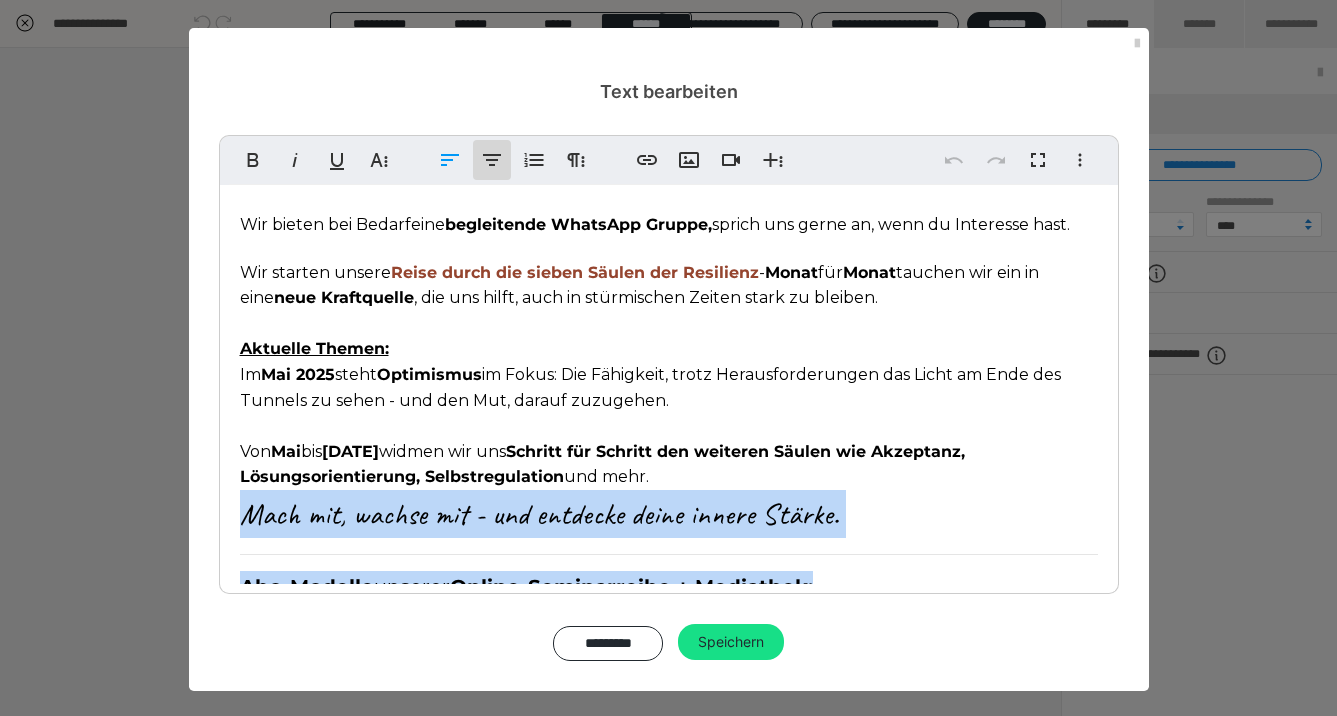 click 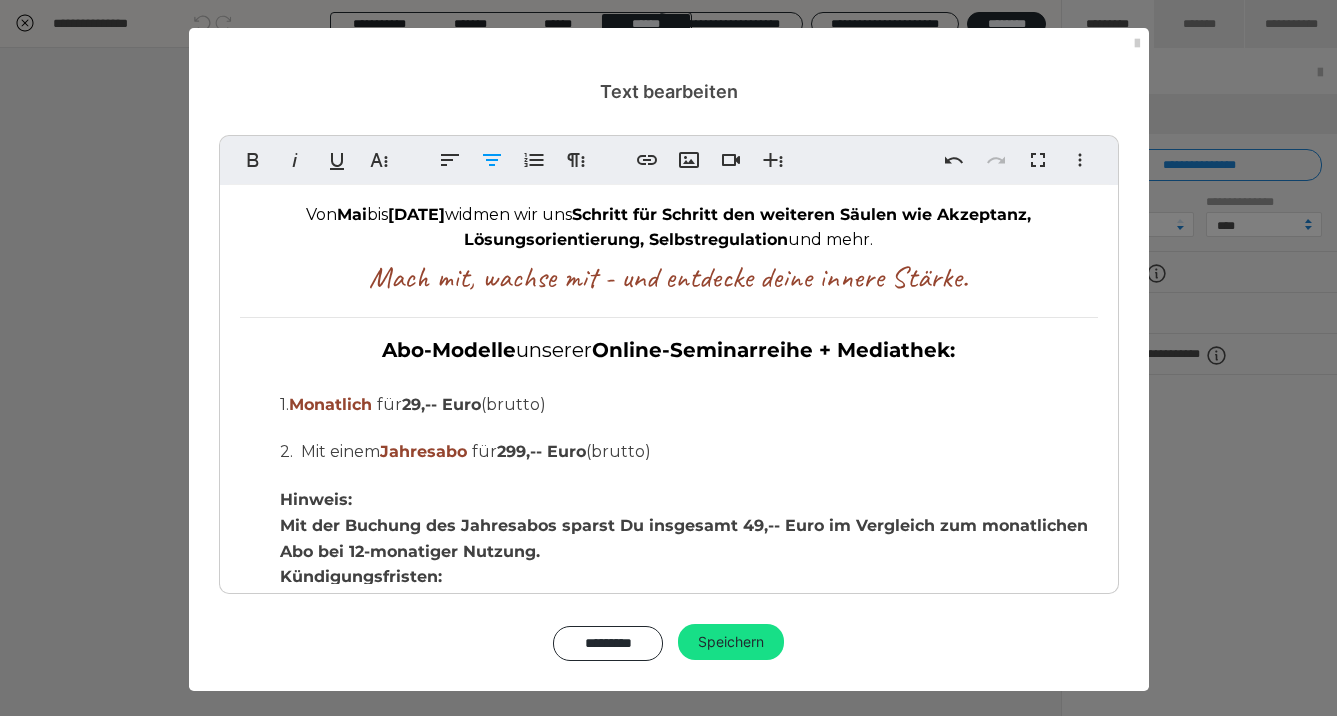 scroll, scrollTop: 308, scrollLeft: 0, axis: vertical 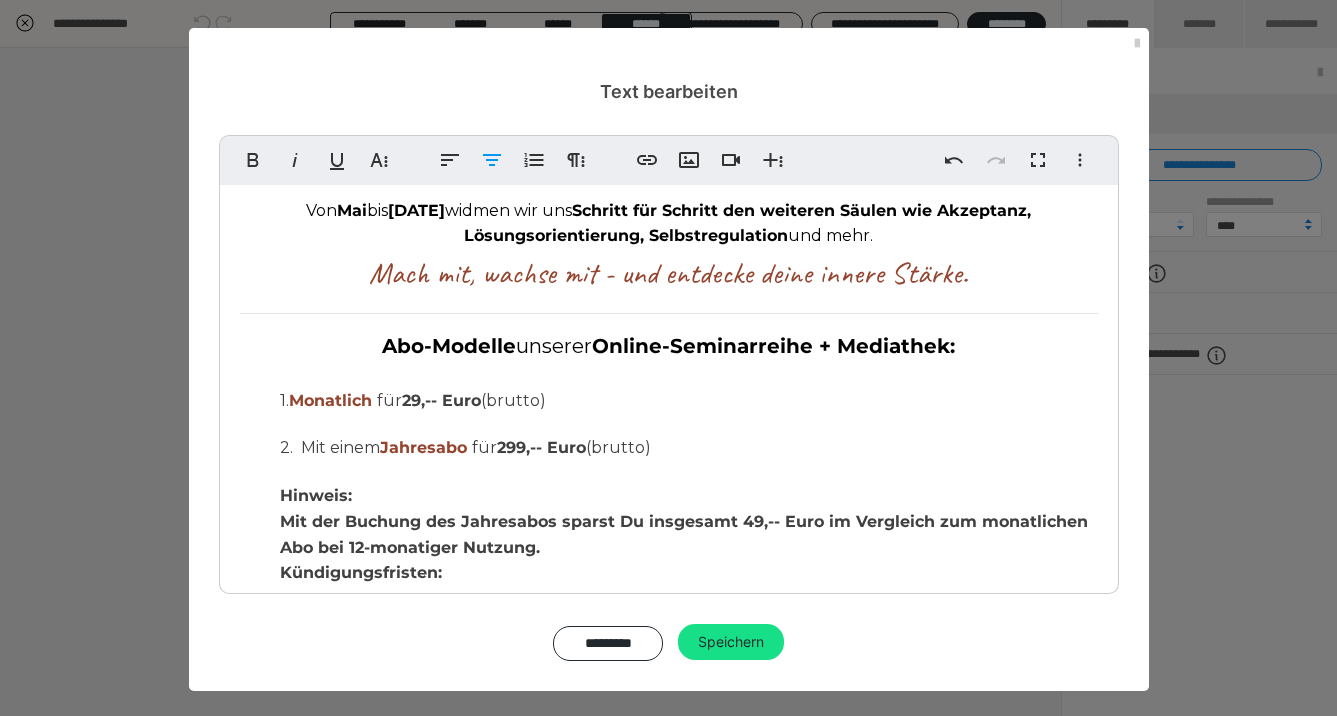 click on "D arüber hinaus erhältst du  Zugang zu unserer Mediathek , mit den Aufzeichnungen aller bisheriger Seminare. Wir bieten bei Bedarf  eine  begleitende WhatsApp Gruppe,  sprich uns gerne an, wenn du Interesse hast. Wir starten unsere  Reise durch die sieben Säulen der Resilienz  -  Monat  für  Monat  tauchen wir ein in eine  neue Kraftquelle , die uns hilft, auch in stürmischen Zeiten stark zu bleiben. Aktuelle Themen: Im  Mai 2025  steht  Optimismus  im Fokus: Die Fähigkeit, trotz Herausforderungen das Licht am Ende des Tunnels zu sehen - und den Mut, darauf zuzugehen. Von  Mai  bis  November 2025  widmen wir uns  Schritt für Schritt den weiteren Säulen wie Akzeptanz, Lösungsorientierung, Selbstregulation  und mehr. Mach mit, wachse mit - und entdecke deine innere Stärke. Abo-Modelle  u nserer  Online-Seminarreihe + Mediathek: 1.    Monatlich   für  29,-- Euro  (brutto) 2.  Mit einem  Jahresabo   für  299,-- Euro  (brutto) Hinweis: Kündigungsfristen:" at bounding box center [669, 267] 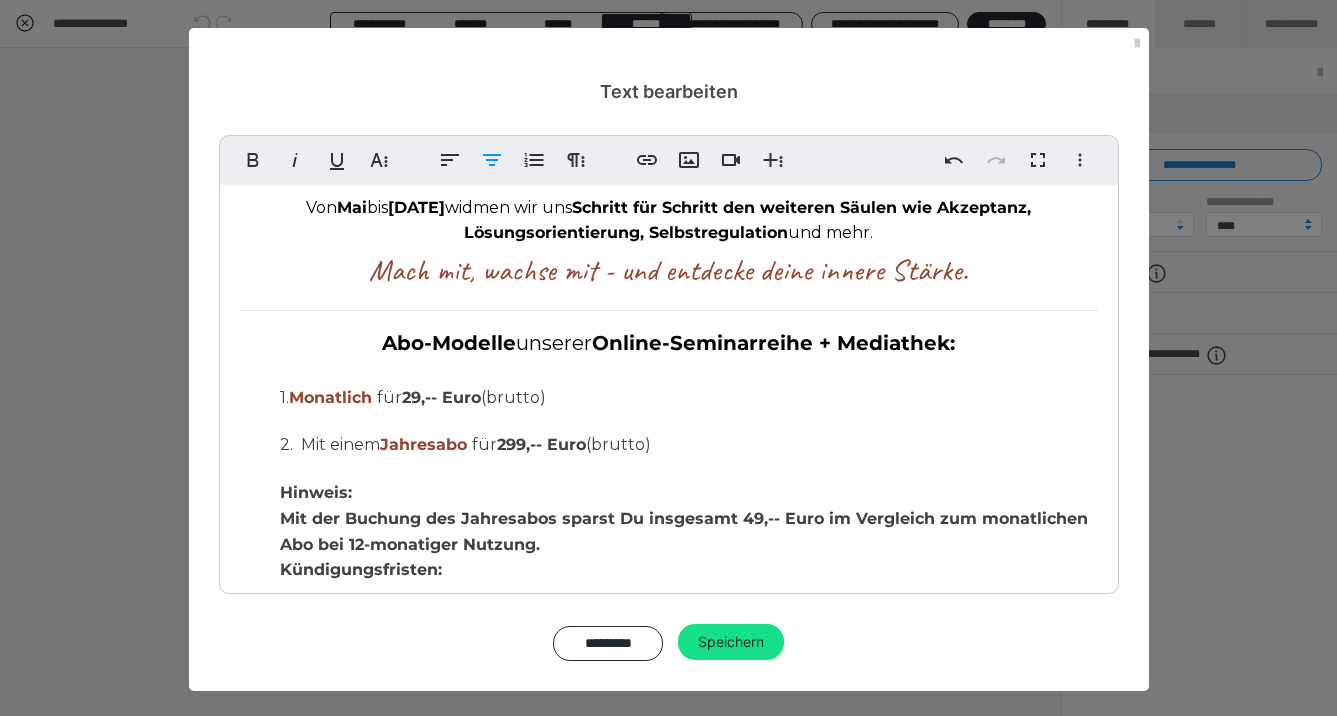 scroll, scrollTop: 312, scrollLeft: 0, axis: vertical 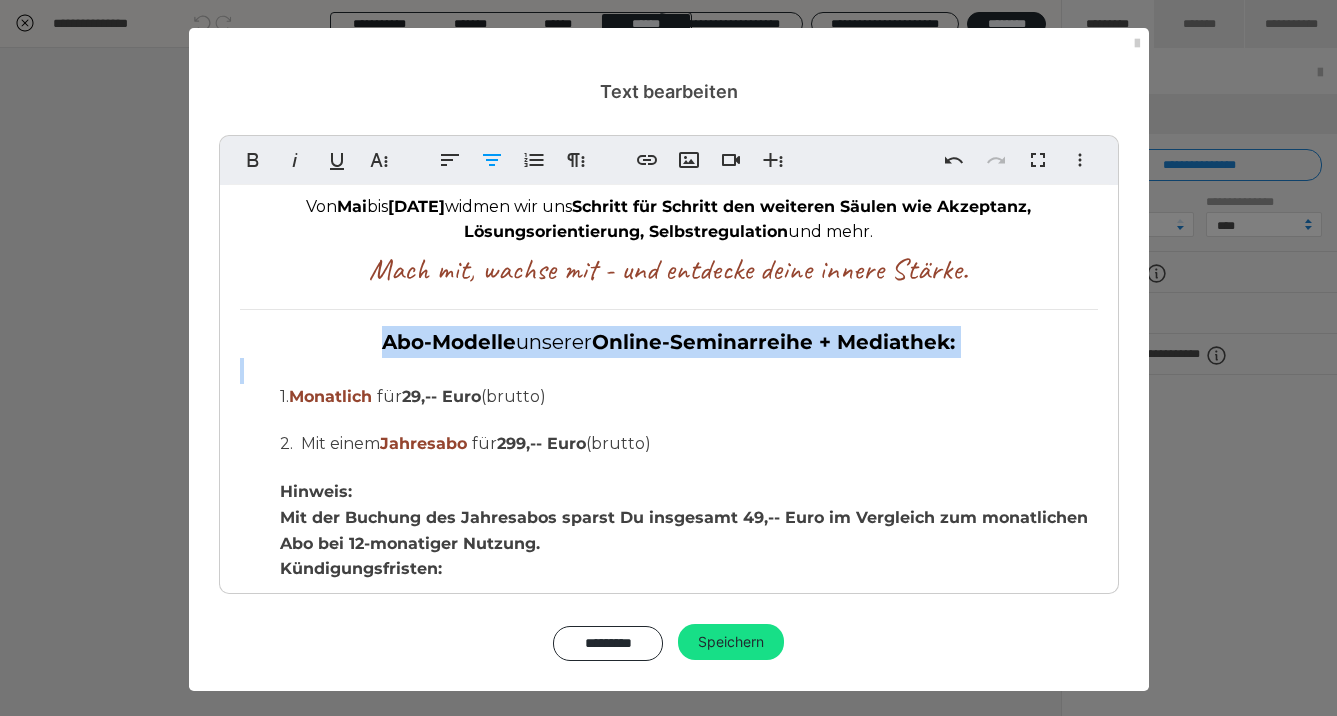 drag, startPoint x: 375, startPoint y: 342, endPoint x: 945, endPoint y: 358, distance: 570.2245 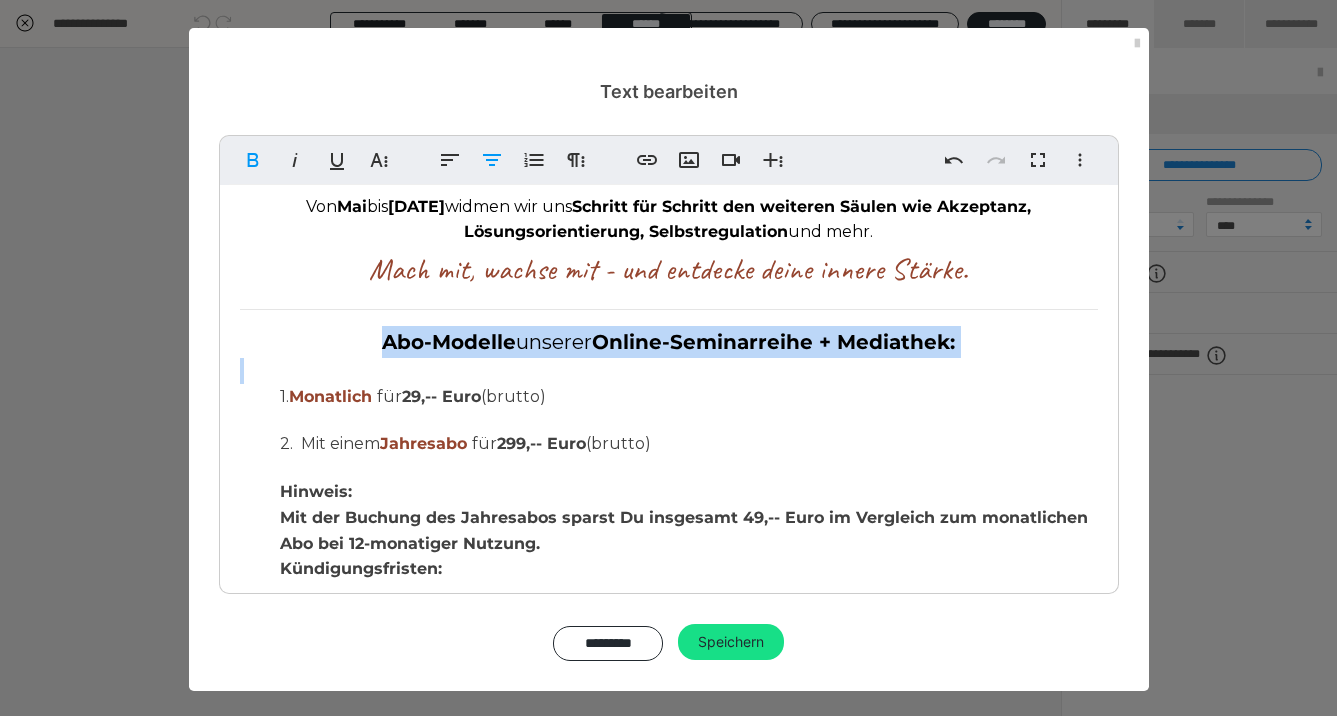 scroll, scrollTop: 306, scrollLeft: 0, axis: vertical 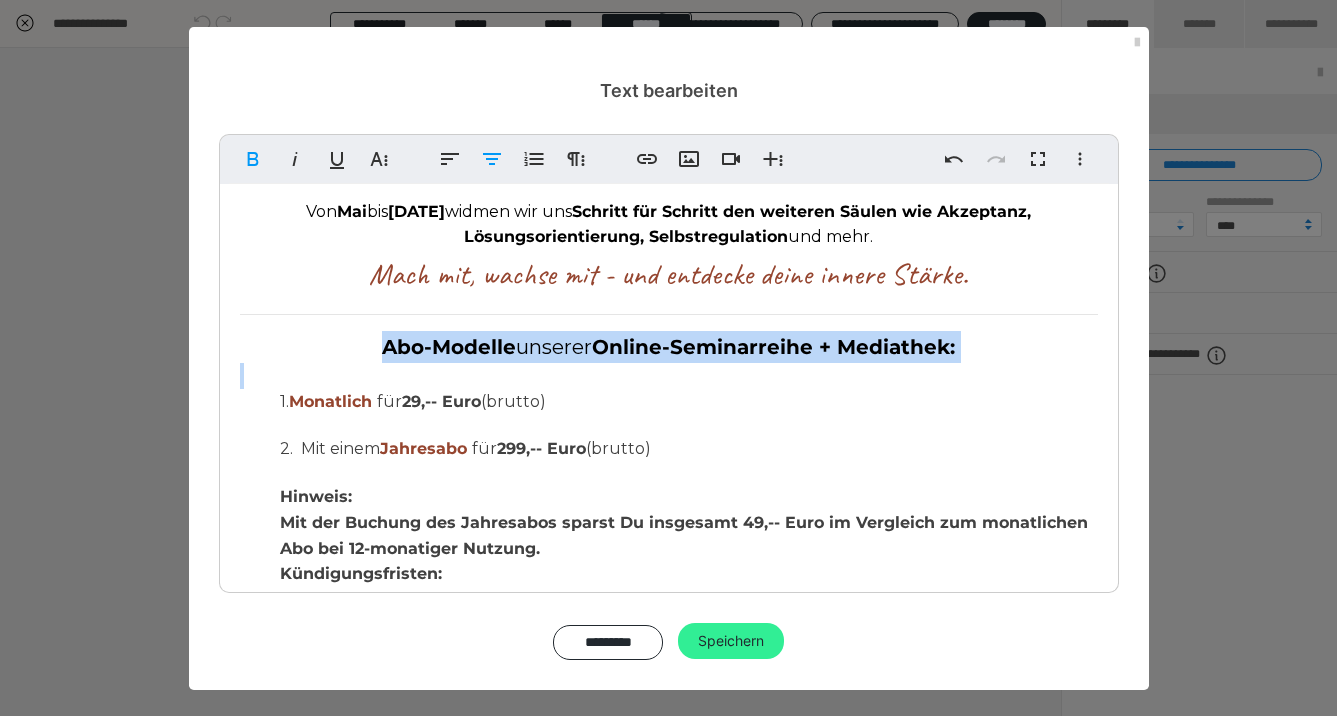 click on "Speichern" at bounding box center (731, 641) 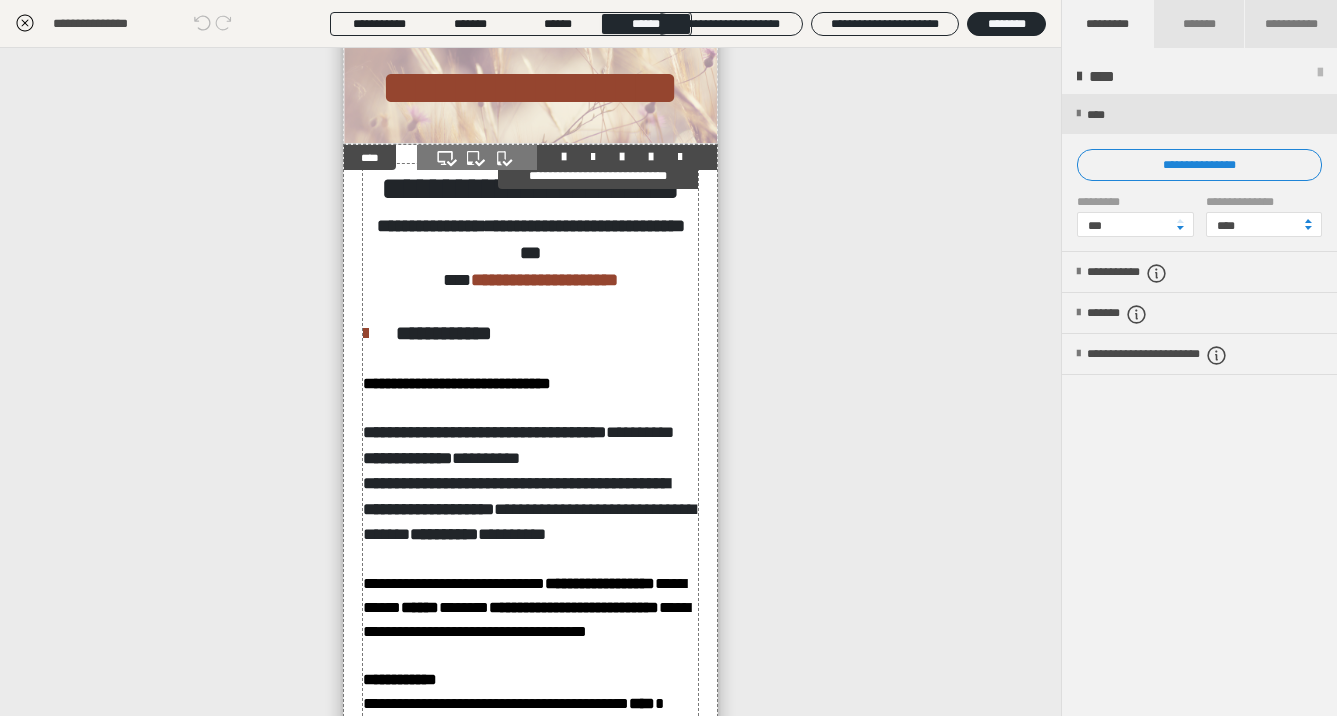 scroll, scrollTop: 28, scrollLeft: 0, axis: vertical 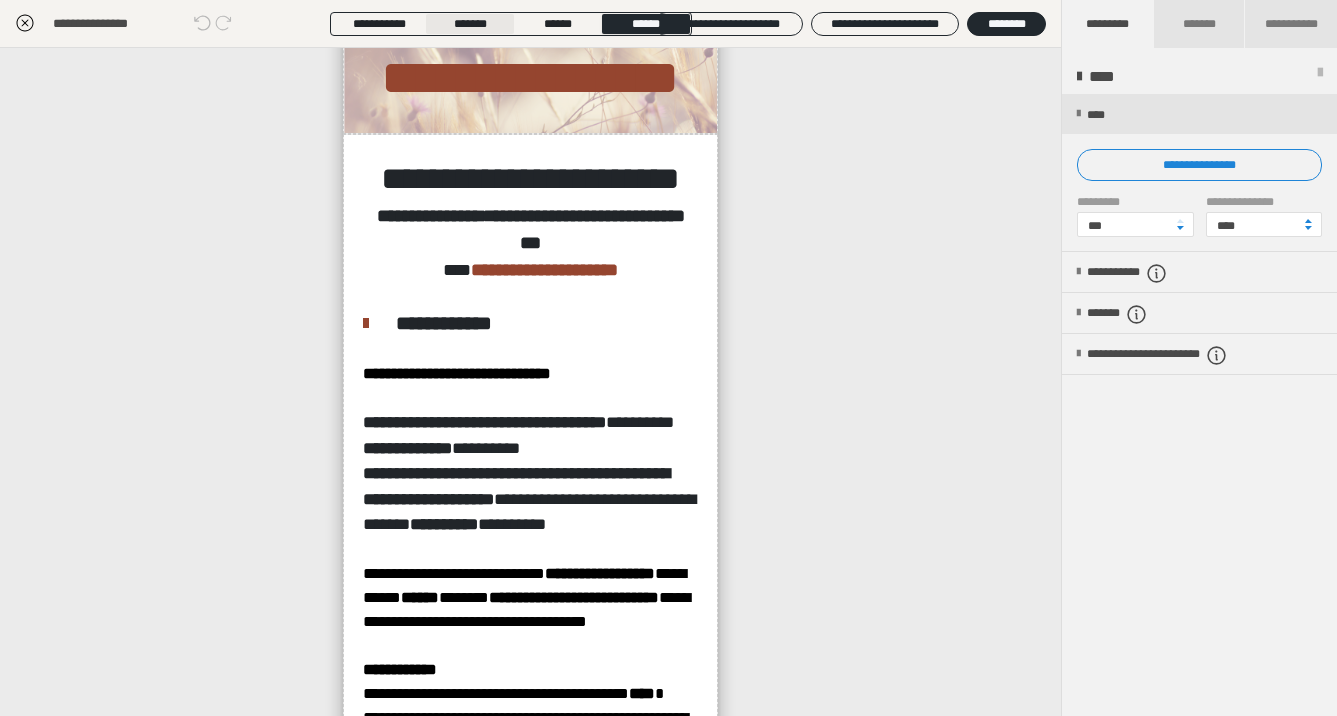 click on "*******" at bounding box center (470, 24) 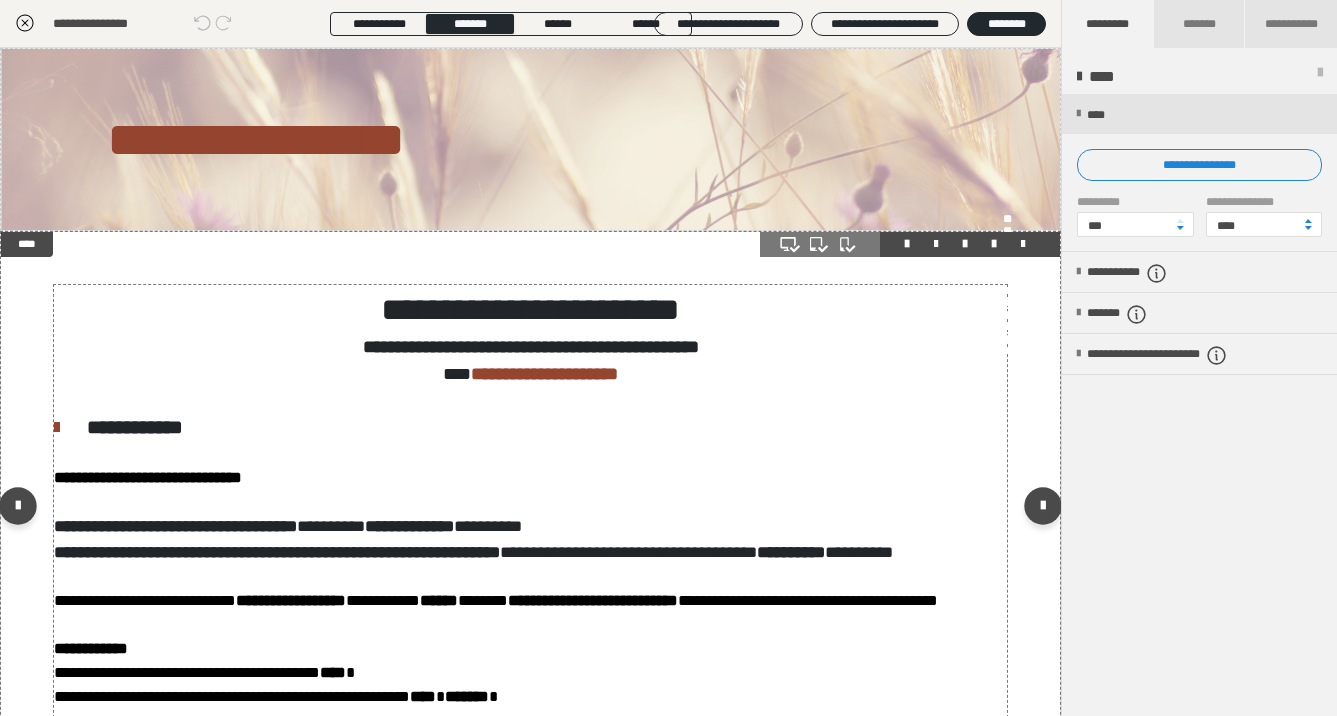 scroll, scrollTop: 1, scrollLeft: 0, axis: vertical 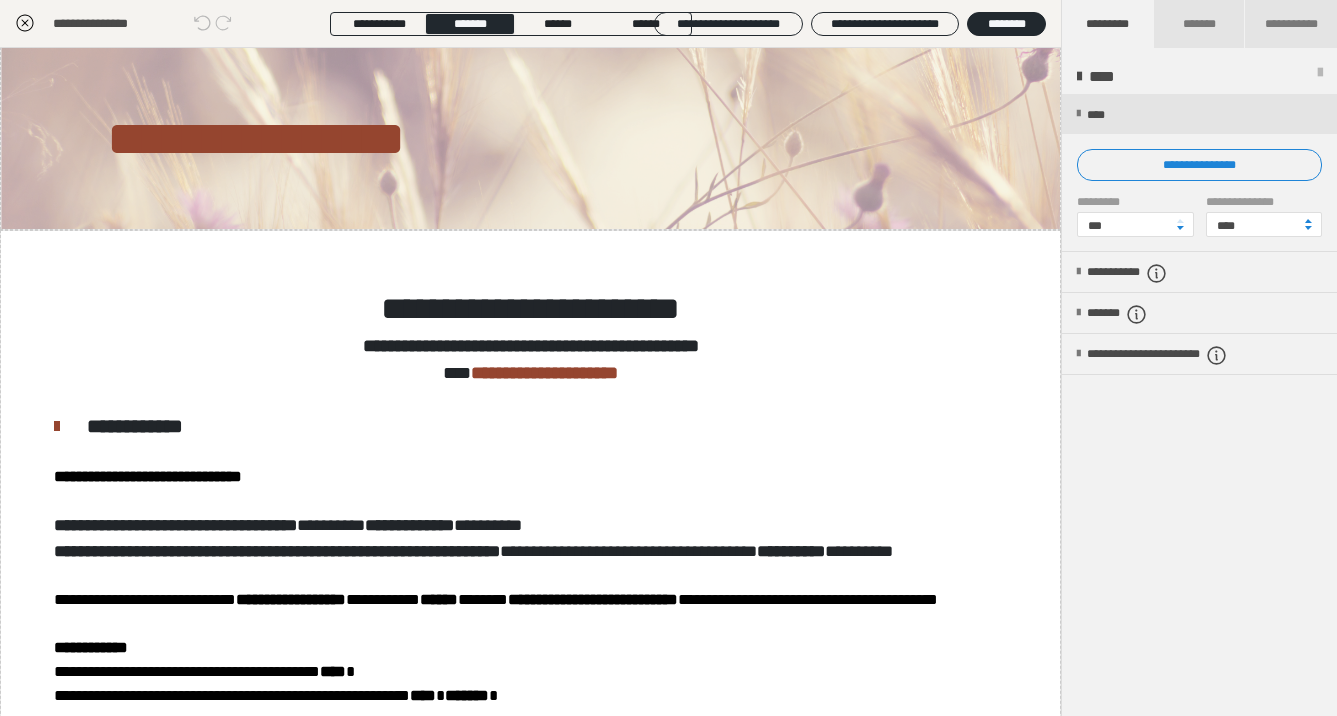 click 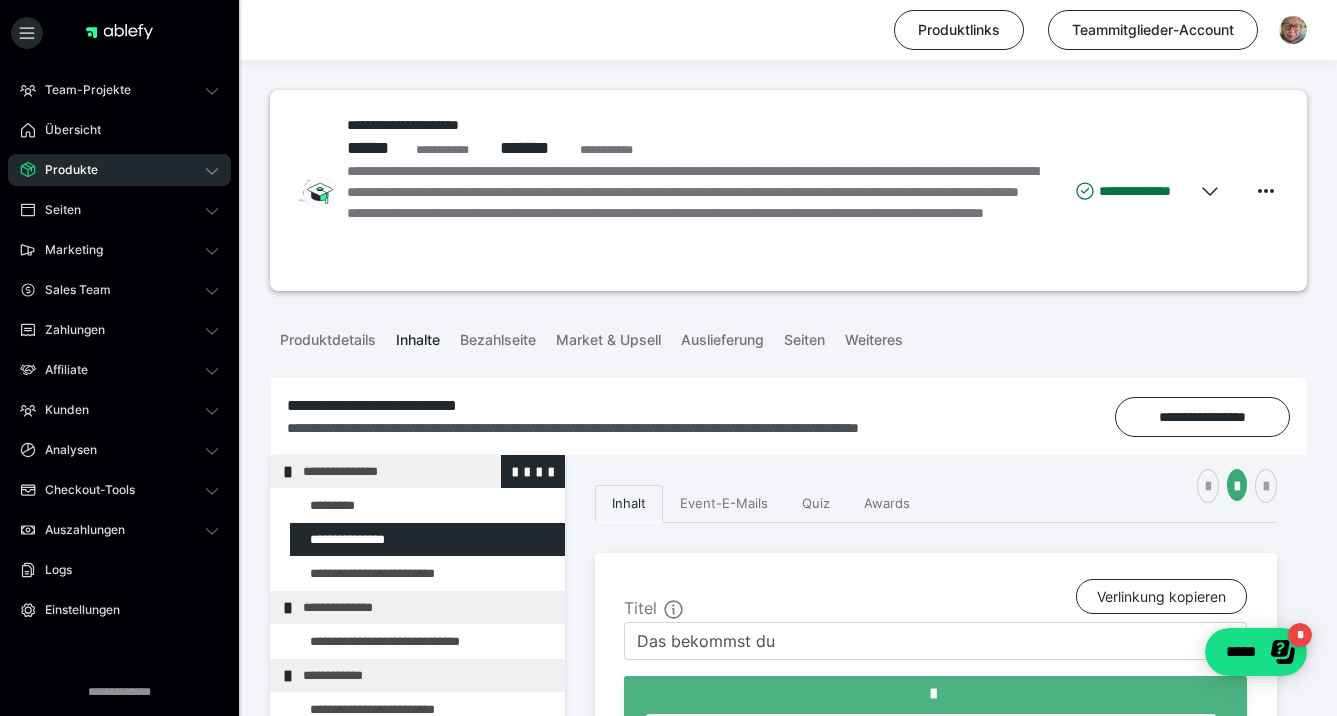 scroll, scrollTop: 0, scrollLeft: 0, axis: both 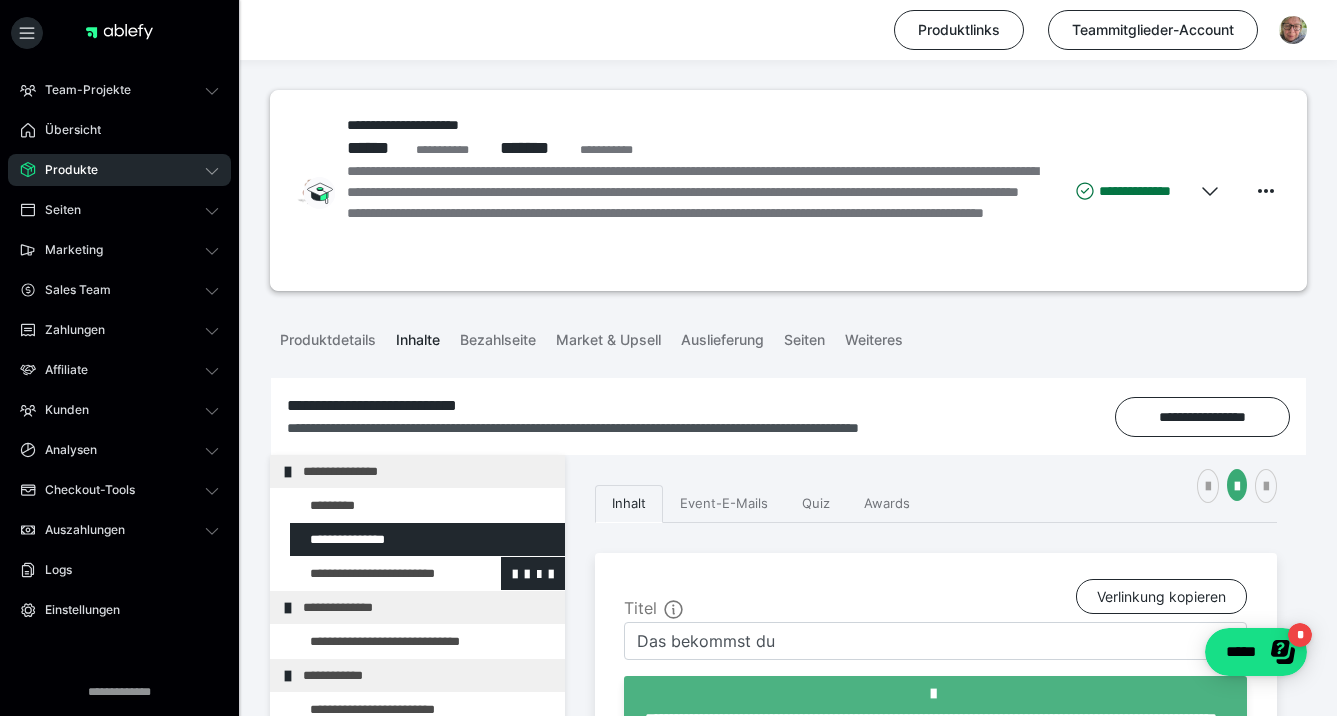 click at bounding box center [375, 573] 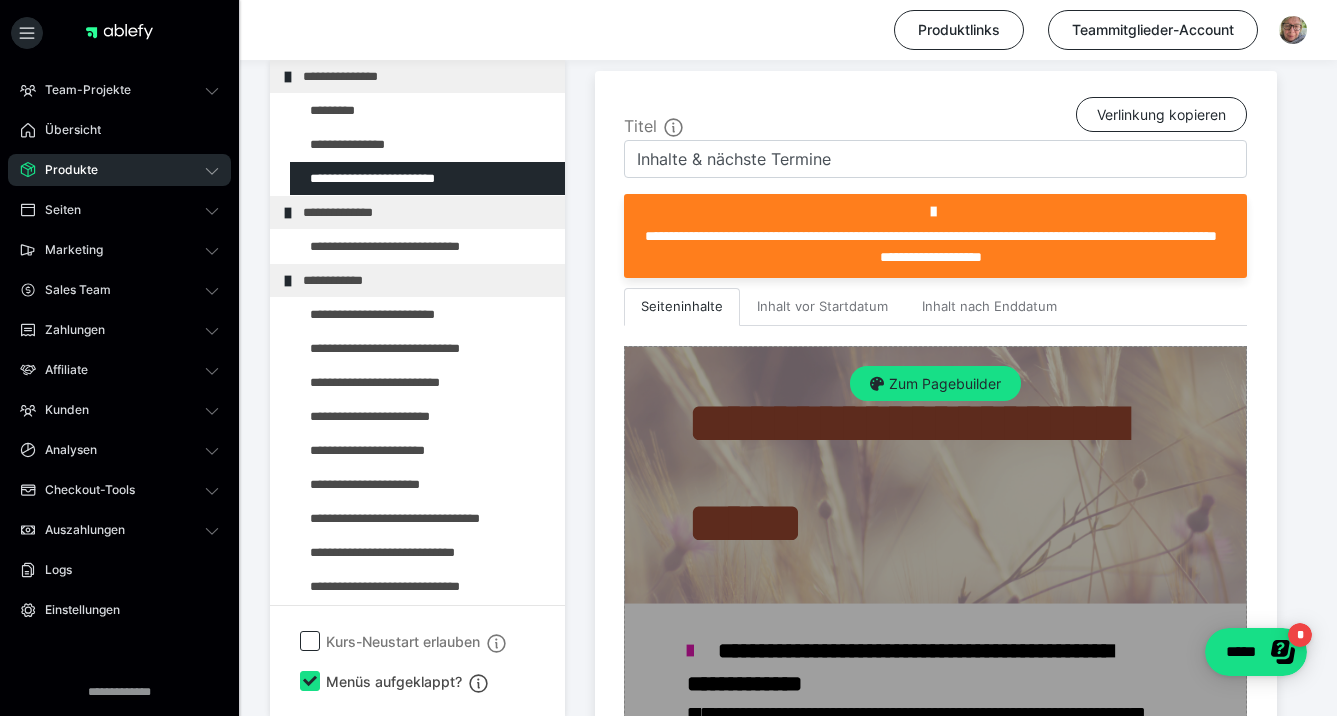 scroll, scrollTop: 461, scrollLeft: 0, axis: vertical 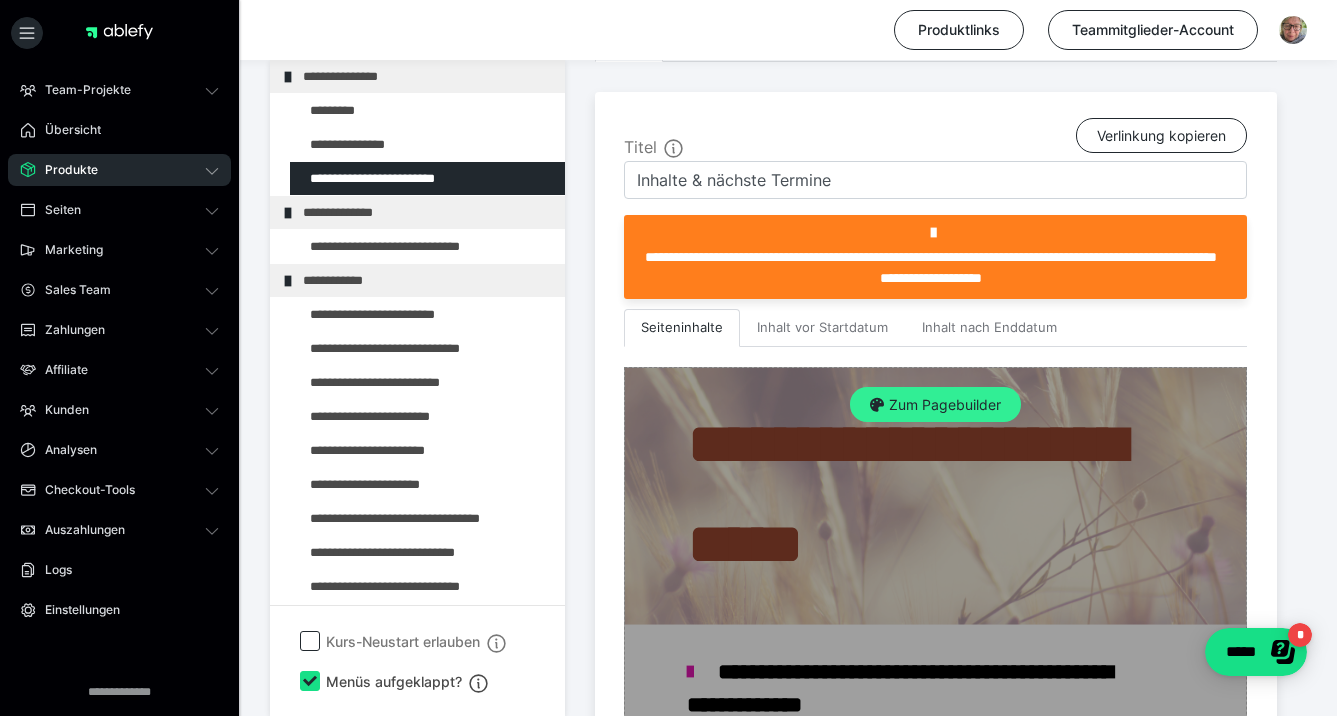 click on "Zum Pagebuilder" at bounding box center [935, 405] 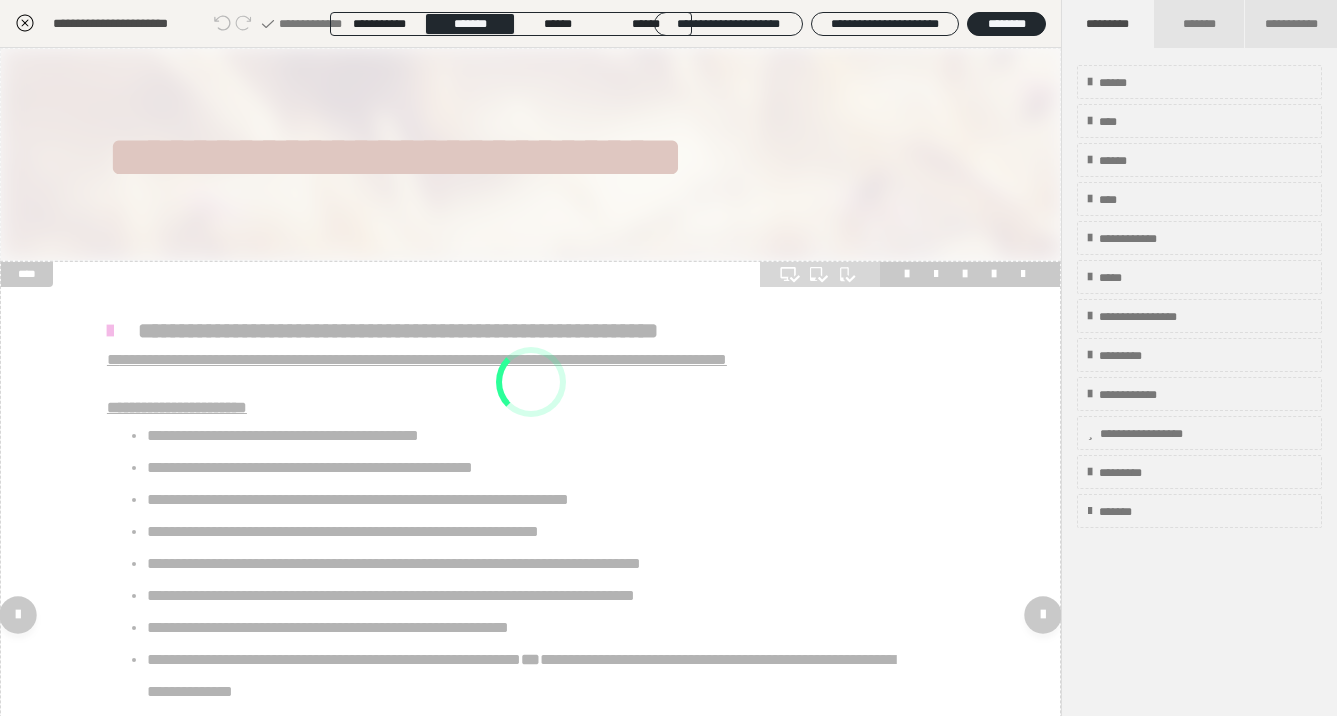 scroll, scrollTop: 395, scrollLeft: 0, axis: vertical 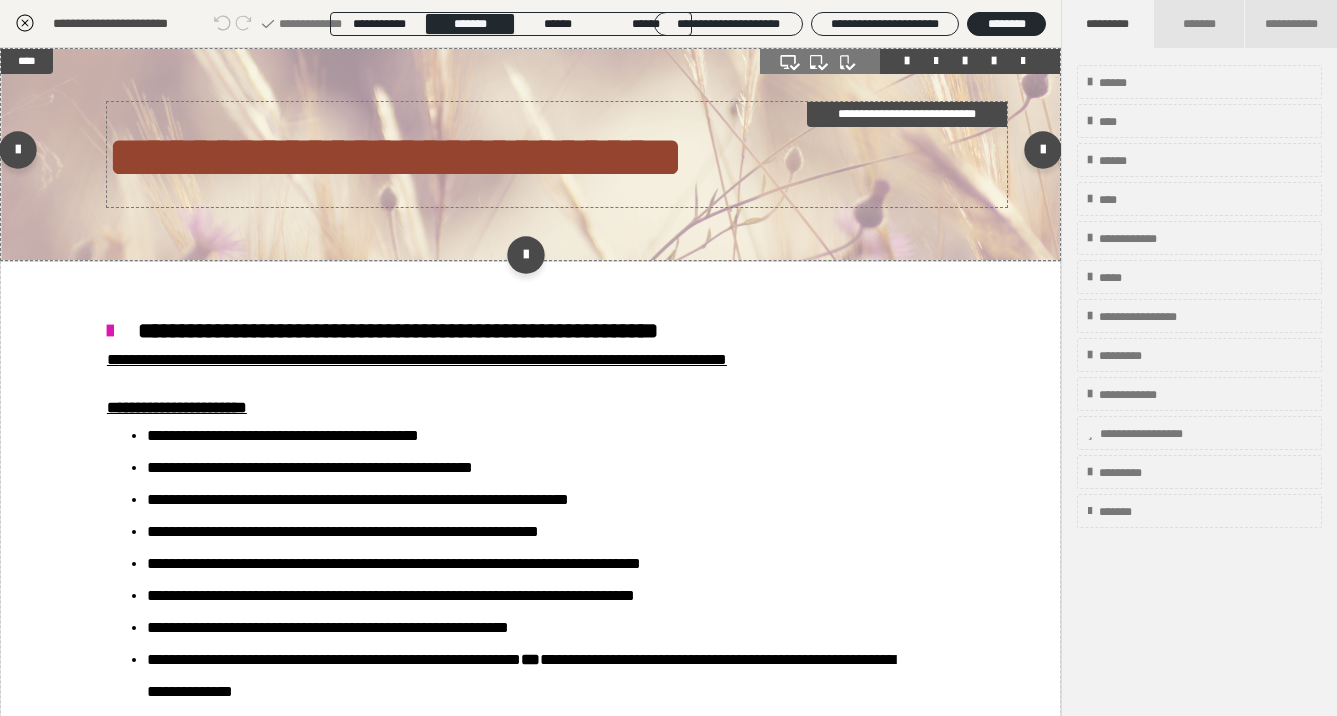 click on "**********" at bounding box center [395, 157] 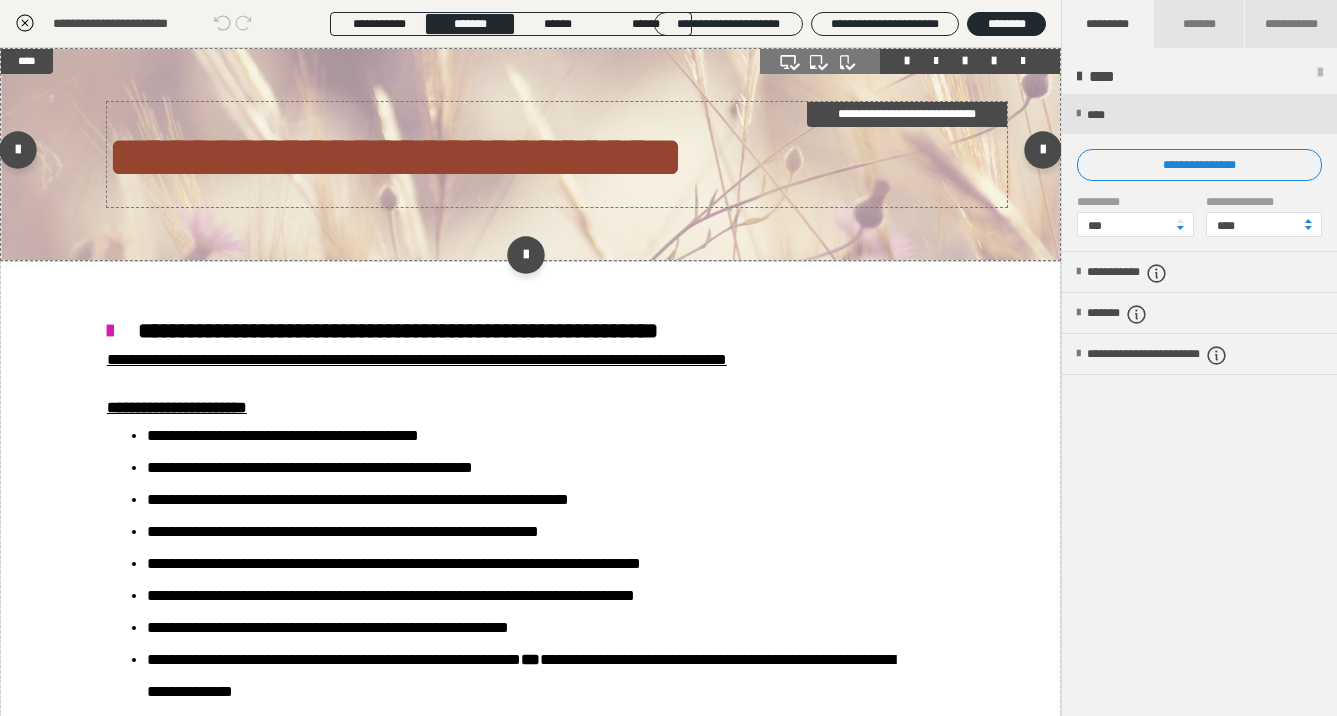 click on "**********" at bounding box center (395, 157) 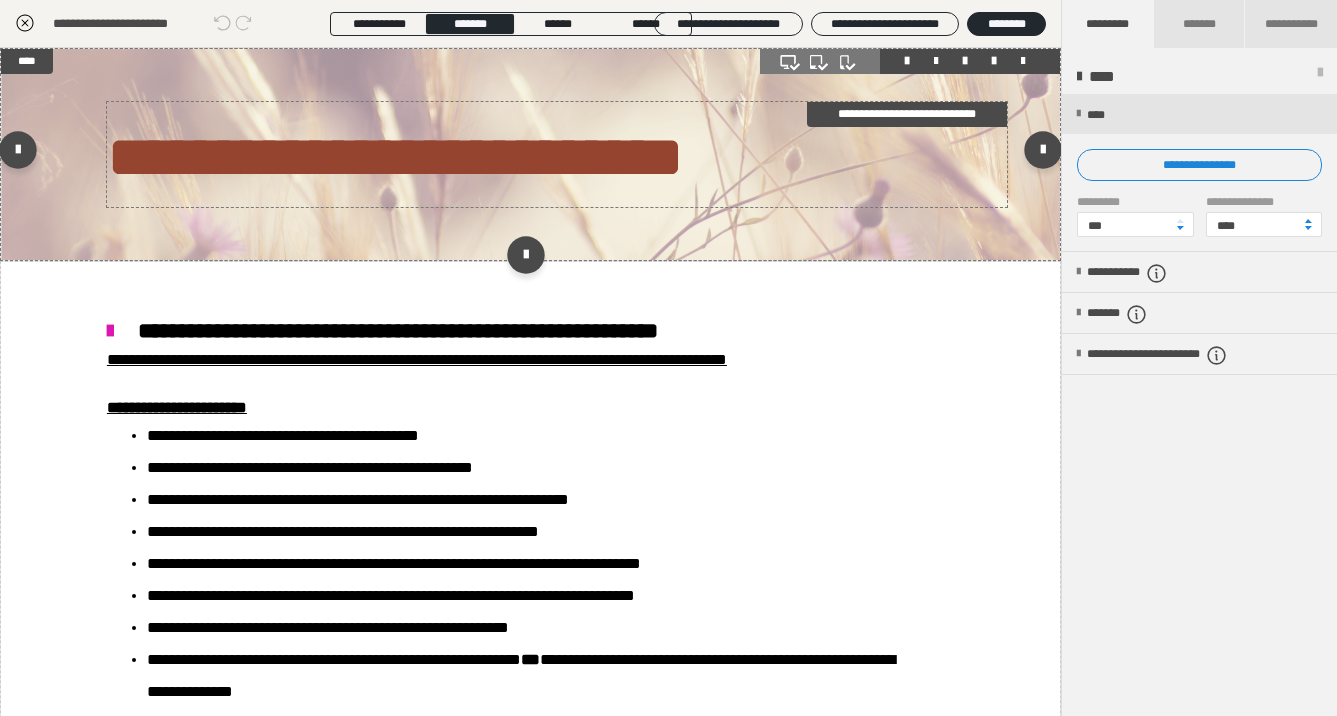 click on "**********" at bounding box center (395, 157) 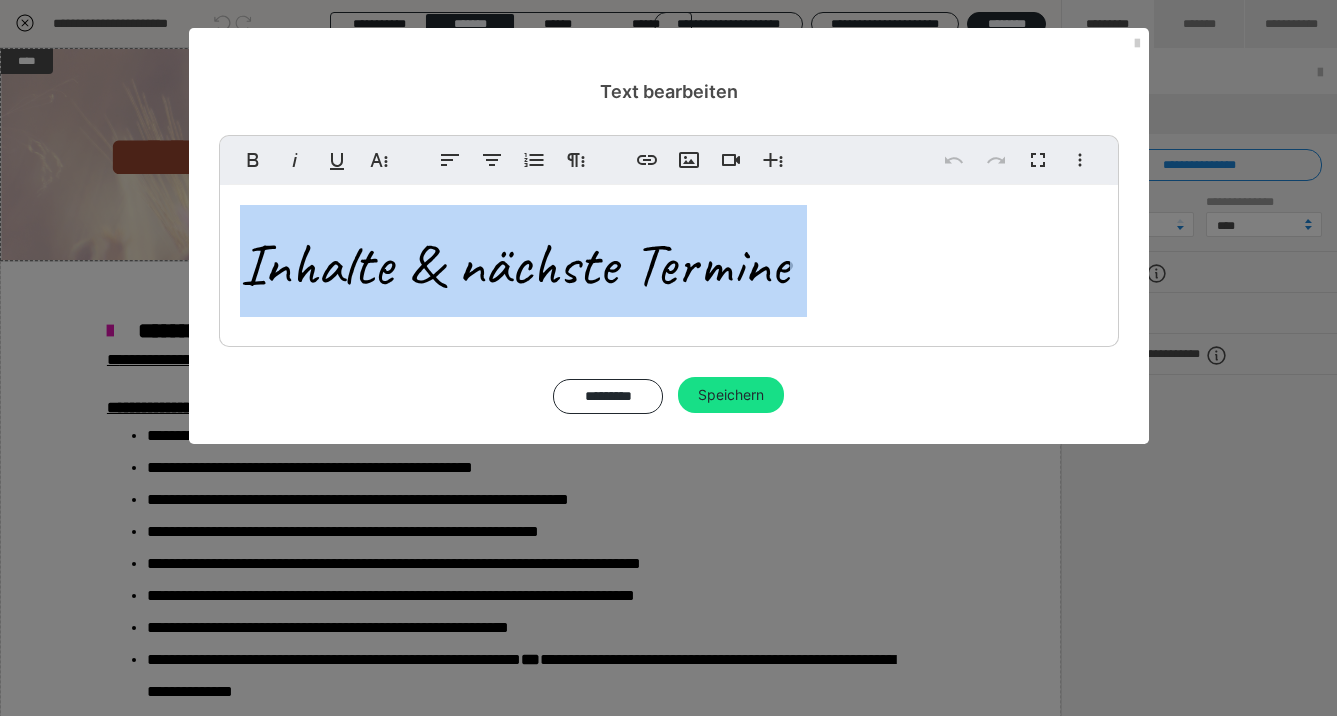 drag, startPoint x: 768, startPoint y: 270, endPoint x: 89, endPoint y: 215, distance: 681.2239 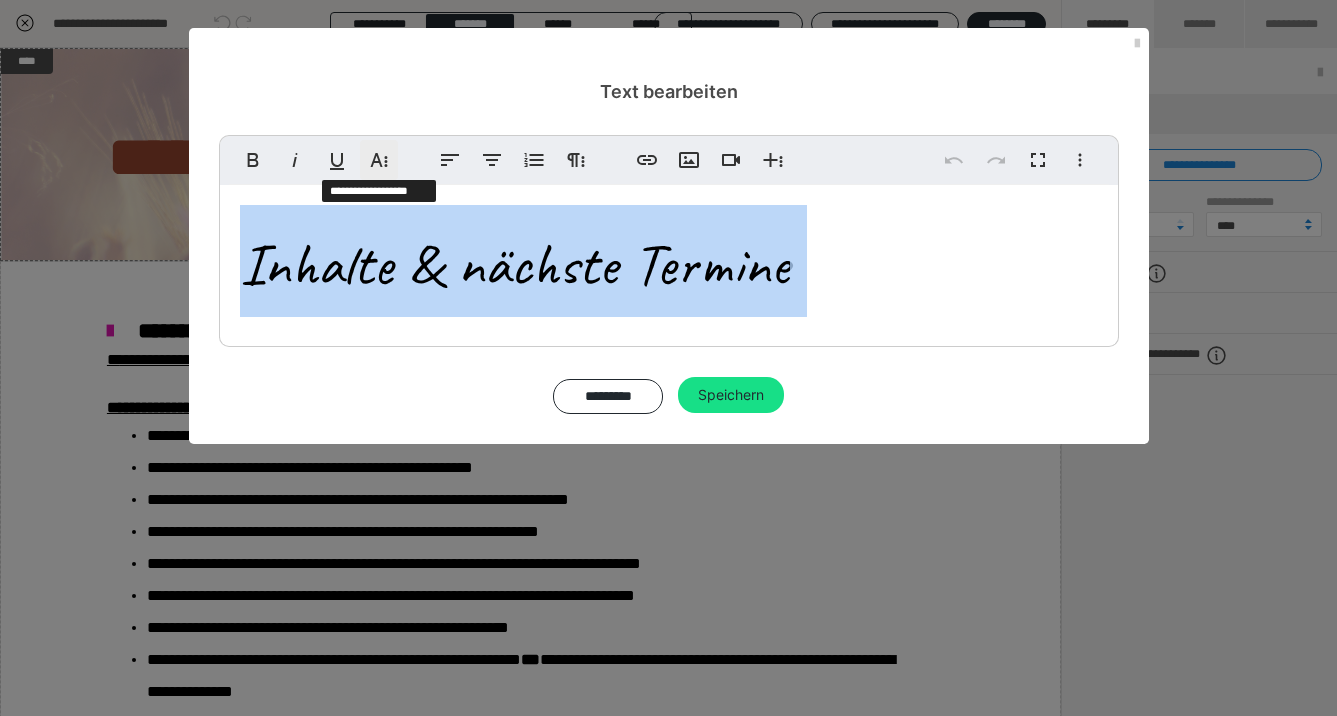 click 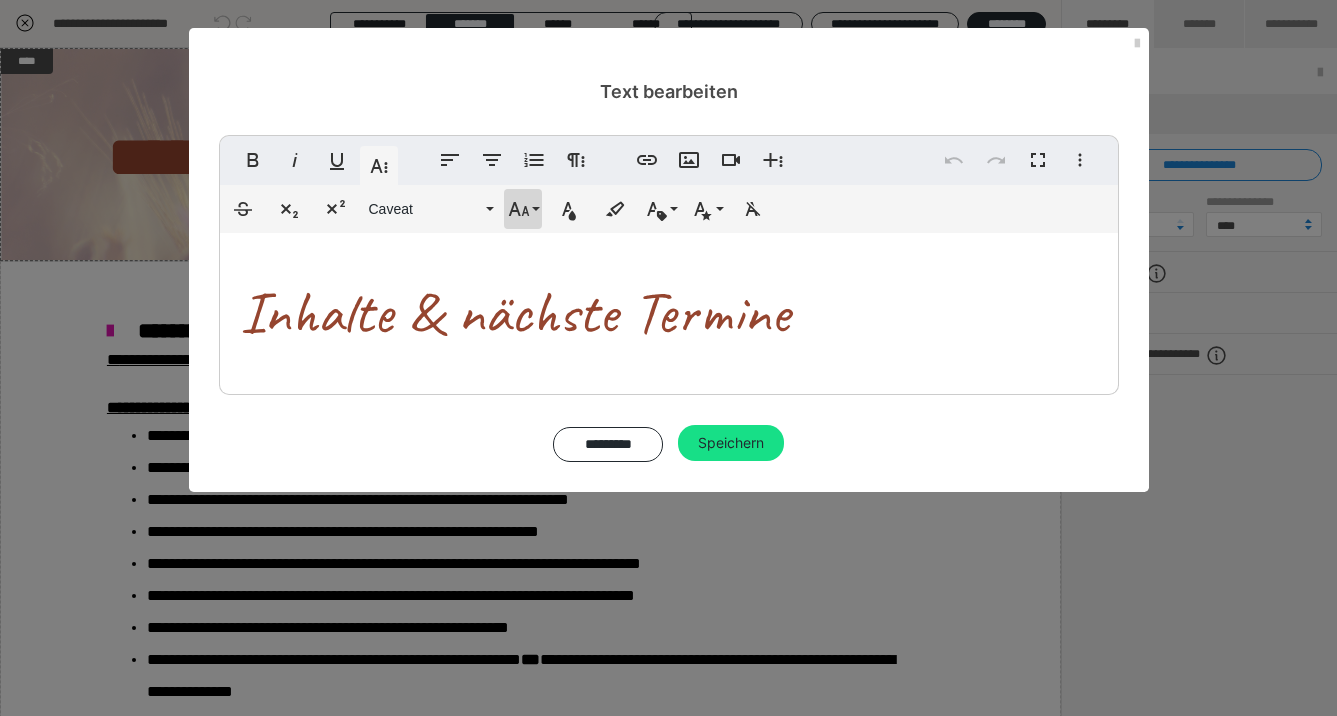 click on "Schriftgröße" at bounding box center (523, 209) 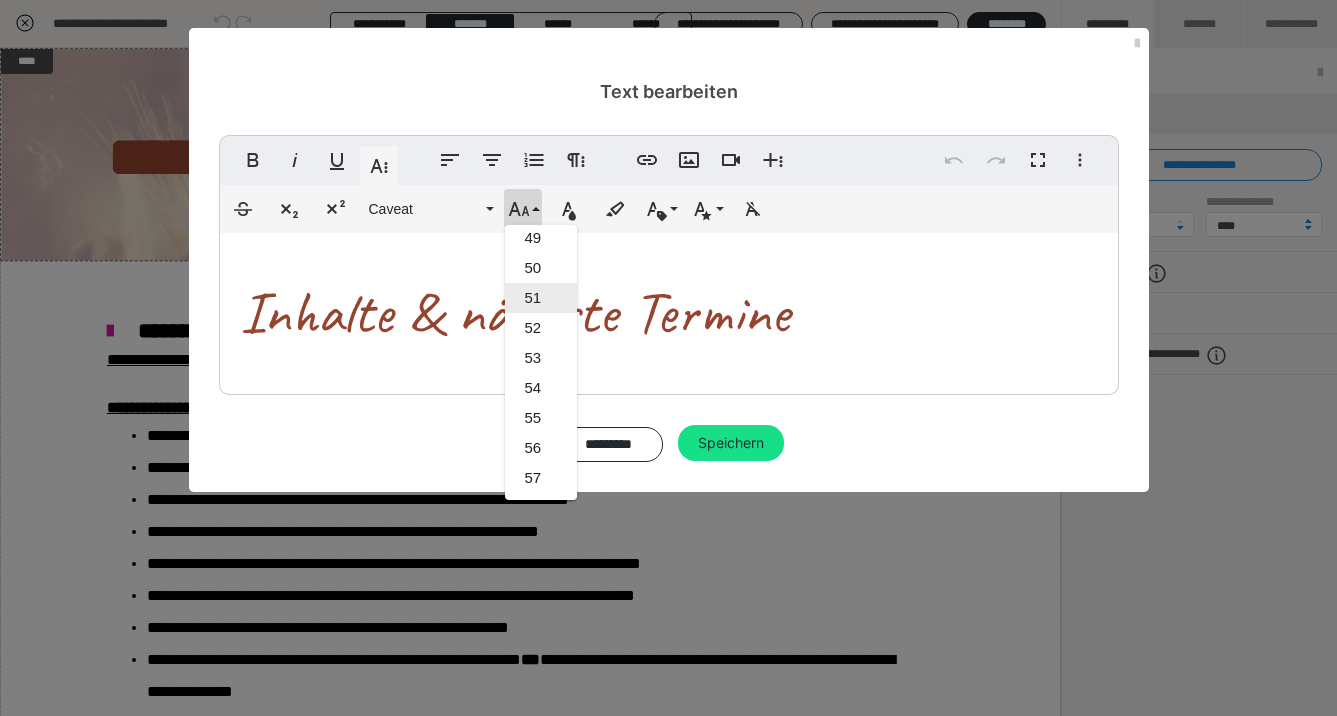 scroll, scrollTop: 1452, scrollLeft: 0, axis: vertical 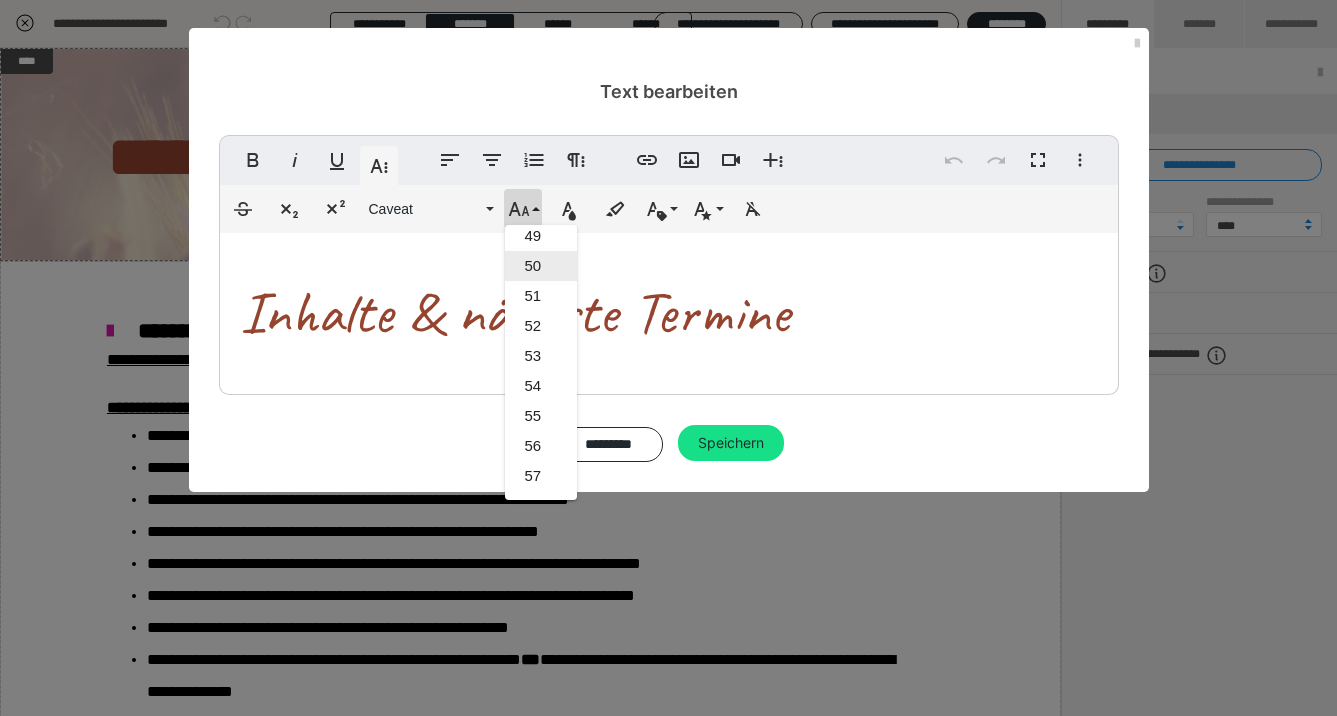 drag, startPoint x: 539, startPoint y: 258, endPoint x: 564, endPoint y: 276, distance: 30.805843 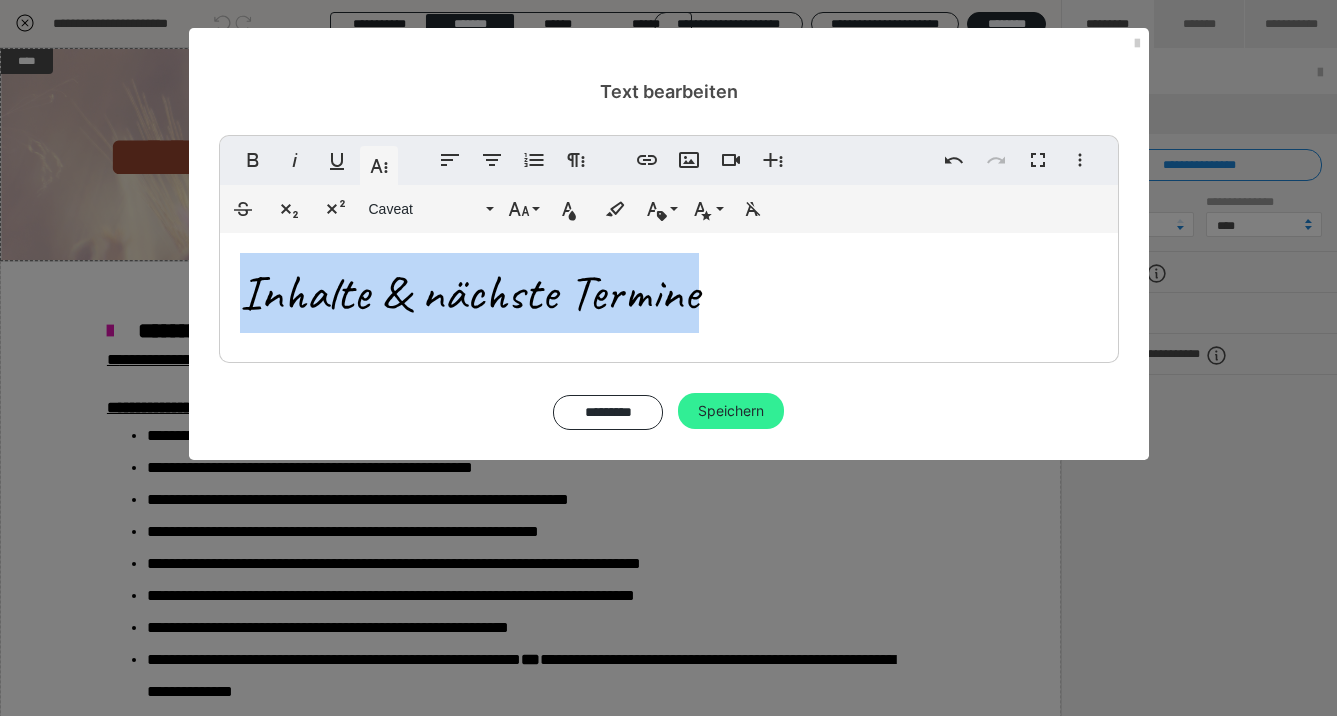 click on "Speichern" at bounding box center (731, 411) 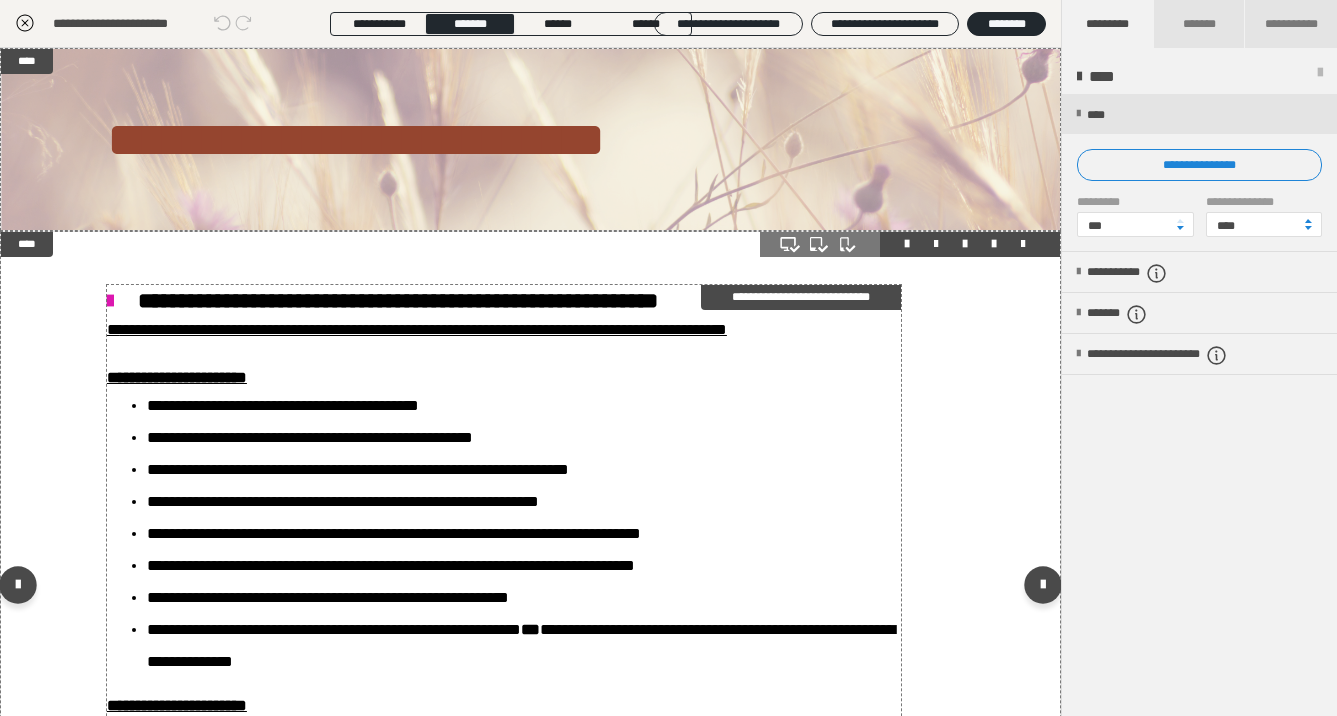 click at bounding box center [122, 301] 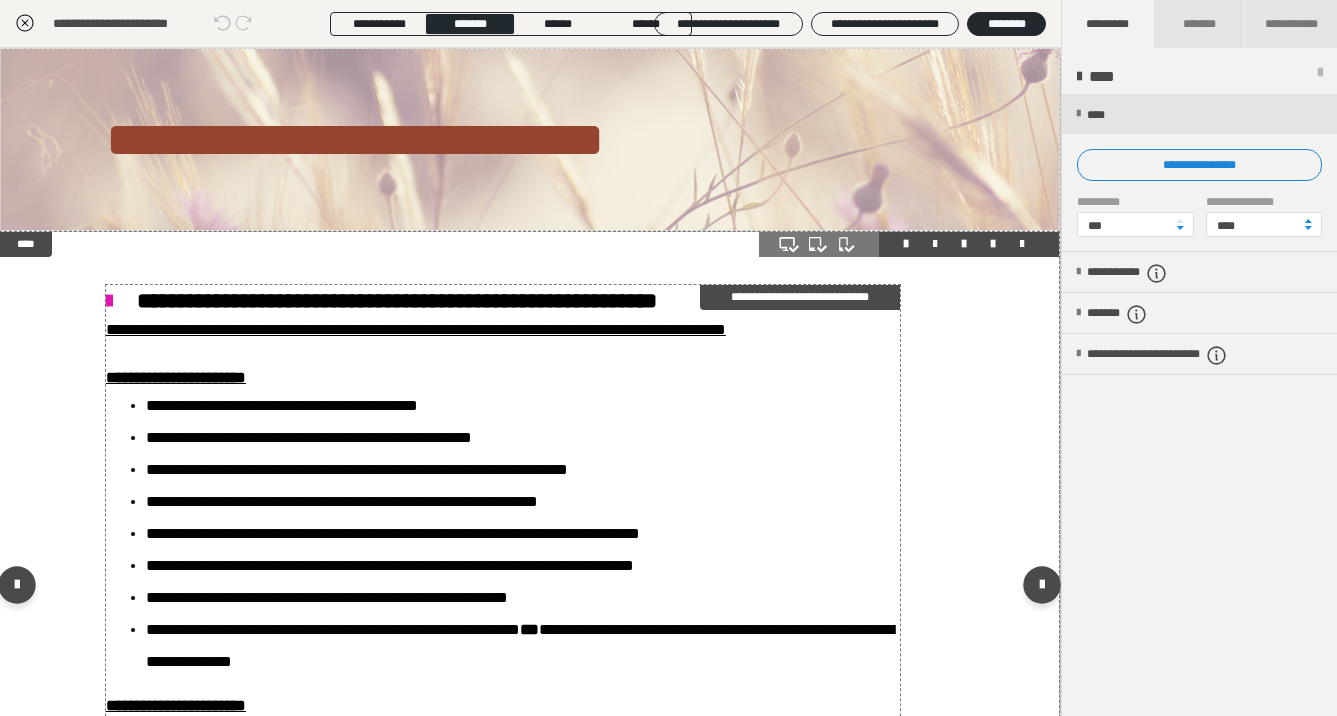 scroll, scrollTop: 0, scrollLeft: 0, axis: both 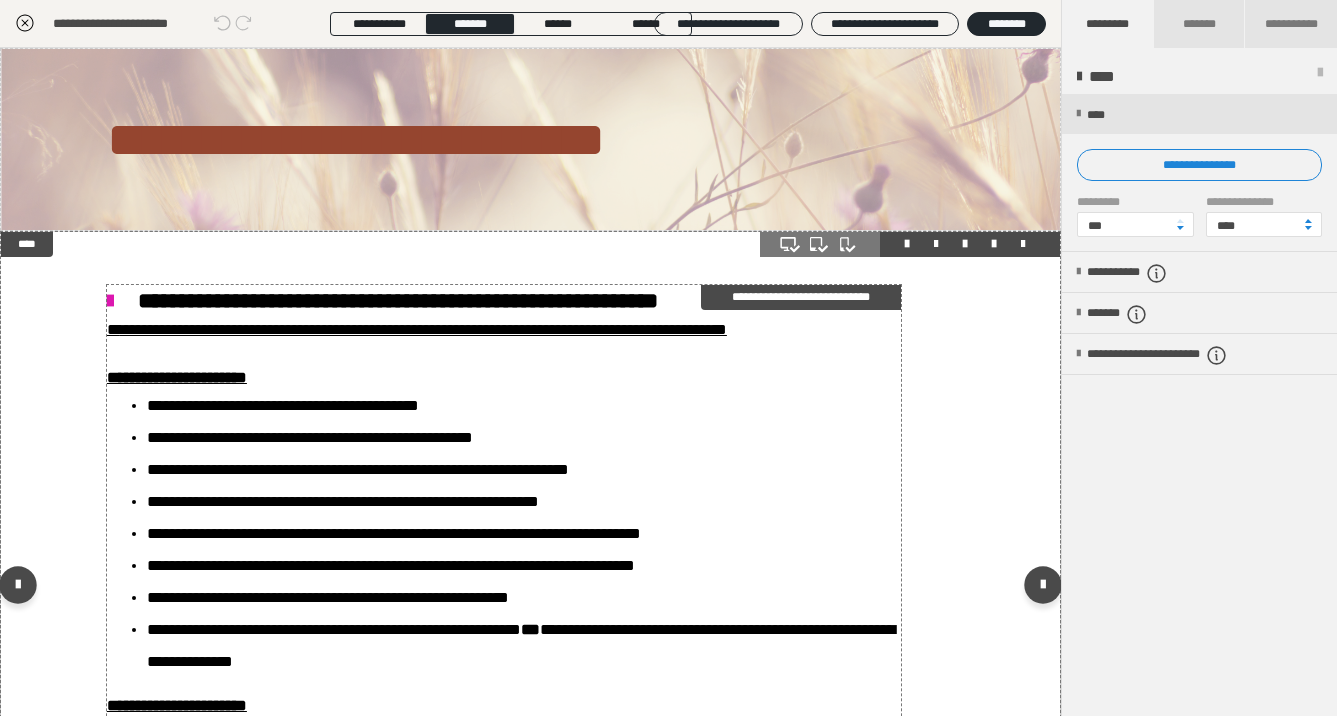 click at bounding box center [122, 301] 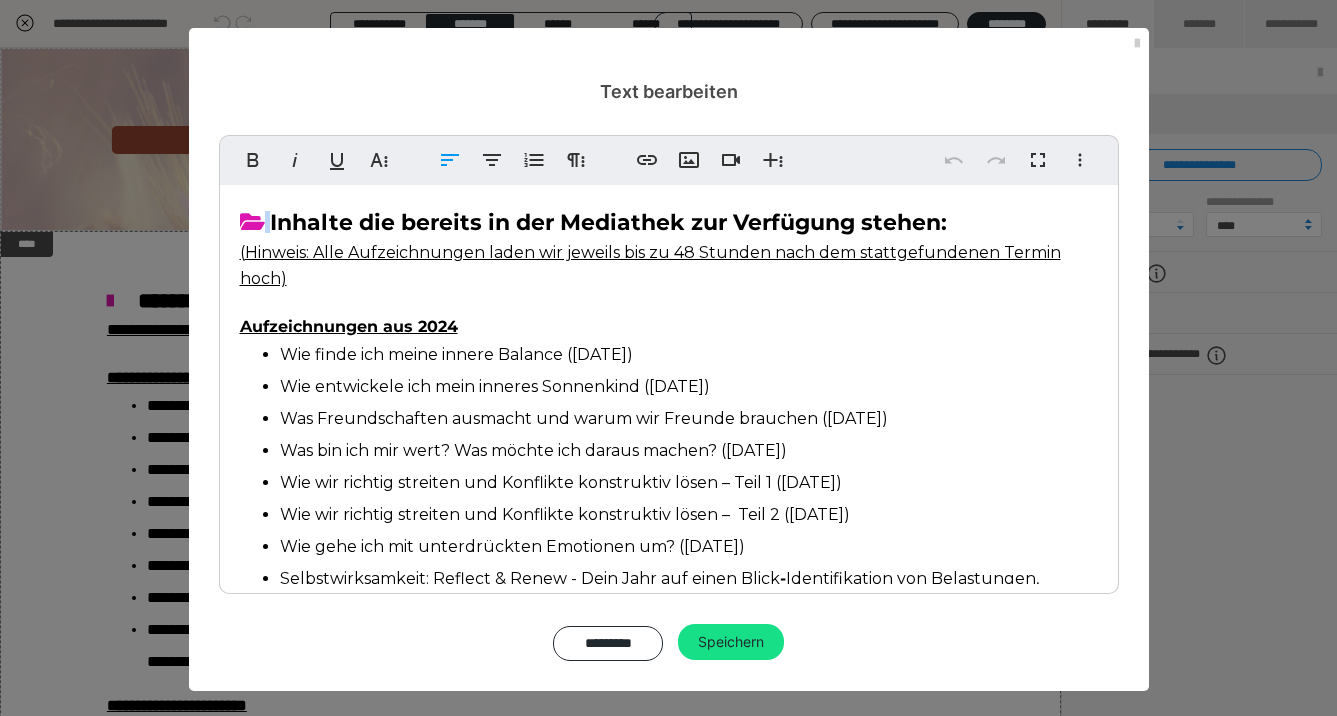 drag, startPoint x: 272, startPoint y: 226, endPoint x: 228, endPoint y: 222, distance: 44.181442 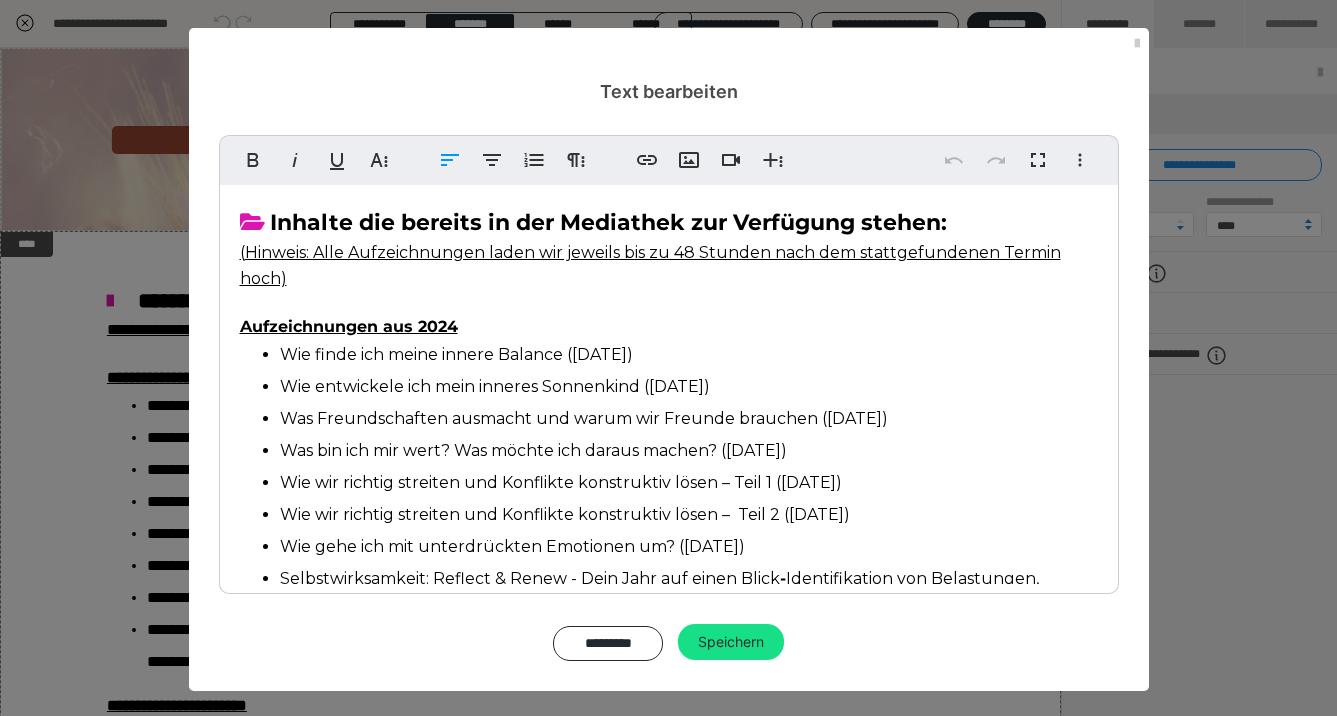 click at bounding box center (255, 222) 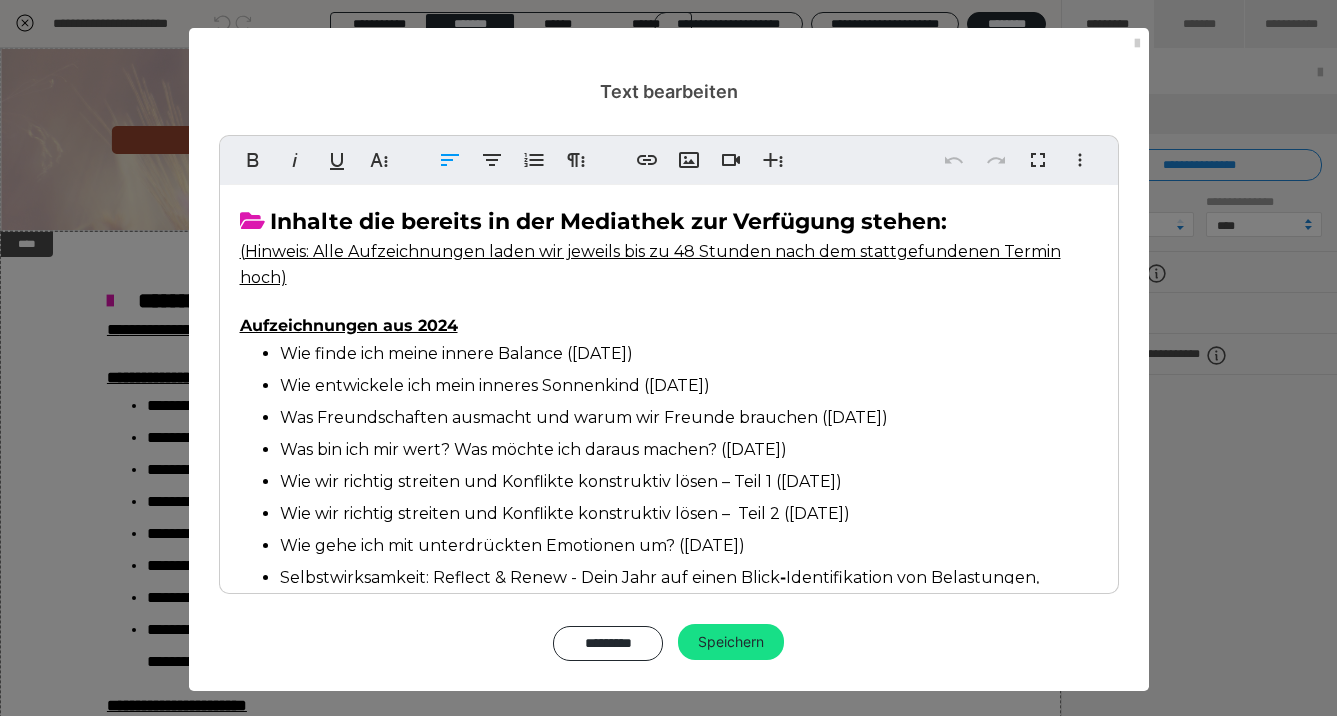 drag, startPoint x: 263, startPoint y: 226, endPoint x: 244, endPoint y: 220, distance: 19.924858 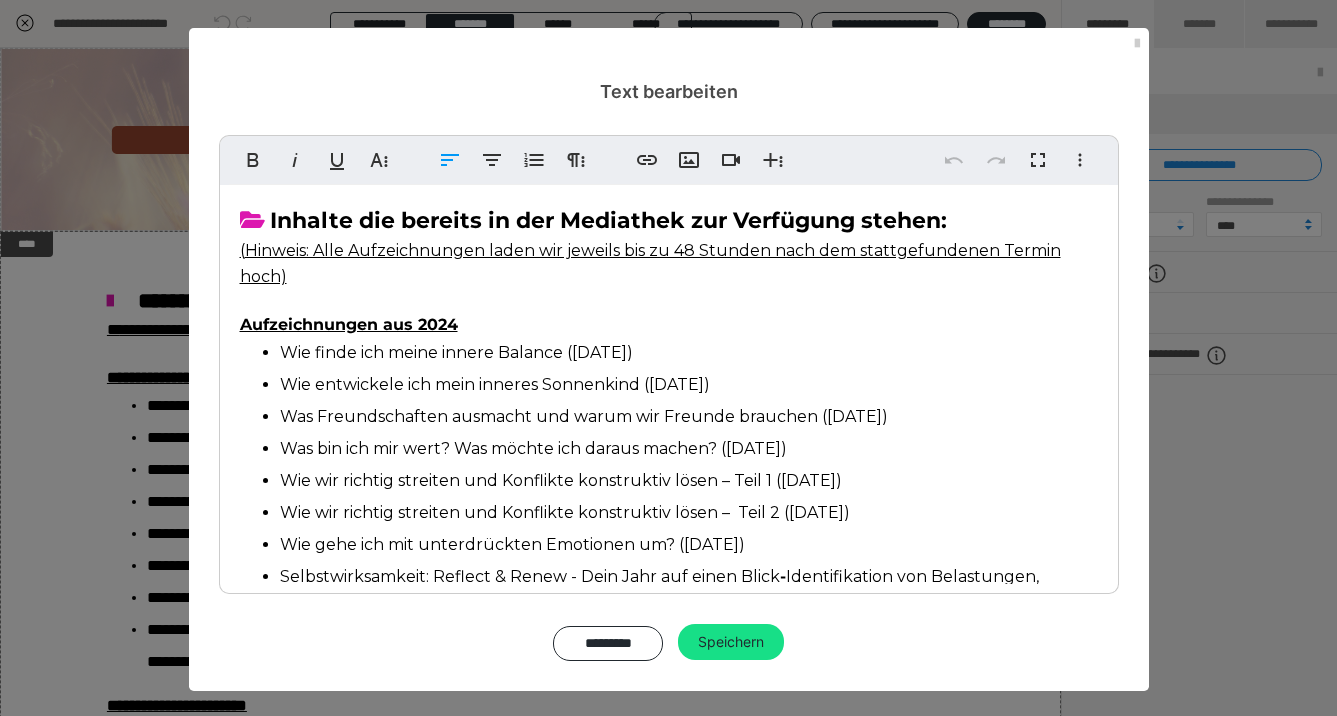 click at bounding box center (255, 220) 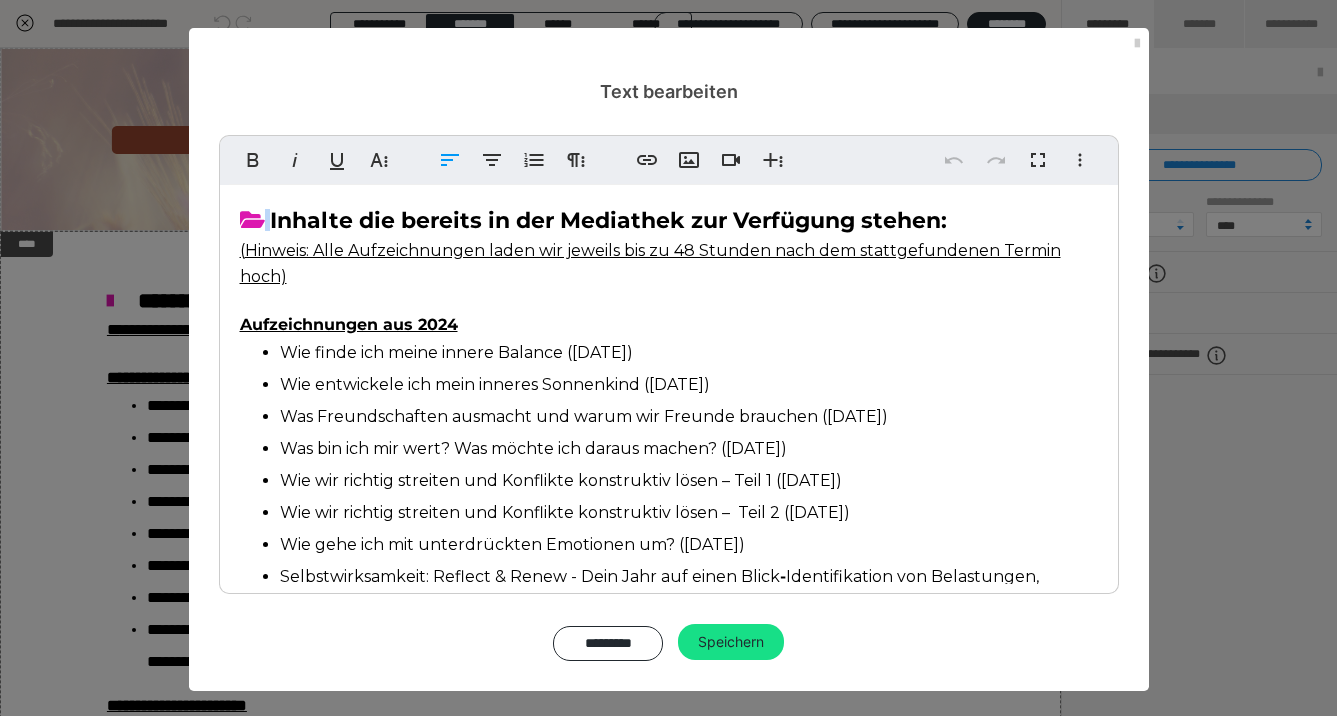 click at bounding box center [255, 220] 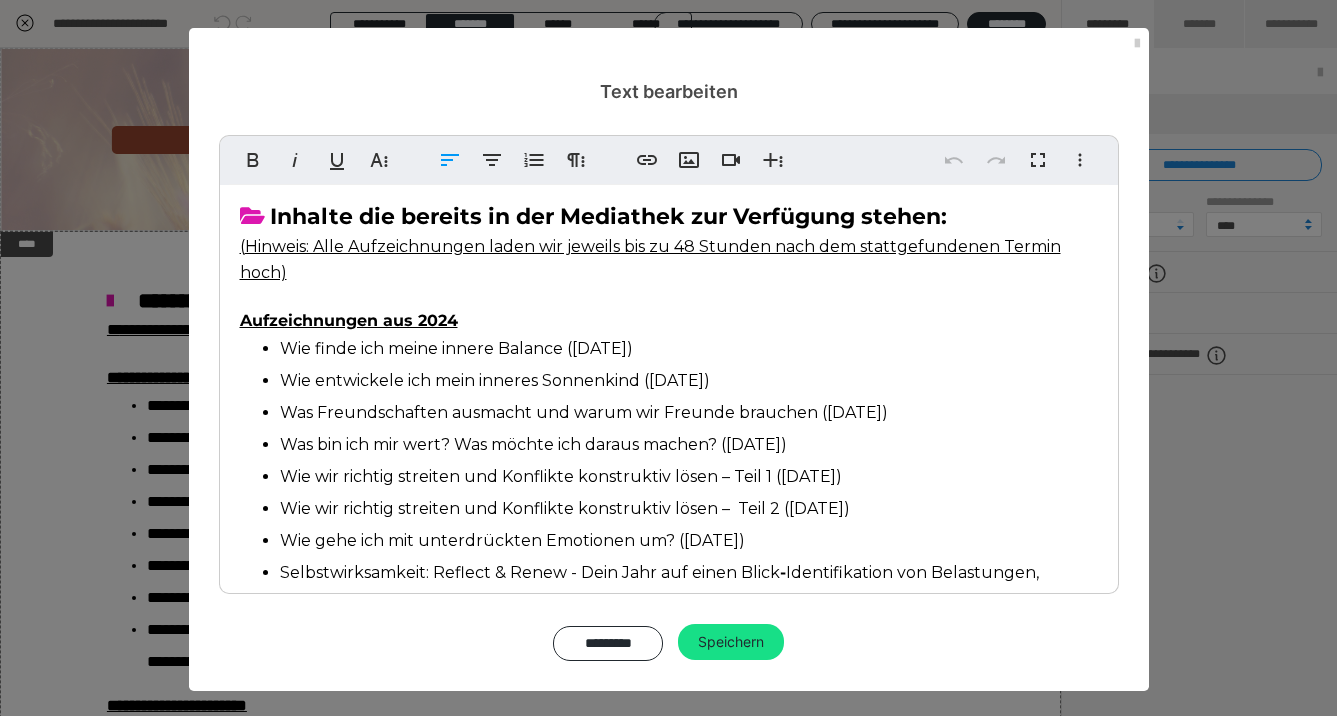 click on "Inhalte die bereits in der Mediathek zur Verfügung stehen: ( Hinweis: Alle Aufzeichnungen laden wir jeweils bis zu 48 Stunden nach dem stattgefundenen Termin hoch) Aufzeichnungen aus 2024 Wie finde ich meine innere Balance (Mai 2024) Wie entwickele ich mein inneres Sonnenkind (Juni 2024) Was Freundschaften ausmacht und warum wir Freunde brauchen (Juli 2024) Was bin ich mir wert? Was möchte ich daraus machen? (August 2024) Wie wir richtig streiten und Konflikte konstruktiv lösen – Teil 1 (September 2024) Wie wir richtig streiten und Konflikte konstruktiv lösen –  Teil 2 (Oktober 2024) Wie gehe ich mit unterdrückten Emotionen um? (November 2024) Selbstwirksamkeit: Reflect & Renew - Dein Jahr auf einen Blick  -  Identifikation von Belastungen, Lerneffekten und Vorsätzen (Dezember 2024) Aufzeichnungen aus 2025 Vision Boards für 2025 erstellen! Träume und Ziele sichtbar zu machen! (Januar 2025) Ärger willkommen heißen - der Schlüssel zur inneren Befreiung (Februar  2025)" at bounding box center [669, 535] 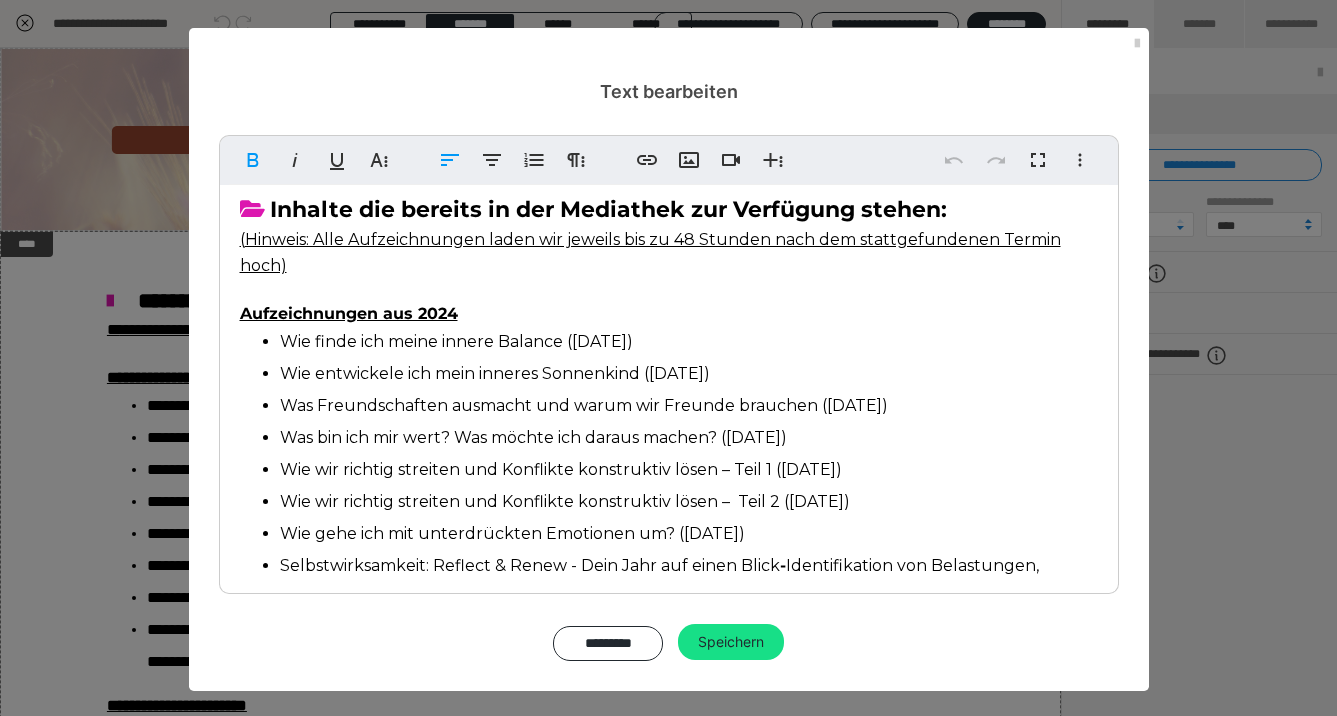 scroll, scrollTop: 16, scrollLeft: 0, axis: vertical 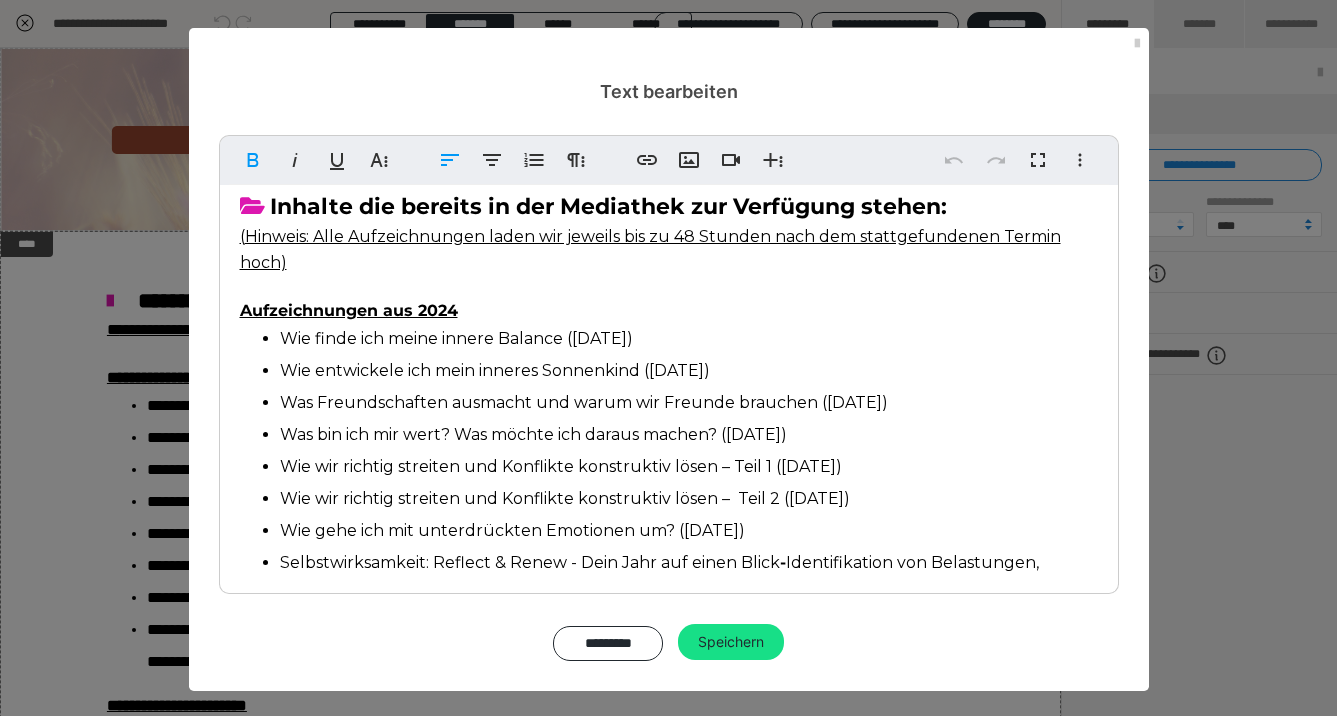 drag, startPoint x: 262, startPoint y: 213, endPoint x: 215, endPoint y: 204, distance: 47.853943 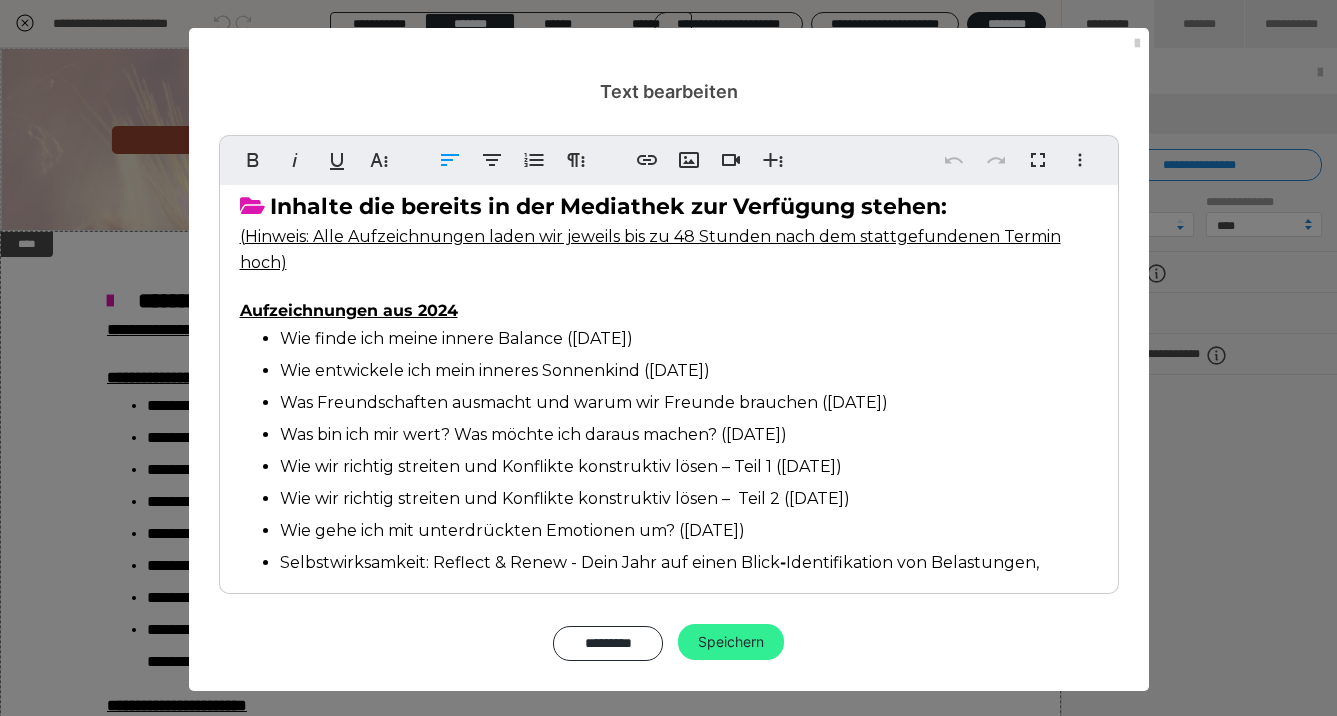 click on "Speichern" at bounding box center [731, 642] 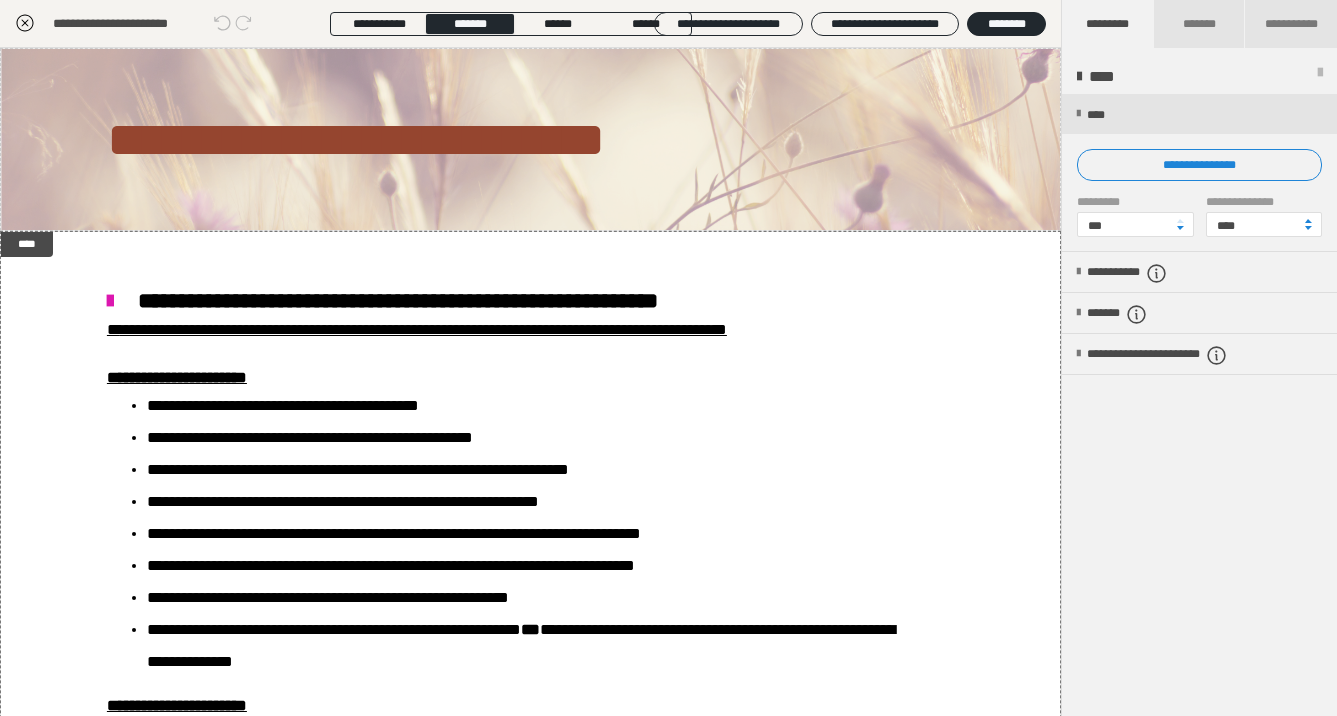 scroll, scrollTop: 0, scrollLeft: 0, axis: both 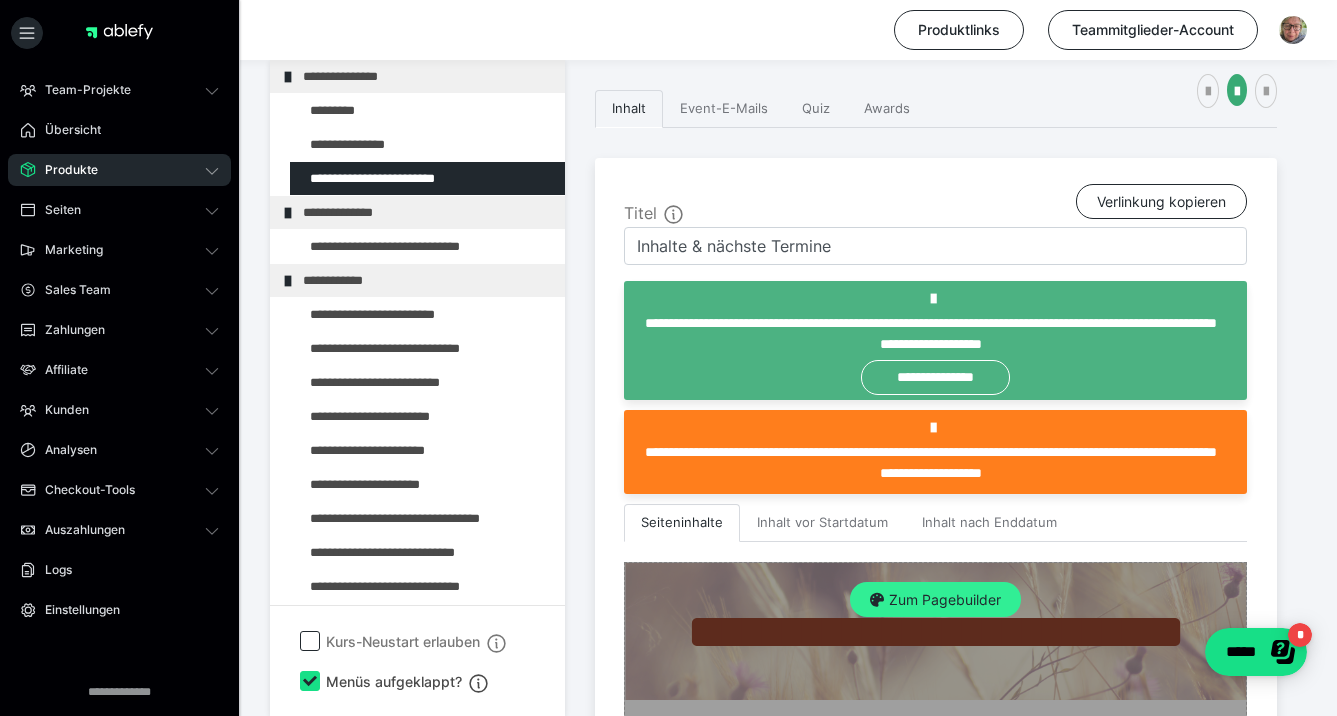 click on "Zum Pagebuilder" at bounding box center (935, 600) 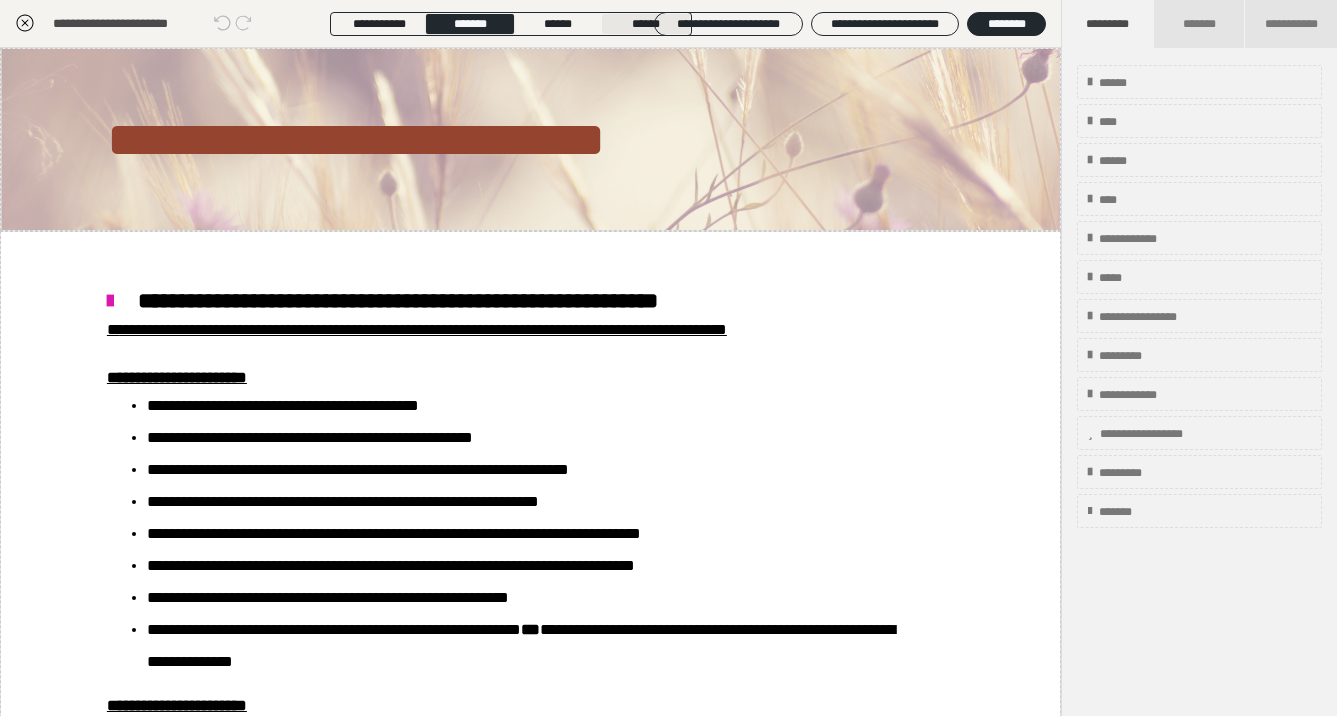 click on "******" at bounding box center (646, 24) 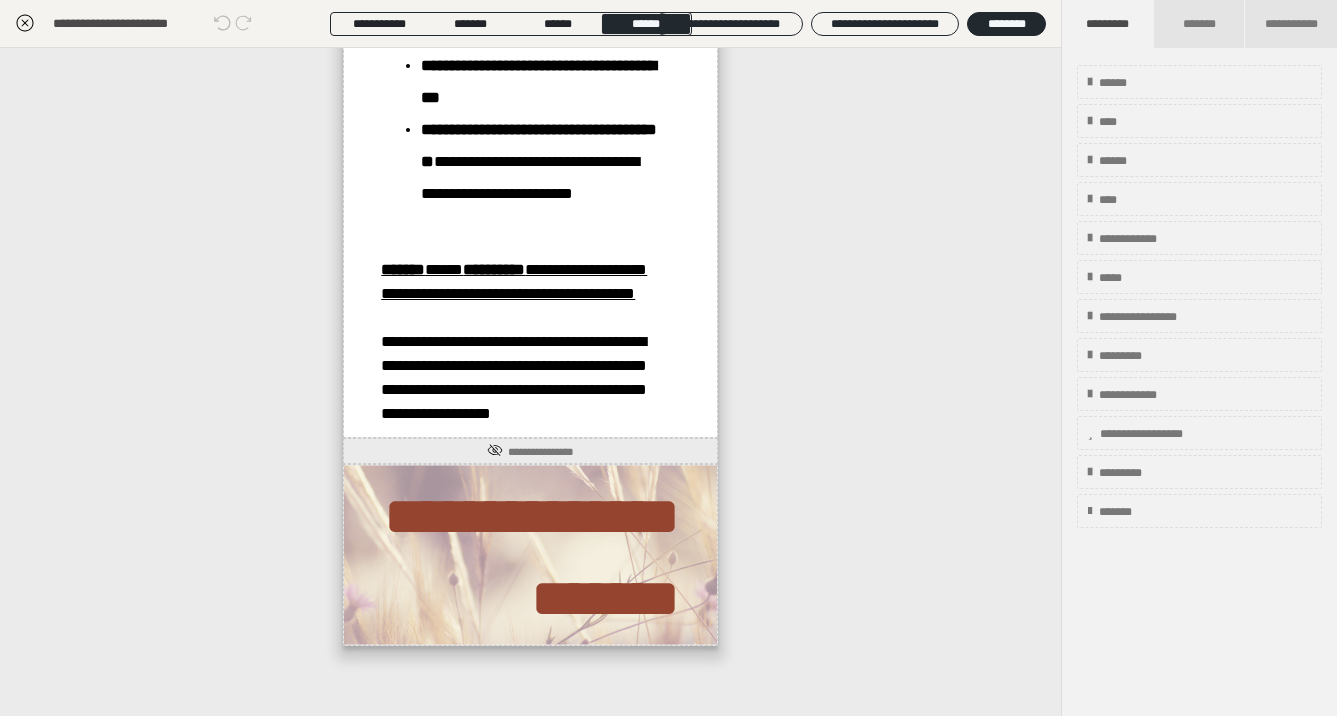 scroll, scrollTop: 1967, scrollLeft: 0, axis: vertical 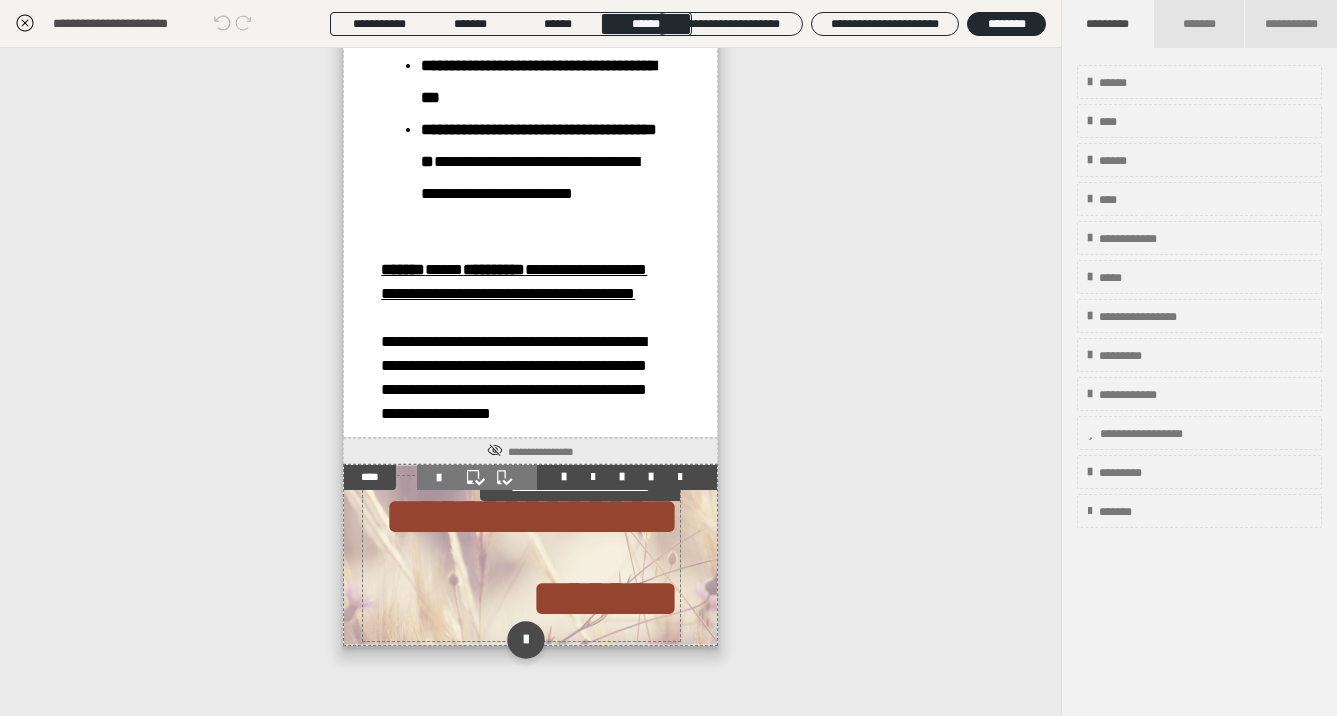 click on "**********" at bounding box center [532, 558] 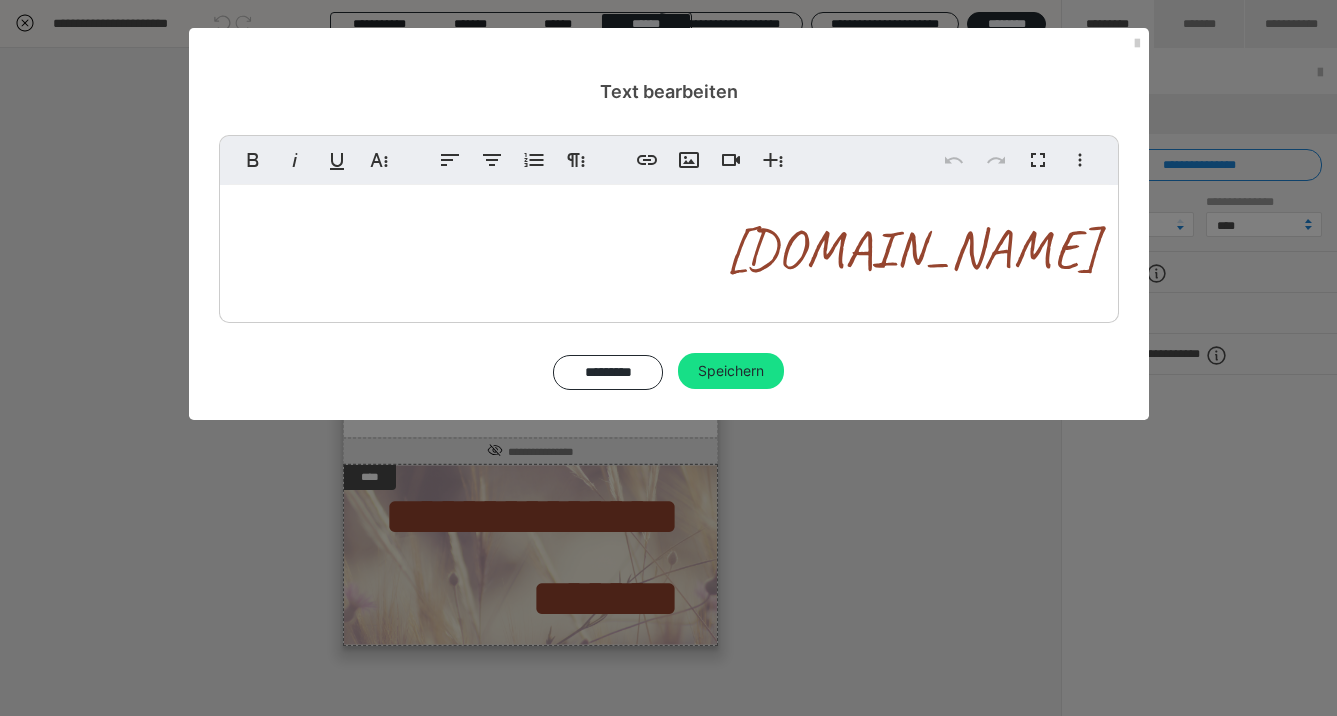 drag, startPoint x: 653, startPoint y: 268, endPoint x: 1236, endPoint y: 247, distance: 583.3781 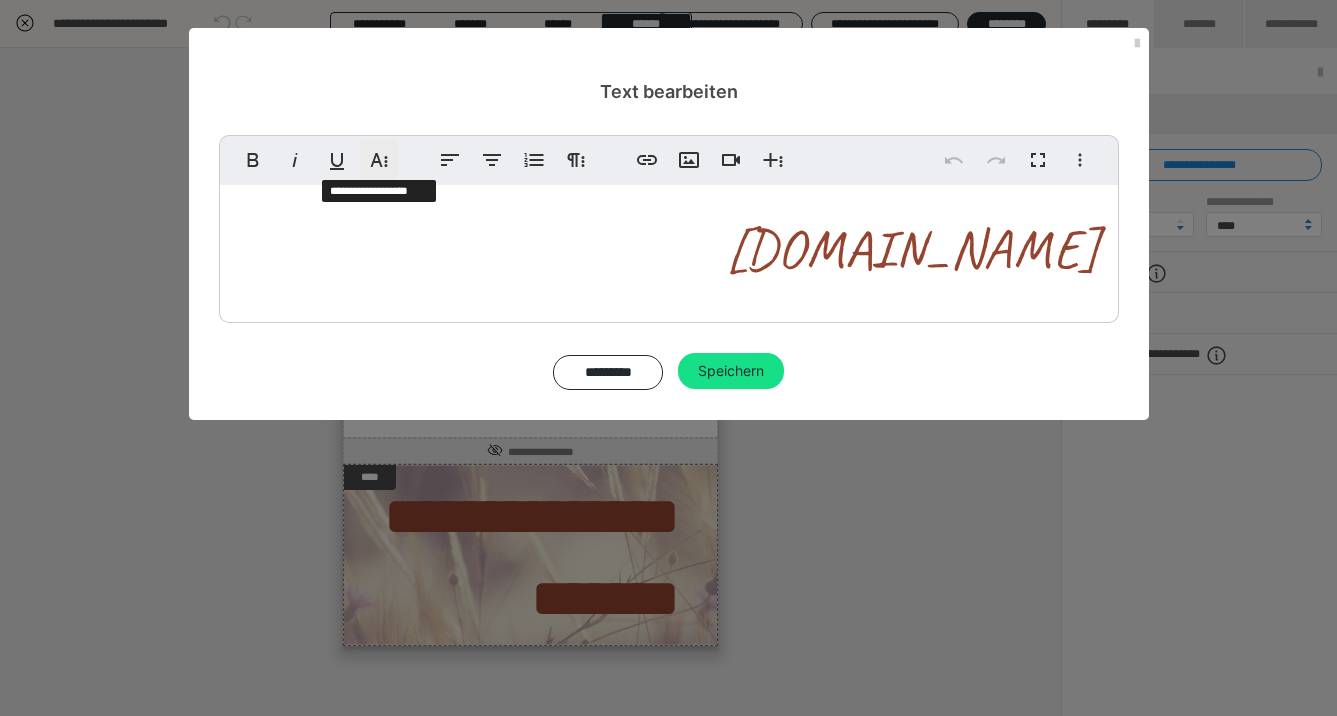 click 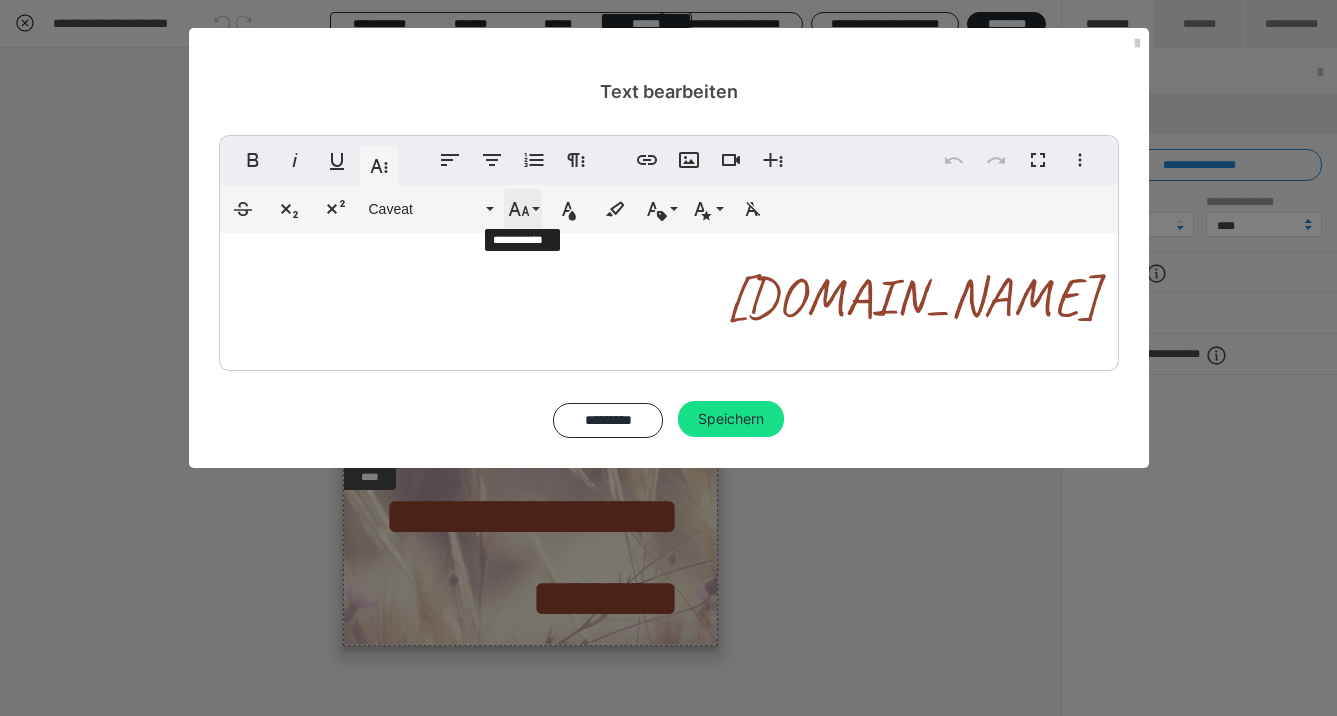click on "Schriftgröße" at bounding box center [523, 209] 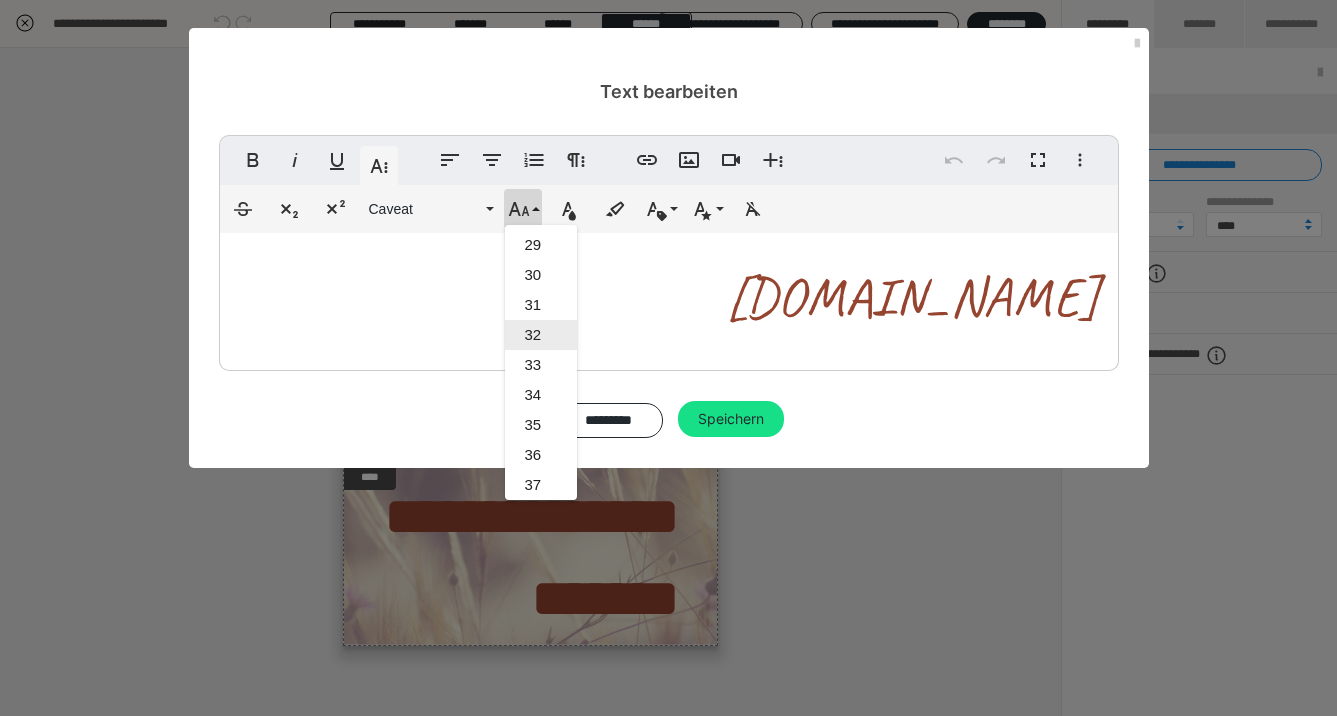 scroll, scrollTop: 829, scrollLeft: 0, axis: vertical 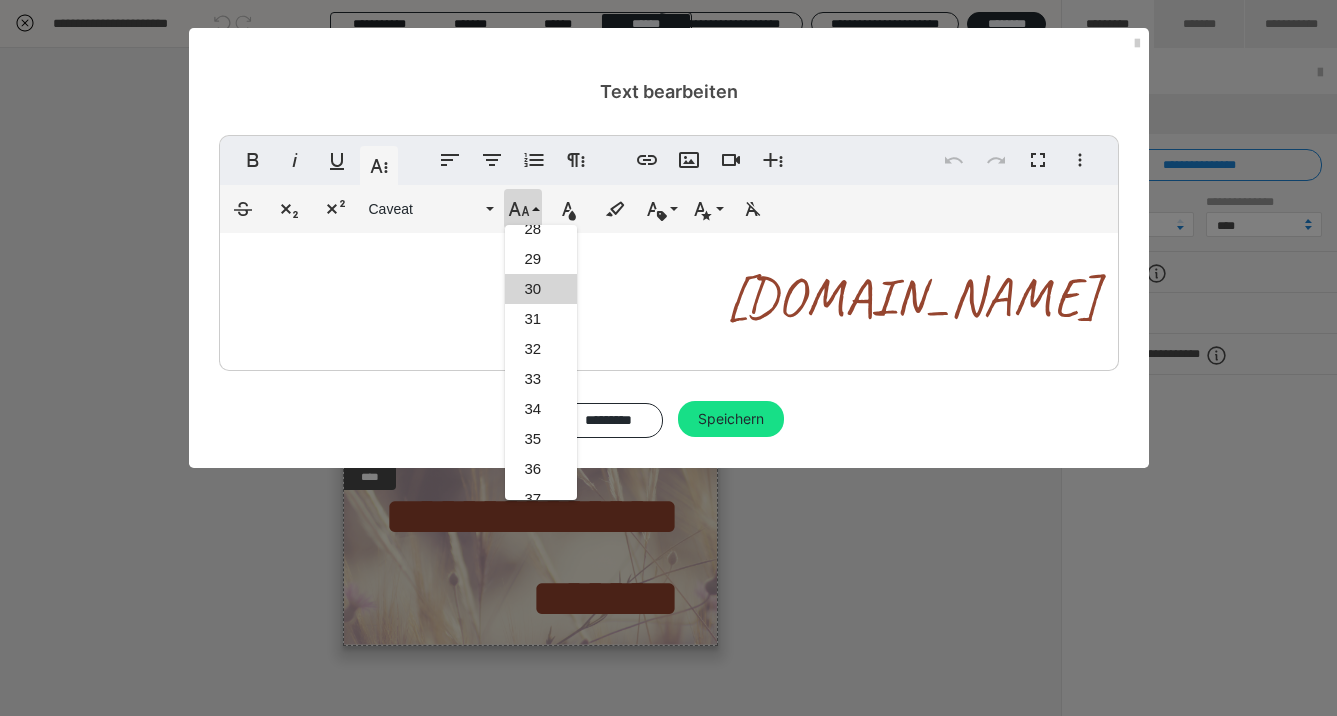 click on "30" at bounding box center [541, 289] 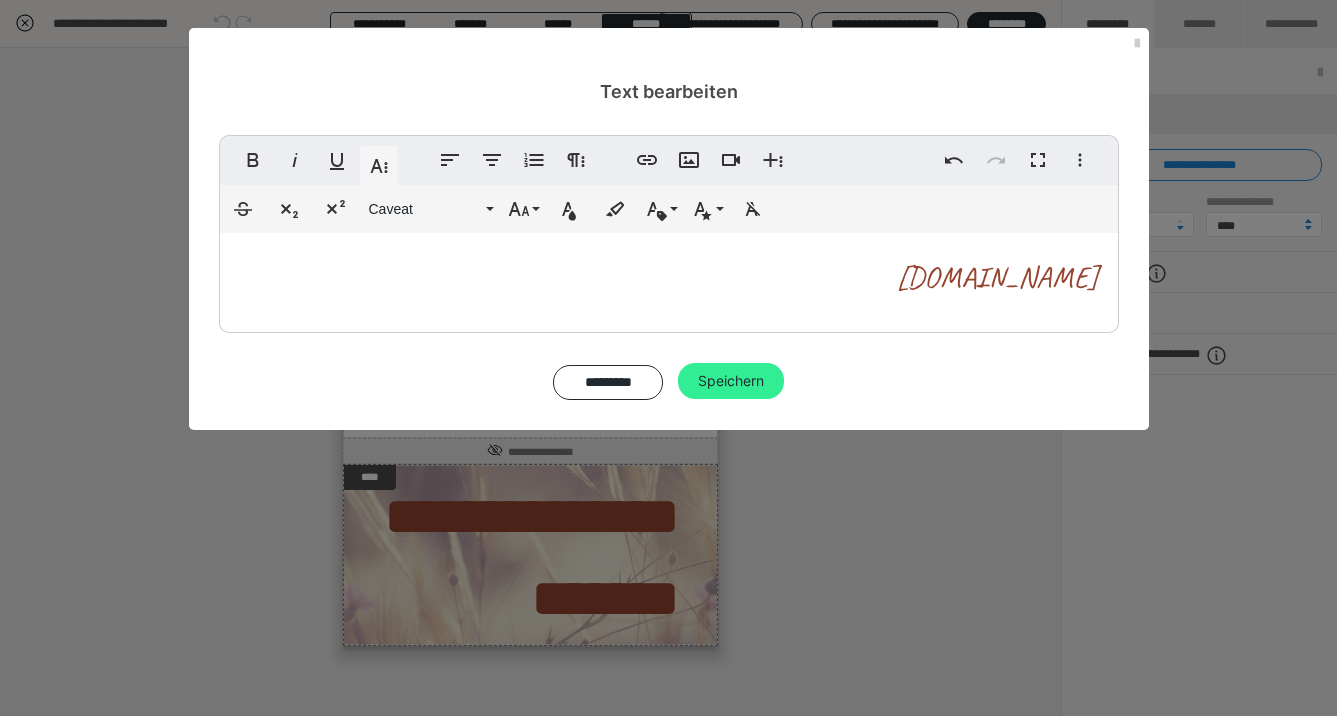 click on "Speichern" at bounding box center (731, 381) 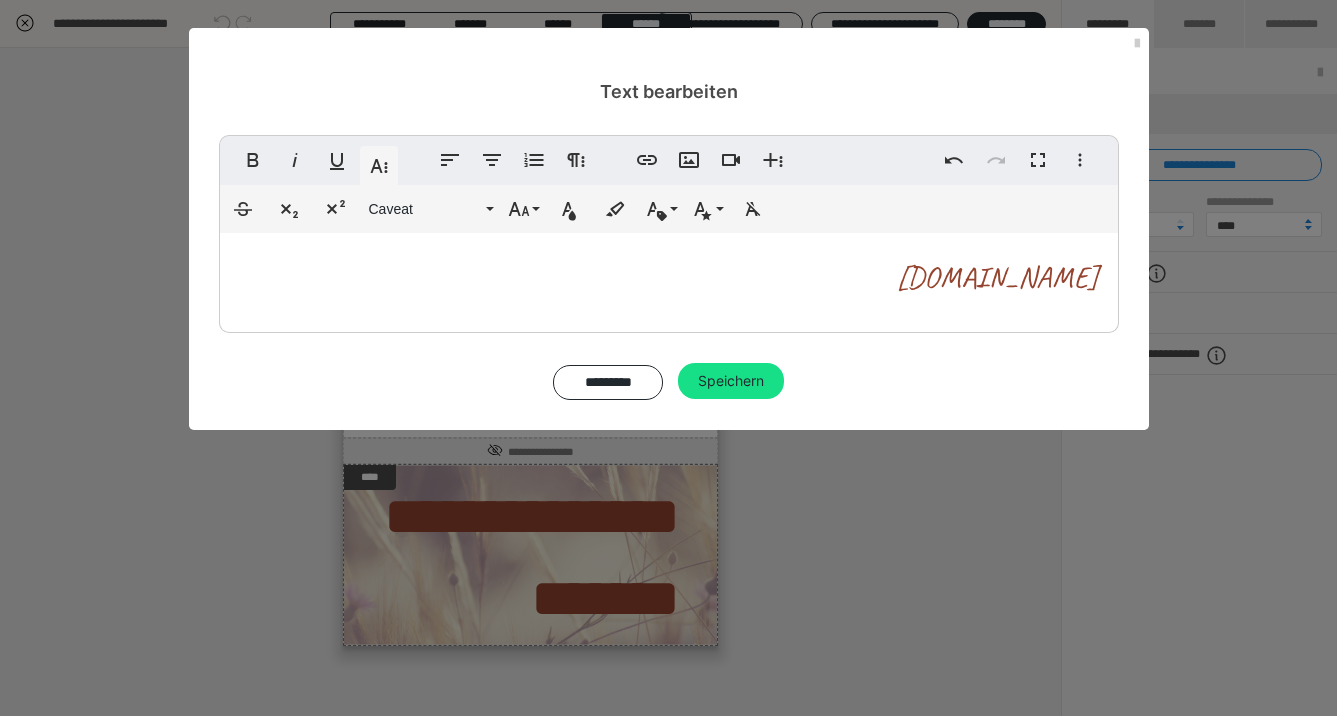 scroll, scrollTop: 1803, scrollLeft: 0, axis: vertical 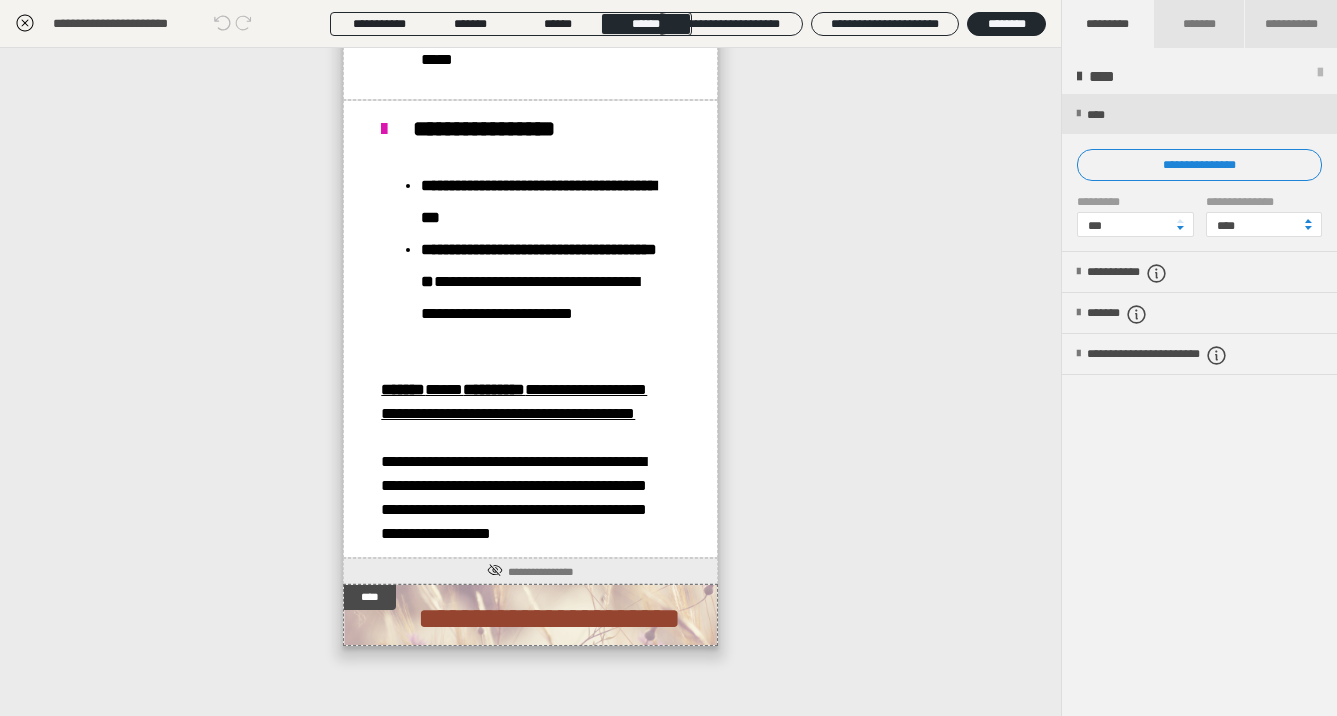 click on "**********" at bounding box center (530, 571) 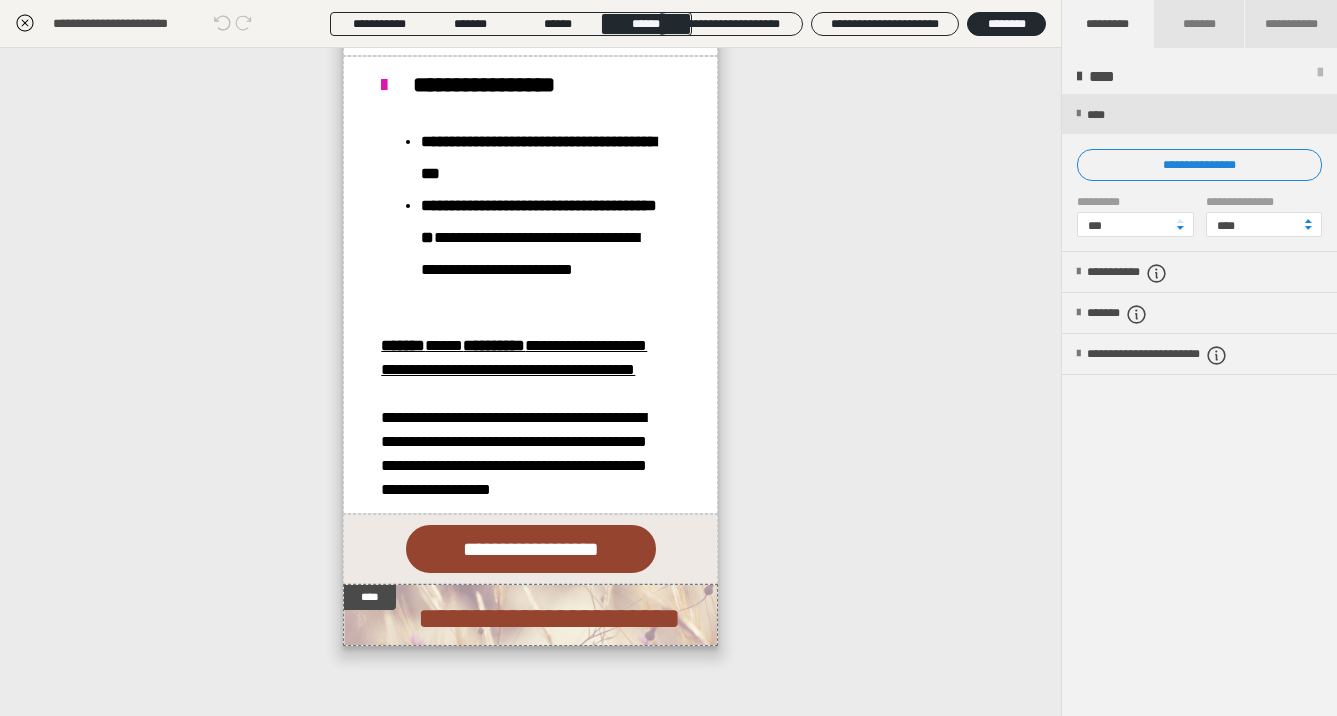 click on "**********" at bounding box center (530, 382) 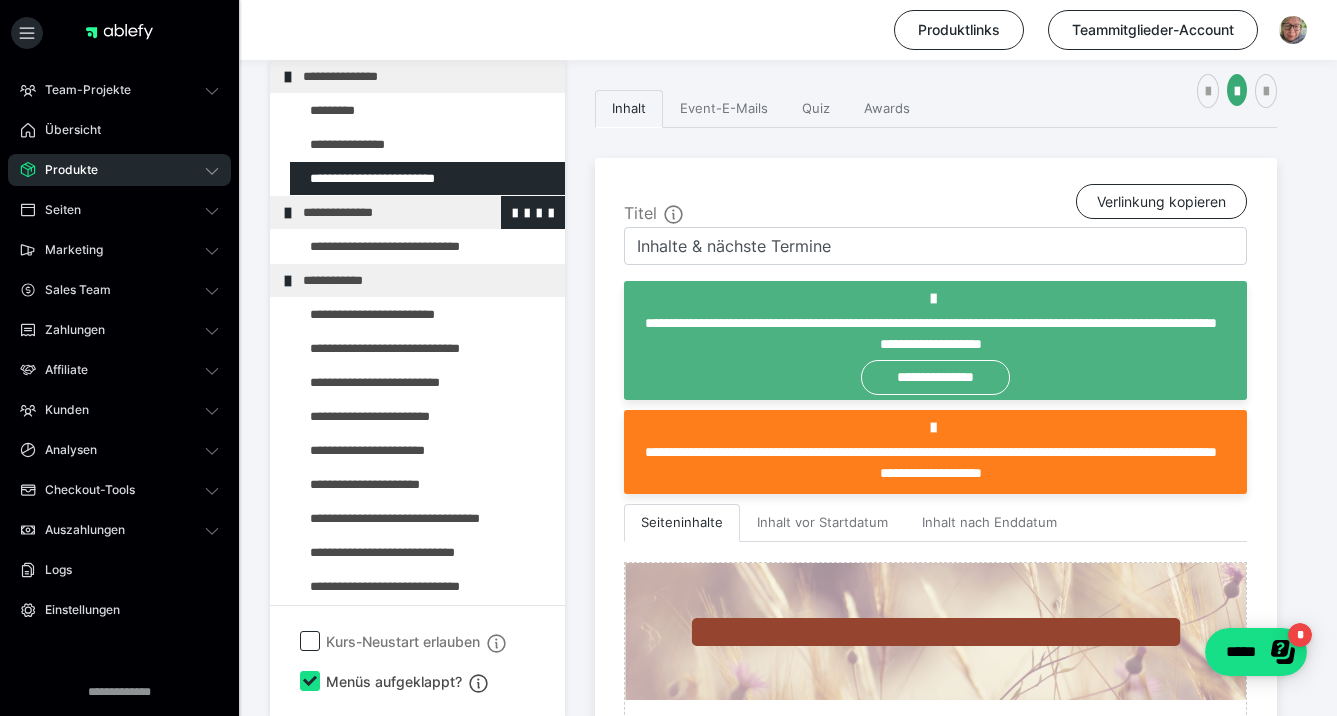 click on "**********" at bounding box center (426, 212) 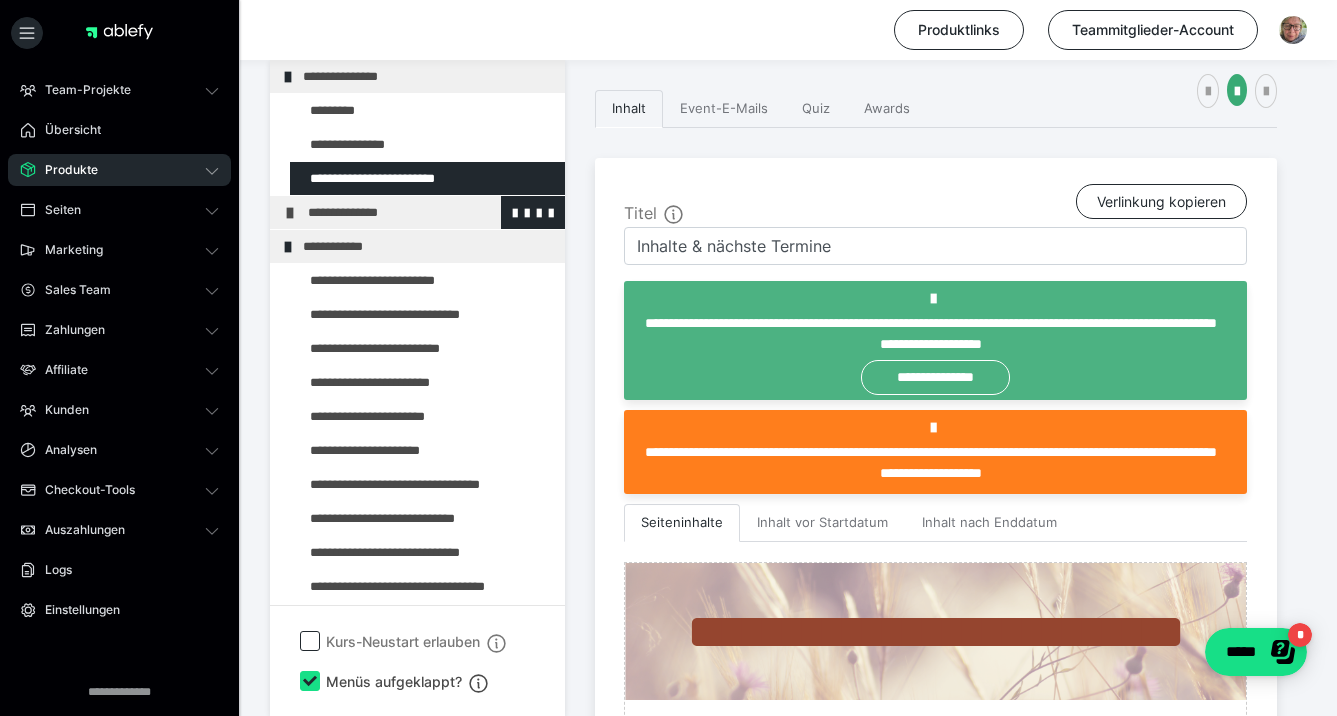 click on "**********" at bounding box center [431, 212] 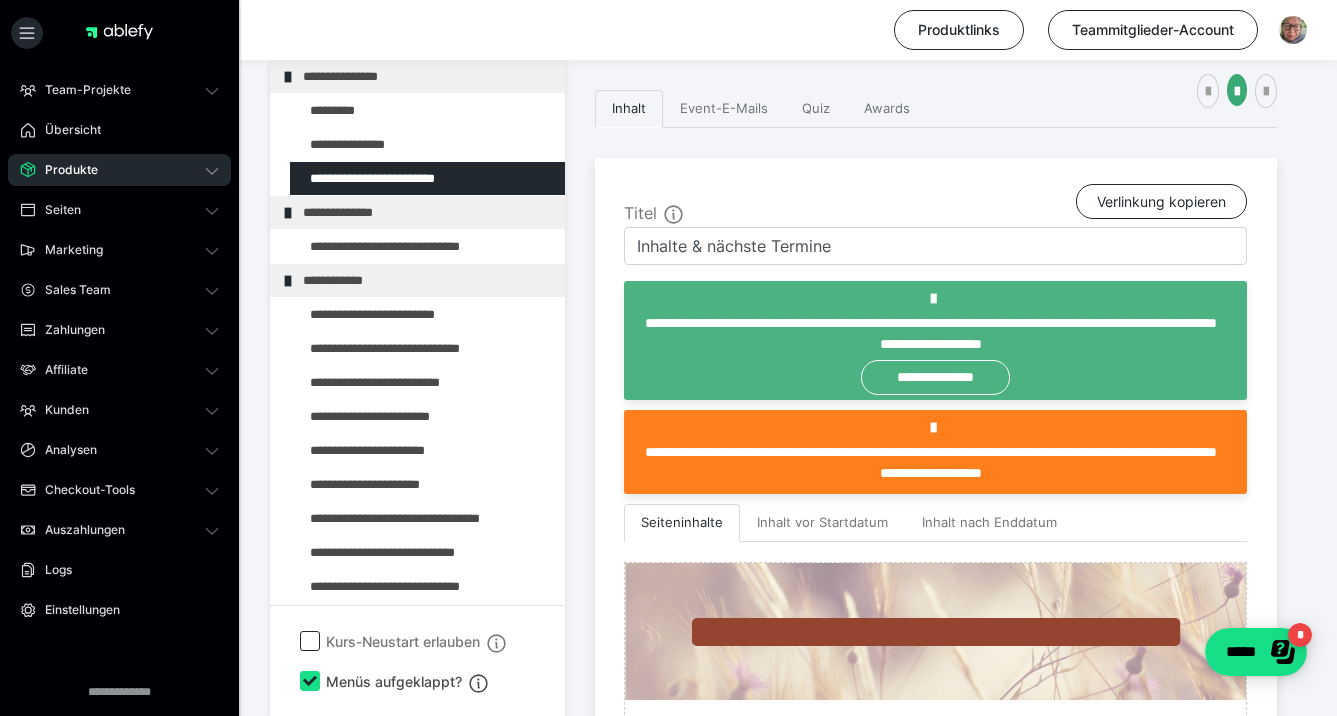 click on "**********" at bounding box center [426, 212] 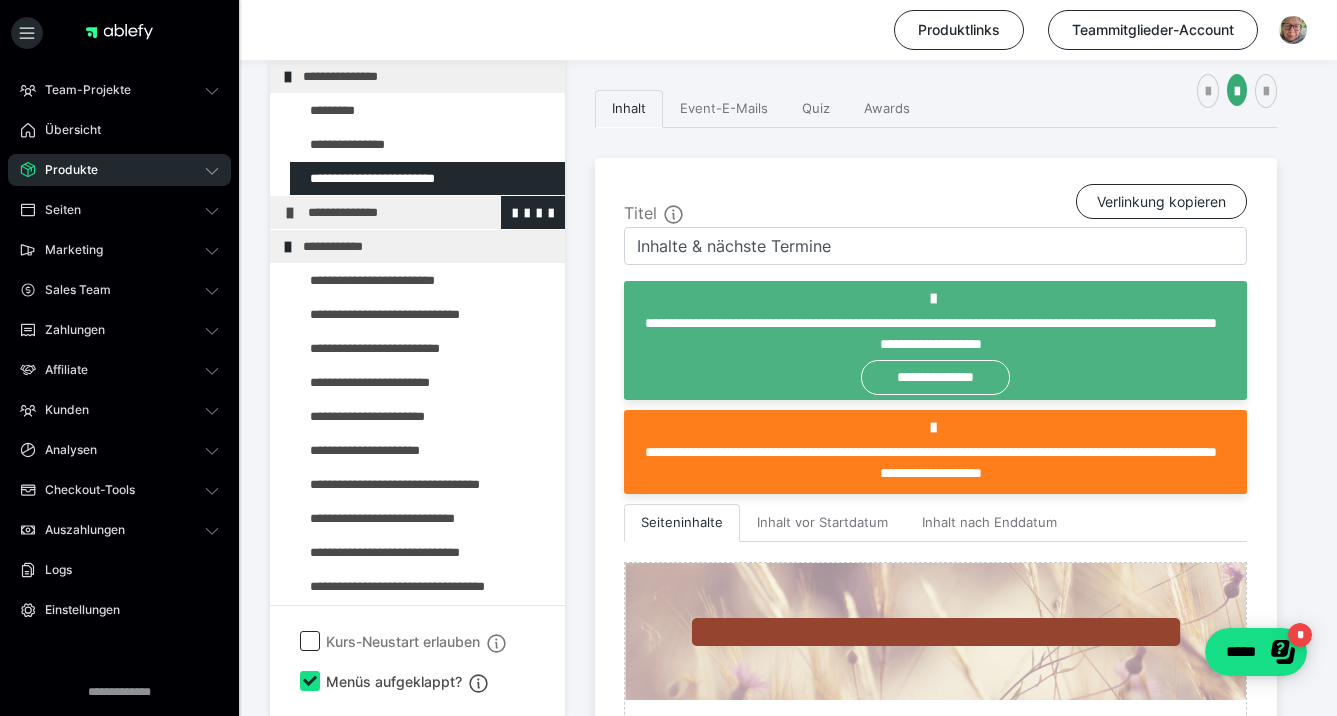 click on "**********" at bounding box center (431, 212) 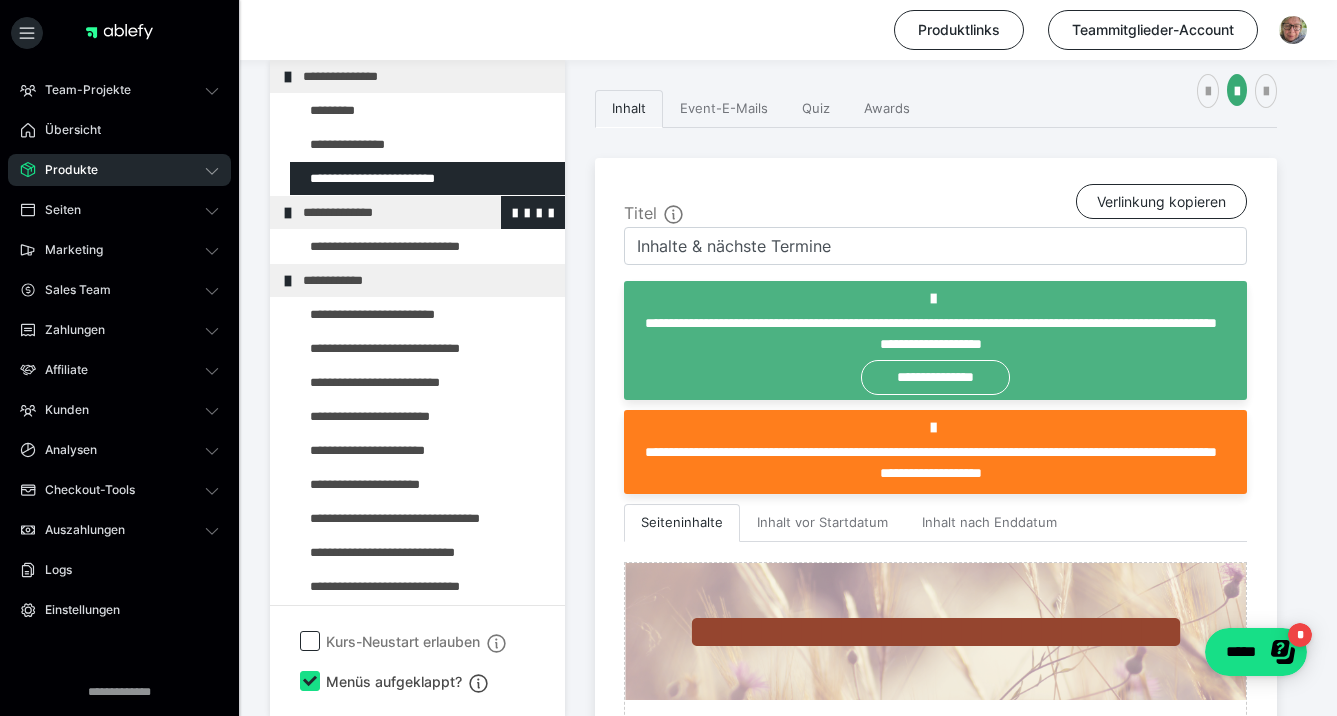 click at bounding box center [288, 213] 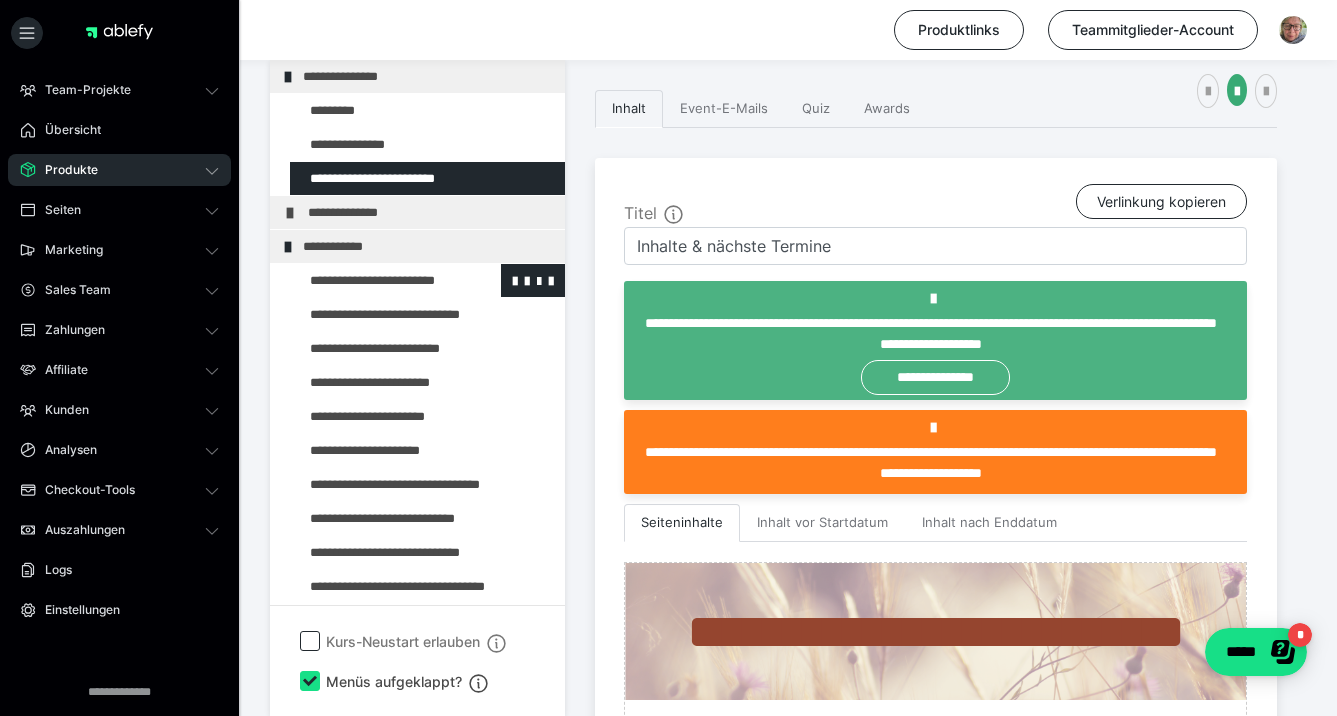 click at bounding box center (375, 280) 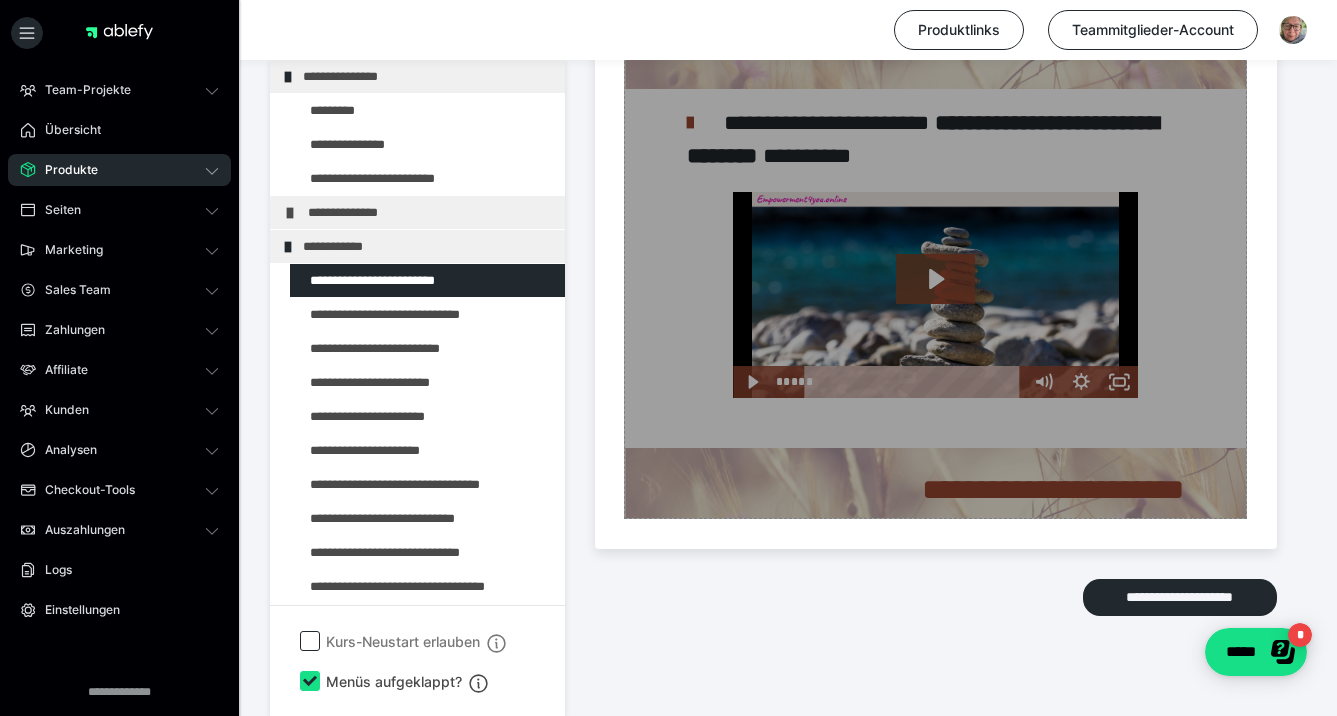 scroll, scrollTop: 876, scrollLeft: 0, axis: vertical 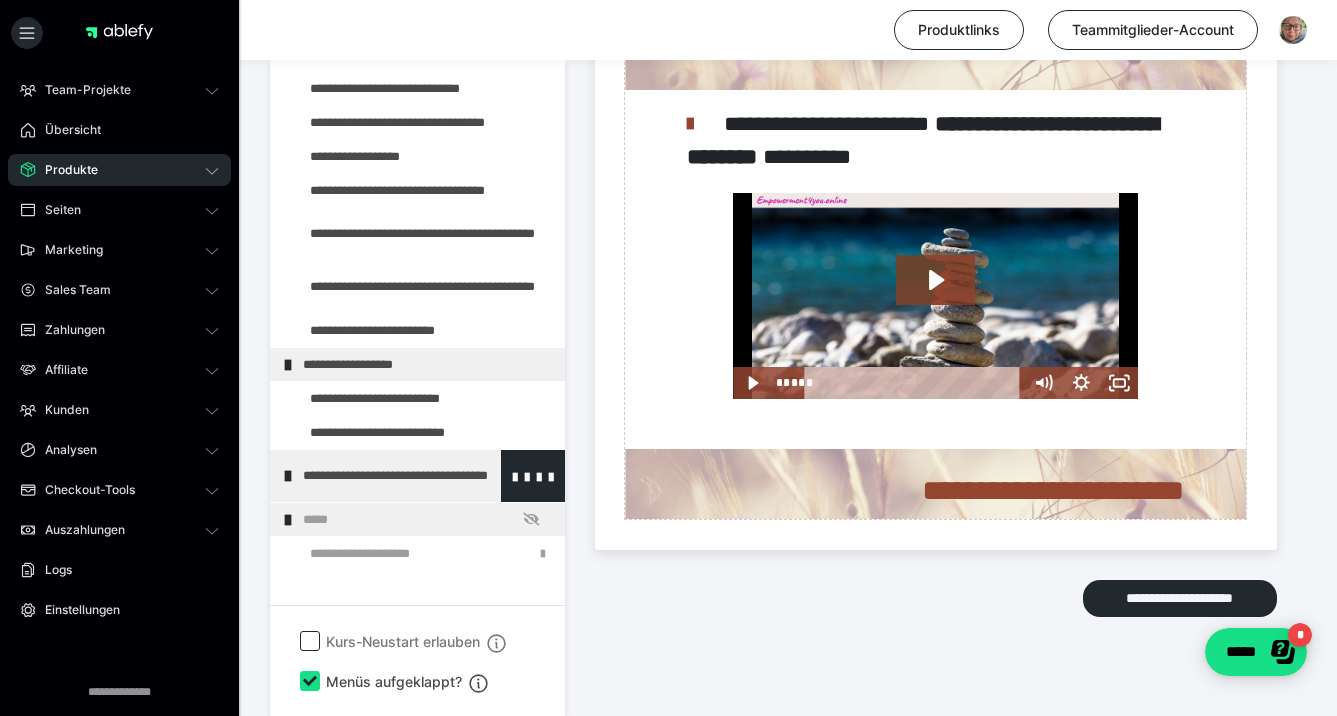 click on "**********" at bounding box center (426, 476) 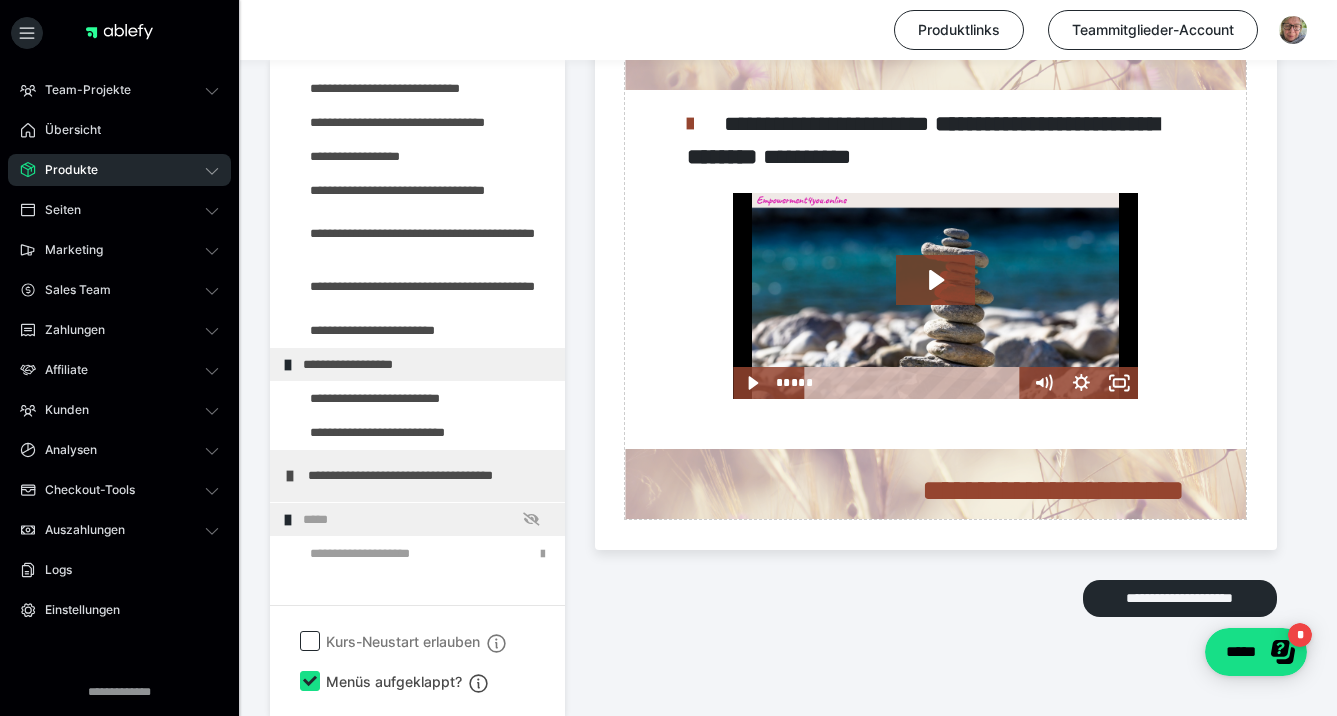 click on "Produktlinks Teammitglieder-Account" at bounding box center (668, 30) 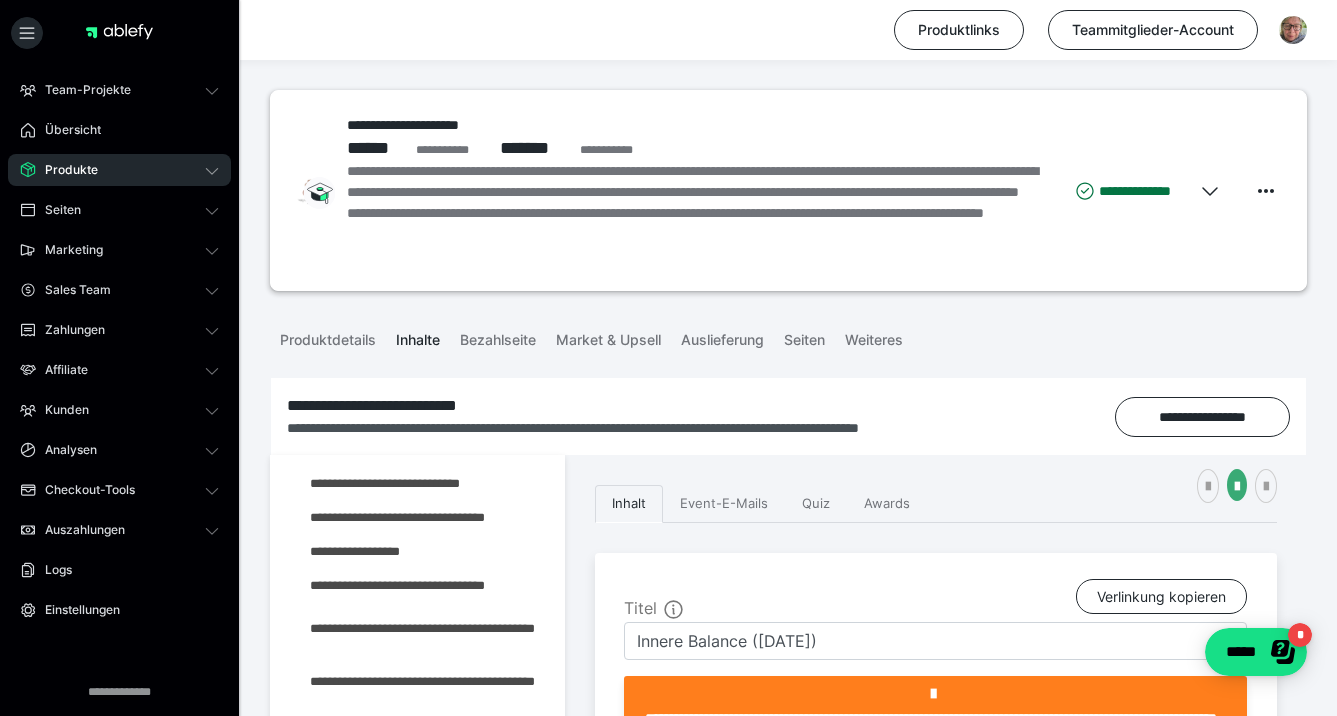 scroll, scrollTop: 0, scrollLeft: 0, axis: both 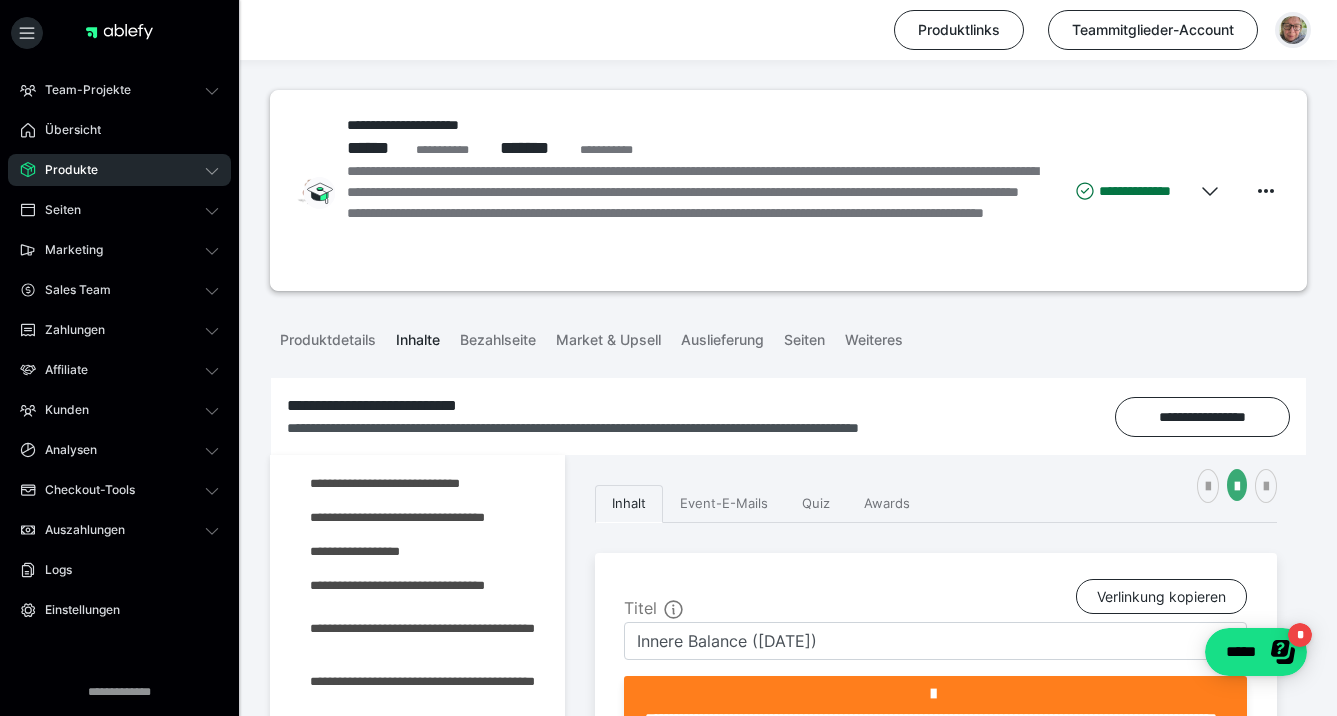 click at bounding box center [1293, 30] 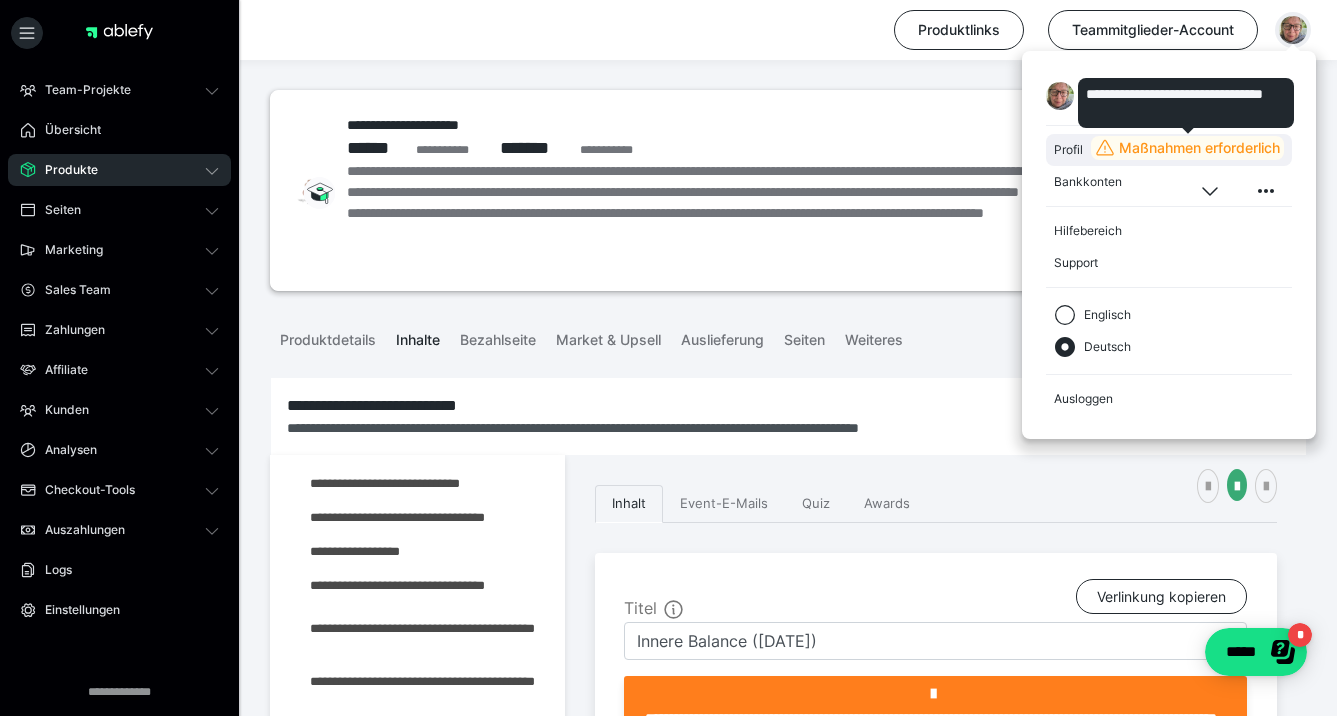 click on "Maßnahmen erforderlich" at bounding box center [1199, 148] 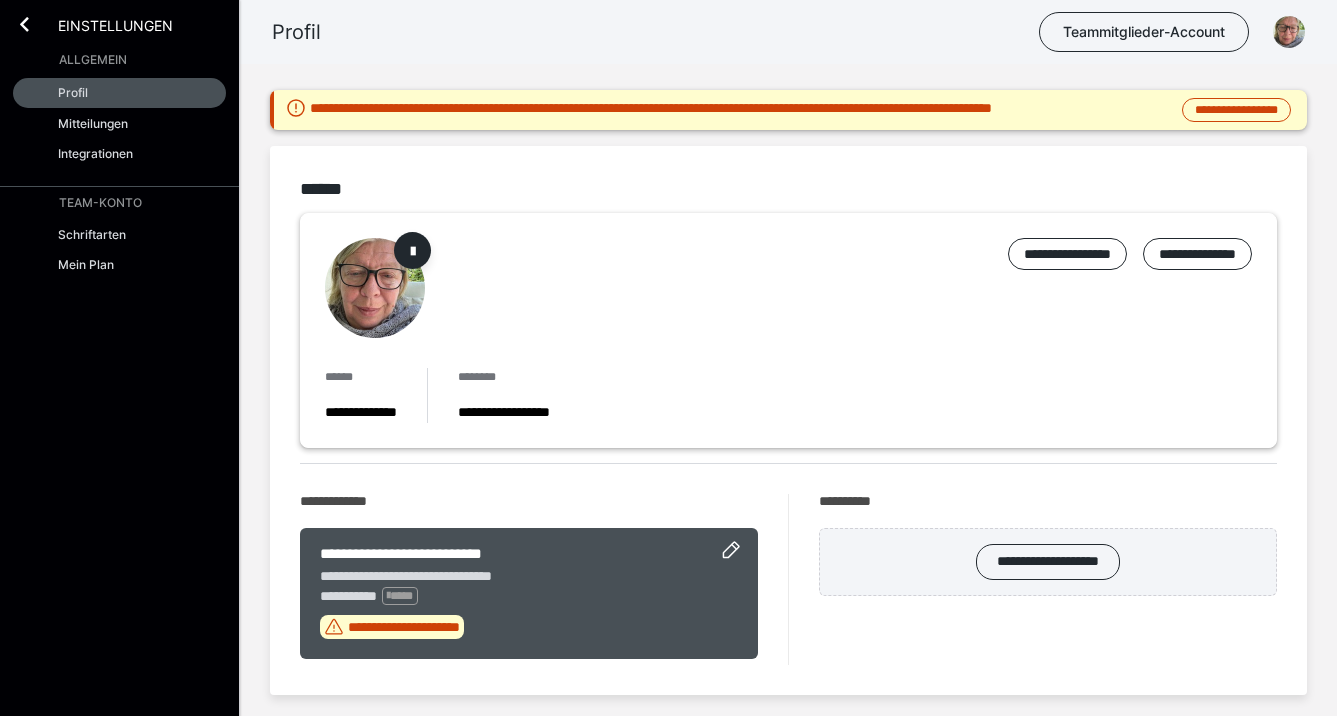 scroll, scrollTop: 0, scrollLeft: 0, axis: both 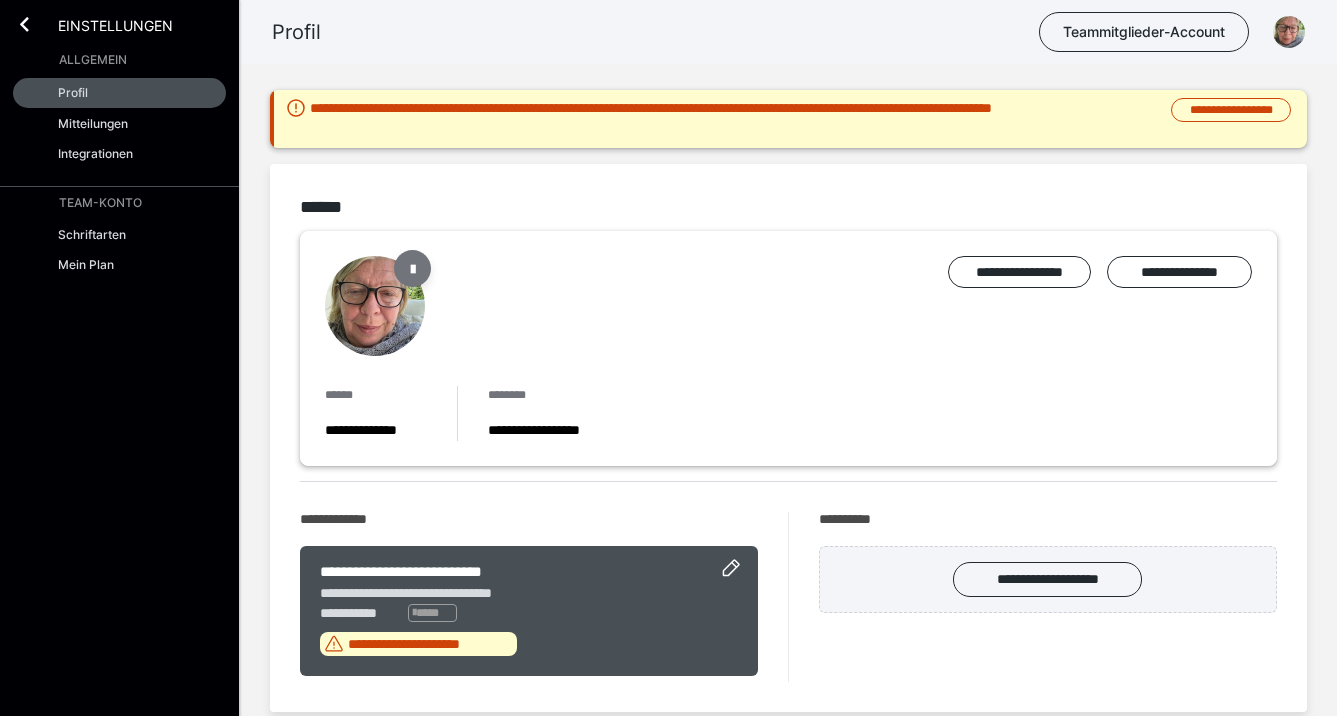 click at bounding box center [413, 268] 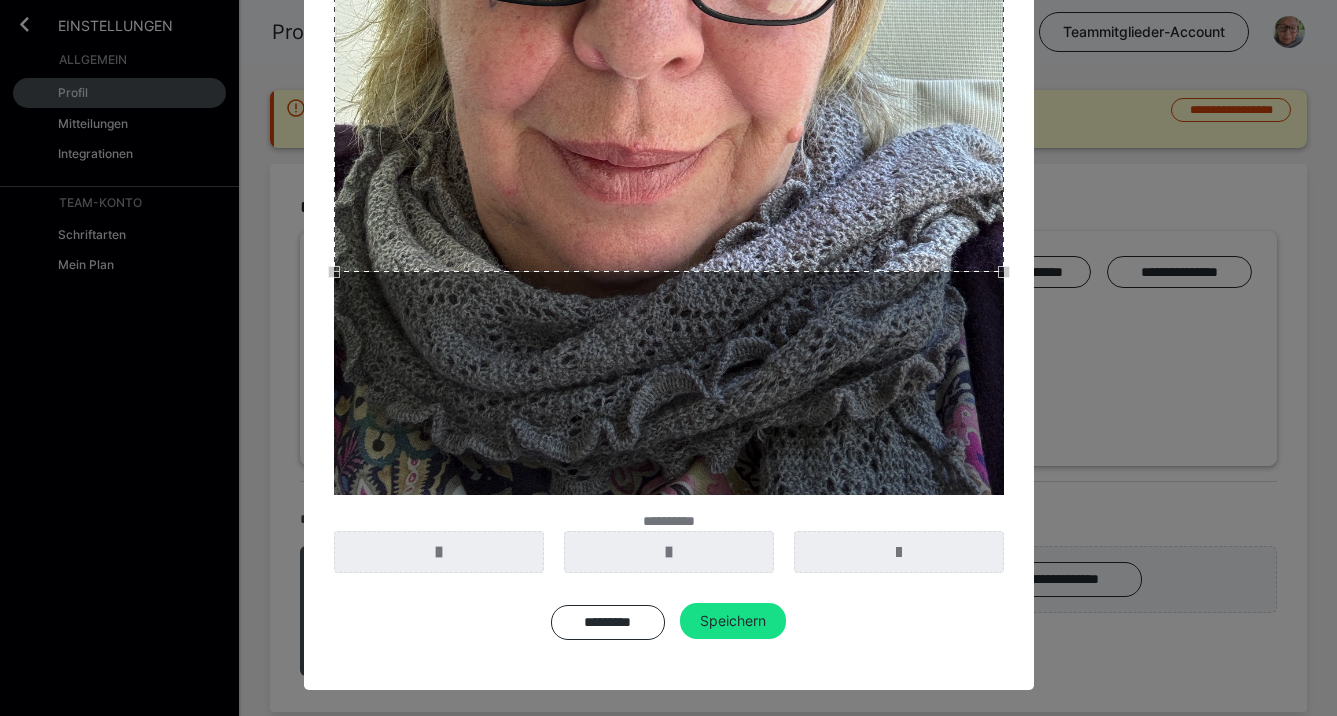 scroll, scrollTop: 512, scrollLeft: 0, axis: vertical 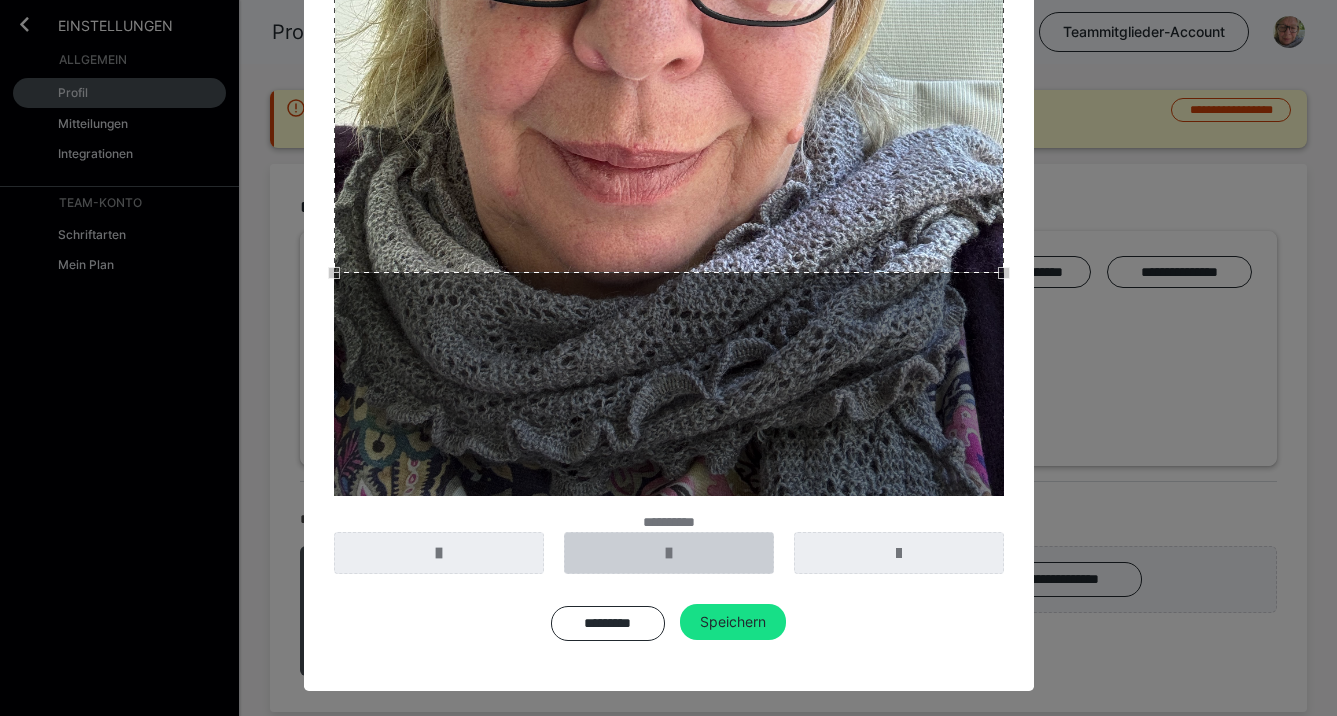 click at bounding box center (669, 553) 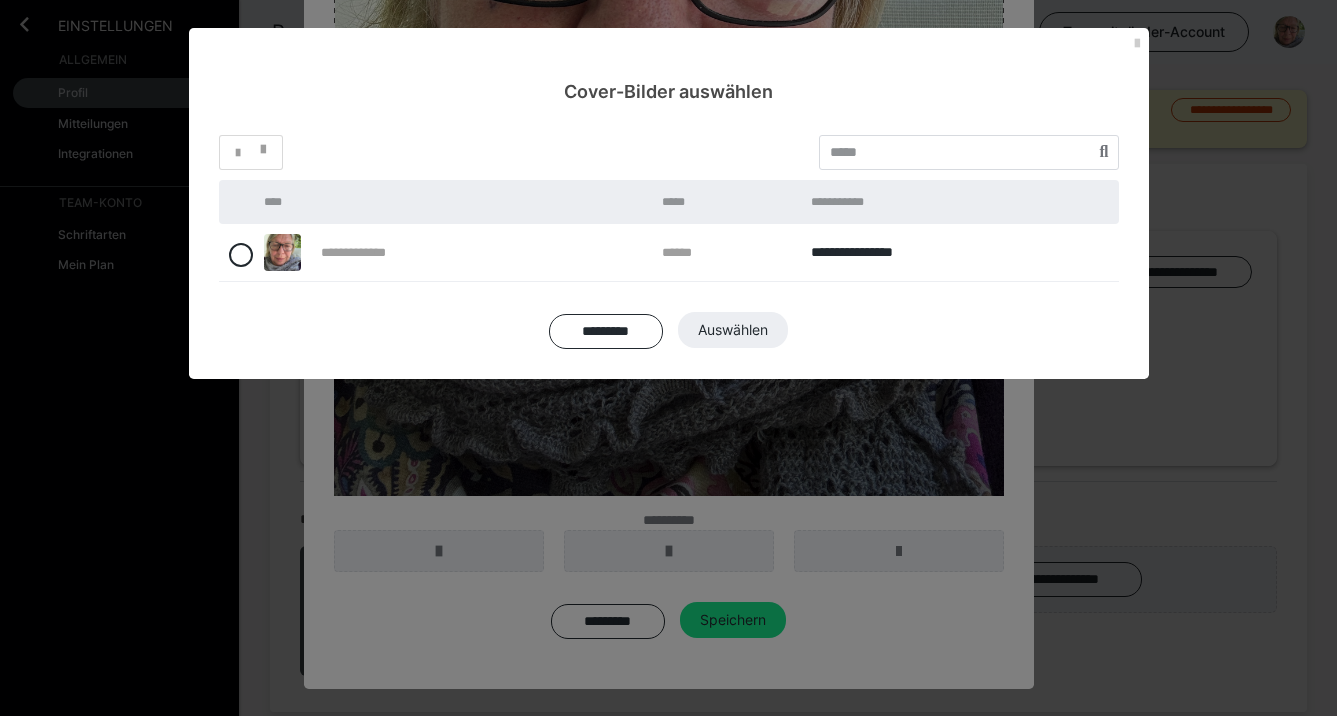 click on "********* Auswählen" at bounding box center [669, 330] 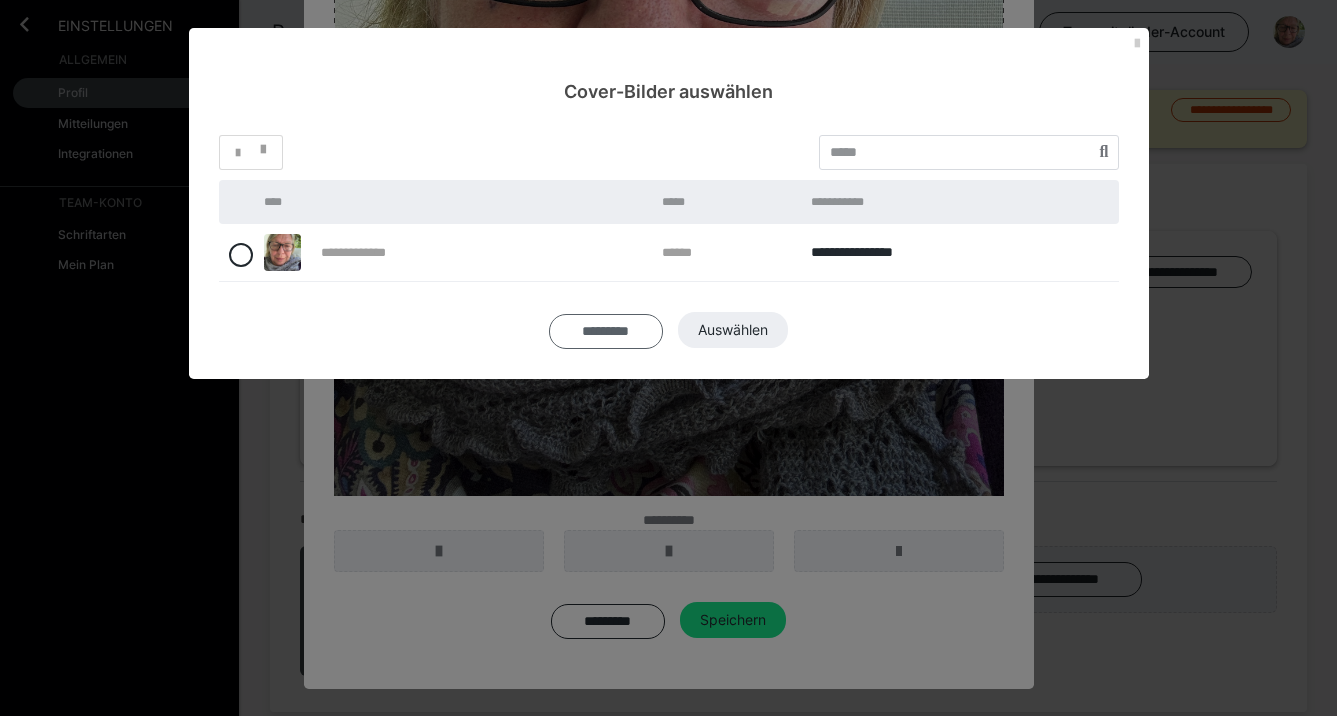 click on "*********" at bounding box center (606, 331) 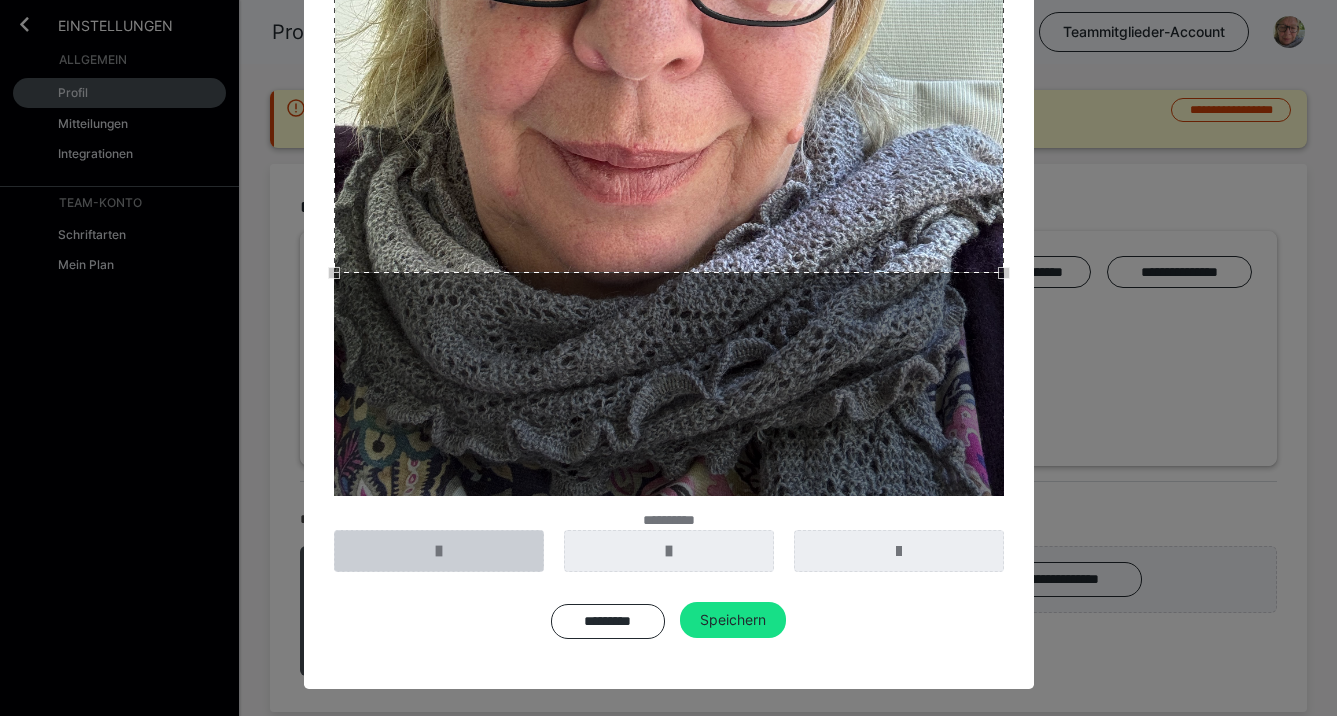 click at bounding box center (439, 551) 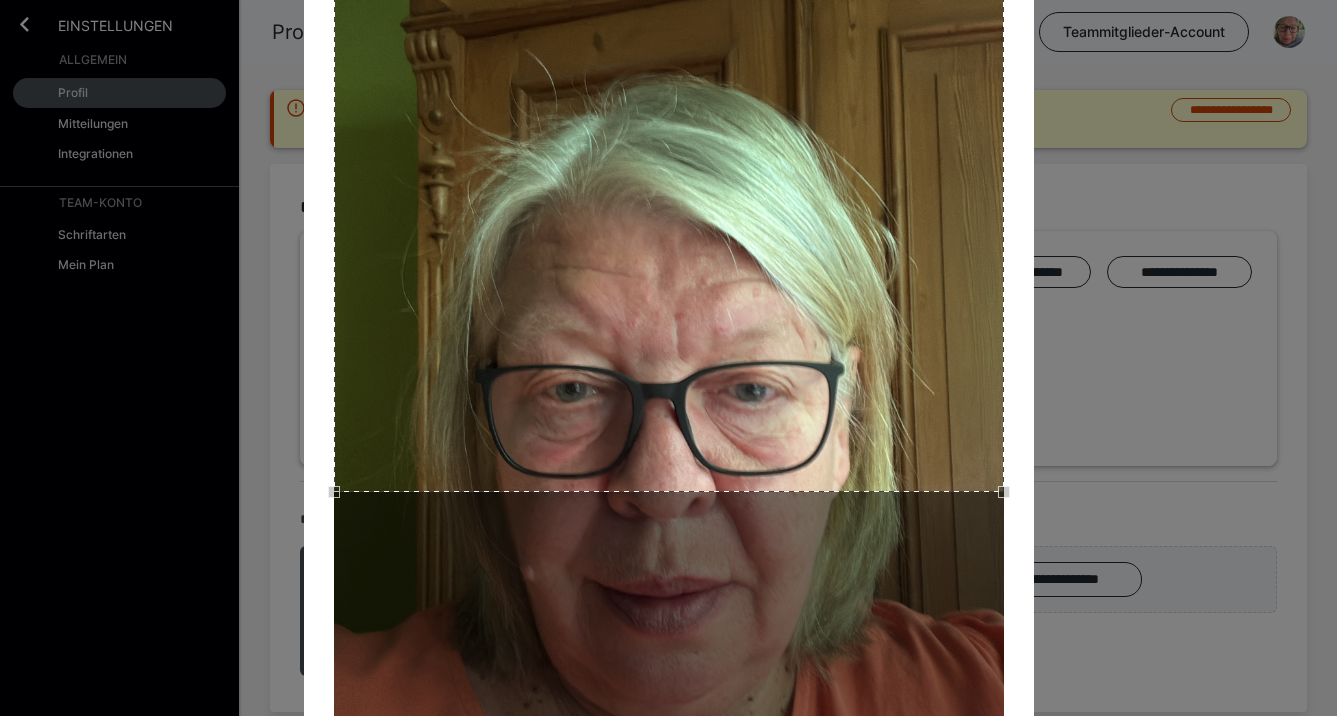 scroll, scrollTop: 328, scrollLeft: 0, axis: vertical 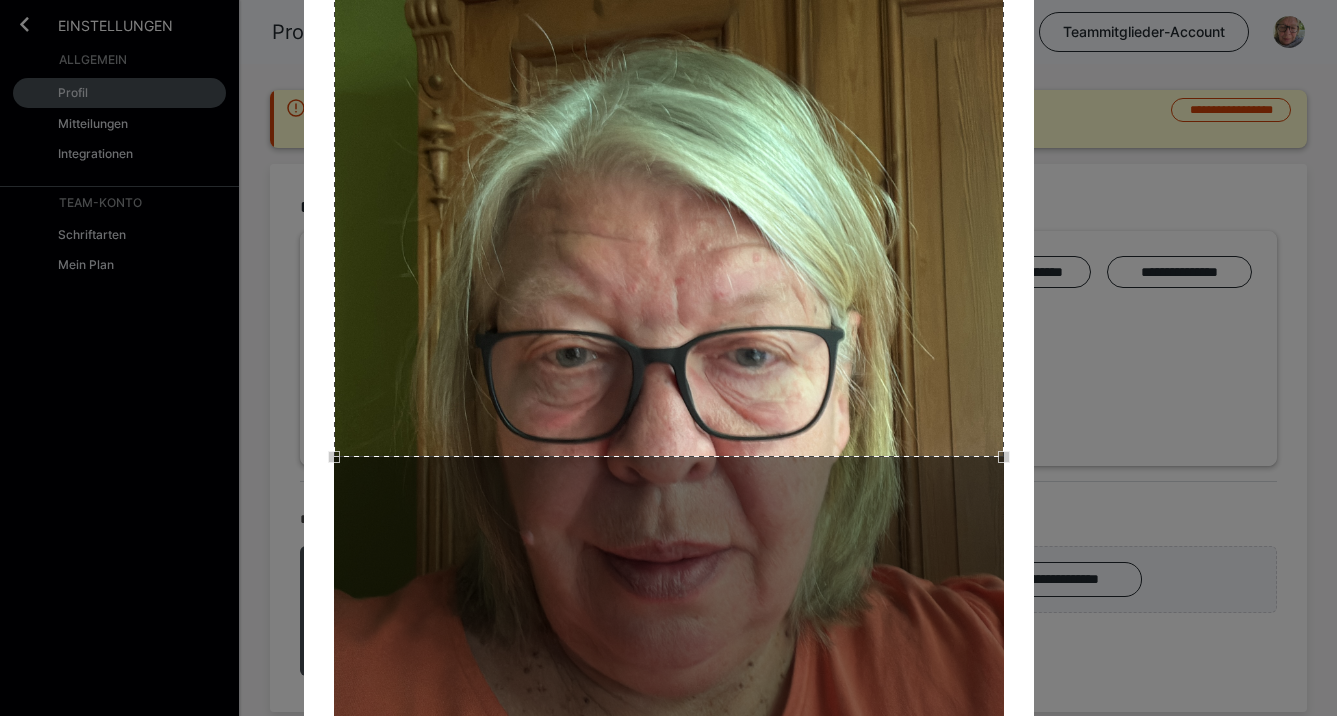 click at bounding box center [669, 122] 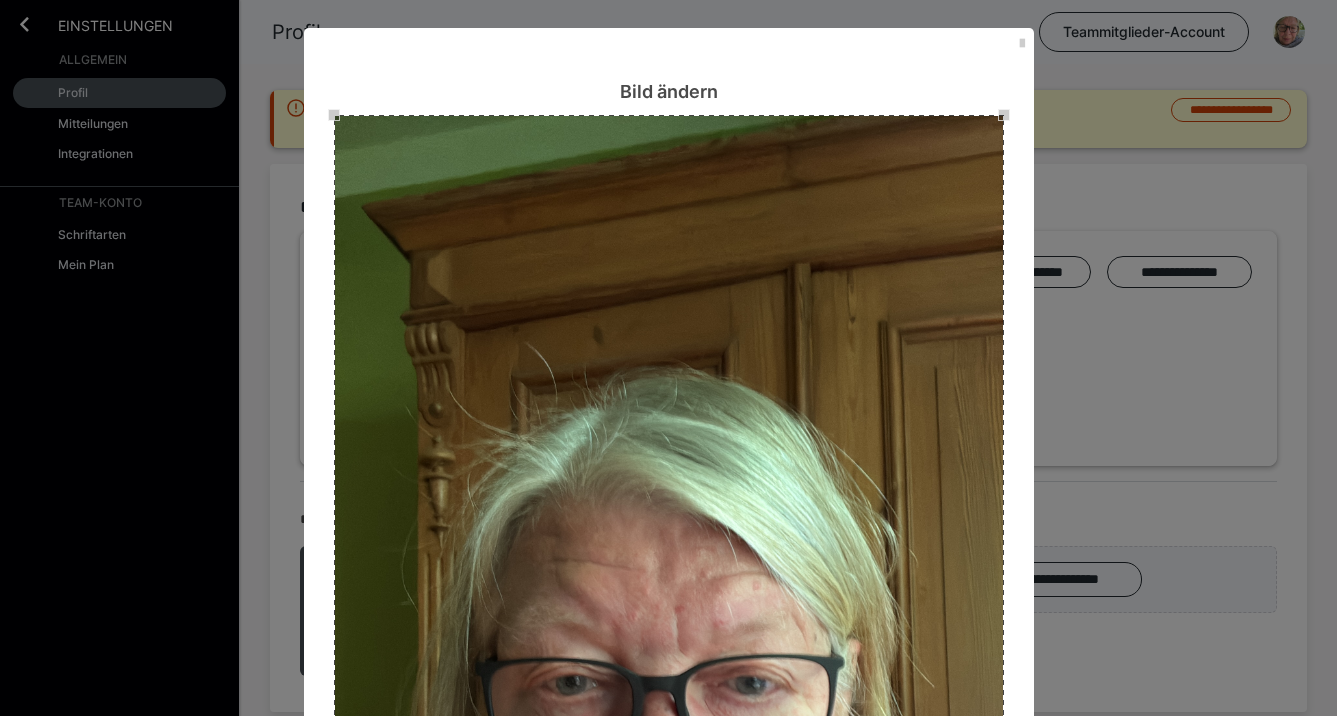 scroll, scrollTop: 0, scrollLeft: 0, axis: both 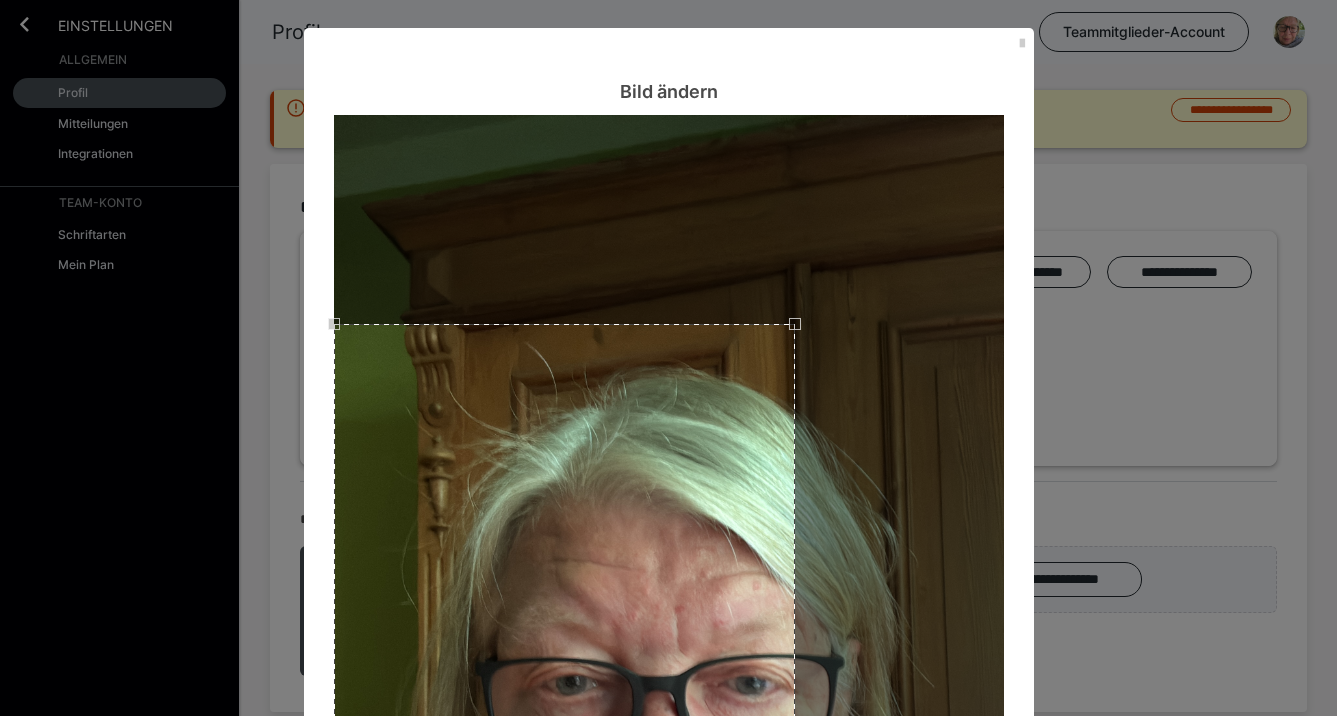 click at bounding box center [669, 710] 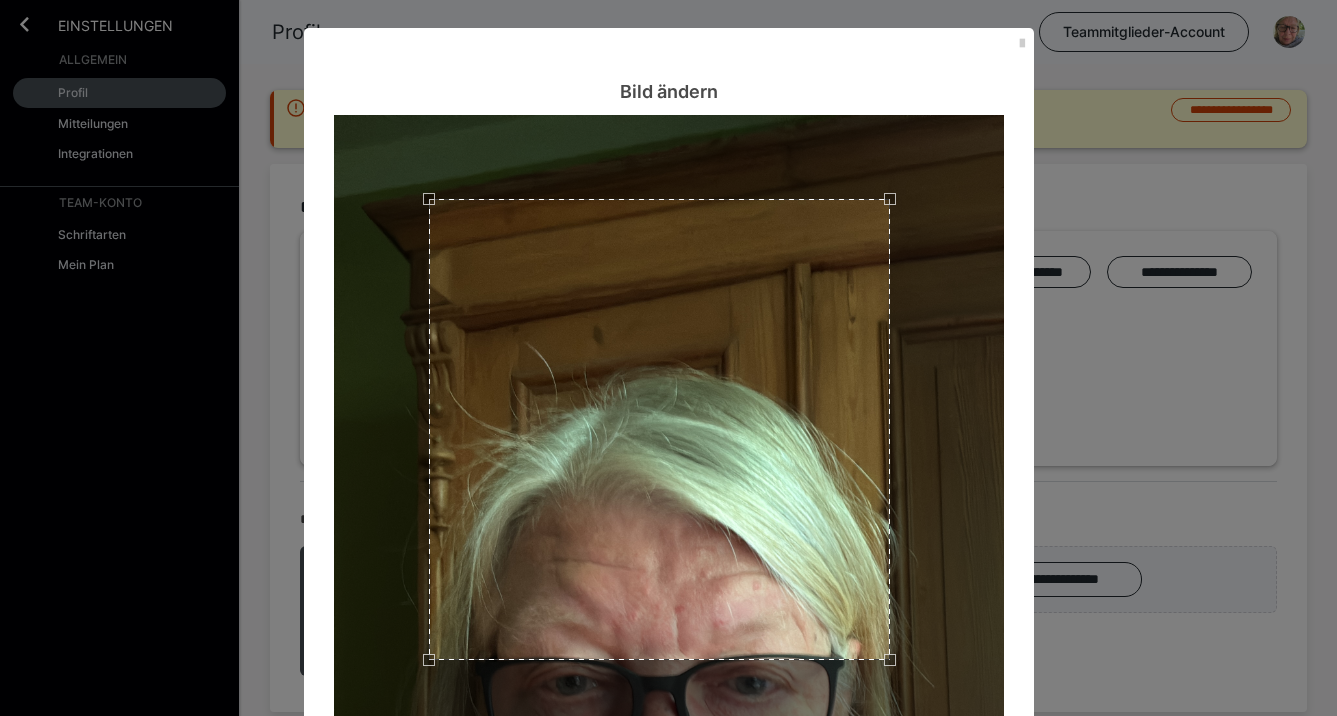 click at bounding box center (659, 429) 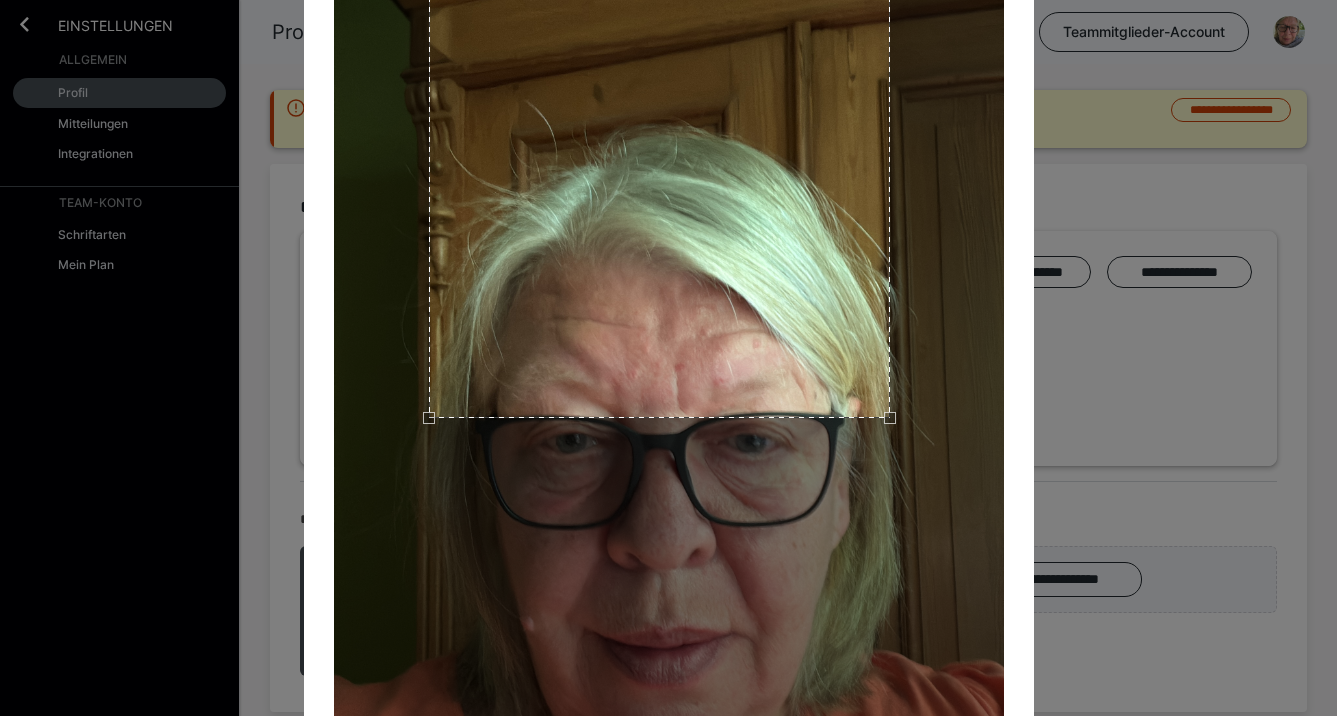 scroll, scrollTop: 395, scrollLeft: 0, axis: vertical 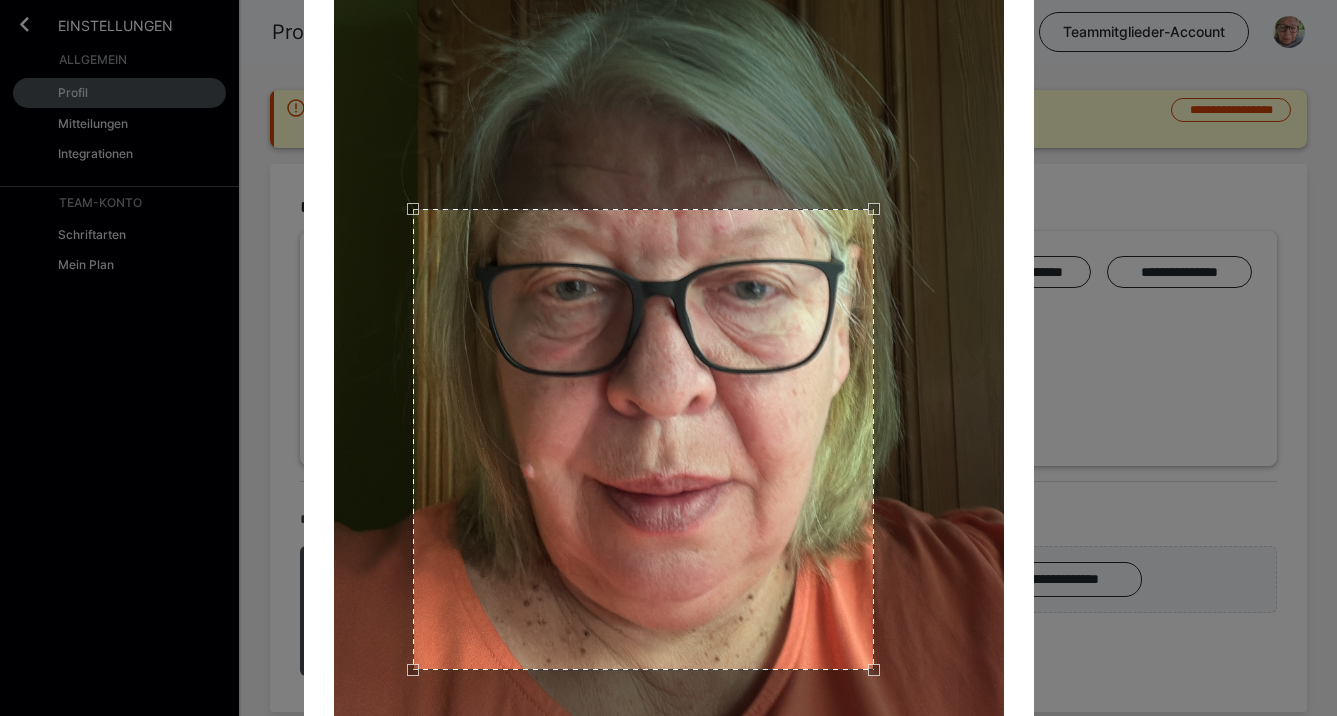 click at bounding box center [643, 439] 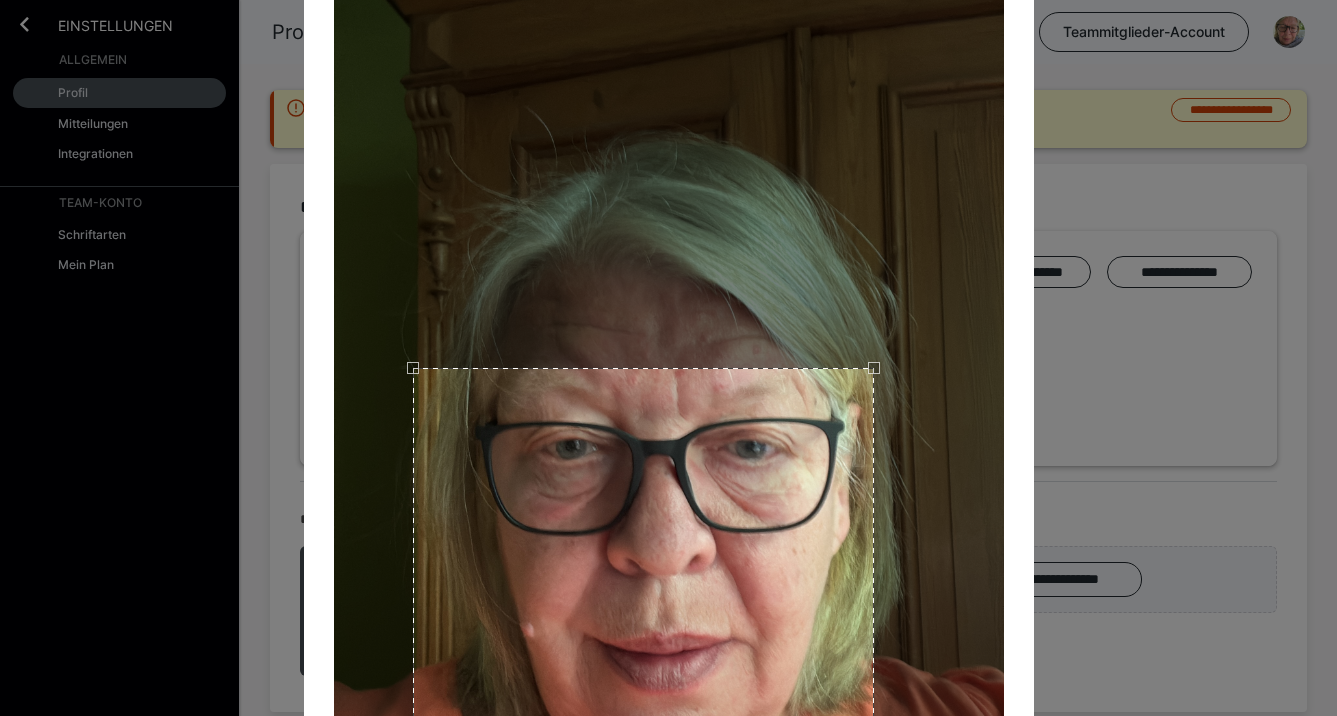 scroll, scrollTop: 0, scrollLeft: 0, axis: both 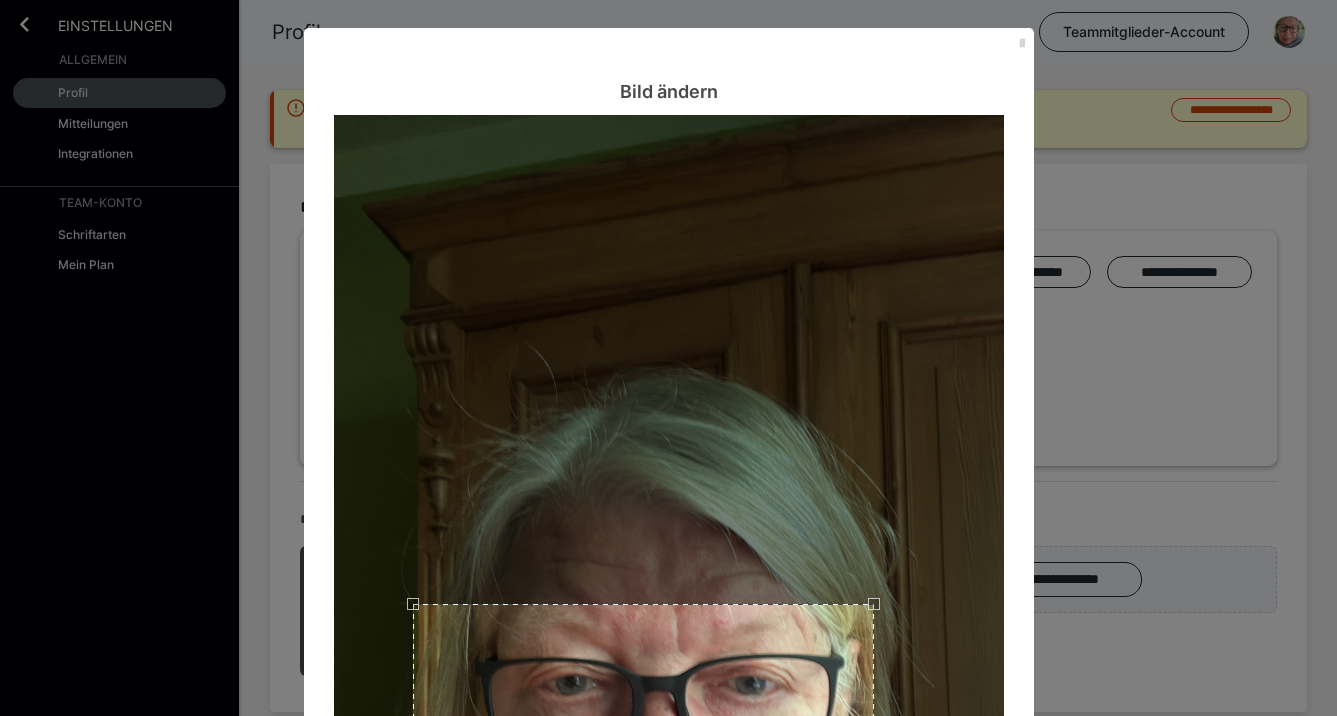 click at bounding box center [1022, 44] 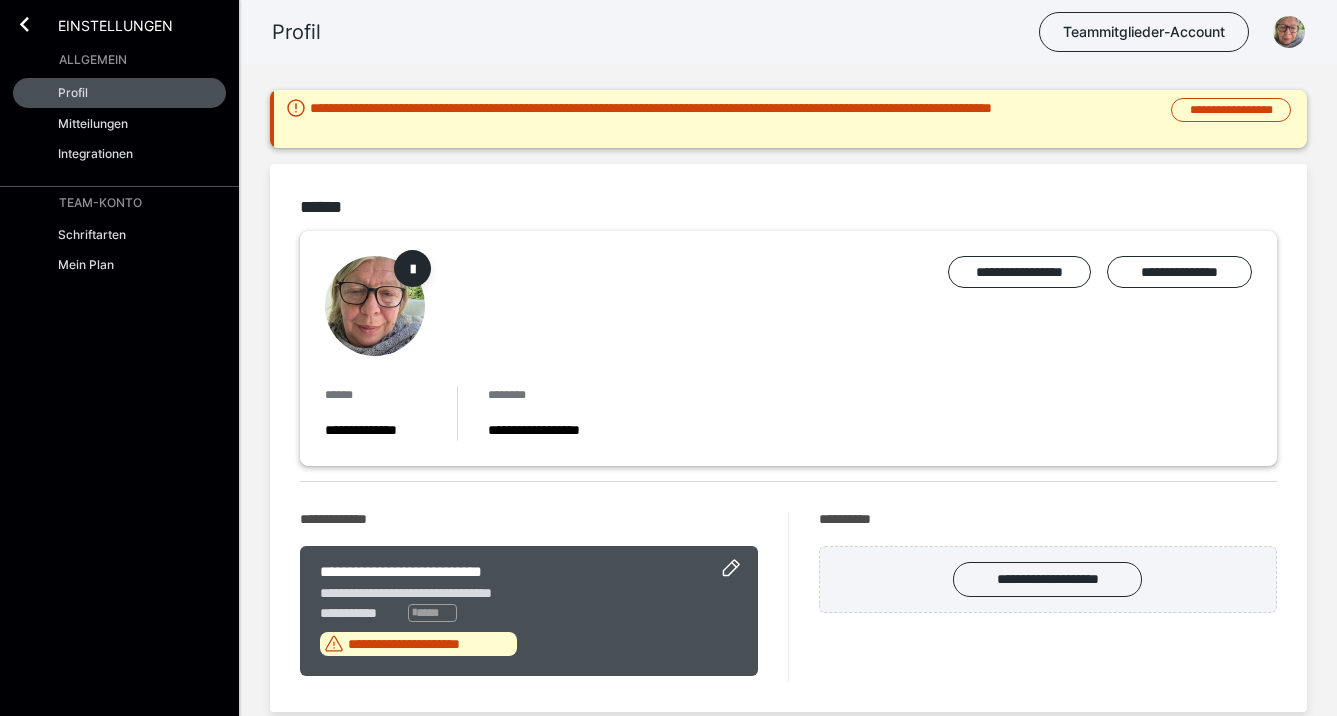 click on "**********" at bounding box center (788, 306) 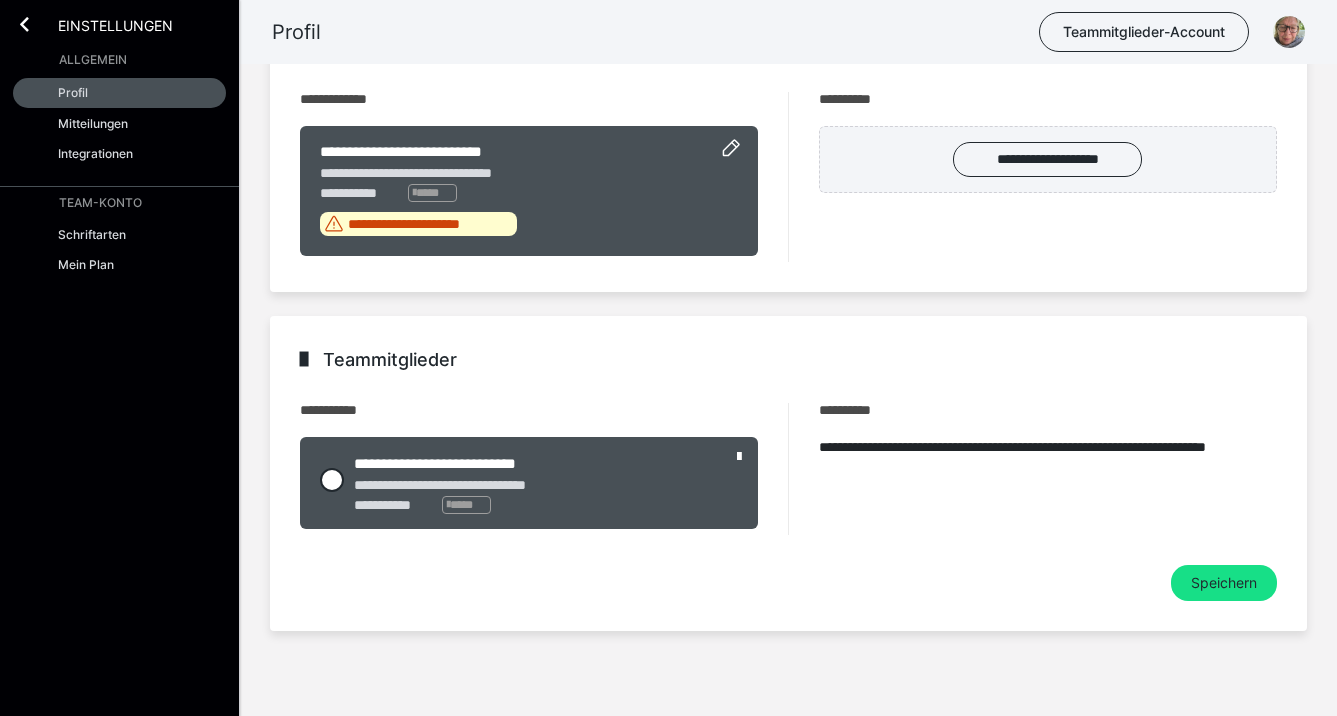 scroll, scrollTop: 379, scrollLeft: 0, axis: vertical 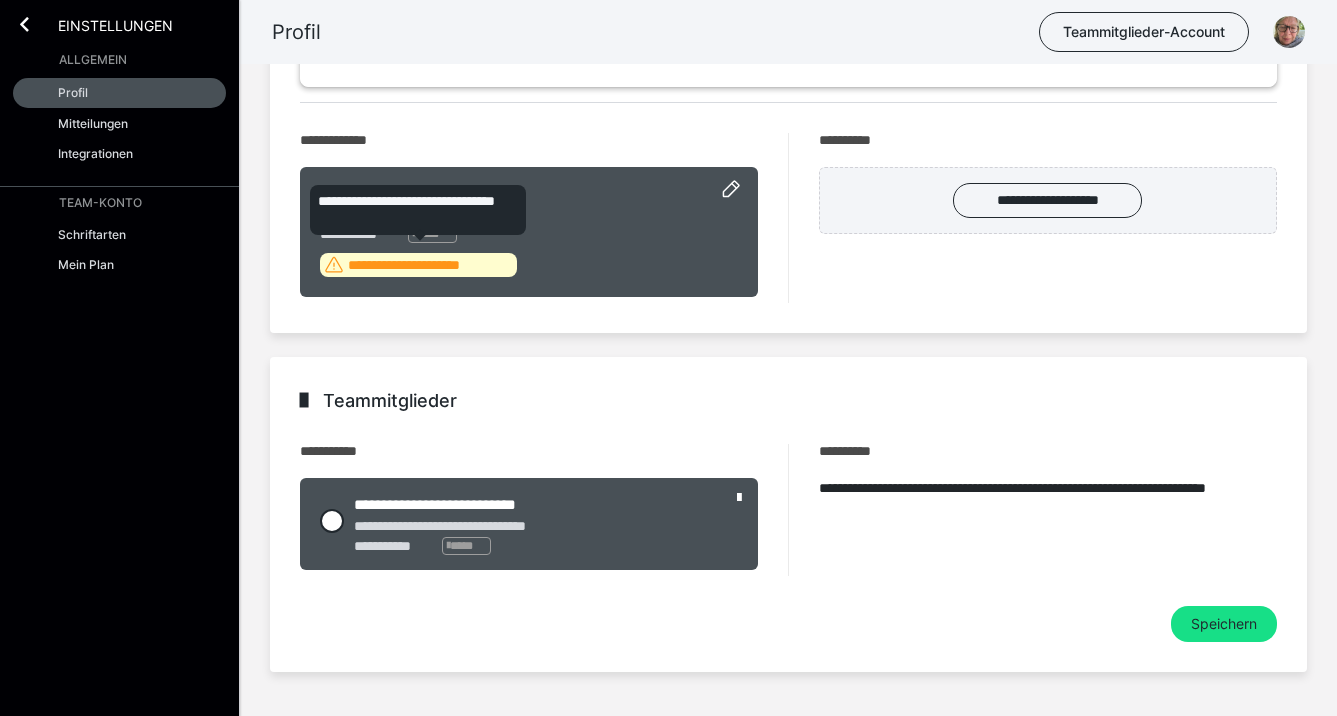 click on "**********" at bounding box center [430, 265] 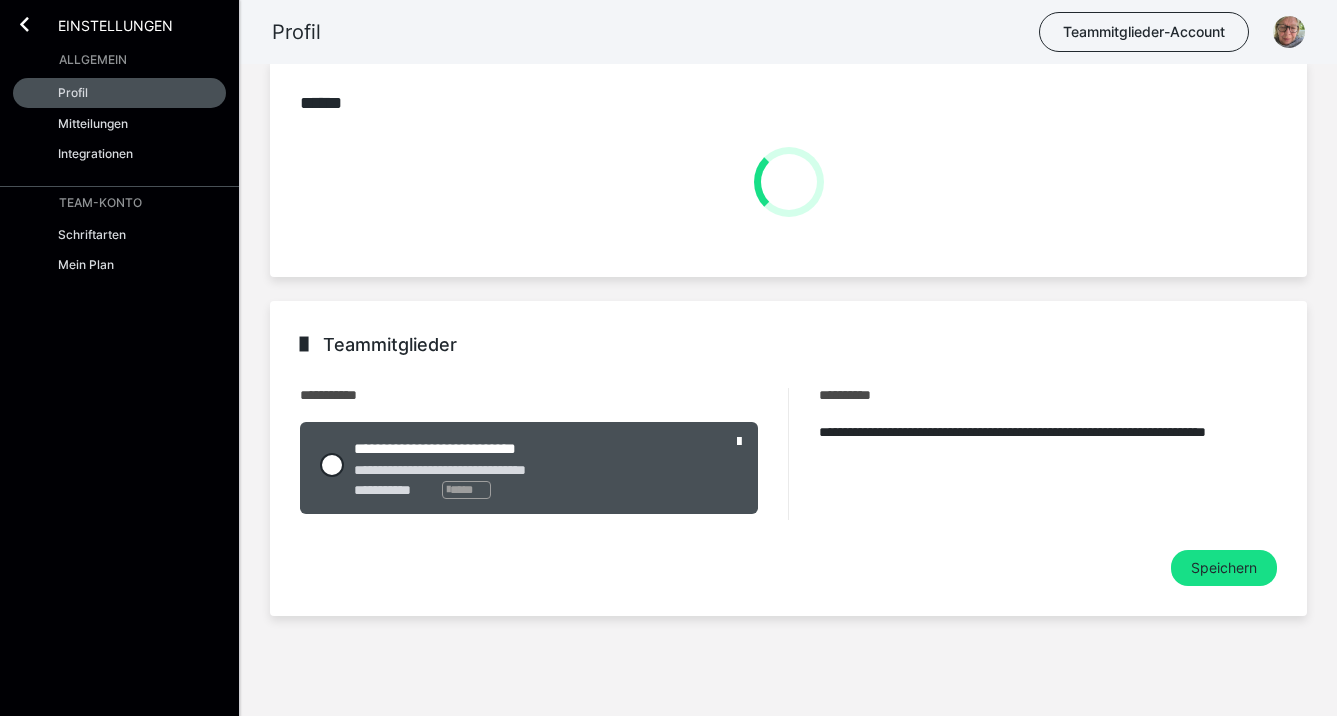 scroll, scrollTop: 29, scrollLeft: 0, axis: vertical 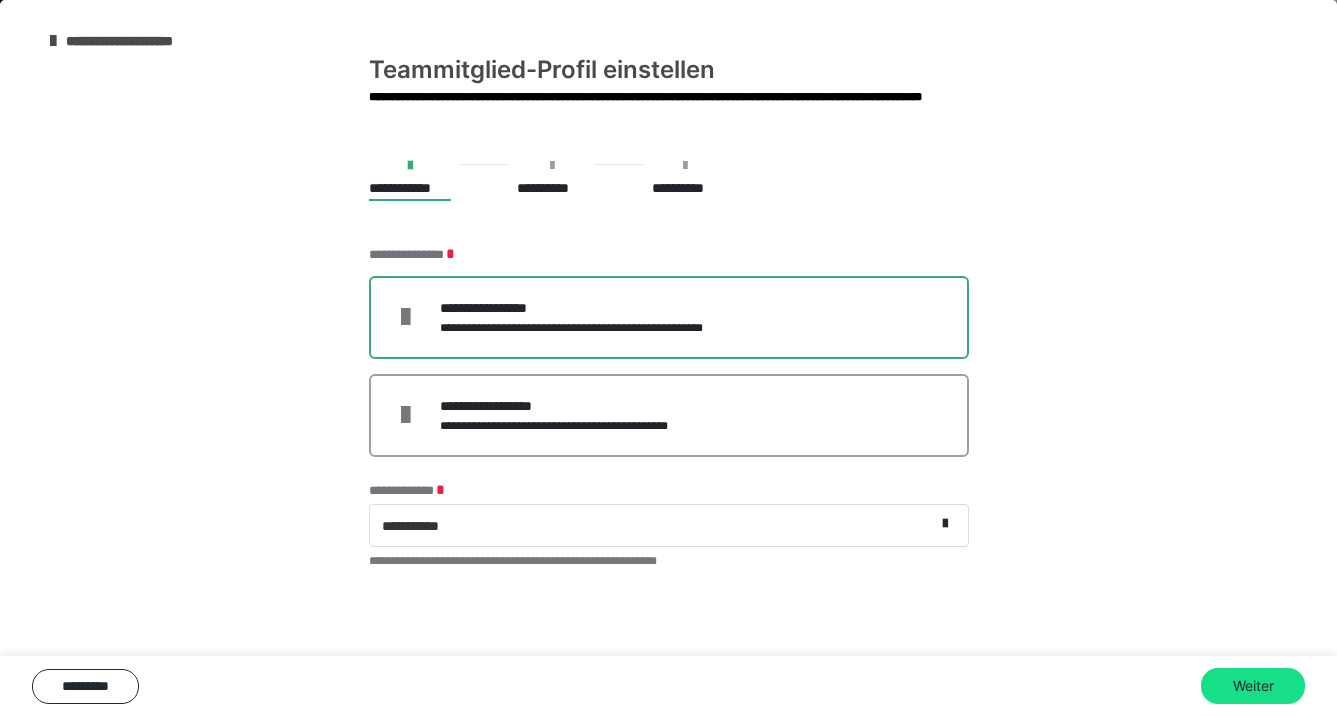 click on "**********" at bounding box center [597, 308] 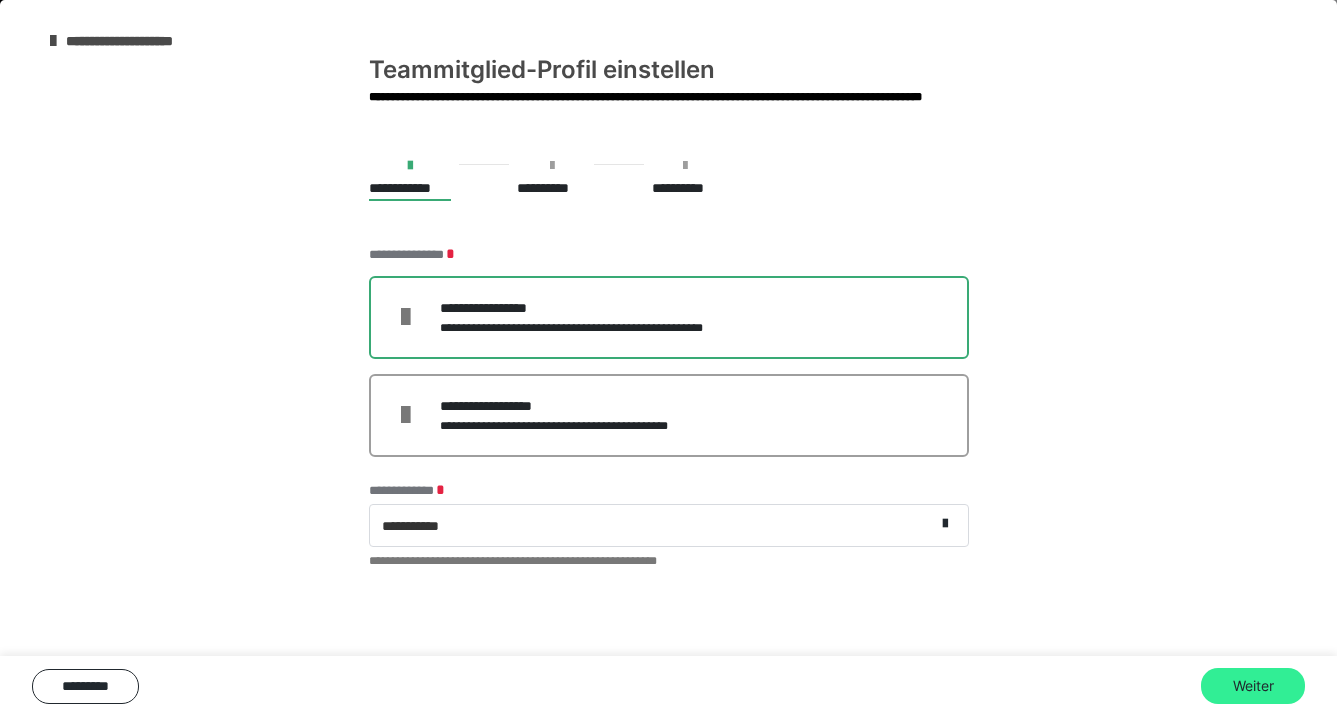 click on "Weiter" at bounding box center [1253, 686] 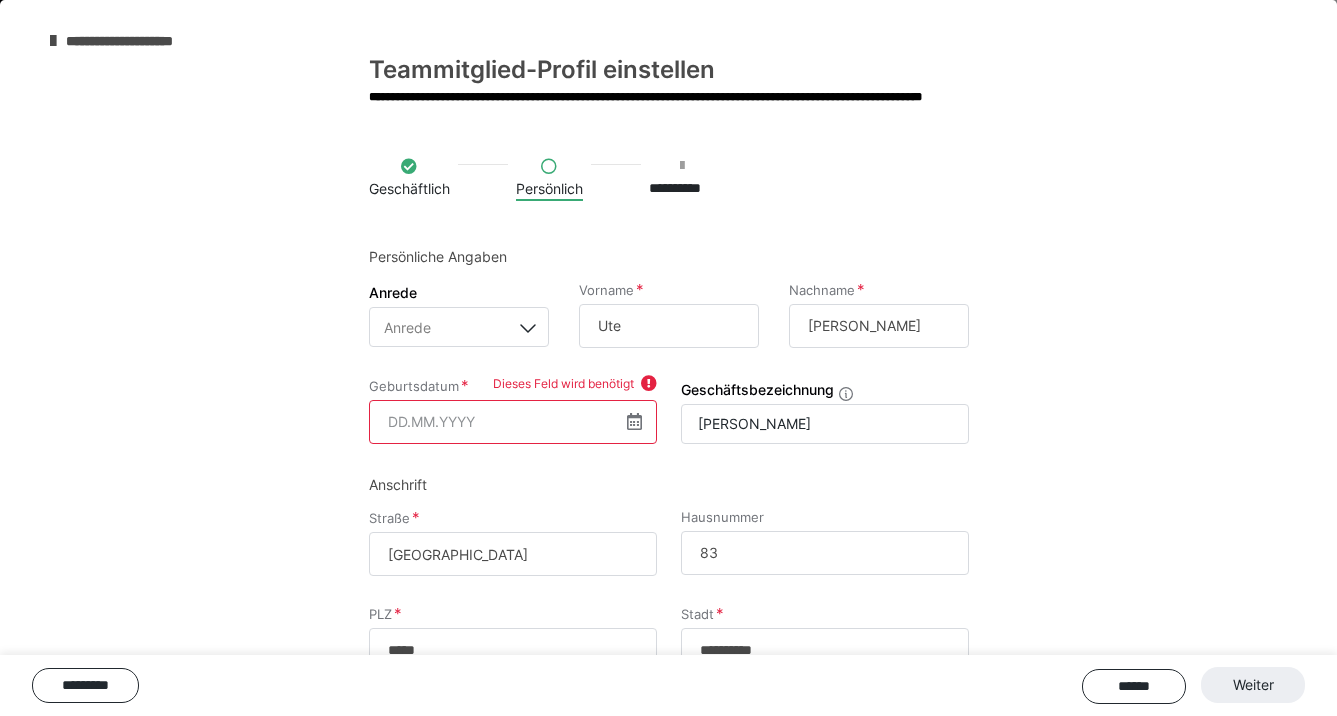 click at bounding box center [634, 421] 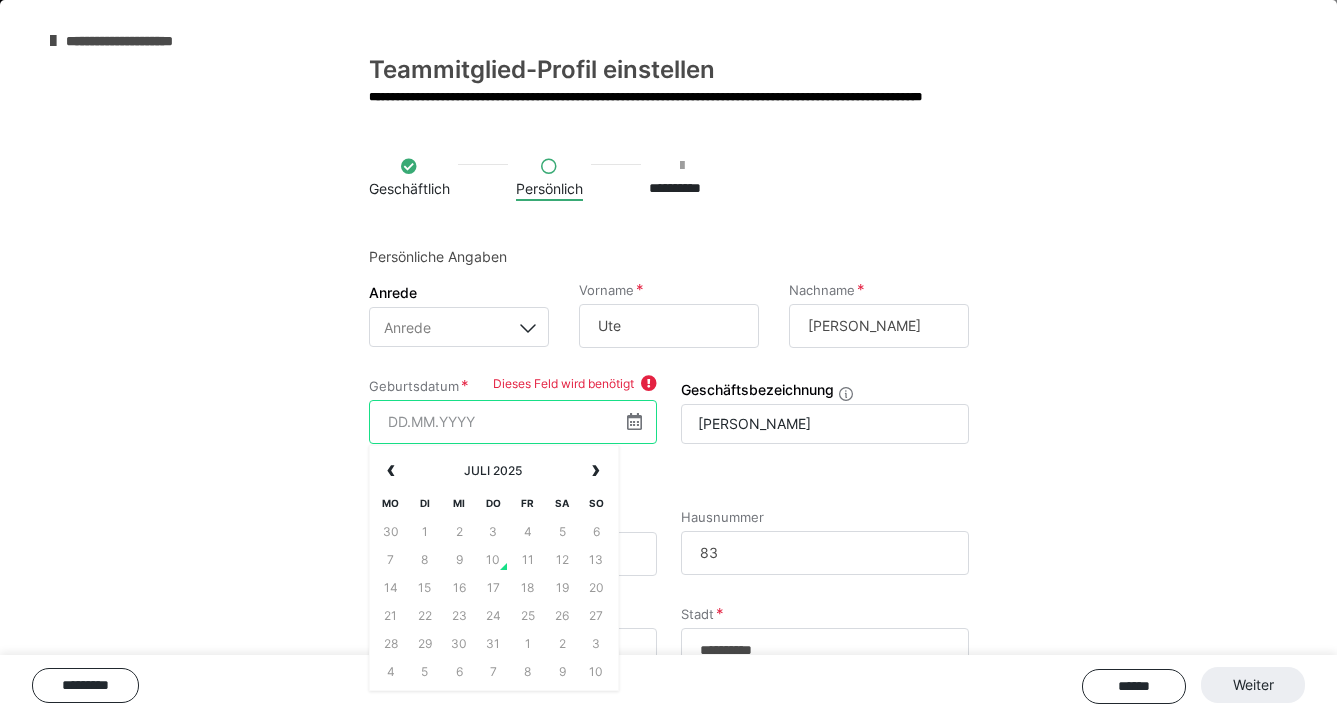click at bounding box center [513, 422] 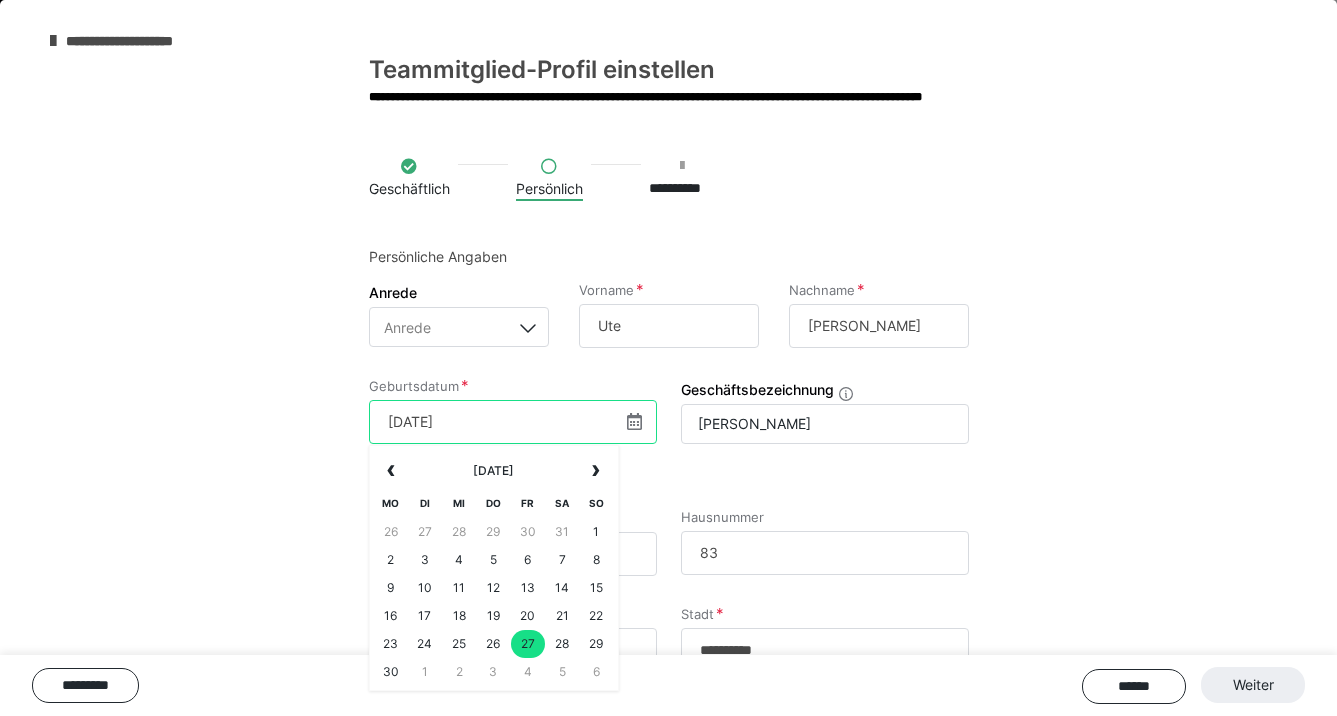 type on "27.11.1959" 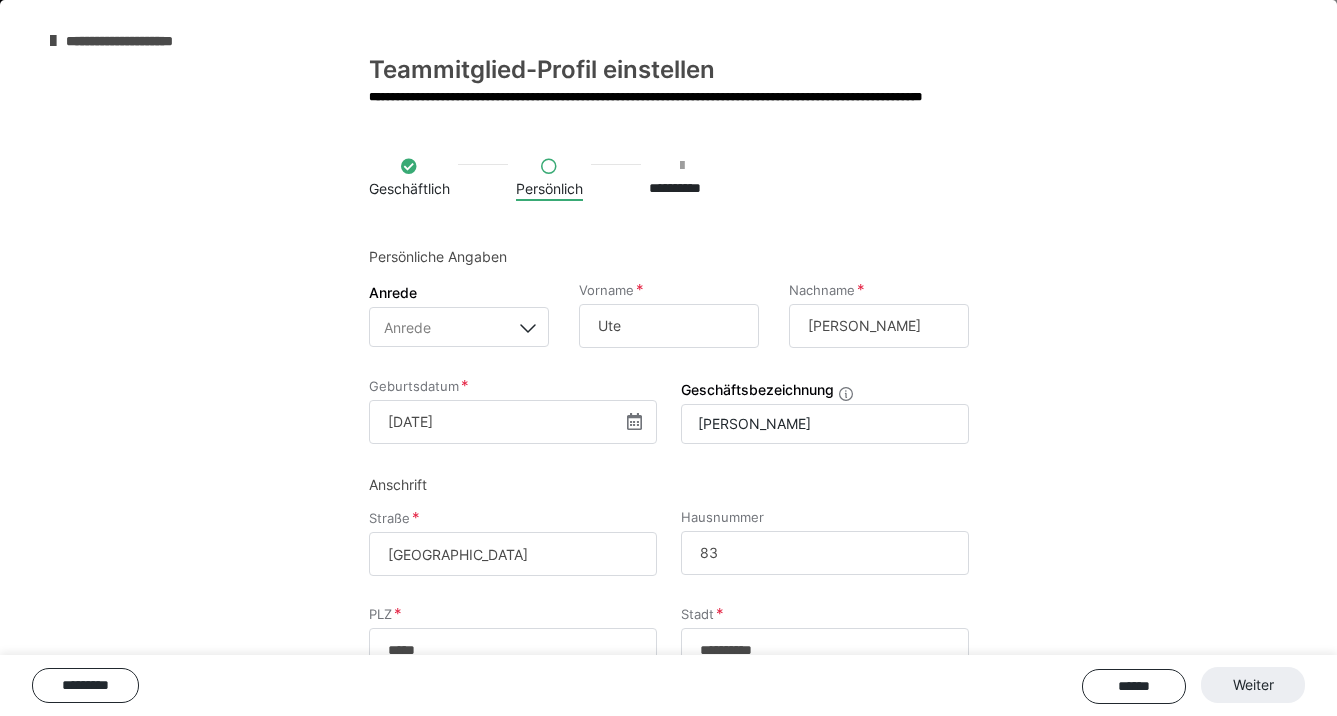 click on "**********" at bounding box center (668, 482) 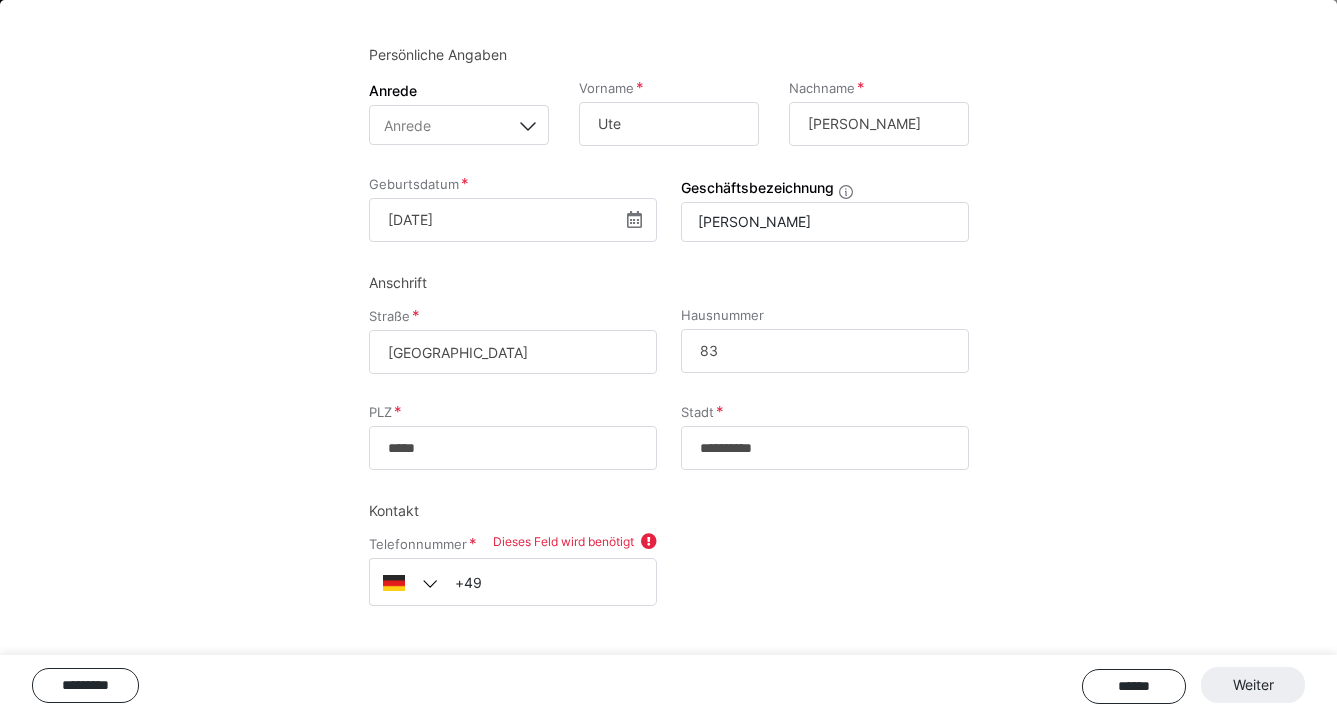 scroll, scrollTop: 204, scrollLeft: 0, axis: vertical 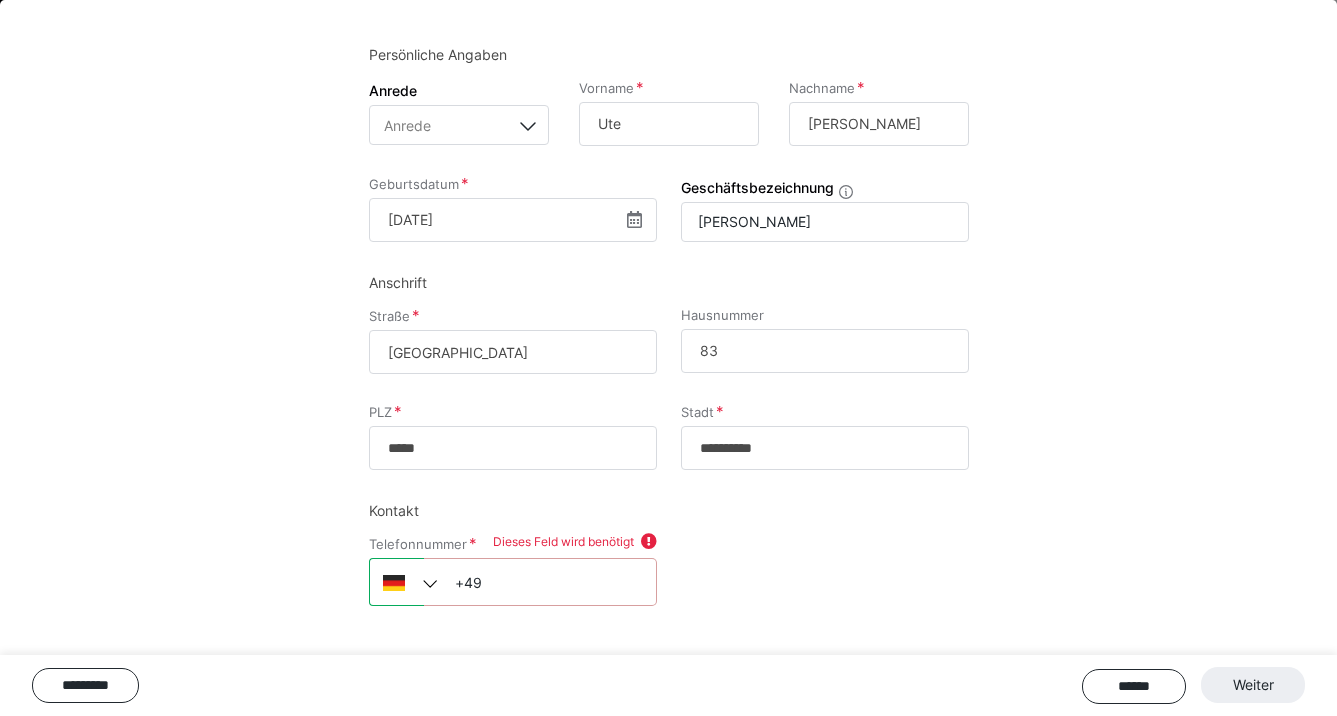 click on "+49" at bounding box center [513, 582] 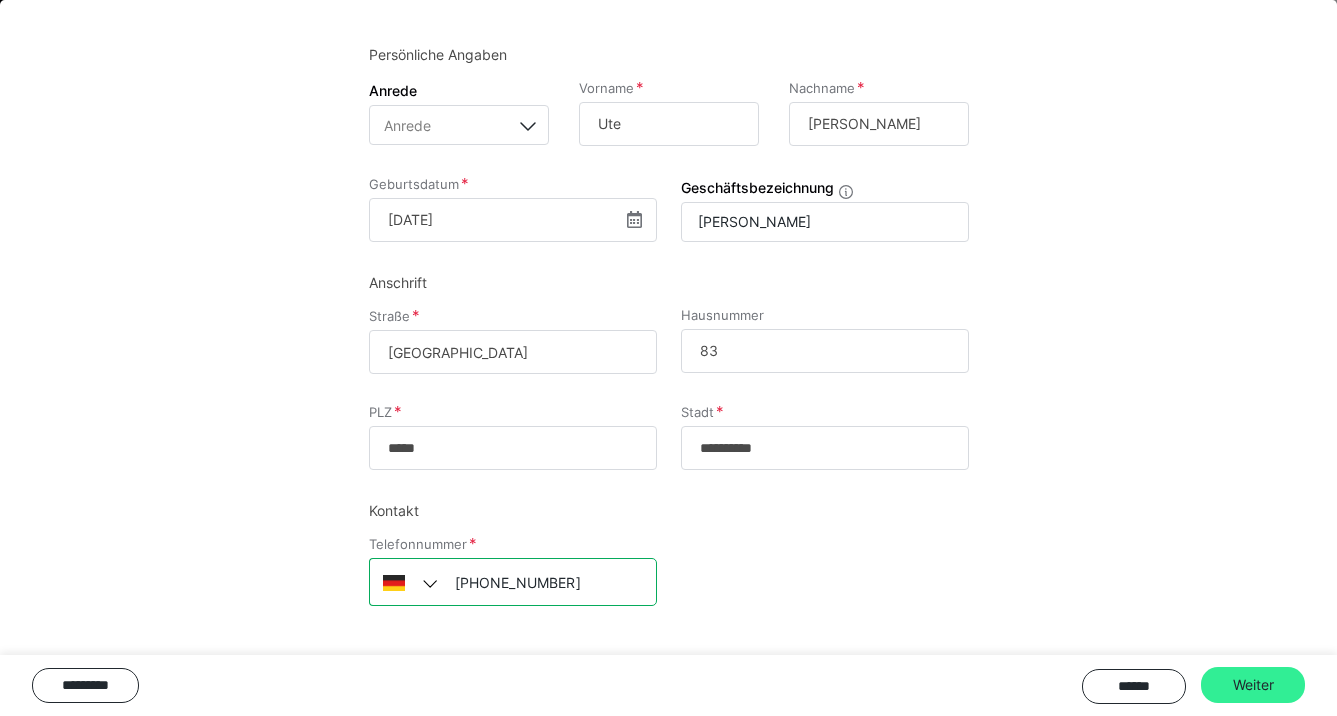 type on "+49 4102 898373" 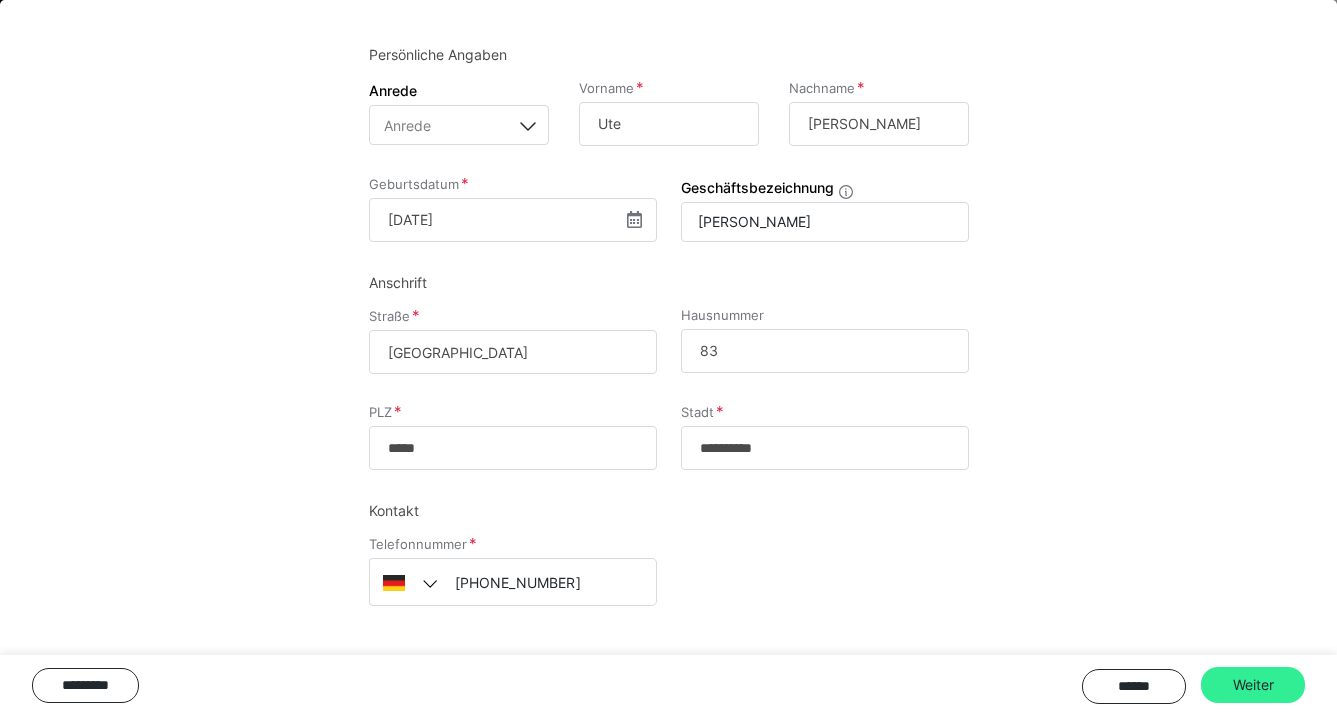 click on "Weiter" at bounding box center [1253, 685] 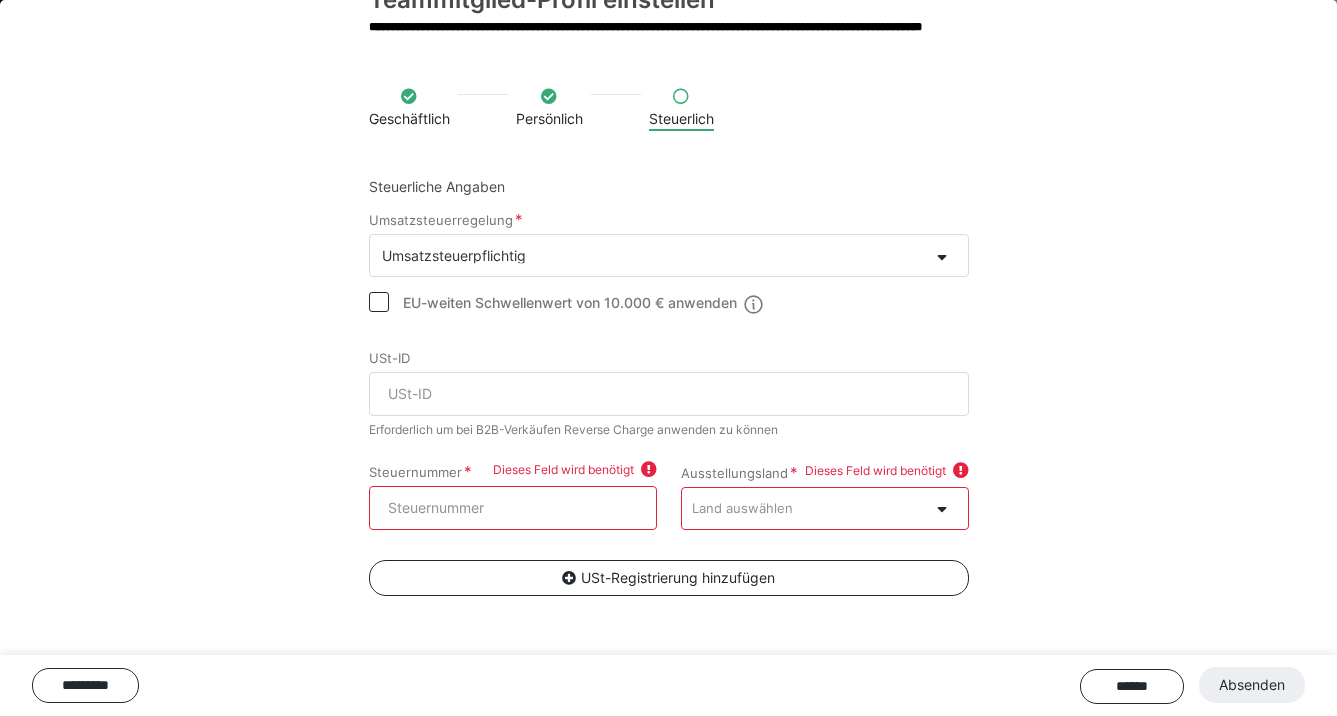 scroll, scrollTop: 73, scrollLeft: 0, axis: vertical 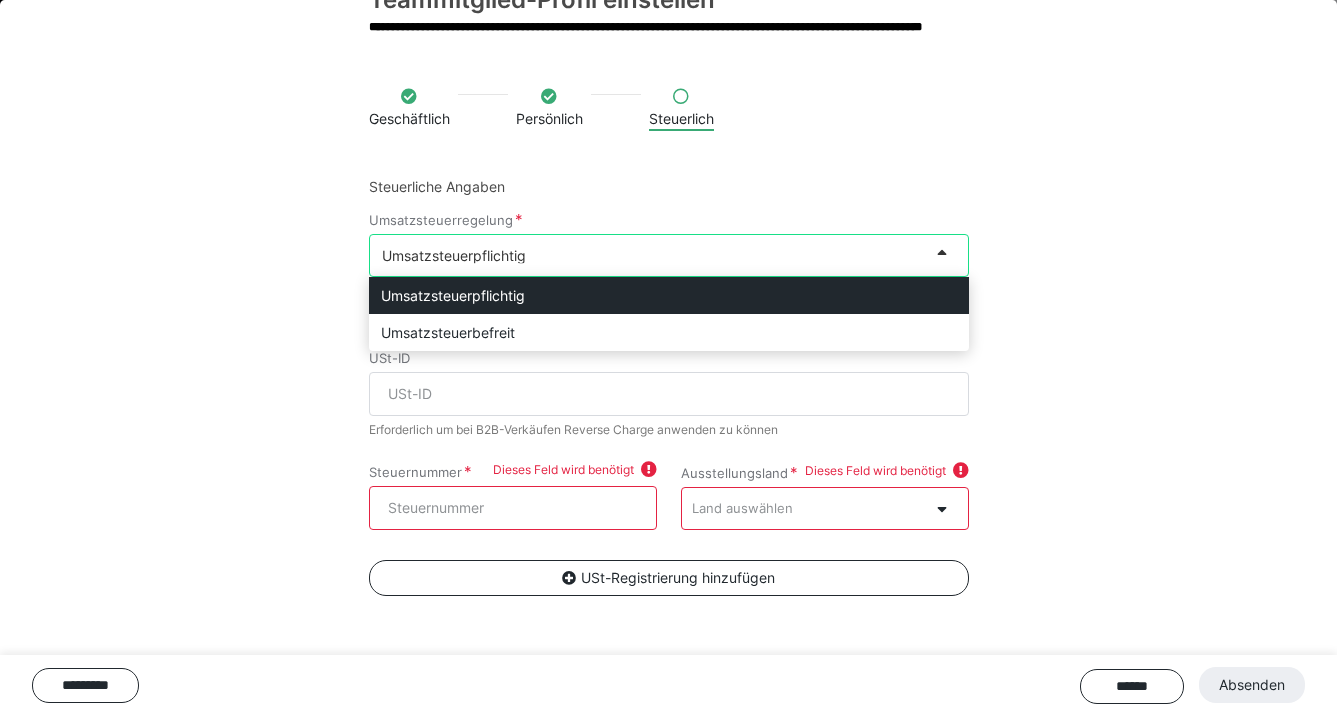 click at bounding box center (942, 252) 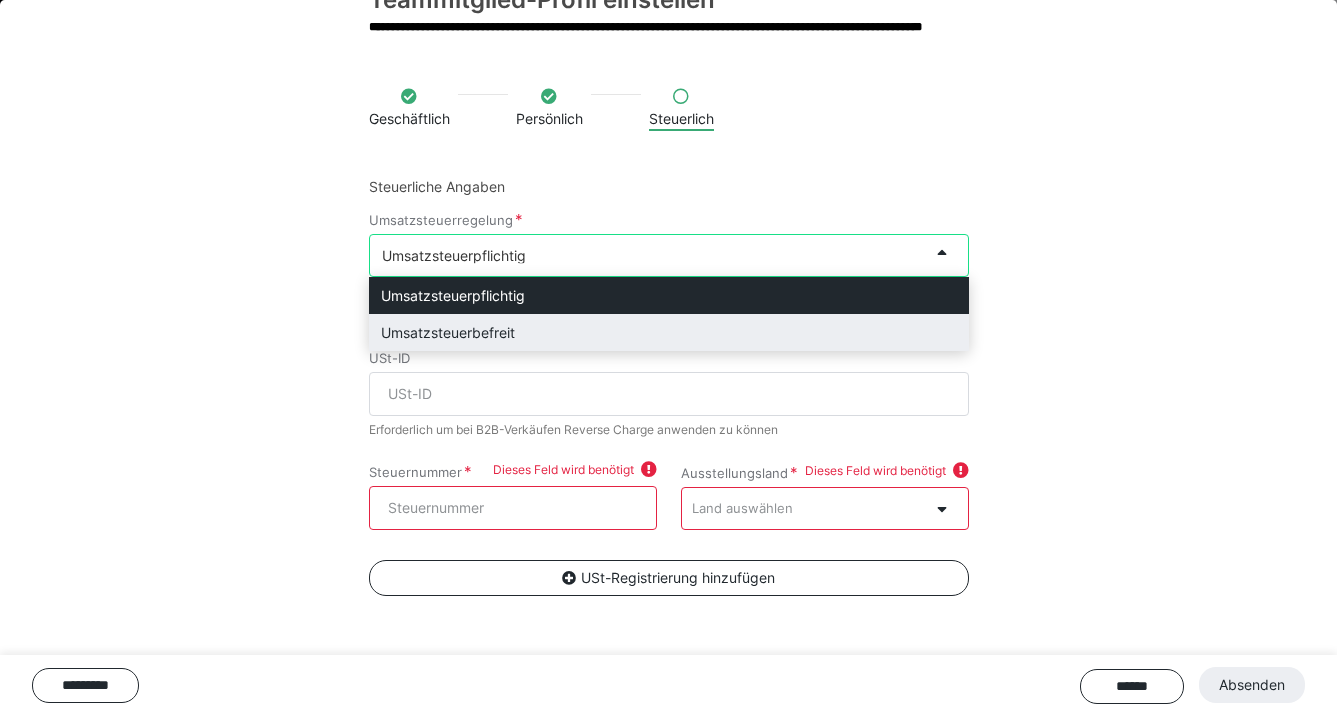 click on "Umsatzsteuerbefreit" at bounding box center (669, 332) 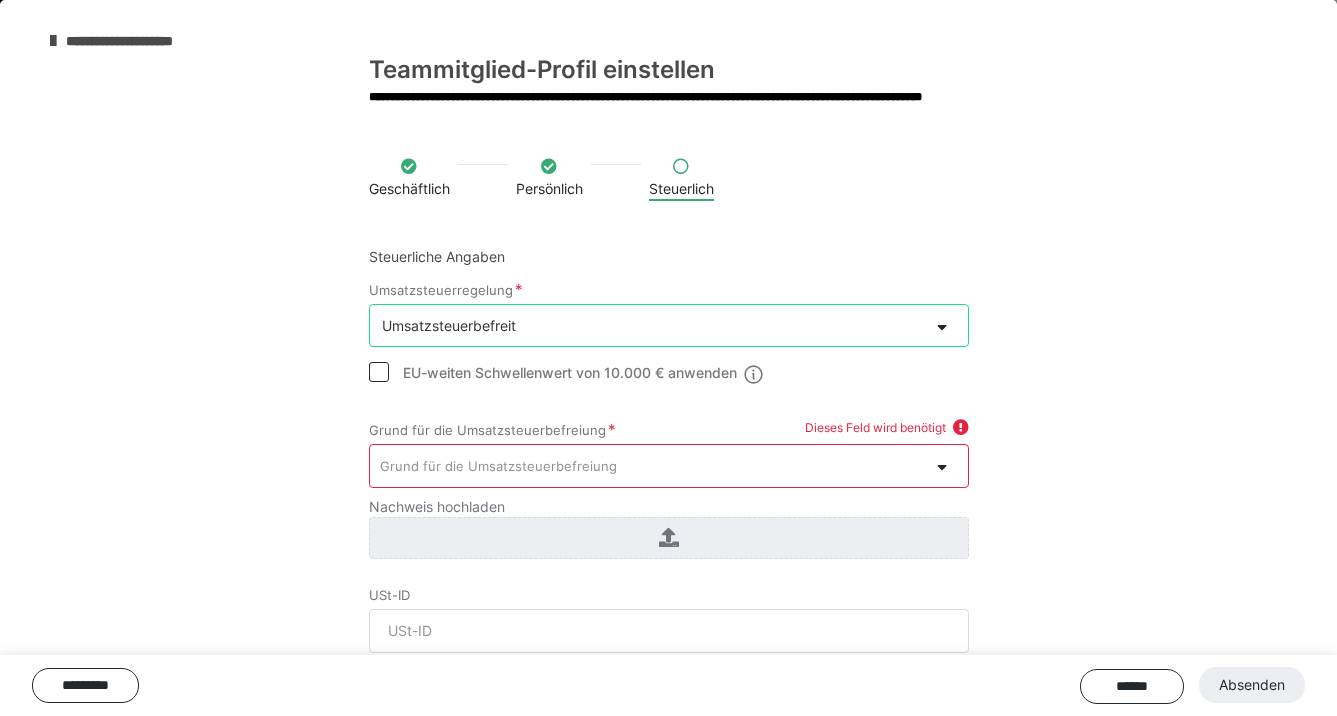 scroll, scrollTop: 0, scrollLeft: 0, axis: both 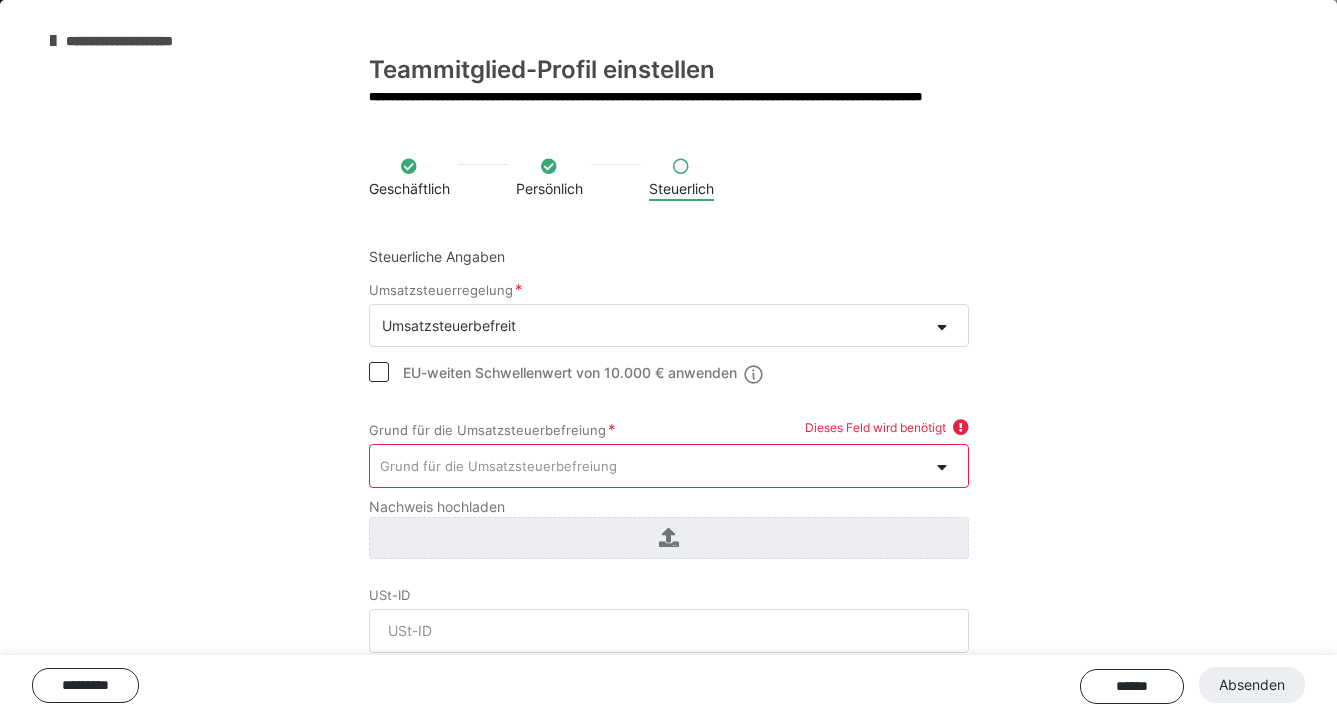 click at bounding box center (681, 166) 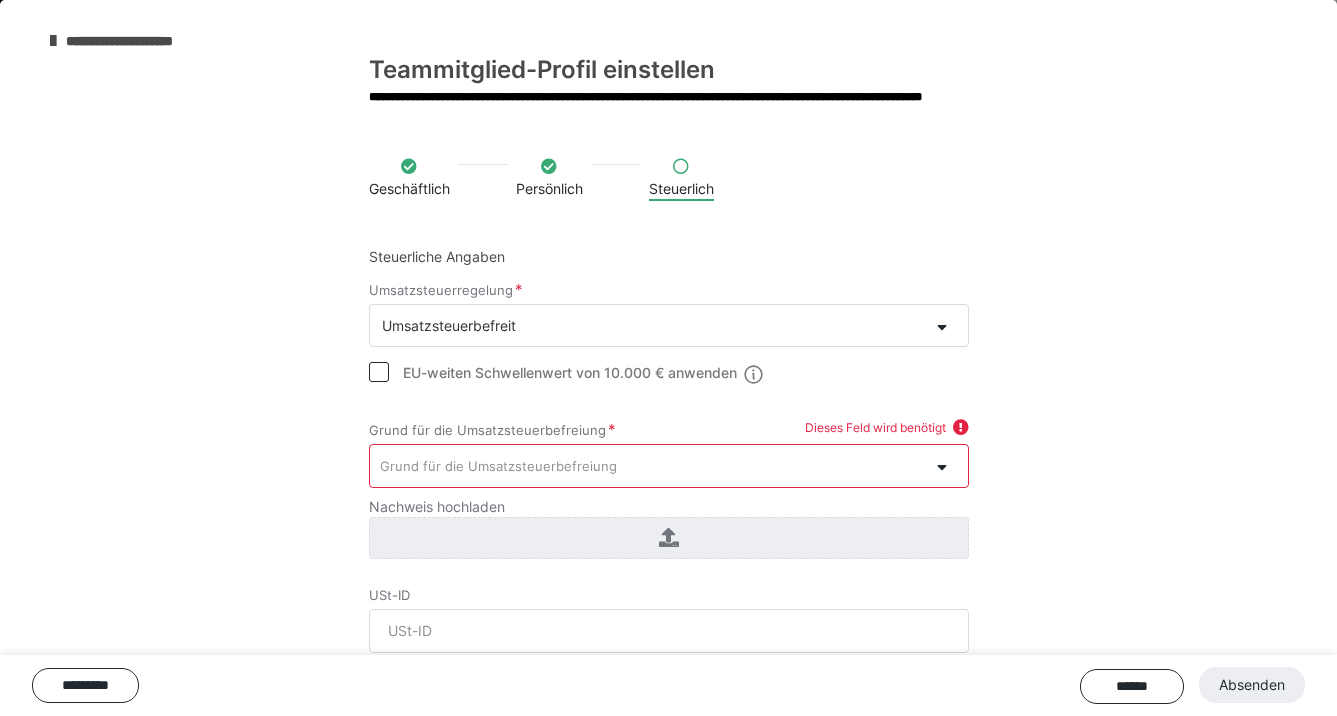 click at bounding box center [379, 372] 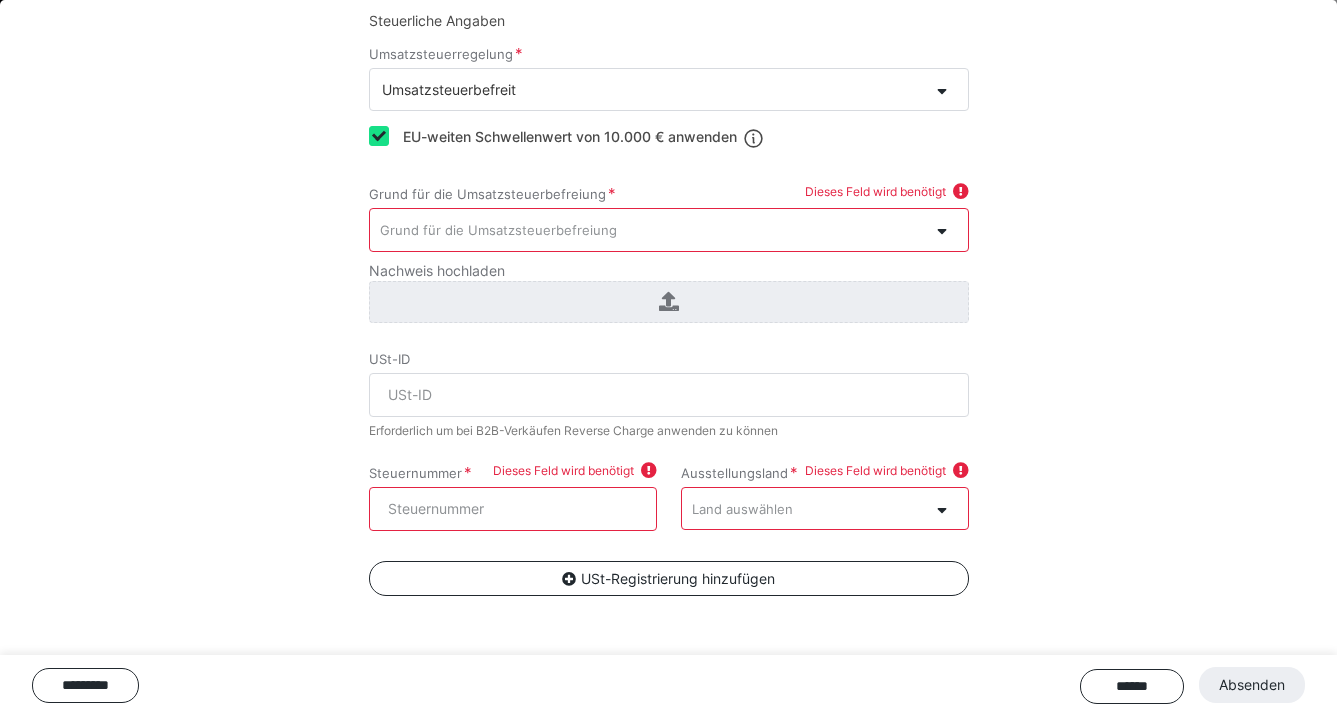 scroll, scrollTop: 241, scrollLeft: 0, axis: vertical 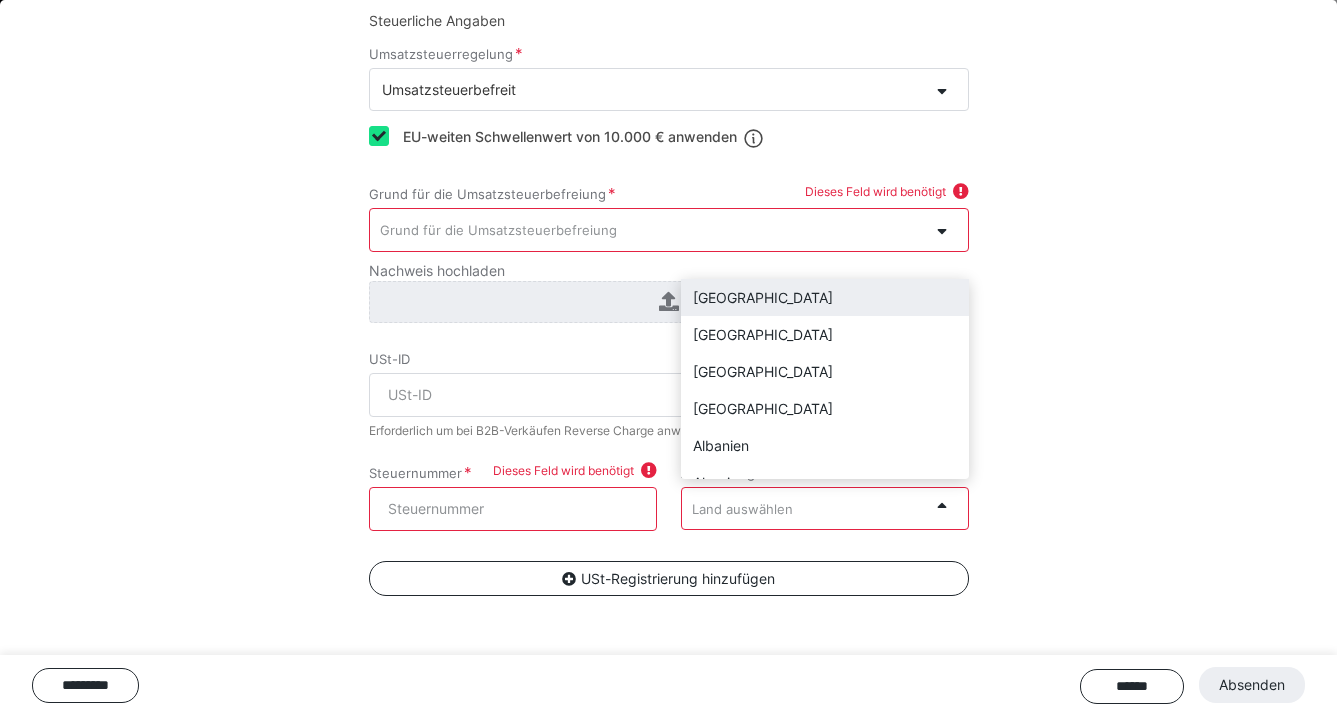 click on "Land auswählen" at bounding box center (805, 508) 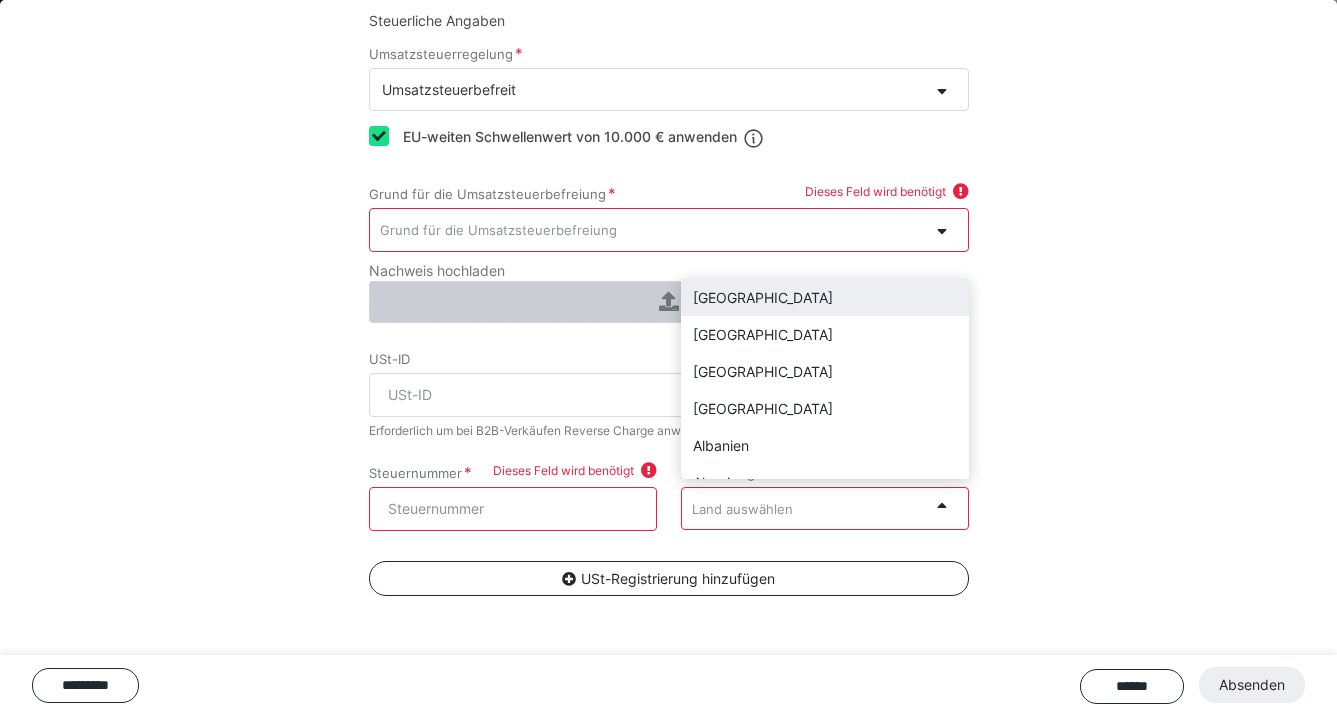 click on "Deutschland" at bounding box center (825, 297) 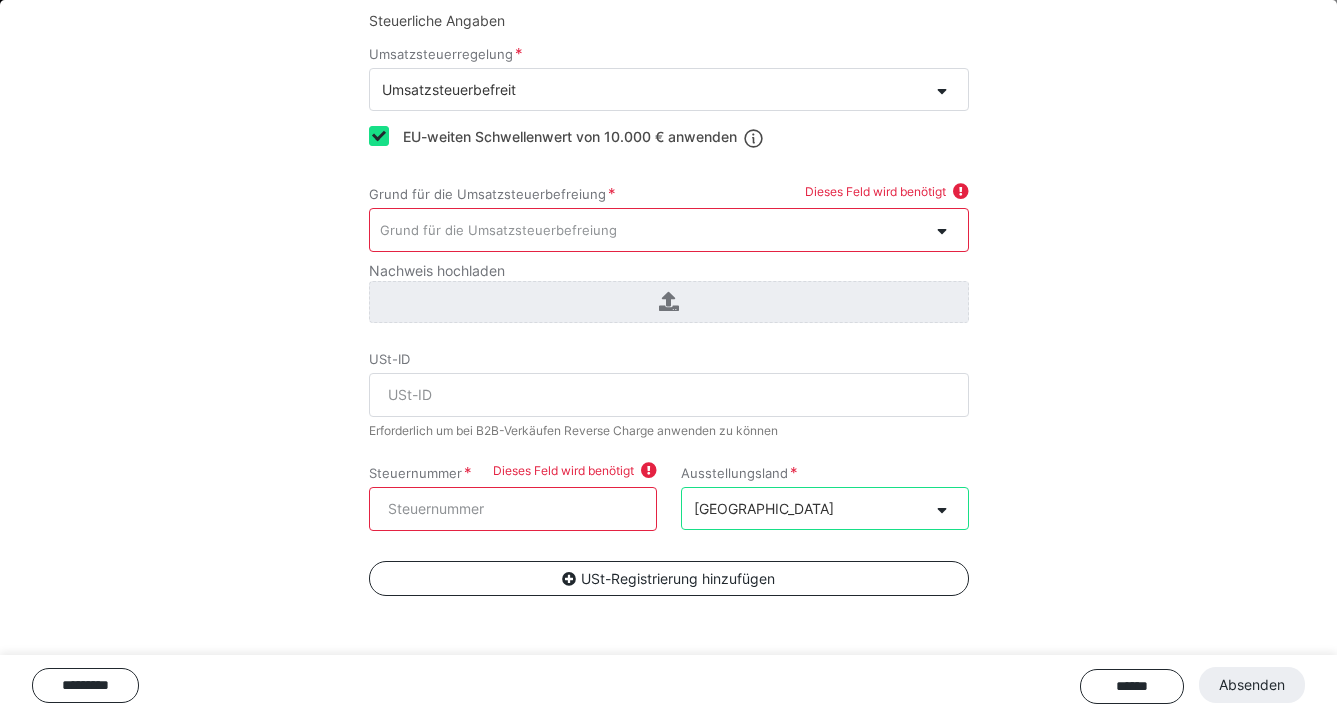 click at bounding box center (649, 471) 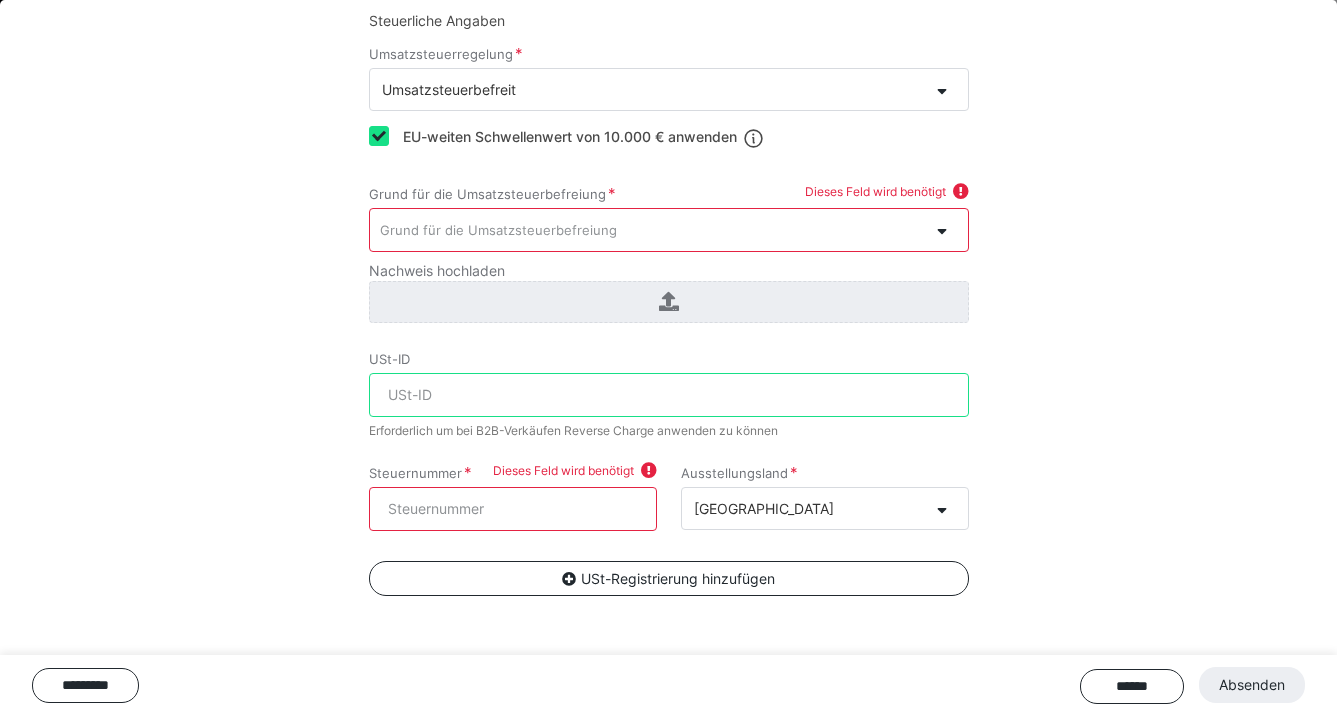 click on "USt-ID" at bounding box center [669, 395] 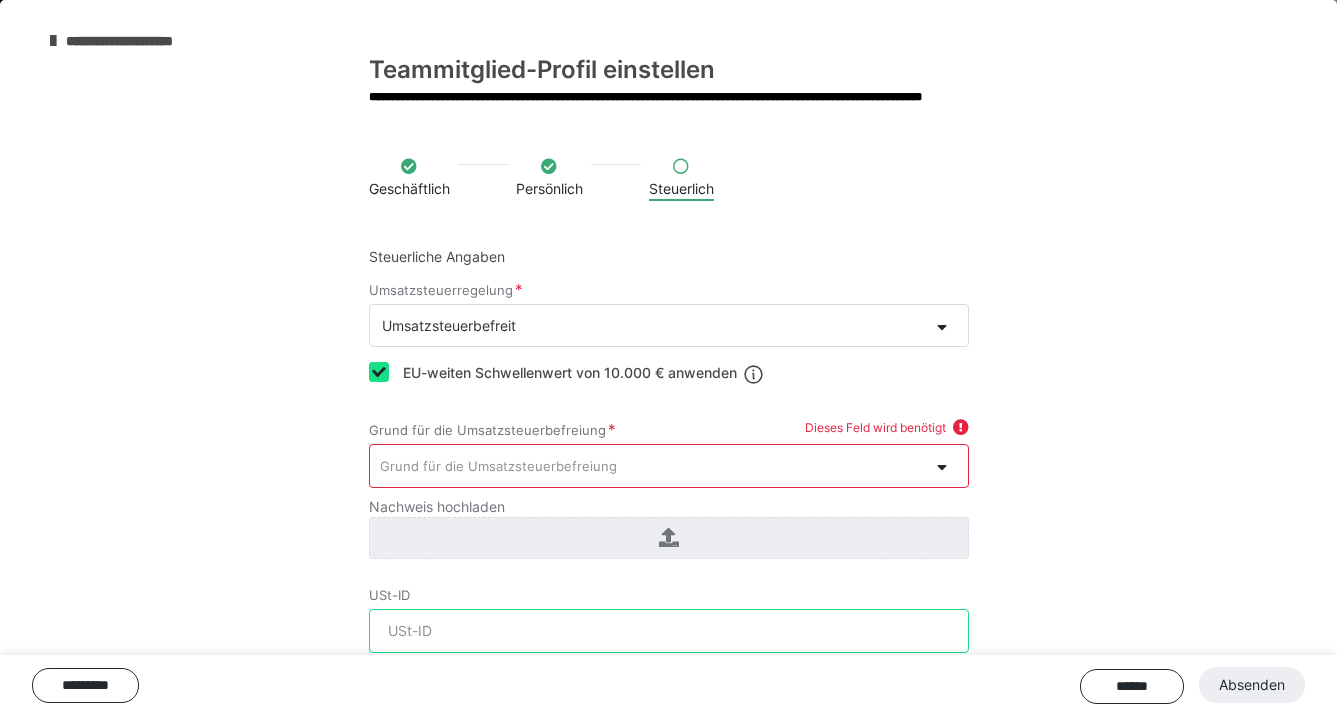 scroll, scrollTop: 0, scrollLeft: 0, axis: both 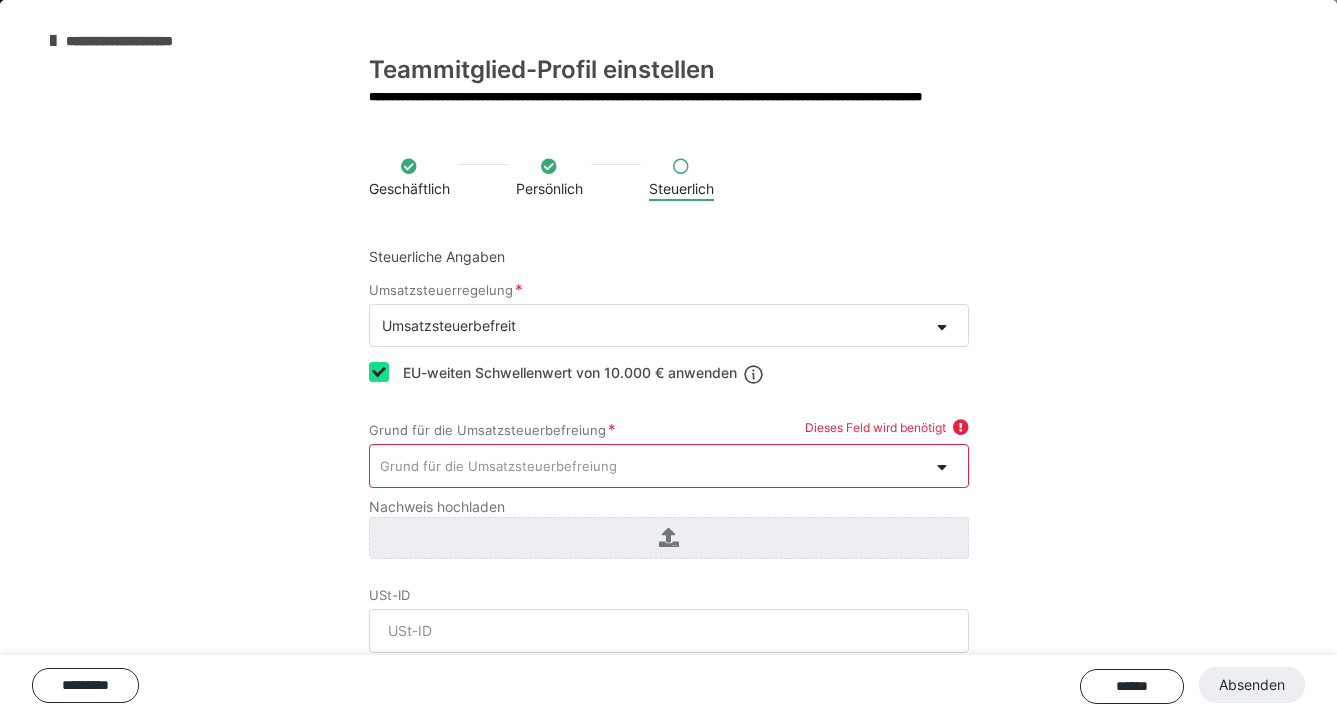 click on "Grund für die Umsatzsteuerbefreiung" at bounding box center (498, 466) 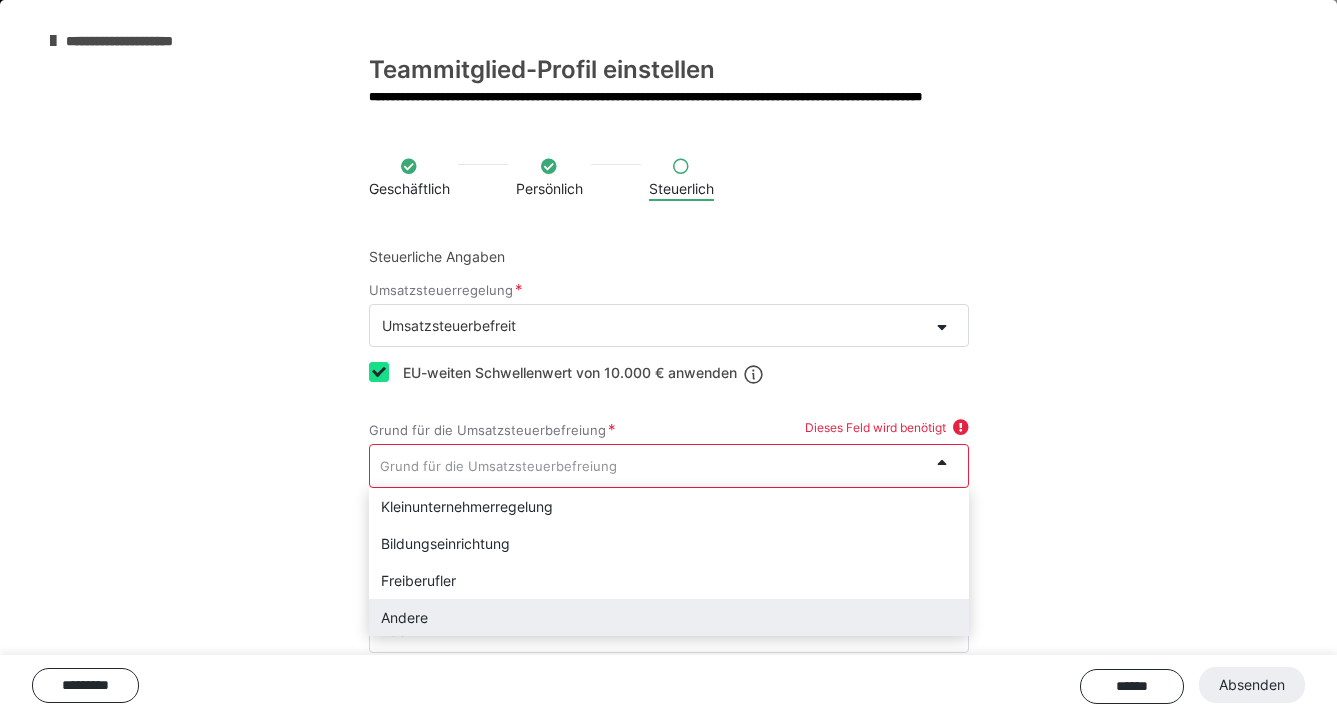 click on "Andere" at bounding box center [669, 617] 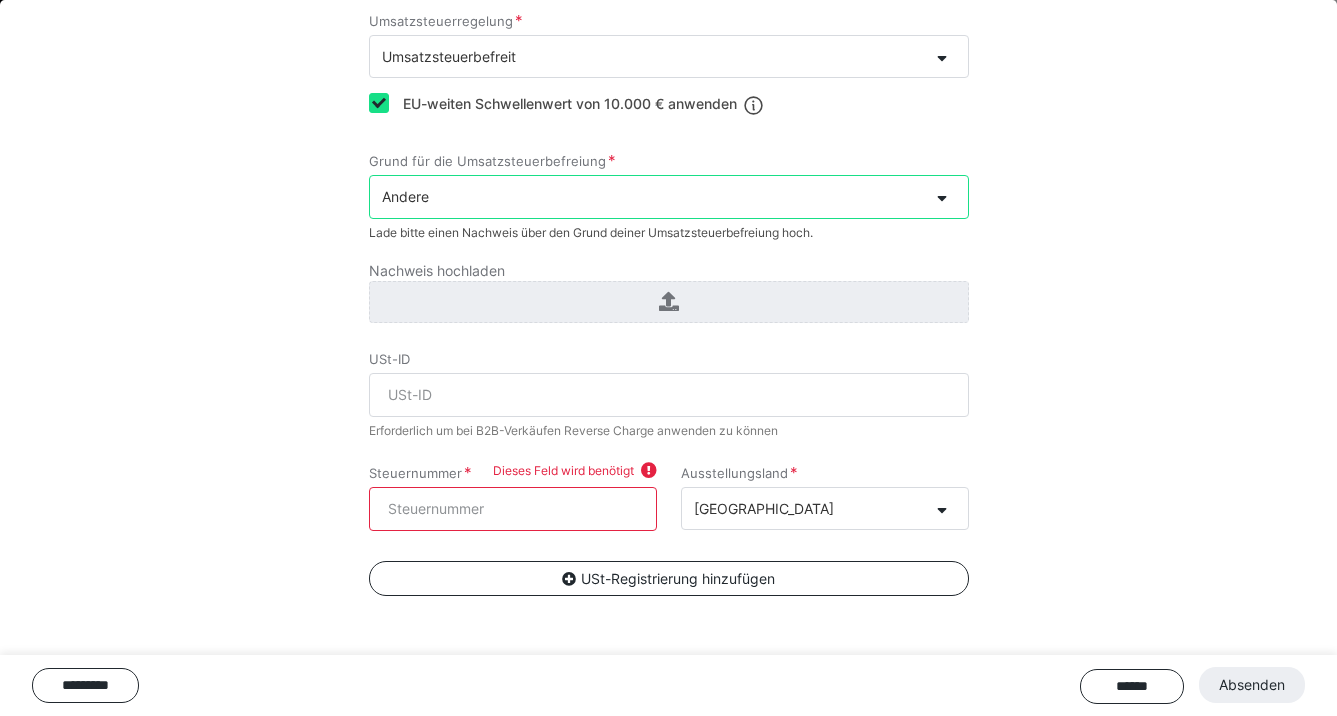 scroll, scrollTop: 274, scrollLeft: 0, axis: vertical 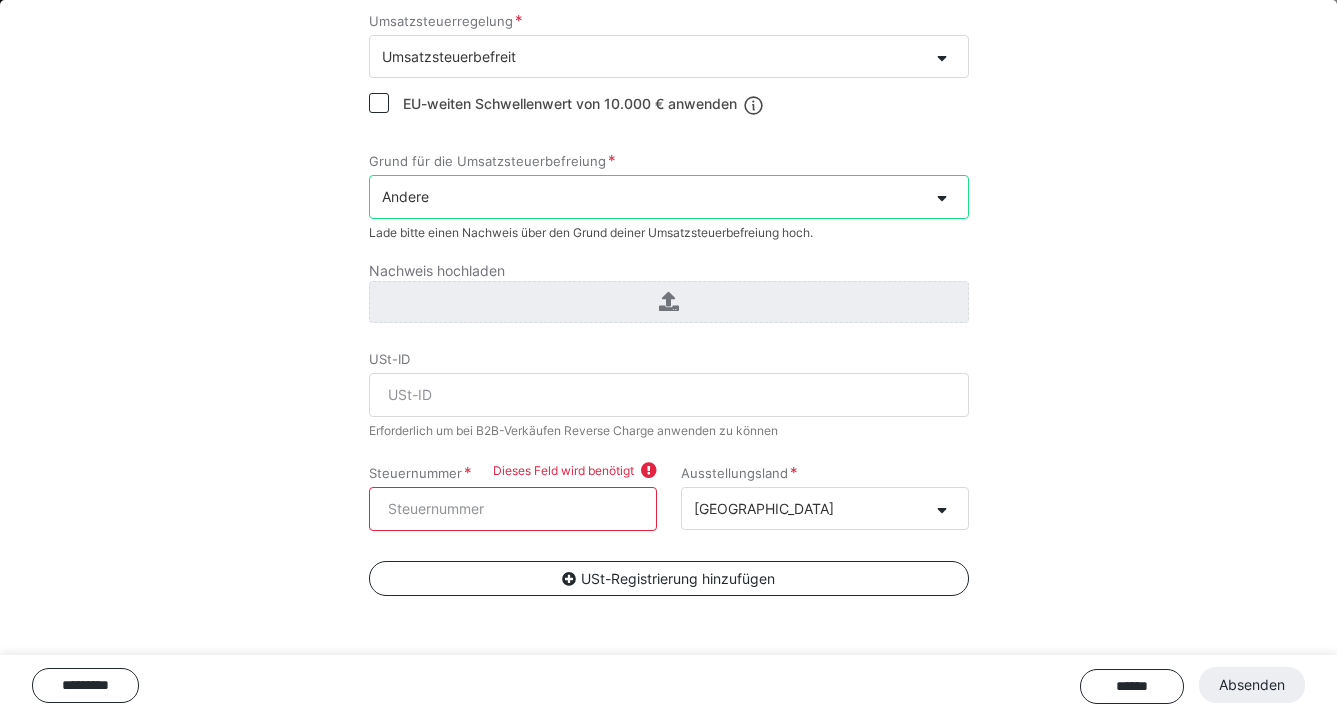 checkbox on "false" 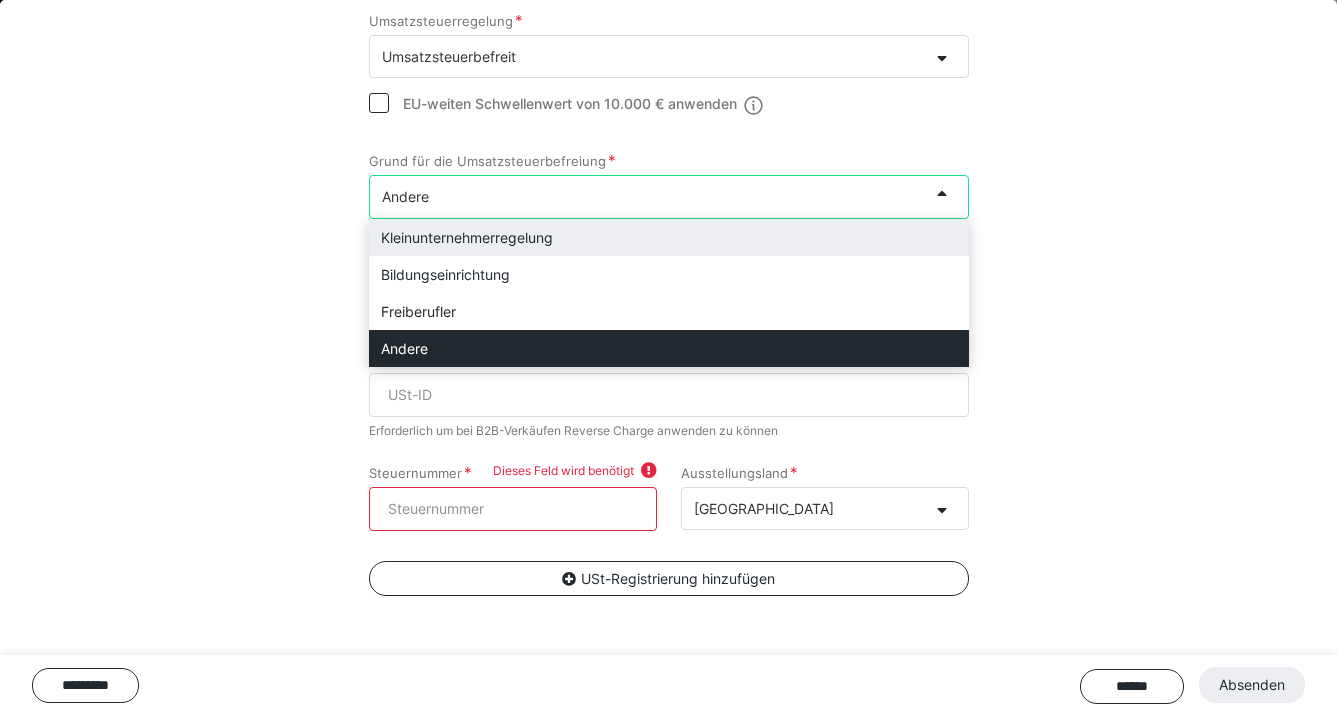 click on "Andere" at bounding box center [649, 196] 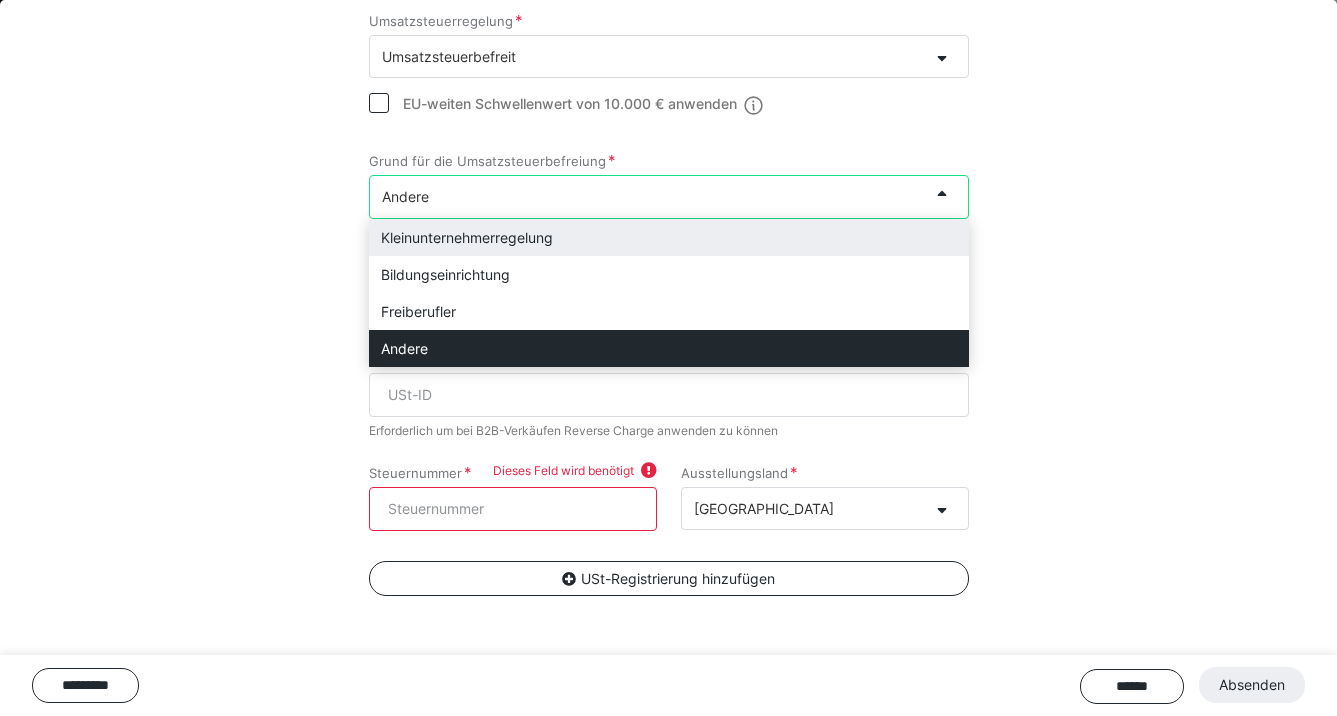 click on "Kleinunternehmerregelung" at bounding box center [669, 237] 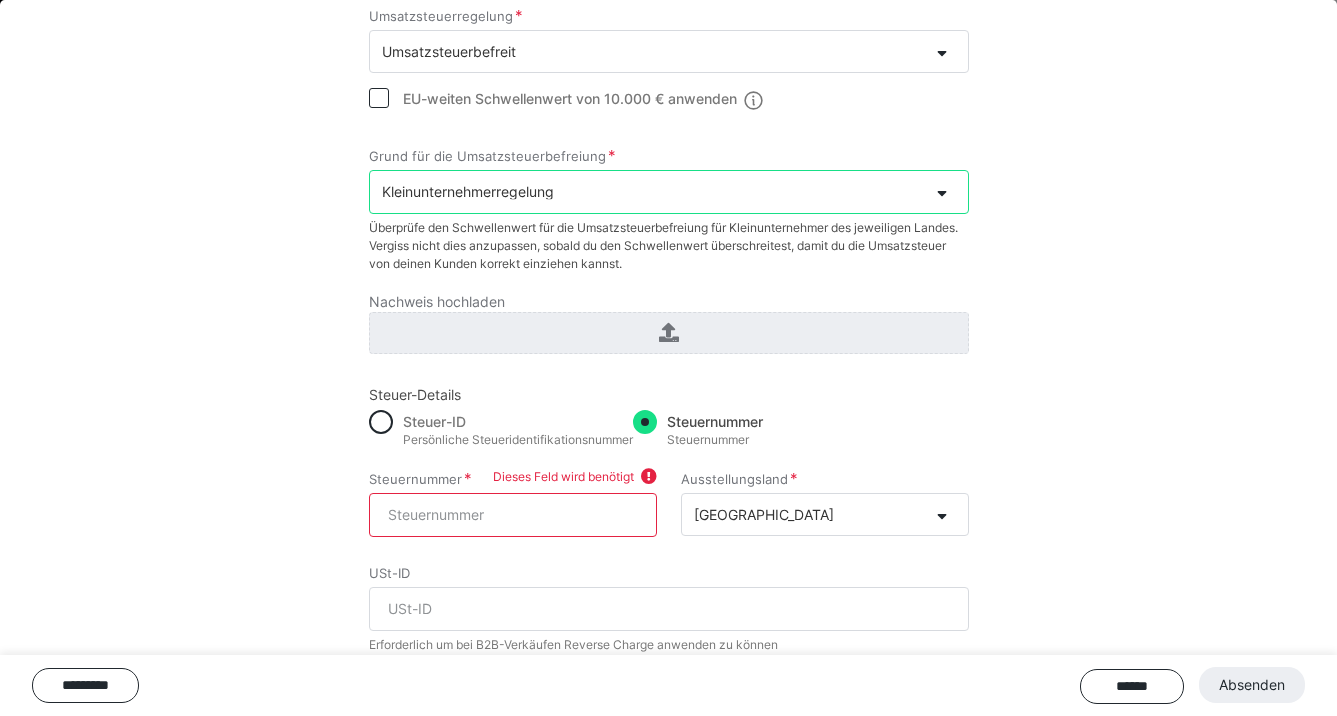 click on "Kleinunternehmerregelung" at bounding box center [649, 191] 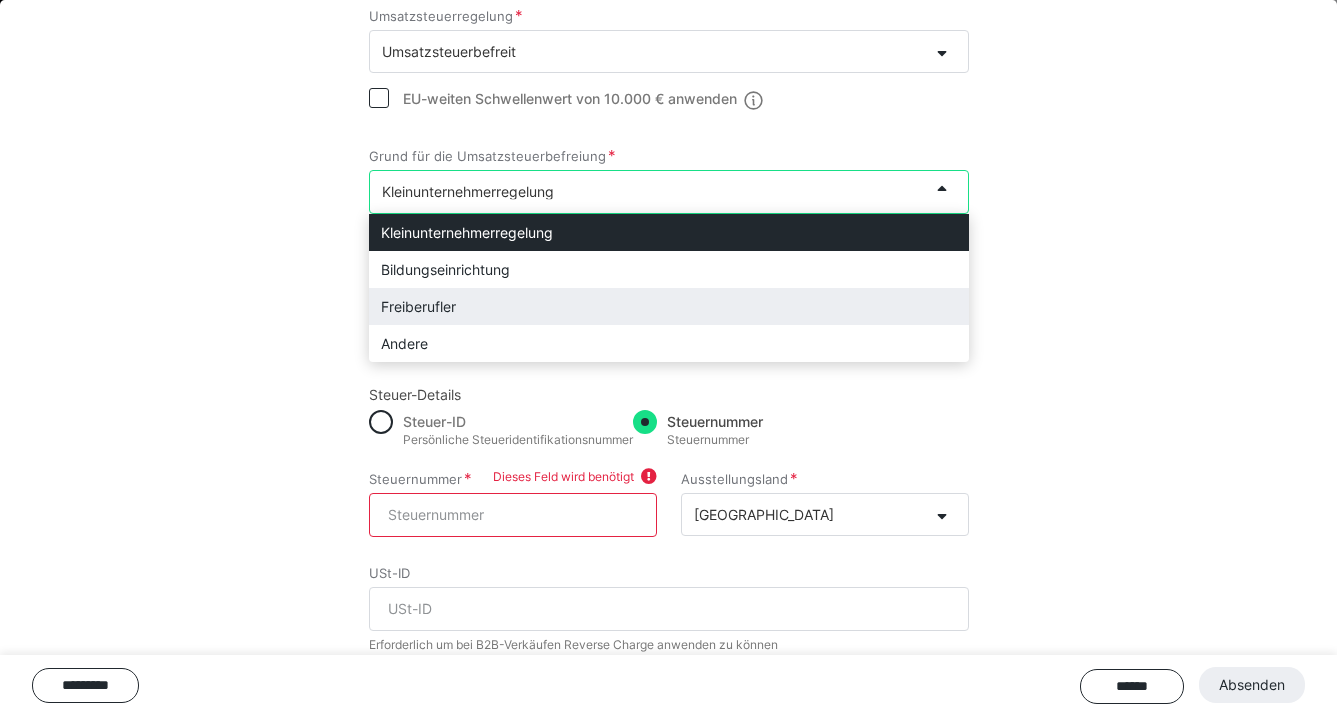 click on "Freiberufler" at bounding box center [669, 306] 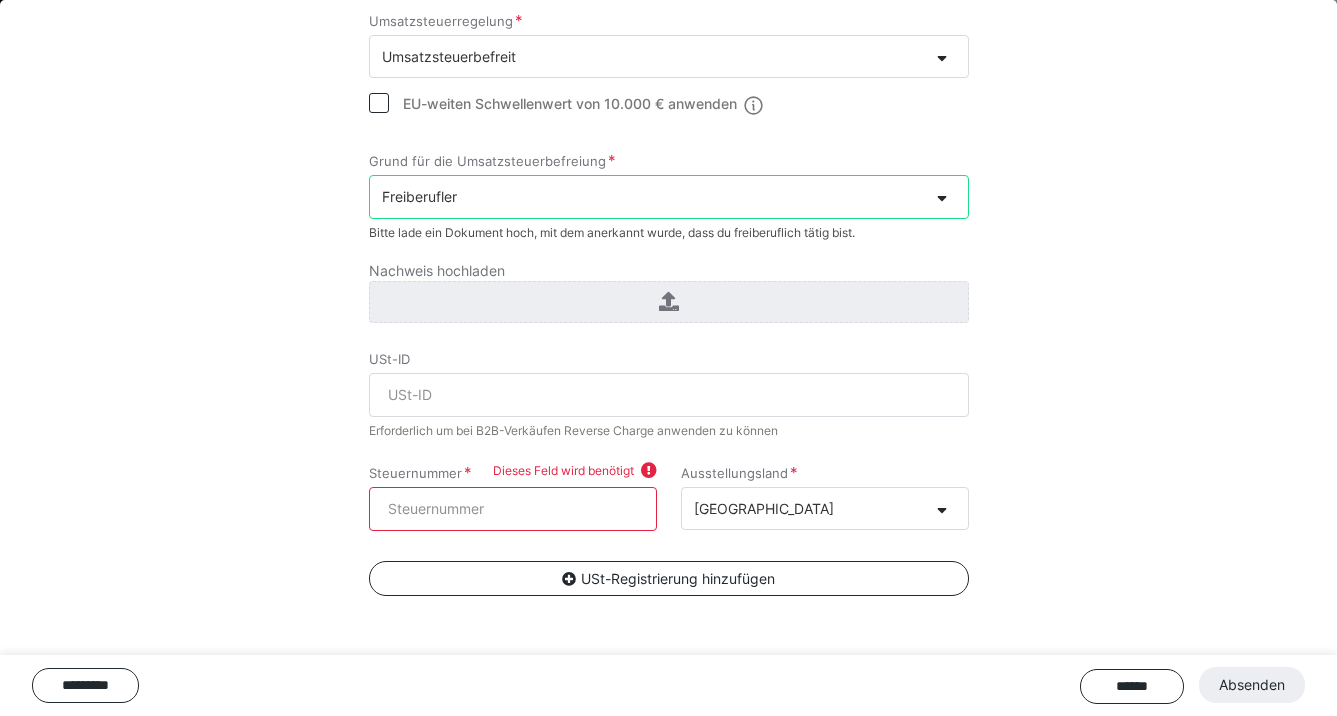 click on "Freiberufler" at bounding box center (419, 196) 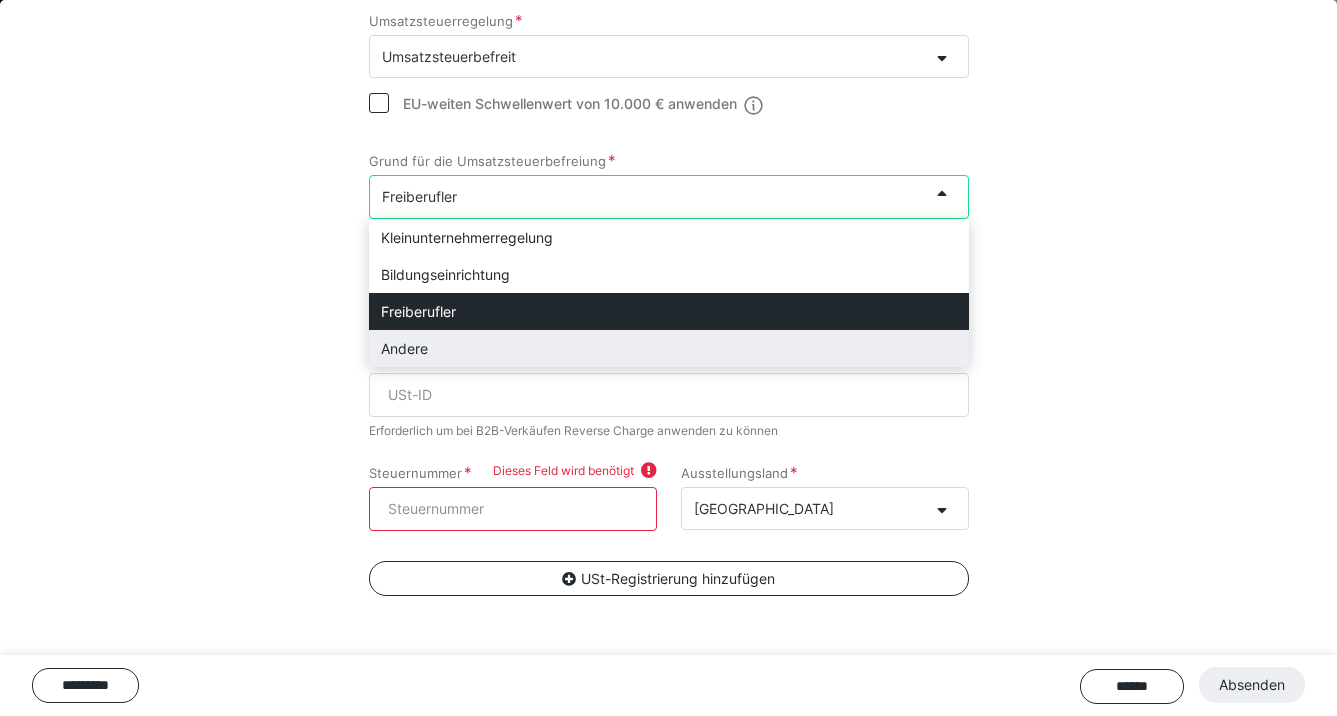click on "Andere" at bounding box center (669, 348) 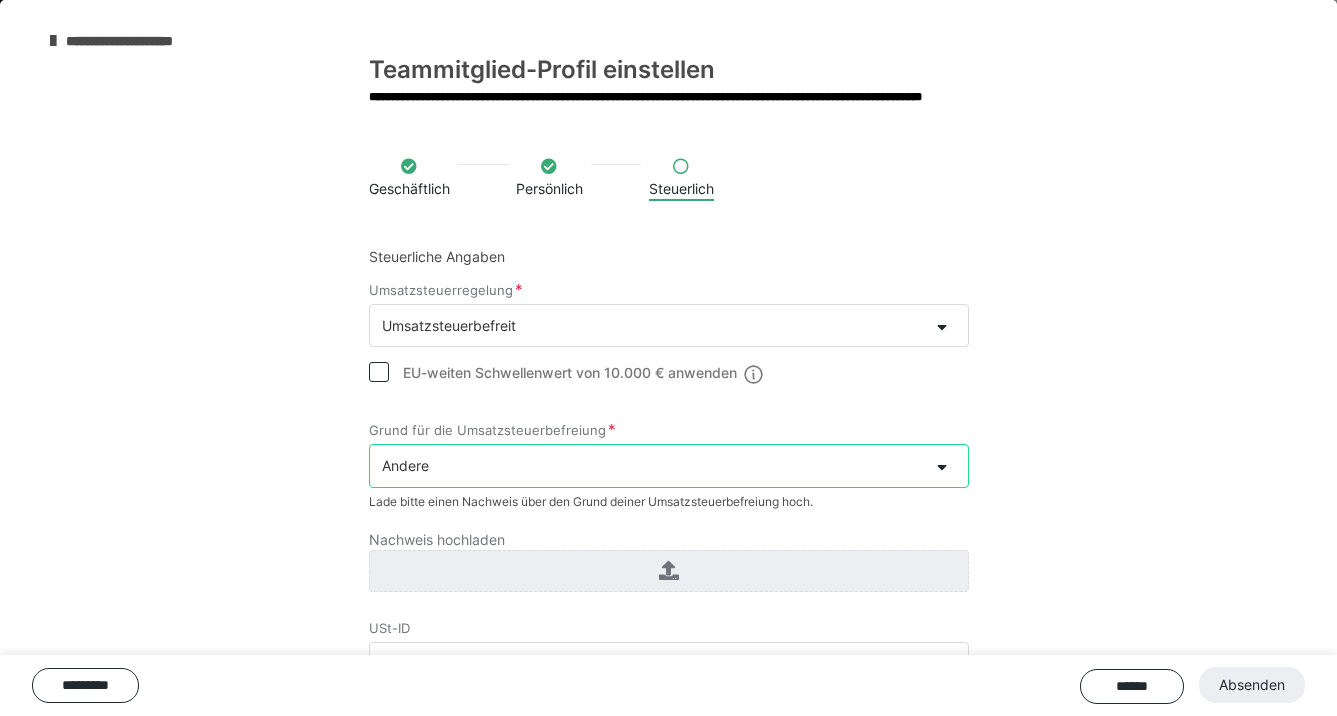 scroll, scrollTop: 0, scrollLeft: 0, axis: both 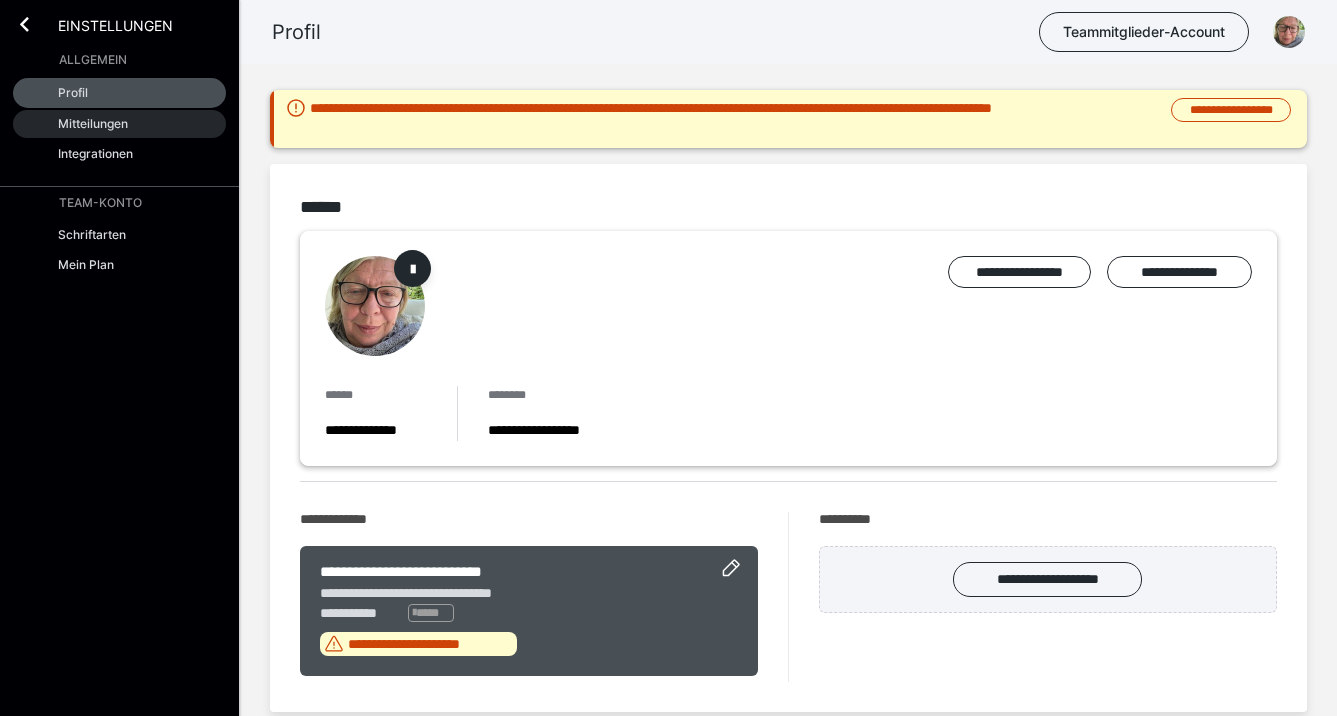 click on "Mitteilungen" at bounding box center [93, 123] 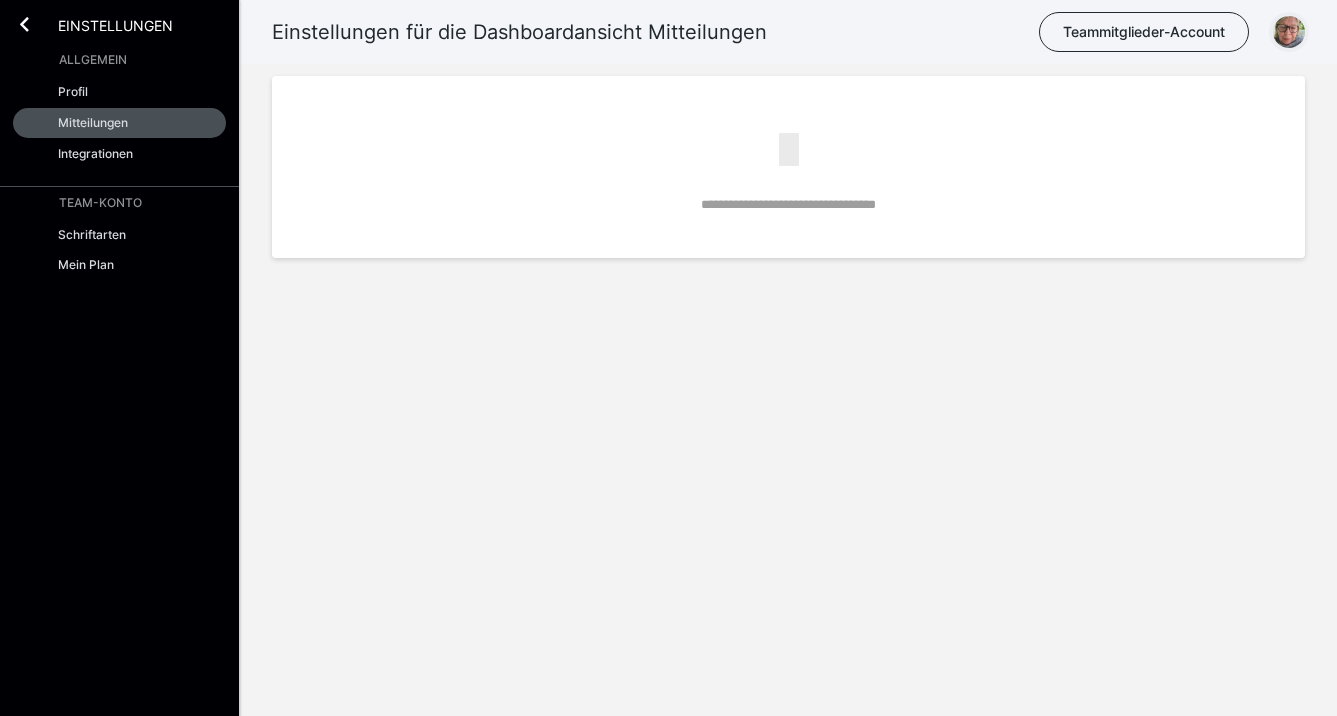 click at bounding box center (1289, 32) 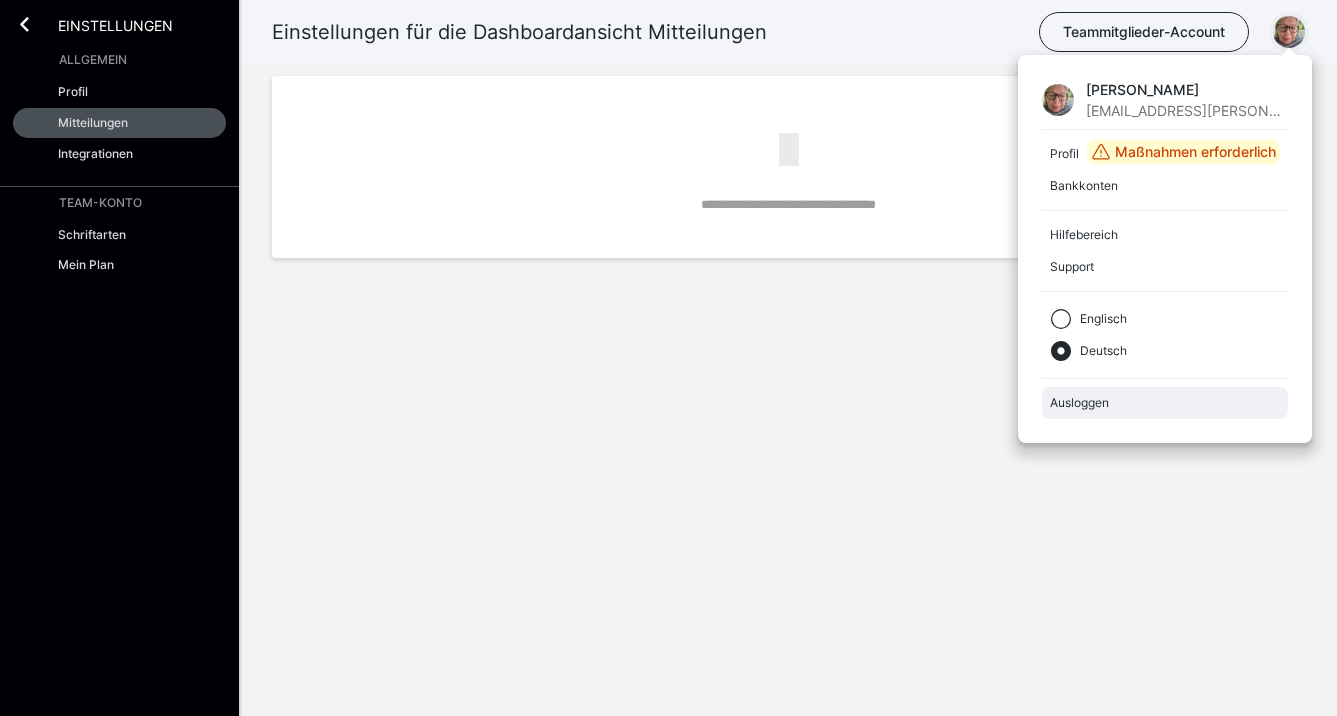 click on "Ausloggen" at bounding box center [1165, 403] 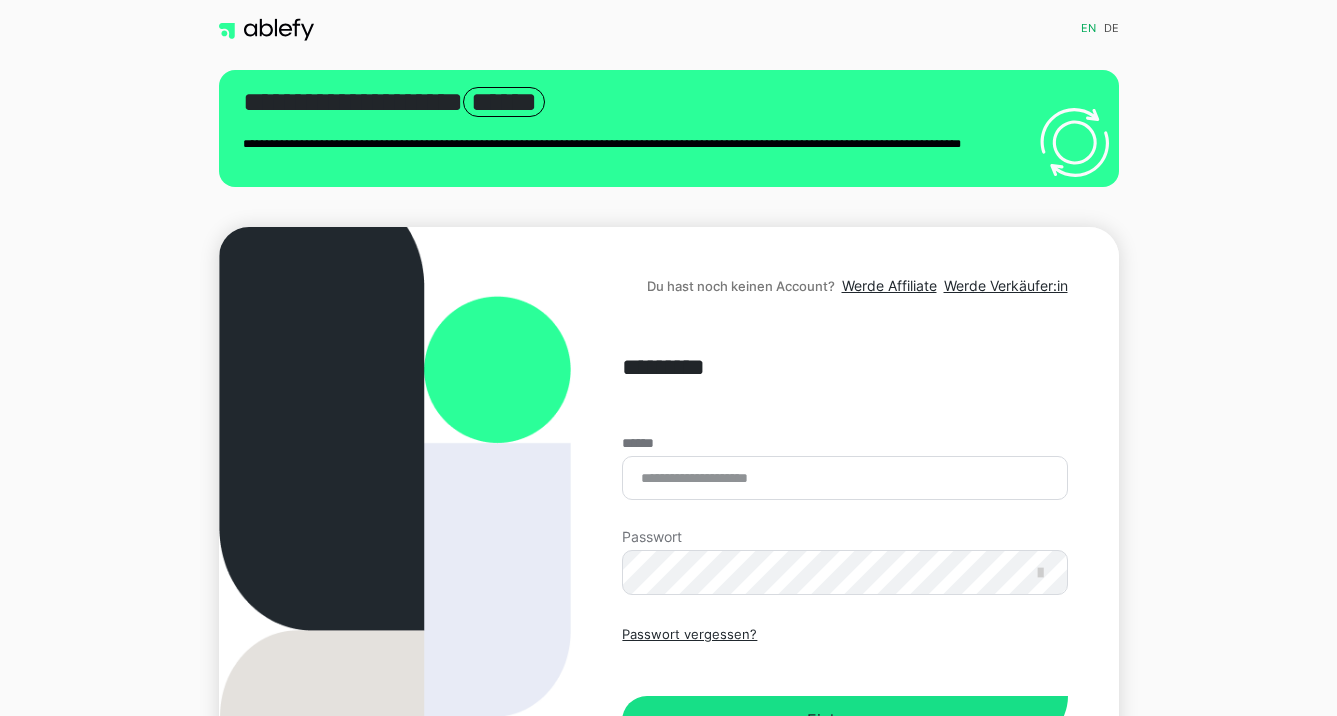 scroll, scrollTop: 0, scrollLeft: 0, axis: both 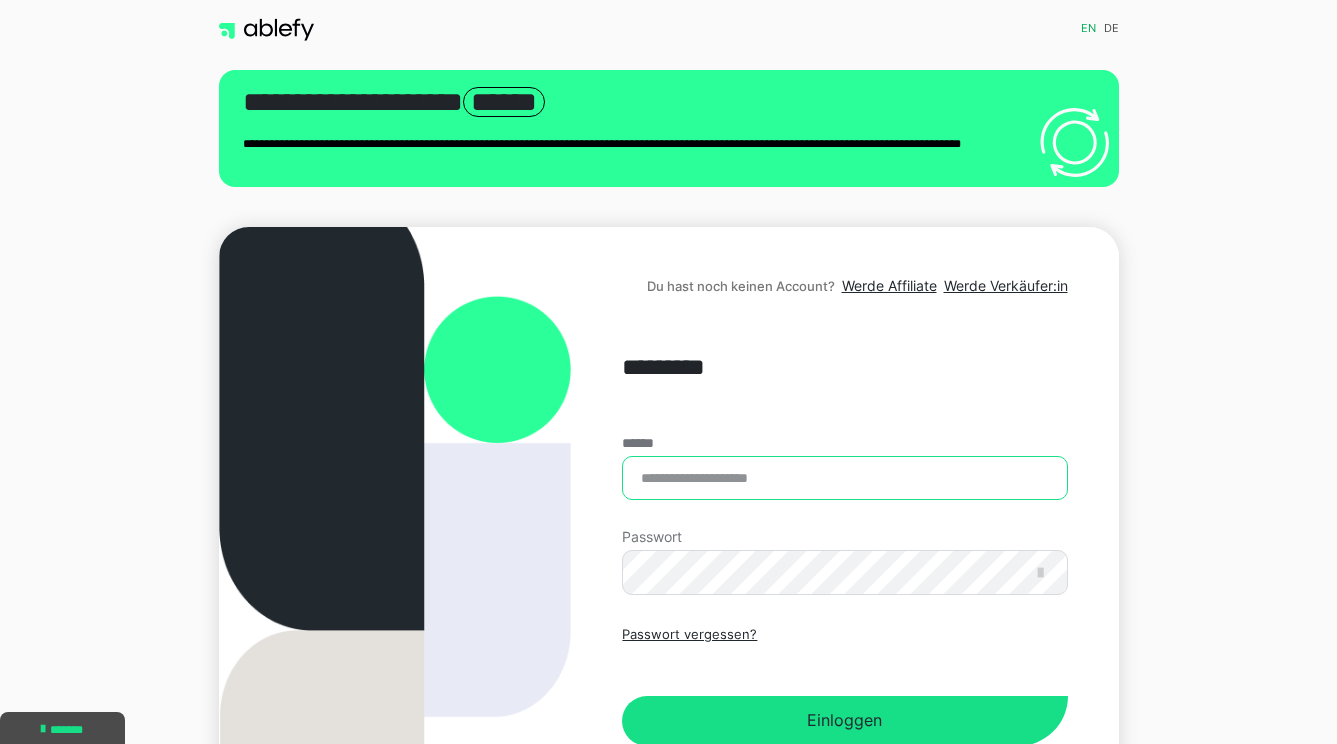 type on "**********" 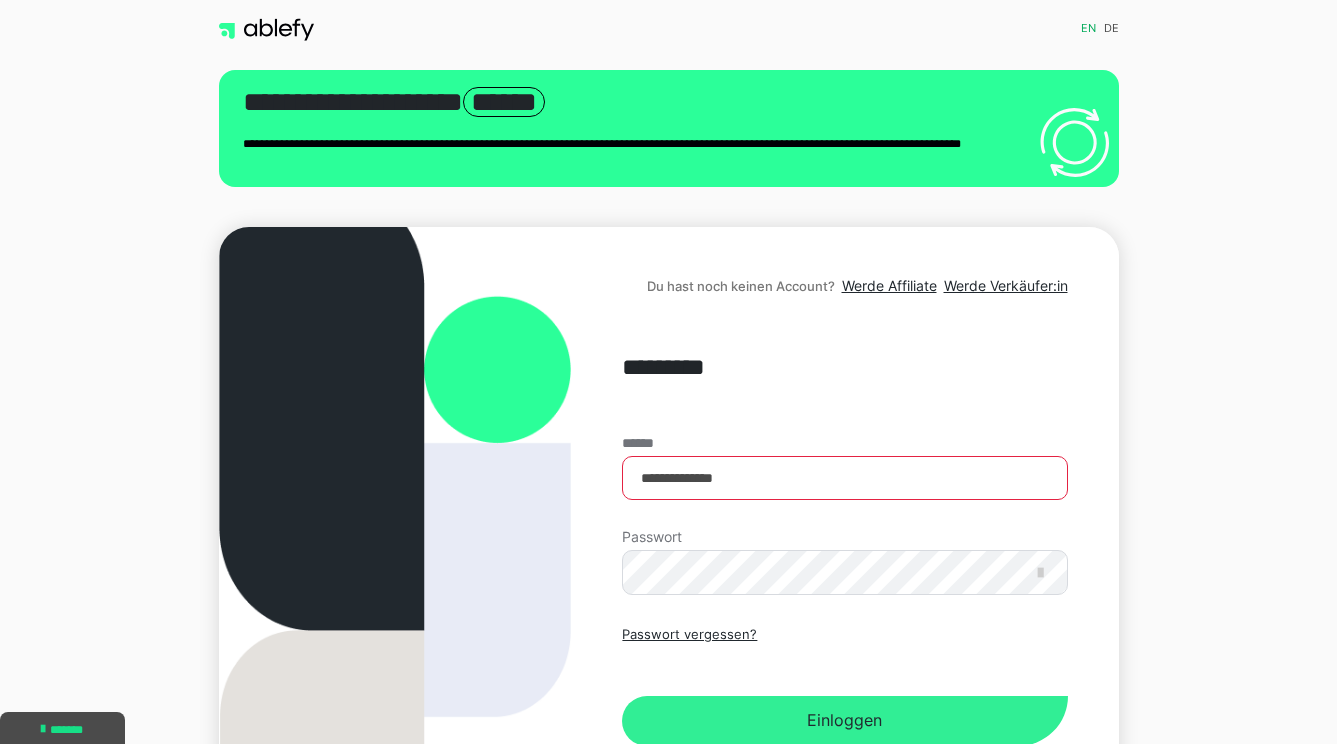 click on "Einloggen" at bounding box center [844, 721] 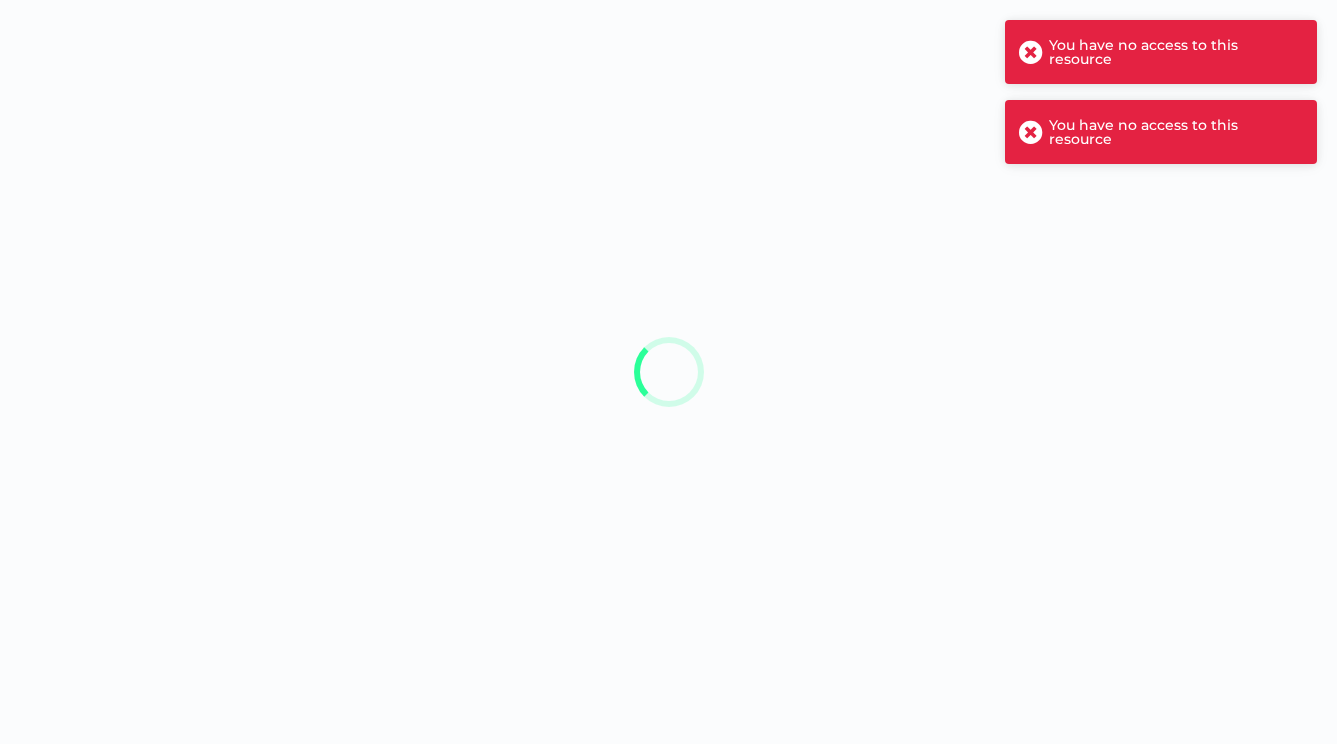 scroll, scrollTop: 0, scrollLeft: 0, axis: both 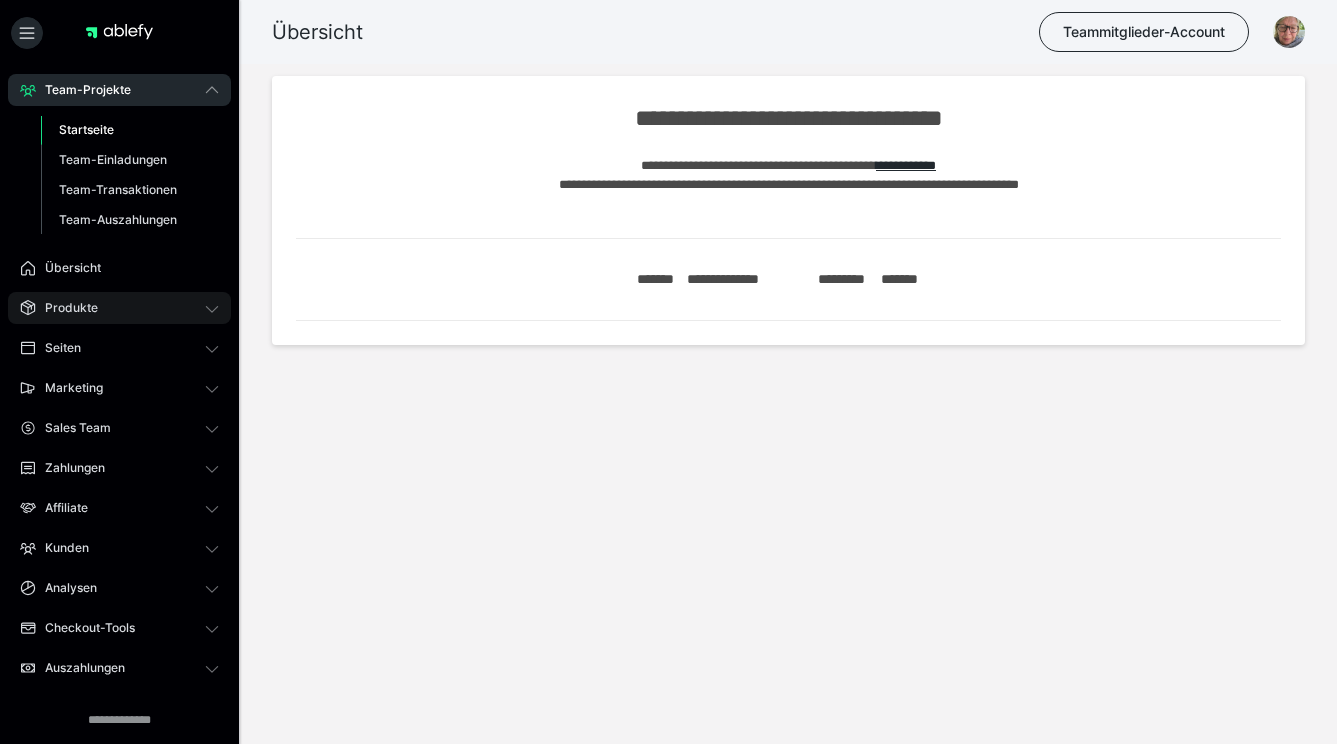 click on "Produkte" at bounding box center (119, 308) 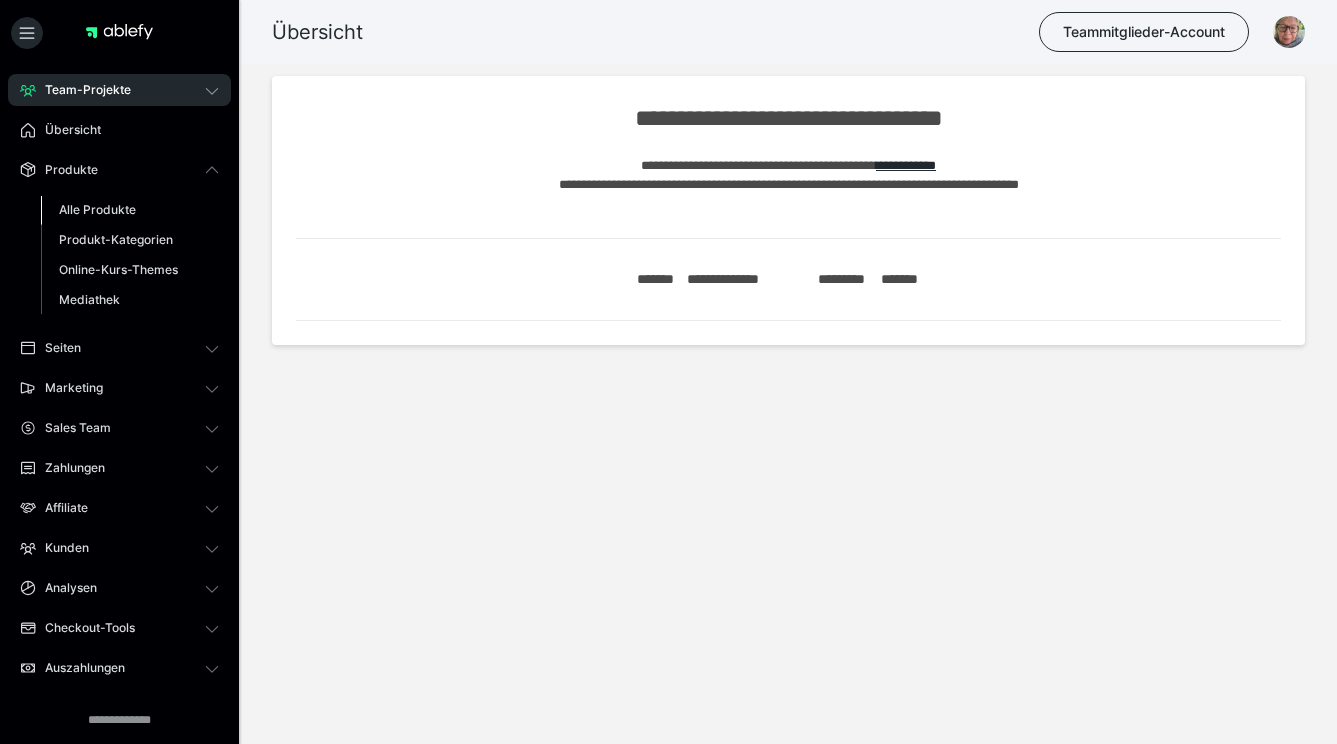 click on "Alle Produkte" at bounding box center [97, 209] 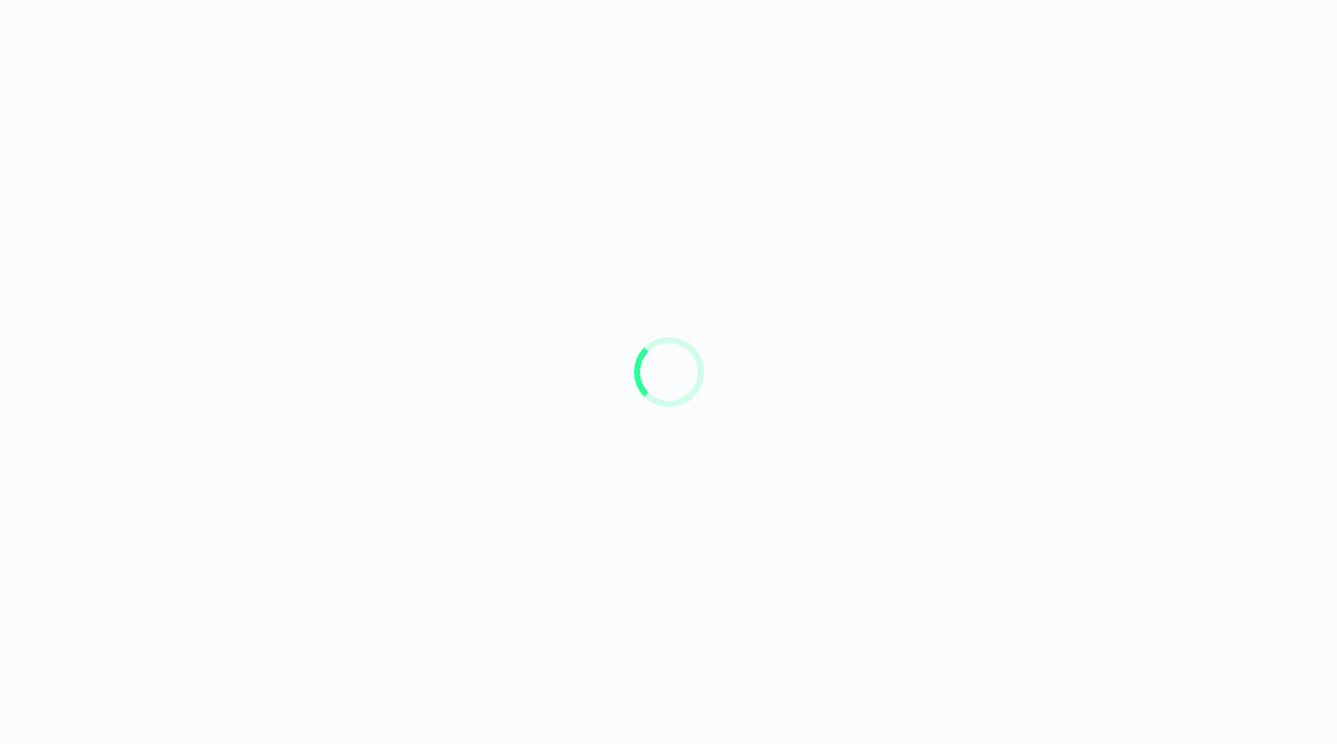 scroll, scrollTop: 0, scrollLeft: 0, axis: both 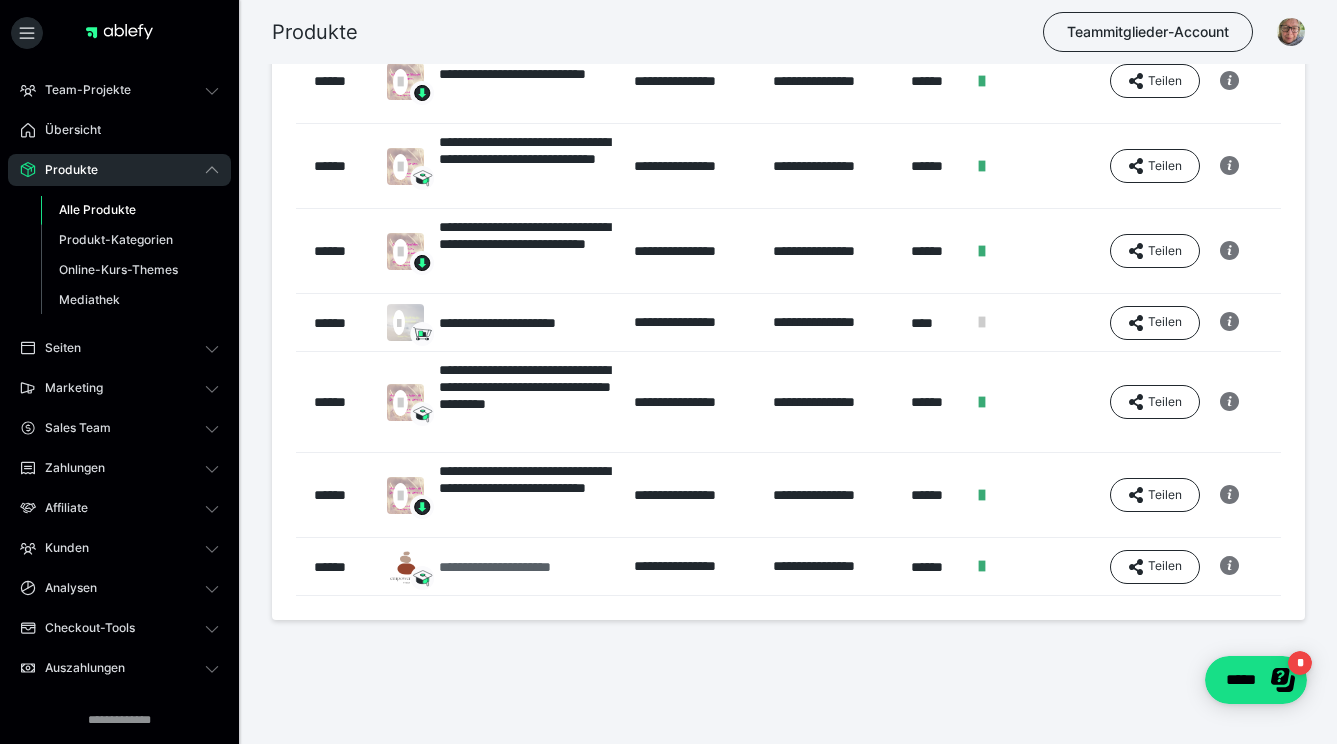 click on "**********" at bounding box center [526, 567] 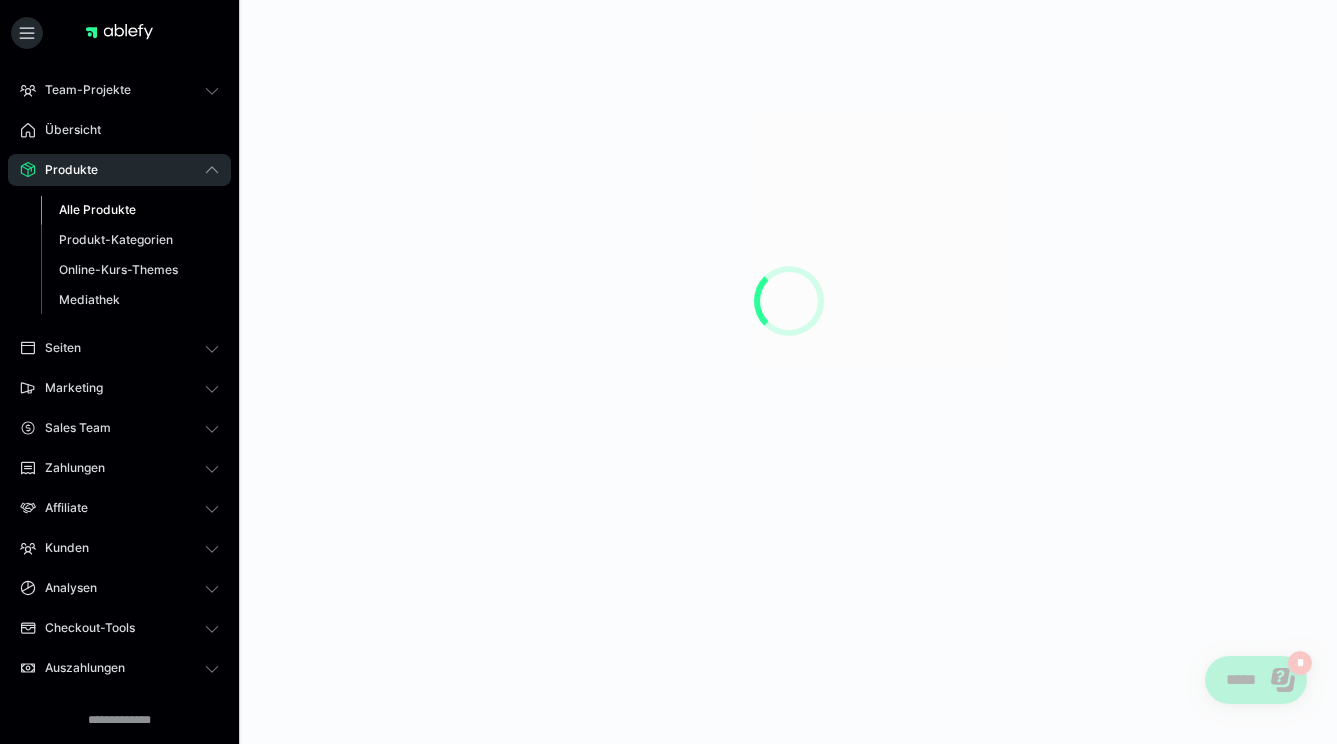 scroll, scrollTop: 0, scrollLeft: 0, axis: both 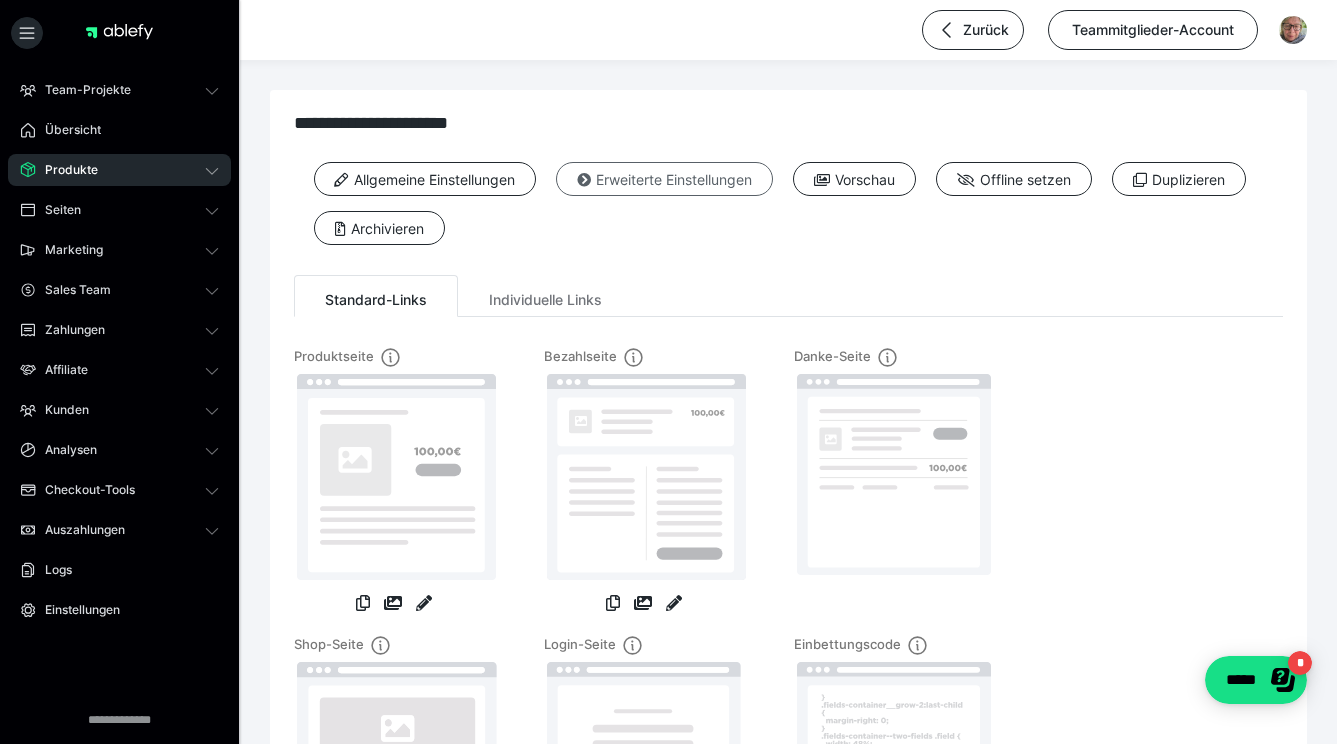click on "Erweiterte Einstellungen" at bounding box center (664, 179) 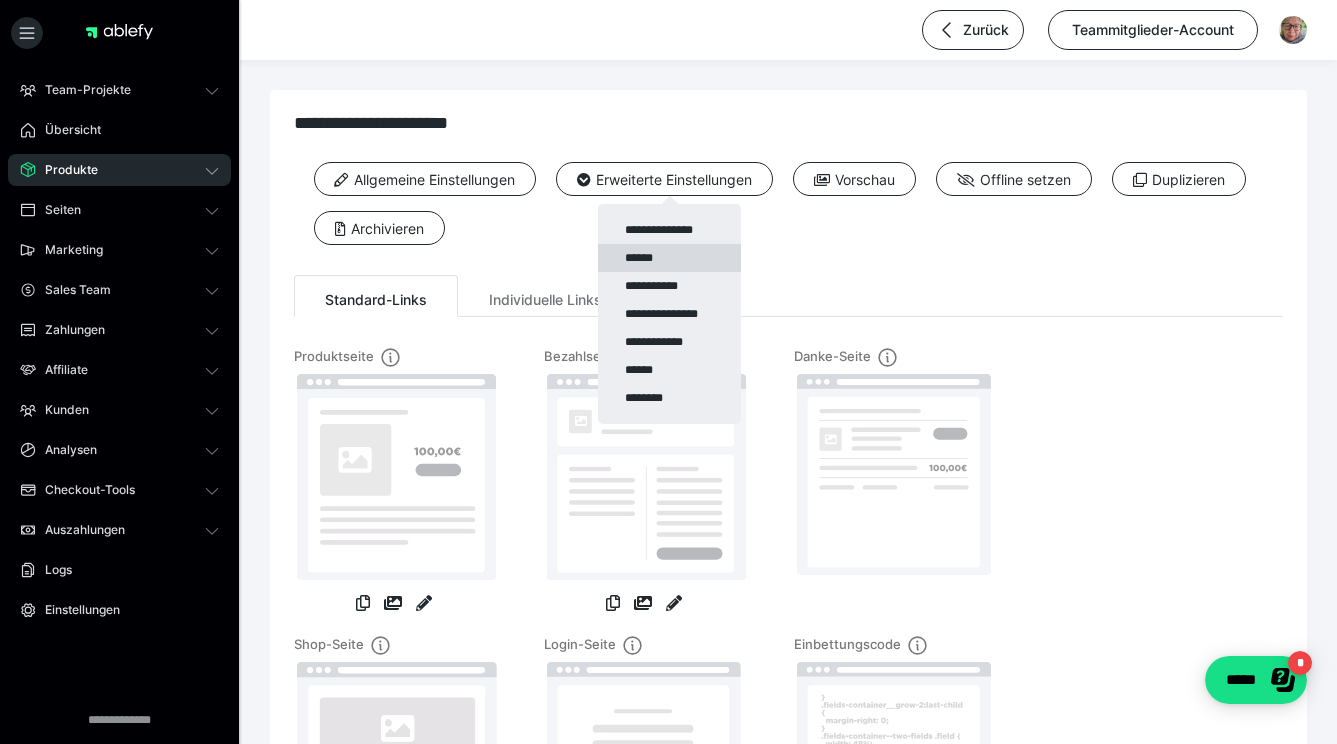 click on "******" at bounding box center [669, 258] 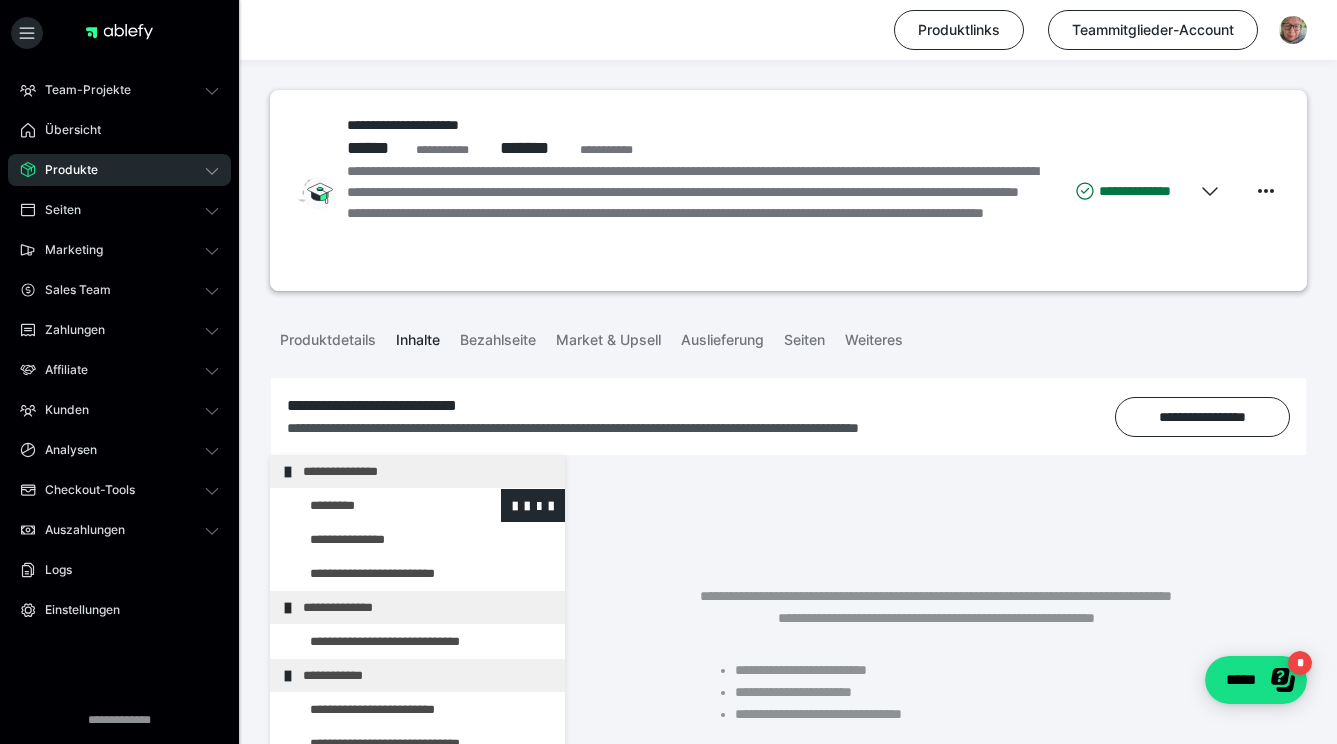 click at bounding box center (375, 505) 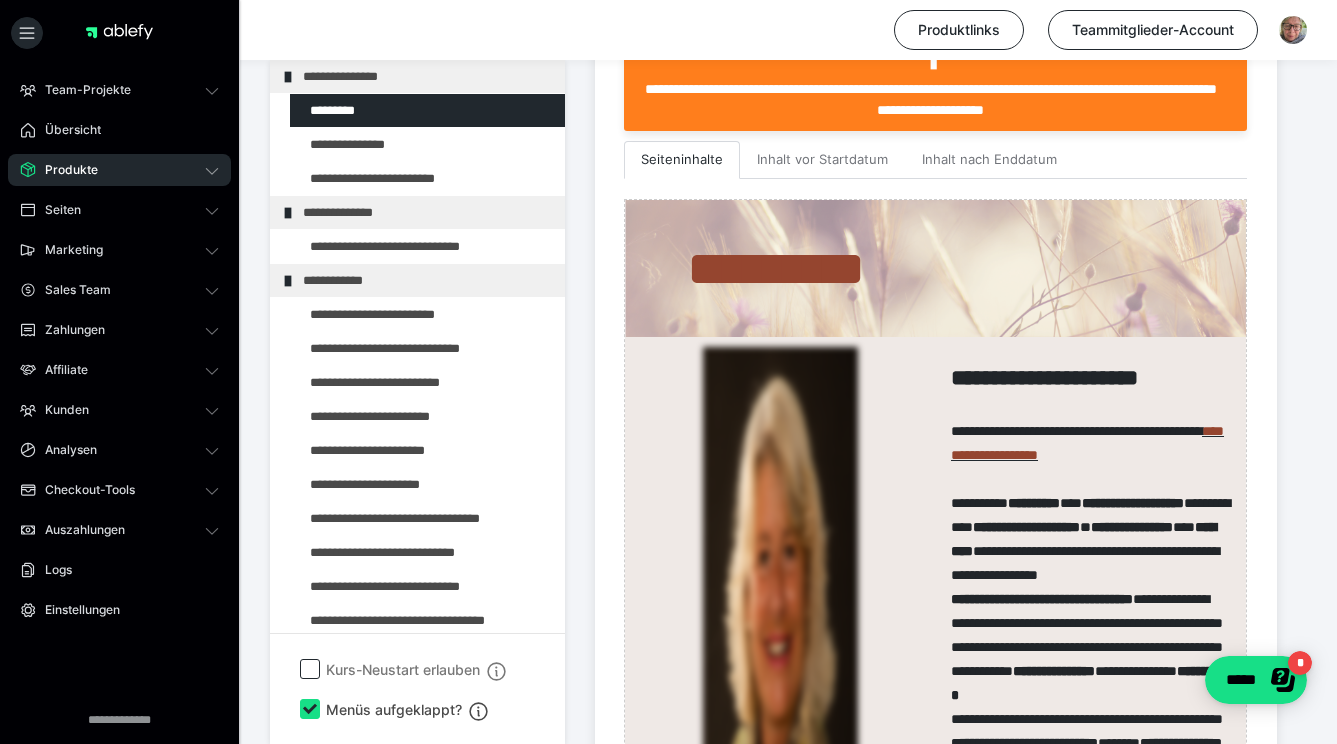 scroll, scrollTop: 719, scrollLeft: 0, axis: vertical 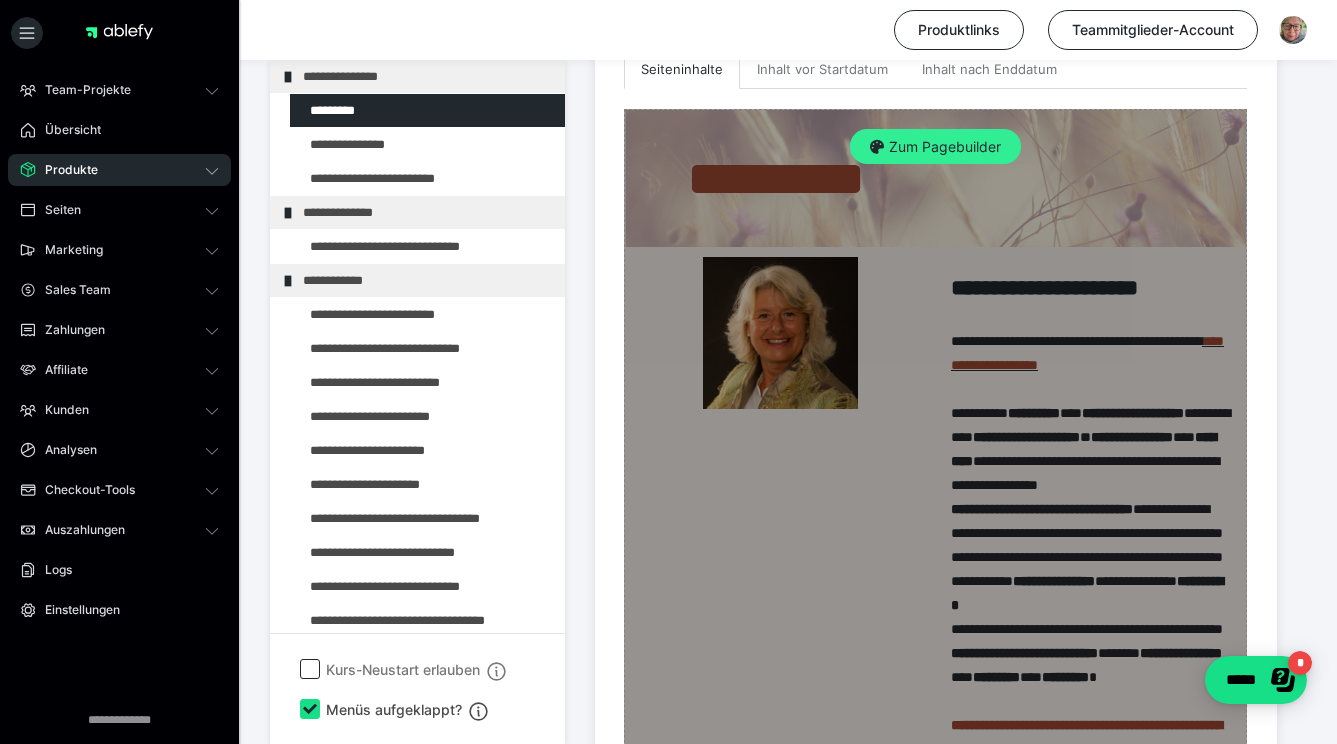 click on "Zum Pagebuilder" at bounding box center (935, 147) 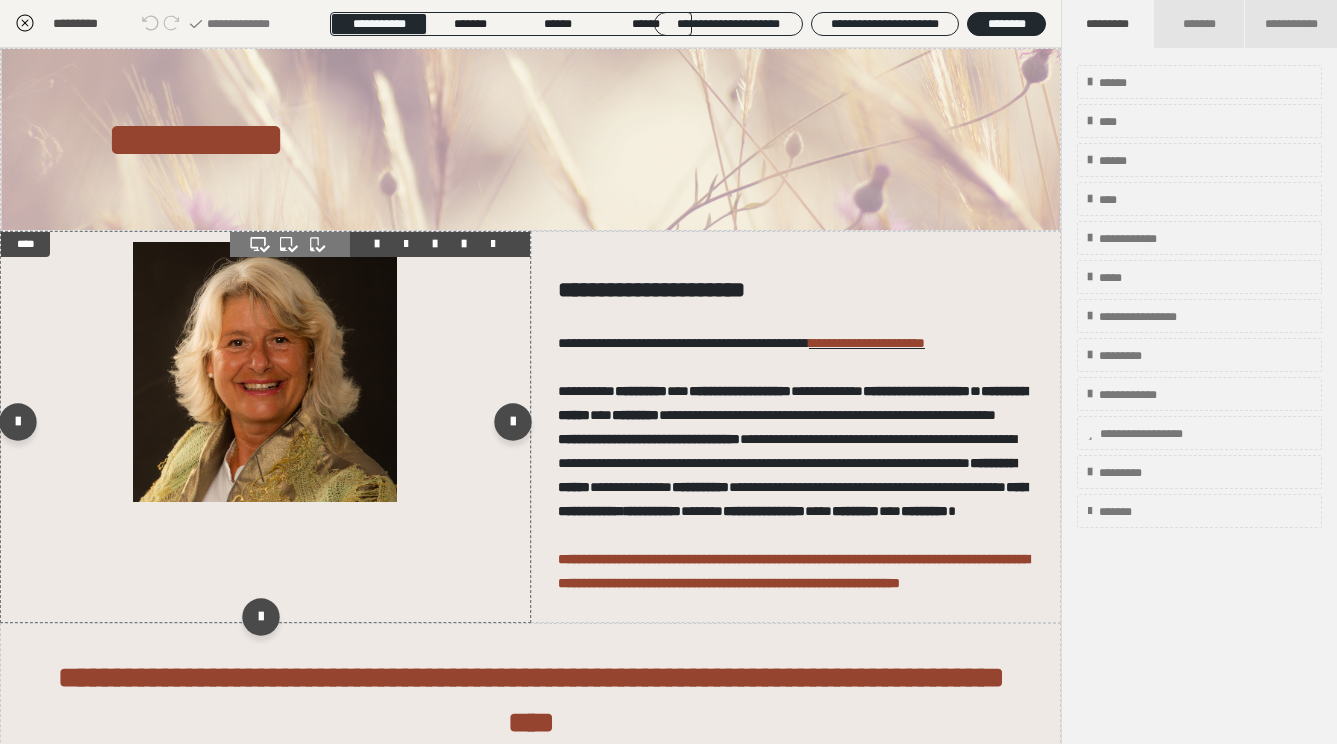 click at bounding box center [265, 372] 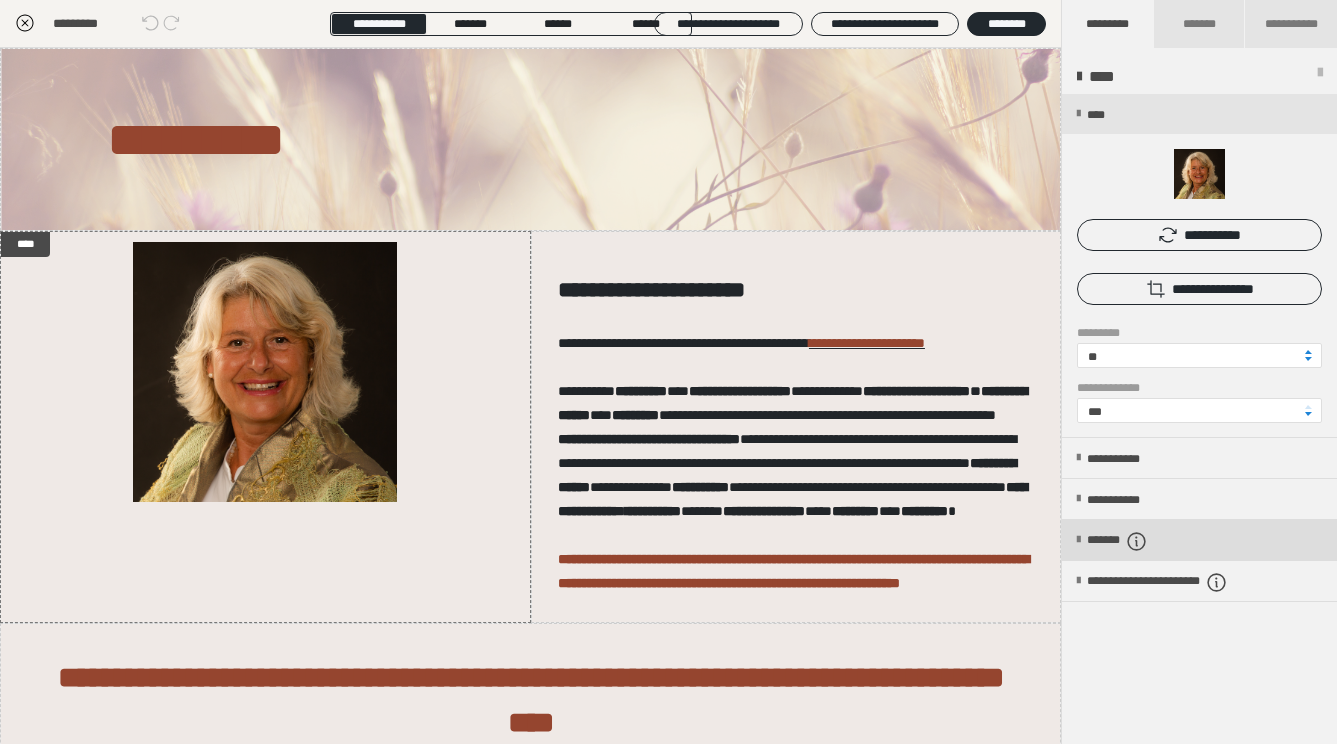click at bounding box center (1078, 540) 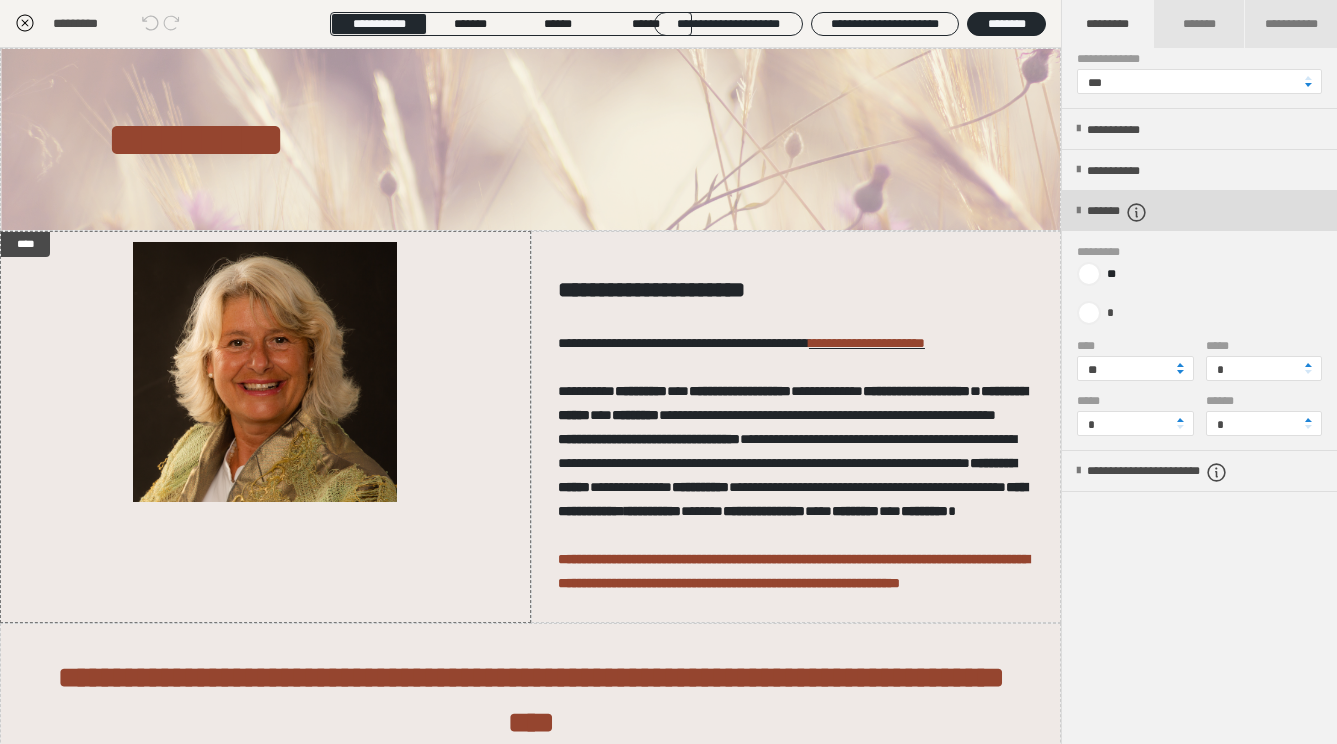 scroll, scrollTop: 329, scrollLeft: 0, axis: vertical 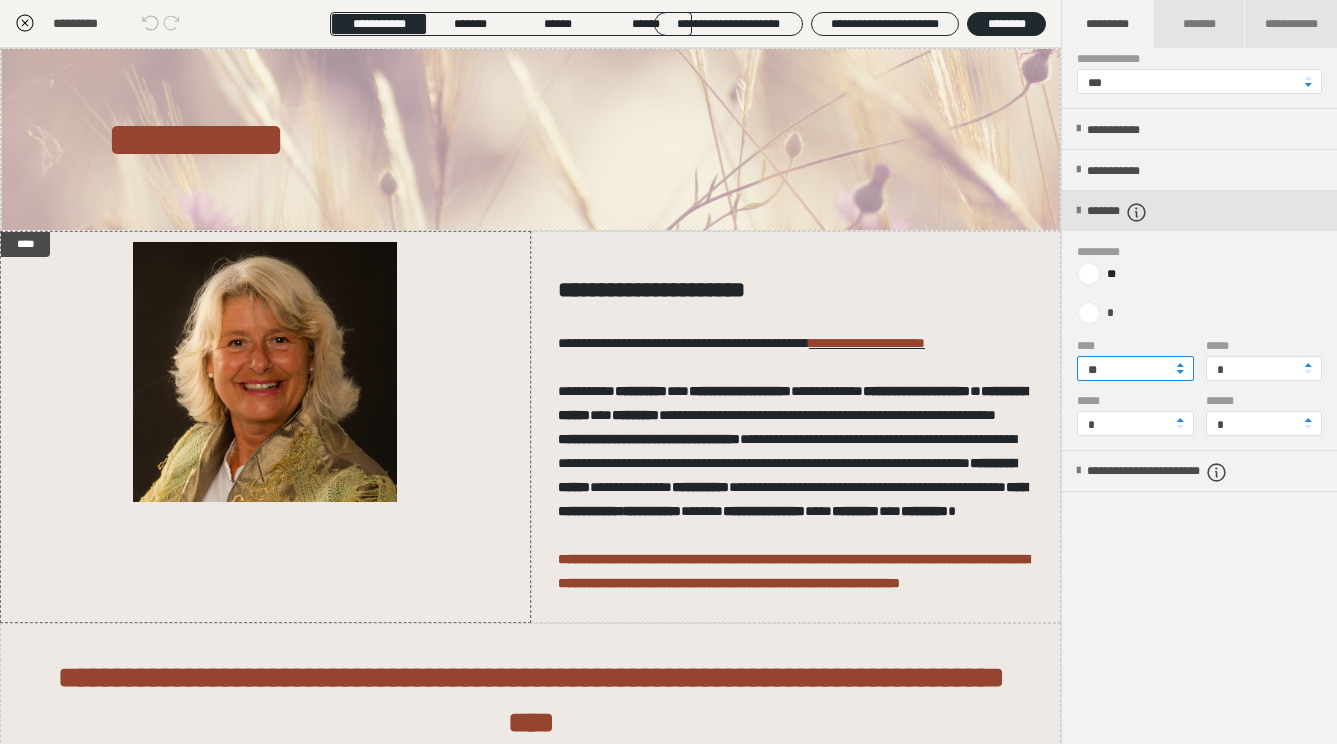 drag, startPoint x: 1121, startPoint y: 361, endPoint x: 1108, endPoint y: 365, distance: 13.601471 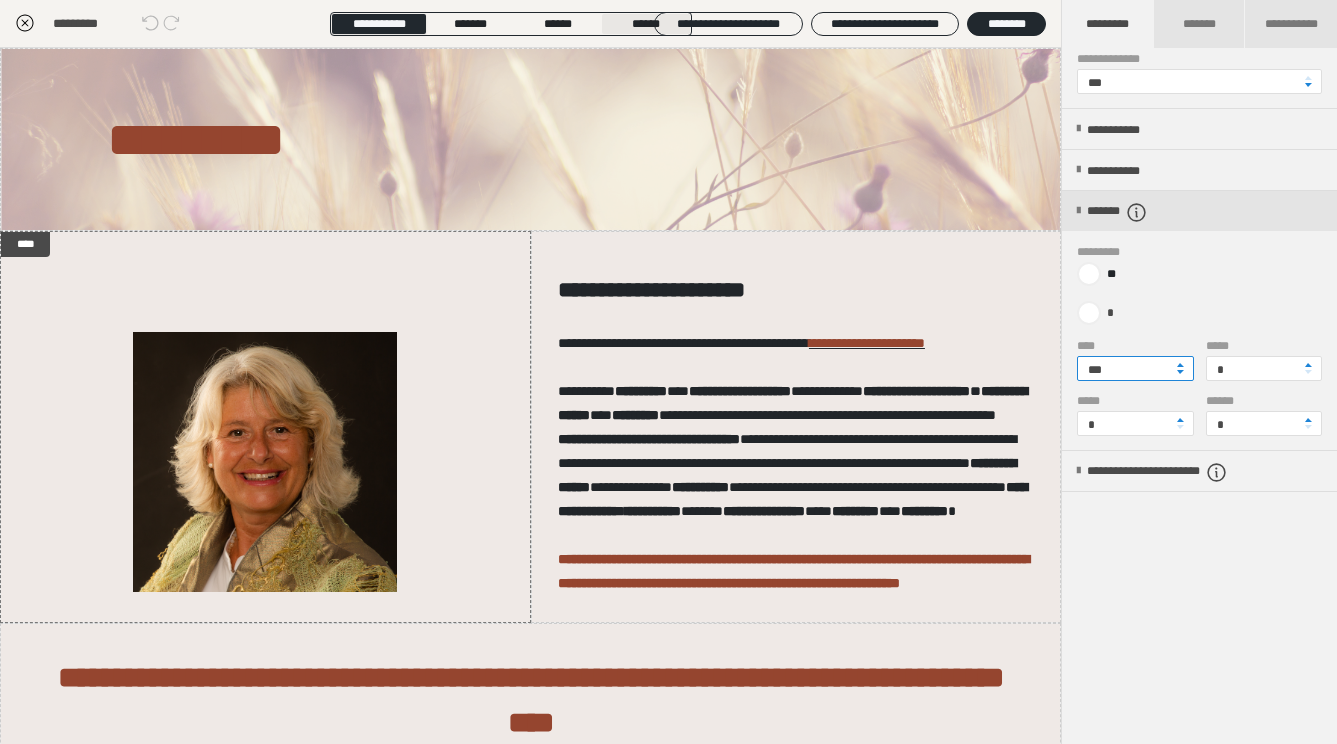 type on "***" 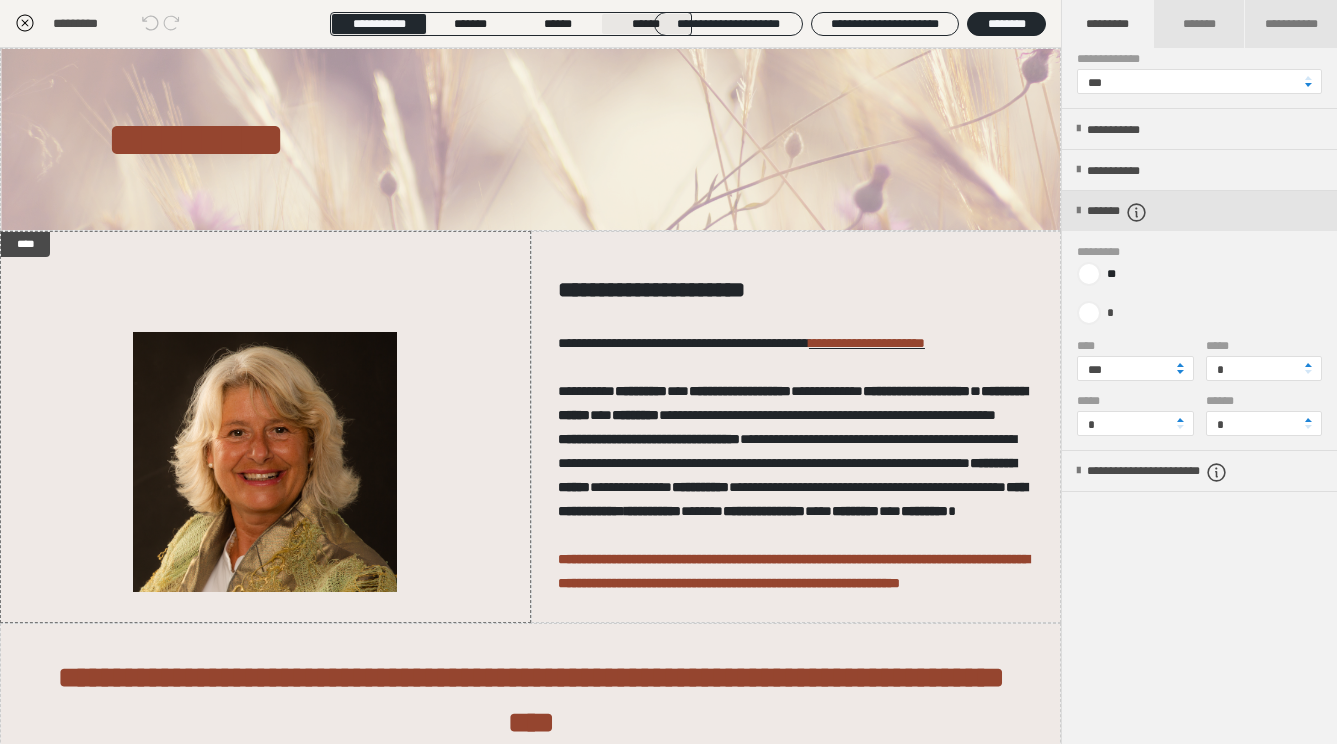 click on "******" at bounding box center [646, 24] 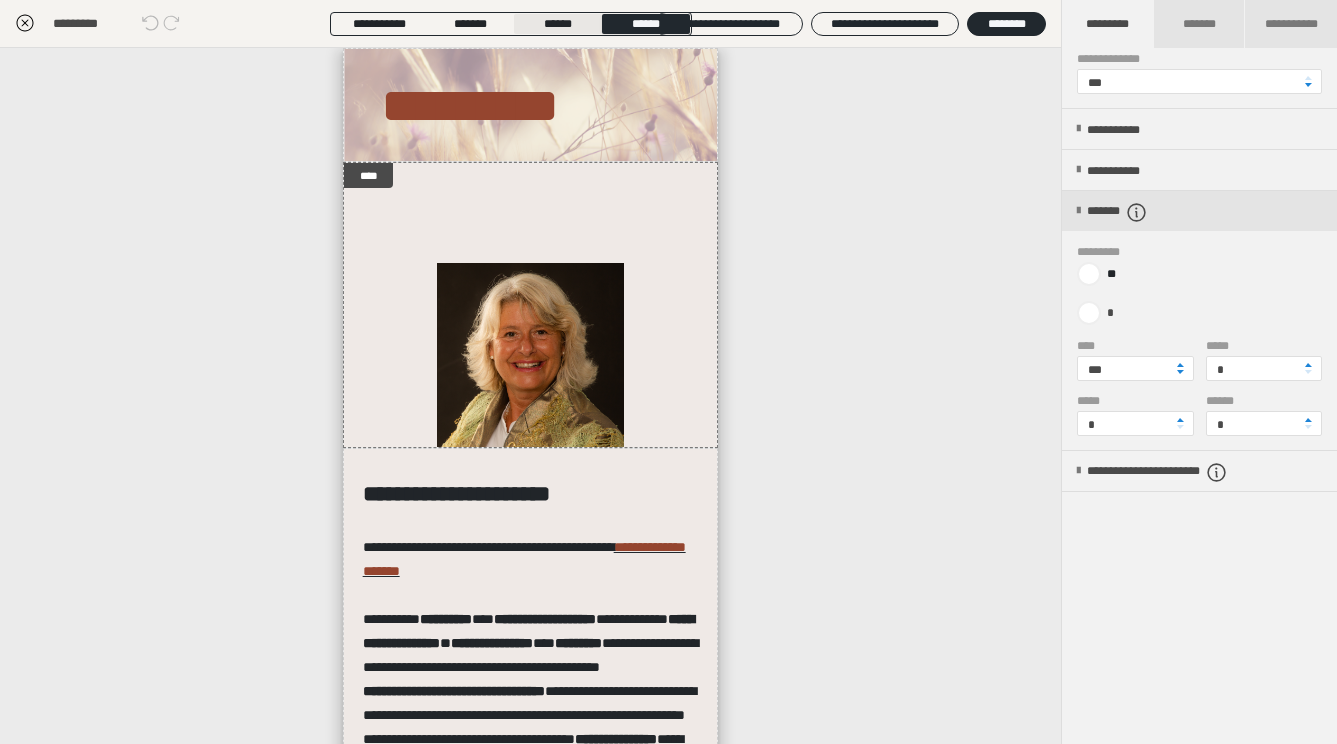 click on "******" at bounding box center [558, 24] 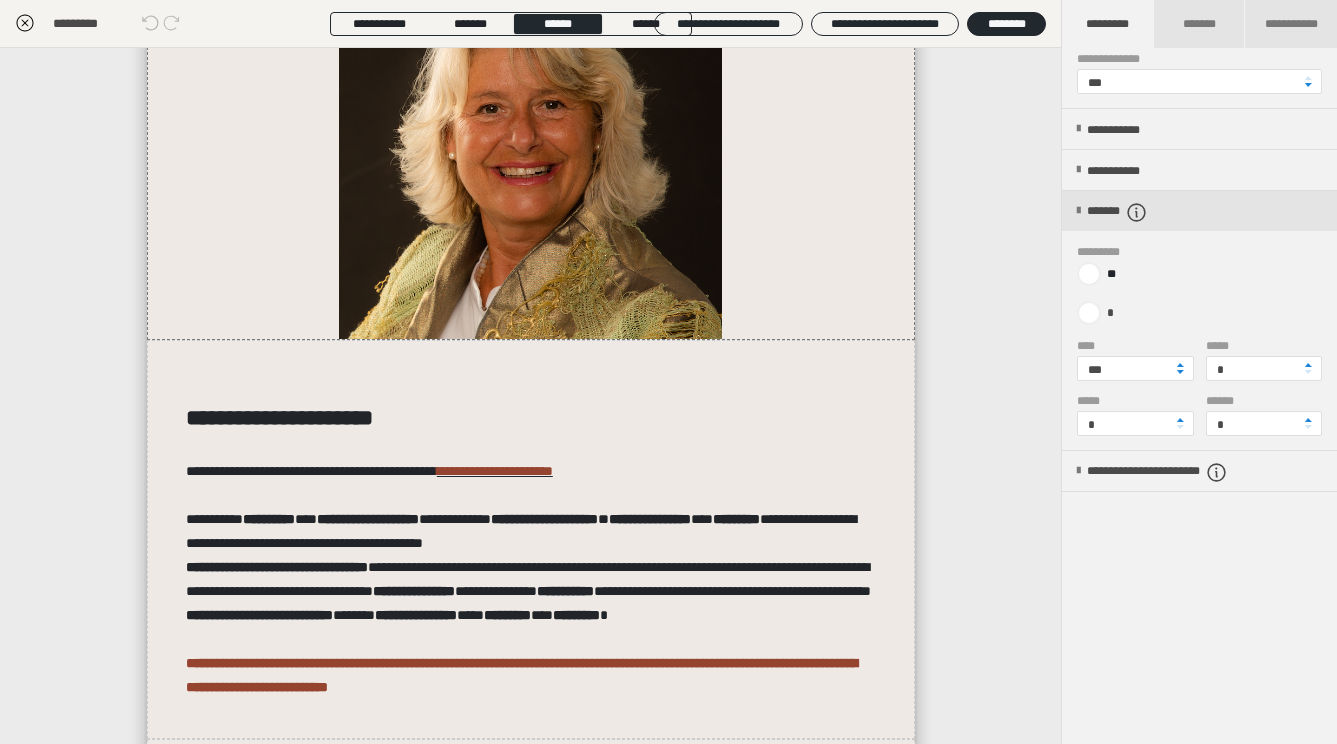 scroll, scrollTop: 496, scrollLeft: 0, axis: vertical 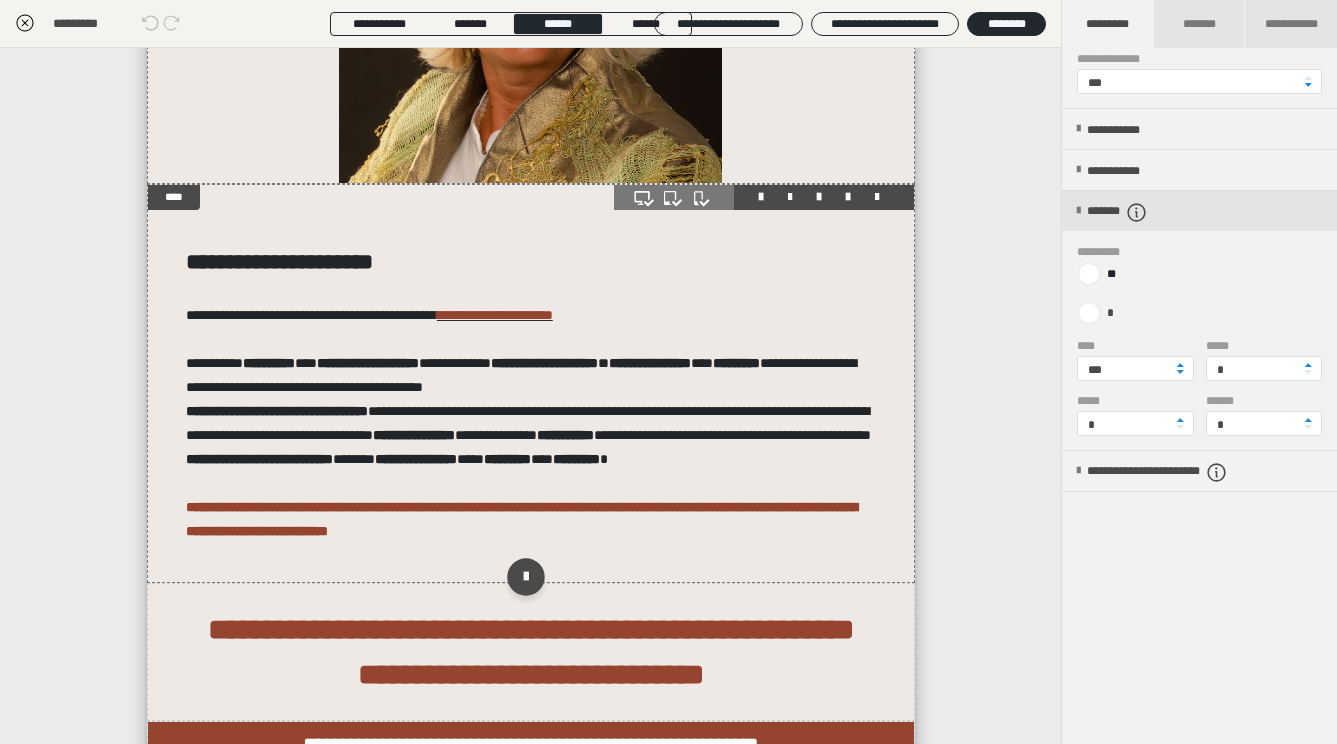 click on "**********" at bounding box center (531, 383) 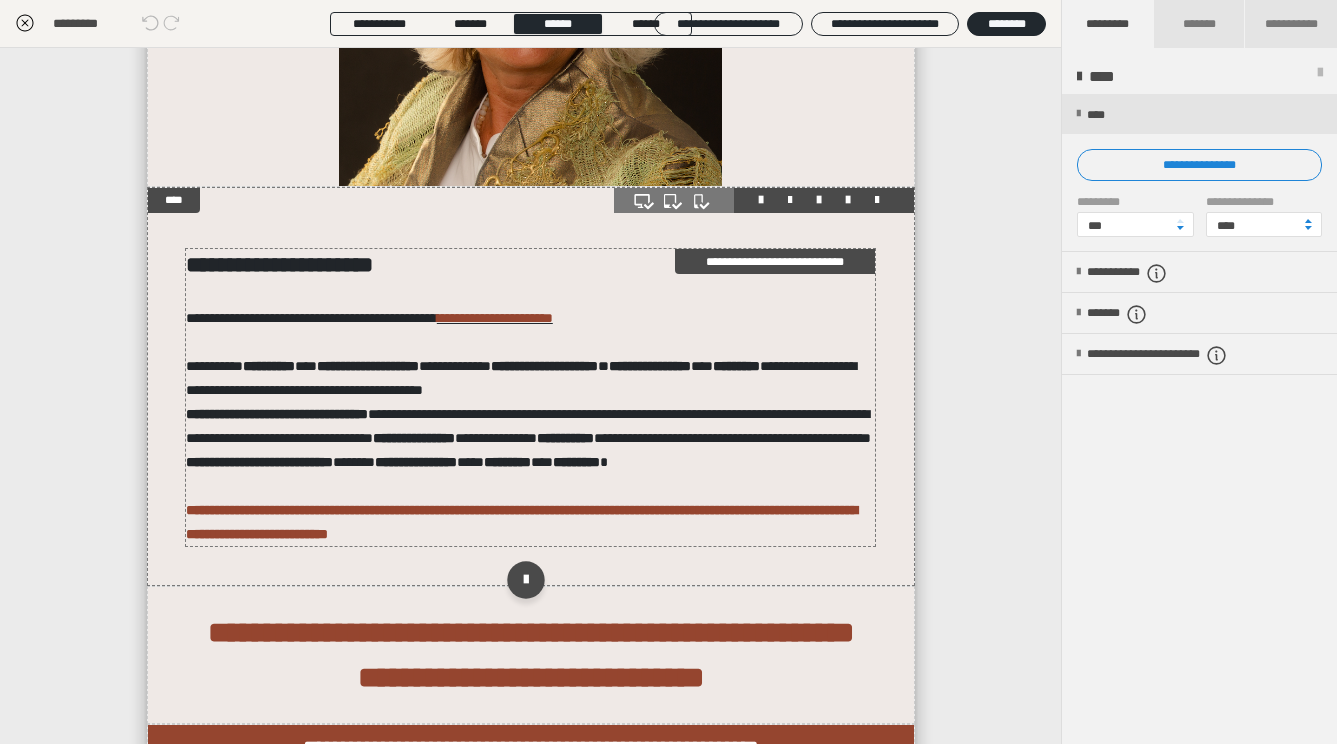 scroll, scrollTop: 494, scrollLeft: 0, axis: vertical 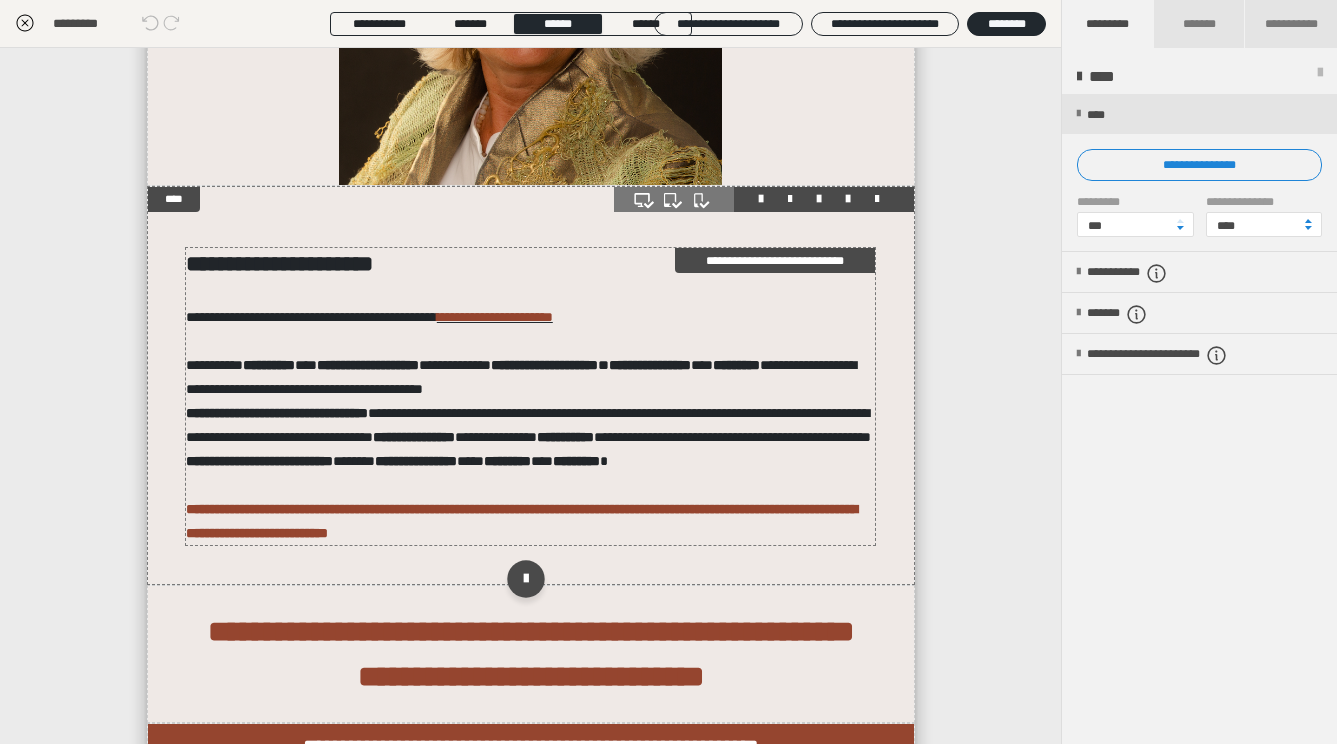 click on "**********" at bounding box center [530, 264] 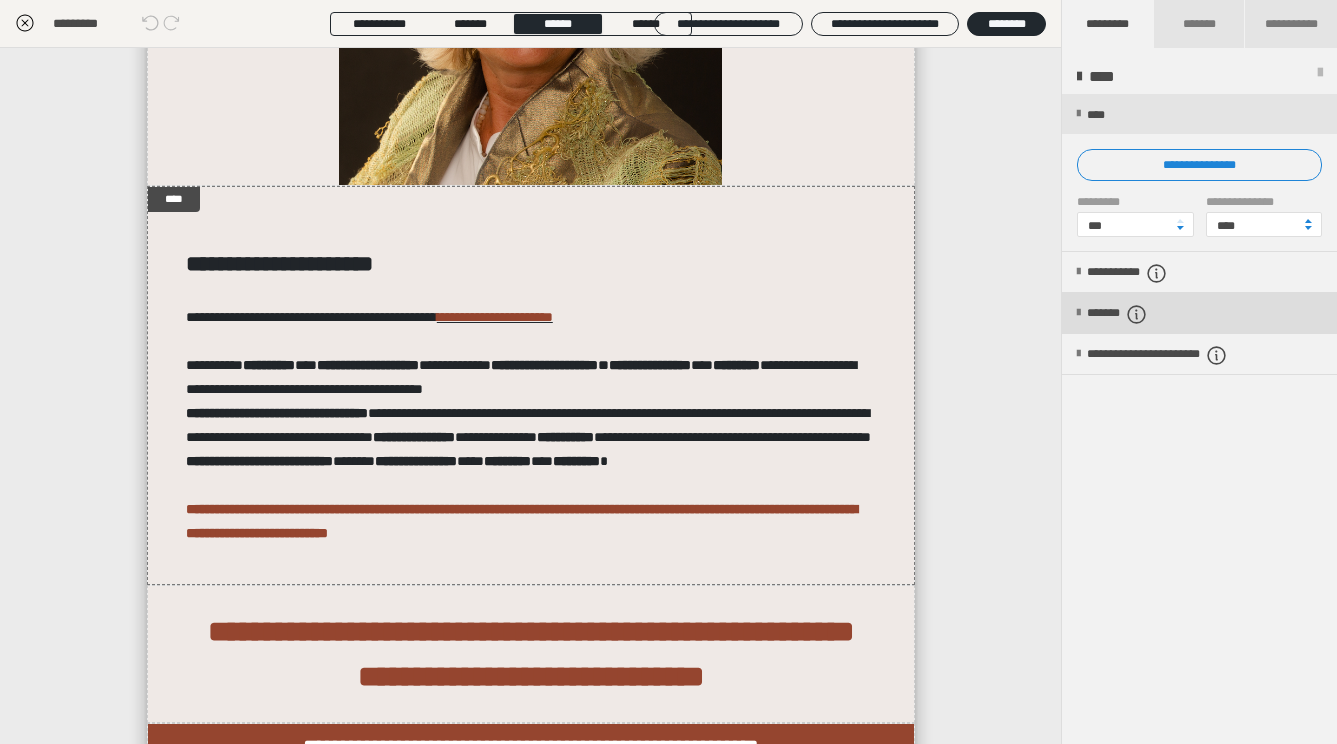 click at bounding box center [1078, 313] 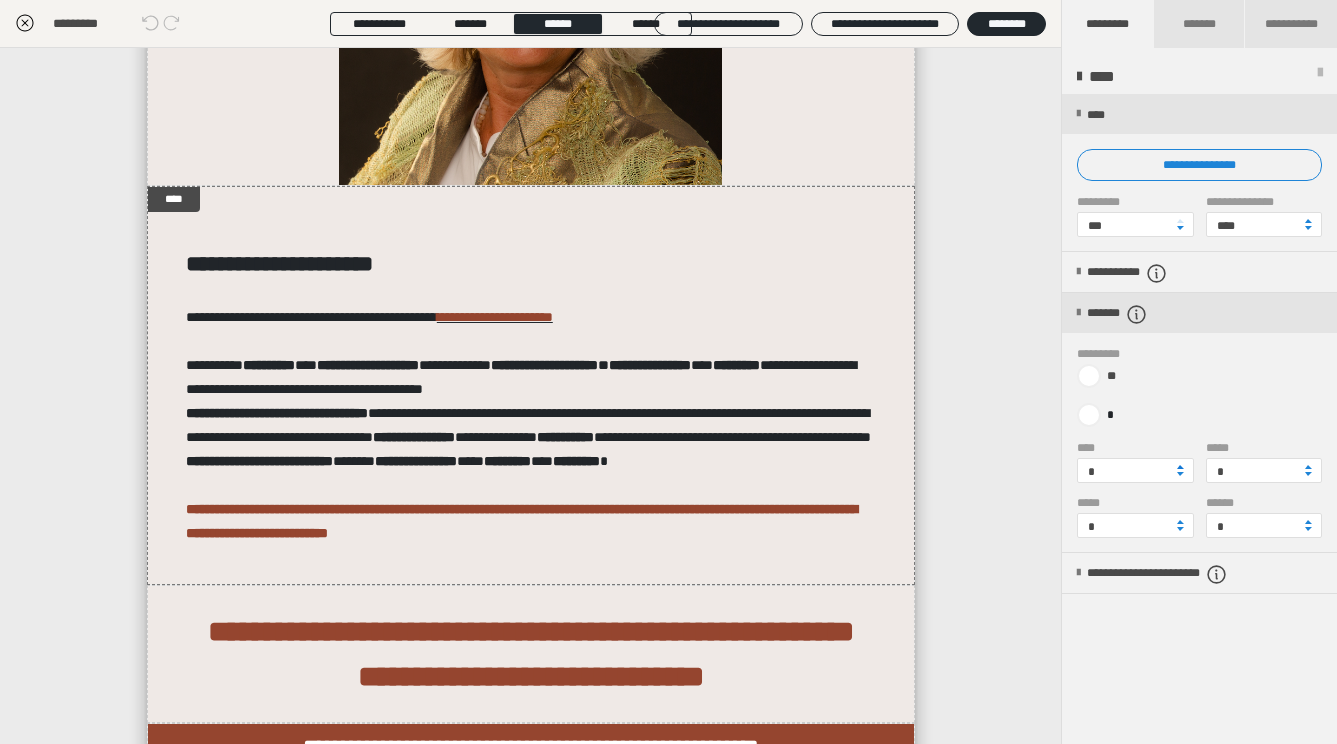 click at bounding box center (1180, 467) 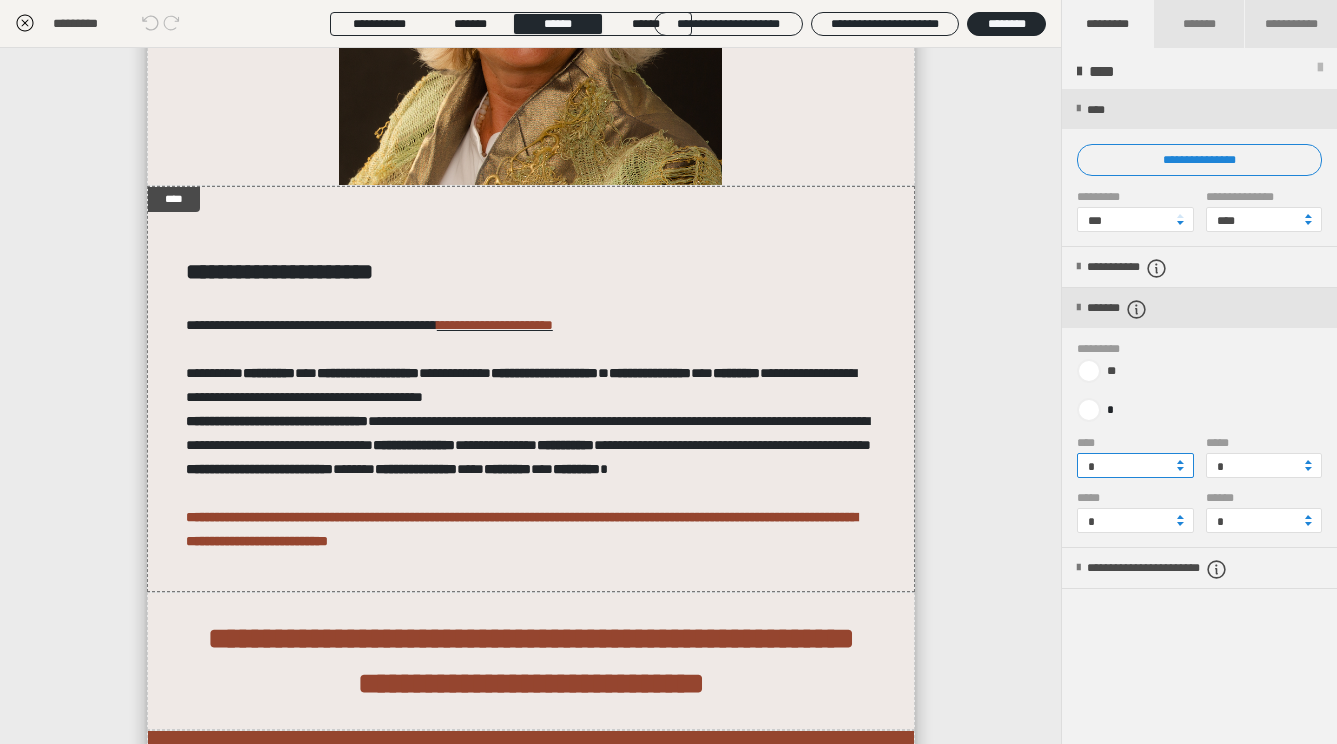 click on "*" at bounding box center [1135, 465] 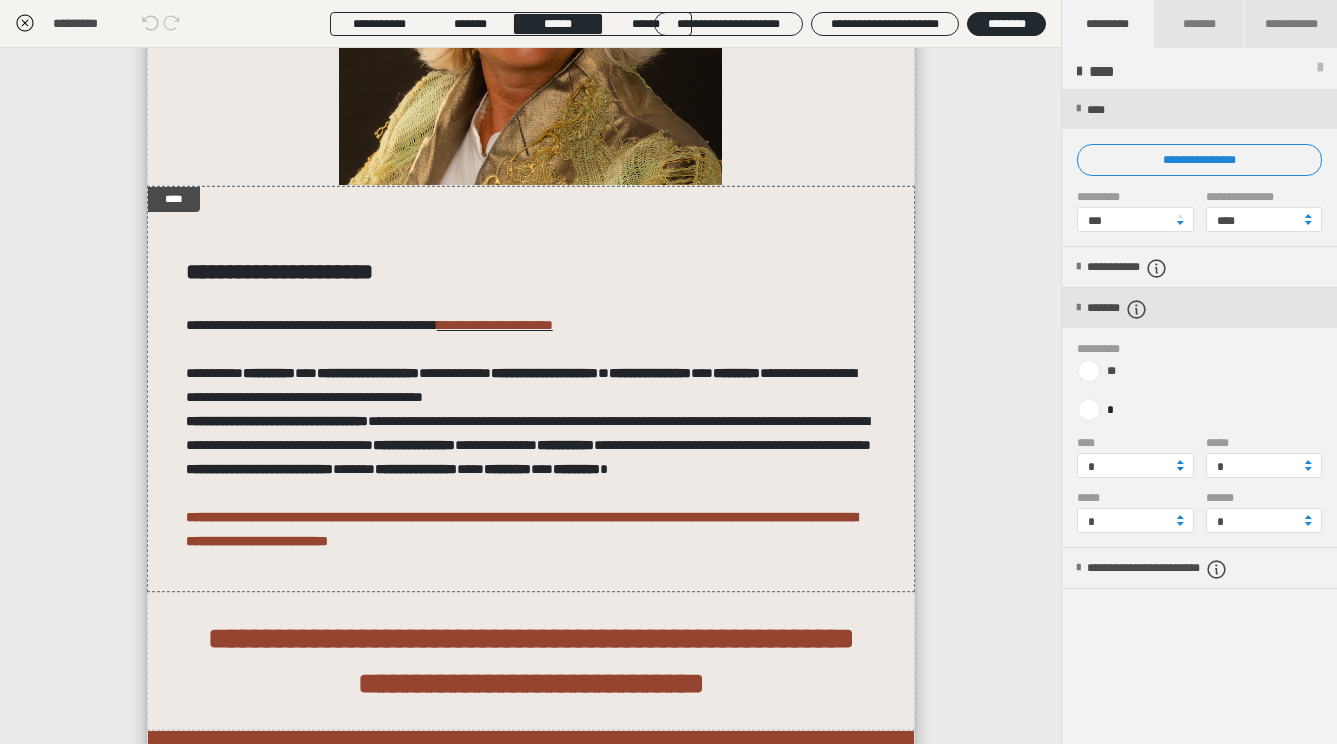 click on "*" at bounding box center [1135, 465] 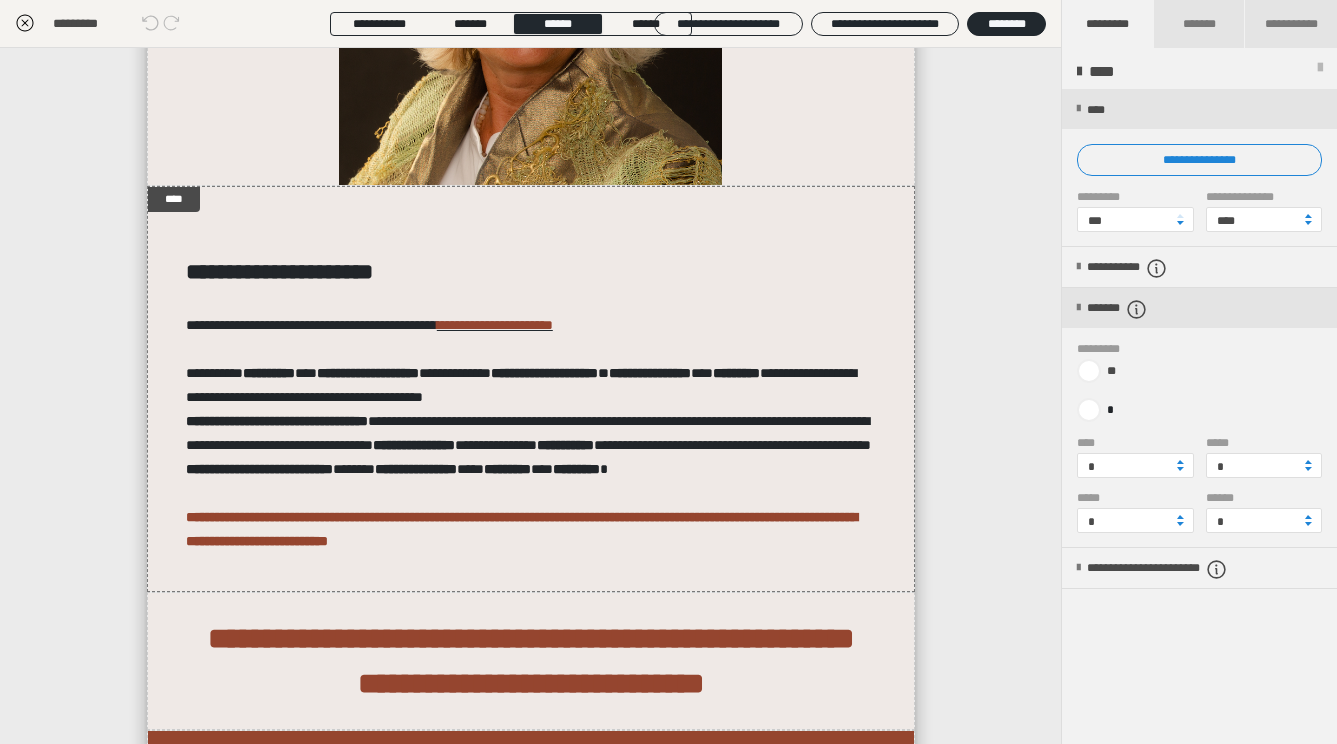 scroll, scrollTop: 7, scrollLeft: 0, axis: vertical 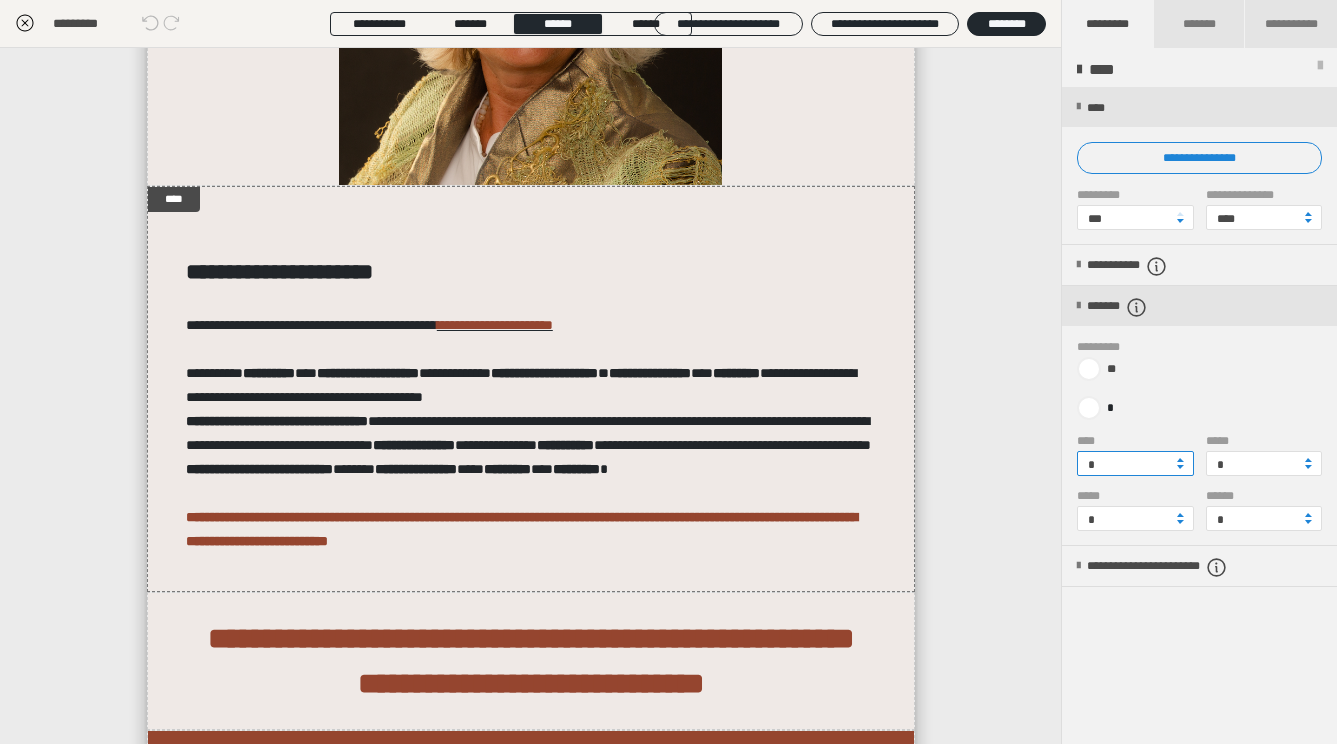 click on "*" at bounding box center (1135, 463) 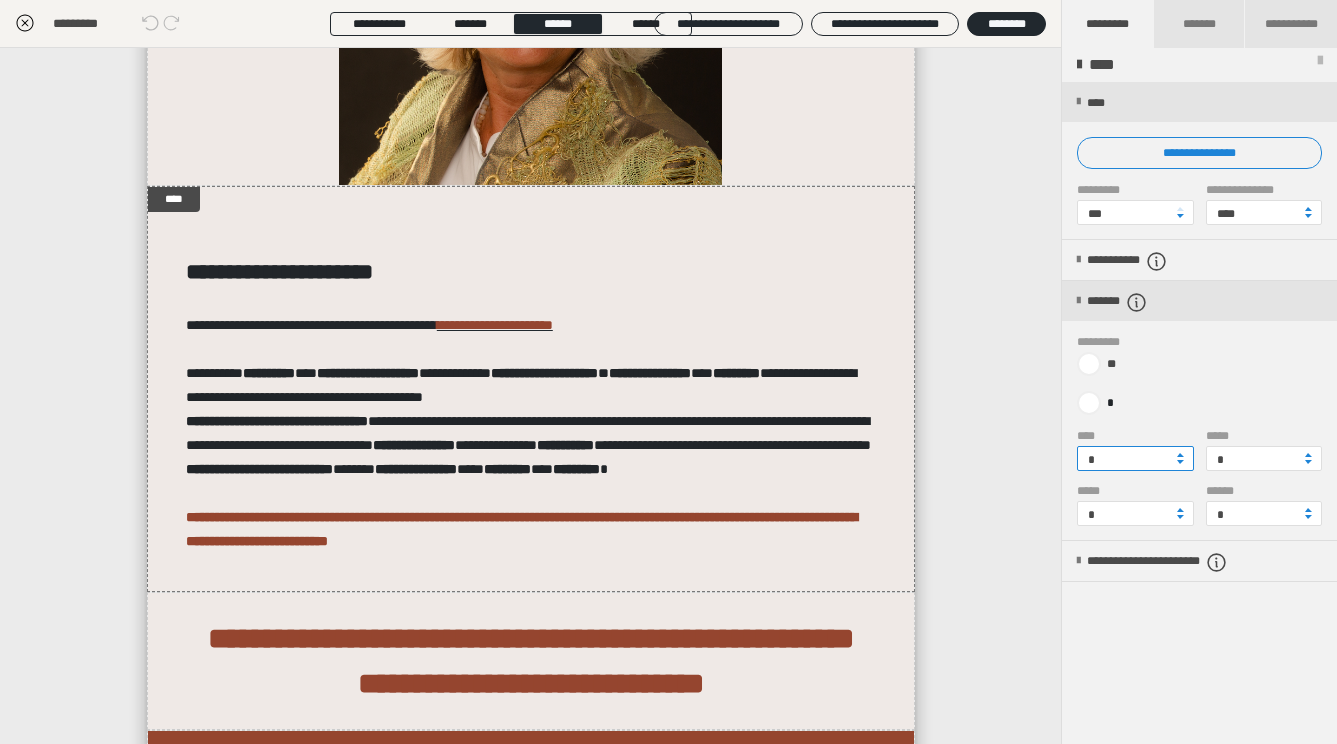 scroll, scrollTop: 13, scrollLeft: 0, axis: vertical 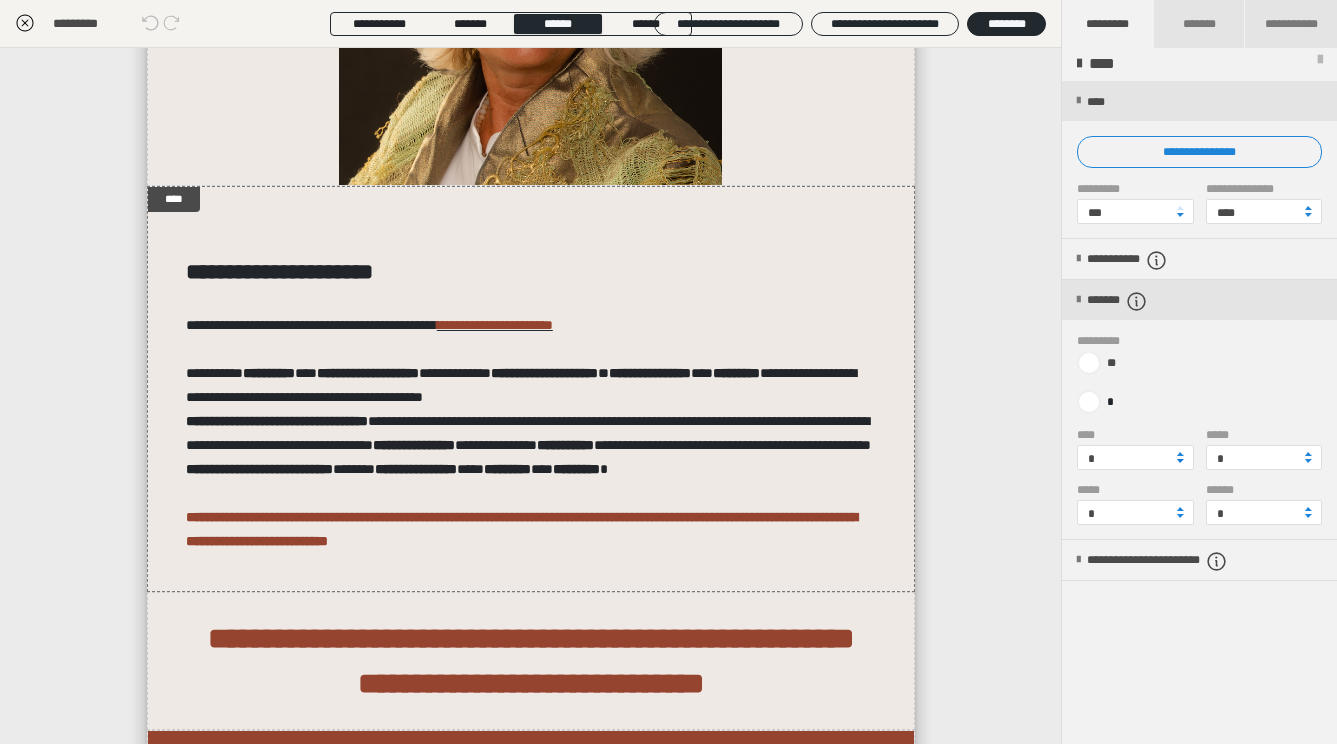 click at bounding box center (1180, 461) 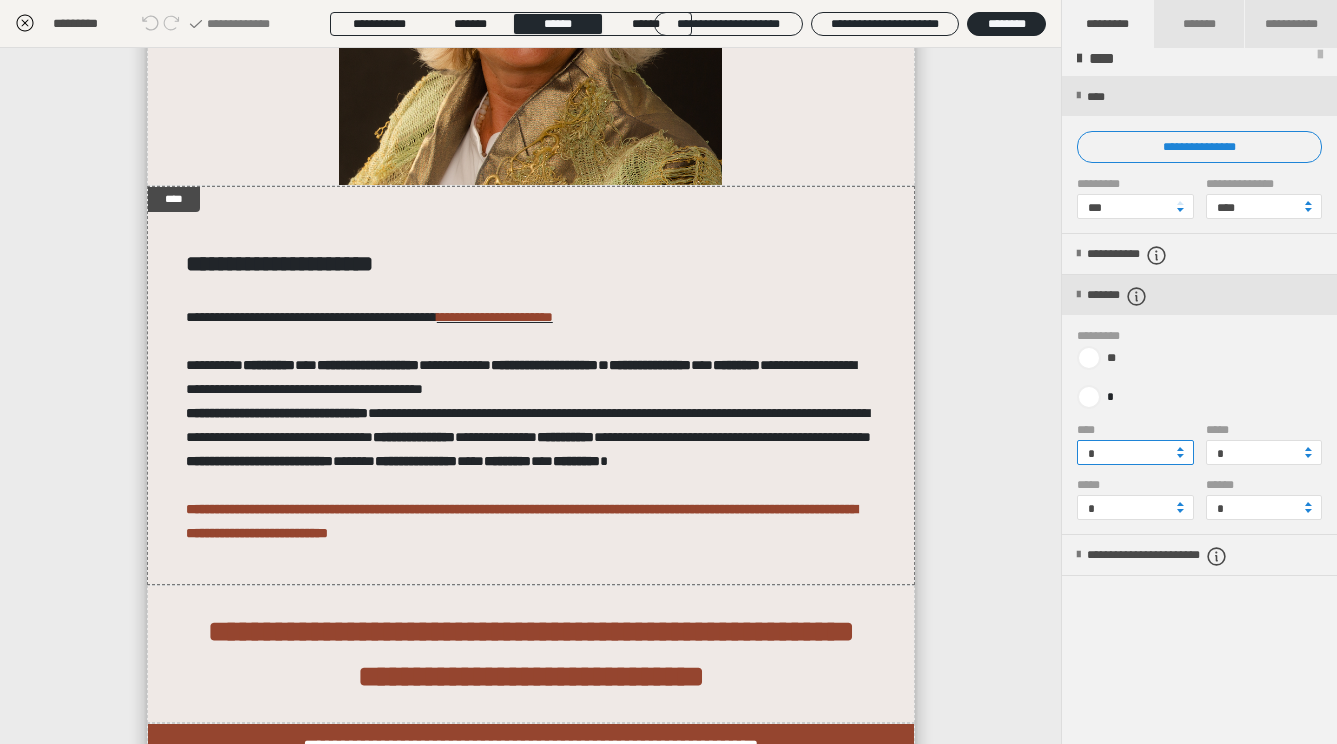 drag, startPoint x: 1097, startPoint y: 454, endPoint x: 1071, endPoint y: 458, distance: 26.305893 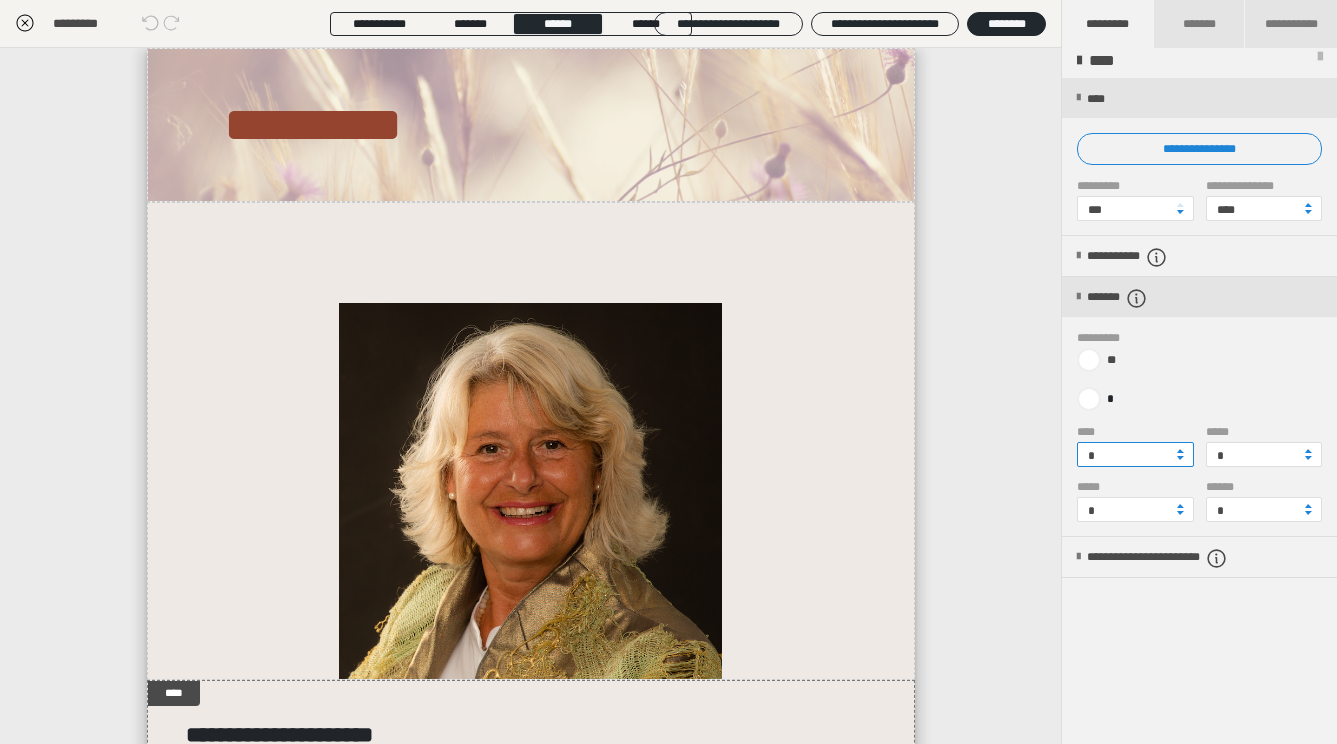 scroll, scrollTop: 1, scrollLeft: 0, axis: vertical 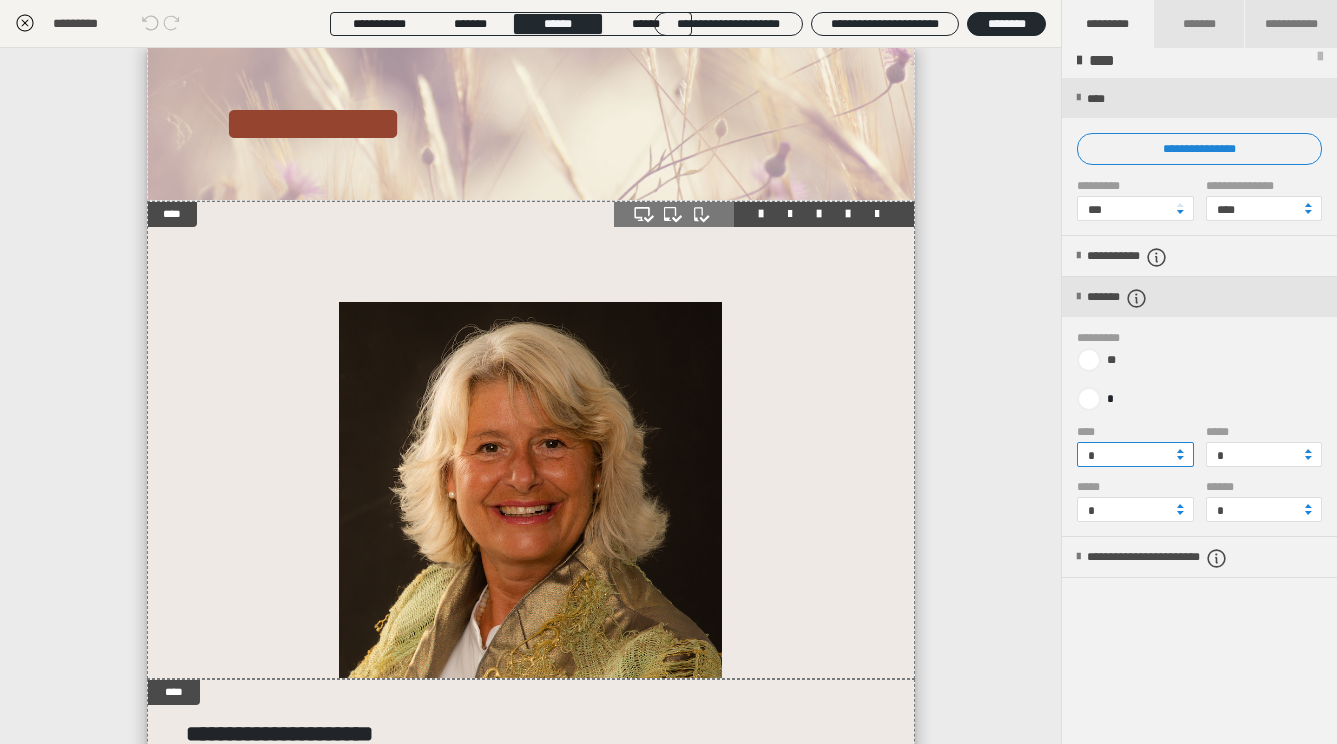 type on "*" 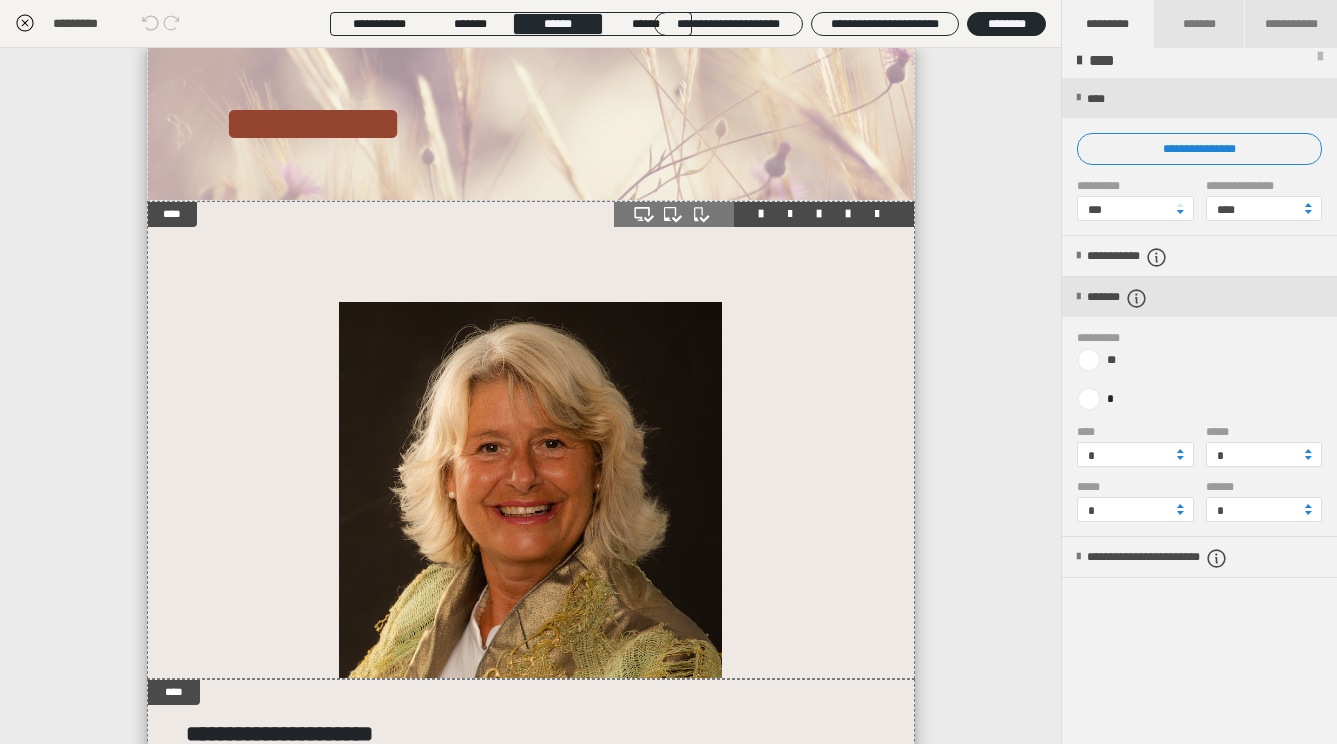 click at bounding box center [530, 490] 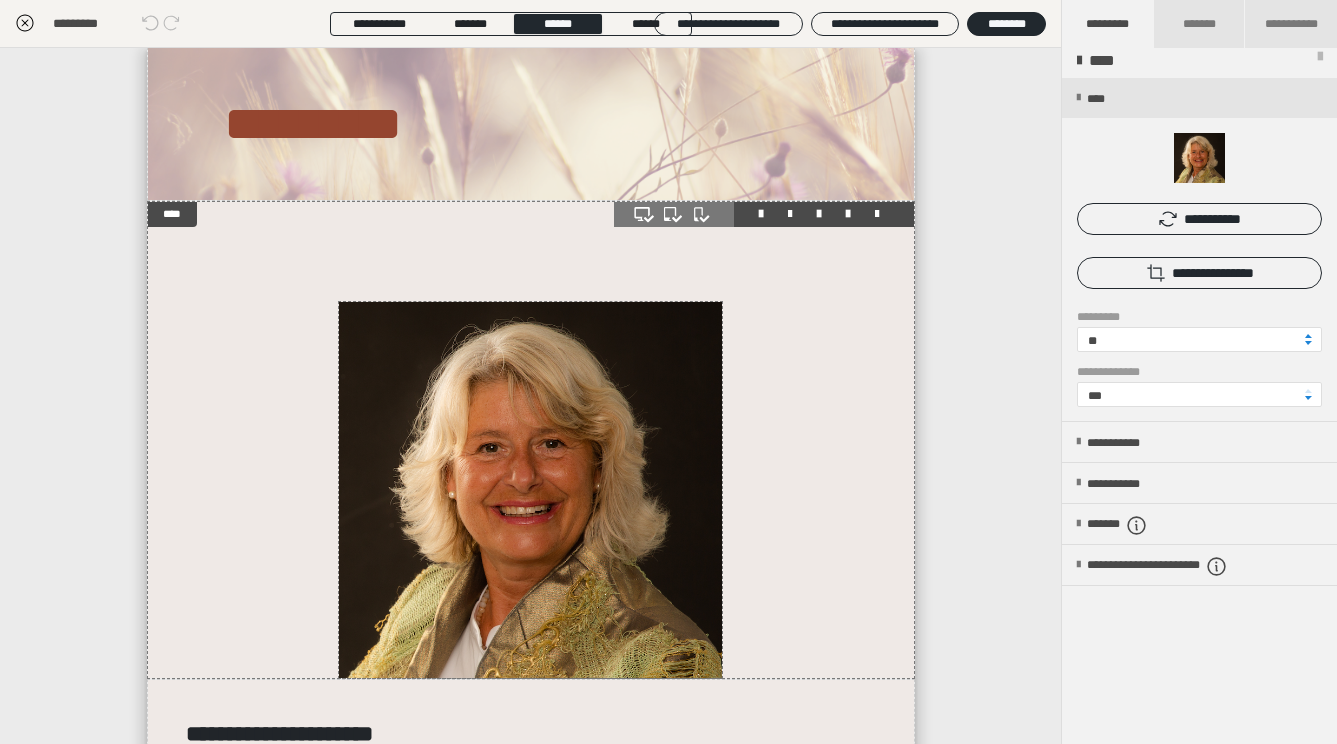 scroll, scrollTop: 0, scrollLeft: 0, axis: both 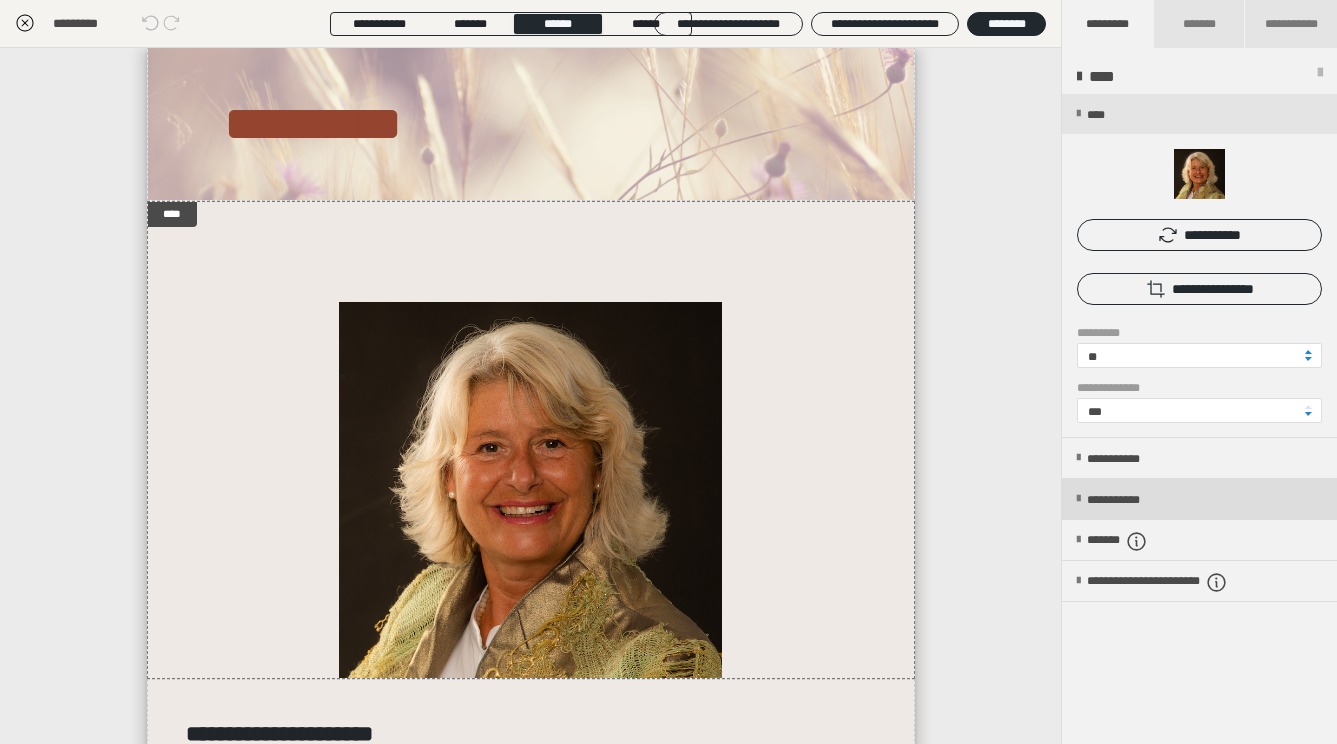 click at bounding box center [1078, 499] 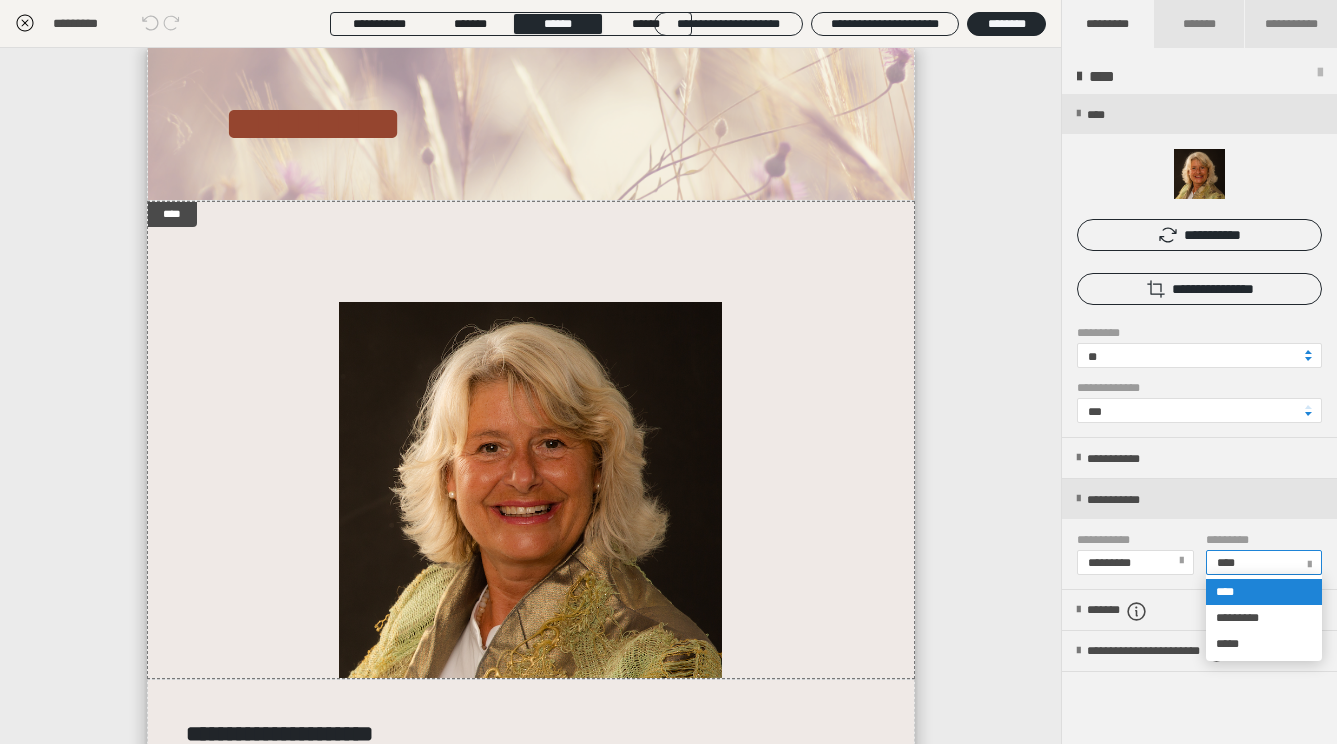 click at bounding box center (1309, 561) 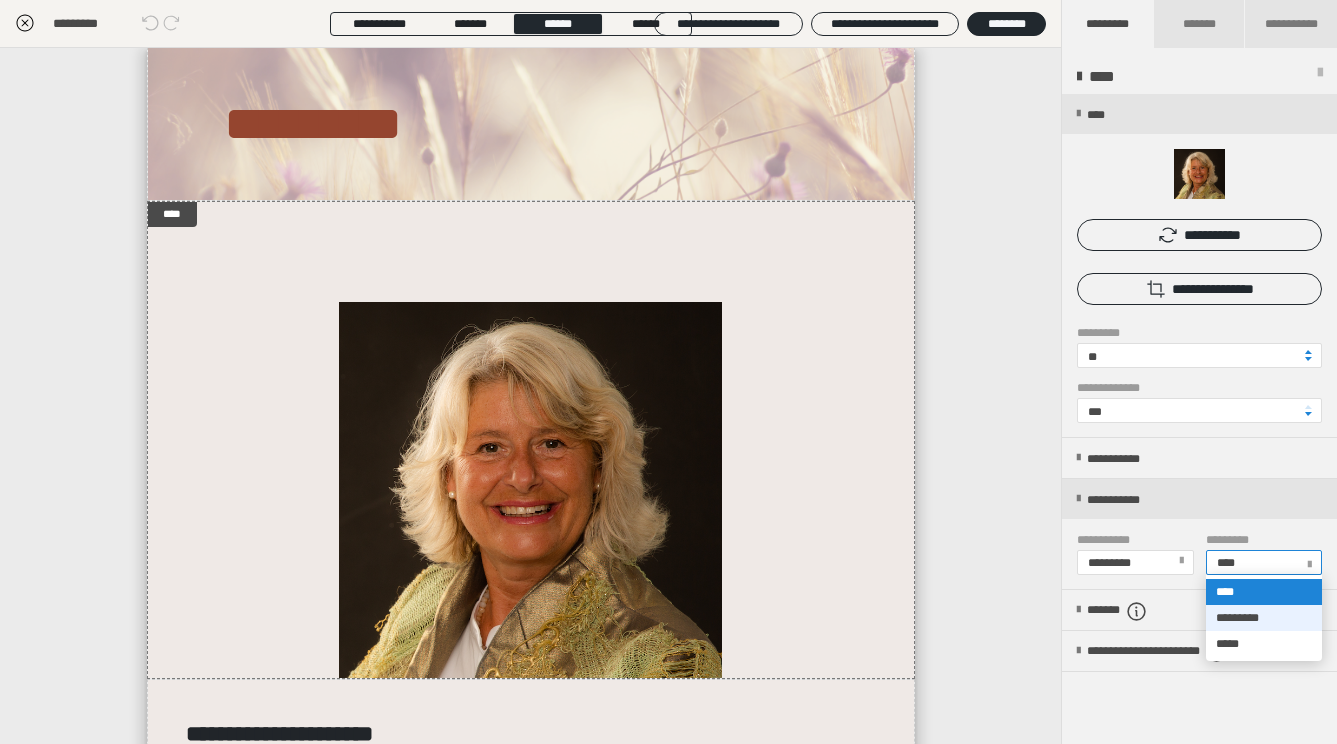 click on "*********" at bounding box center (1264, 618) 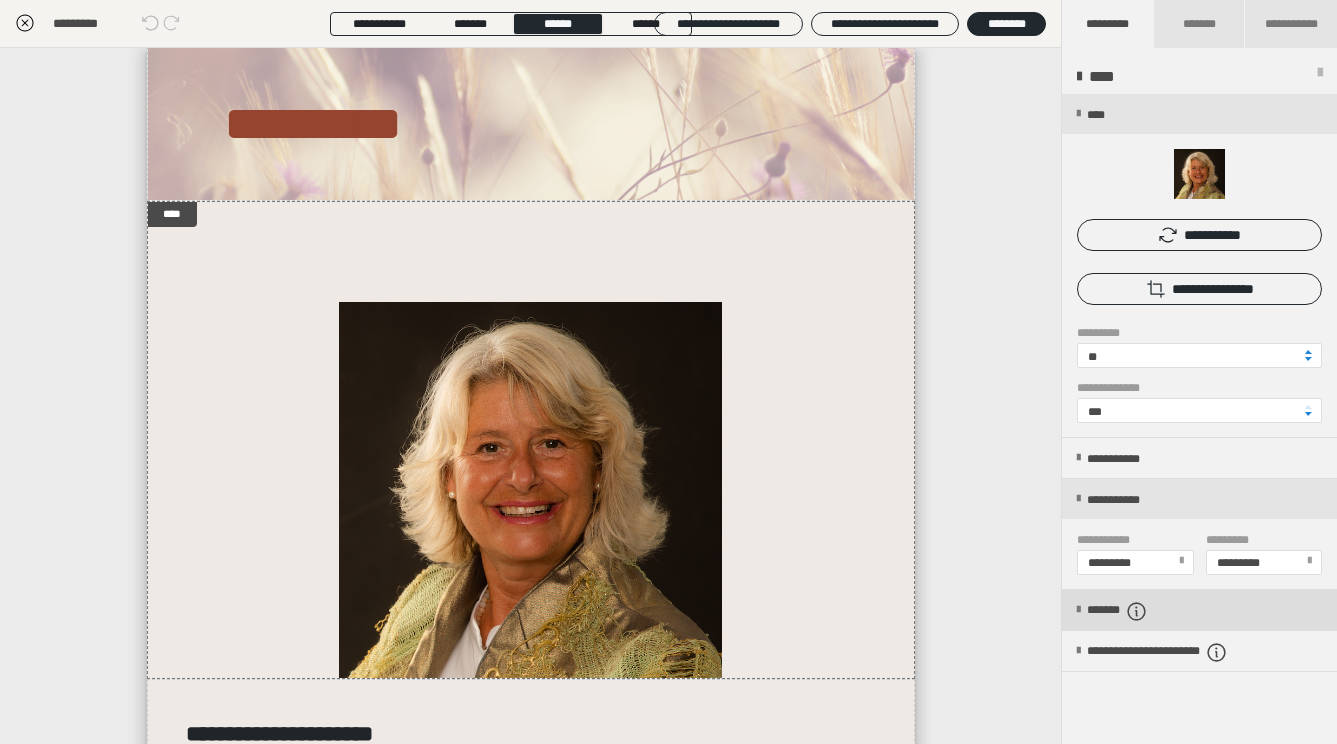 click at bounding box center (1078, 610) 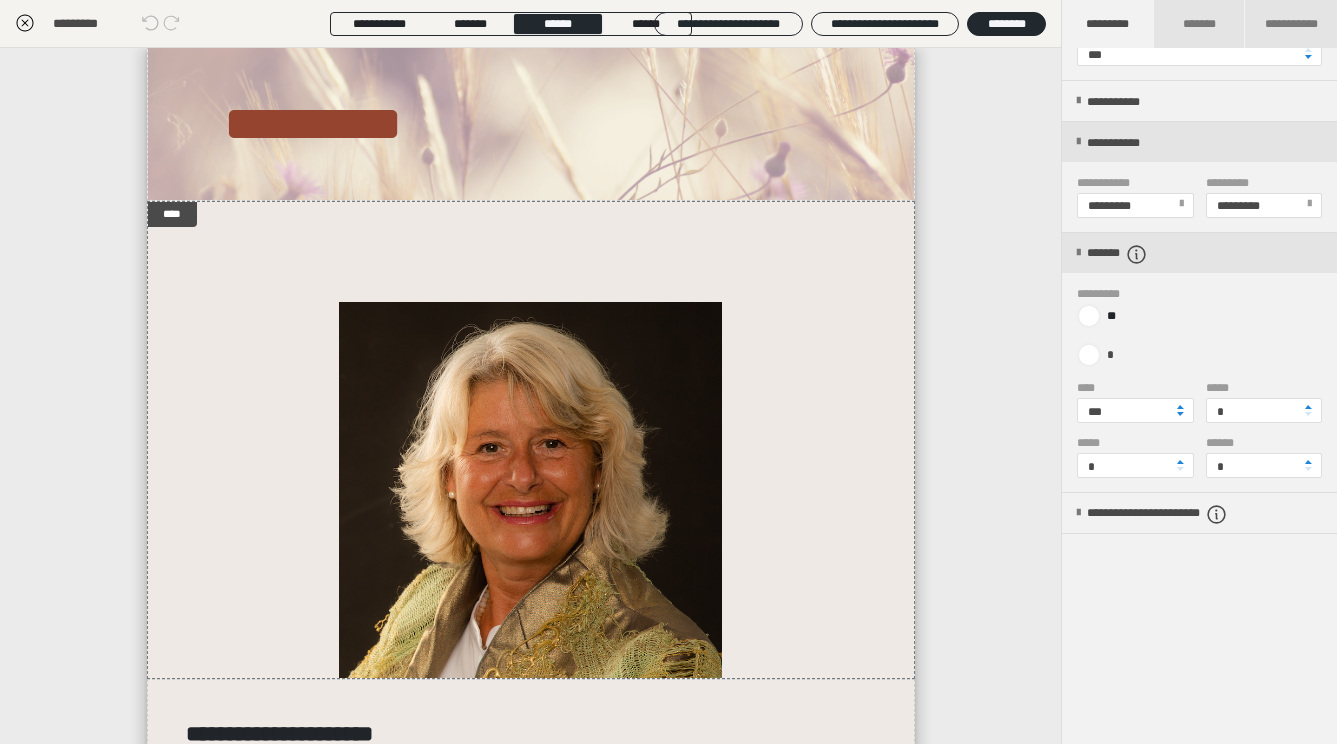 scroll, scrollTop: 360, scrollLeft: 0, axis: vertical 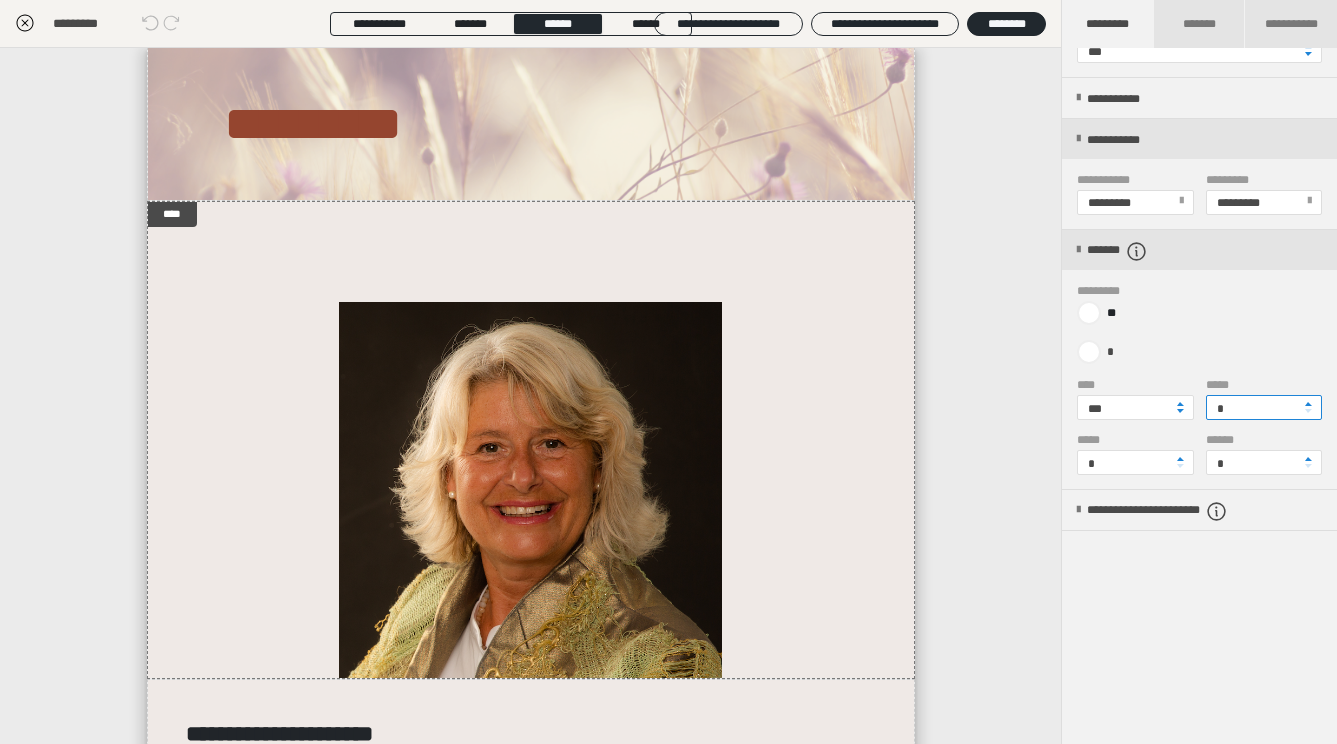 drag, startPoint x: 1258, startPoint y: 412, endPoint x: 1193, endPoint y: 408, distance: 65.12296 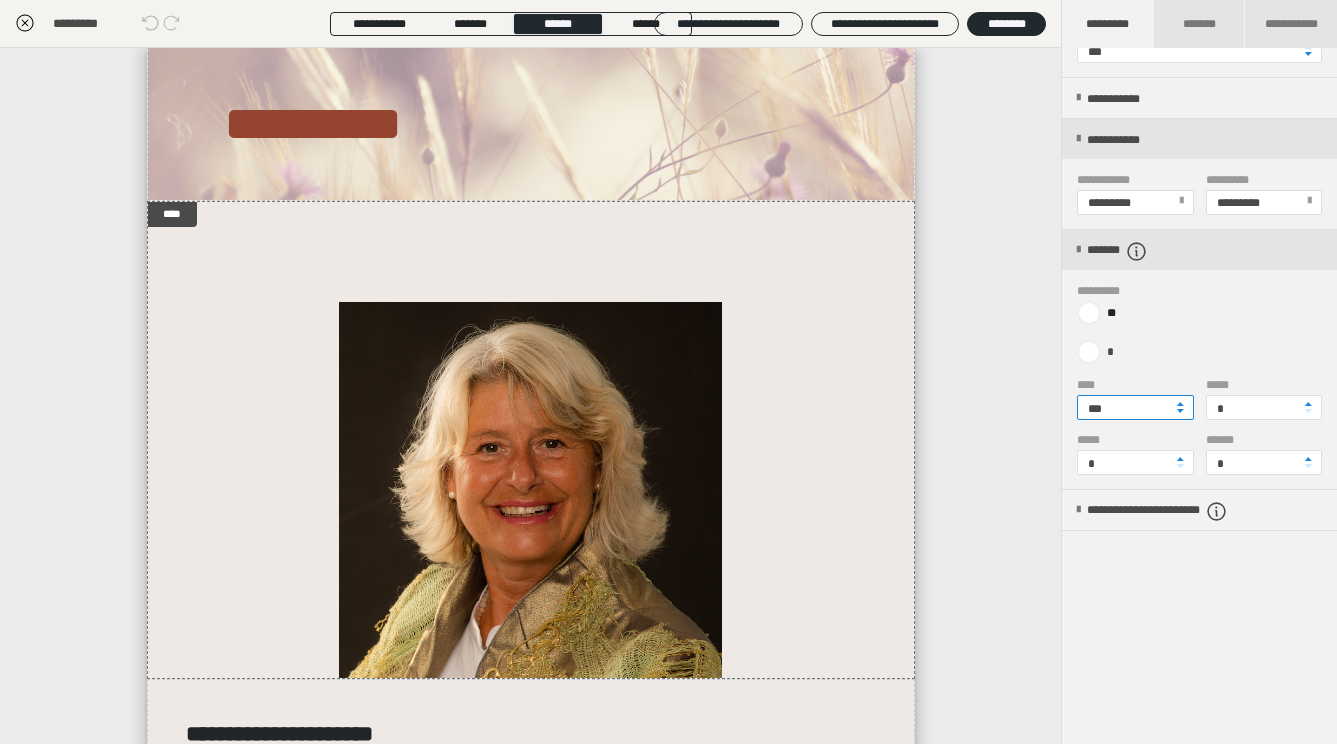 drag, startPoint x: 1122, startPoint y: 405, endPoint x: 1044, endPoint y: 409, distance: 78.10249 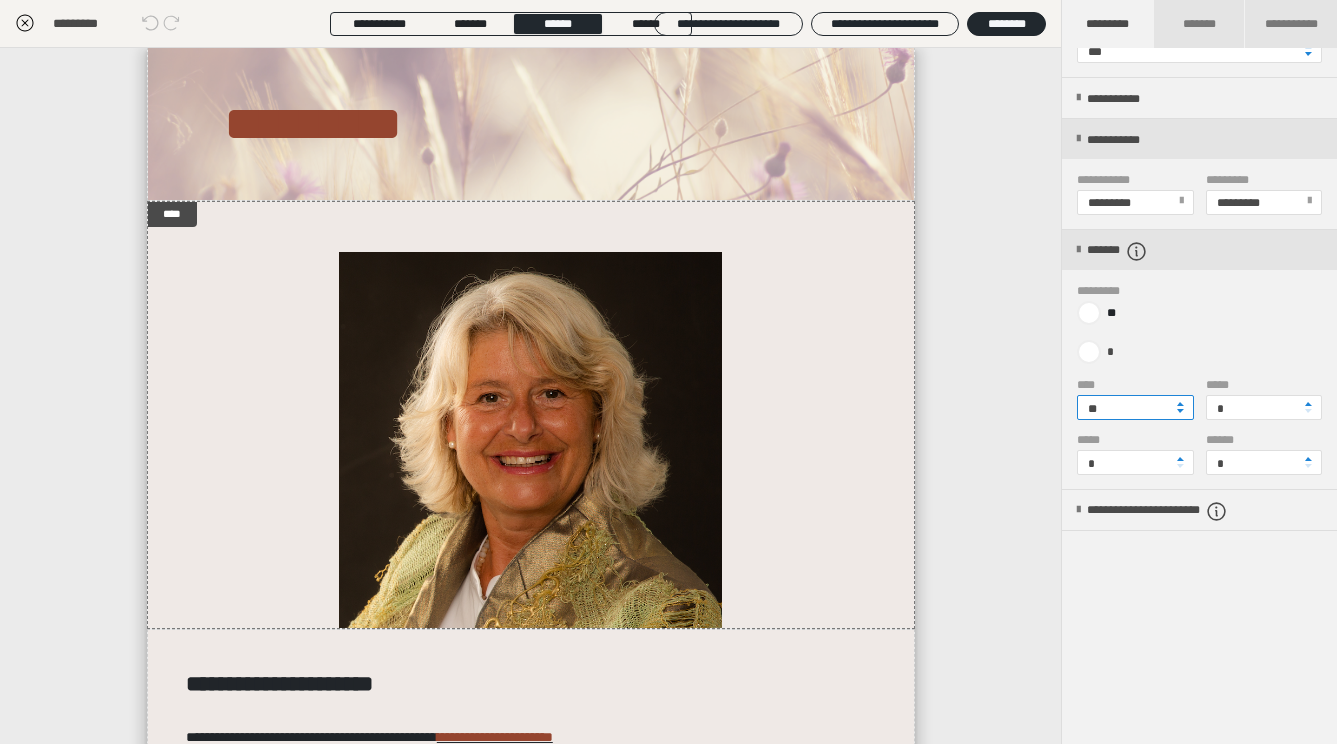 type on "**" 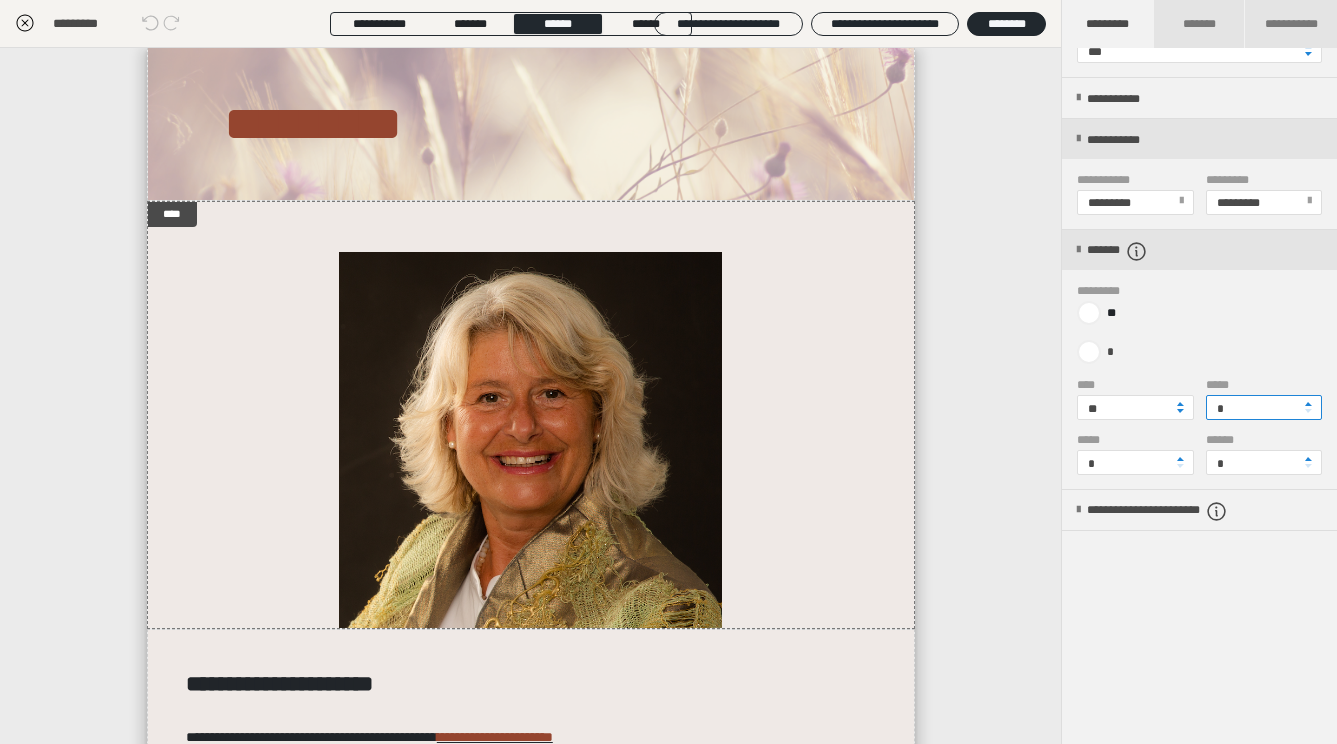 drag, startPoint x: 1265, startPoint y: 410, endPoint x: 1194, endPoint y: 408, distance: 71.02816 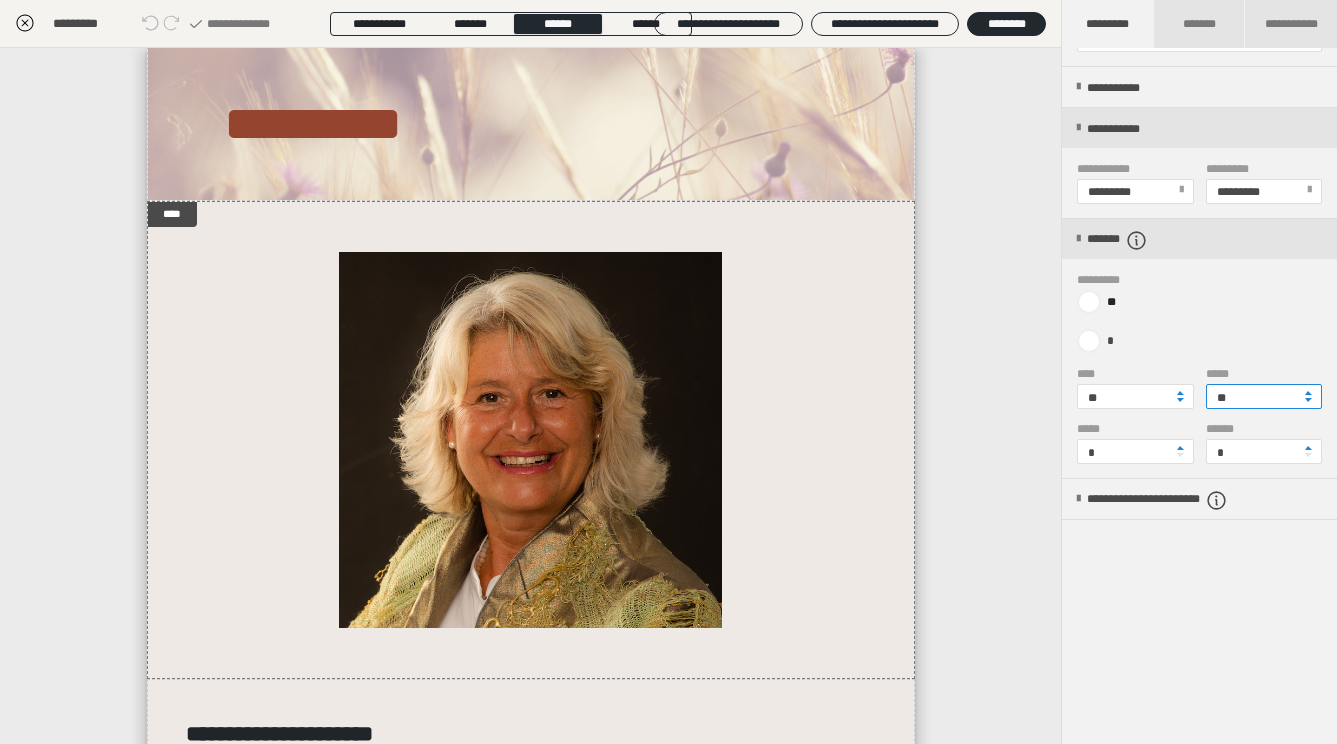 scroll, scrollTop: 369, scrollLeft: 0, axis: vertical 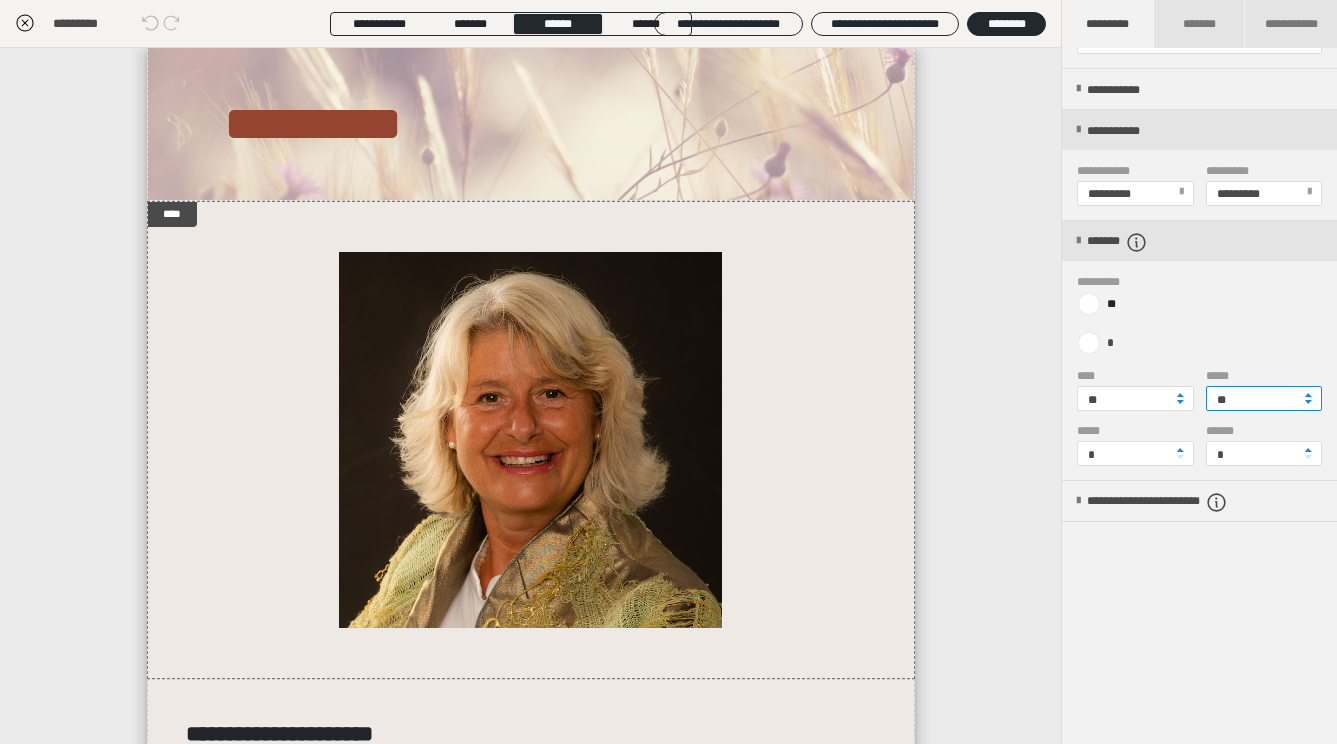 drag, startPoint x: 1237, startPoint y: 403, endPoint x: 1203, endPoint y: 404, distance: 34.0147 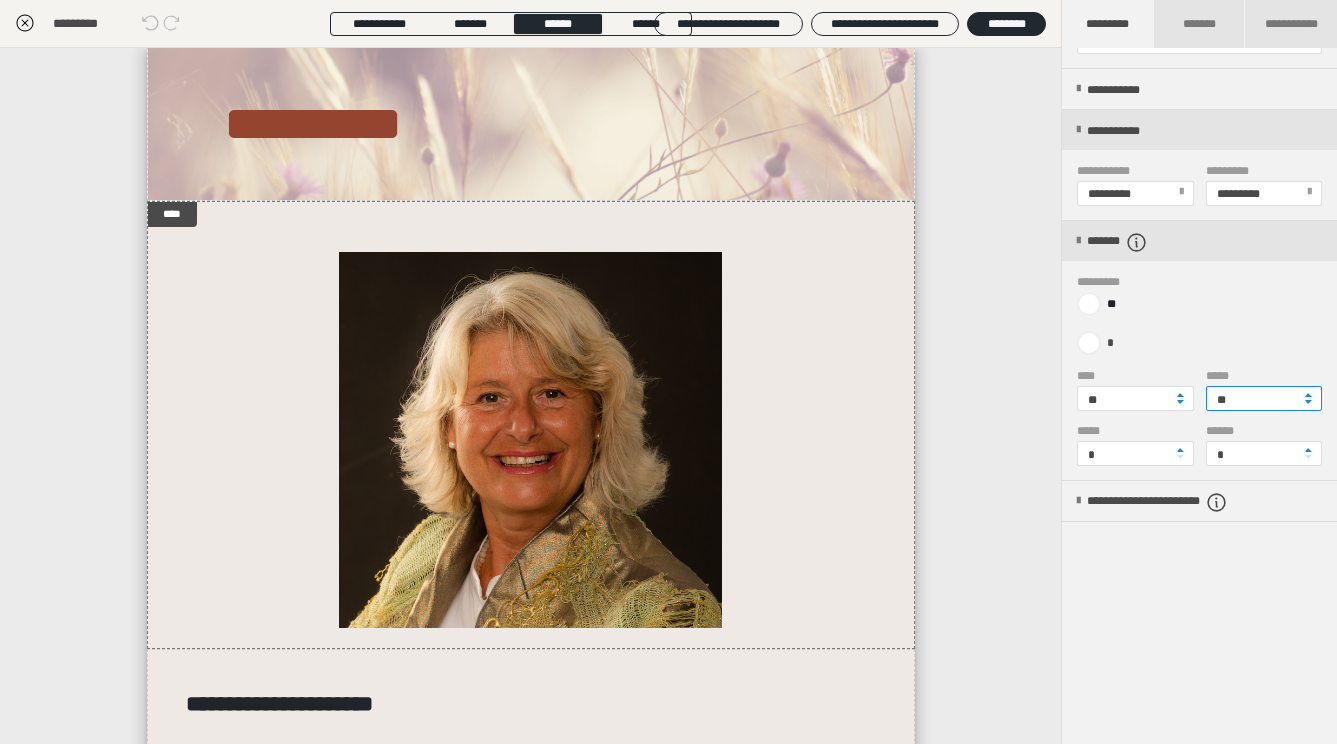 type on "**" 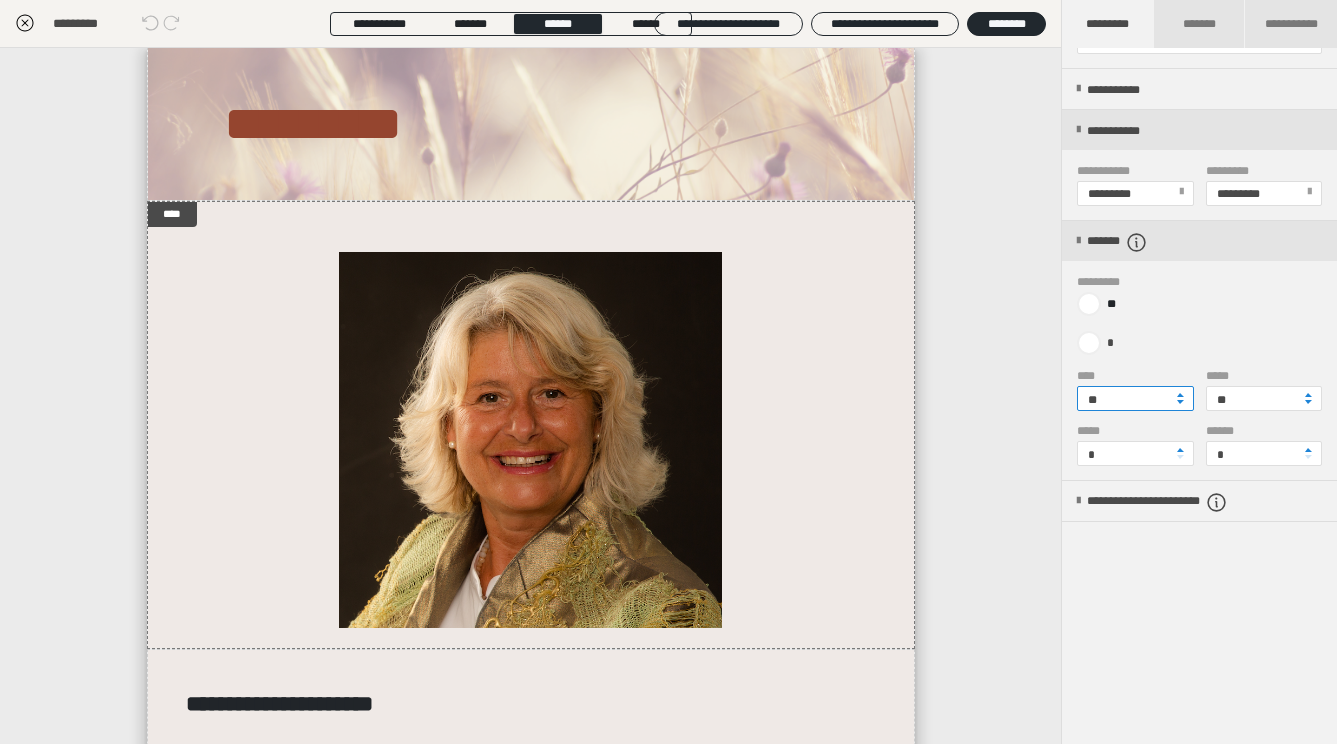 drag, startPoint x: 1113, startPoint y: 400, endPoint x: 1039, endPoint y: 403, distance: 74.06078 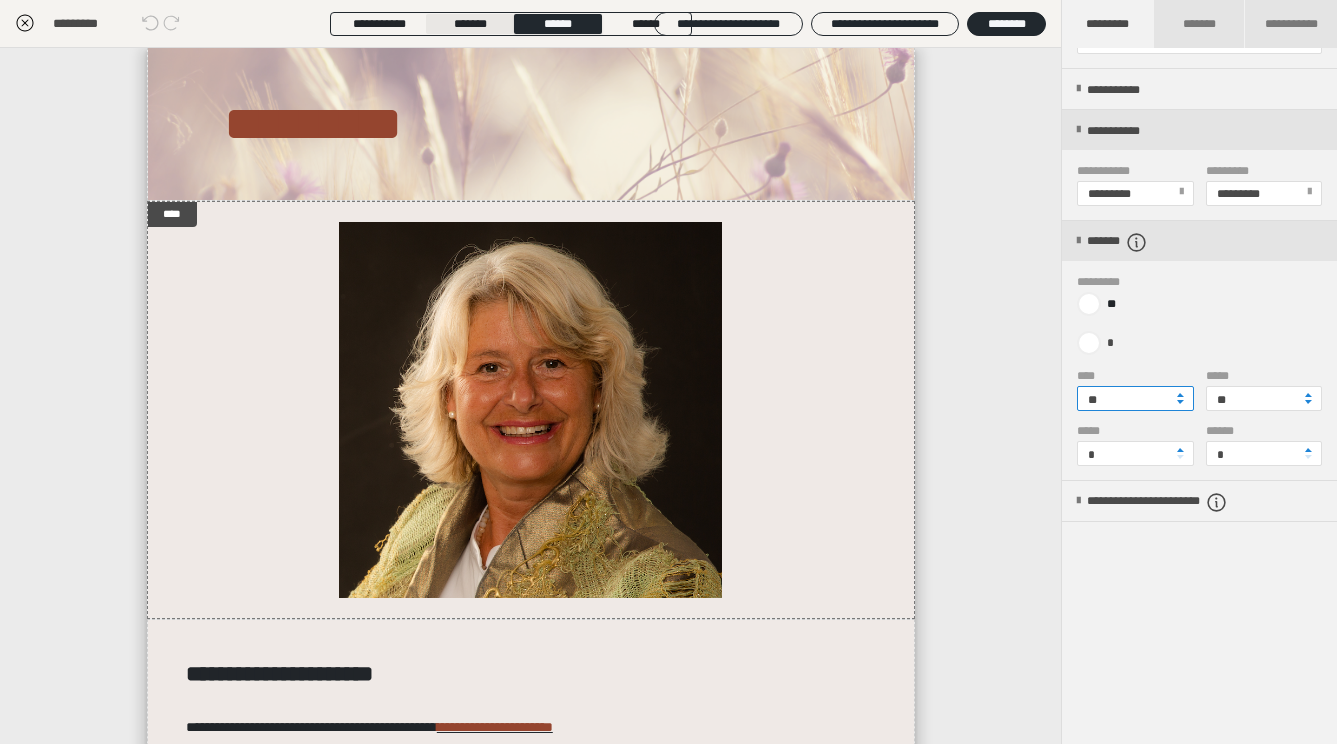 type on "**" 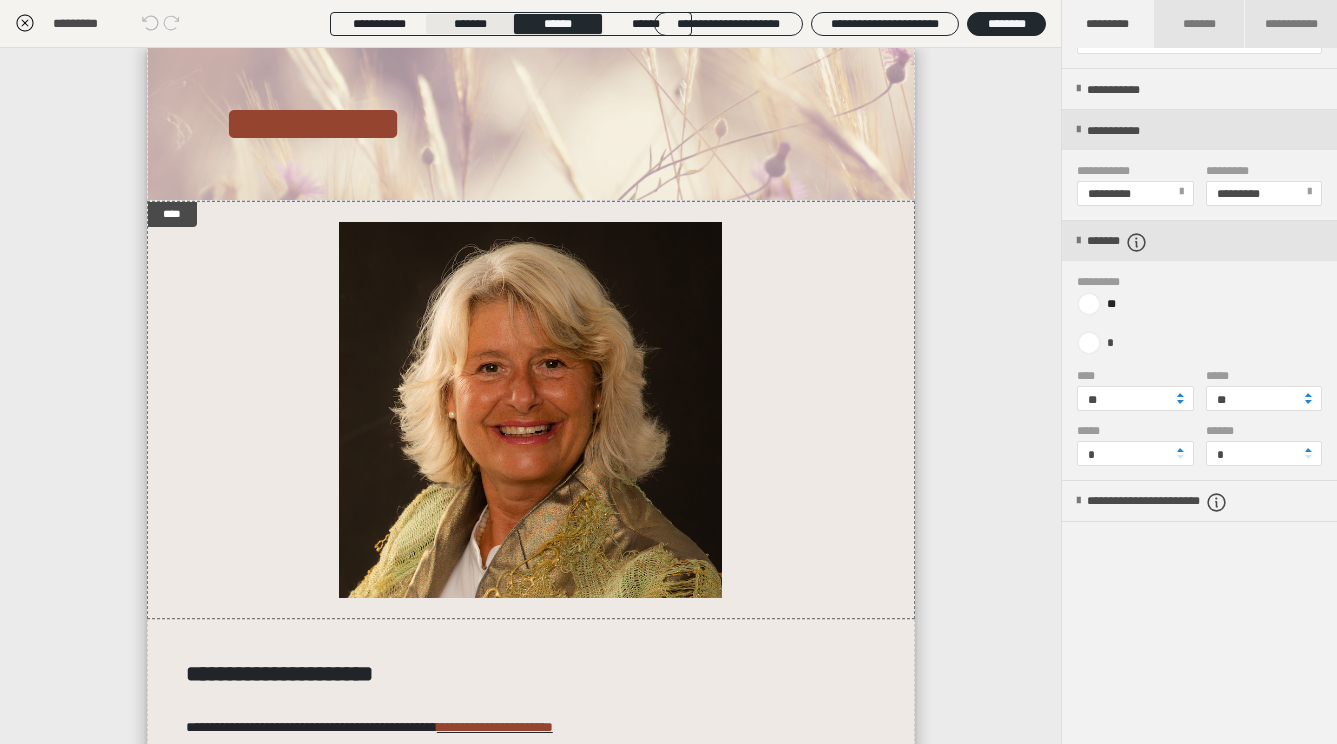 click on "*******" at bounding box center [470, 24] 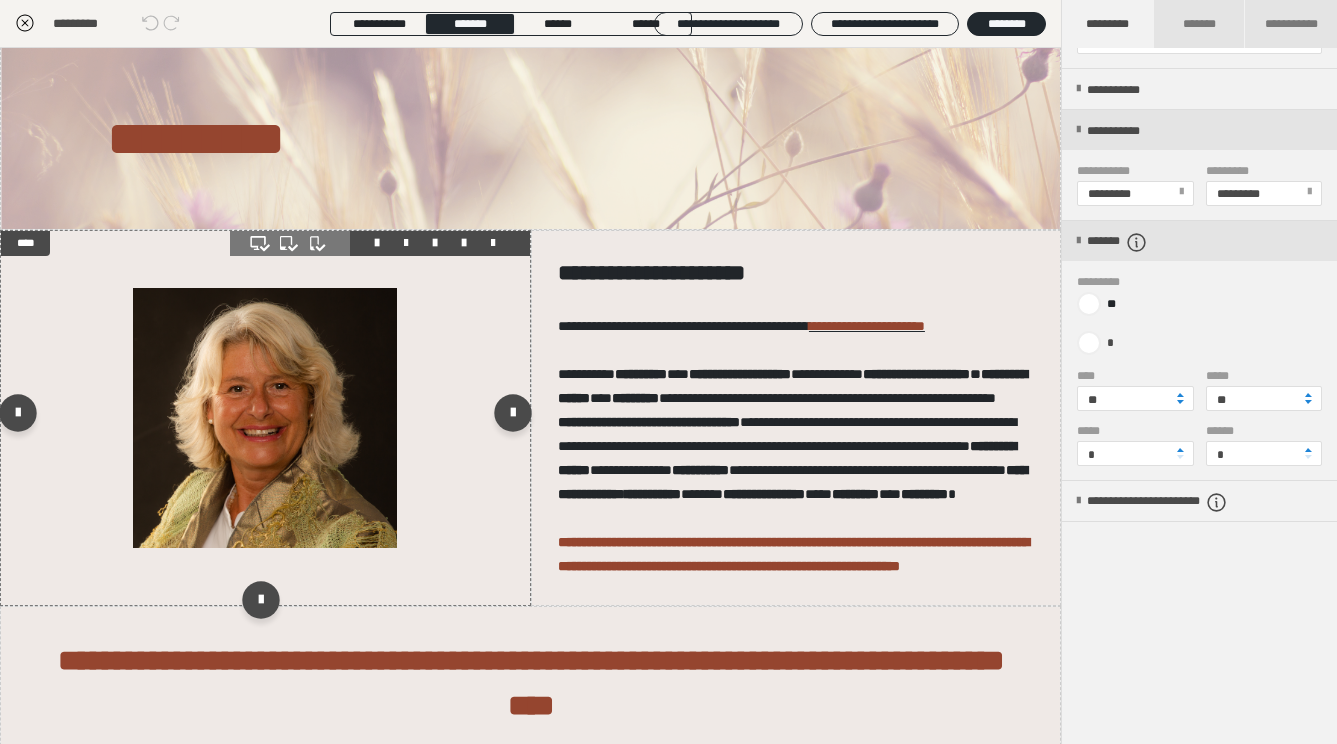click at bounding box center (265, 418) 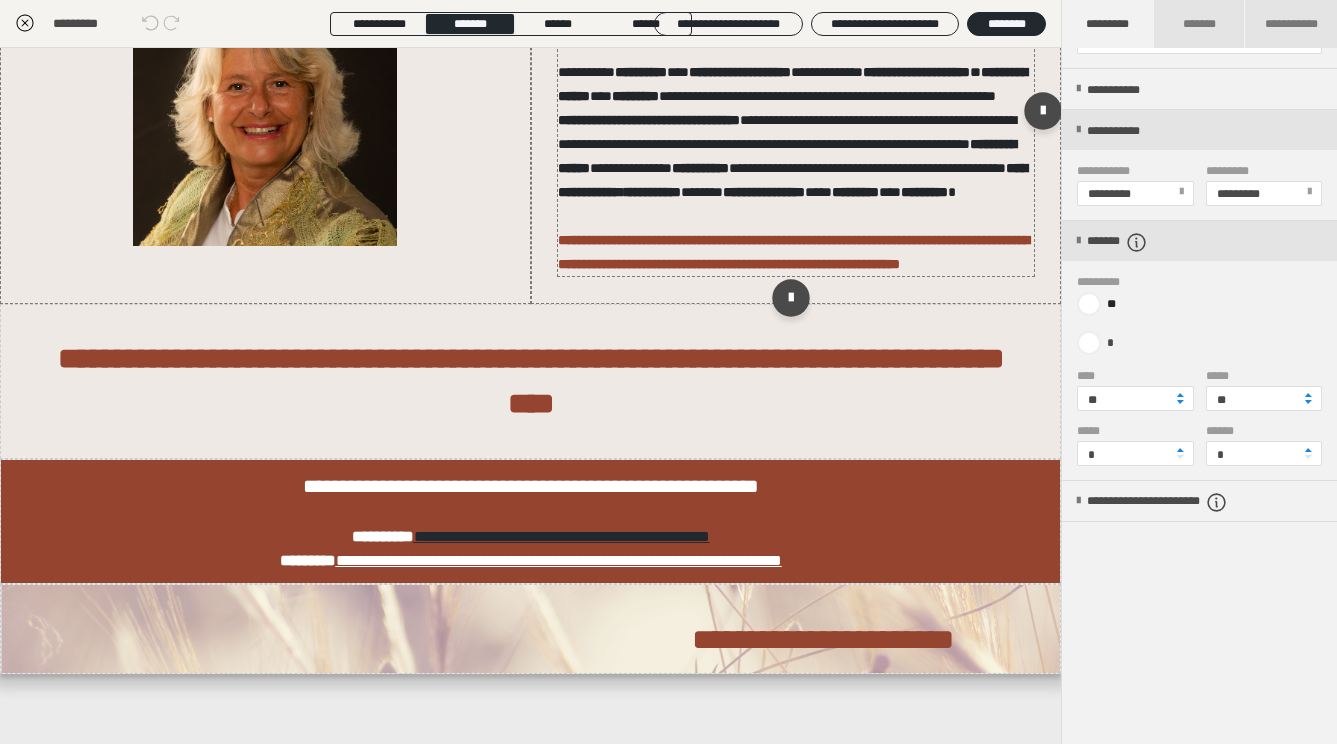 scroll, scrollTop: 402, scrollLeft: 0, axis: vertical 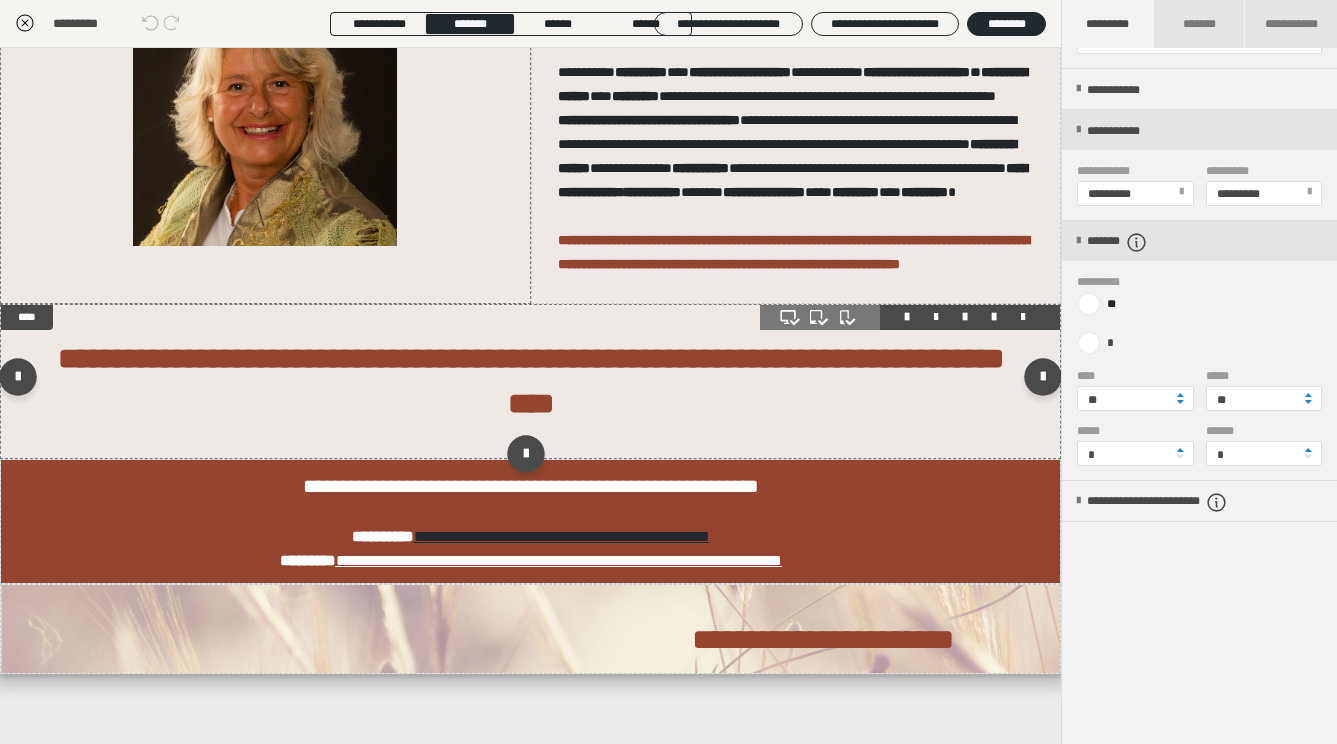 click on "**********" at bounding box center [530, 382] 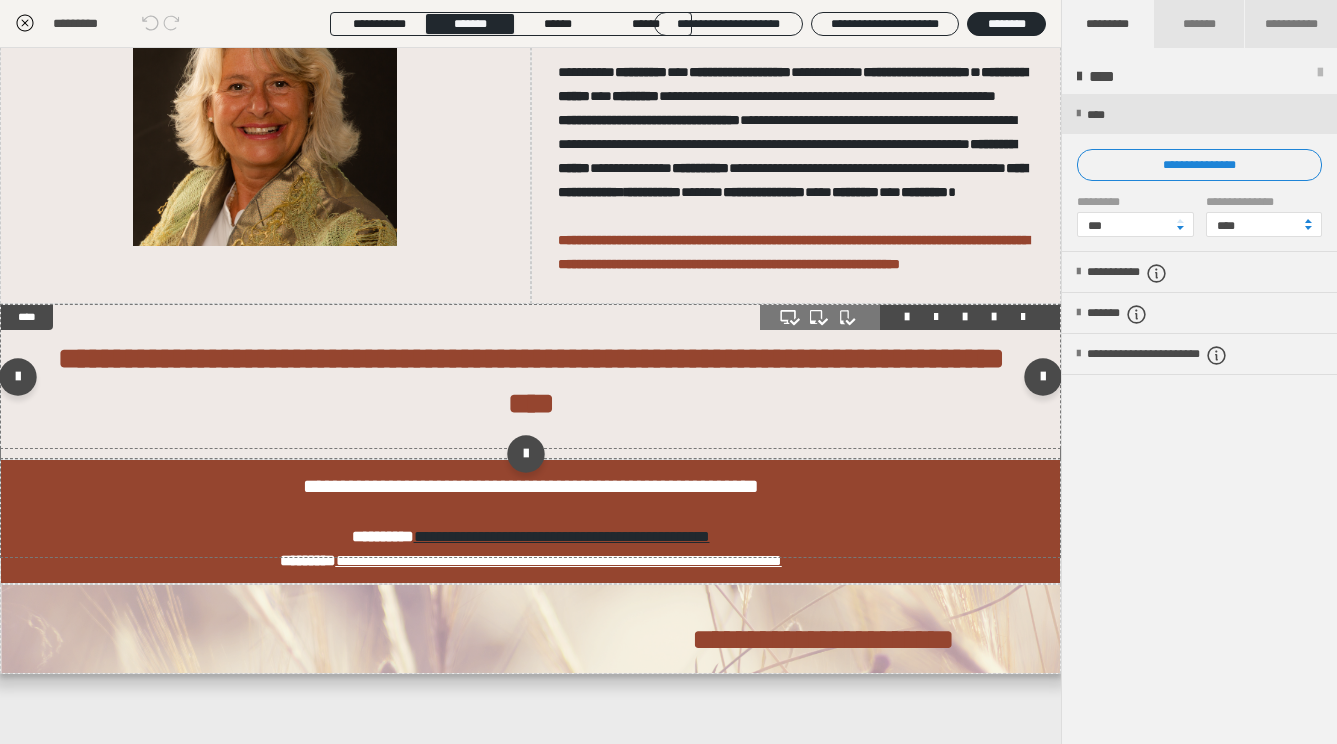 scroll, scrollTop: 0, scrollLeft: 0, axis: both 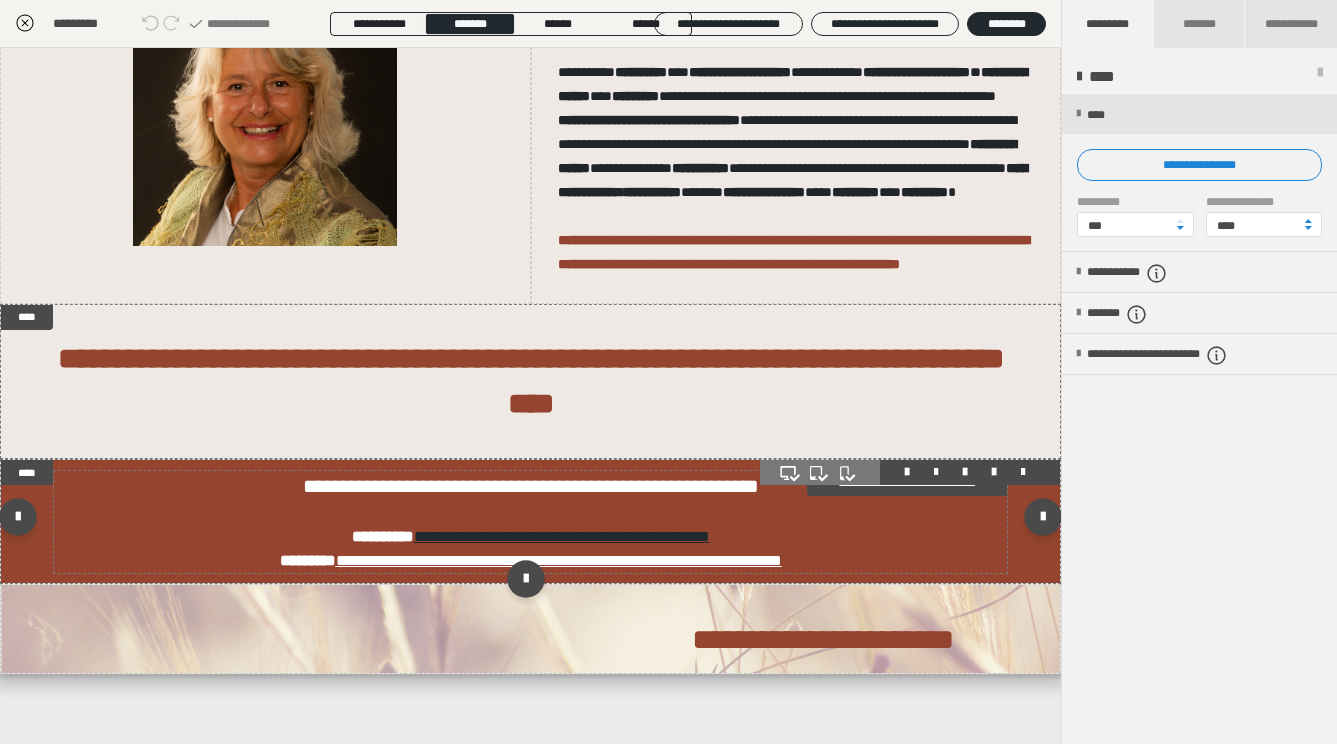 click at bounding box center (530, 513) 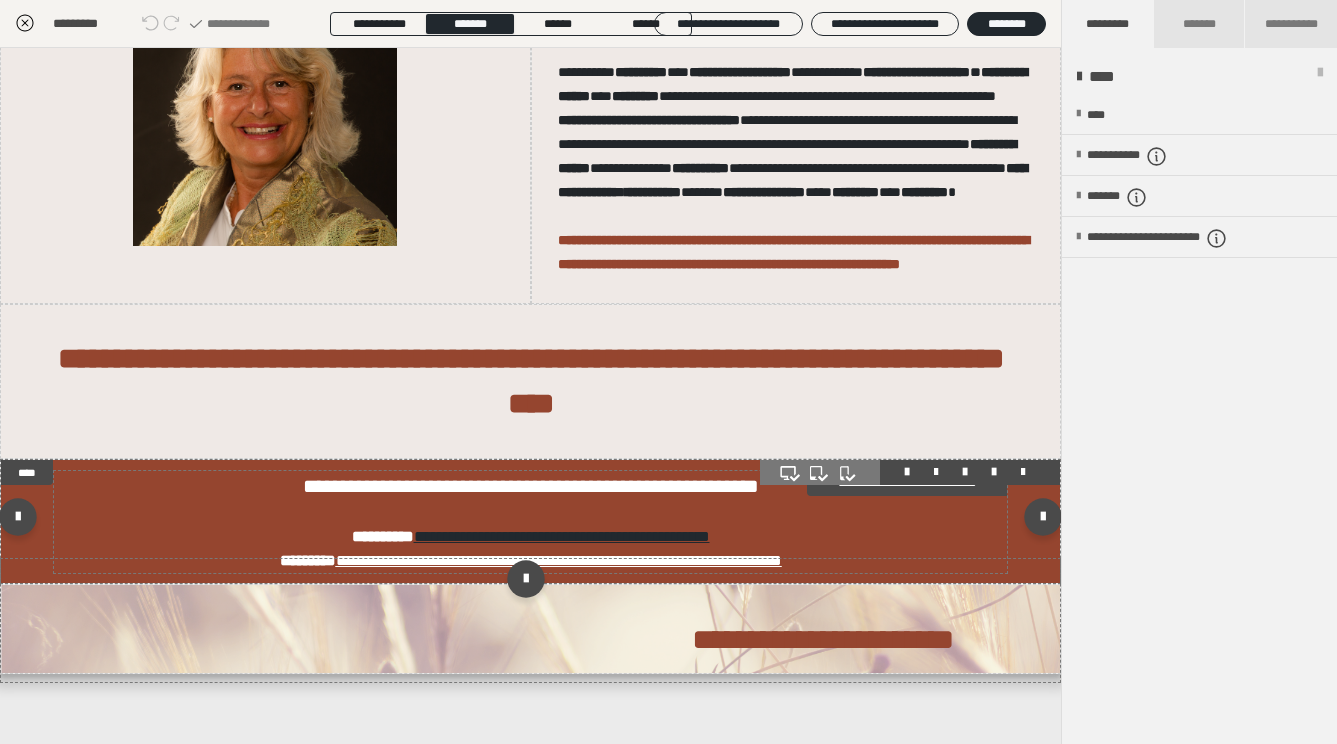 click at bounding box center (530, 513) 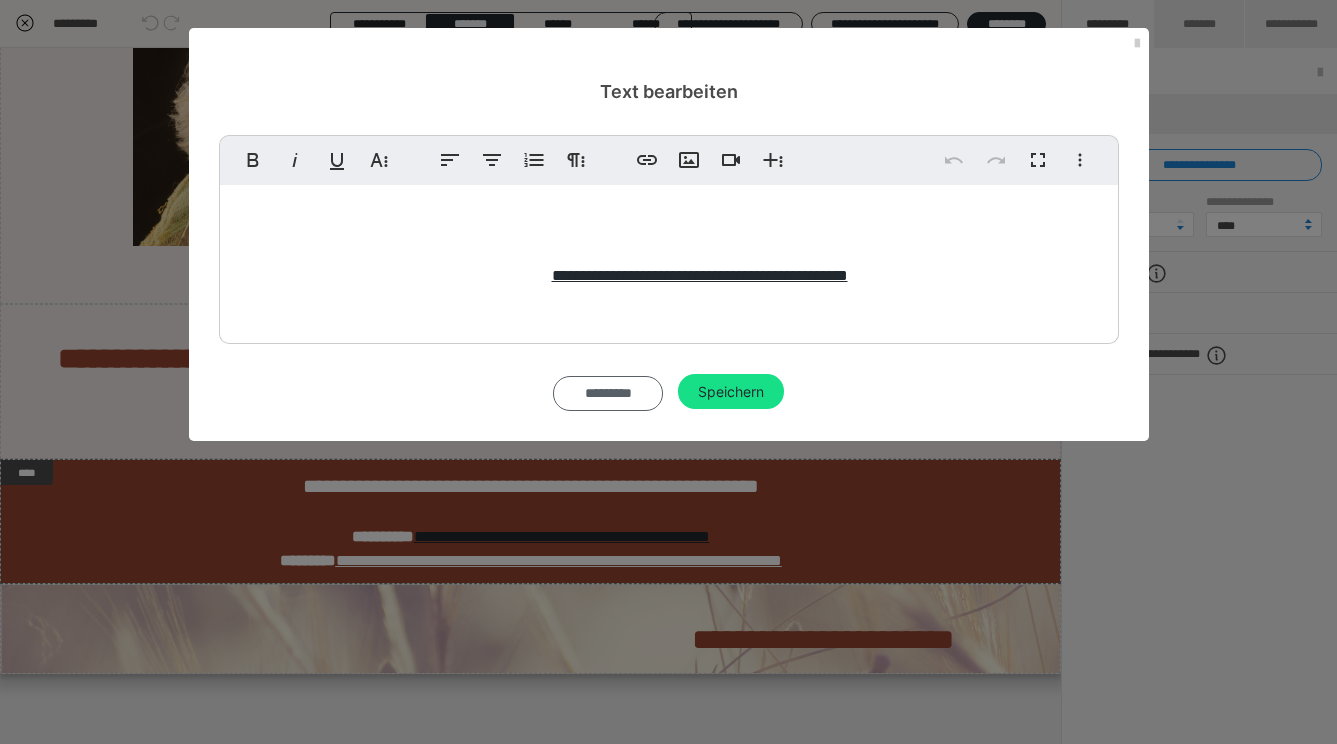 click on "*********" at bounding box center [608, 393] 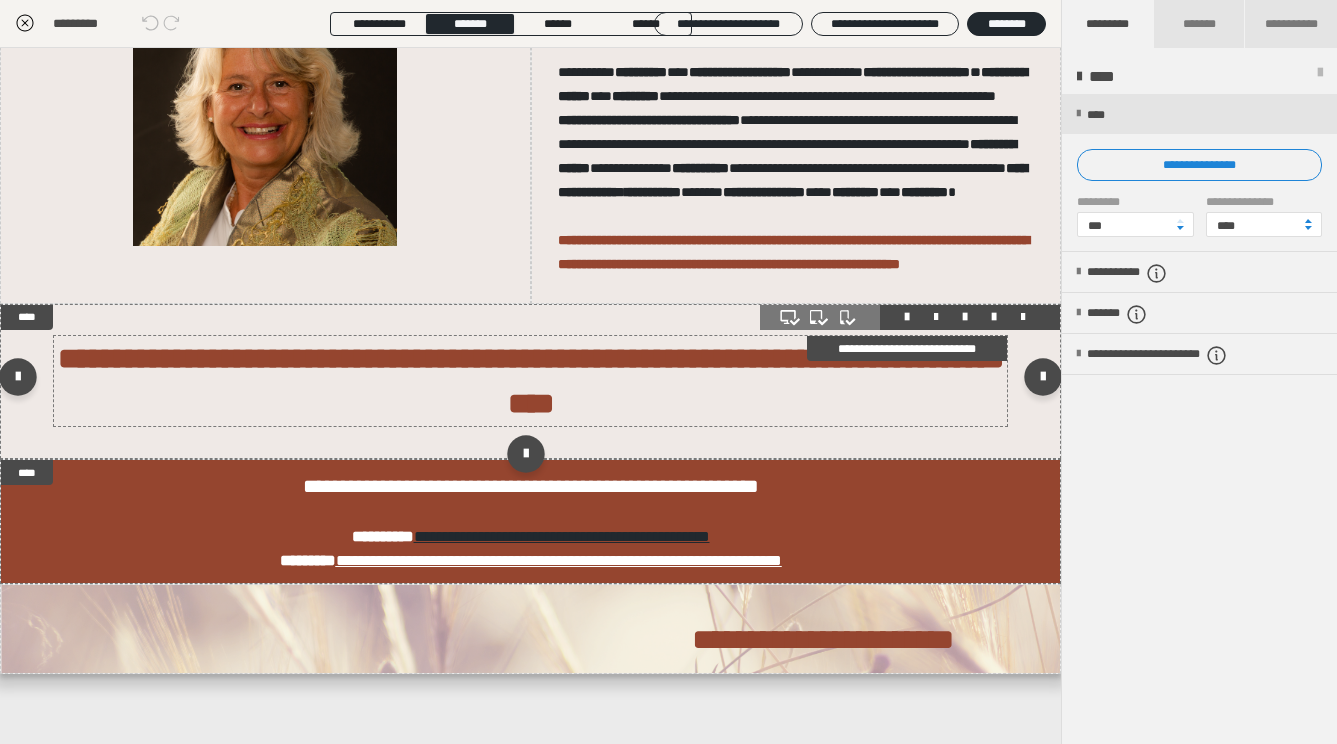 click on "**********" at bounding box center [531, 381] 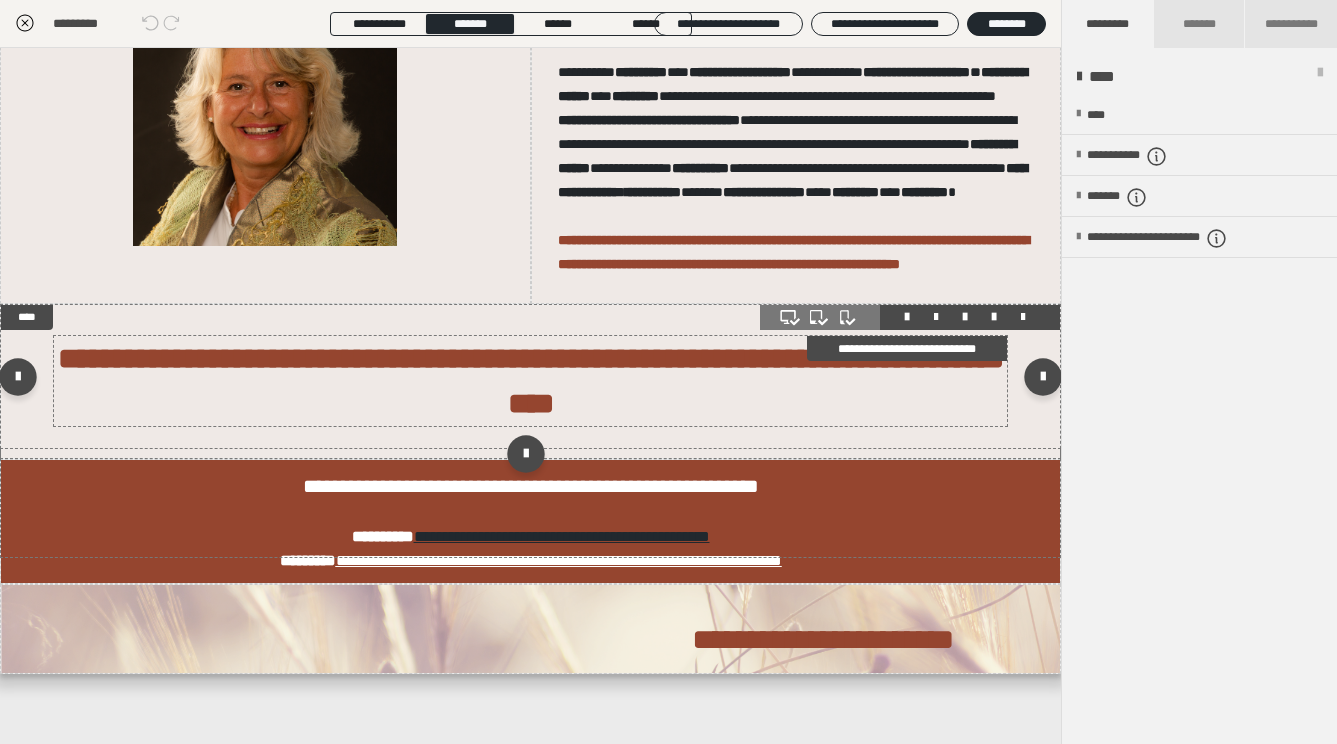 click on "**********" at bounding box center (531, 381) 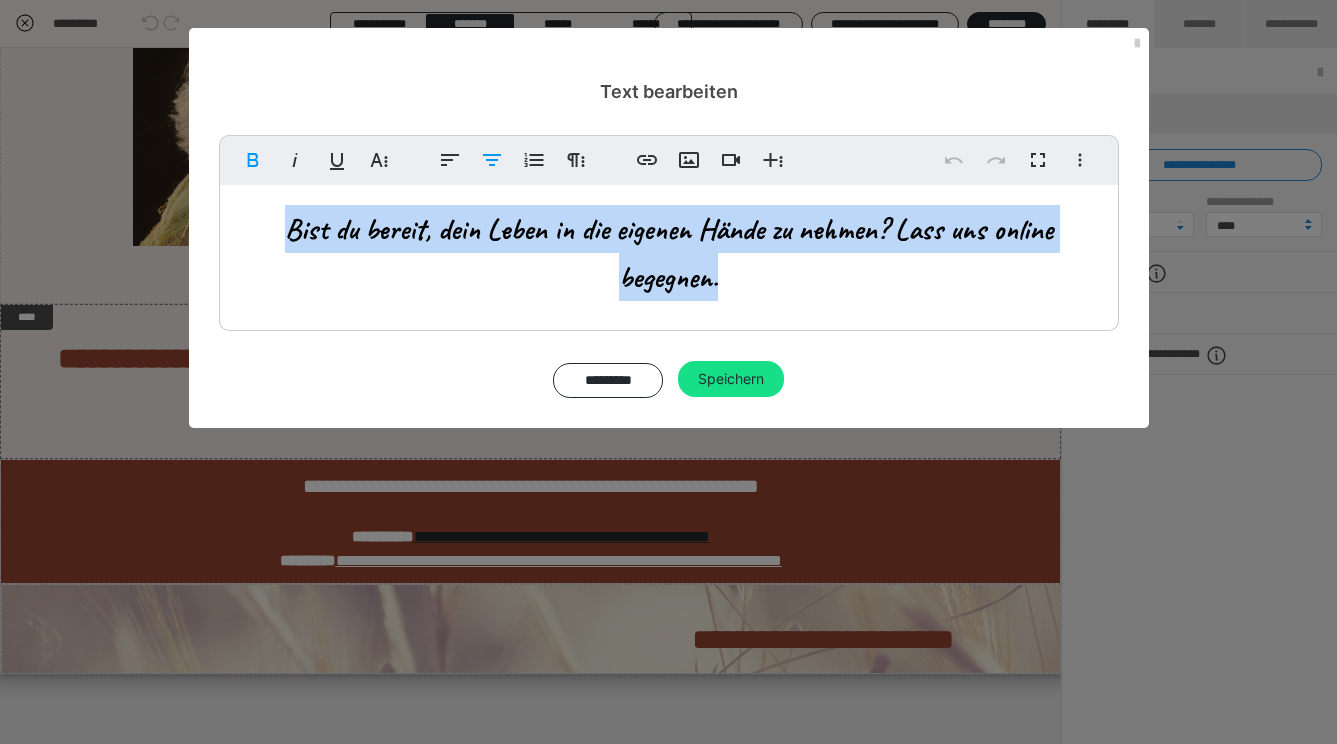 drag, startPoint x: 731, startPoint y: 279, endPoint x: 239, endPoint y: 230, distance: 494.43402 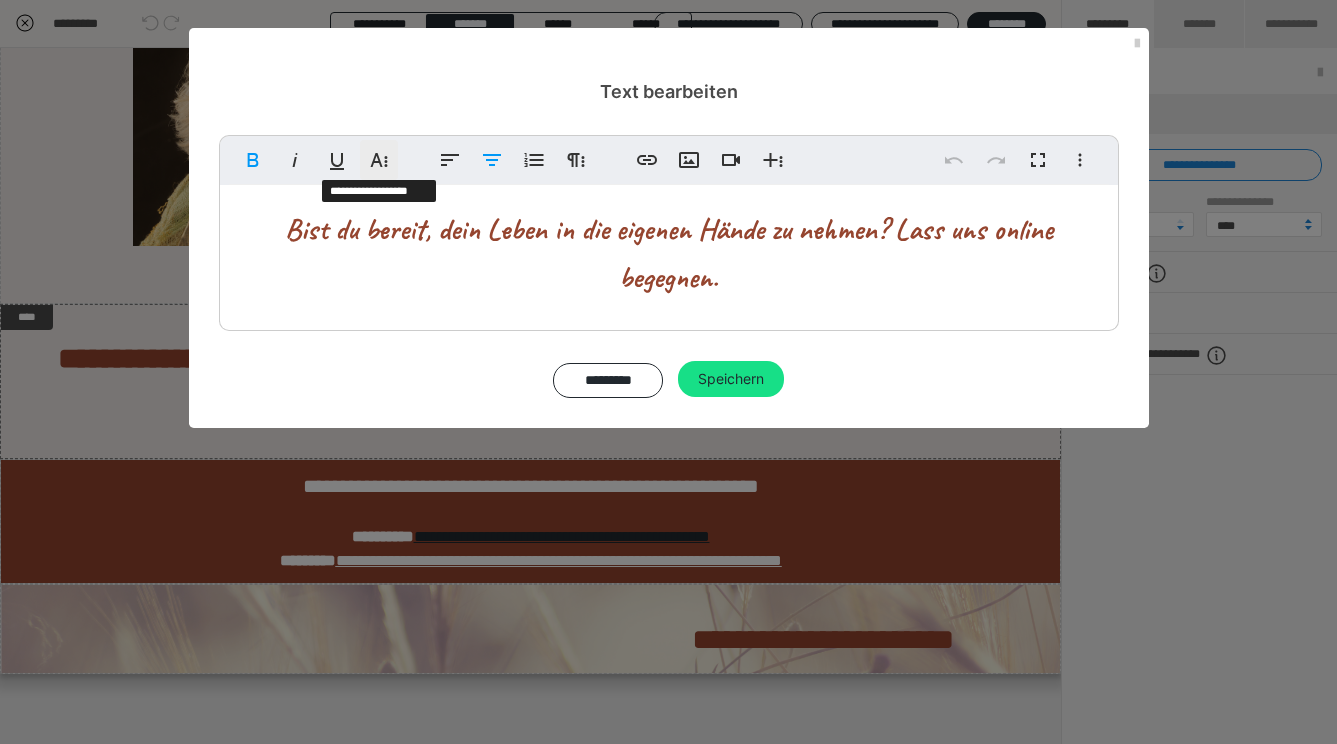 click 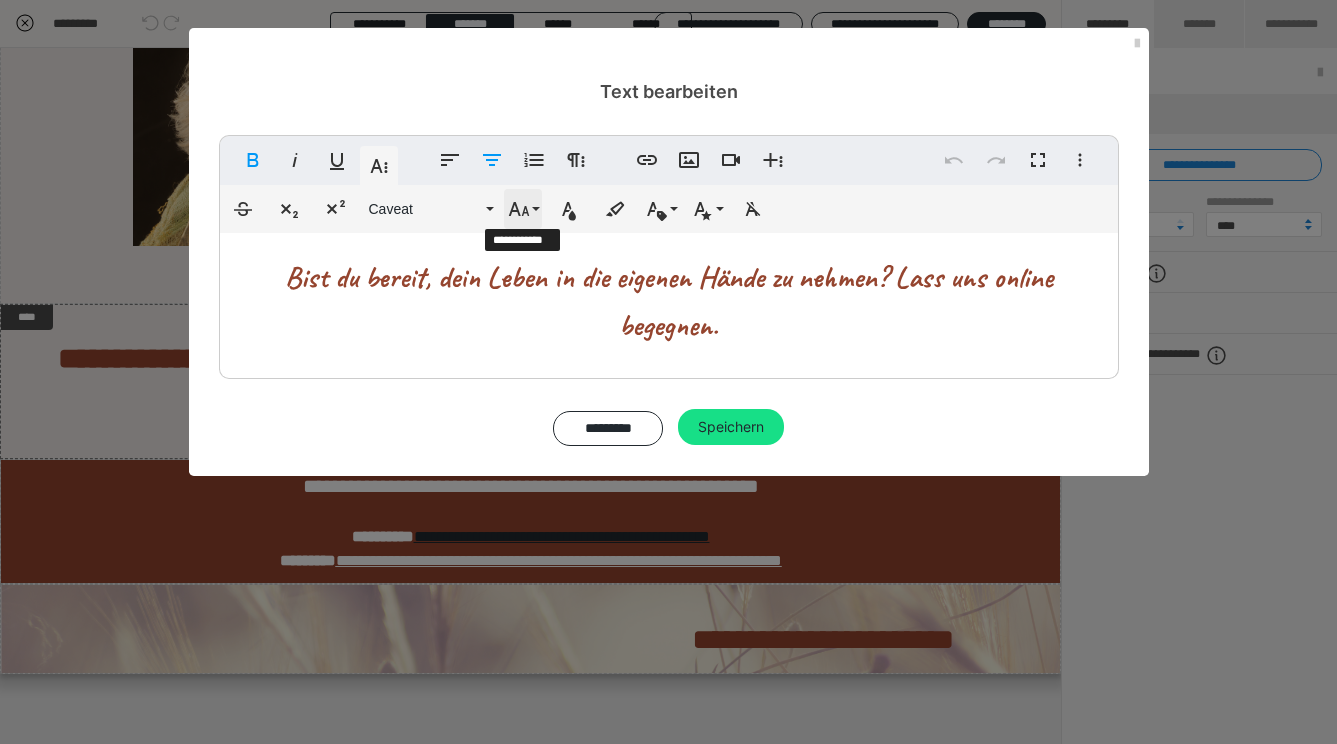 click on "Schriftgröße" at bounding box center (523, 209) 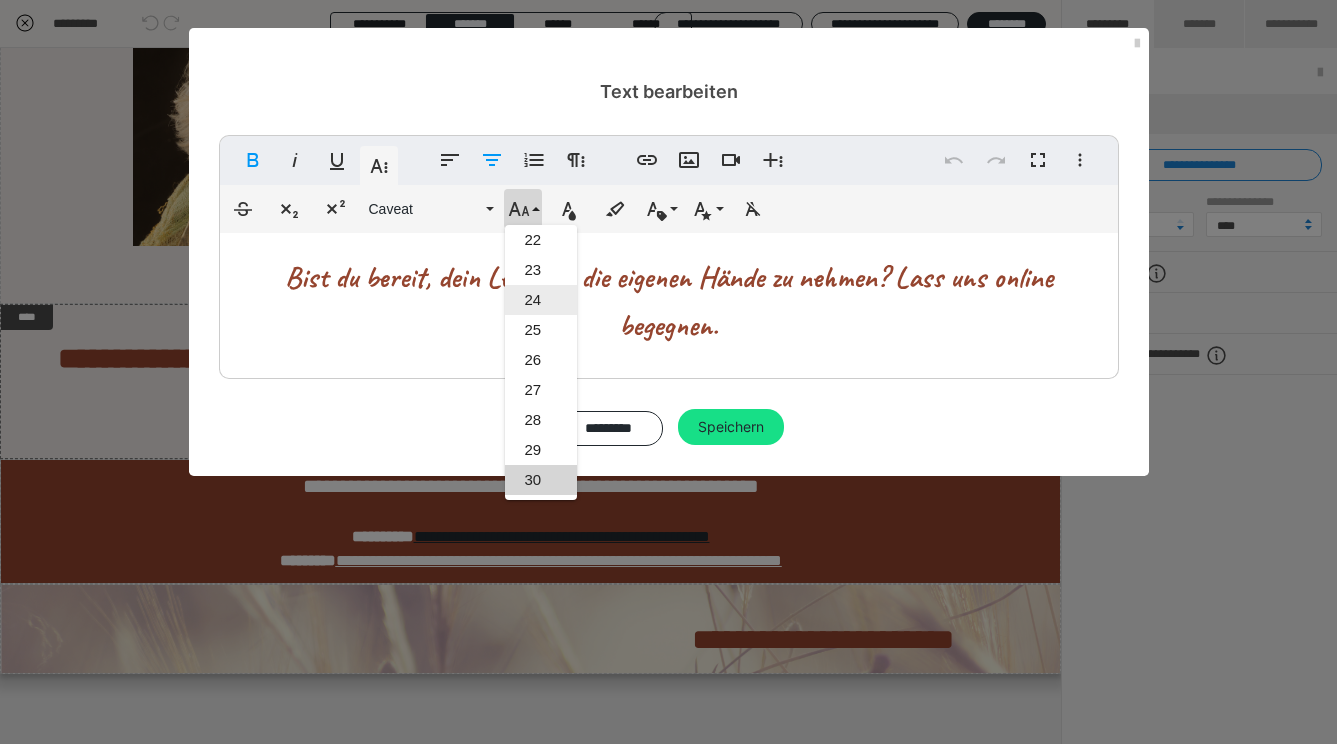 scroll, scrollTop: 636, scrollLeft: 0, axis: vertical 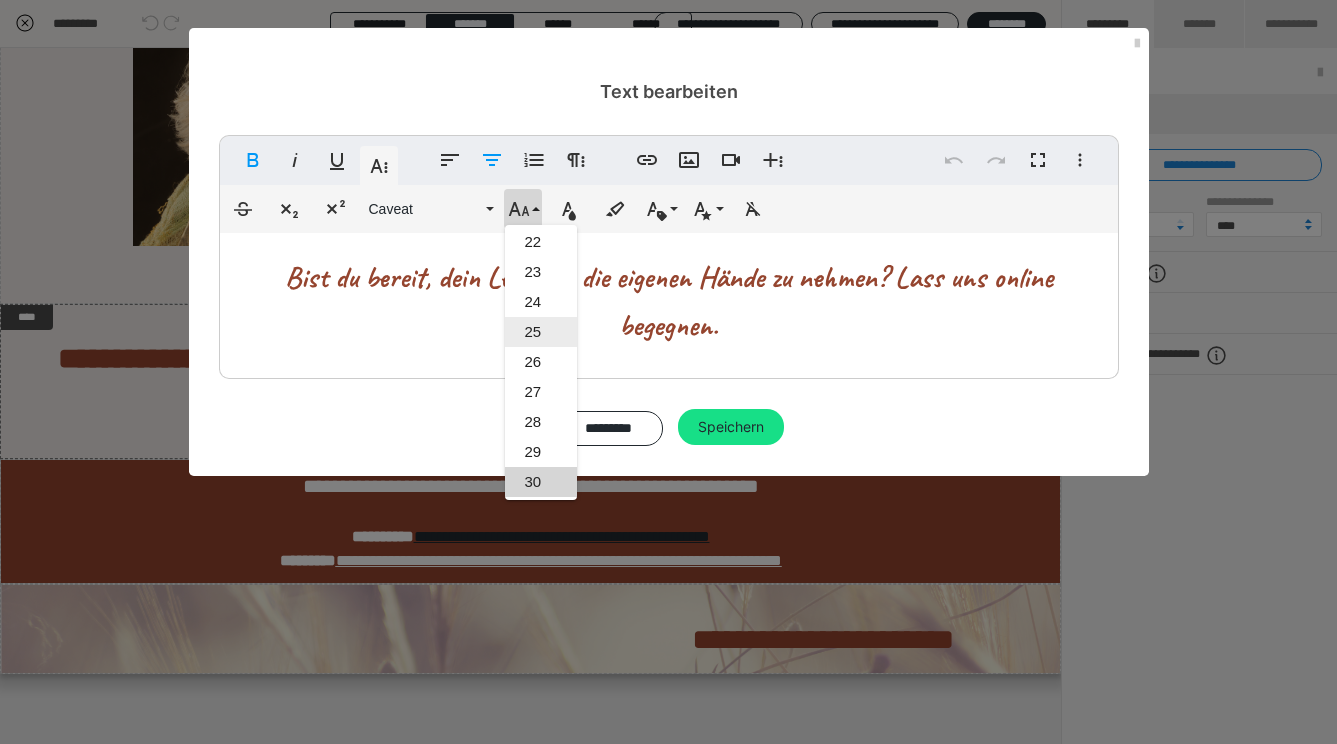 click on "25" at bounding box center (541, 332) 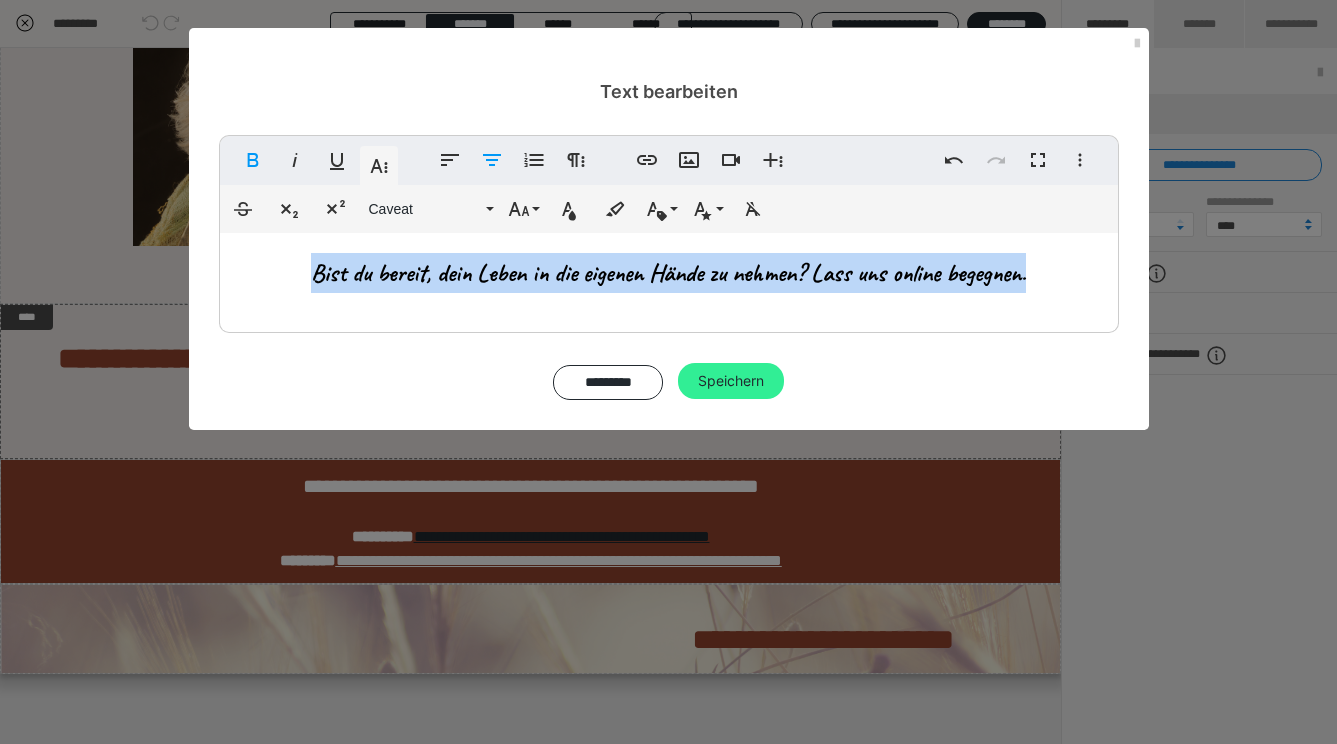 click on "Speichern" at bounding box center (731, 381) 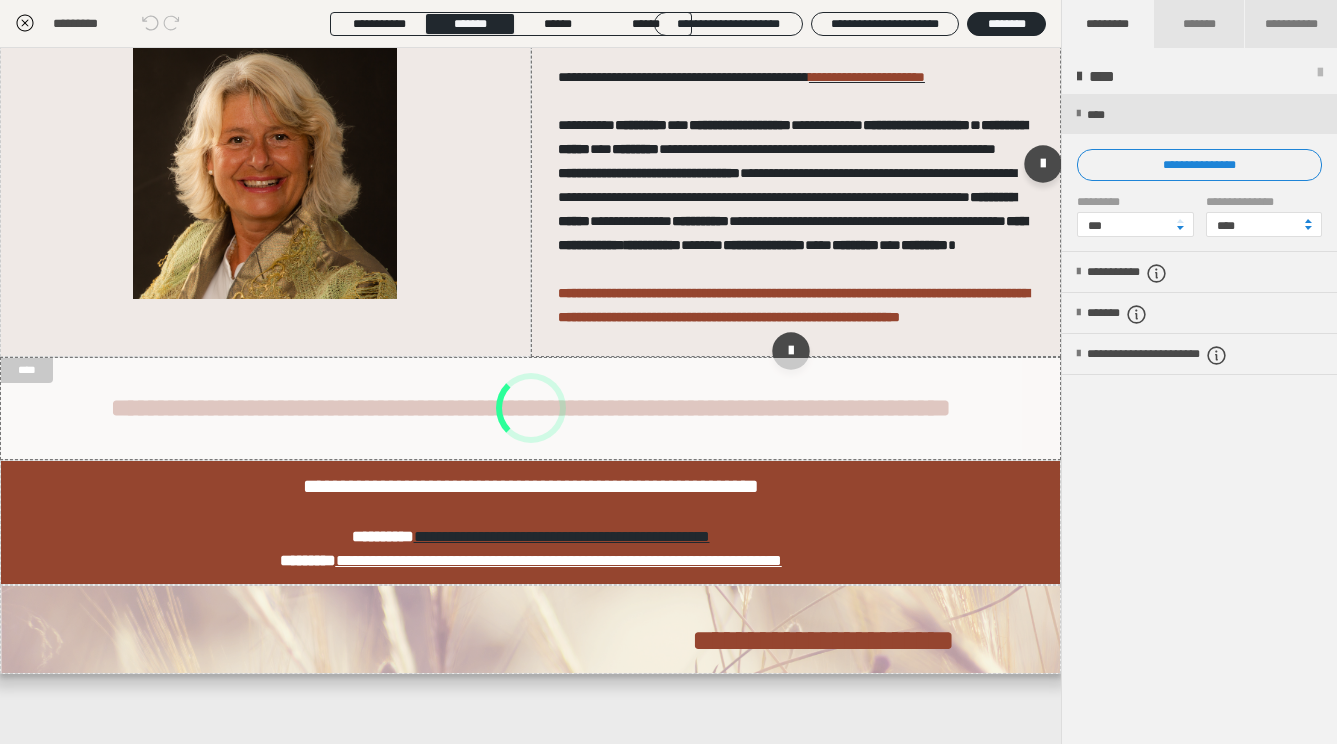 scroll, scrollTop: 357, scrollLeft: 0, axis: vertical 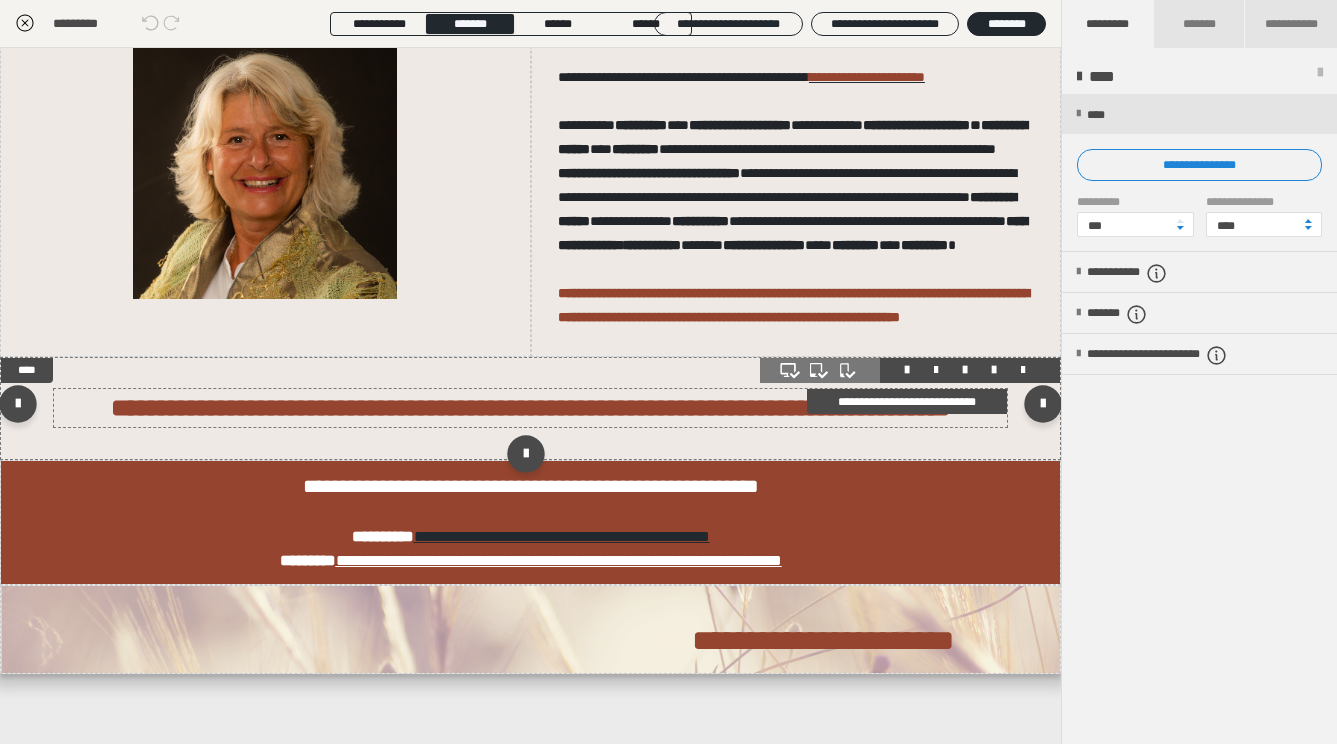 click on "**********" at bounding box center (531, 407) 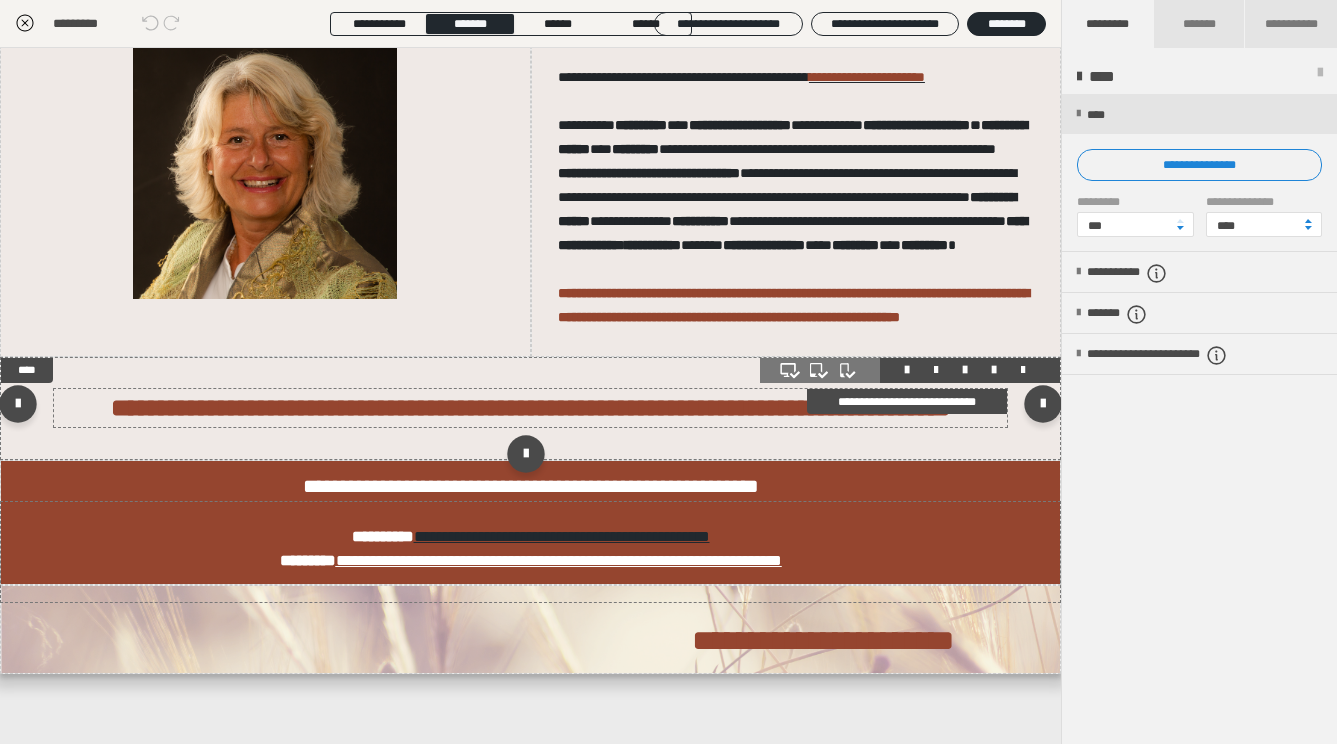 click on "**********" at bounding box center (531, 407) 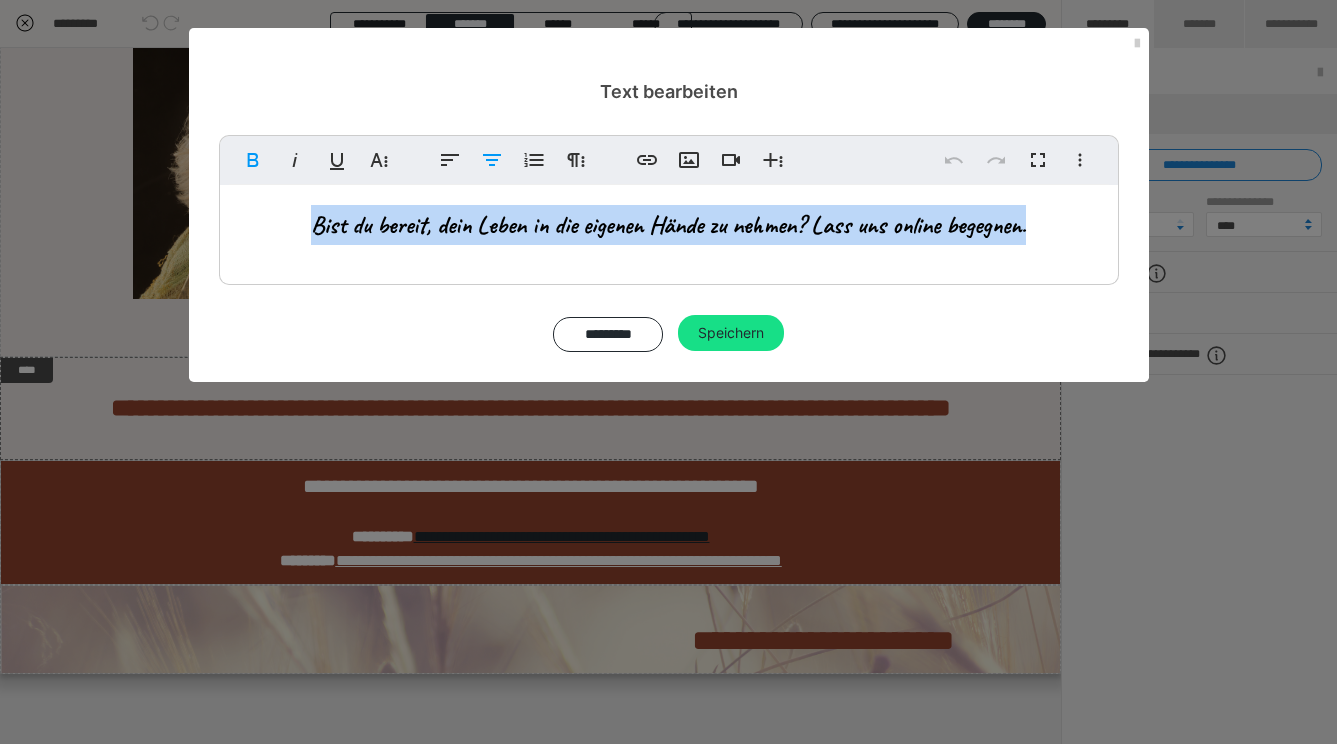 drag, startPoint x: 303, startPoint y: 234, endPoint x: 1162, endPoint y: 271, distance: 859.7965 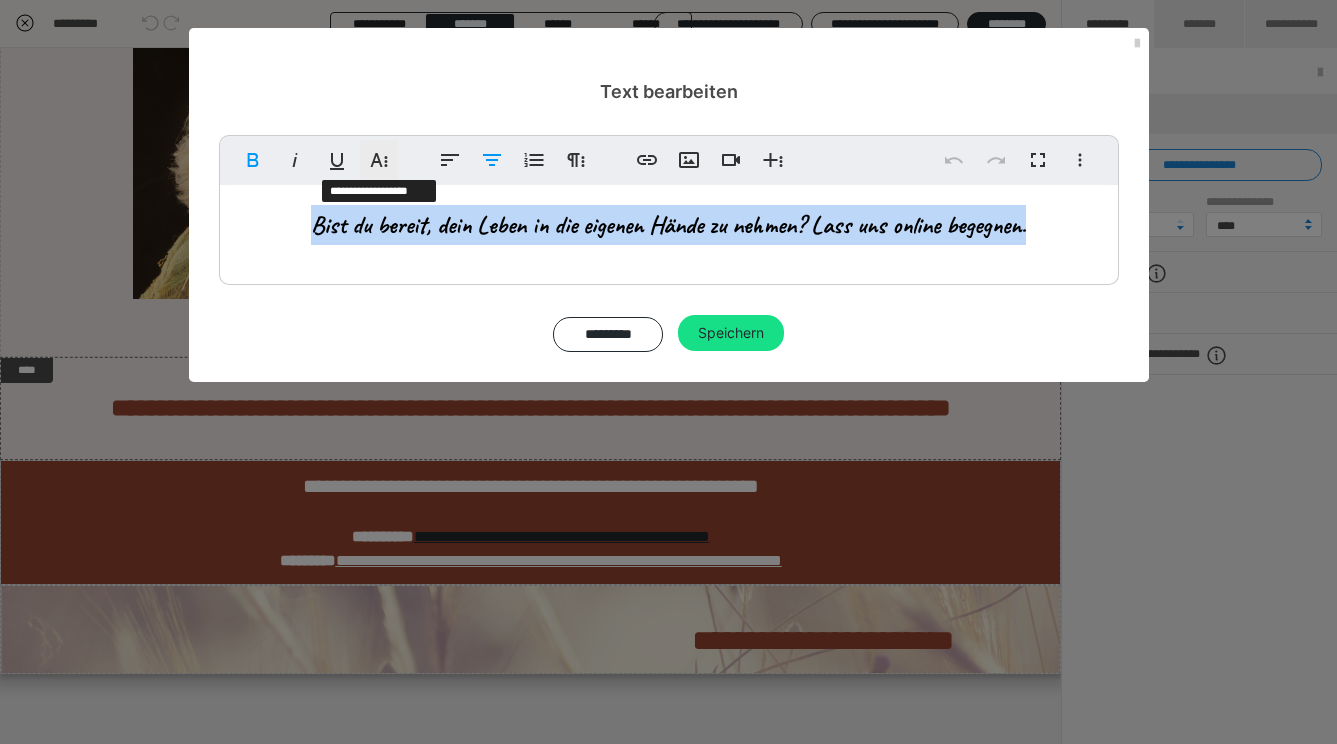 click 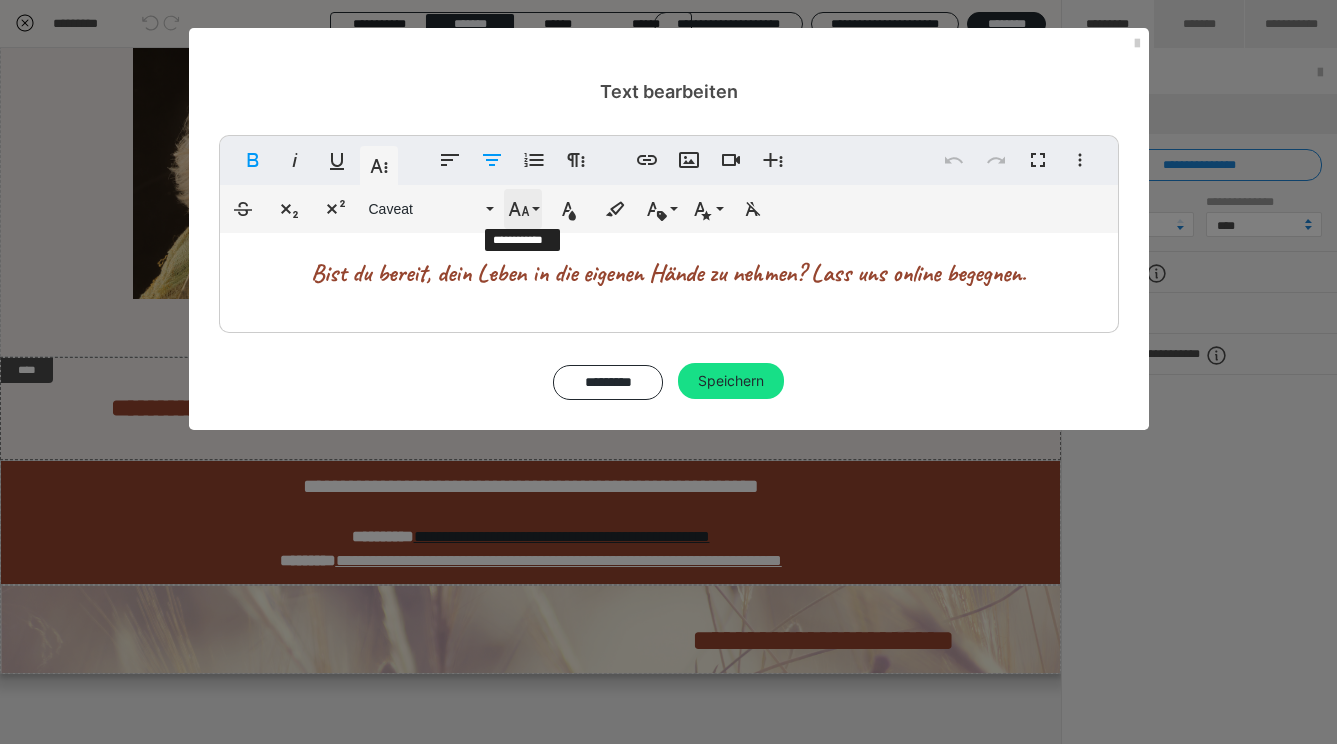 click on "Schriftgröße" at bounding box center (523, 209) 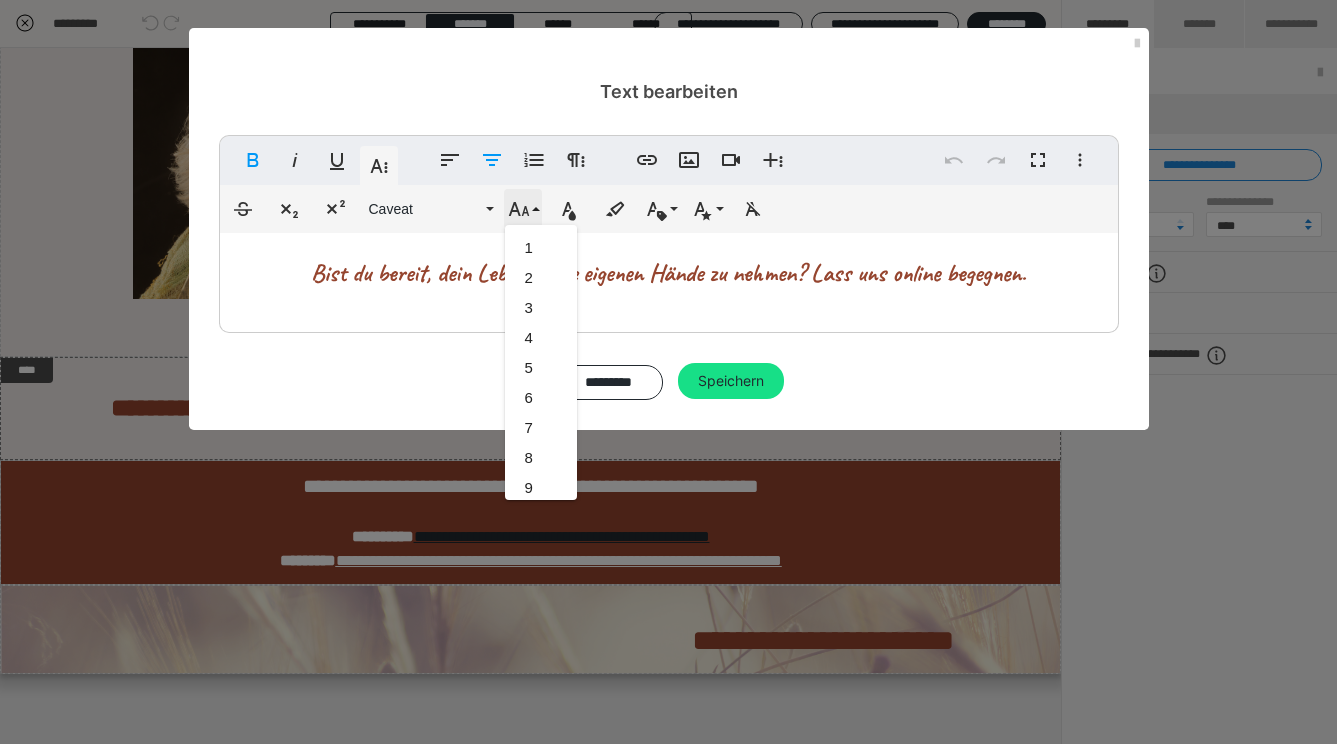 scroll, scrollTop: 743, scrollLeft: 0, axis: vertical 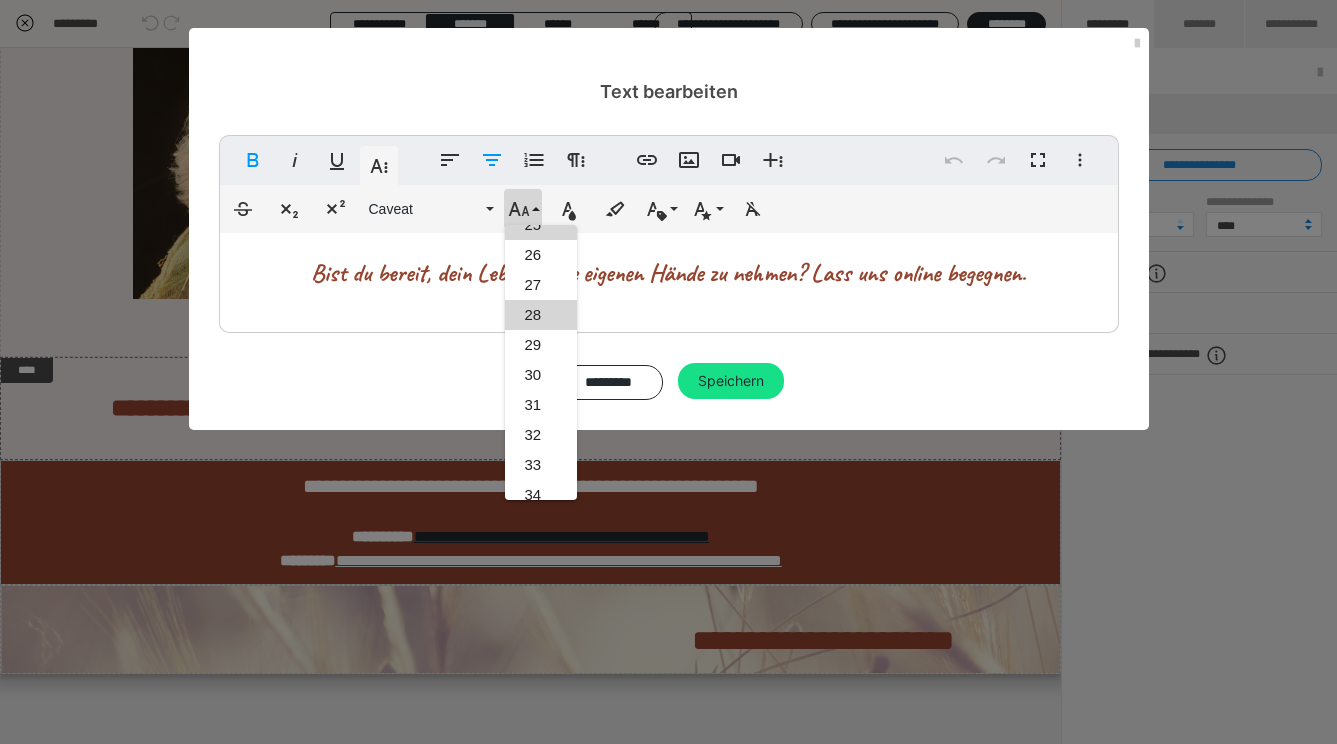 click on "28" at bounding box center [541, 315] 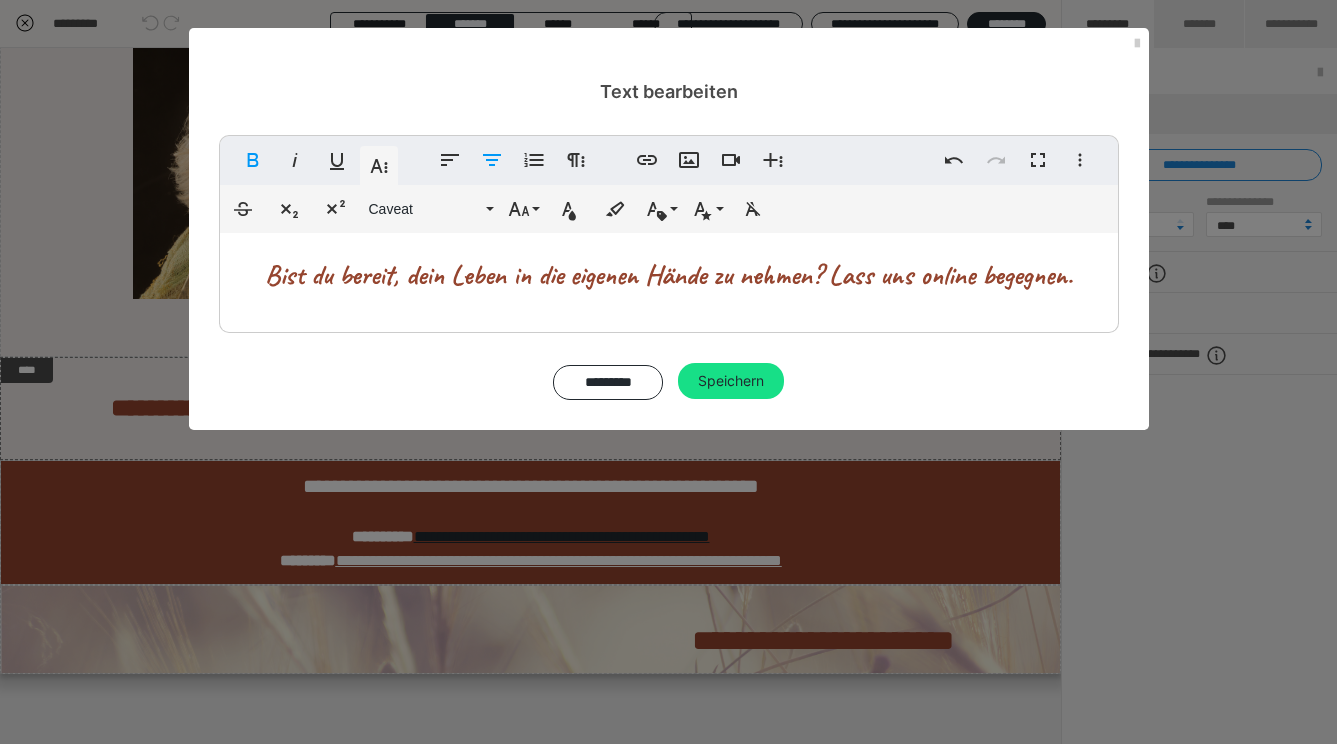 click on "Speichern" at bounding box center [731, 381] 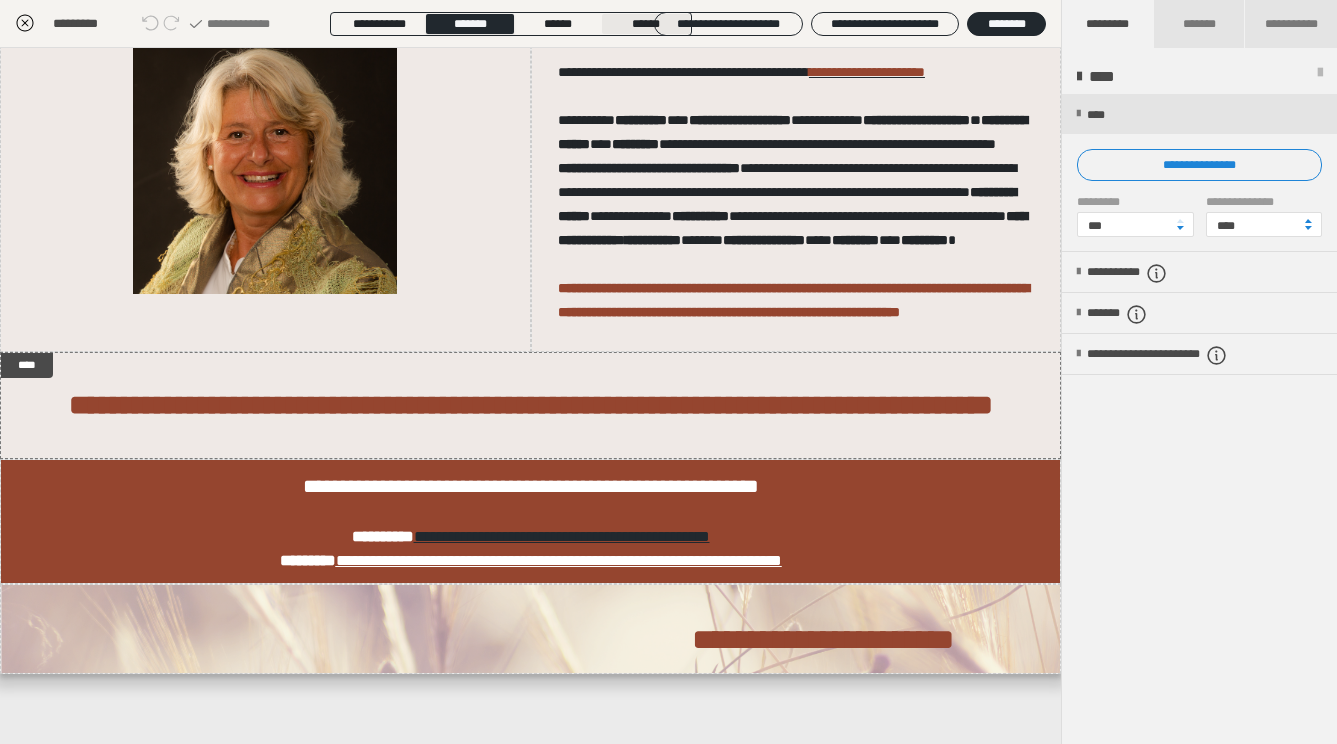 click on "******" at bounding box center [646, 24] 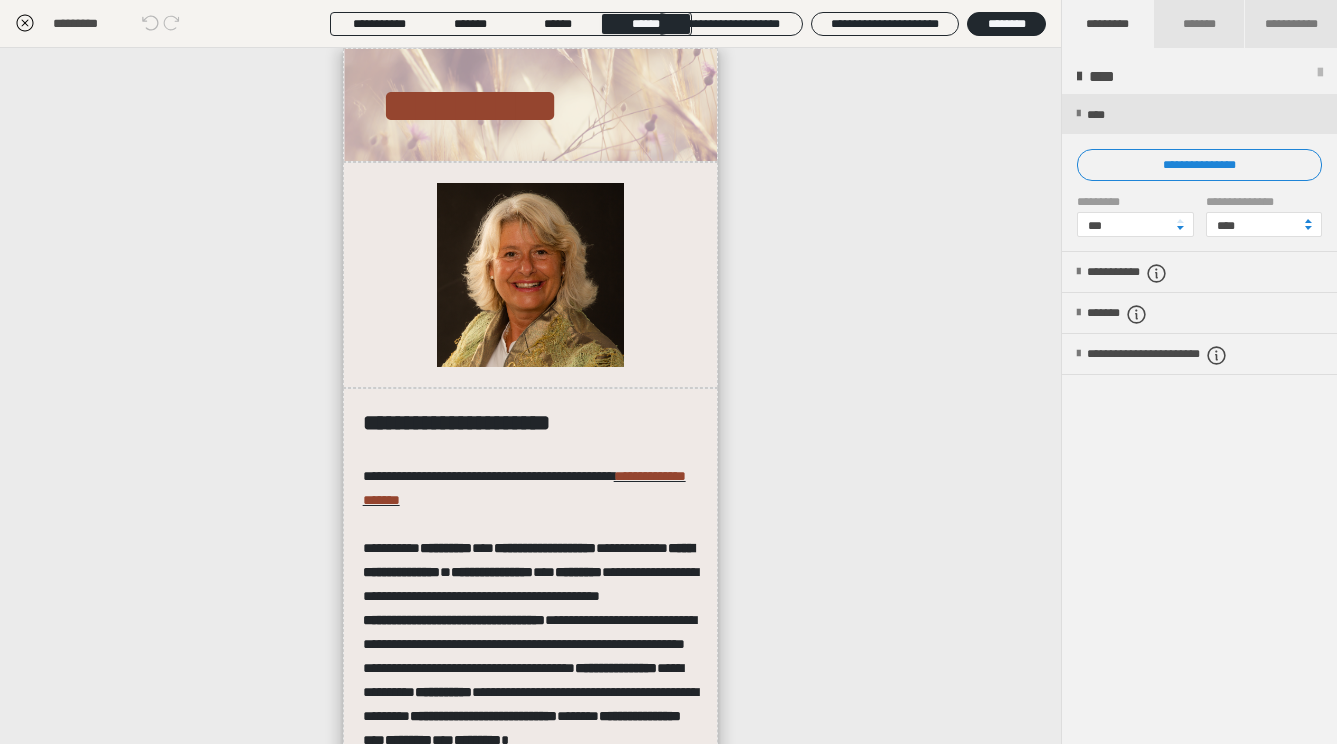 scroll, scrollTop: 0, scrollLeft: 0, axis: both 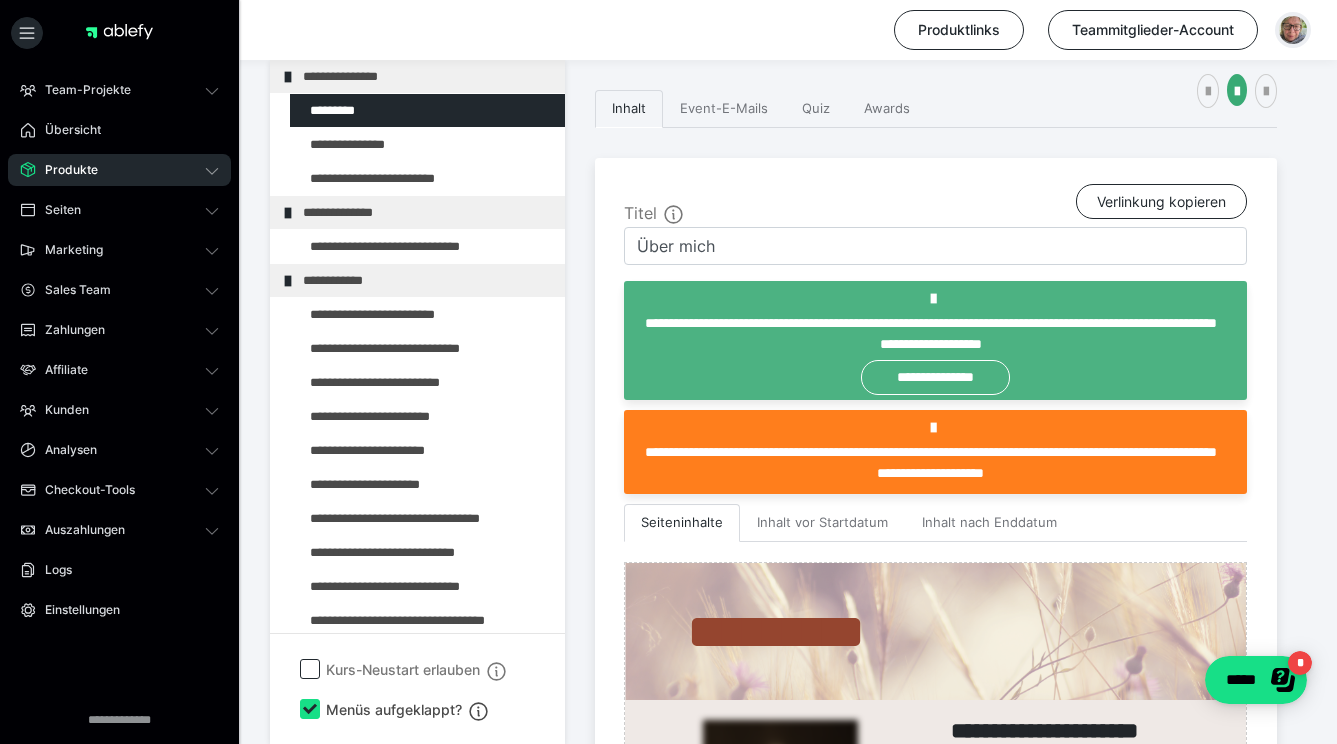 click at bounding box center (1293, 30) 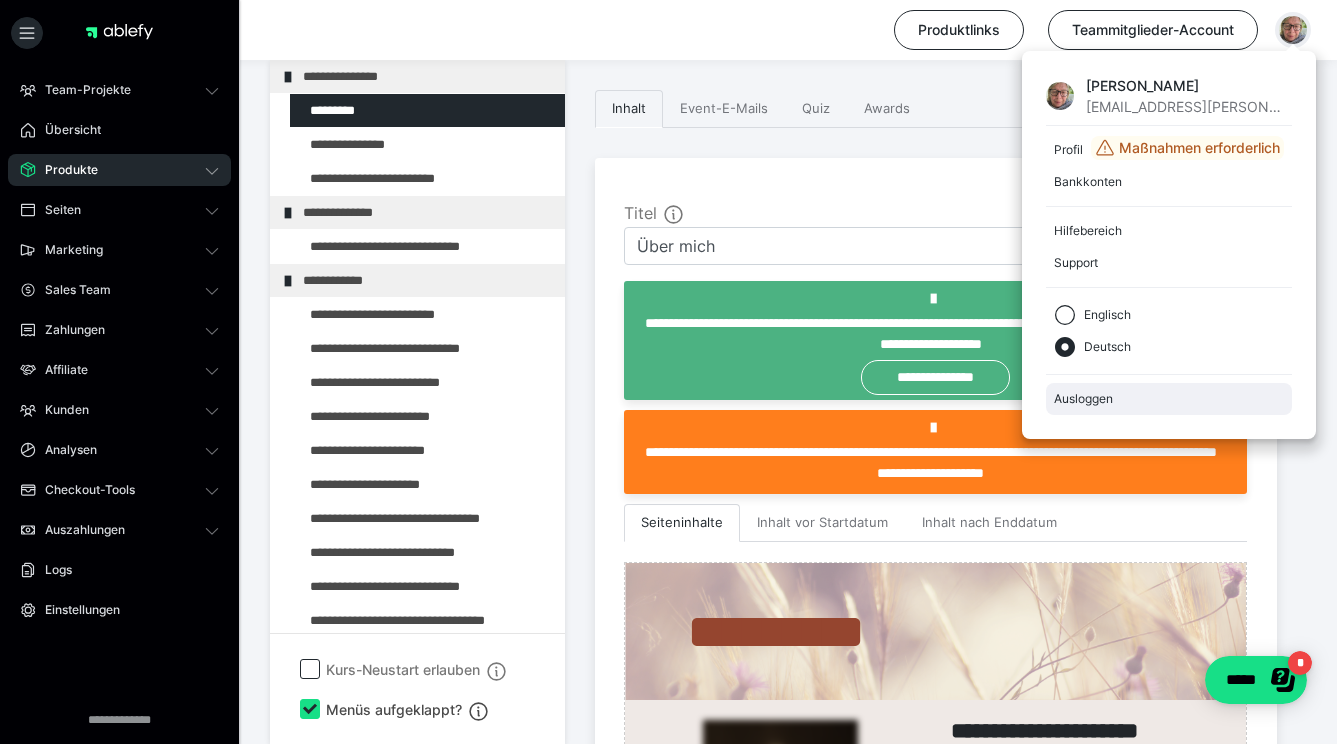 click on "Ausloggen" at bounding box center [1169, 399] 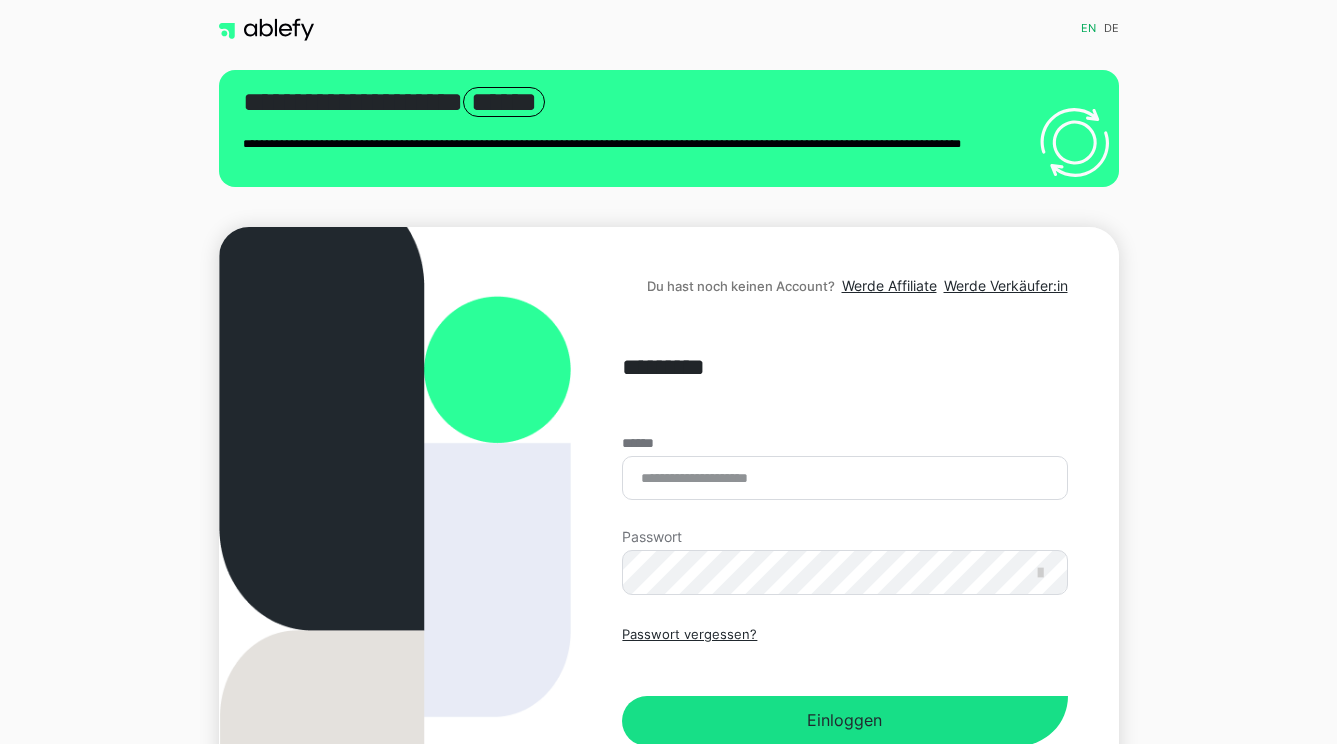 scroll, scrollTop: 0, scrollLeft: 0, axis: both 